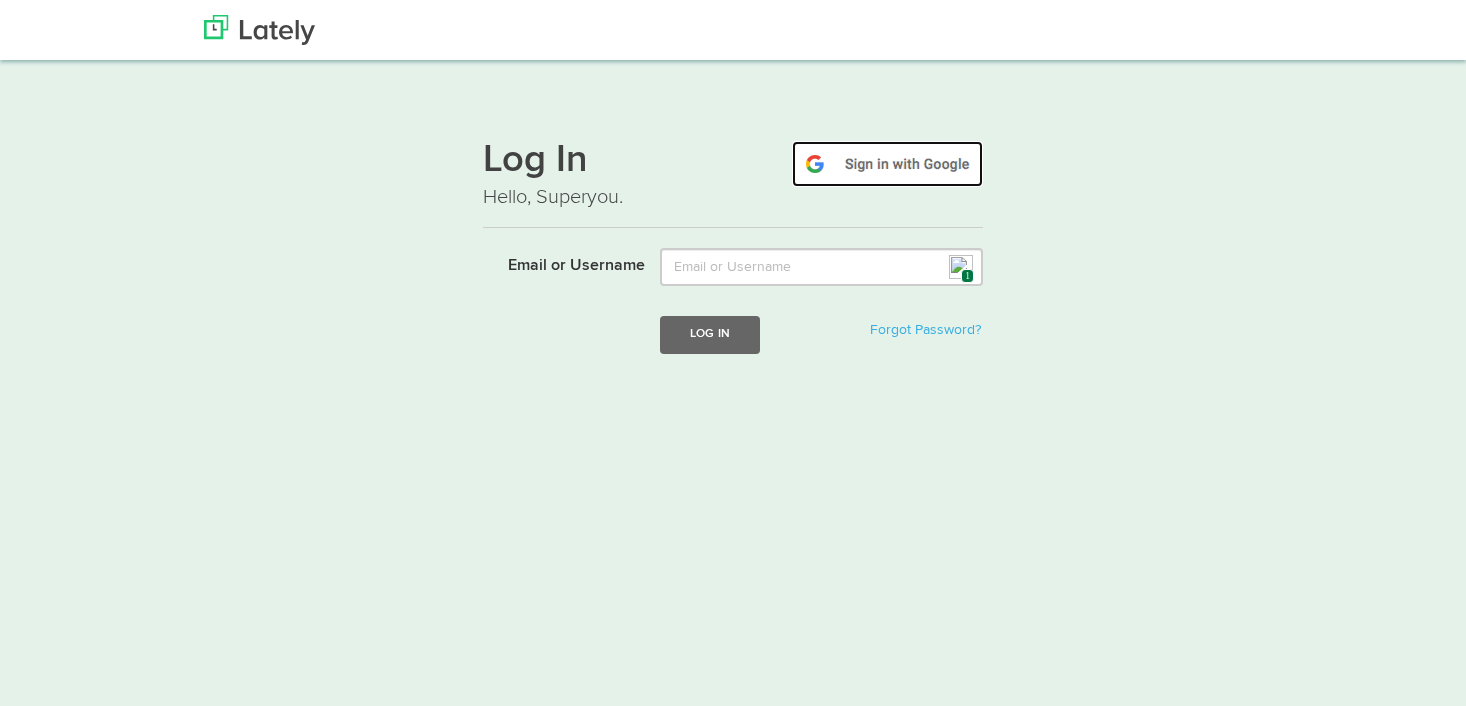 scroll, scrollTop: 0, scrollLeft: 0, axis: both 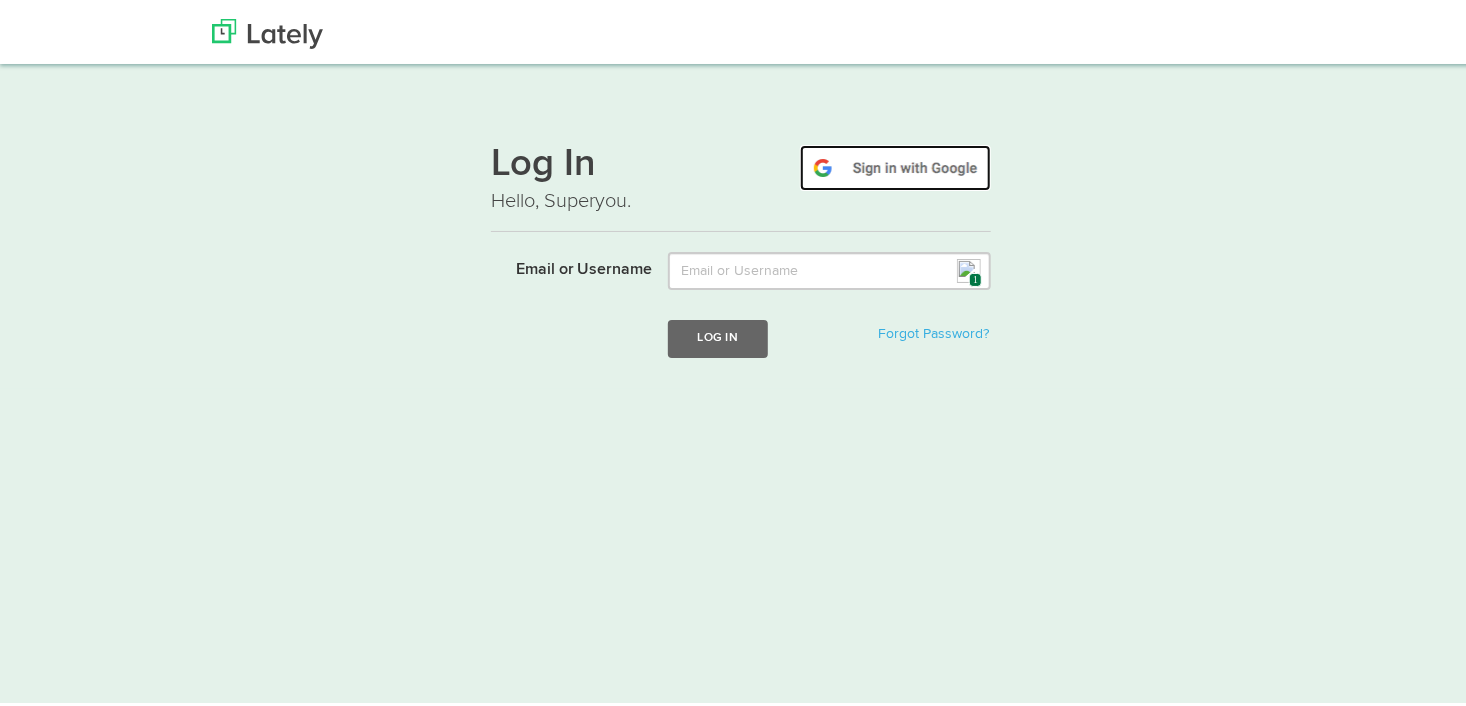 drag, startPoint x: 0, startPoint y: 0, endPoint x: 865, endPoint y: 158, distance: 879.31165 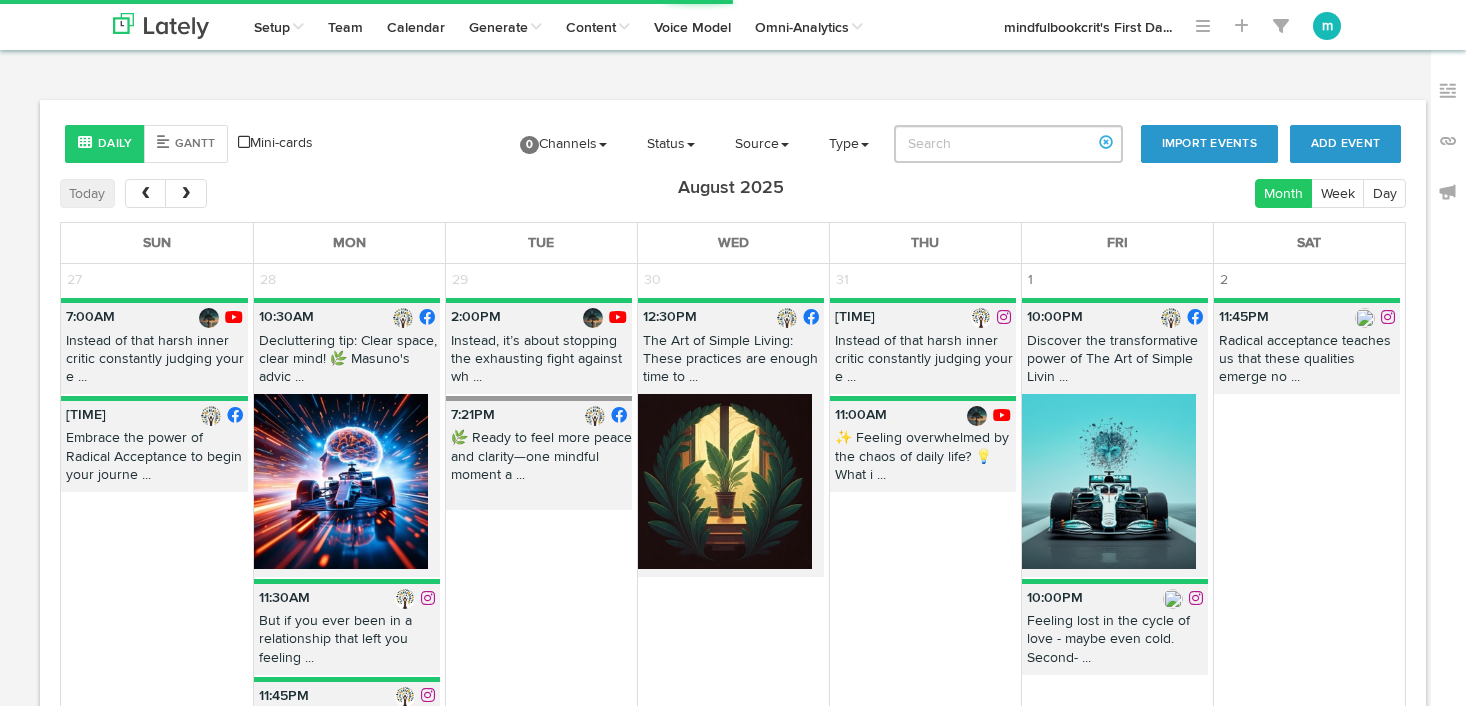 scroll, scrollTop: 0, scrollLeft: 0, axis: both 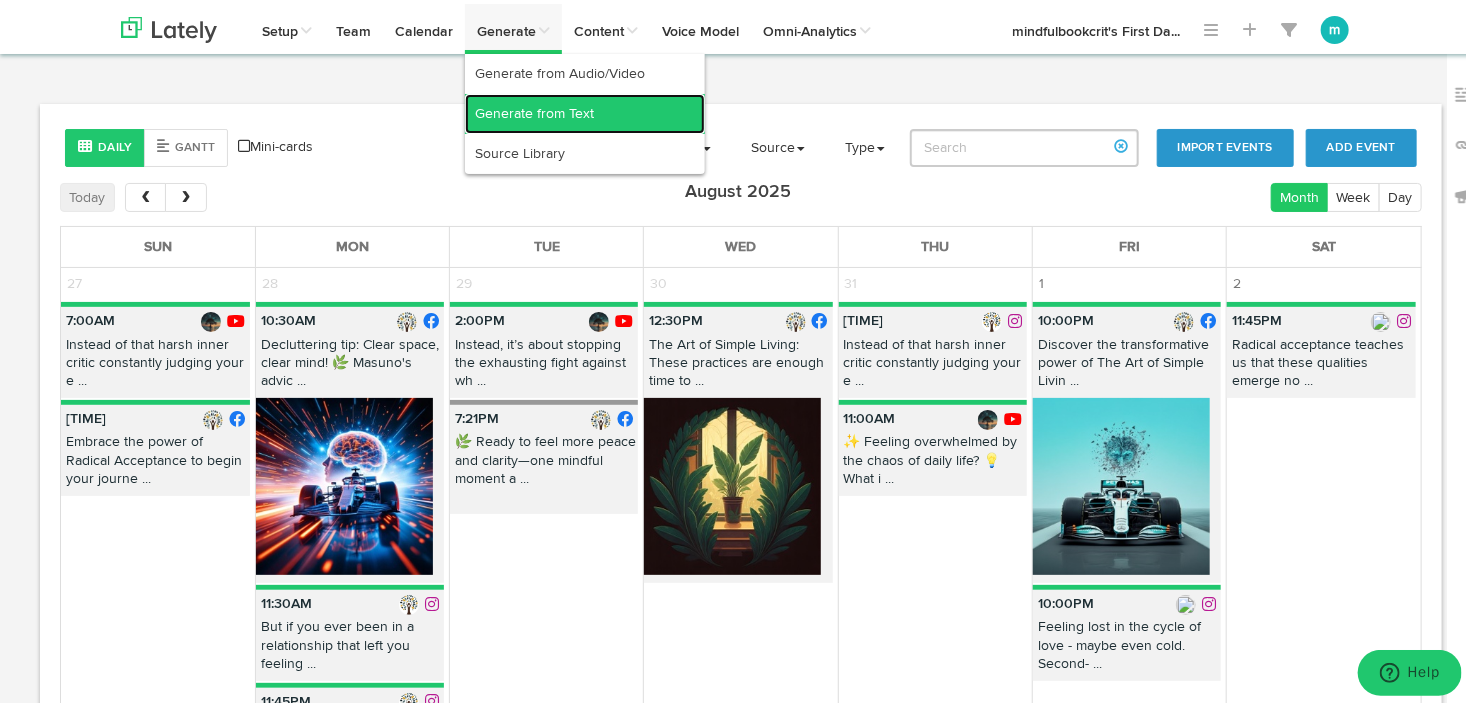click on "Generate from Text" at bounding box center [585, 110] 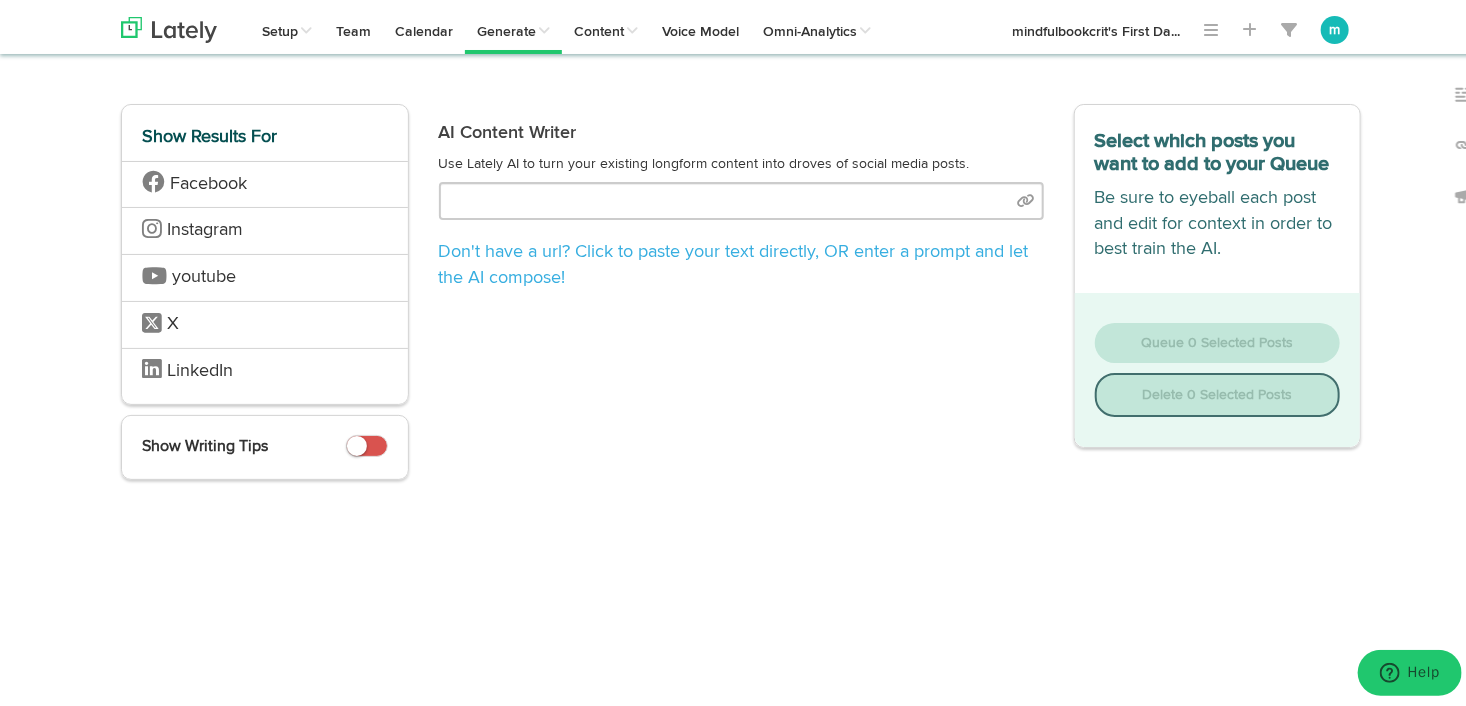 click on "Facebook" at bounding box center [208, 180] 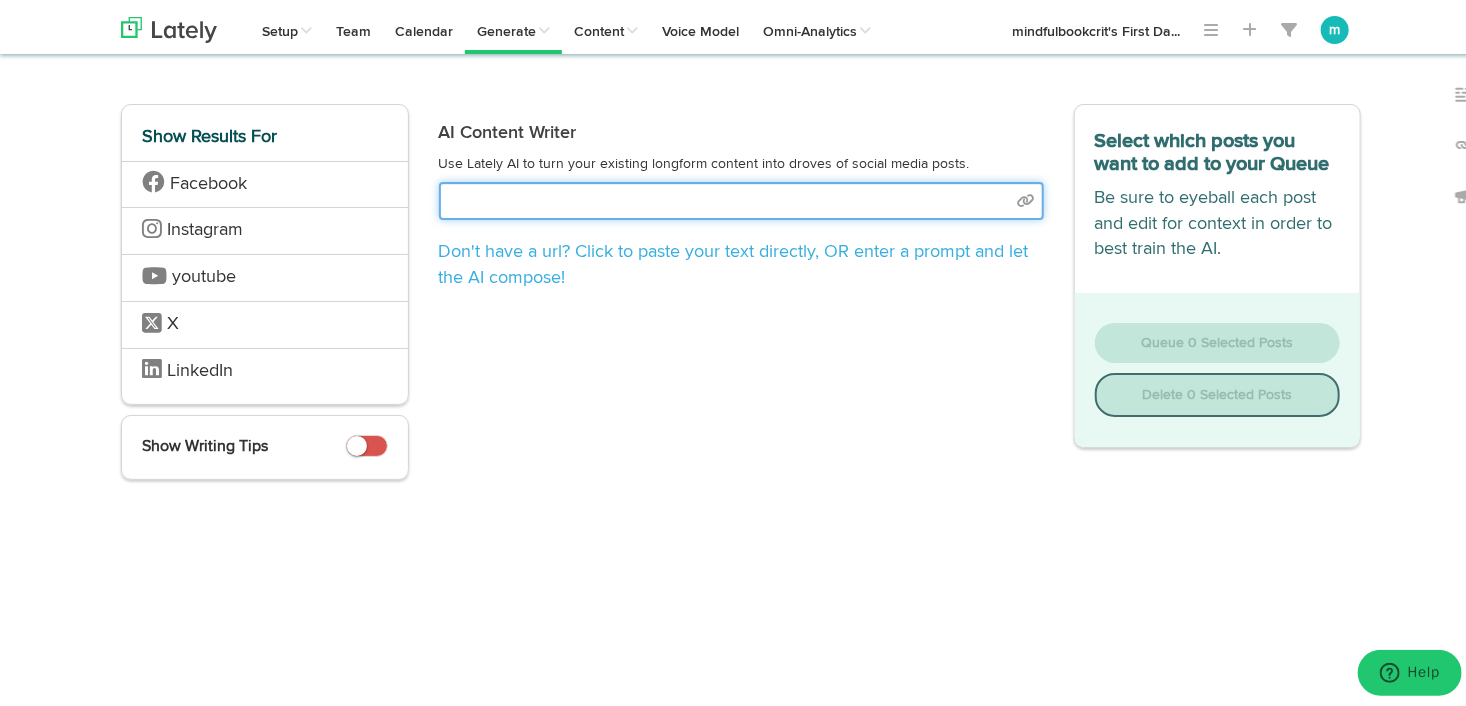 click at bounding box center (741, 197) 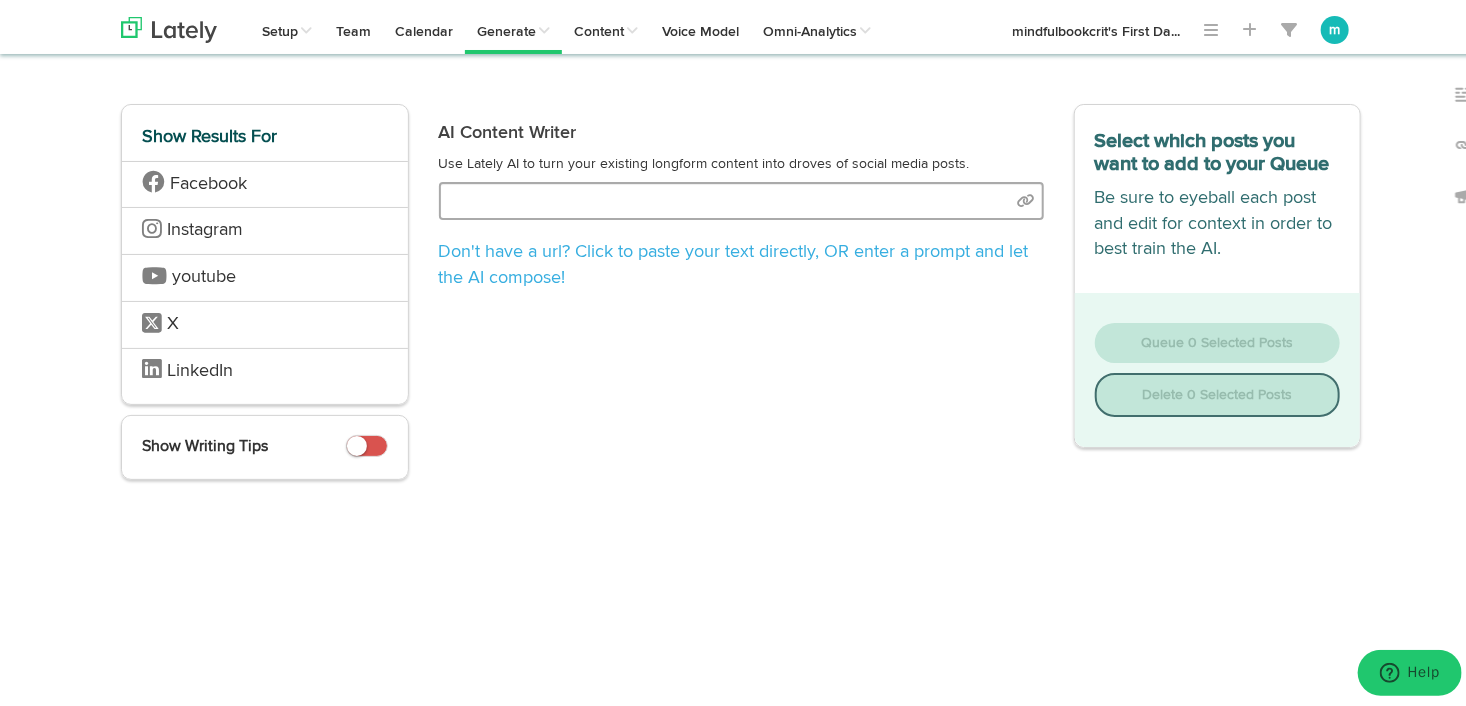 select on "natural" 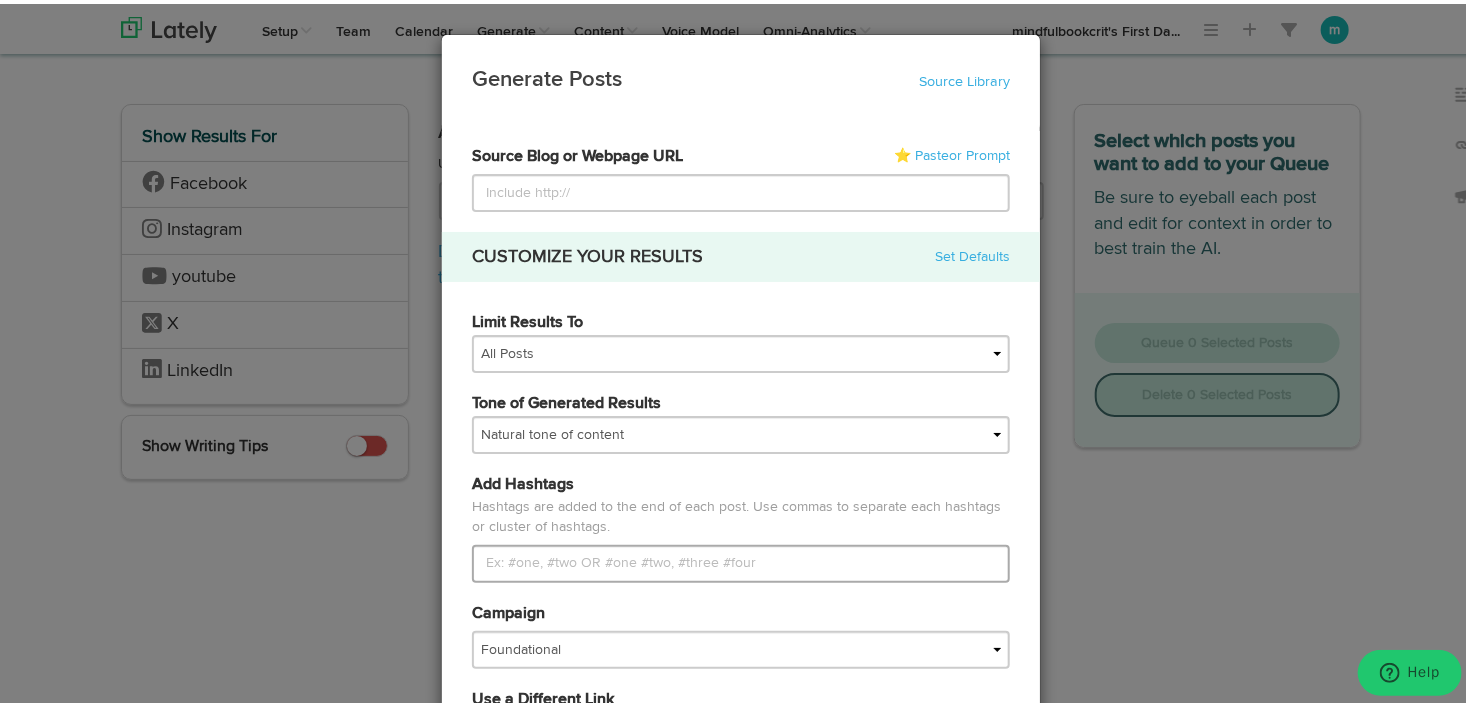 type on "https://mindfulbookcritic.com/stressed-and-overwhelmed-think-like-a-monk-results-offer-hope/" 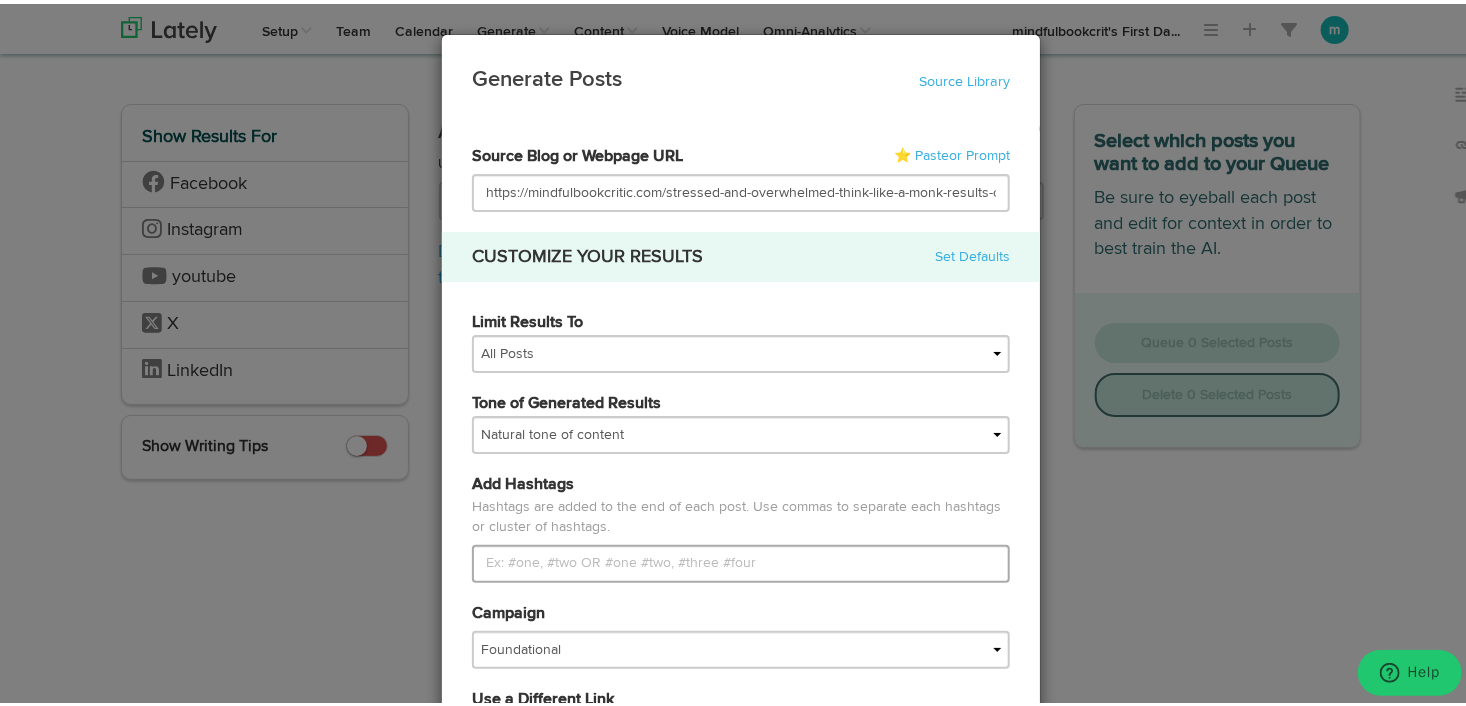 scroll, scrollTop: 0, scrollLeft: 63, axis: horizontal 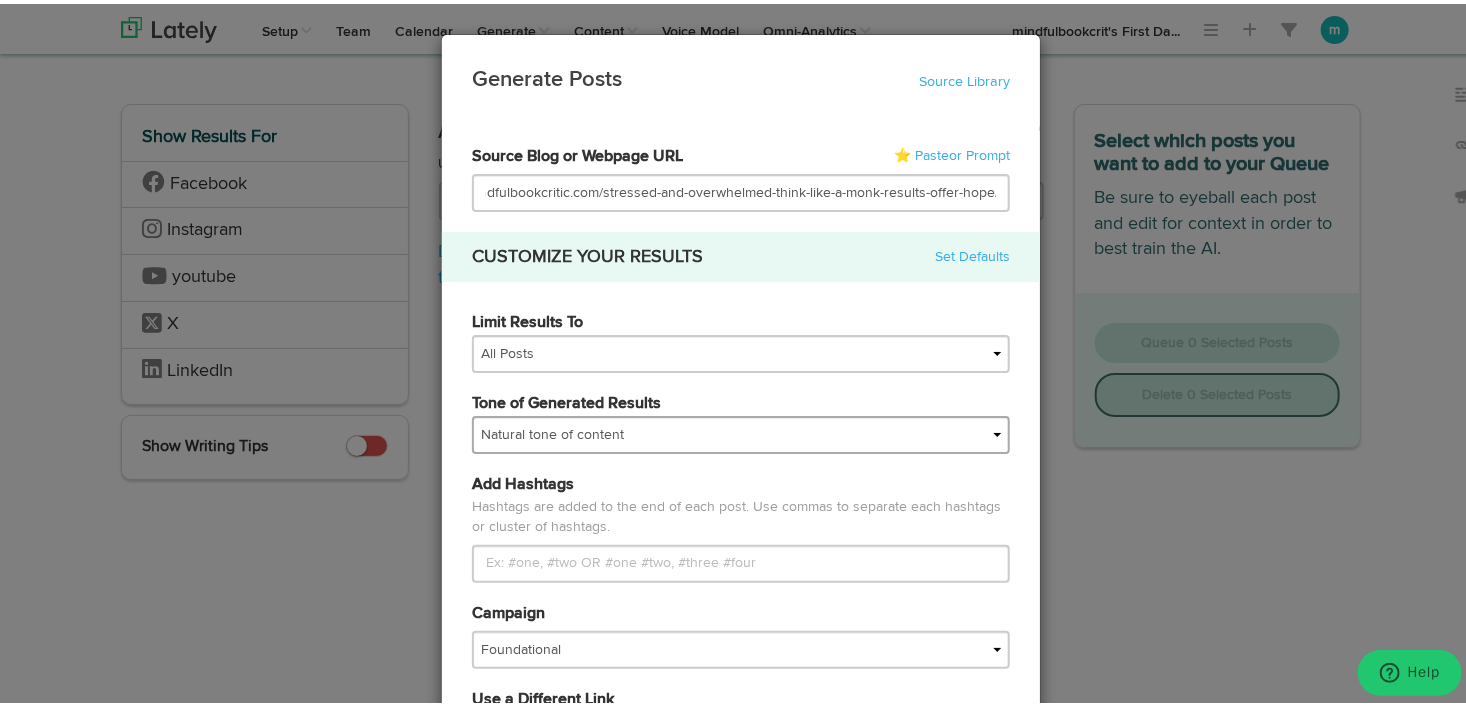 type on "https://mindfulbookcritic.com/stressed-and-overwhelmed-think-like-a-monk-results-offer-hope/" 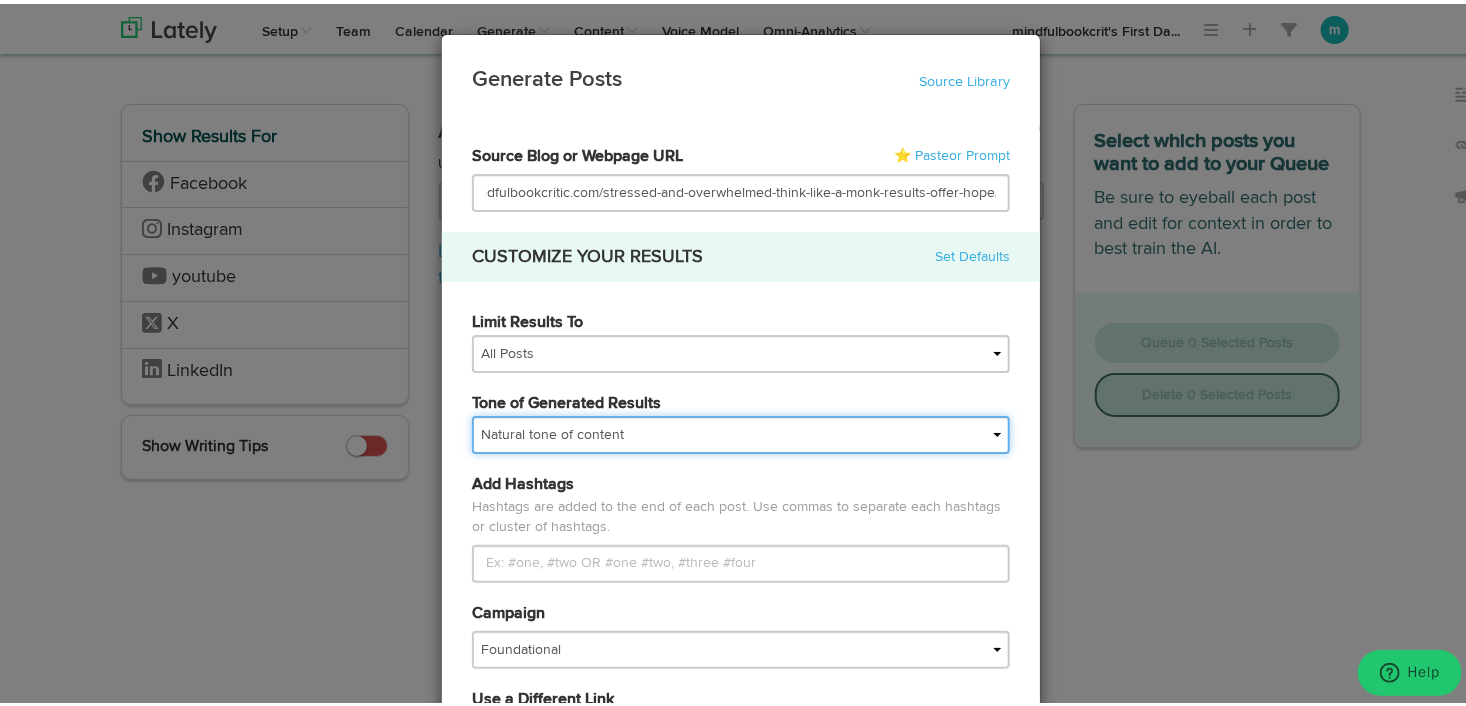 click on "My tone Official and professional Relaxed and conversational Light and humorous Personal, real and empathetic Simple words and simple structure Formal and academic Jazzy and creative Natural tone of content" at bounding box center [741, 431] 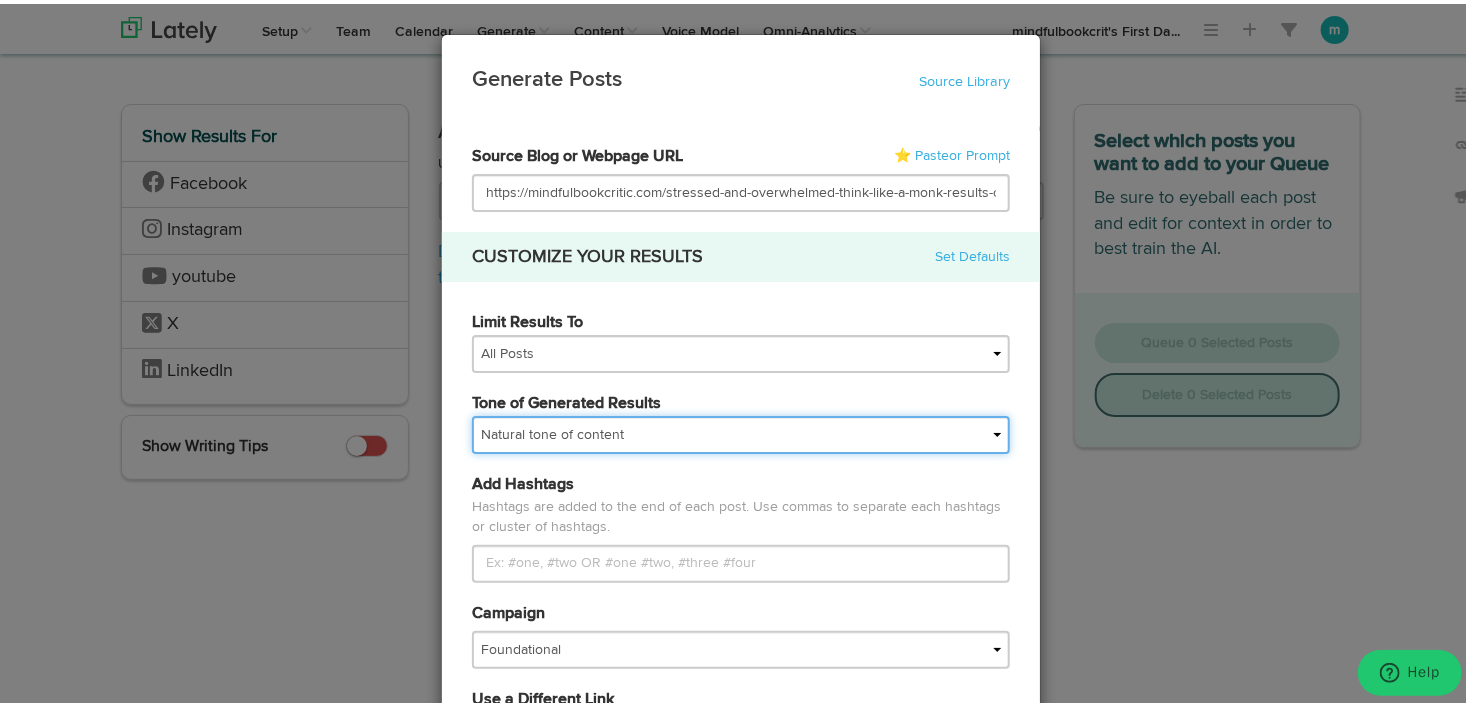 select on "empathetic" 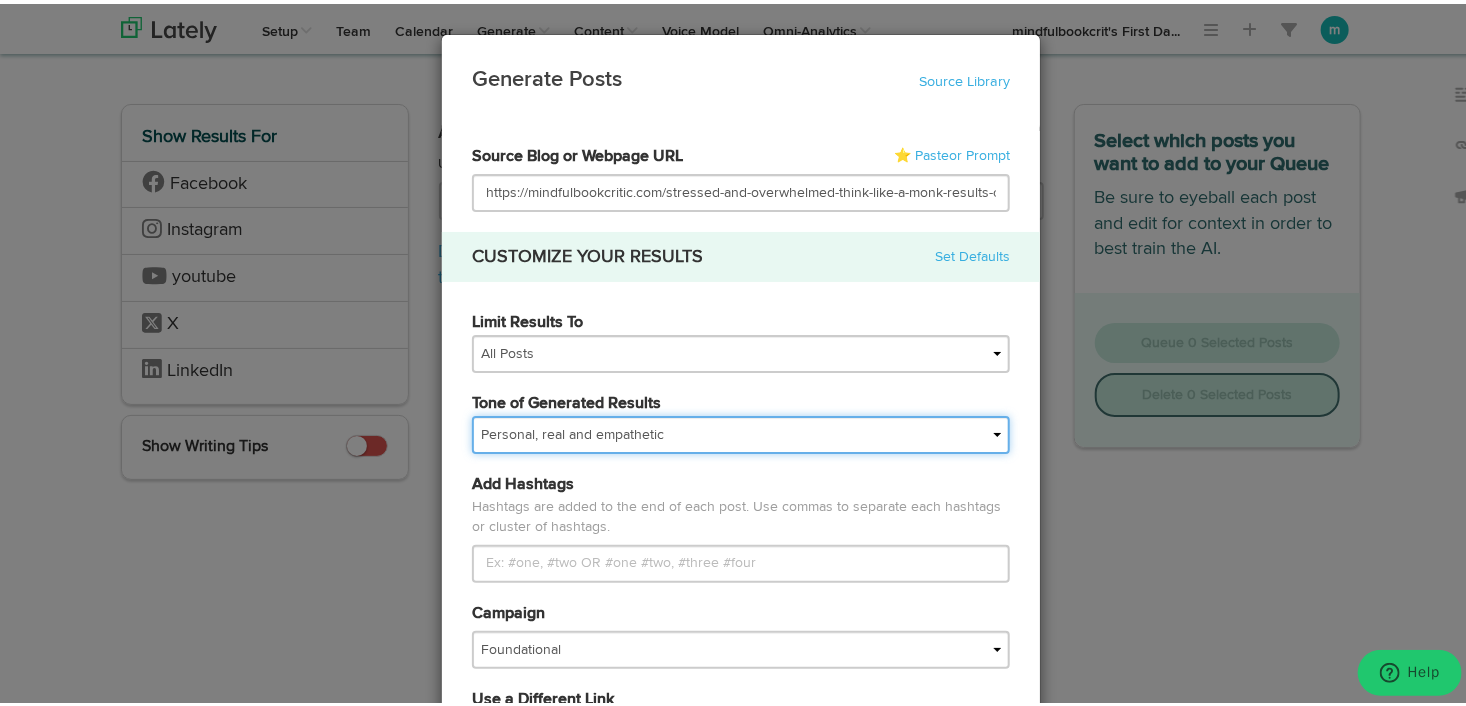 click on "My tone Official and professional Relaxed and conversational Light and humorous Personal, real and empathetic Simple words and simple structure Formal and academic Jazzy and creative Natural tone of content" at bounding box center [741, 431] 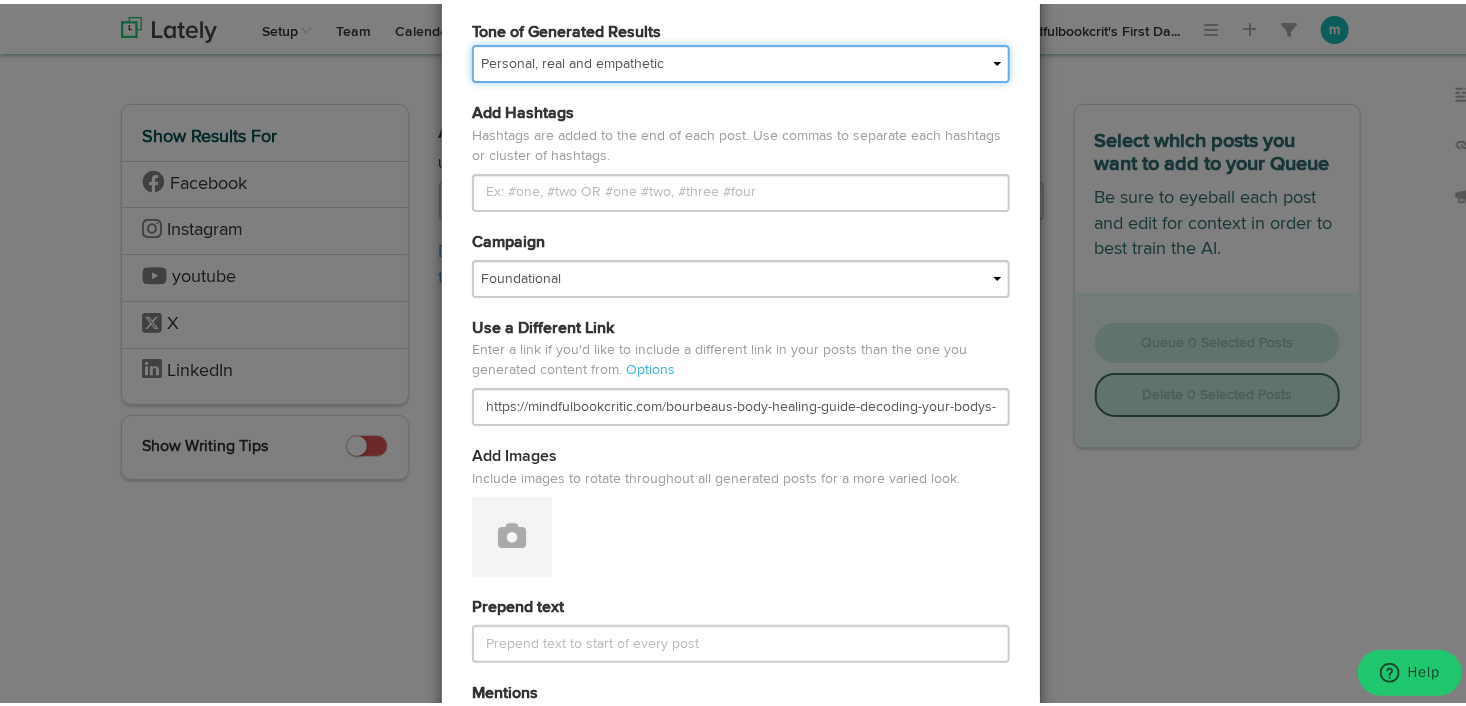scroll, scrollTop: 400, scrollLeft: 0, axis: vertical 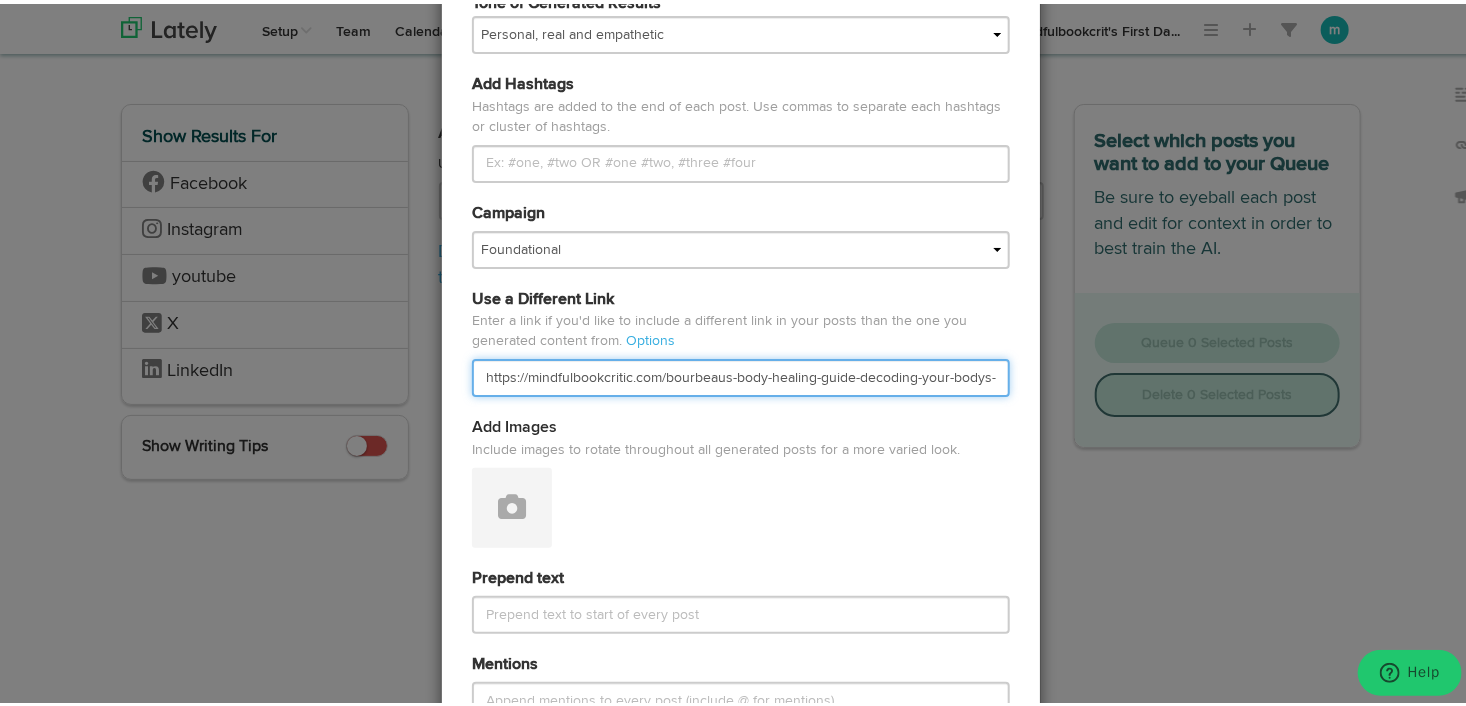 click on "https://mindfulbookcritic.com/bourbeaus-body-healing-guide-decoding-your-bodys-messages/" at bounding box center (741, 374) 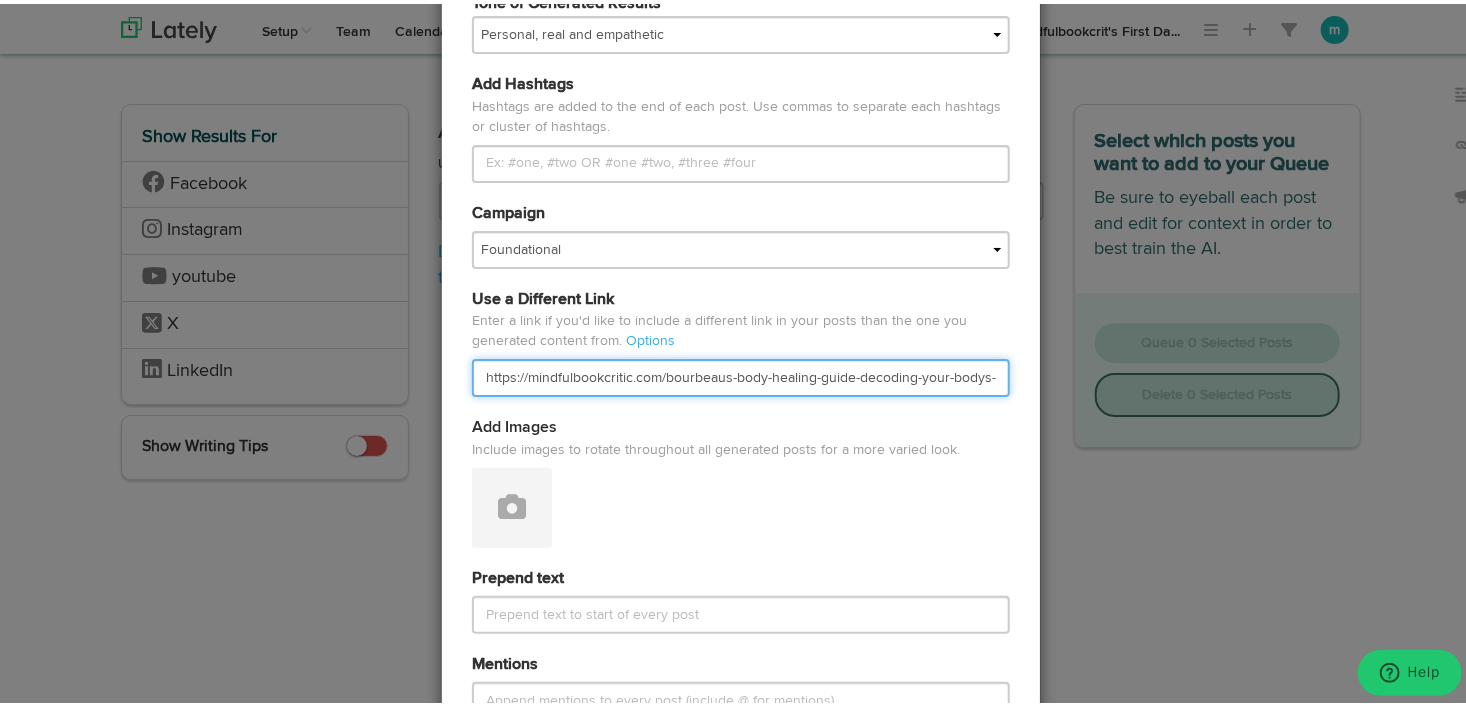 click on "https://mindfulbookcritic.com/bourbeaus-body-healing-guide-decoding-your-bodys-messages/" at bounding box center [741, 374] 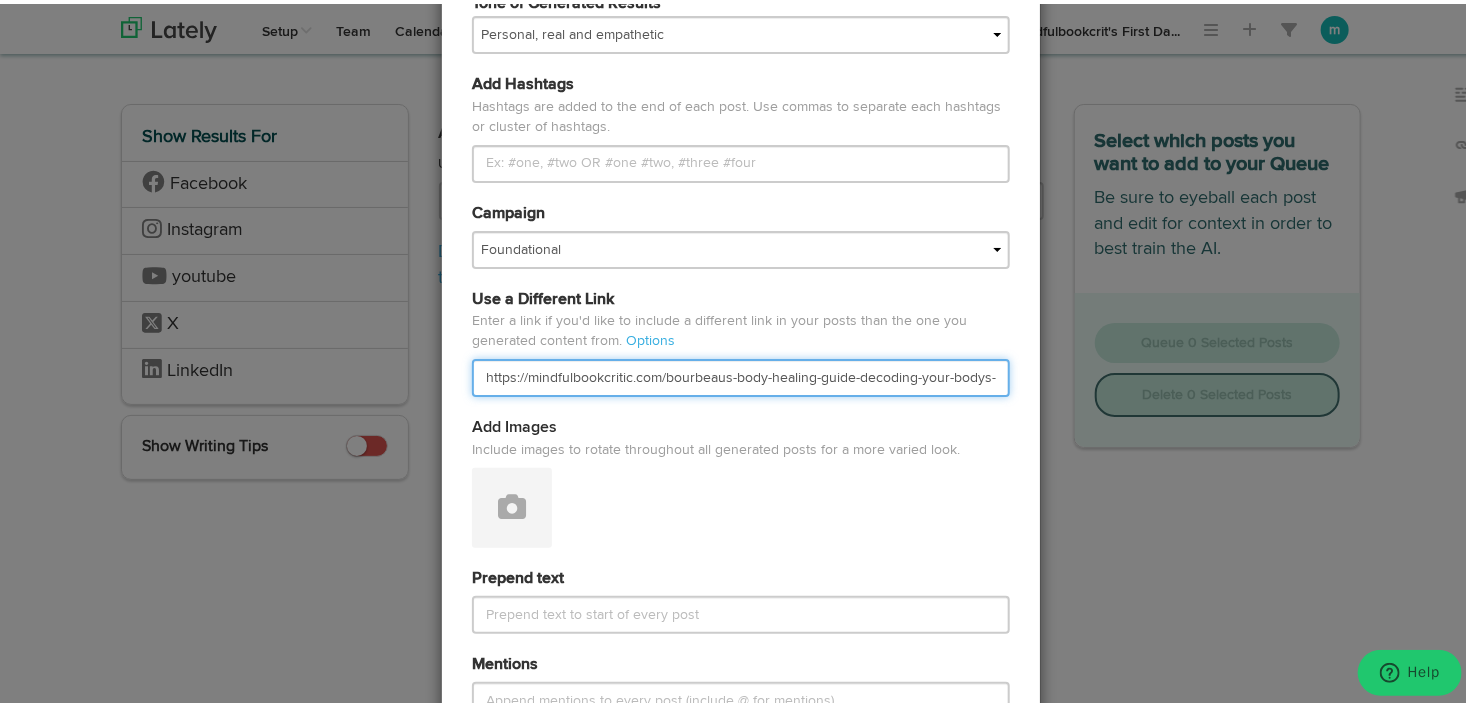 click on "https://mindfulbookcritic.com/bourbeaus-body-healing-guide-decoding-your-bodys-messages/" at bounding box center (741, 374) 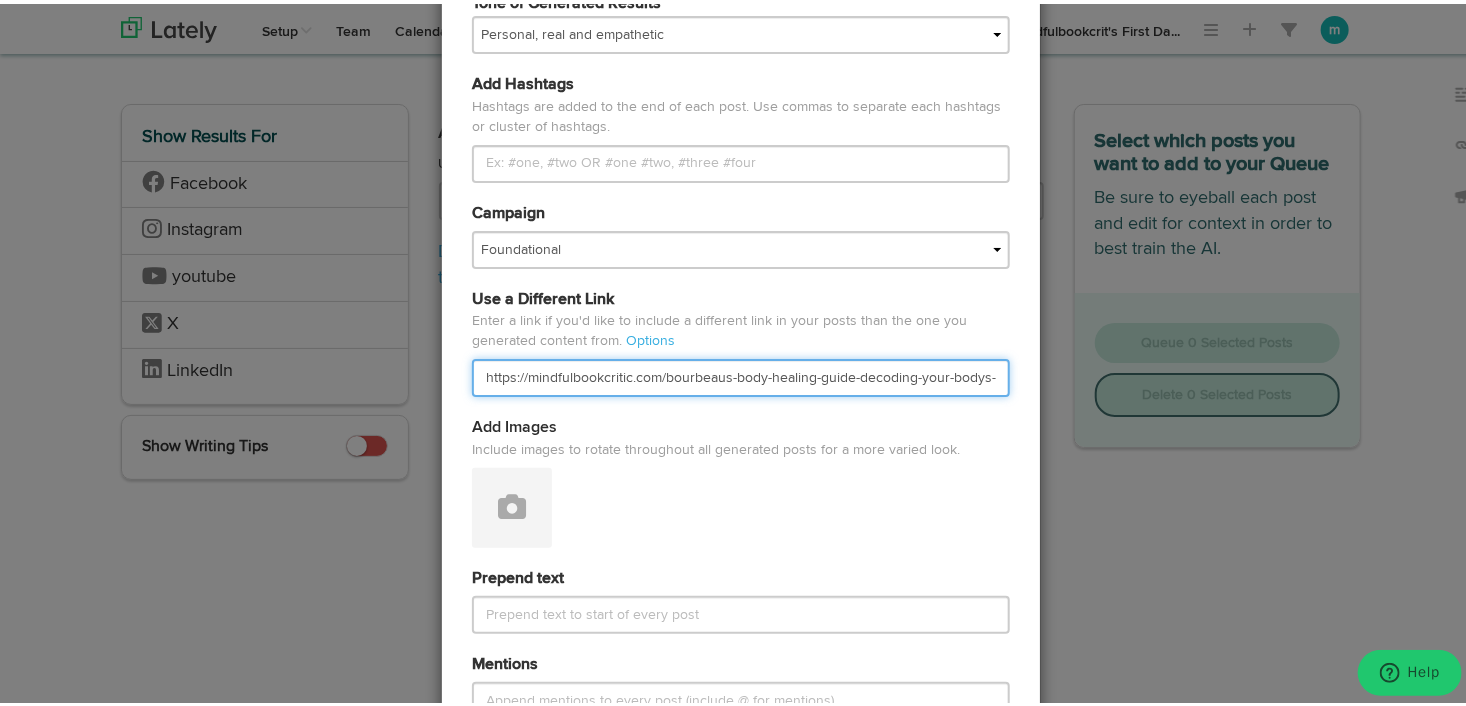 paste on "stressed-and-overwhelmed-think-like-a-monk-results-offer-hope" 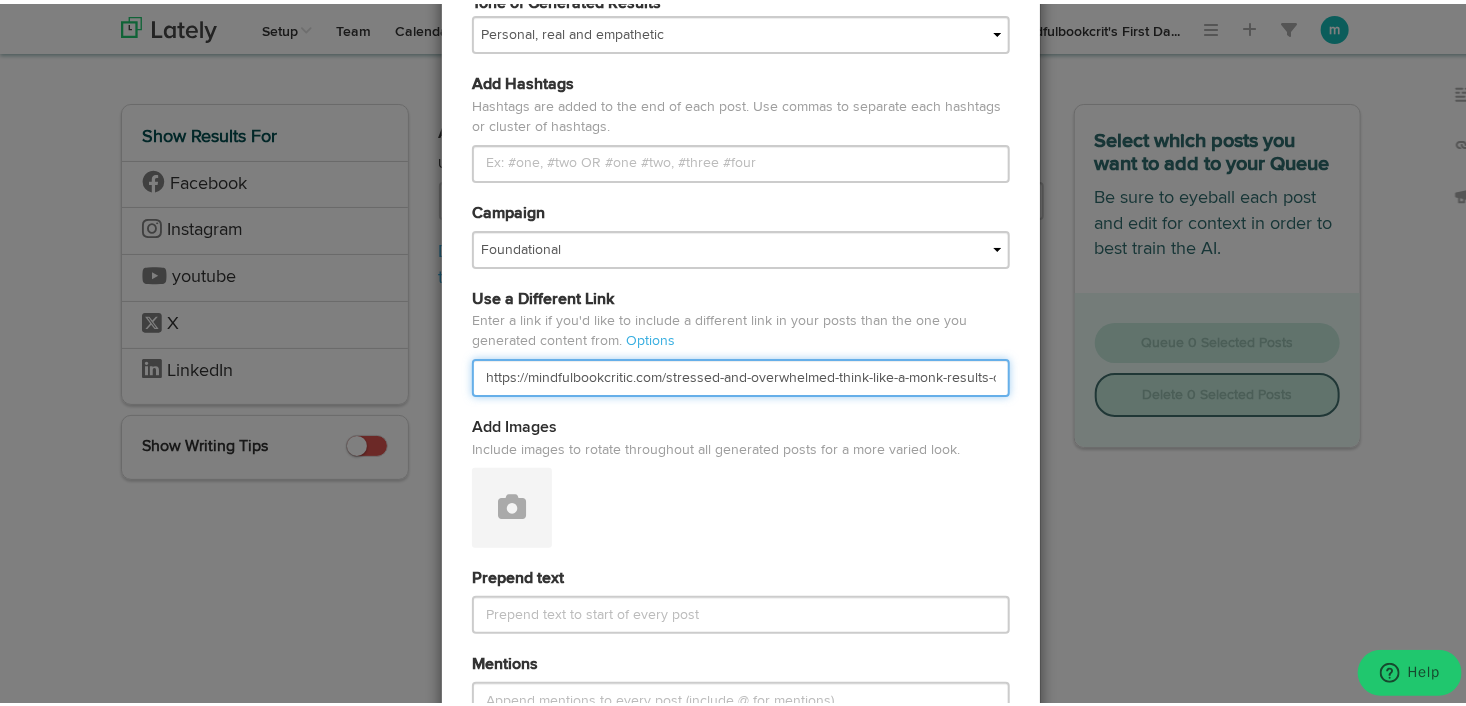 scroll, scrollTop: 0, scrollLeft: 63, axis: horizontal 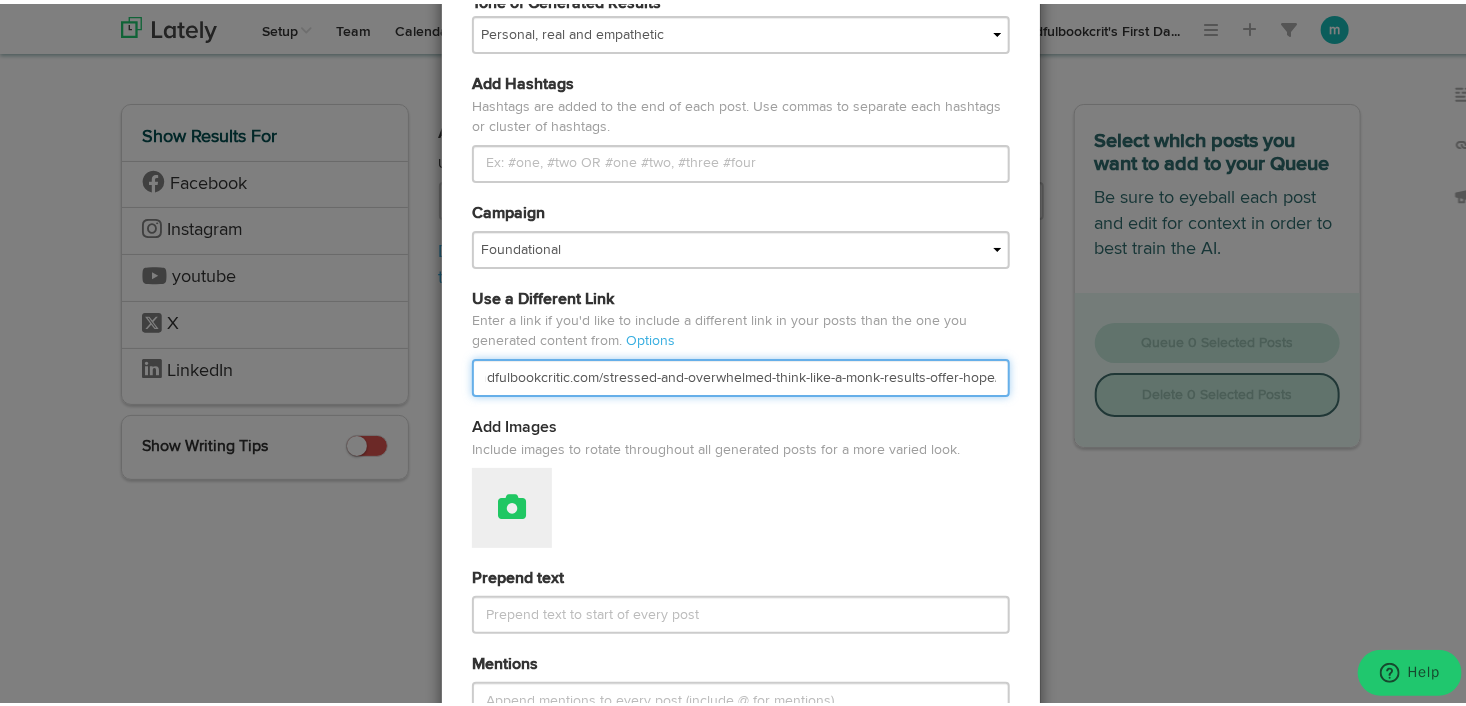 type on "https://mindfulbookcritic.com/stressed-and-overwhelmed-think-like-a-monk-results-offer-hope/" 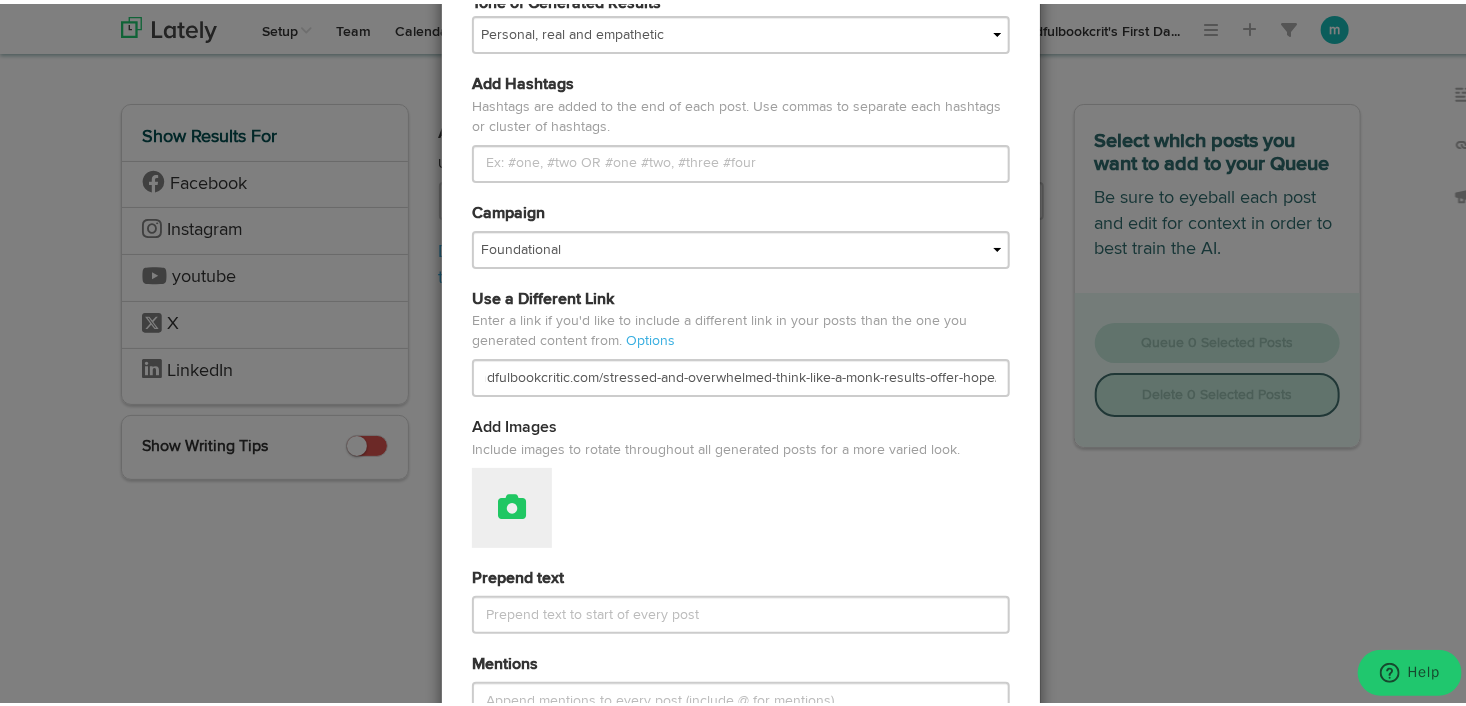 scroll, scrollTop: 0, scrollLeft: 0, axis: both 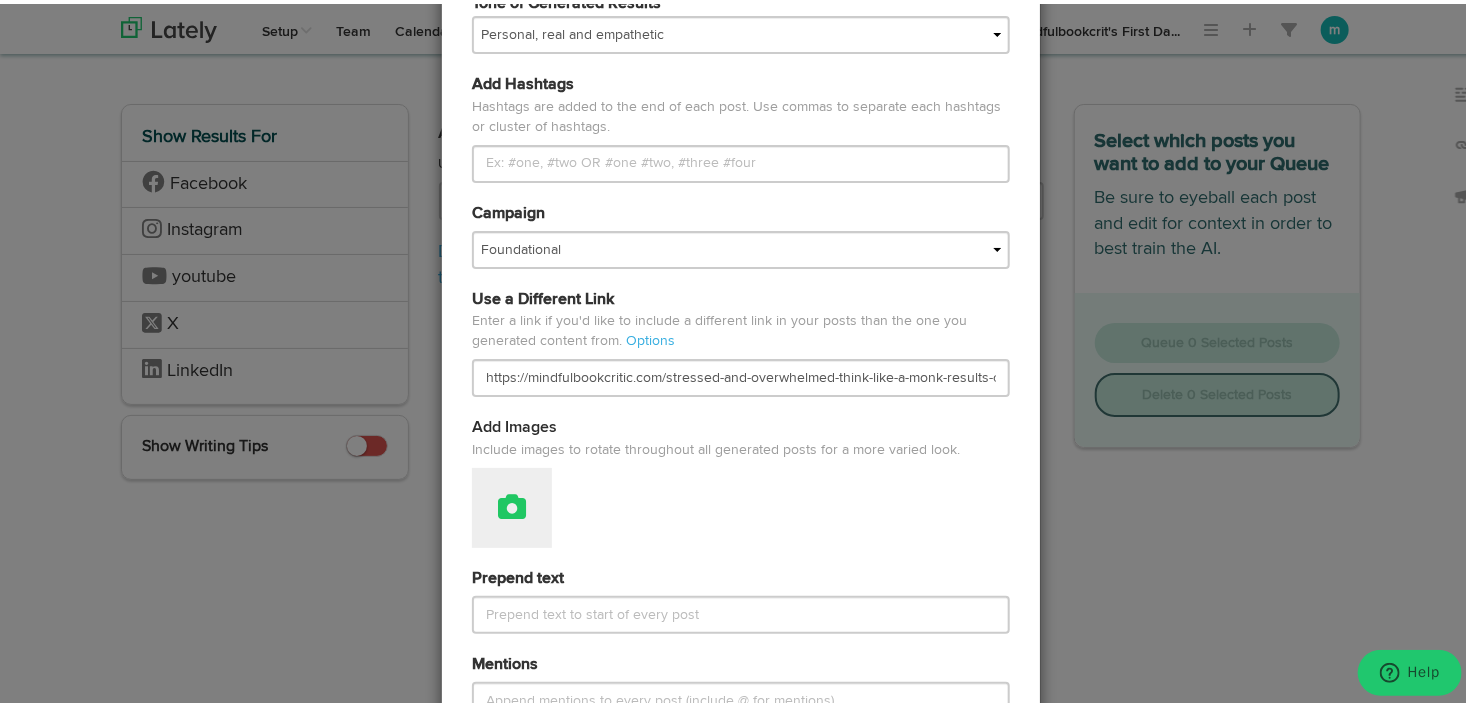 click at bounding box center [512, 504] 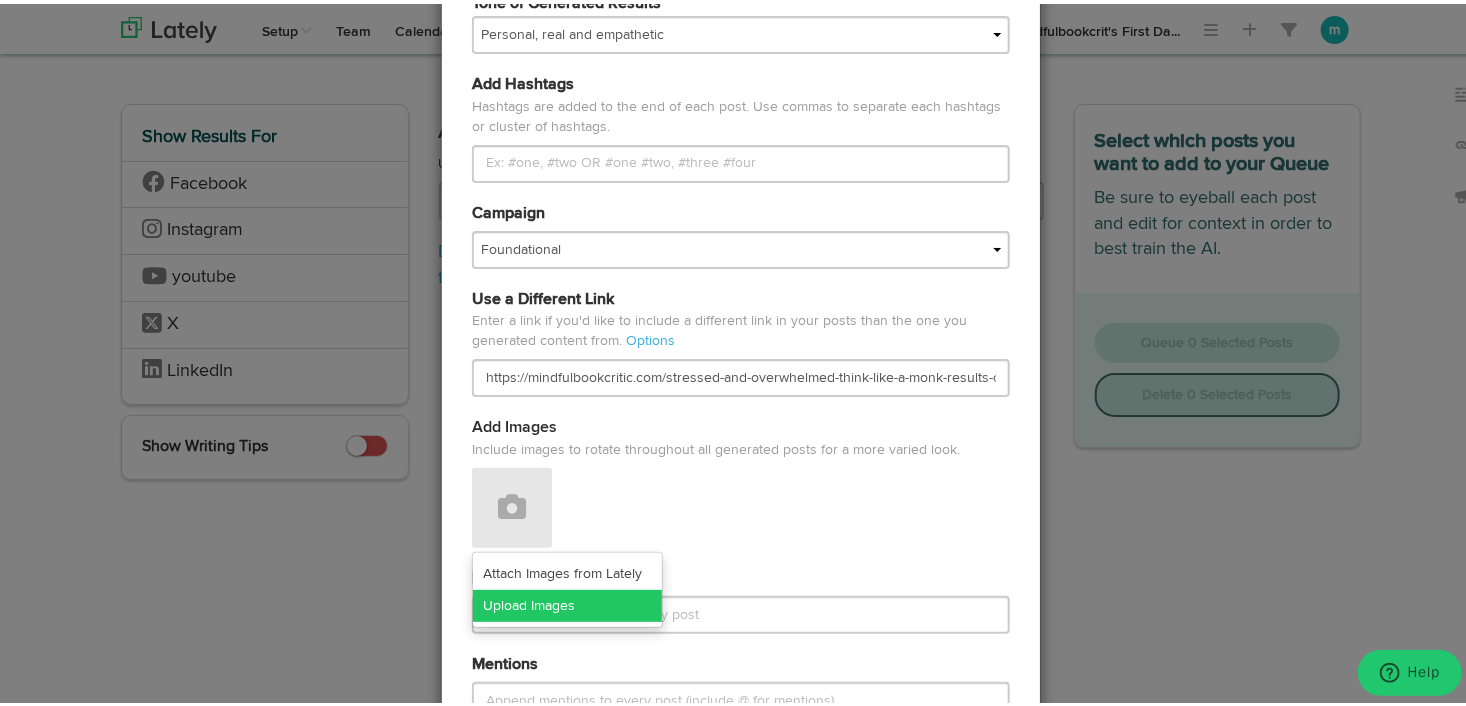 click on "Upload Images" at bounding box center [567, 602] 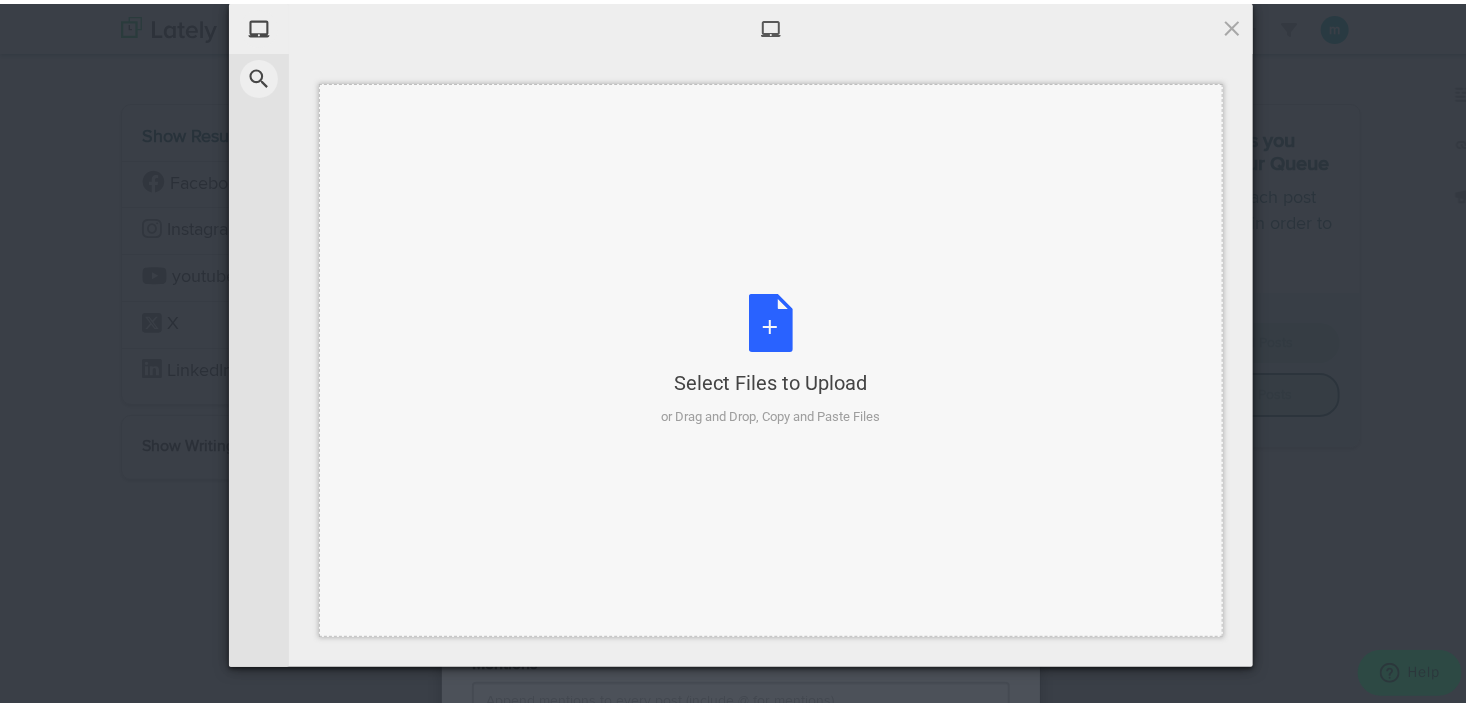 click on "Select Files to Upload
or Drag and Drop, Copy and Paste Files" at bounding box center [771, 356] 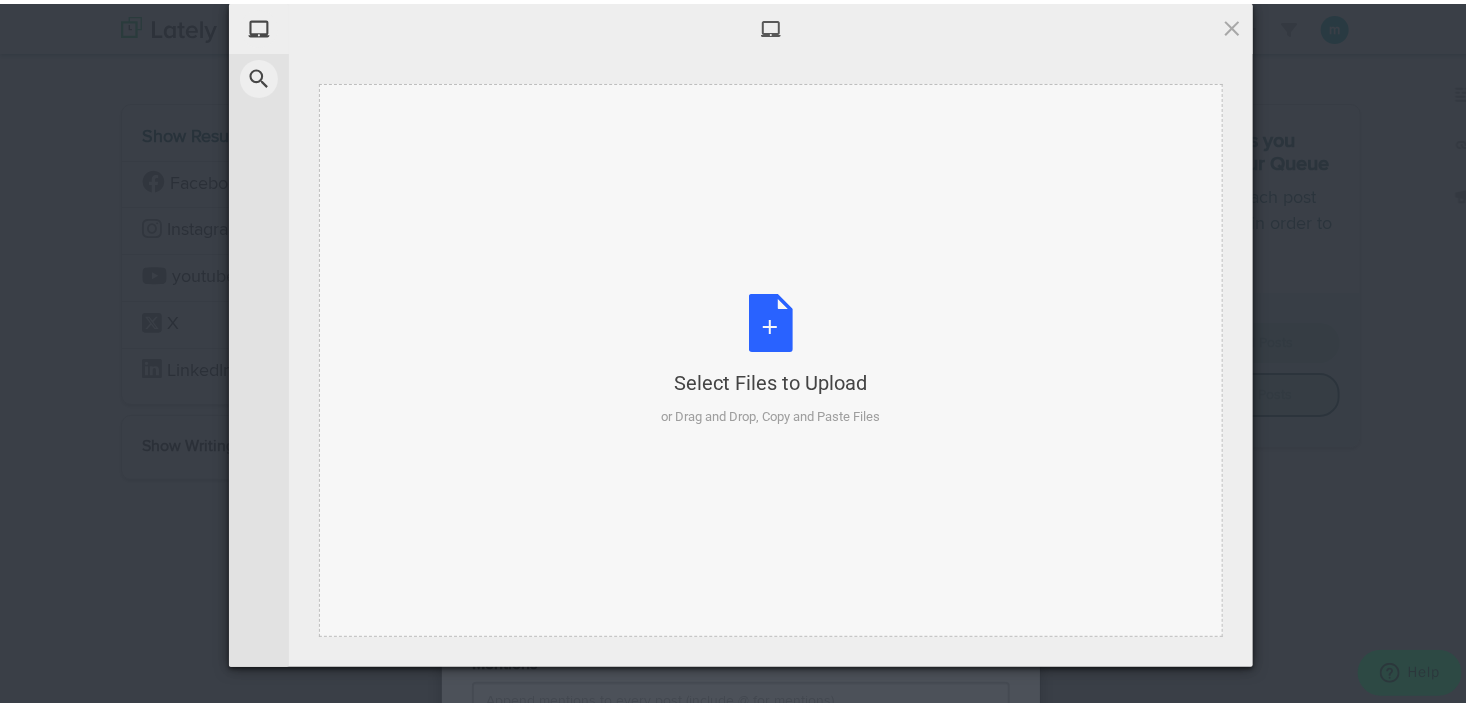 type 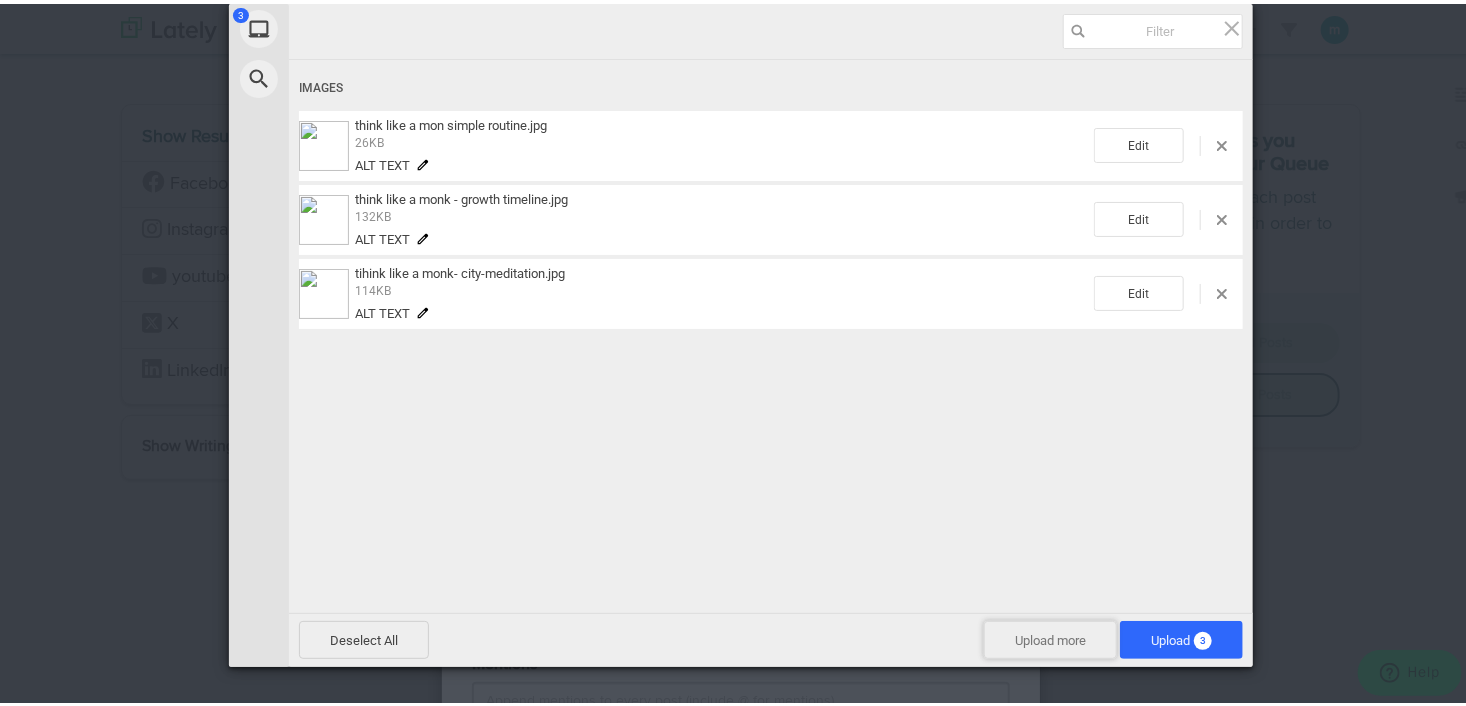 click on "Upload more" at bounding box center [1050, 636] 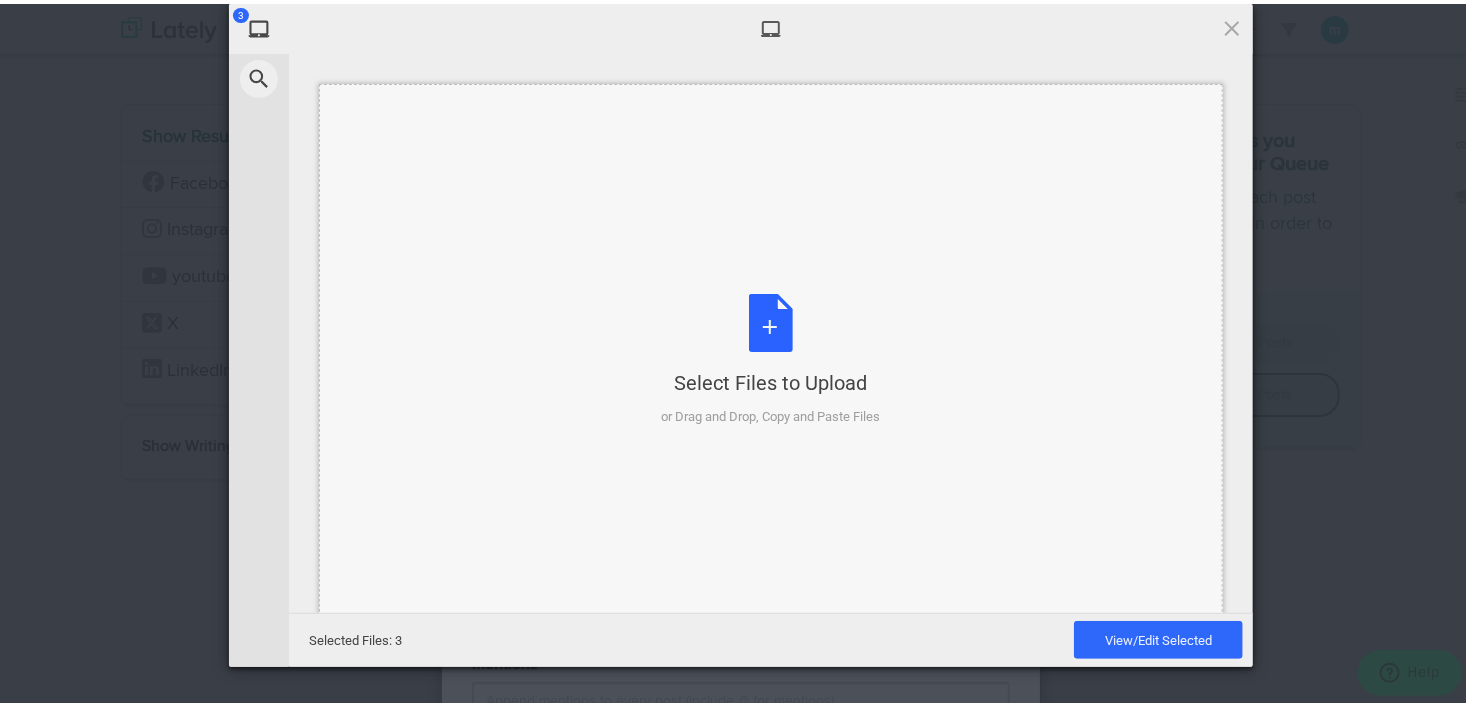 click on "Select Files to Upload" at bounding box center (771, 379) 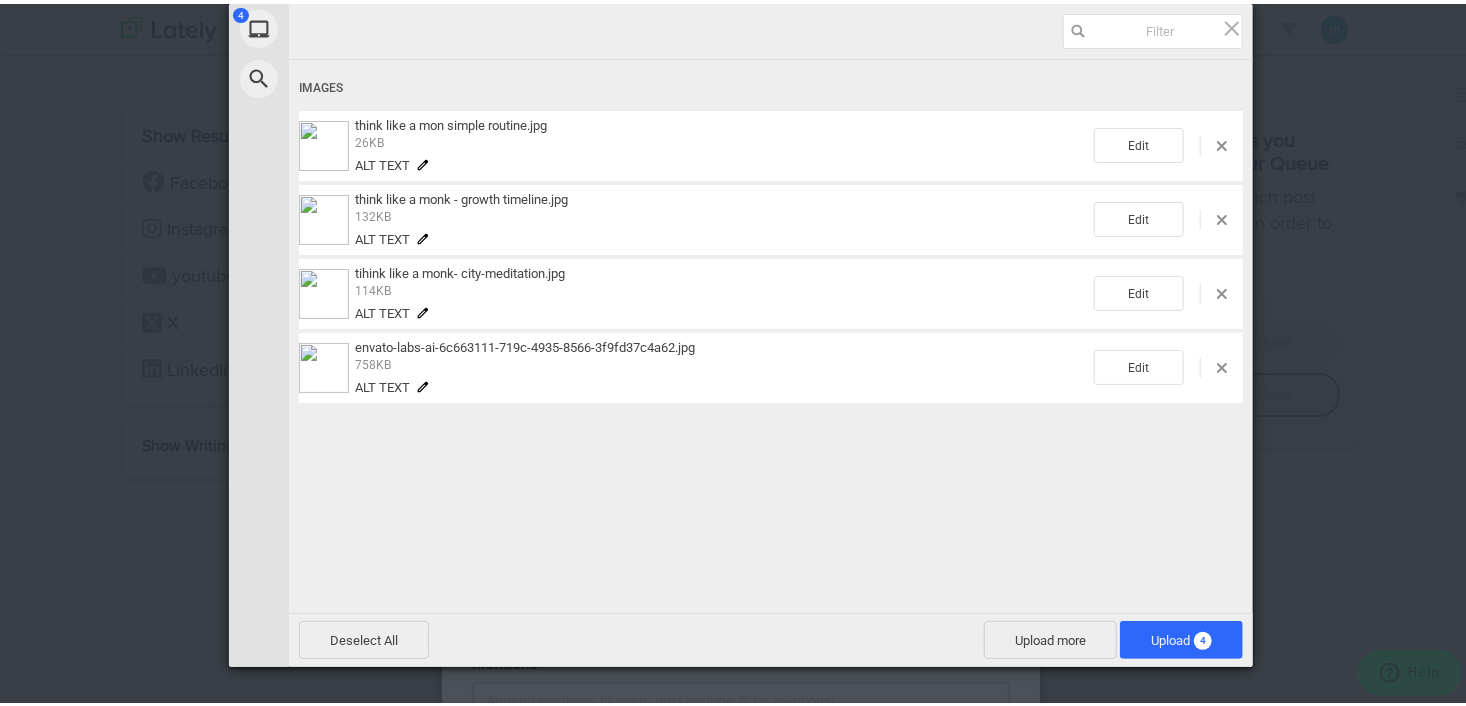 click on "Alt text" at bounding box center (382, 161) 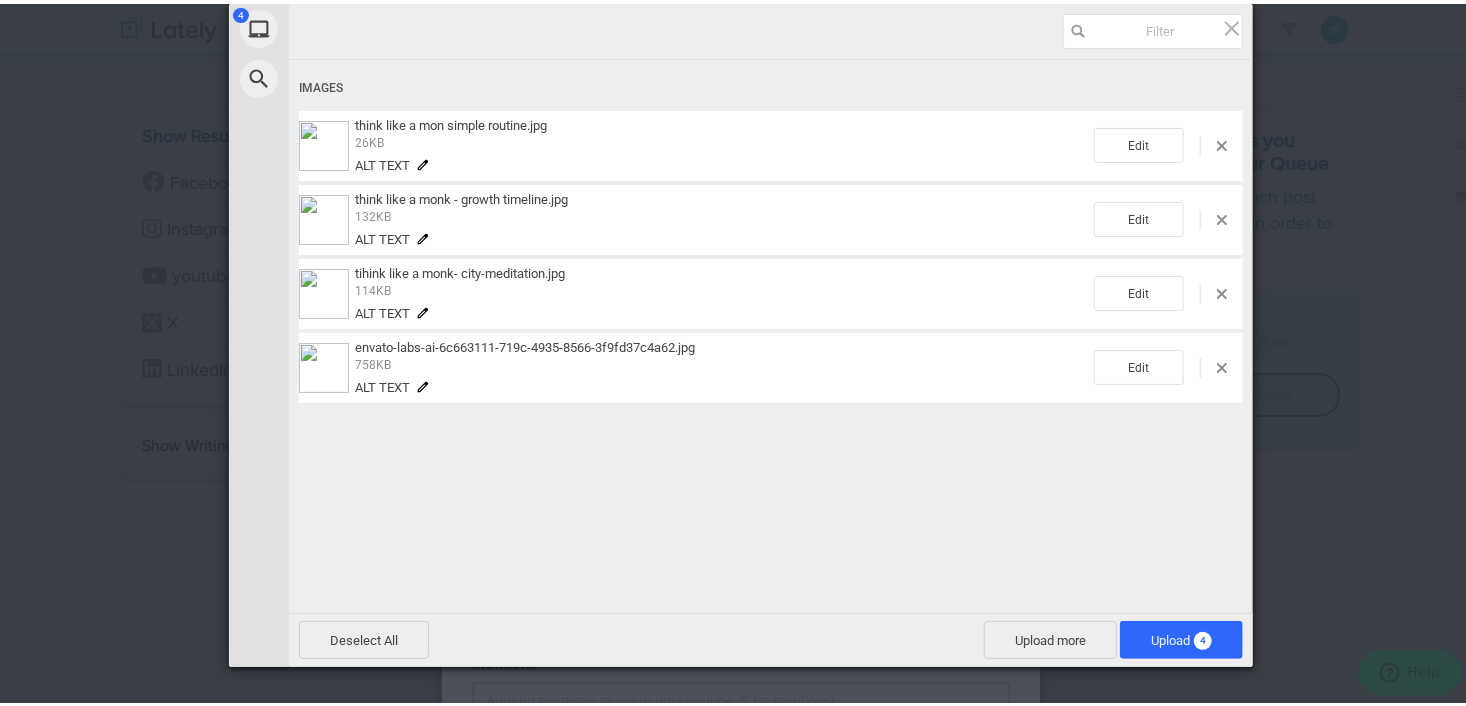 click at bounding box center [423, 161] 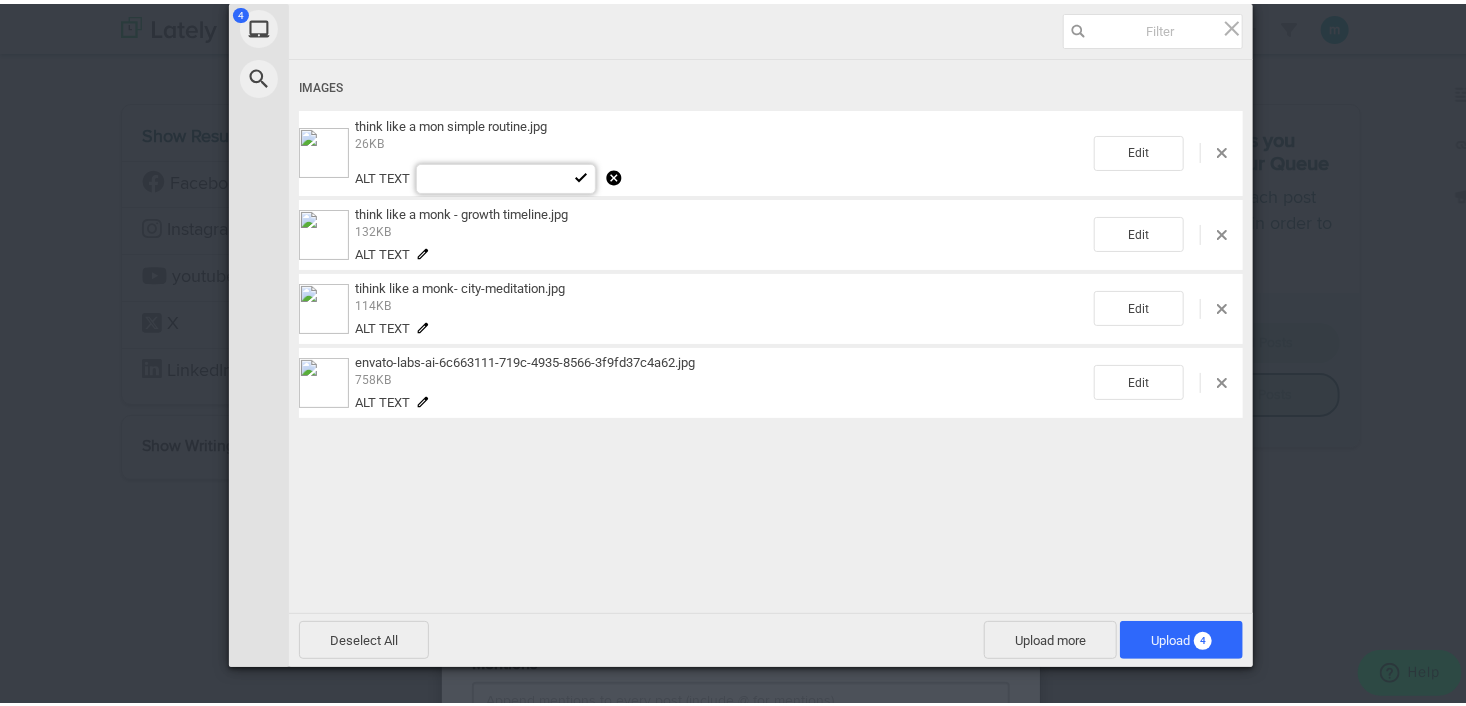 click at bounding box center [506, 175] 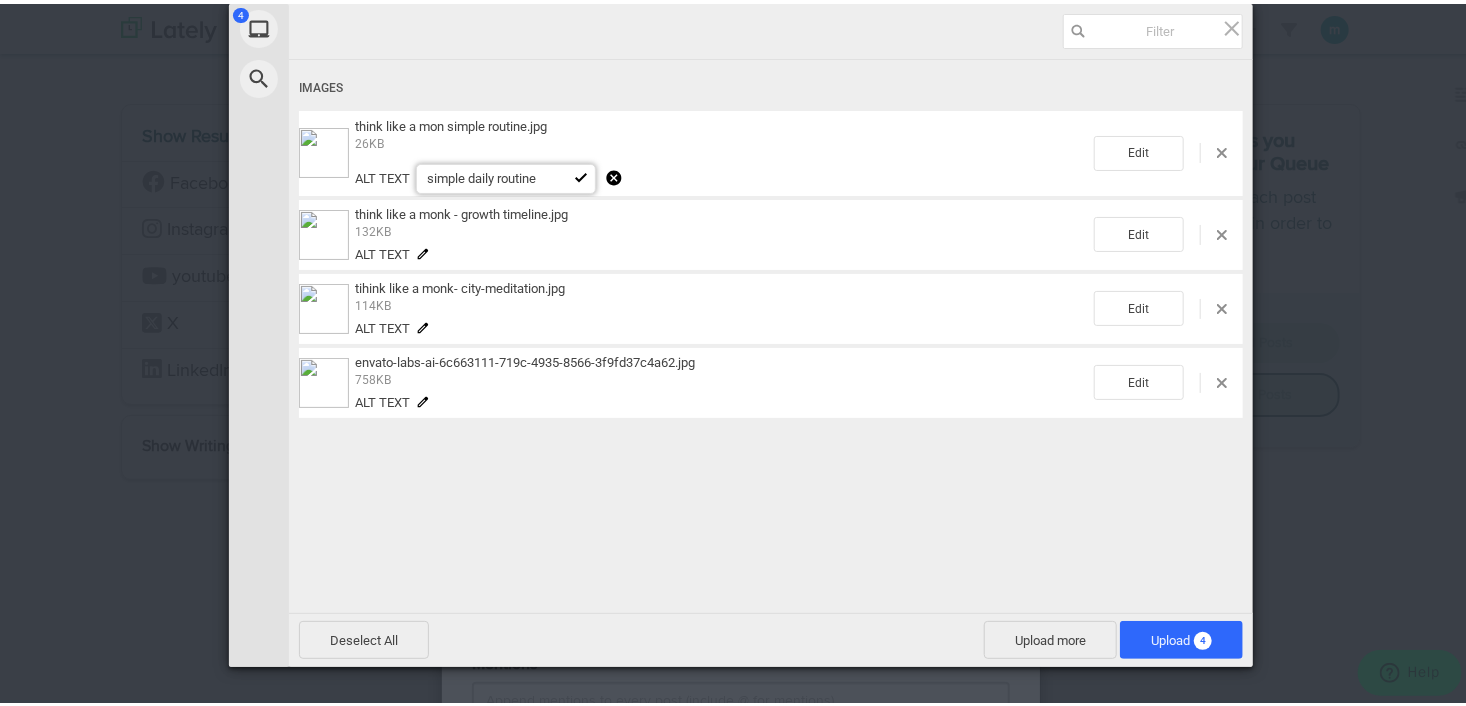 type on "simple daily routine" 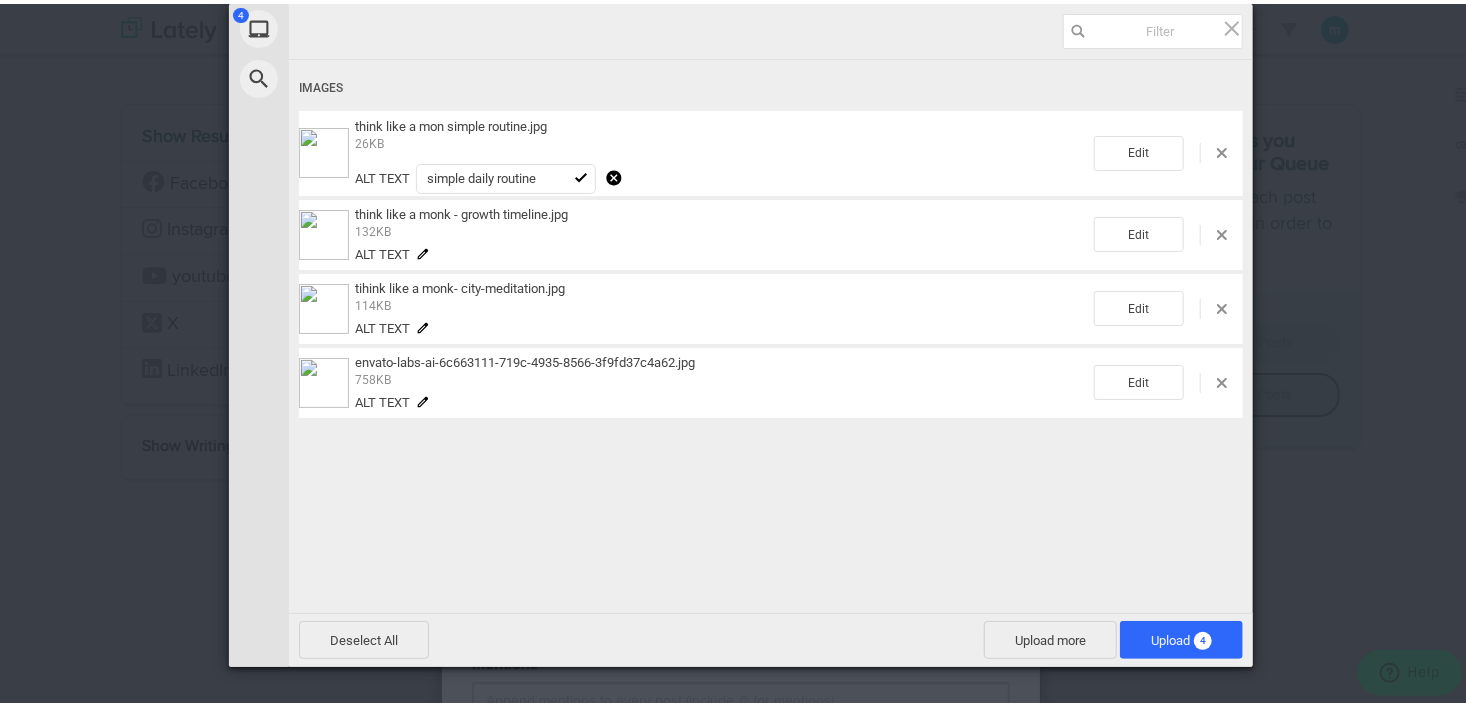 click on "Alt text" at bounding box center [382, 250] 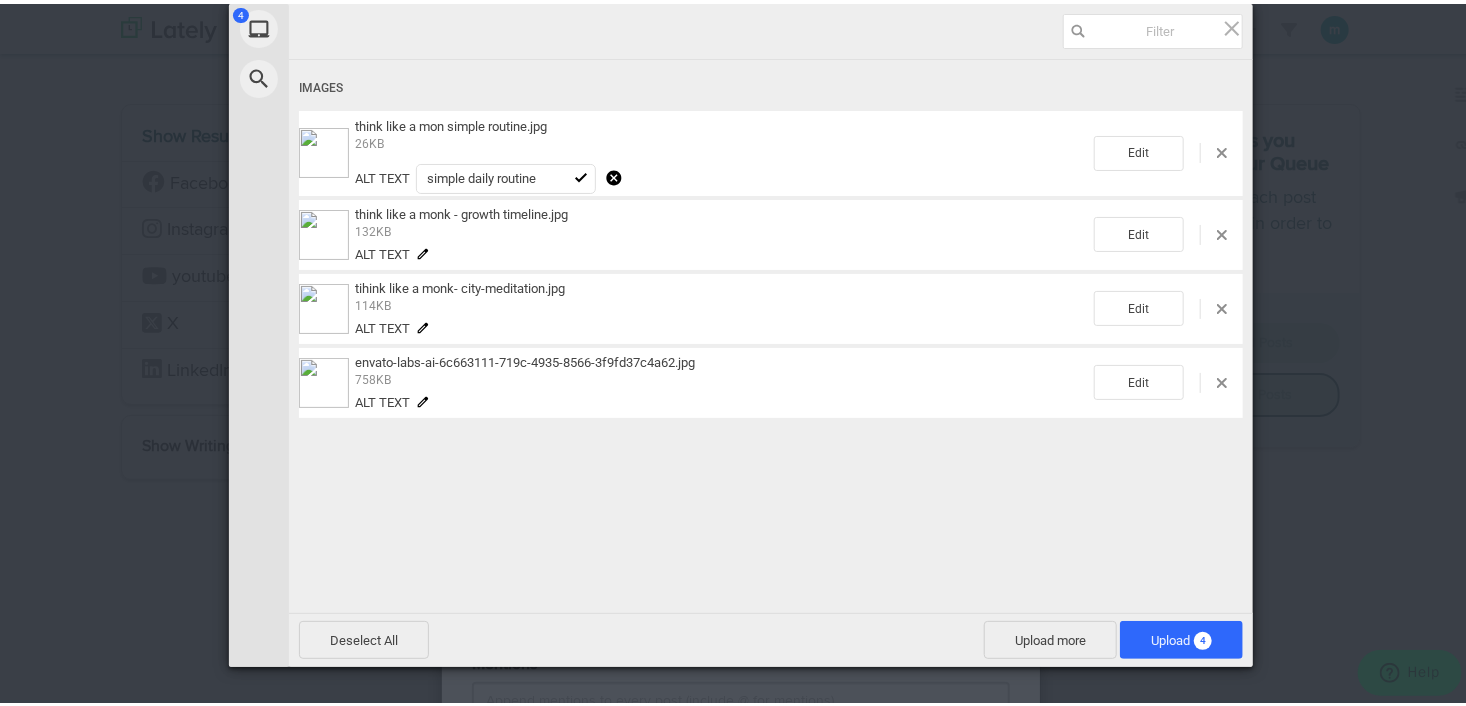 click on "Alt text" at bounding box center (382, 250) 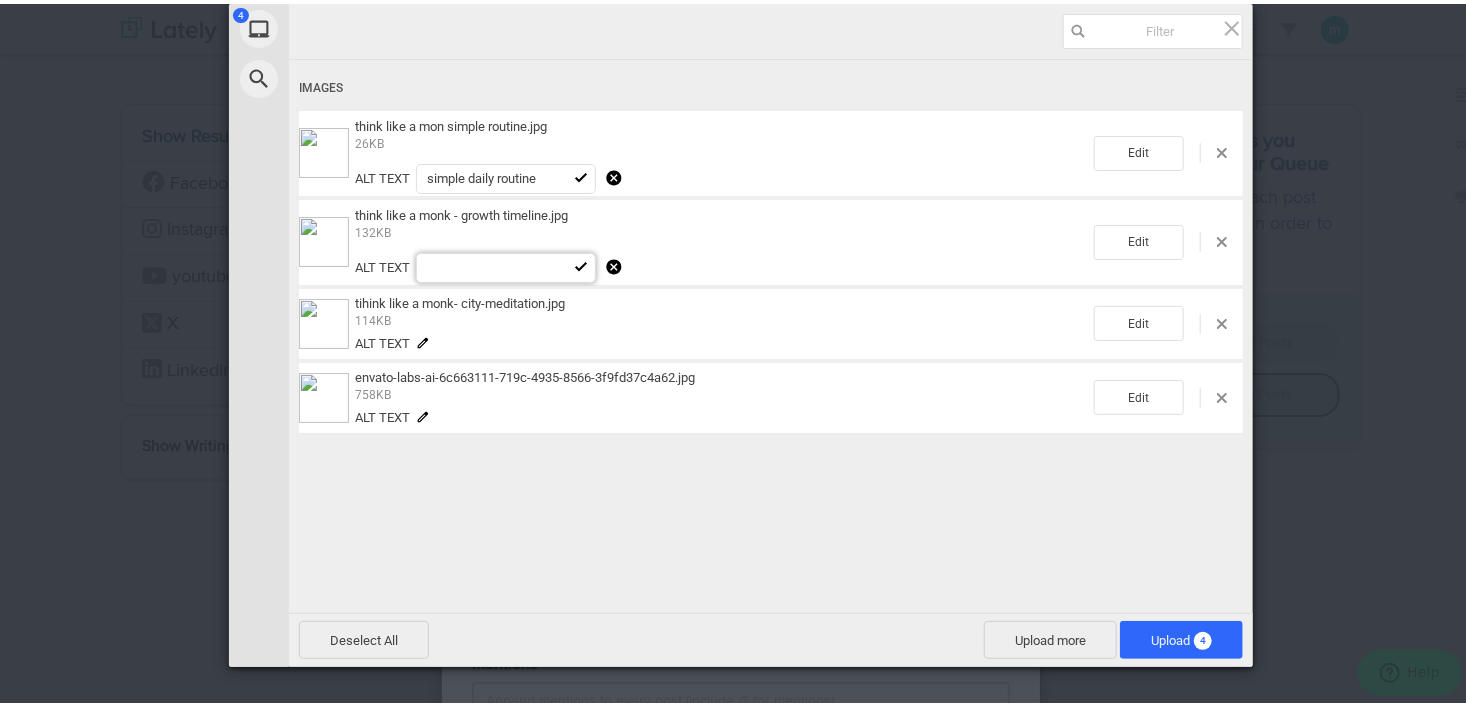 click at bounding box center (506, 264) 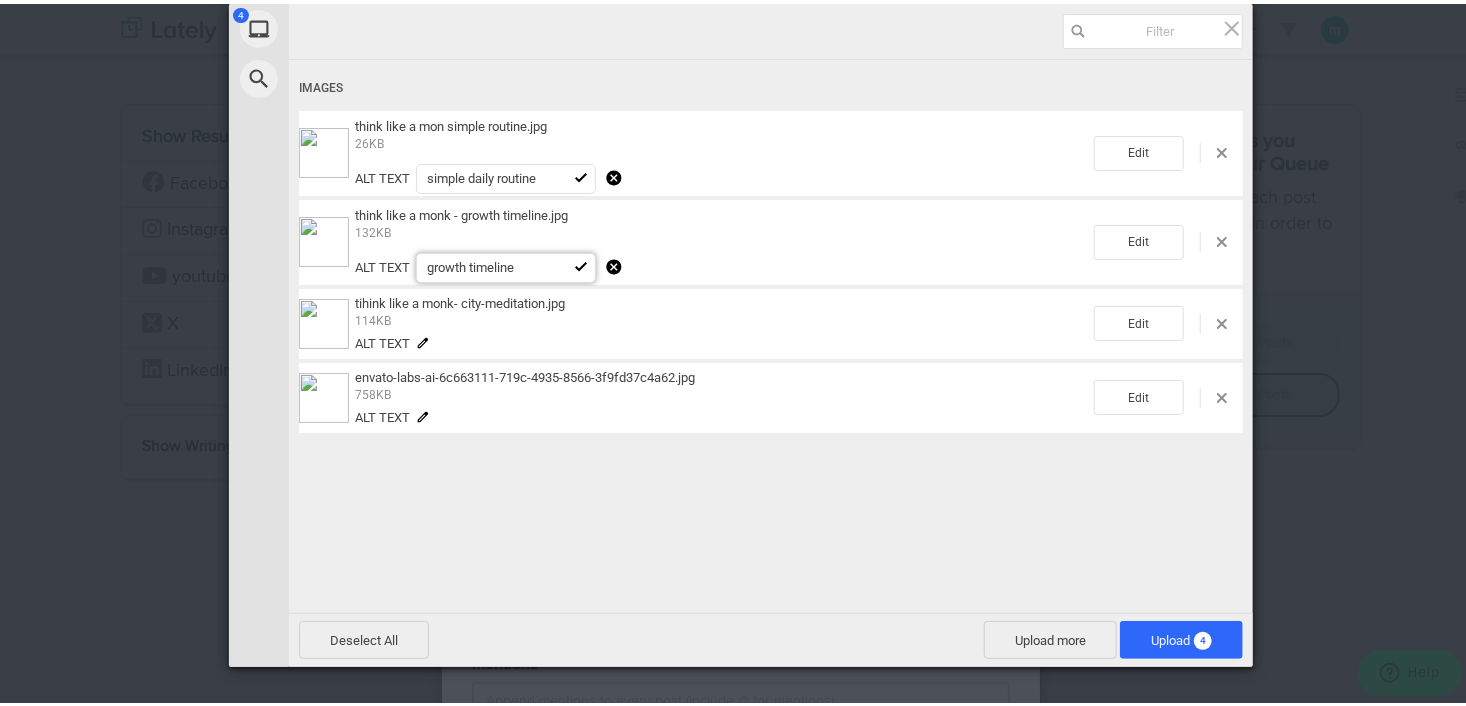 type on "growth timeline" 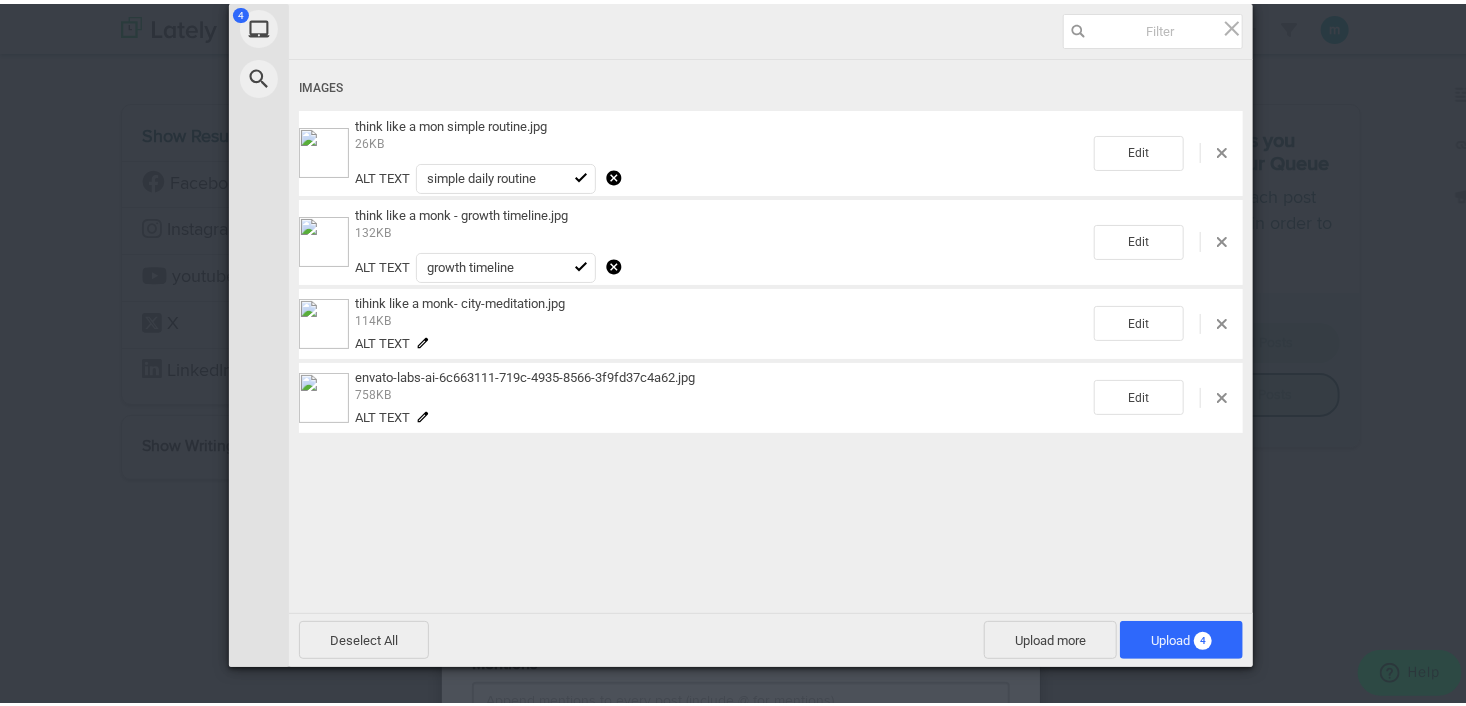 click on "tihink like a monk- city-meditation.jpg" at bounding box center (460, 299) 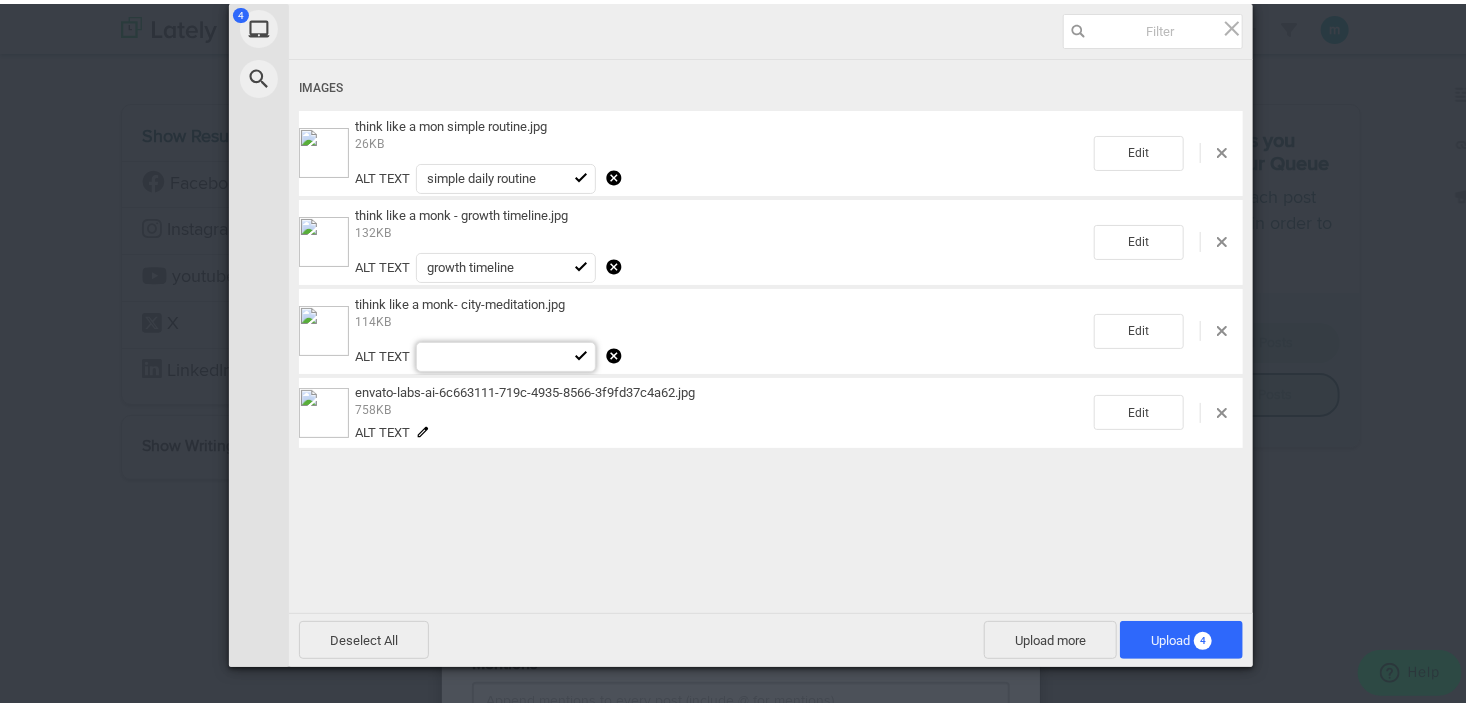 click at bounding box center (506, 353) 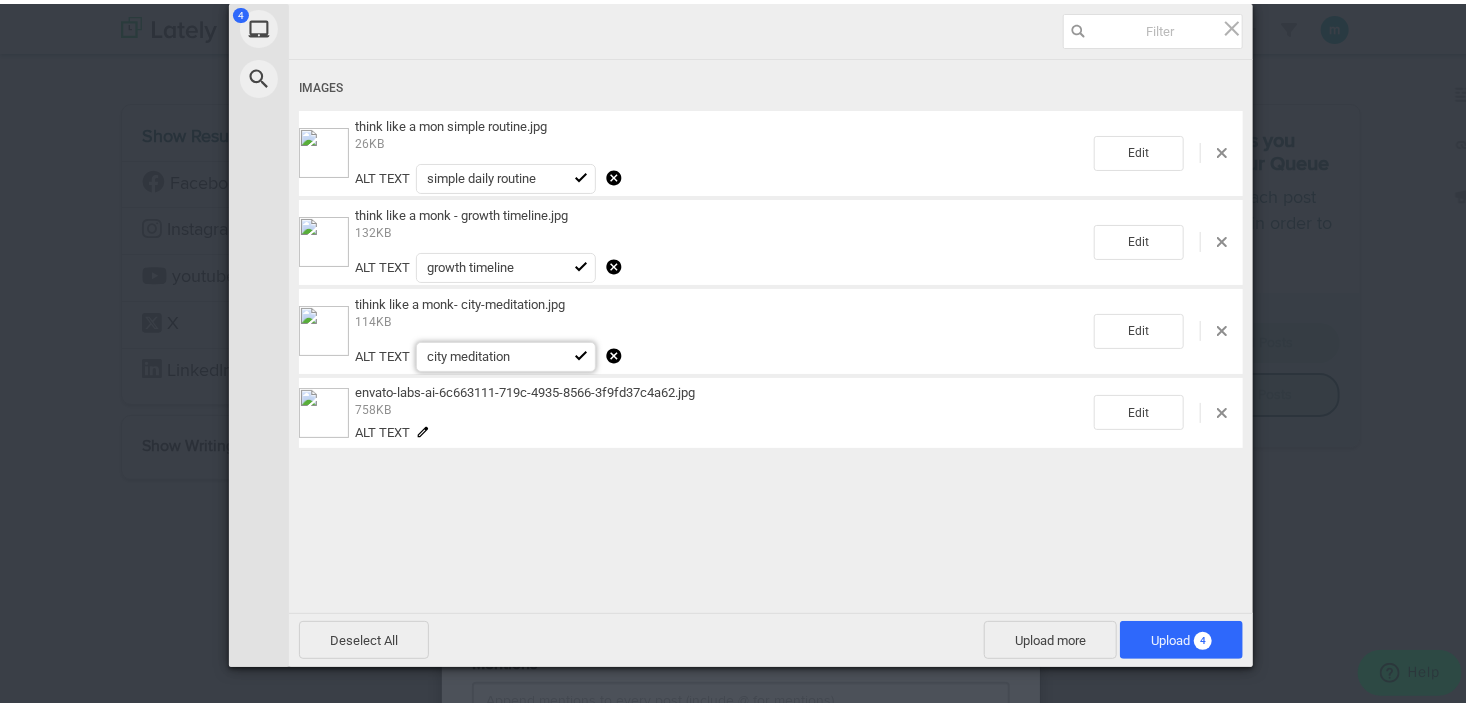 type on "city meditation" 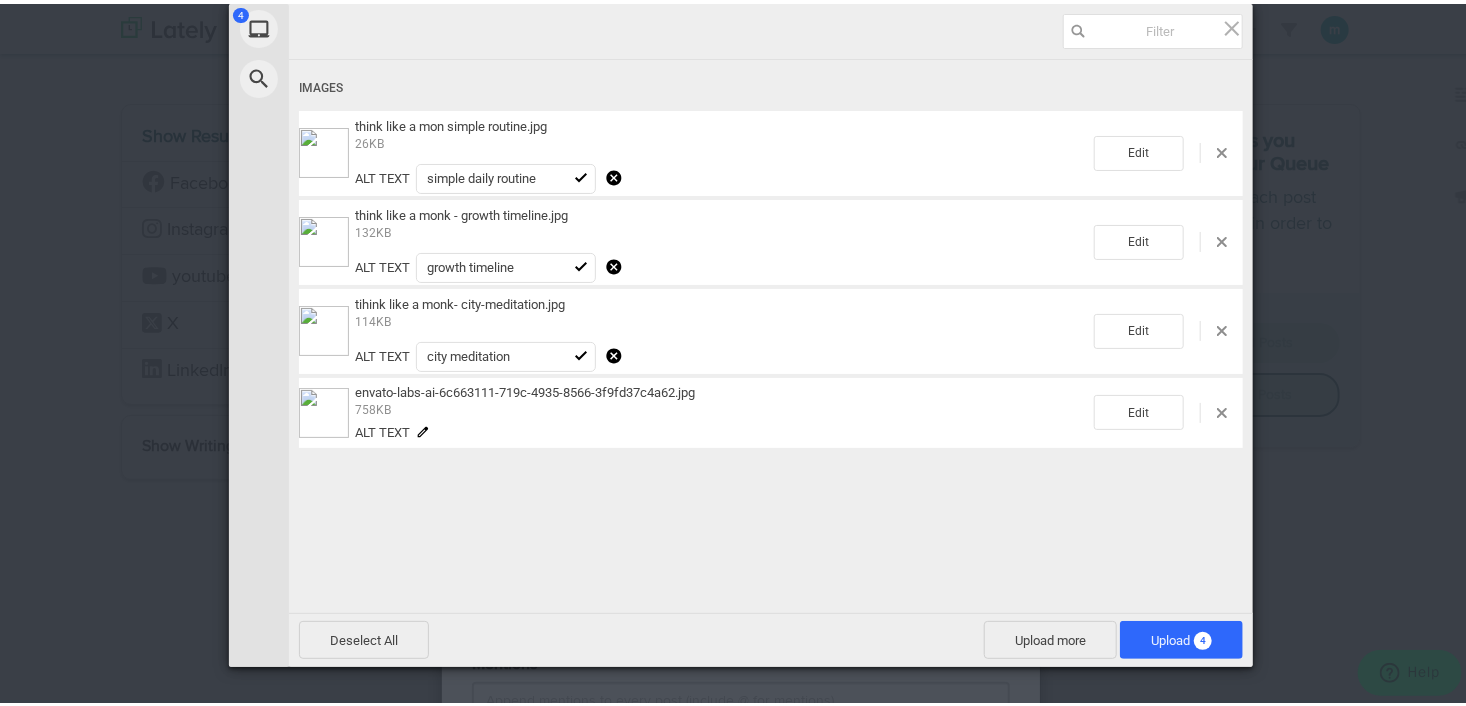 click on "Alt text" at bounding box center [382, 428] 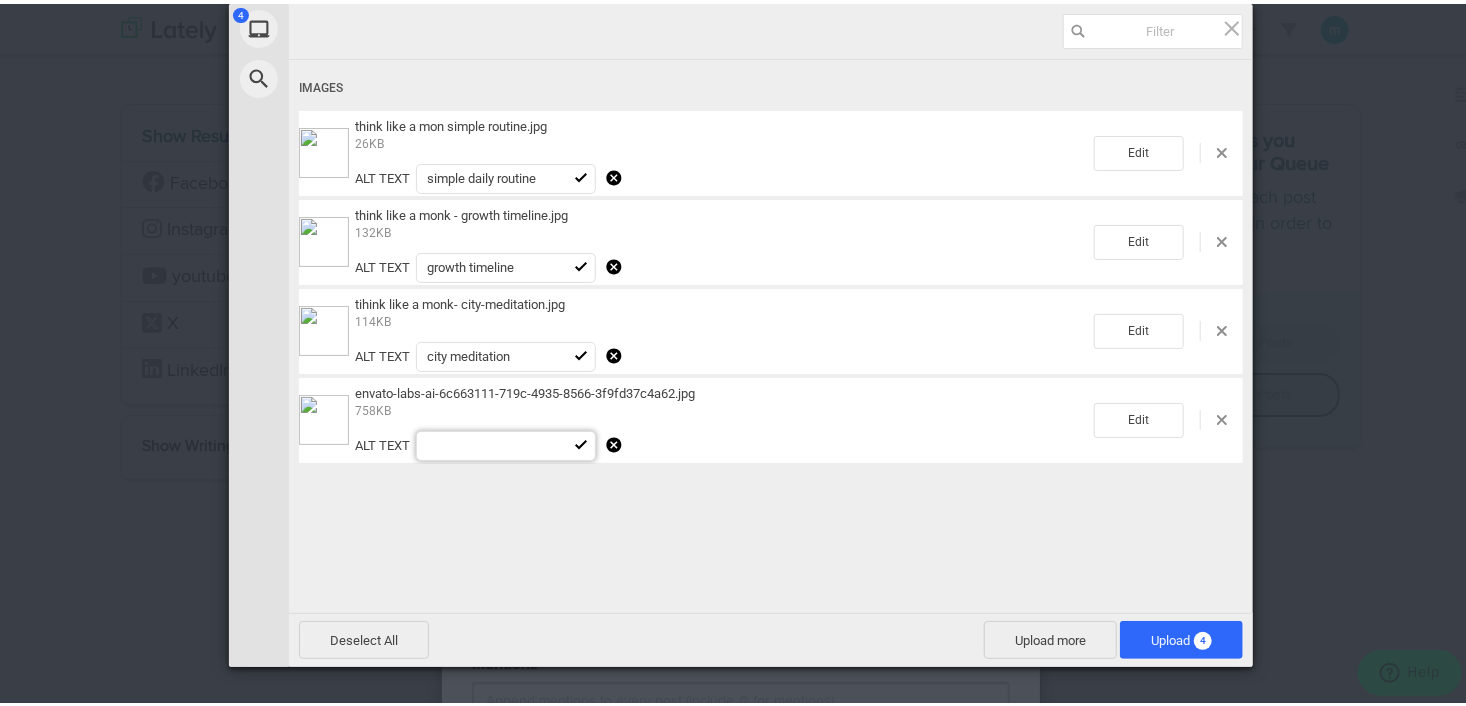click at bounding box center (506, 442) 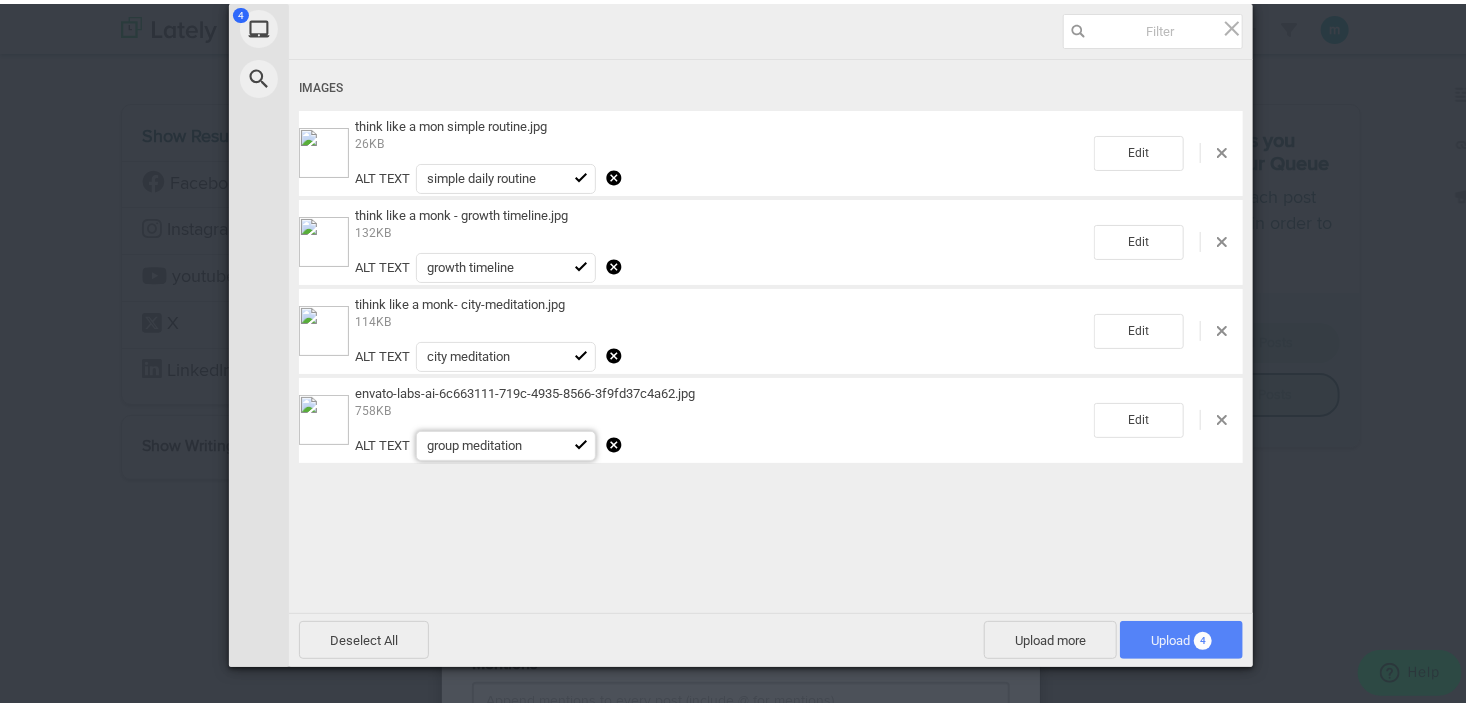 type on "group meditation" 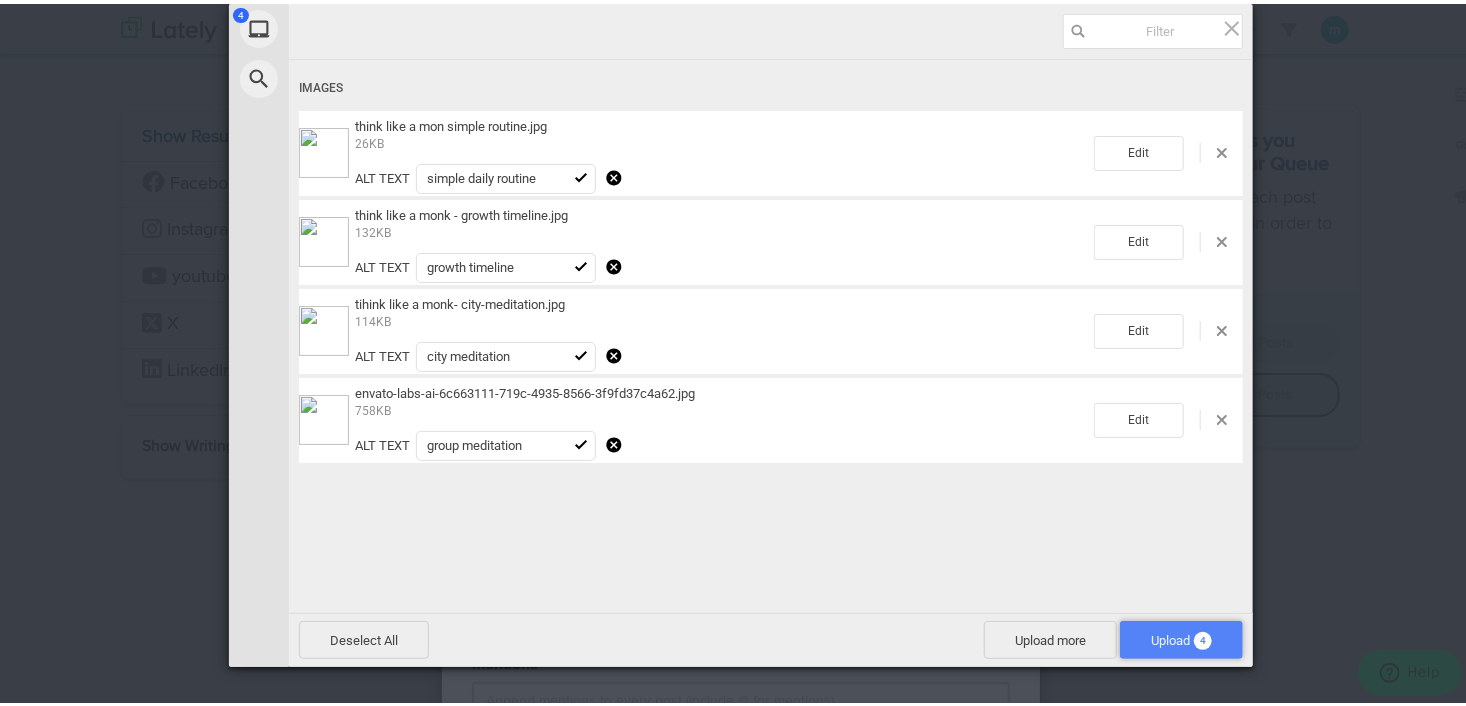 click on "Upload
4" at bounding box center (1181, 636) 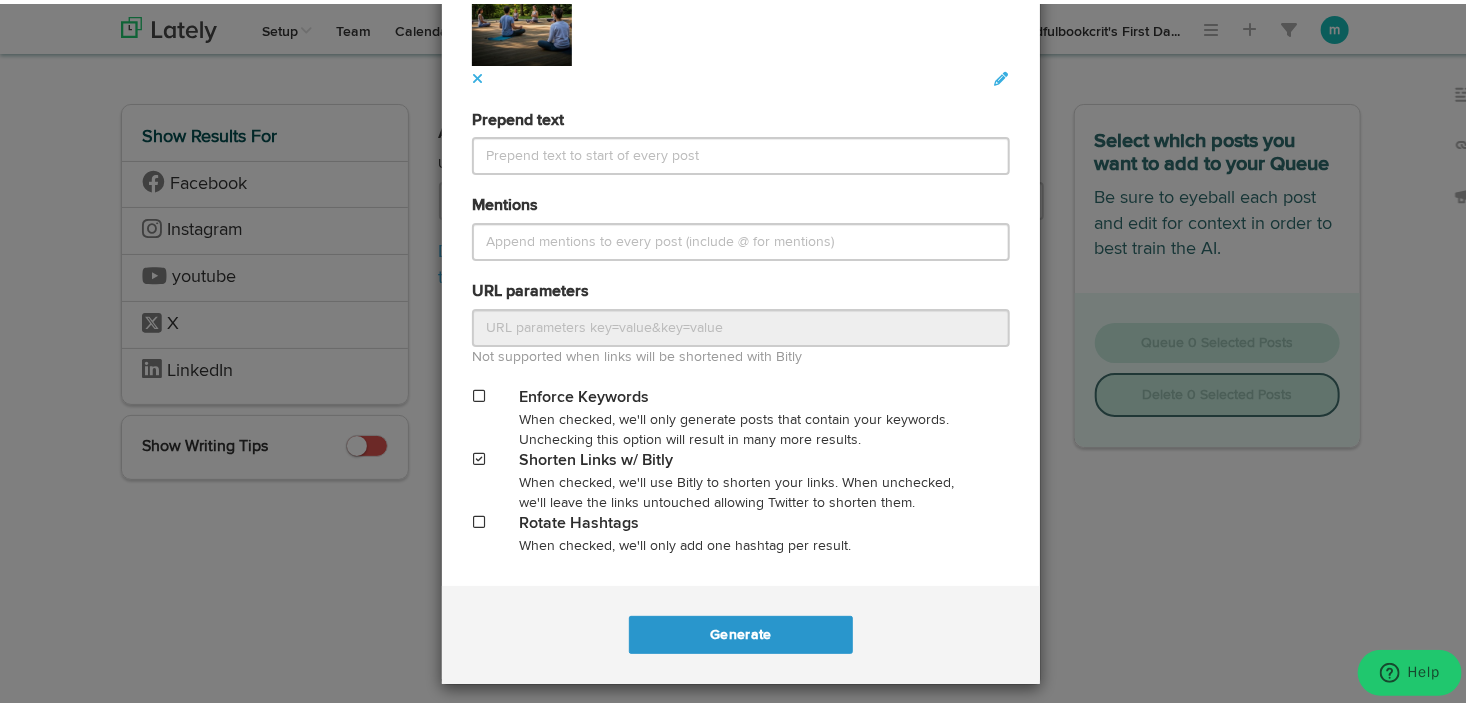 scroll, scrollTop: 1207, scrollLeft: 0, axis: vertical 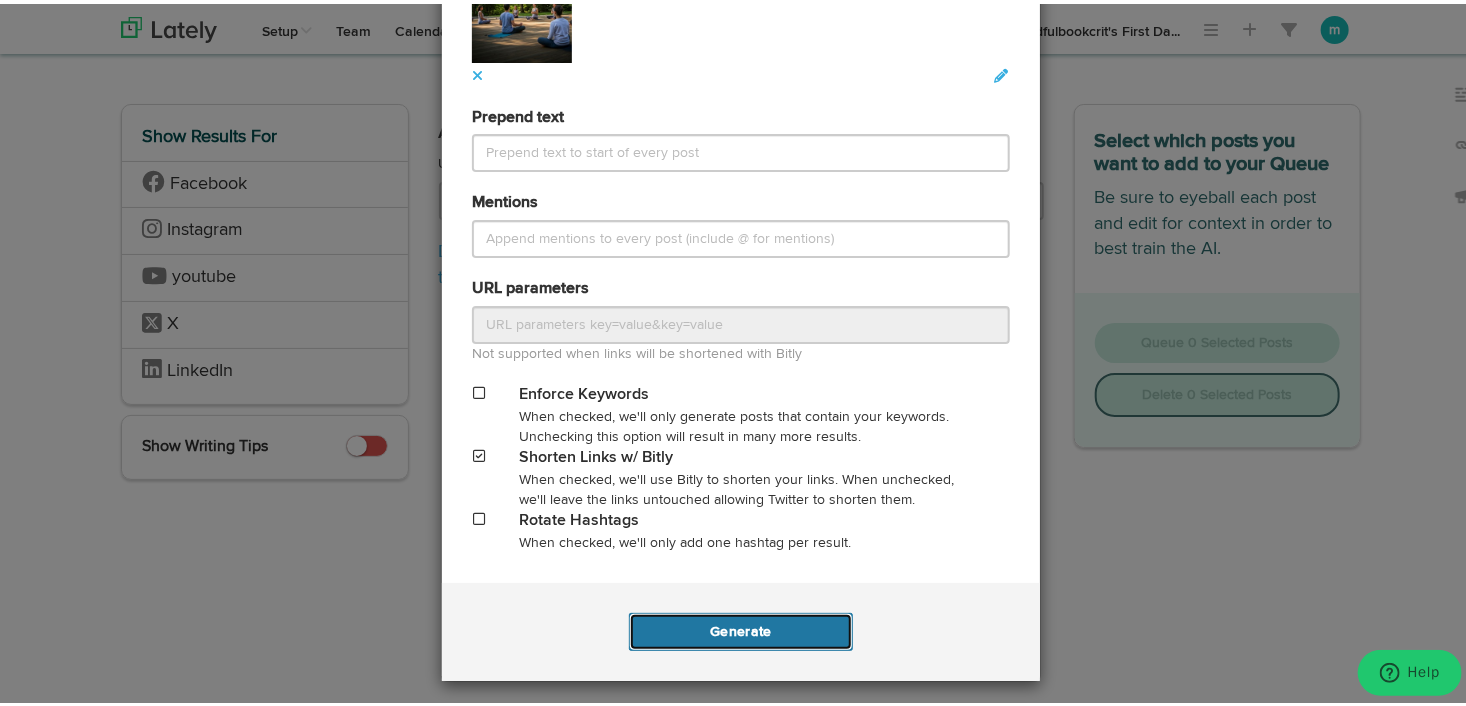 click on "Generate" at bounding box center (740, 628) 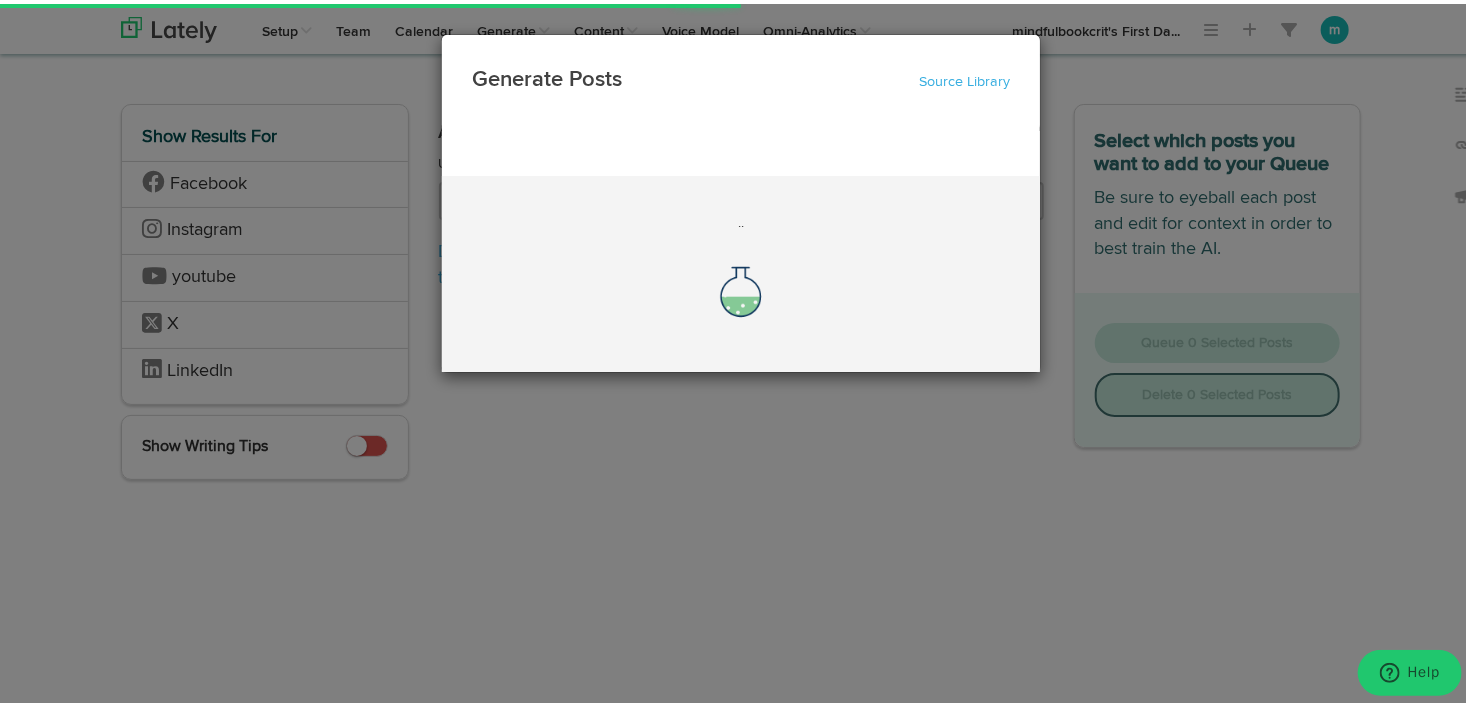 scroll, scrollTop: 0, scrollLeft: 0, axis: both 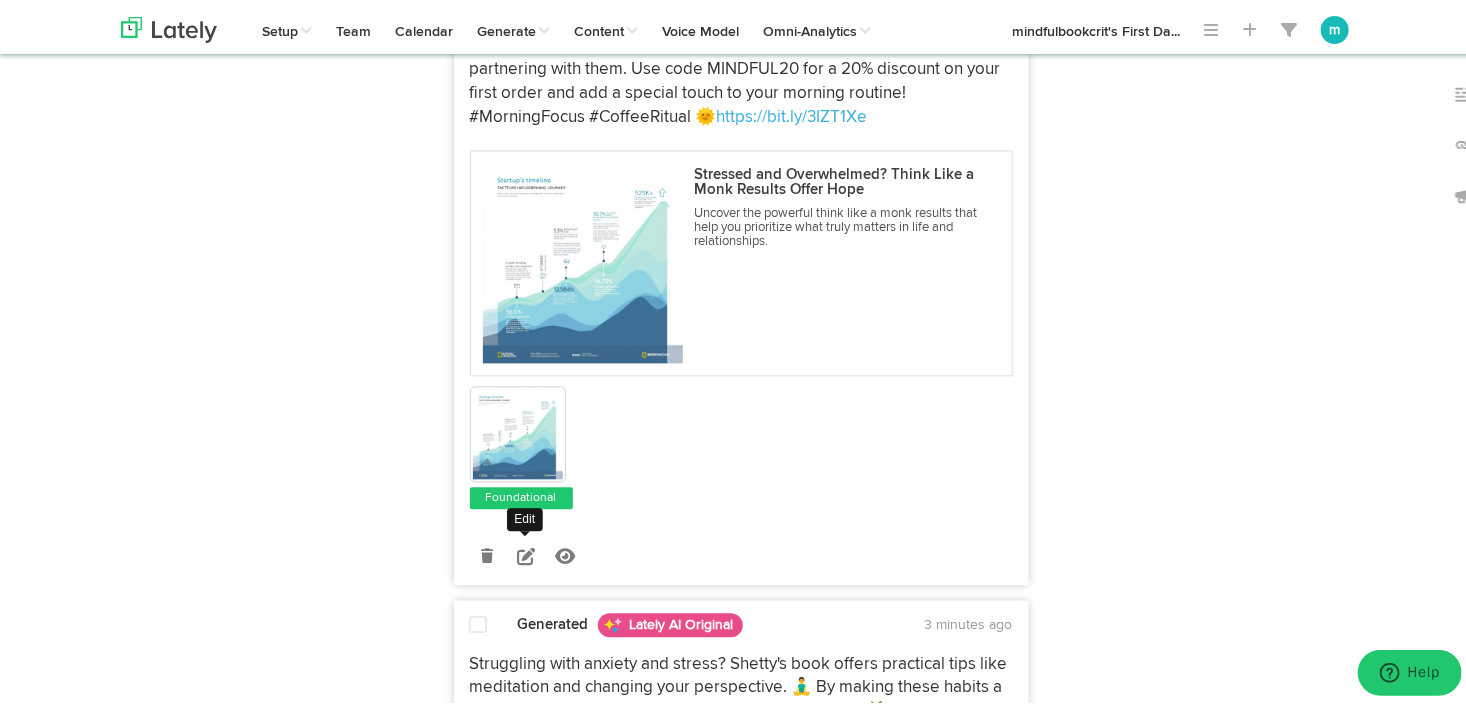 click at bounding box center [526, 552] 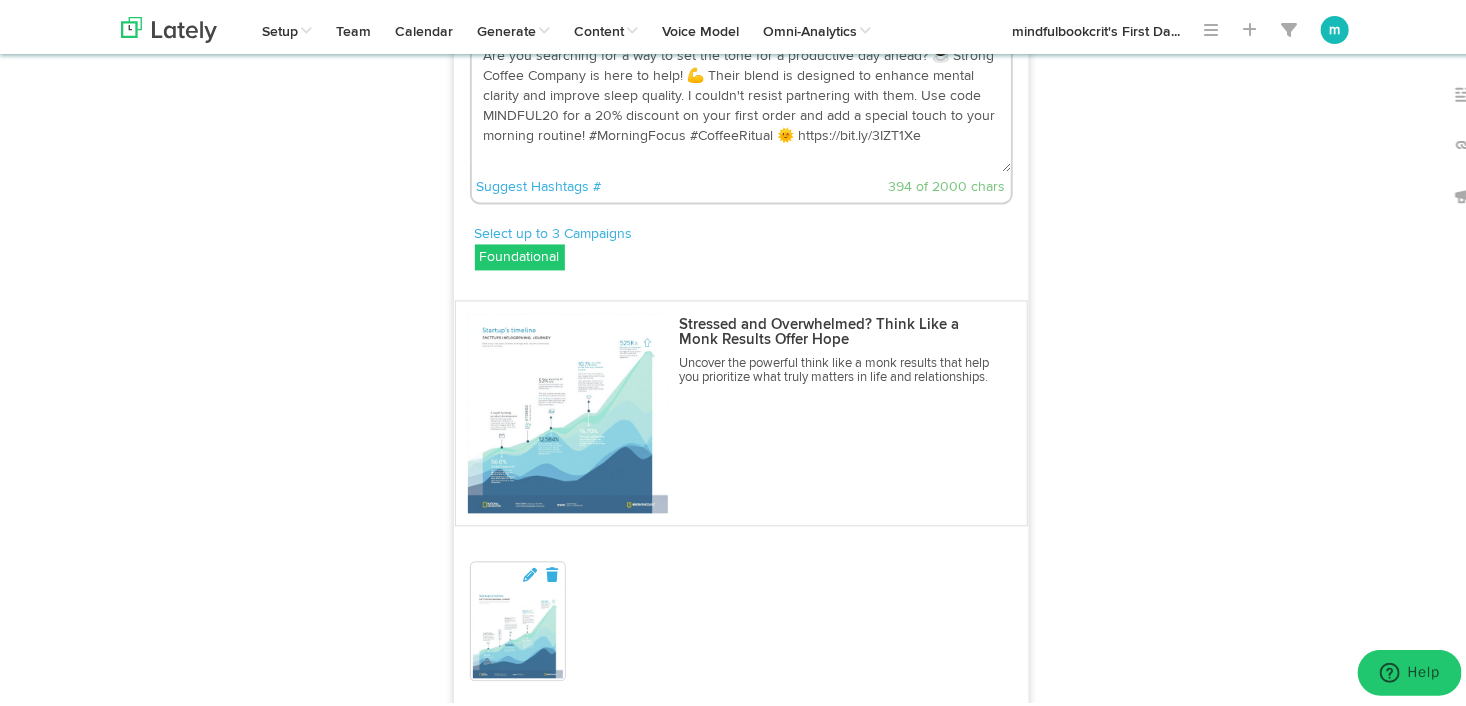 scroll, scrollTop: 5400, scrollLeft: 0, axis: vertical 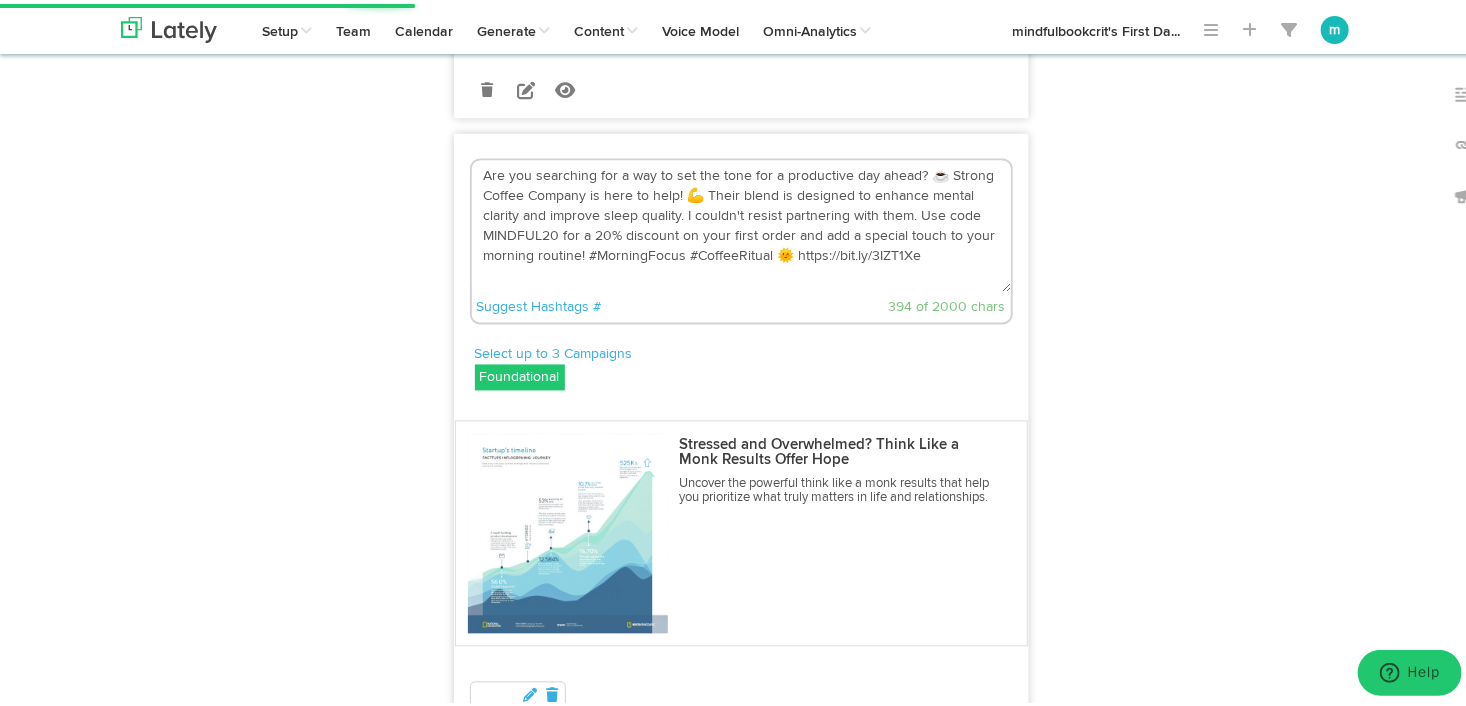 click on "Are you searching for a way to set the tone for a productive day ahead? ☕️ Strong Coffee Company is here to help! 💪 Their blend is designed to enhance mental clarity and improve sleep quality. I couldn't resist partnering with them. Use code MINDFUL20 for a 20% discount on your first order and add a special touch to your morning routine! #MorningFocus #CoffeeRitual 🌞 https://bit.ly/3IZT1Xe" at bounding box center (741, 223) 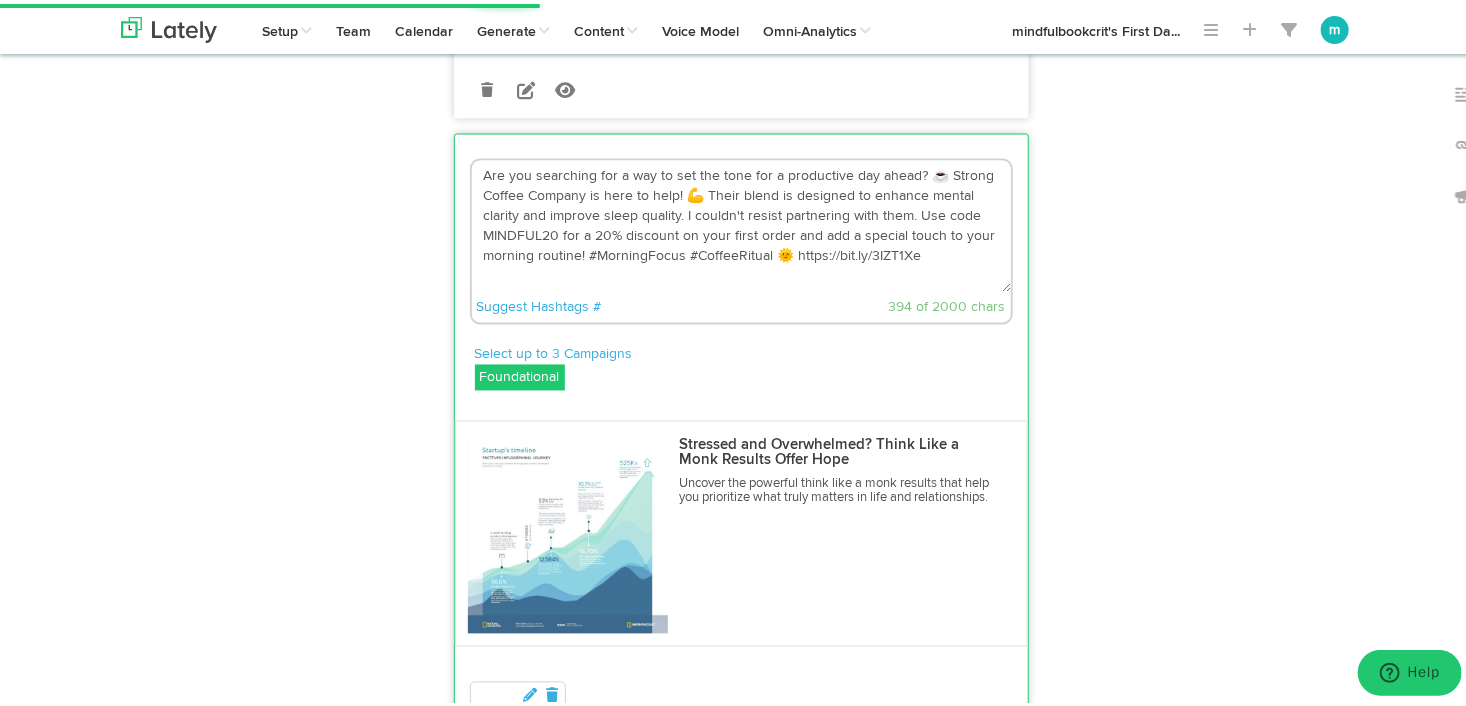 scroll, scrollTop: 32, scrollLeft: 0, axis: vertical 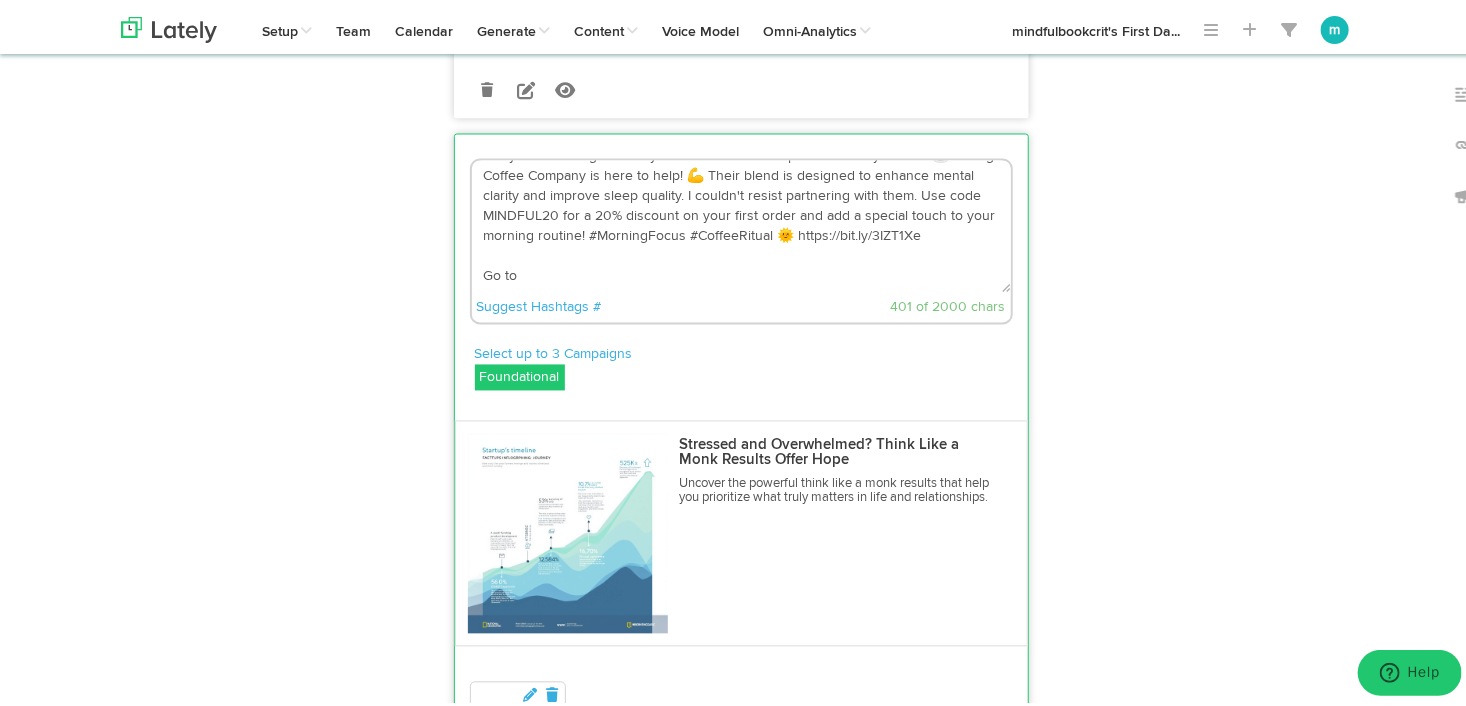 paste on "https://mindfulbookcritic.codeadx.me/" 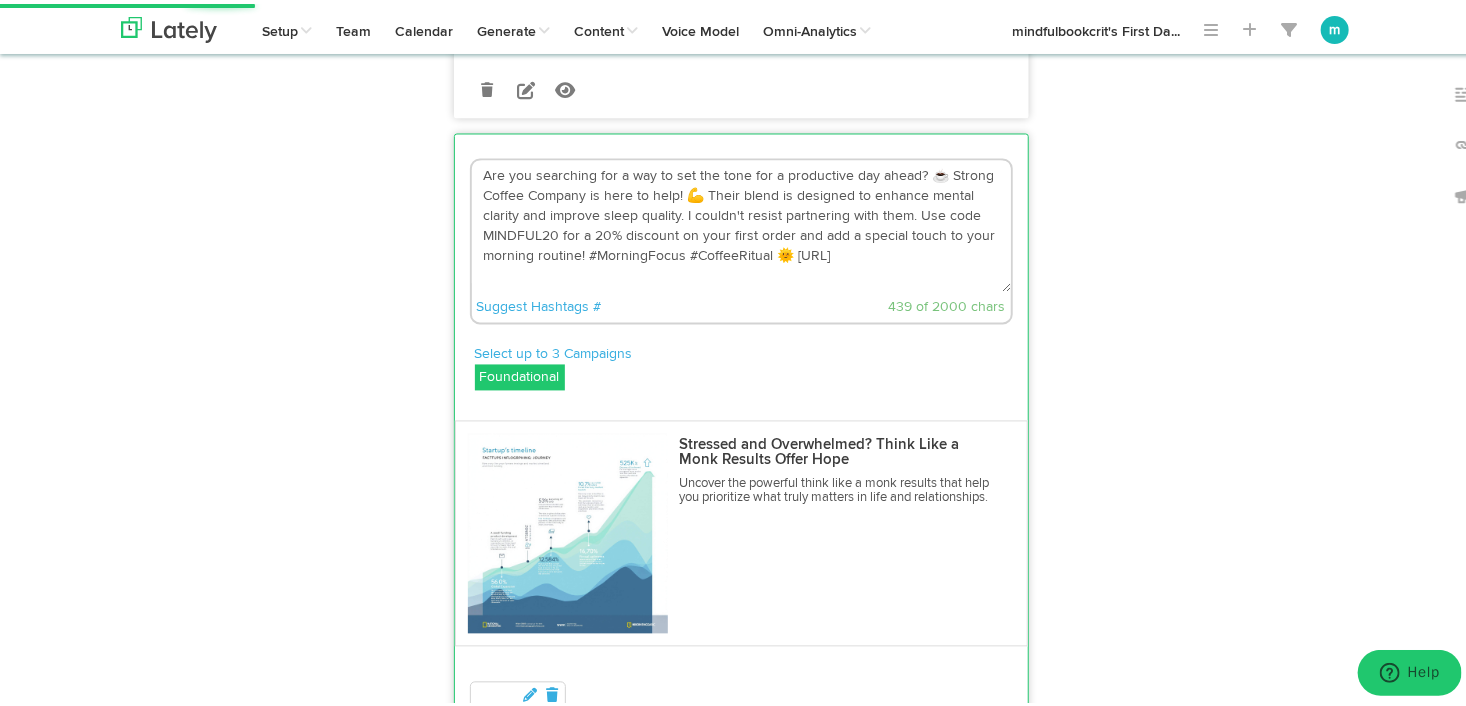 scroll, scrollTop: 52, scrollLeft: 0, axis: vertical 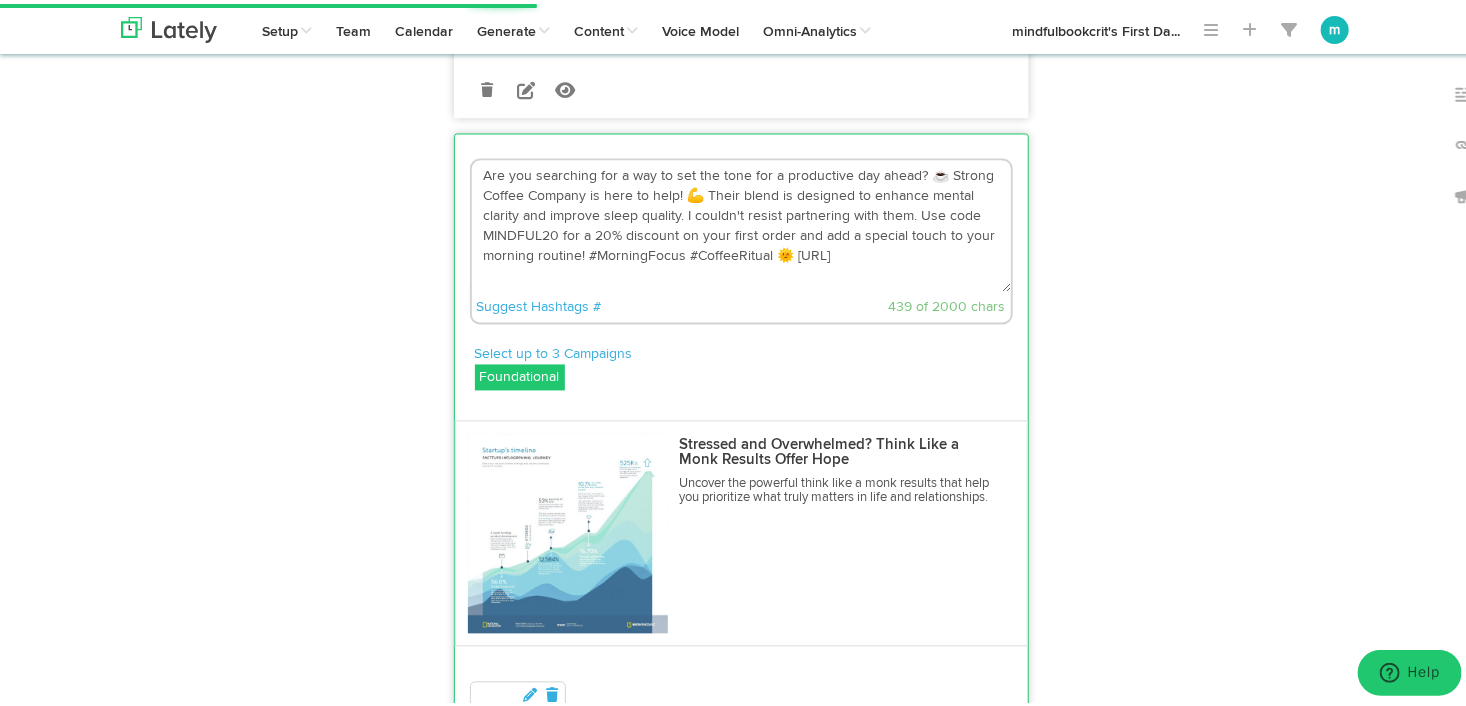click on "Are you searching for a way to set the tone for a productive day ahead? ☕️ Strong Coffee Company is here to help! 💪 Their blend is designed to enhance mental clarity and improve sleep quality. I couldn't resist partnering with them. Use code MINDFUL20 for a 20% discount on your first order and add a special touch to your morning routine! #MorningFocus #CoffeeRitual 🌞 [URL]" at bounding box center (741, 223) 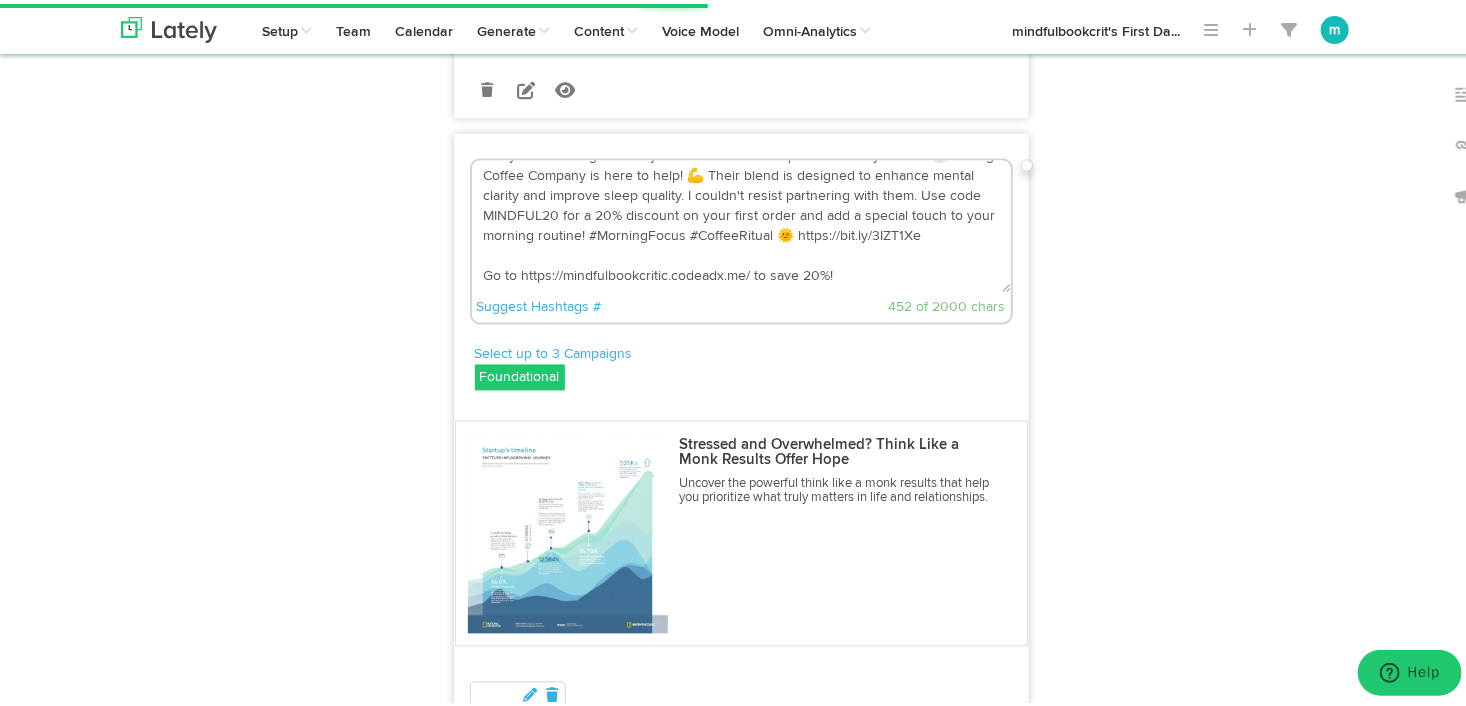 scroll, scrollTop: 0, scrollLeft: 0, axis: both 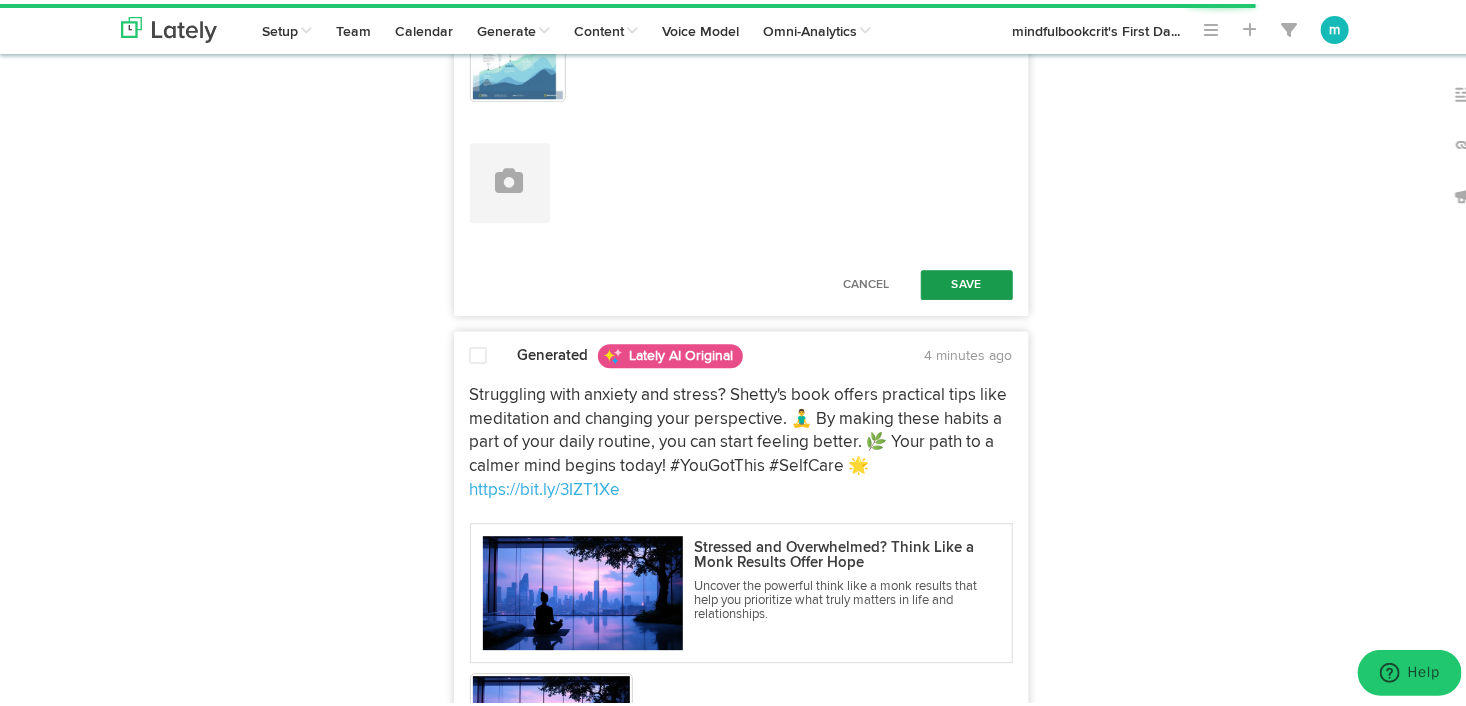 type on "Are you searching for a way to set the tone for a productive day ahead? ☕️ Strong Coffee Company is here to help! 💪 Their blend is designed to enhance mental clarity and improve sleep quality. I couldn't resist partnering with them. Use code MINDFUL20 for a 20% discount on your first order and add a special touch to your morning routine! #MorningFocus #CoffeeRitual 🌞 https://bit.ly/3IZT1Xe
Go to https://mindfulbookcritic.codeadx.me/ to save 20%!" 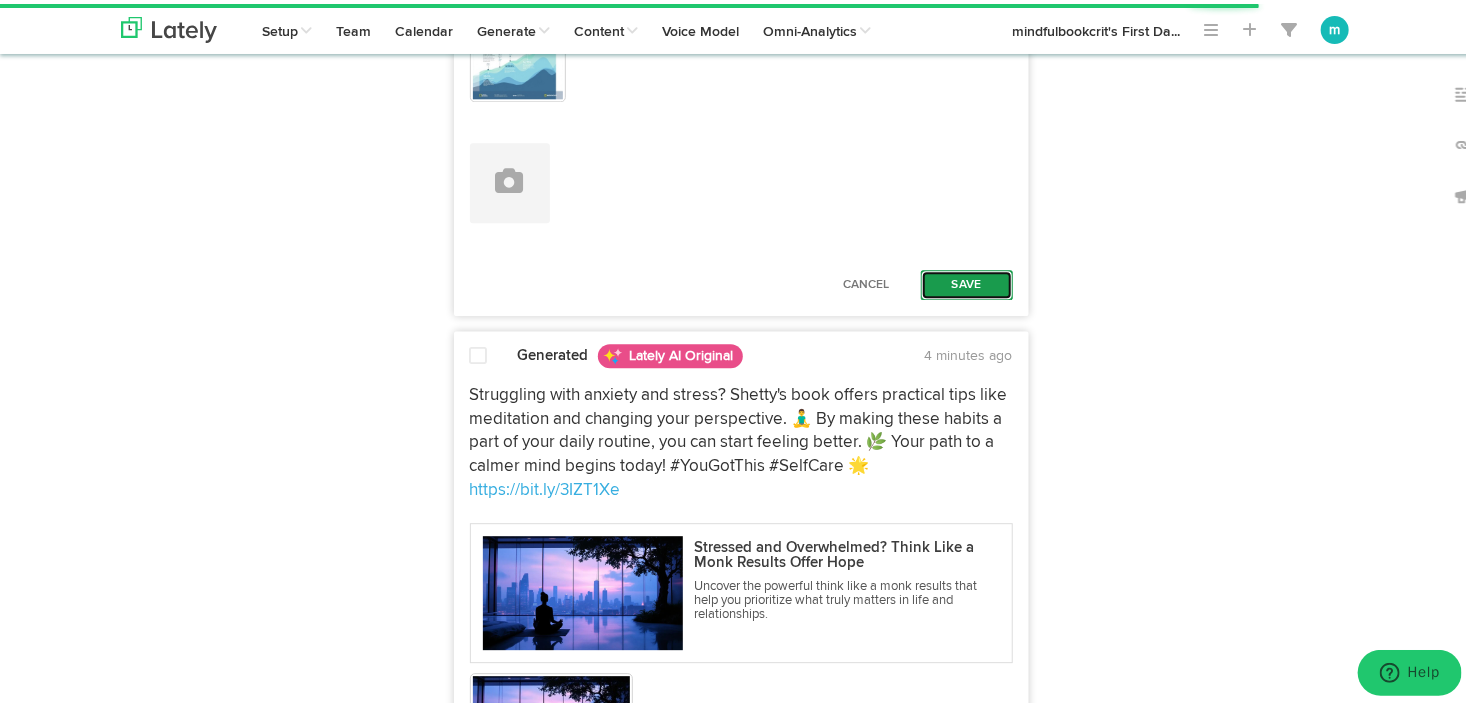 click on "Save" at bounding box center (967, 281) 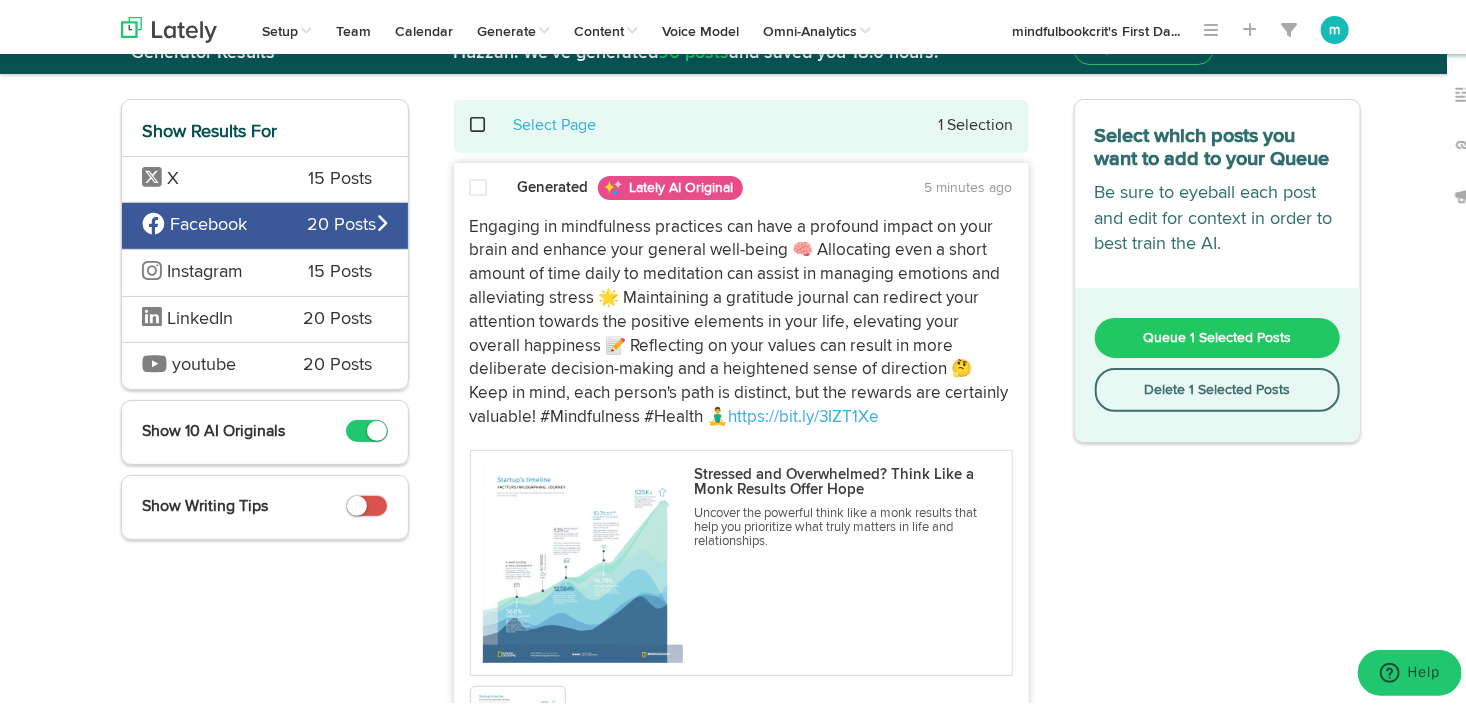 scroll, scrollTop: 0, scrollLeft: 0, axis: both 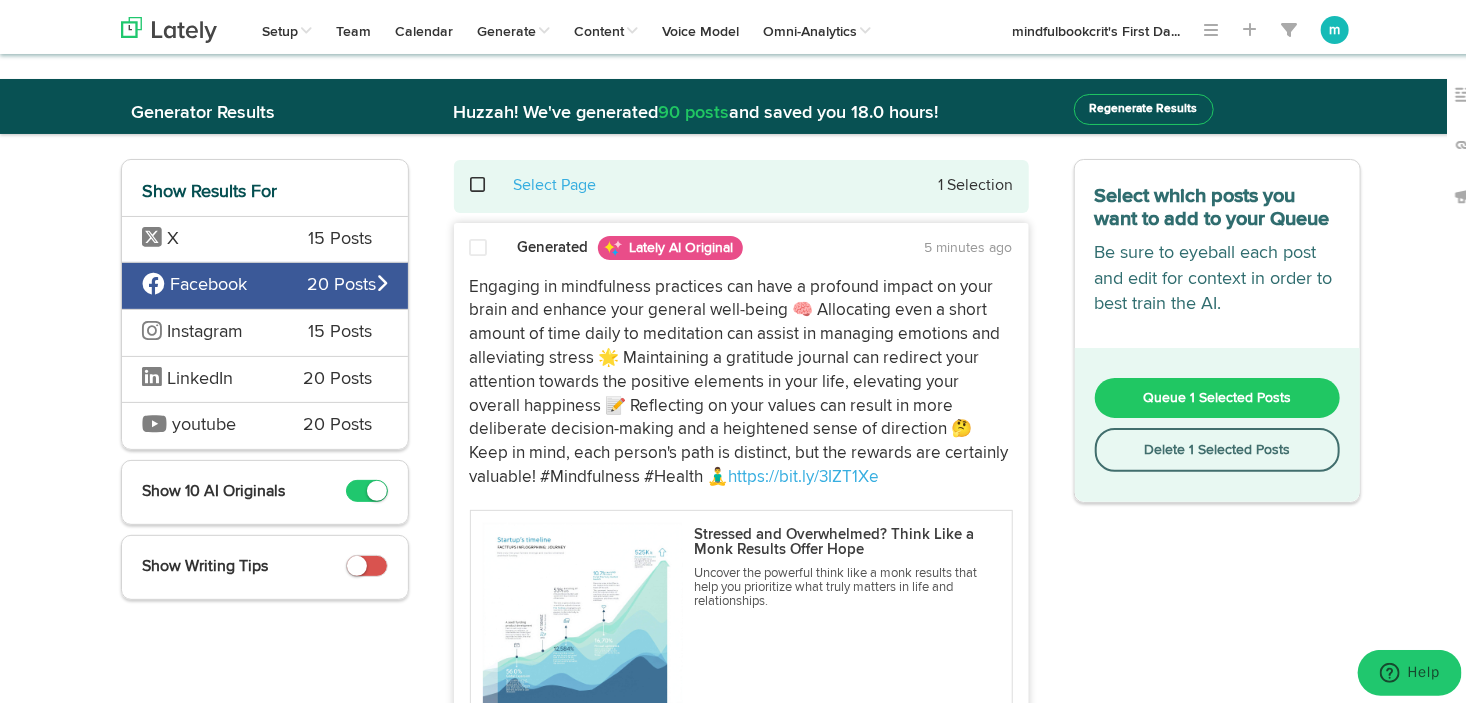 click at bounding box center [489, 181] 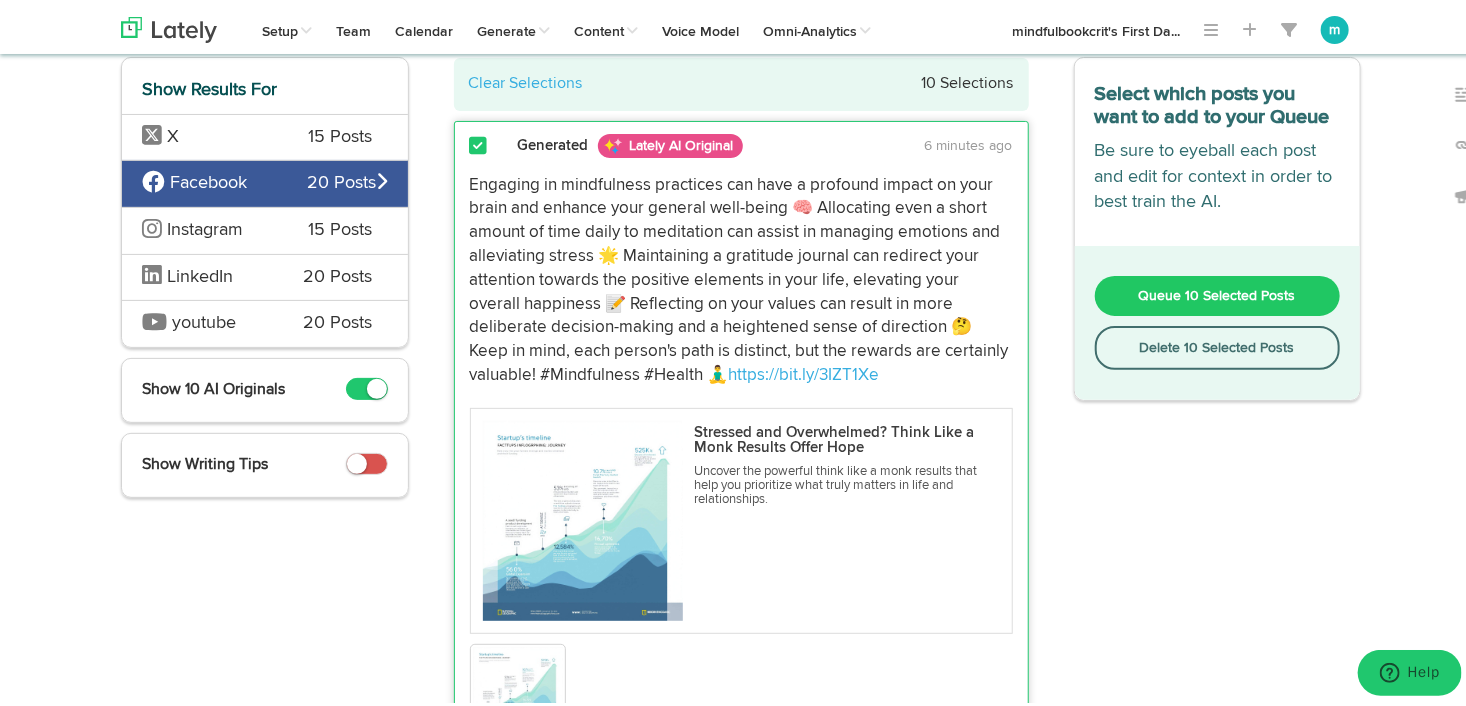 scroll, scrollTop: 0, scrollLeft: 0, axis: both 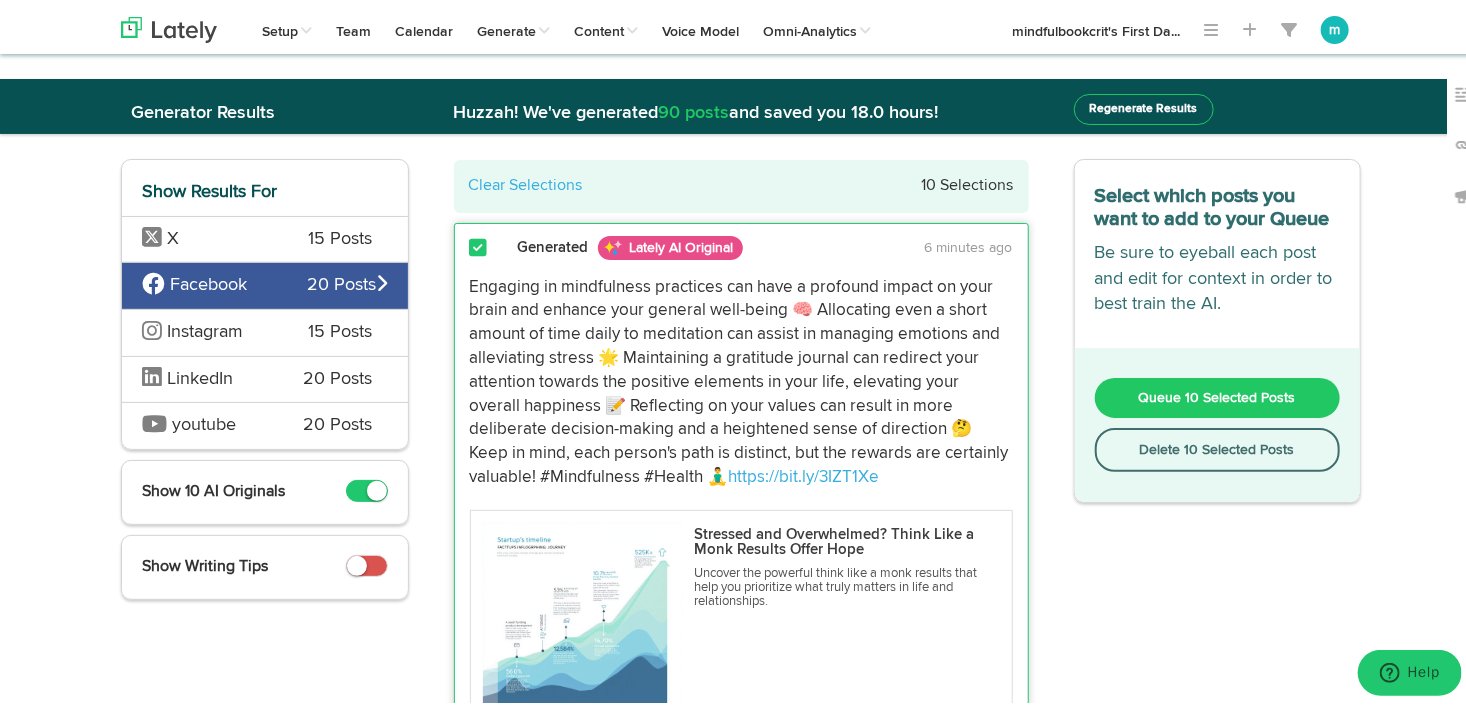 click on "Queue 10 Selected Posts" at bounding box center (1217, 394) 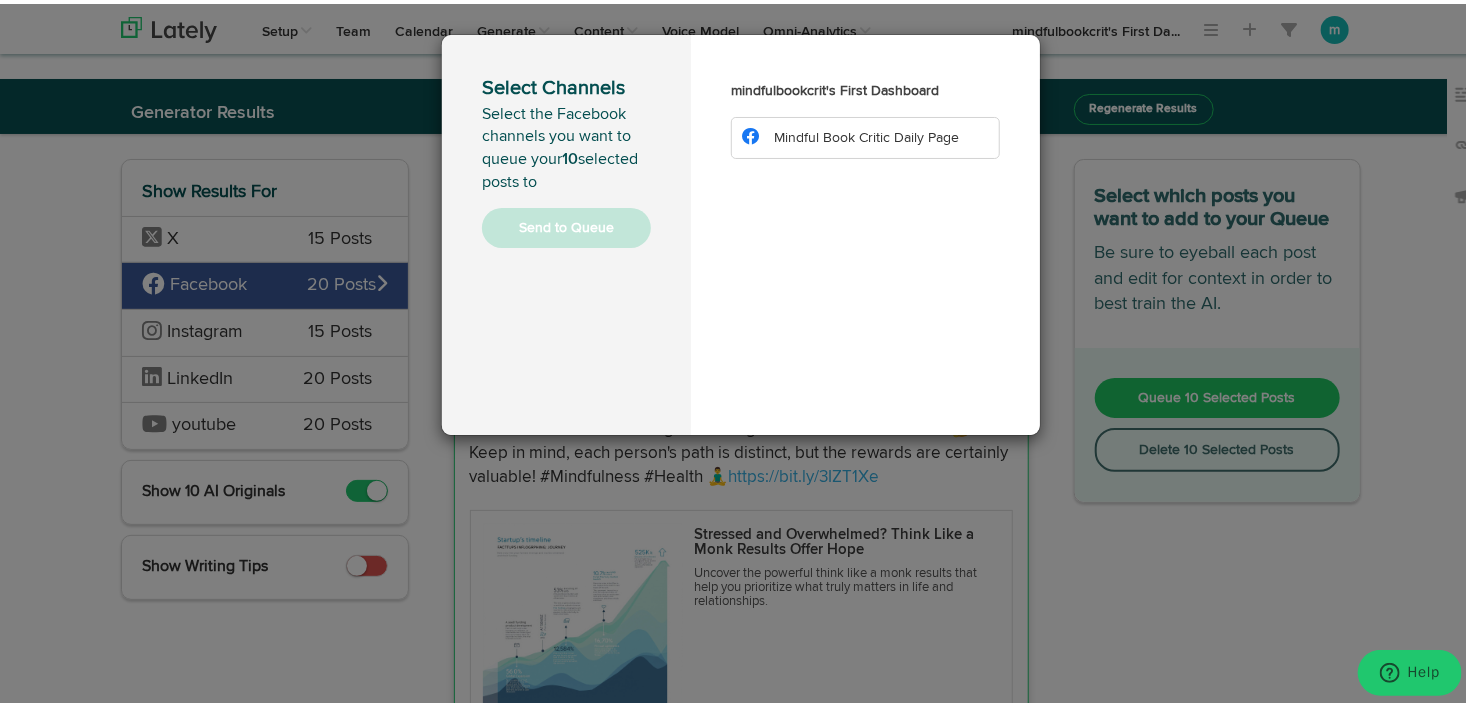 click on "Mindful Book Critic Daily Page" at bounding box center (850, 134) 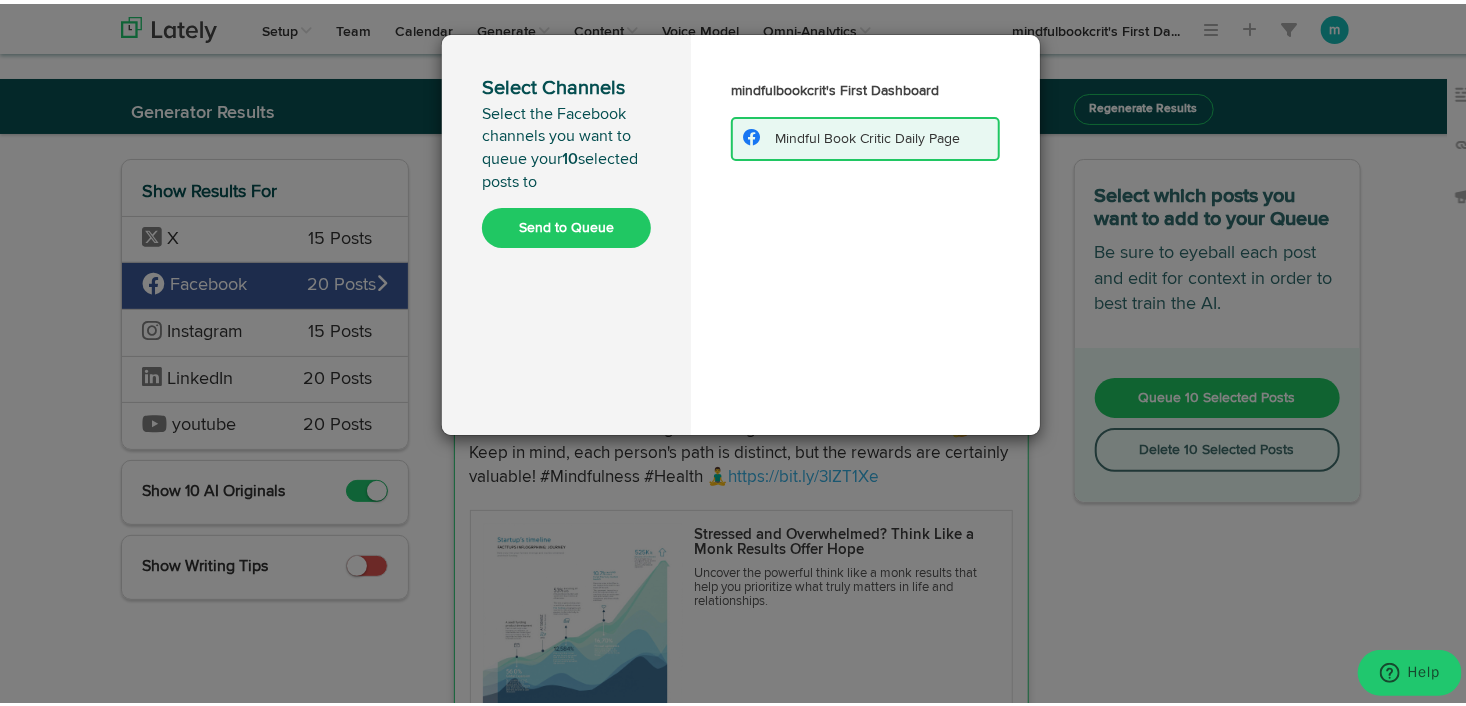 click on "Send to Queue" at bounding box center [566, 224] 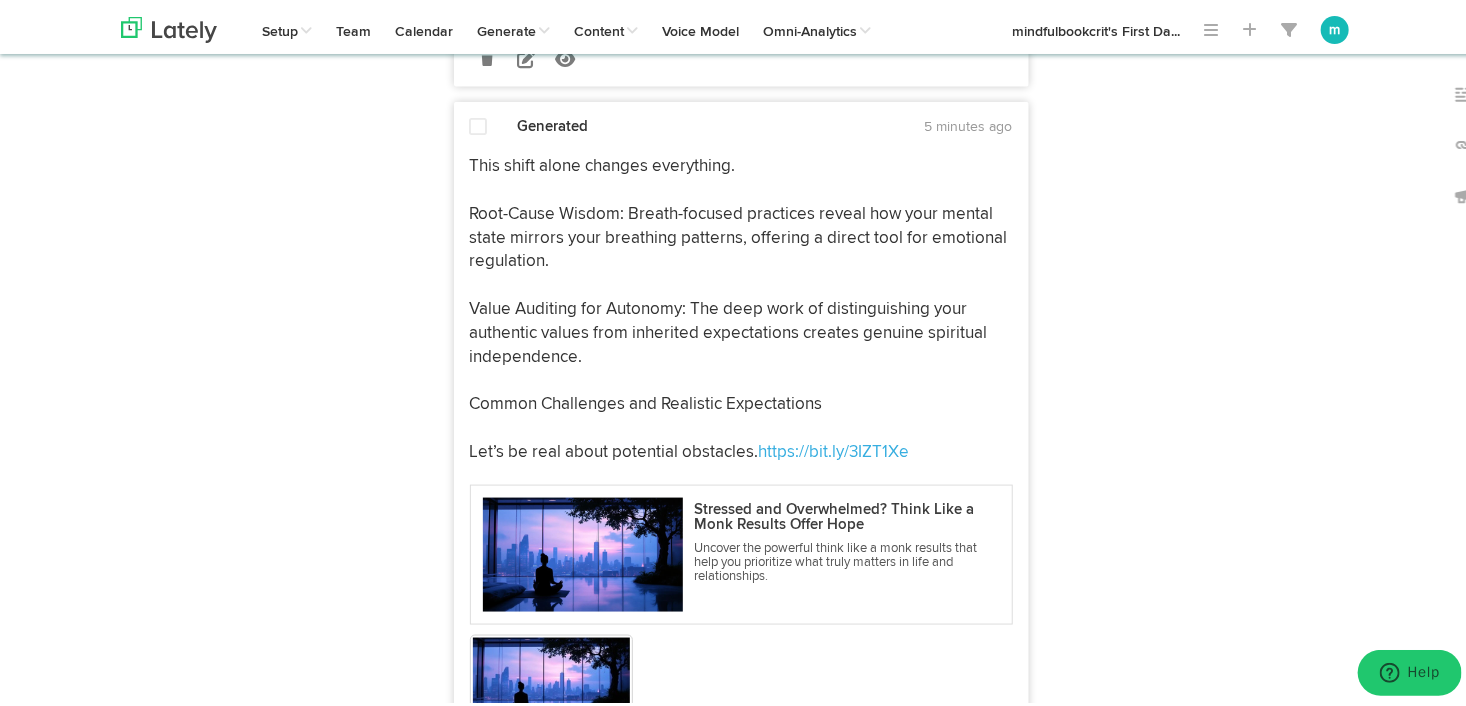 scroll, scrollTop: 1000, scrollLeft: 0, axis: vertical 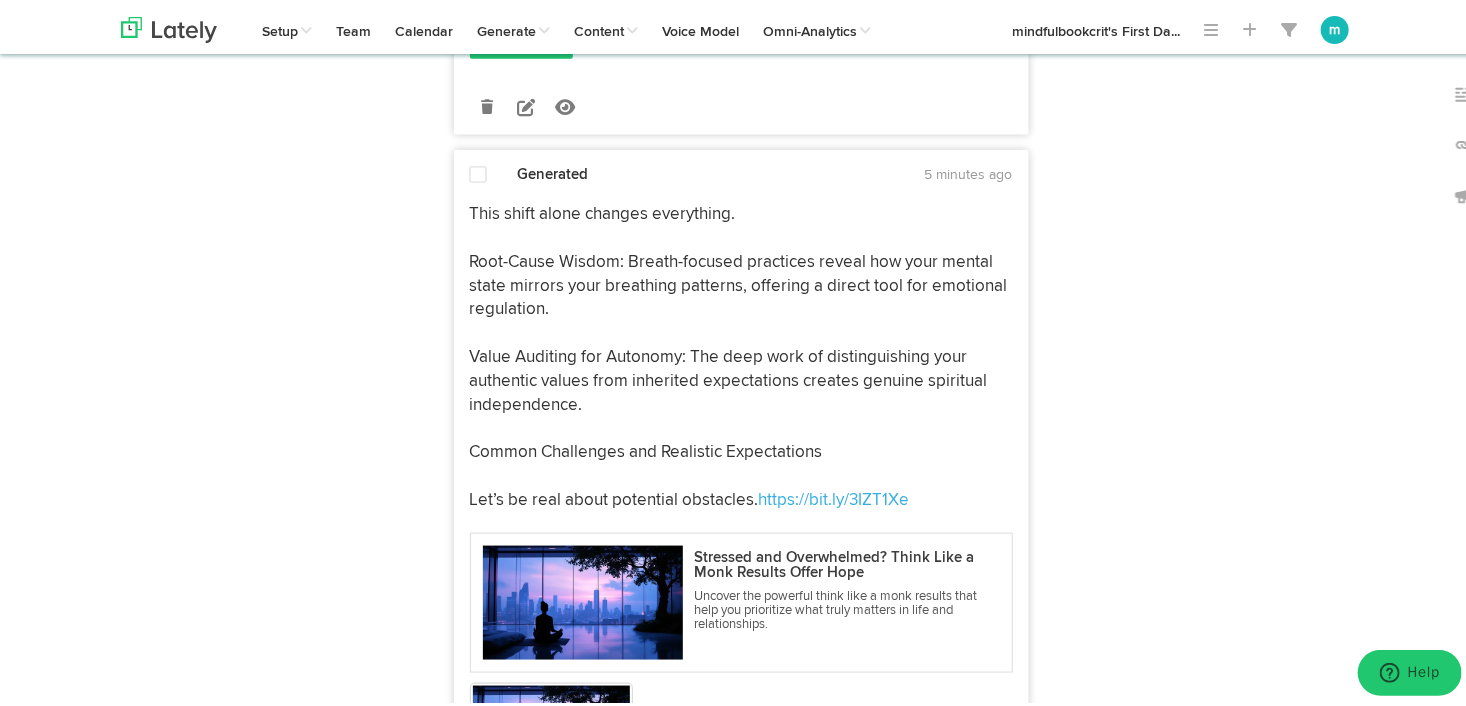 click at bounding box center (479, 171) 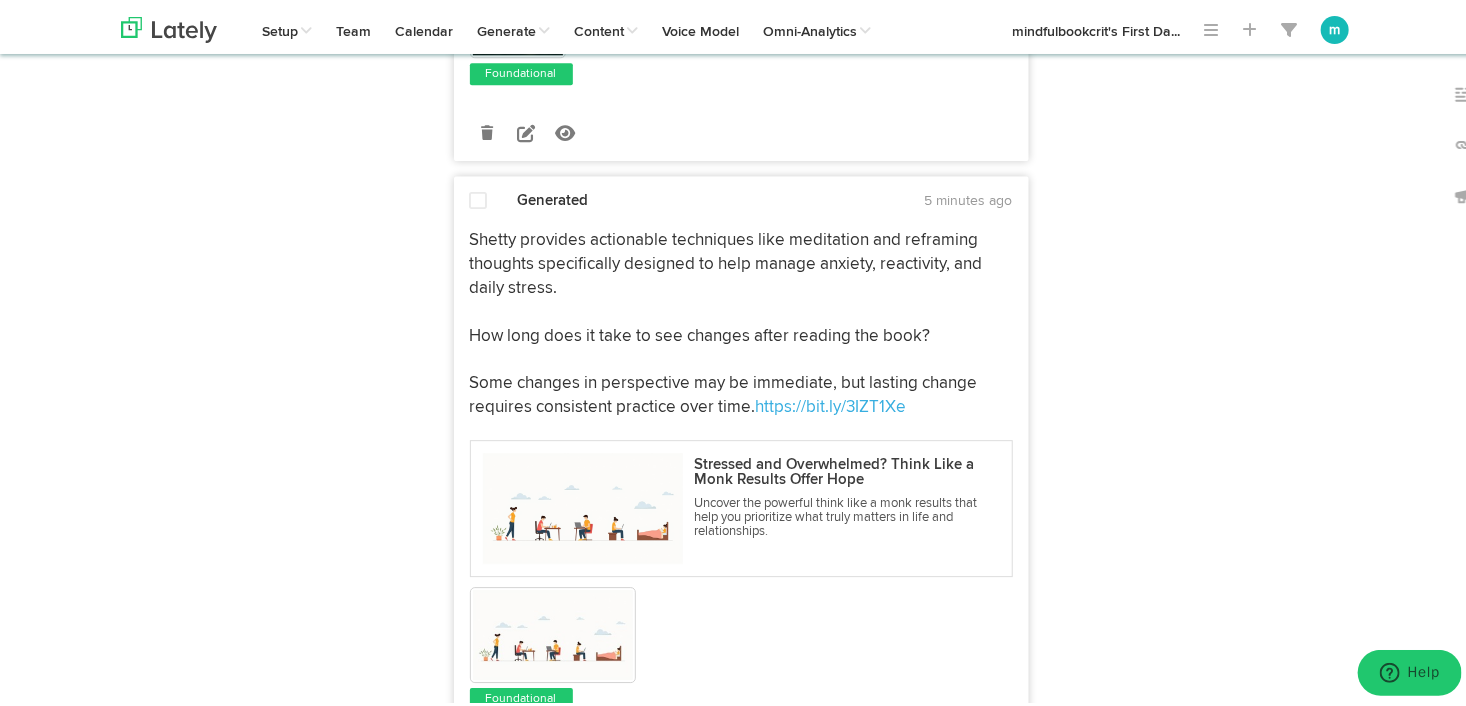 scroll, scrollTop: 2700, scrollLeft: 0, axis: vertical 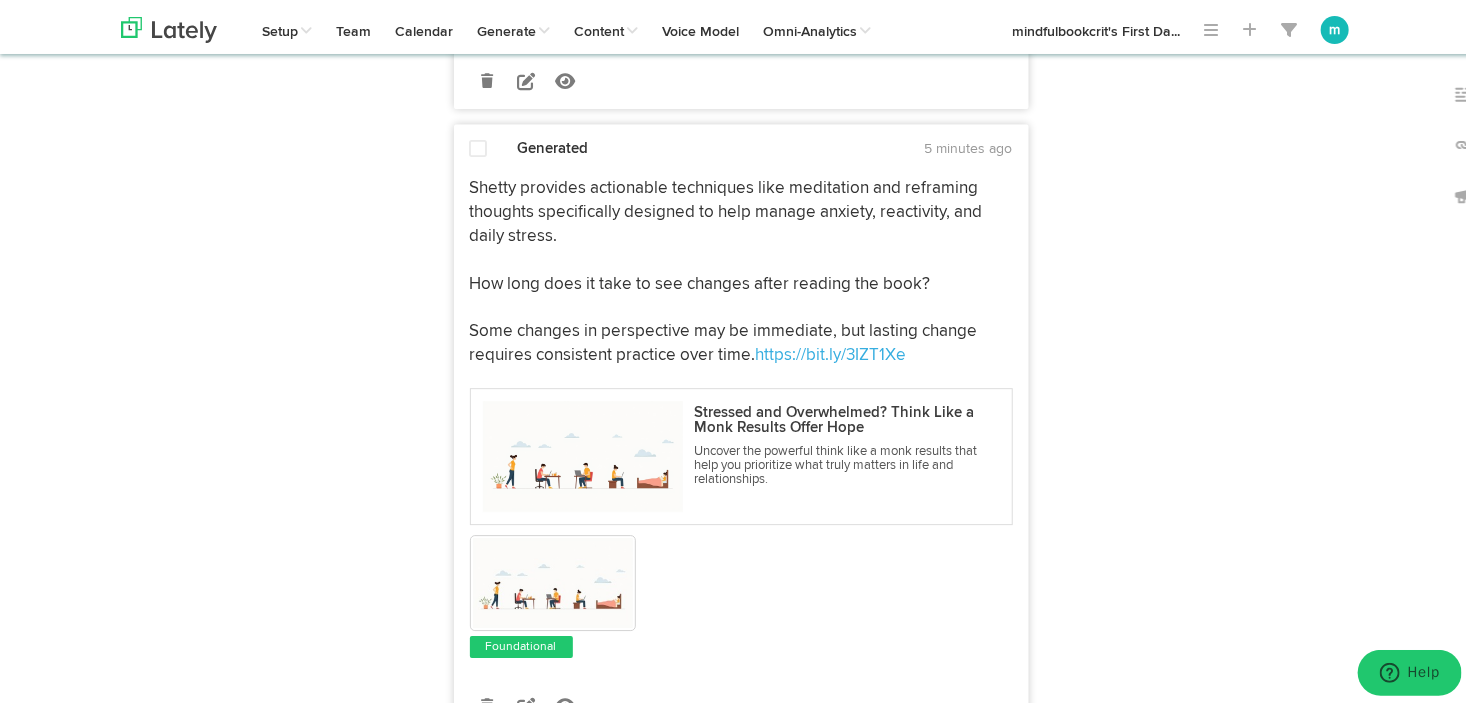 click at bounding box center [479, 145] 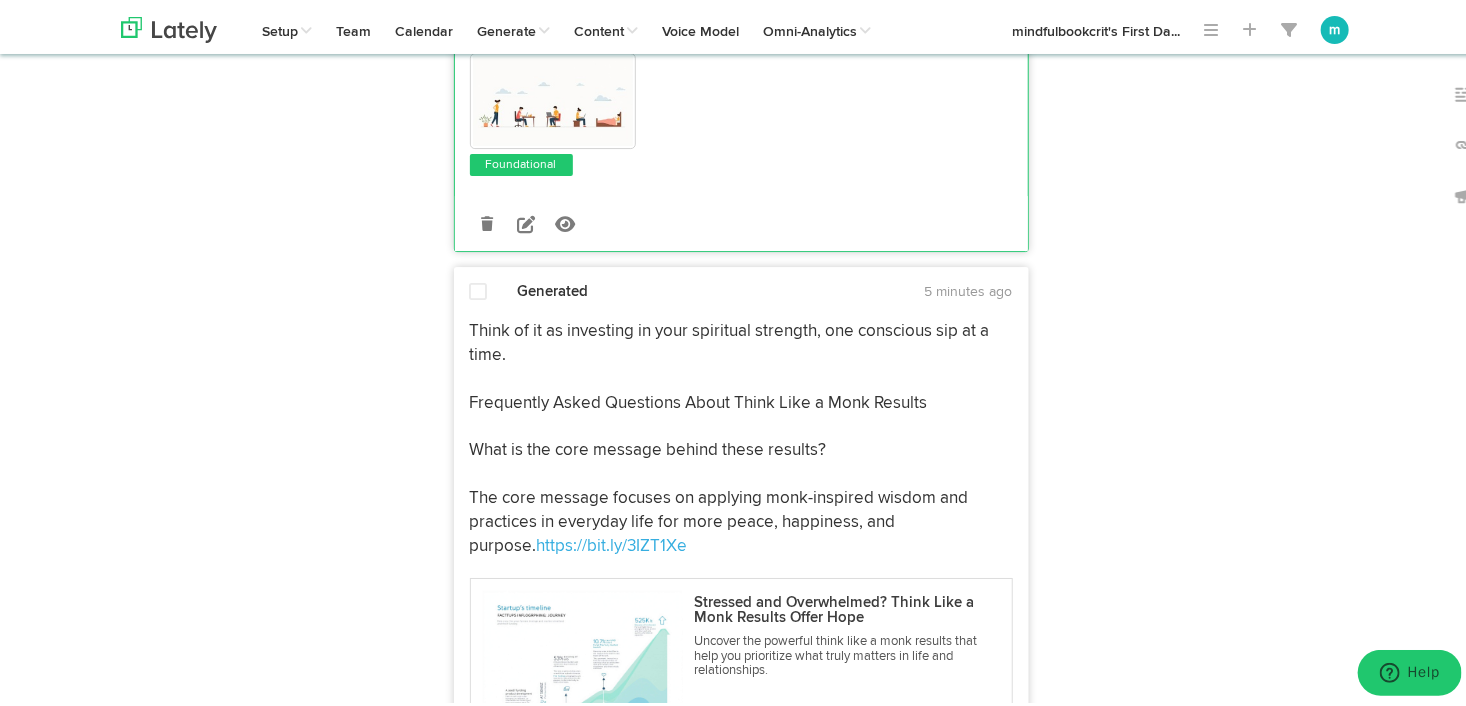 scroll, scrollTop: 3300, scrollLeft: 0, axis: vertical 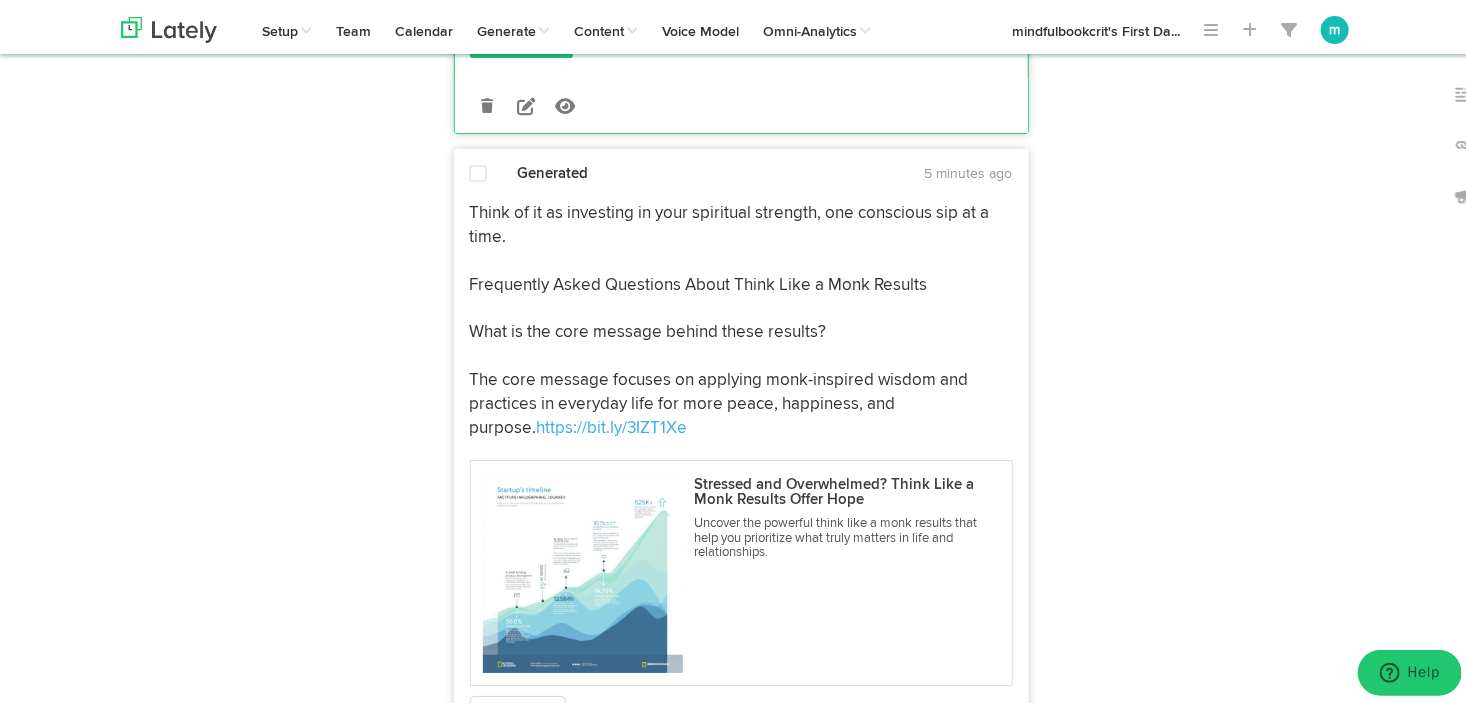 click at bounding box center [479, 170] 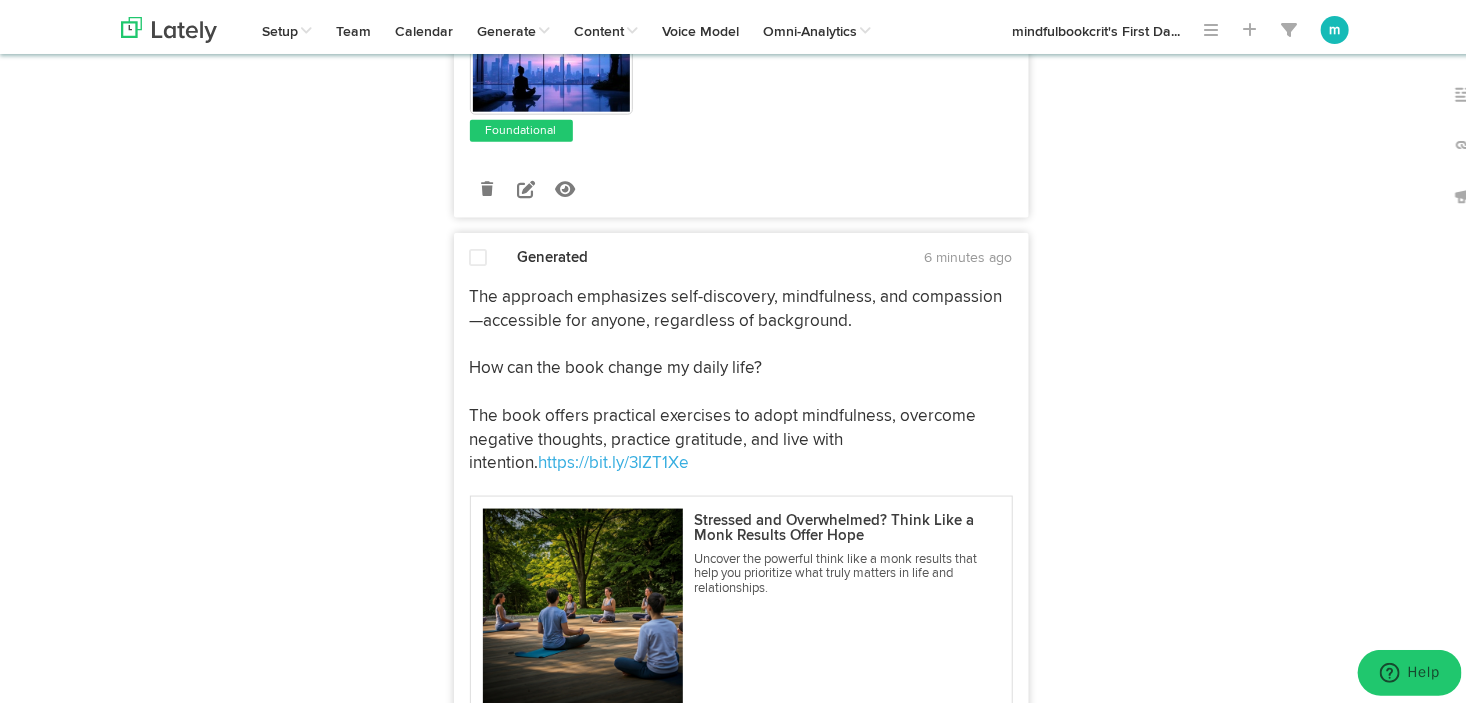scroll, scrollTop: 4800, scrollLeft: 0, axis: vertical 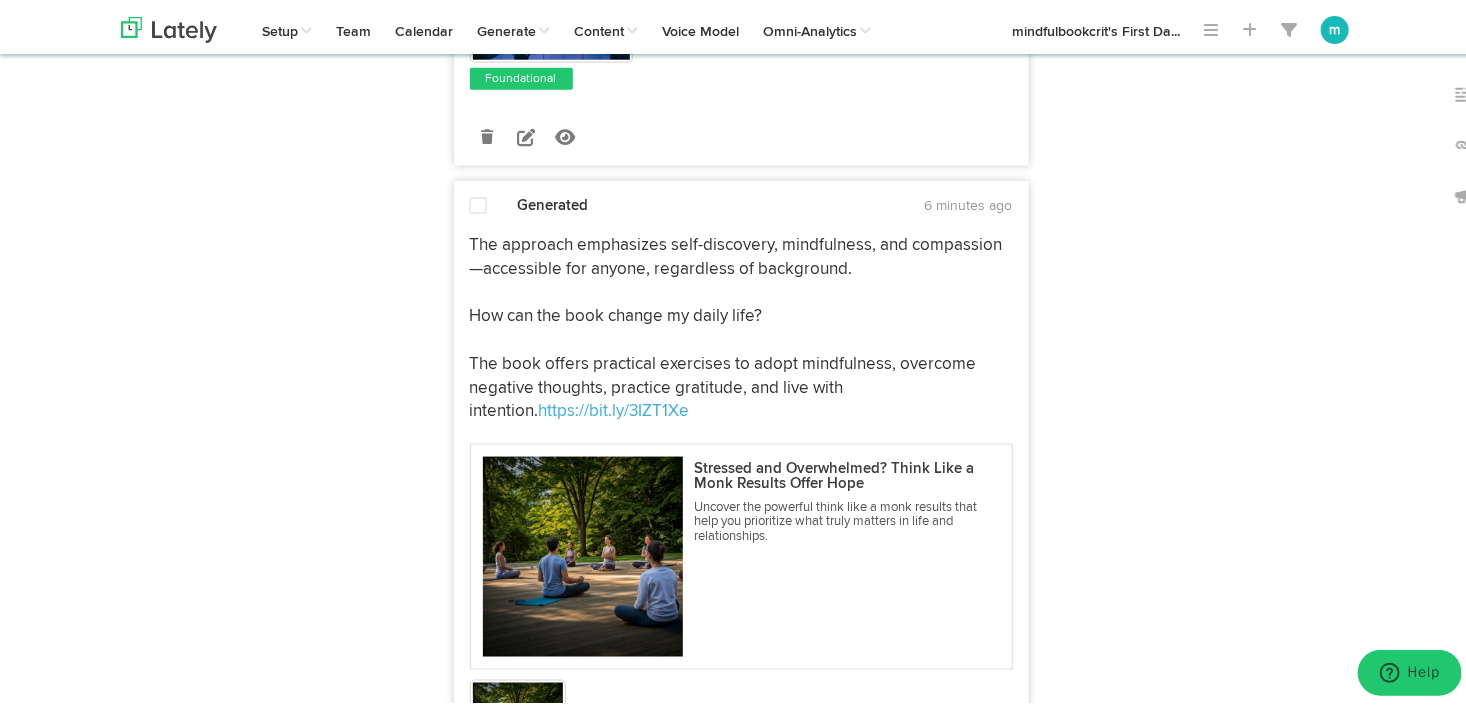 click at bounding box center [479, 202] 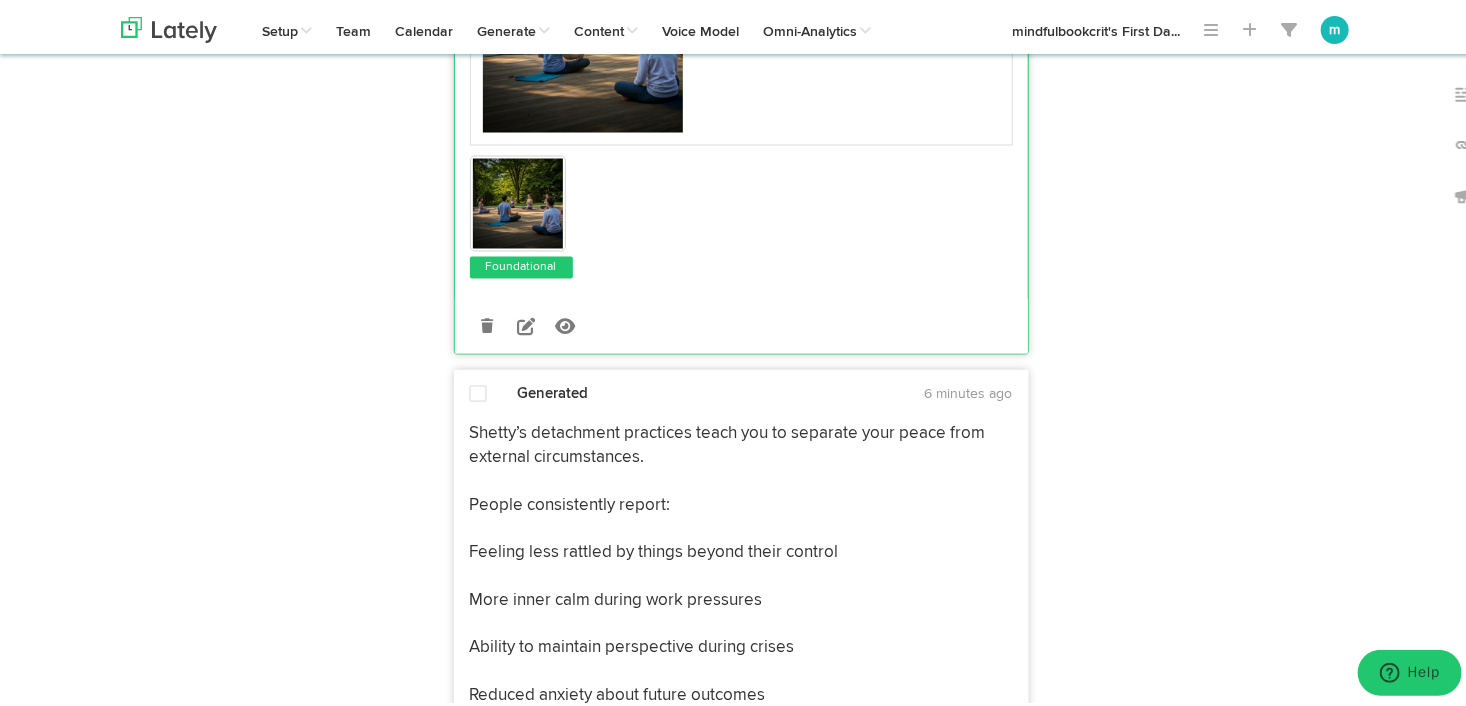 scroll, scrollTop: 5500, scrollLeft: 0, axis: vertical 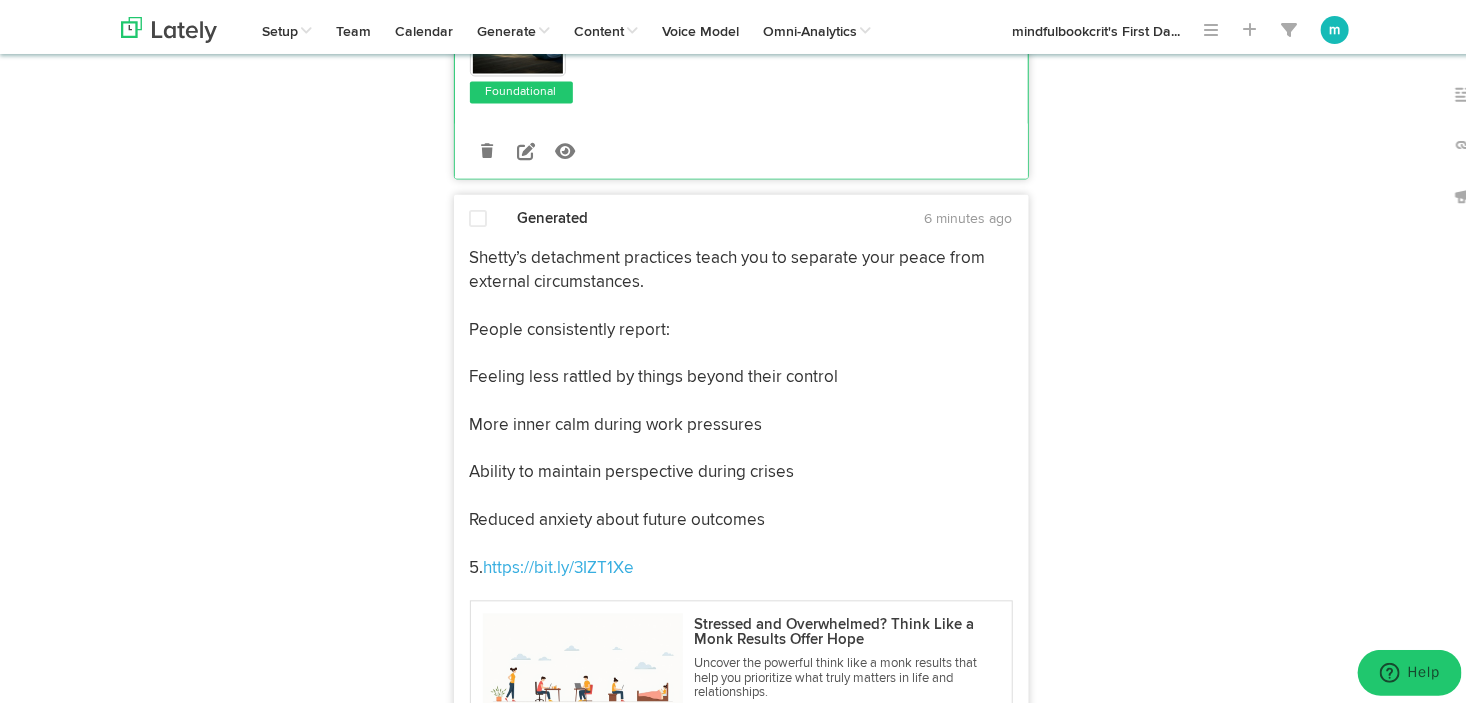 click at bounding box center [479, 215] 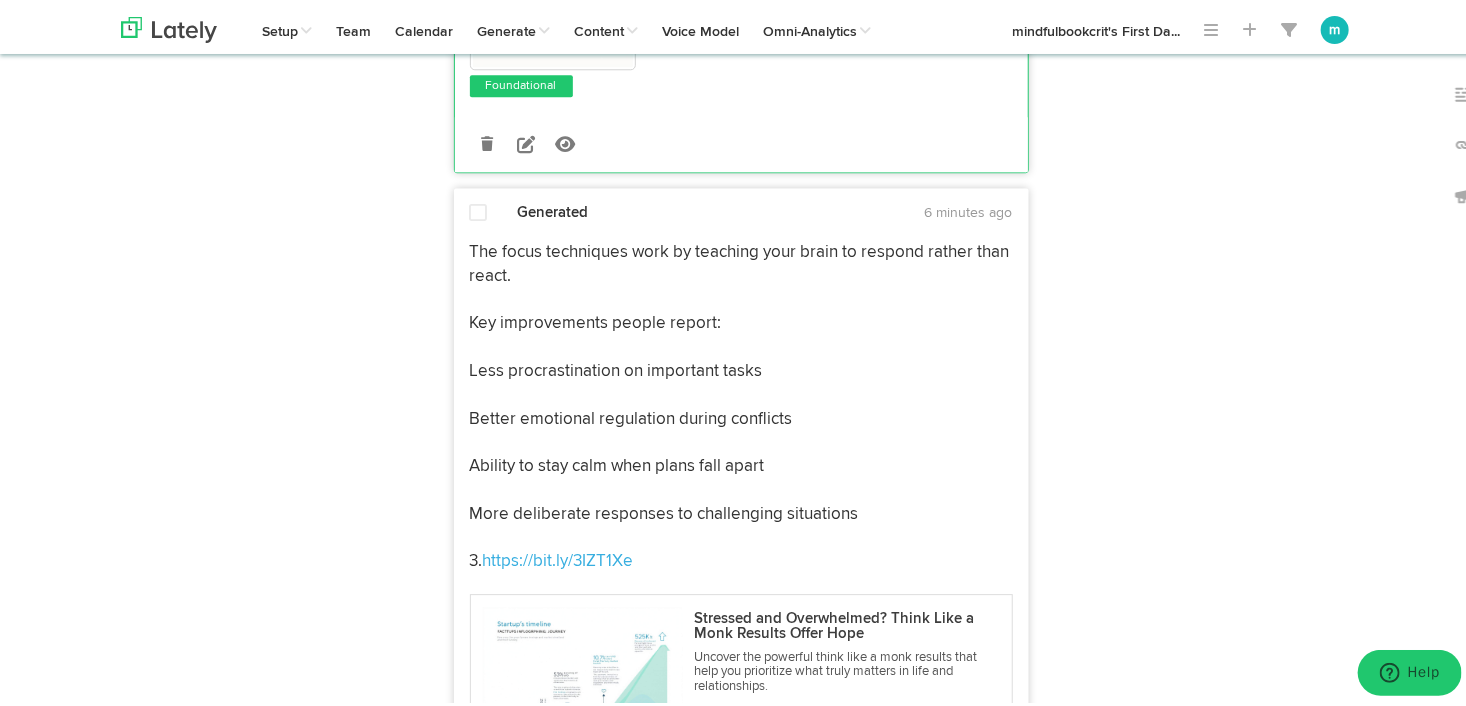 scroll, scrollTop: 6300, scrollLeft: 0, axis: vertical 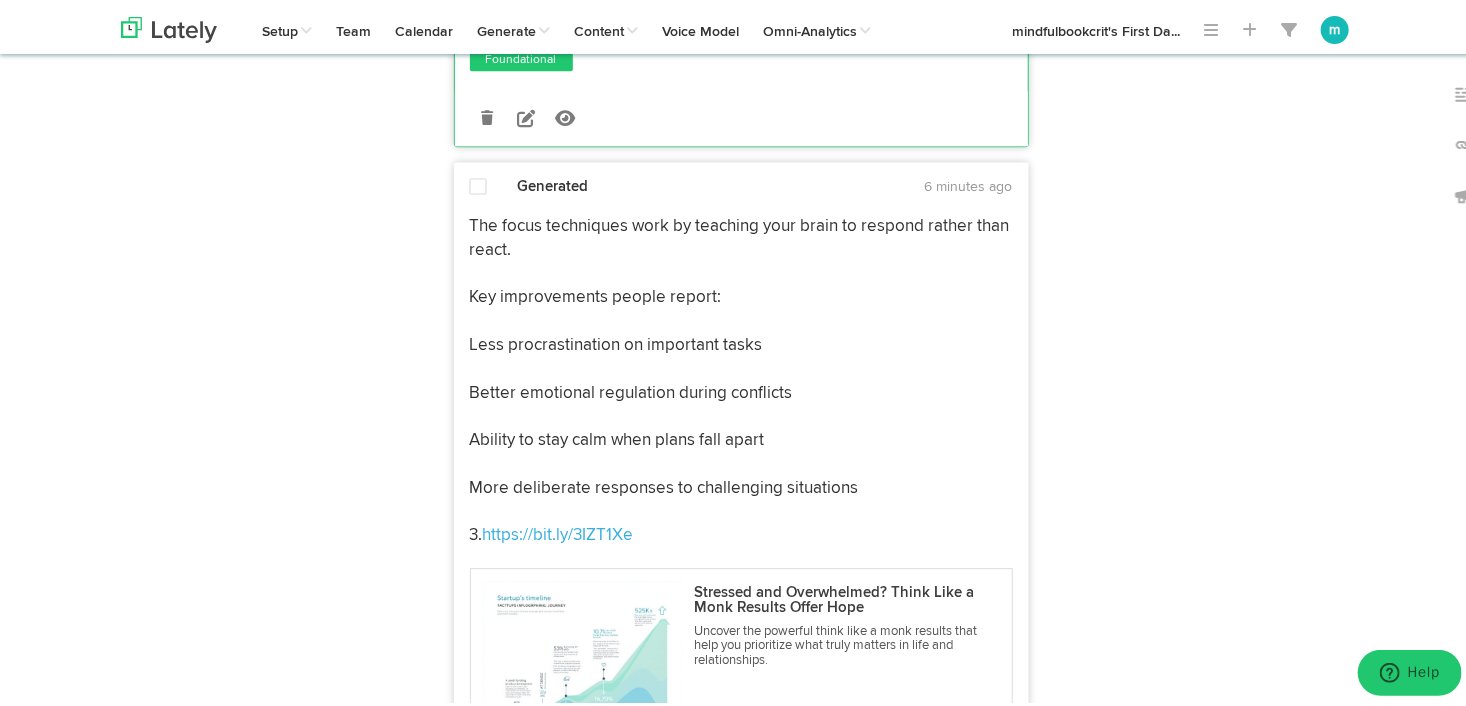 click at bounding box center [479, 183] 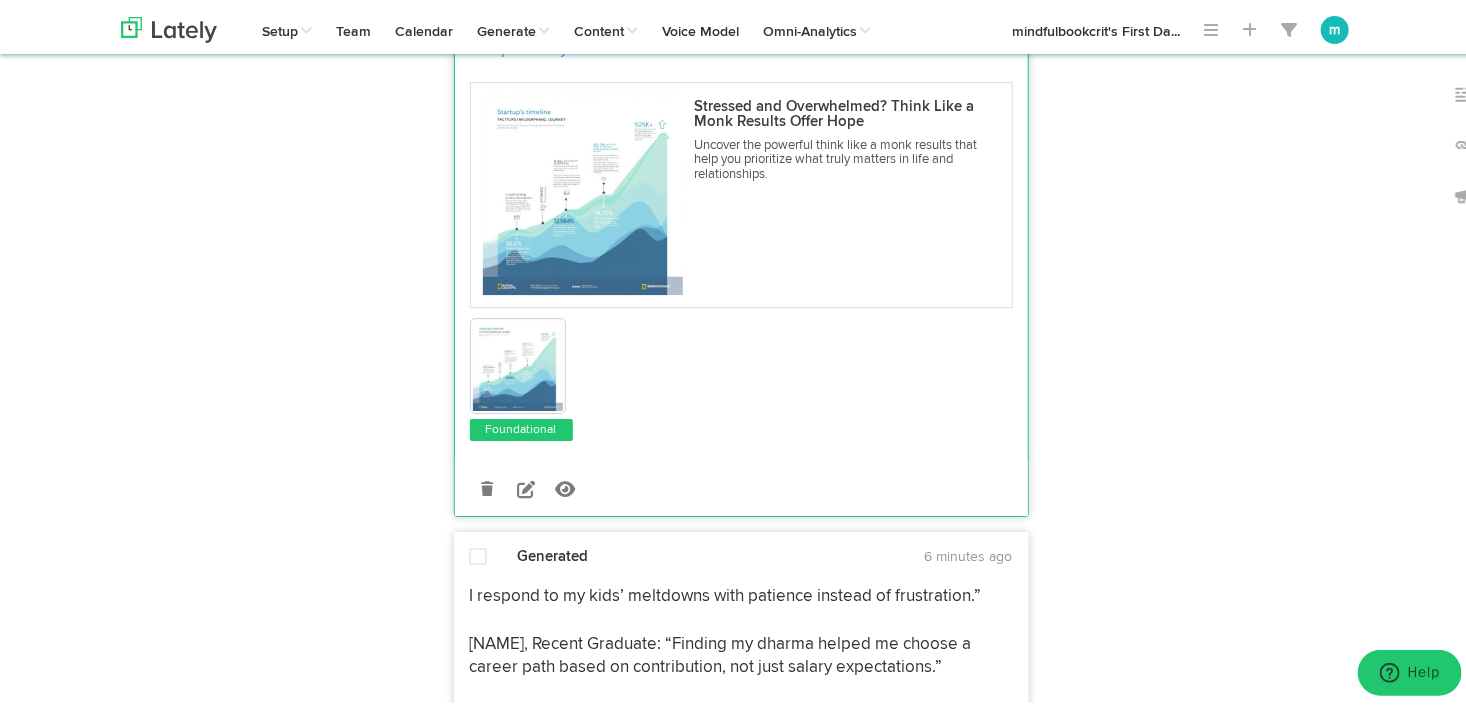 scroll, scrollTop: 6800, scrollLeft: 0, axis: vertical 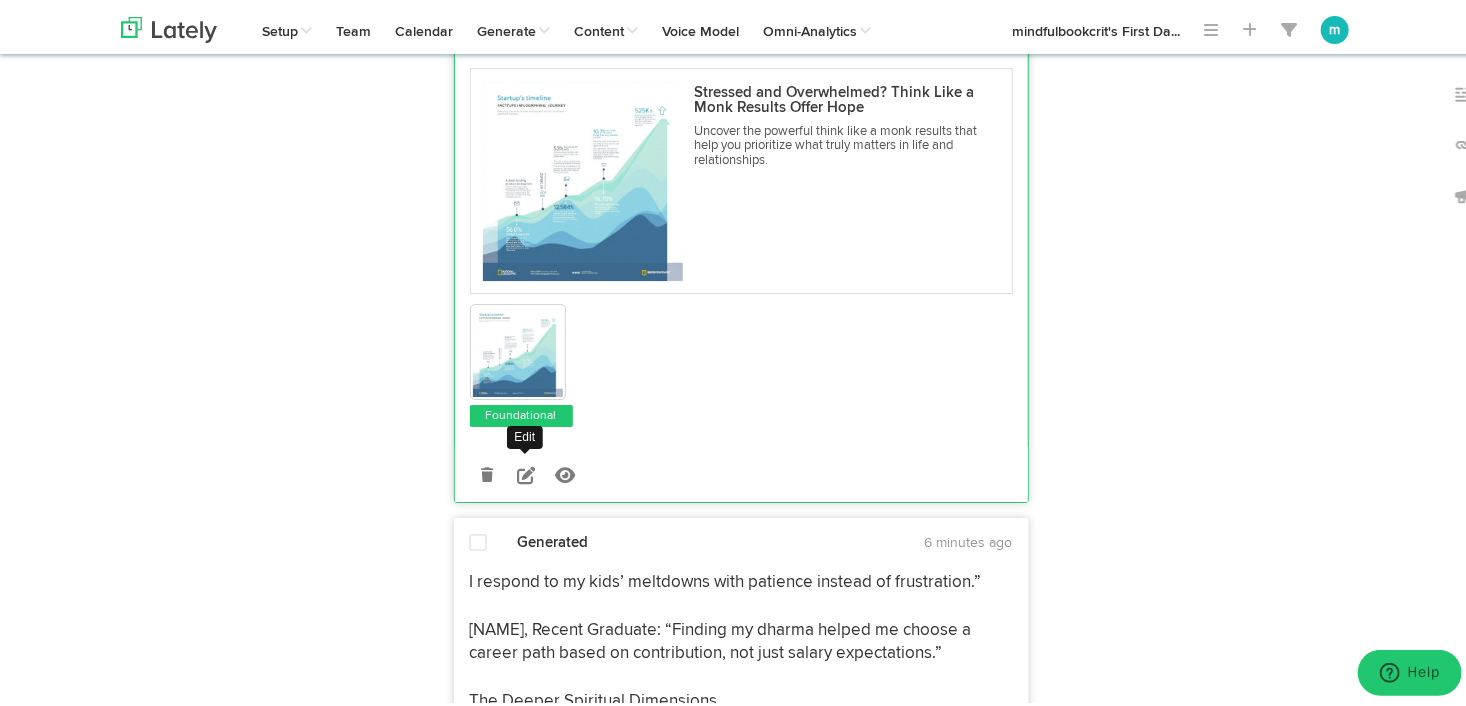 click at bounding box center (526, 471) 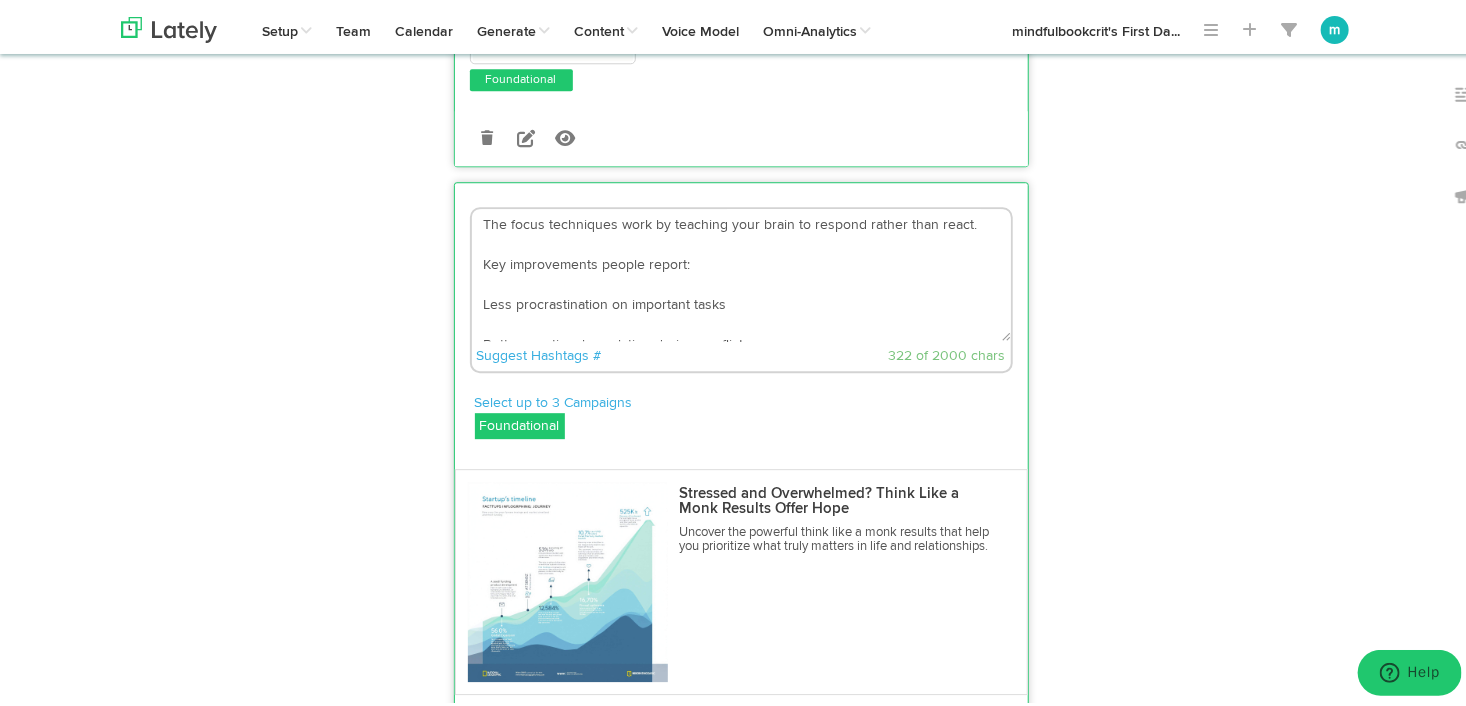 scroll, scrollTop: 6200, scrollLeft: 0, axis: vertical 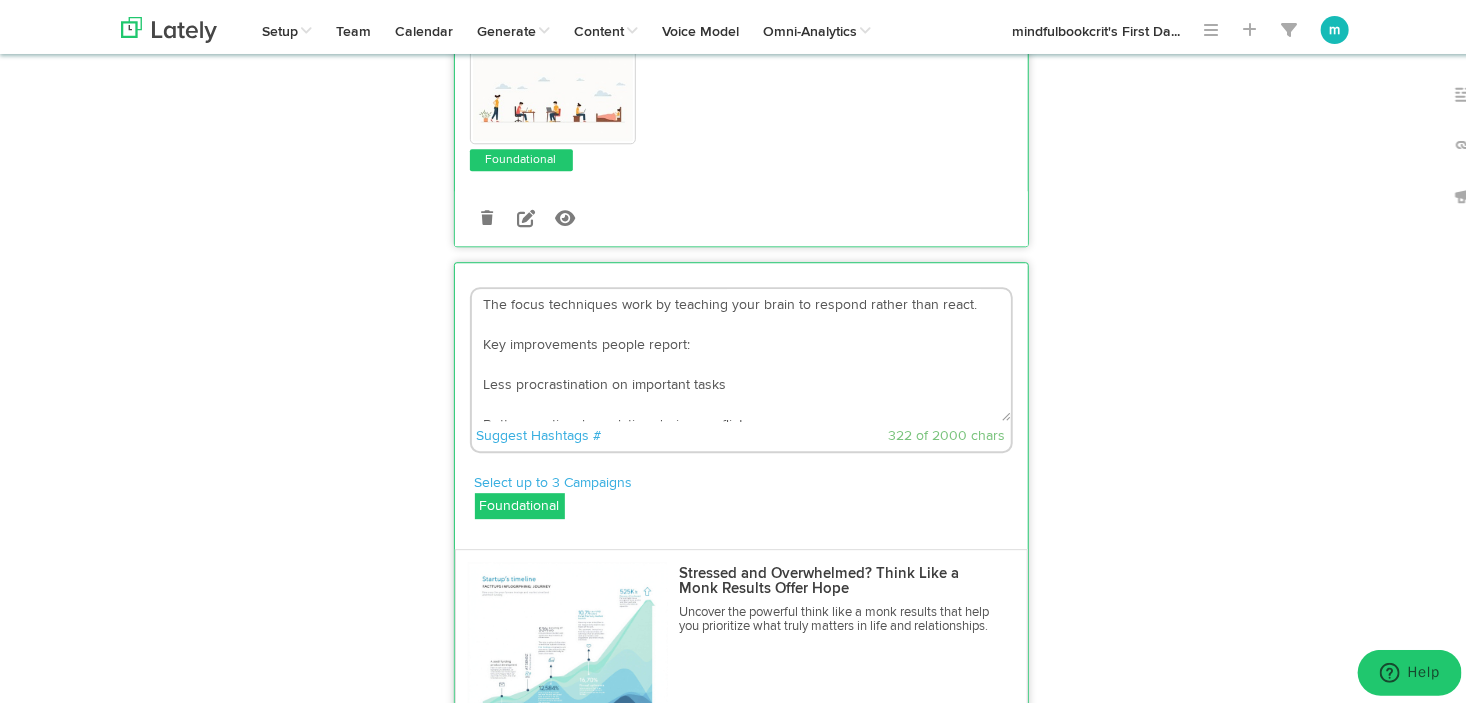 click on "The focus techniques work by teaching your brain to respond rather than react.
Key improvements people report:
Less procrastination on important tasks
Better emotional regulation during conflicts
Ability to stay calm when plans fall apart
More deliberate responses to challenging situations
3. https://bit.ly/3IZT1Xe" at bounding box center (741, 351) 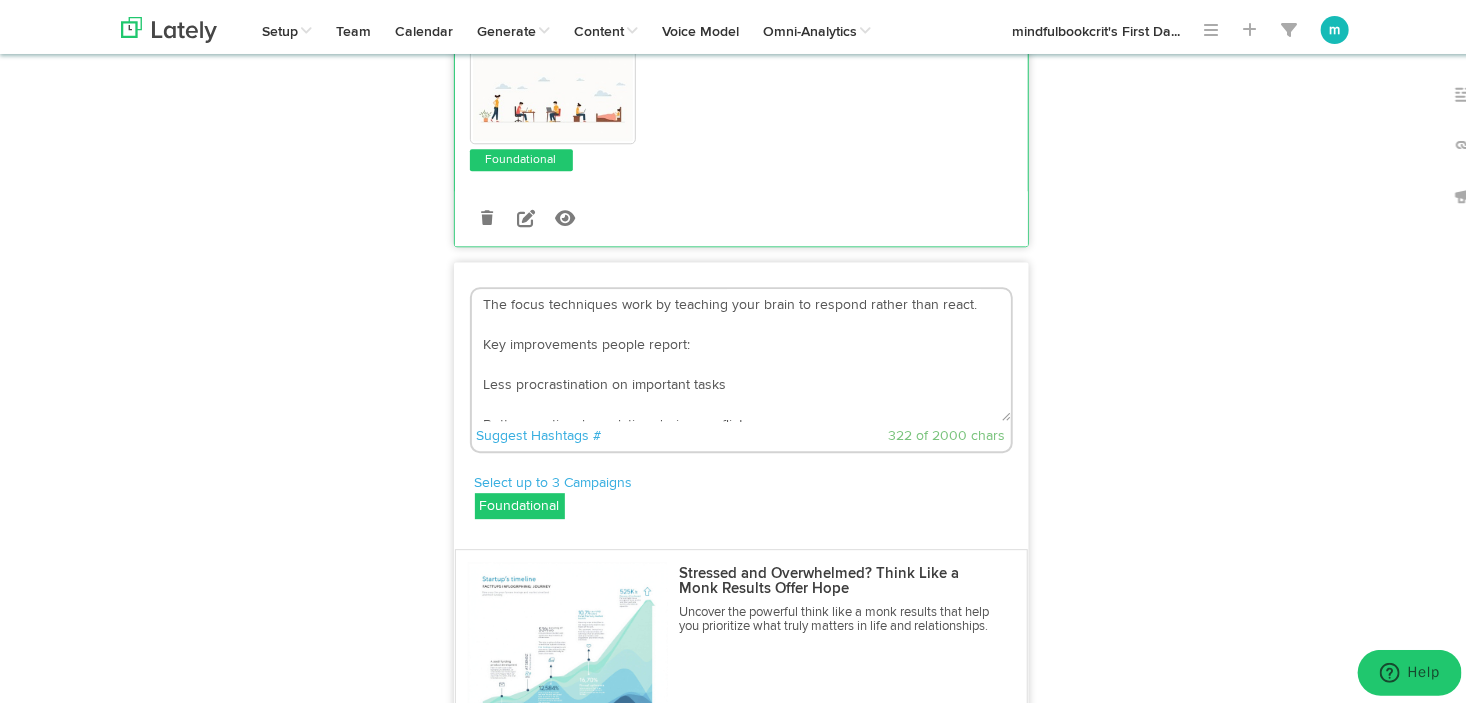 click on "The focus techniques work by teaching your brain to respond rather than react.
Key improvements people report:
Less procrastination on important tasks
Better emotional regulation during conflicts
Ability to stay calm when plans fall apart
More deliberate responses to challenging situations
3. https://bit.ly/3IZT1Xe" at bounding box center [741, 351] 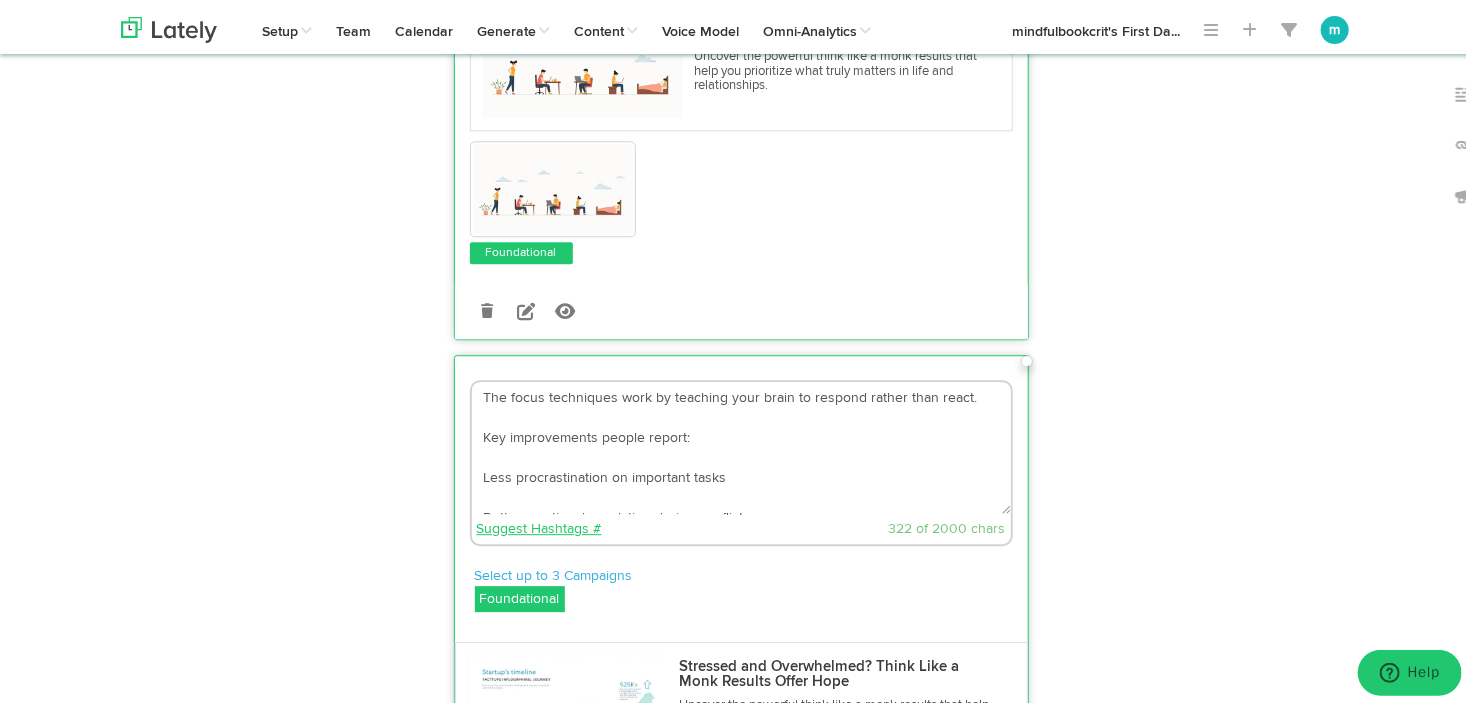 scroll, scrollTop: 6100, scrollLeft: 0, axis: vertical 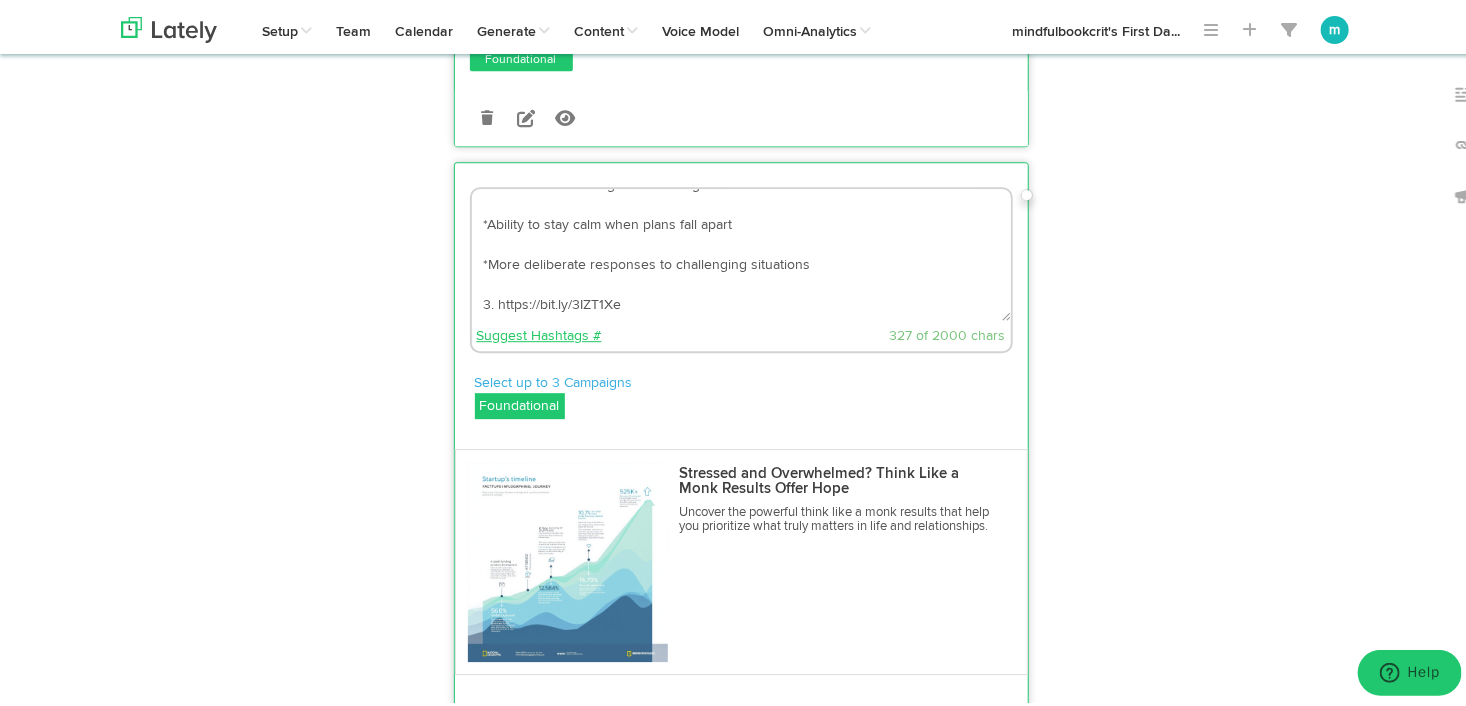 click on "Suggest Hashtags #" at bounding box center (539, 332) 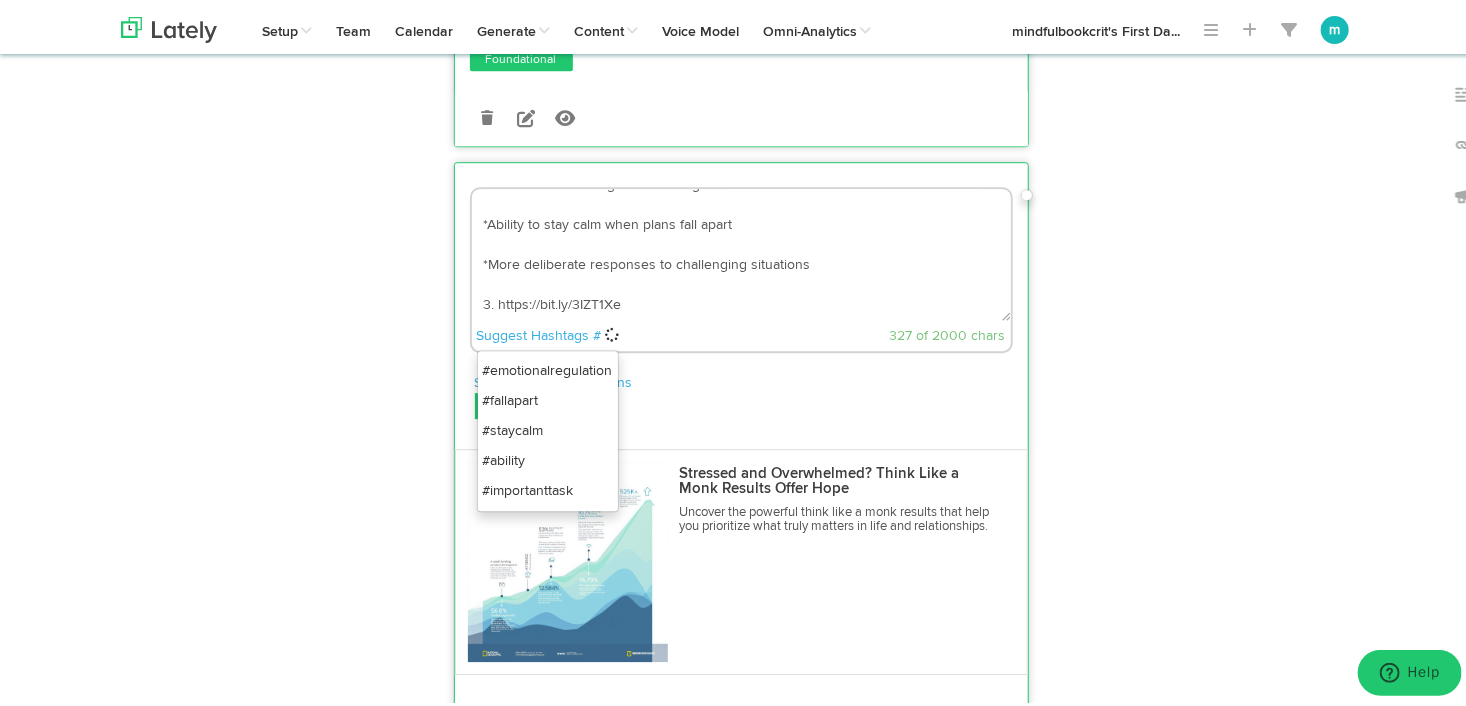 click on "#emotionalregulation" at bounding box center (548, 367) 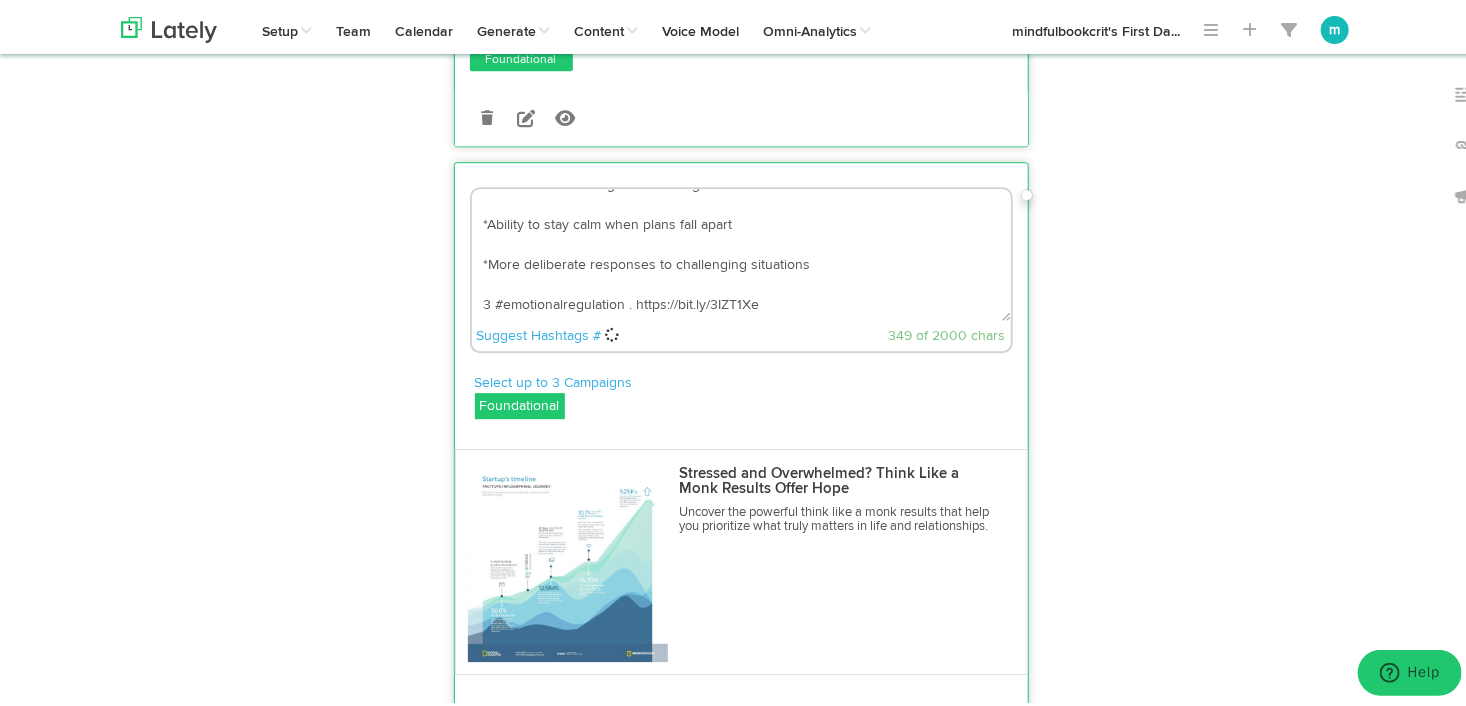 scroll, scrollTop: 0, scrollLeft: 0, axis: both 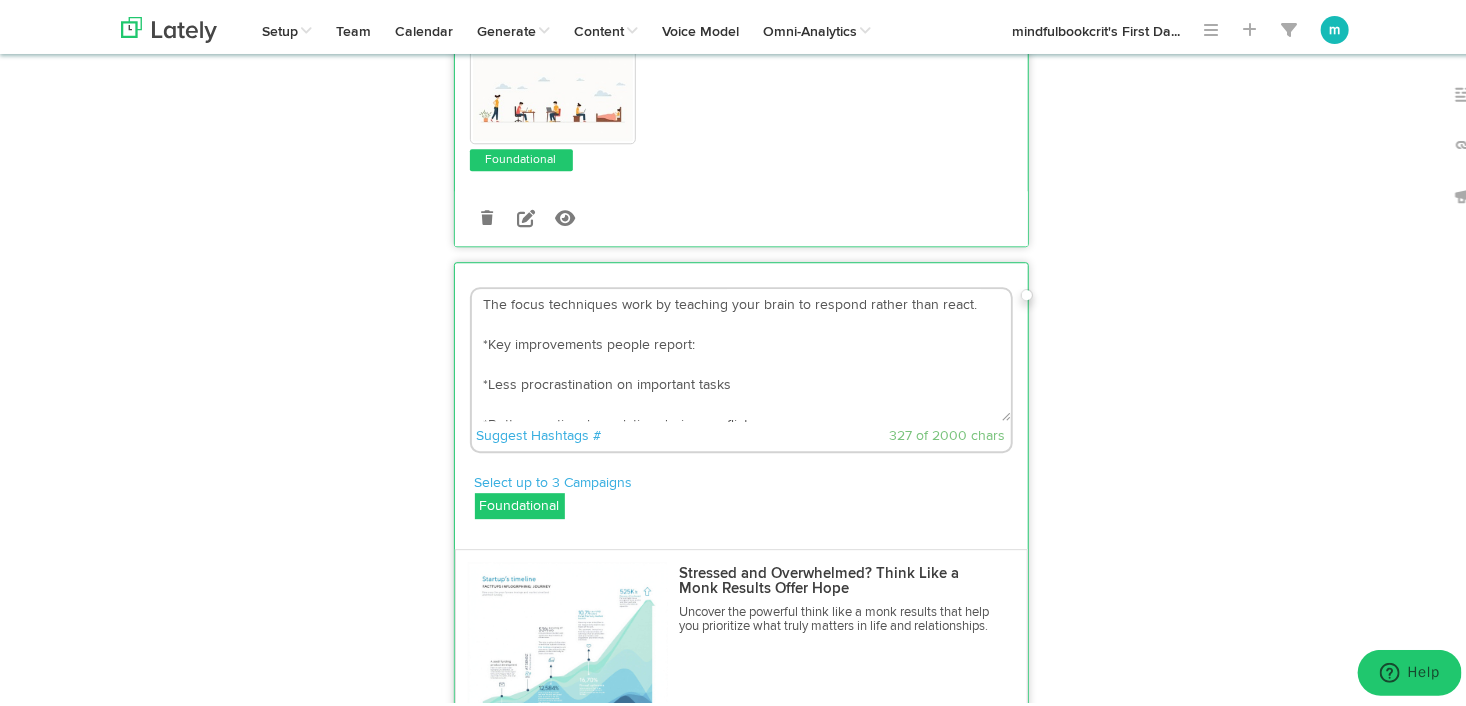 click on "The focus techniques work by teaching your brain to respond rather than react.
*Key improvements people report:
*Less procrastination on important tasks
*Better emotional regulation during conflicts
*Ability to stay calm when plans fall apart
*More deliberate responses to challenging situations
3. https://bit.ly/3IZT1Xe" at bounding box center (741, 351) 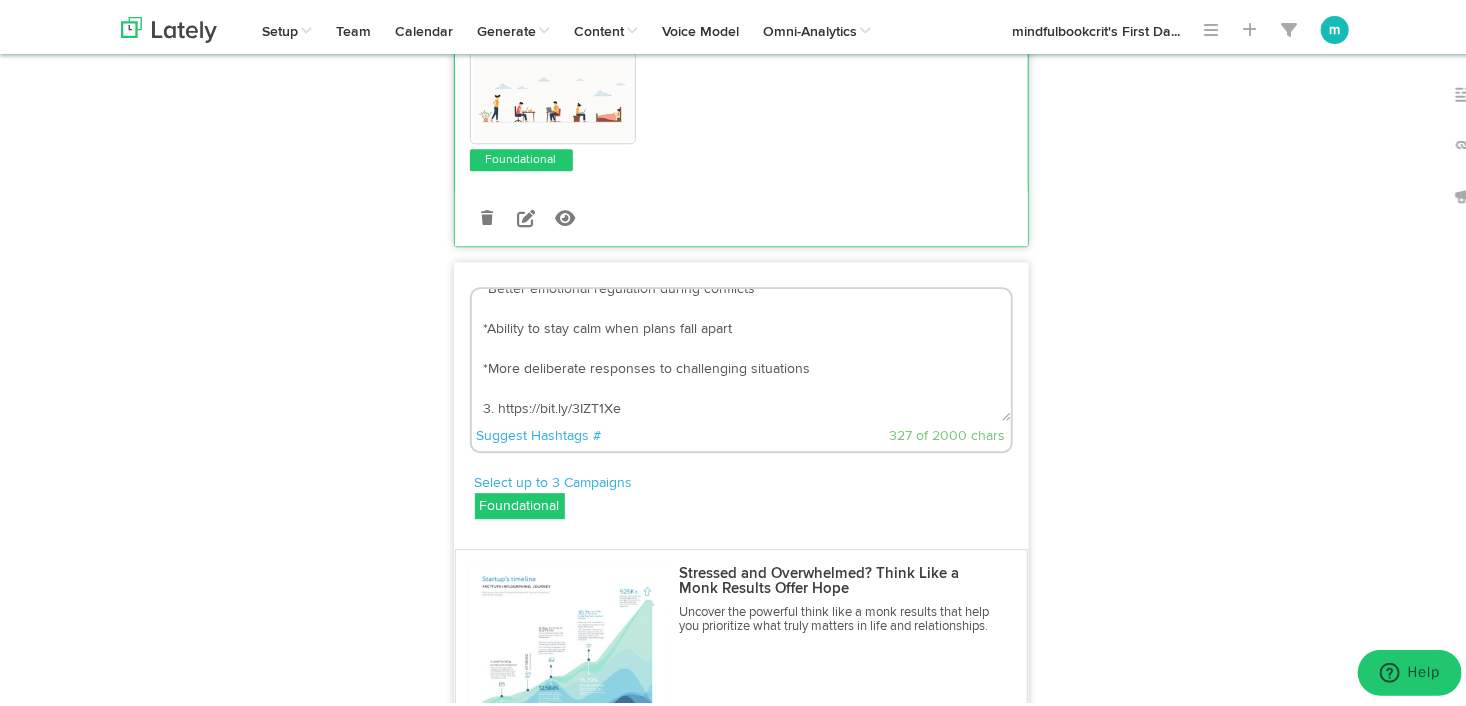 scroll, scrollTop: 140, scrollLeft: 0, axis: vertical 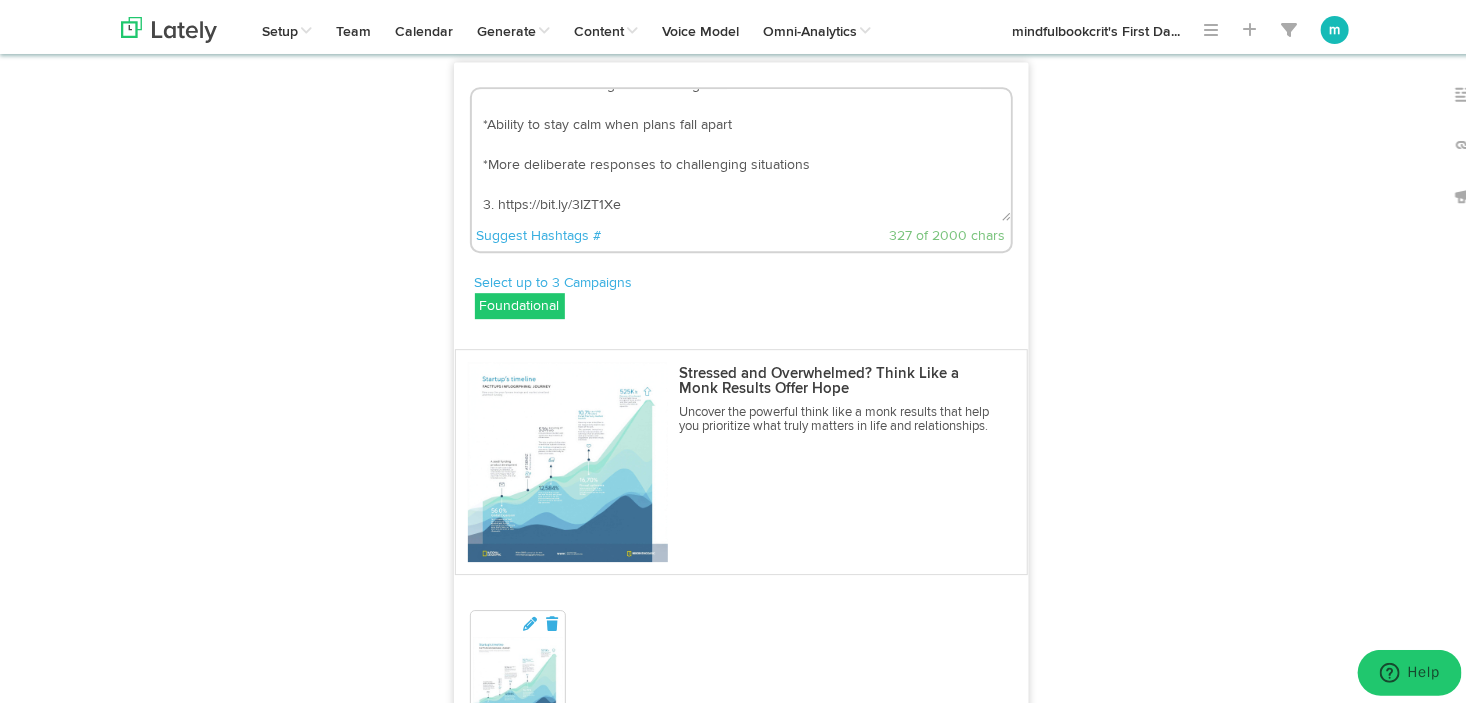 click on "The focus techniques work by teaching your brain to respond rather than react.
*Key improvements people report:
*Less procrastination on important tasks
*Better emotional regulation during conflicts
*Ability to stay calm when plans fall apart
*More deliberate responses to challenging situations
3. https://bit.ly/3IZT1Xe" at bounding box center [741, 151] 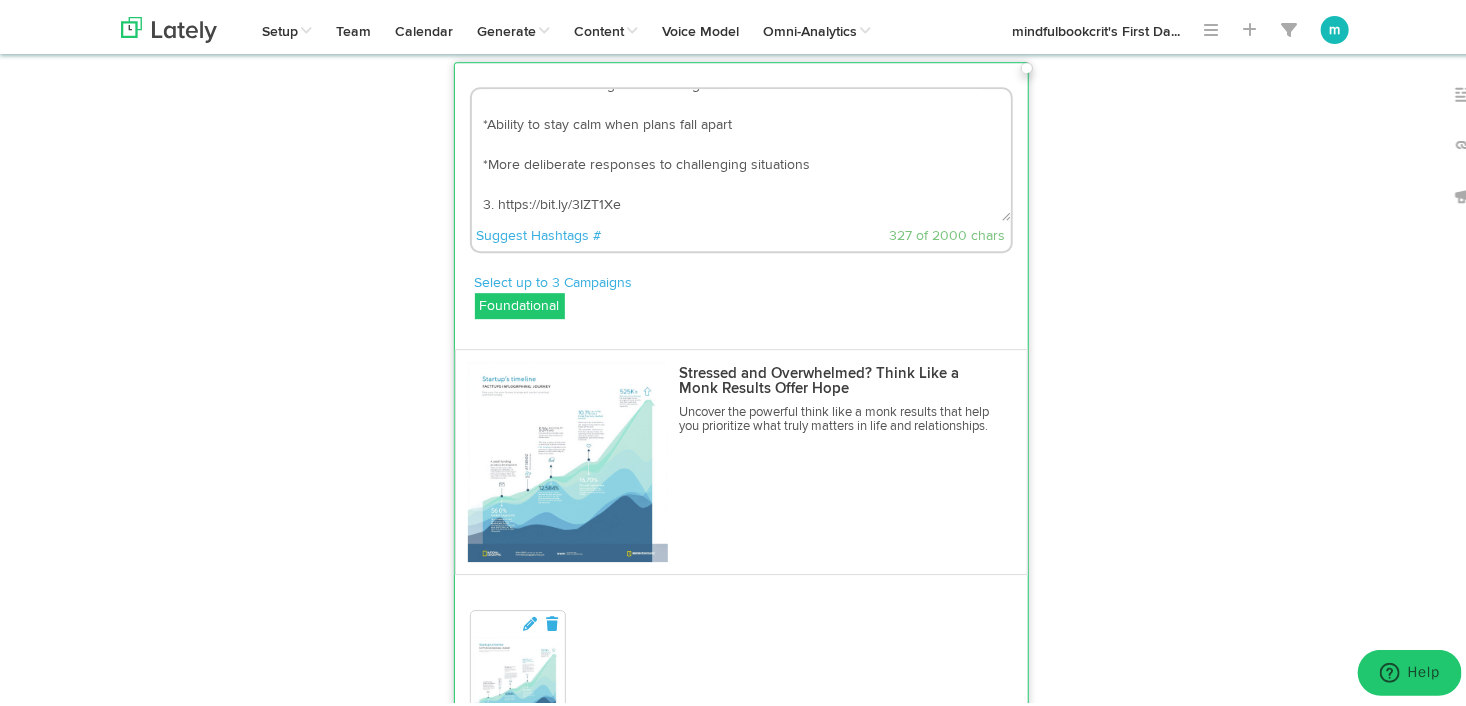 scroll, scrollTop: 152, scrollLeft: 0, axis: vertical 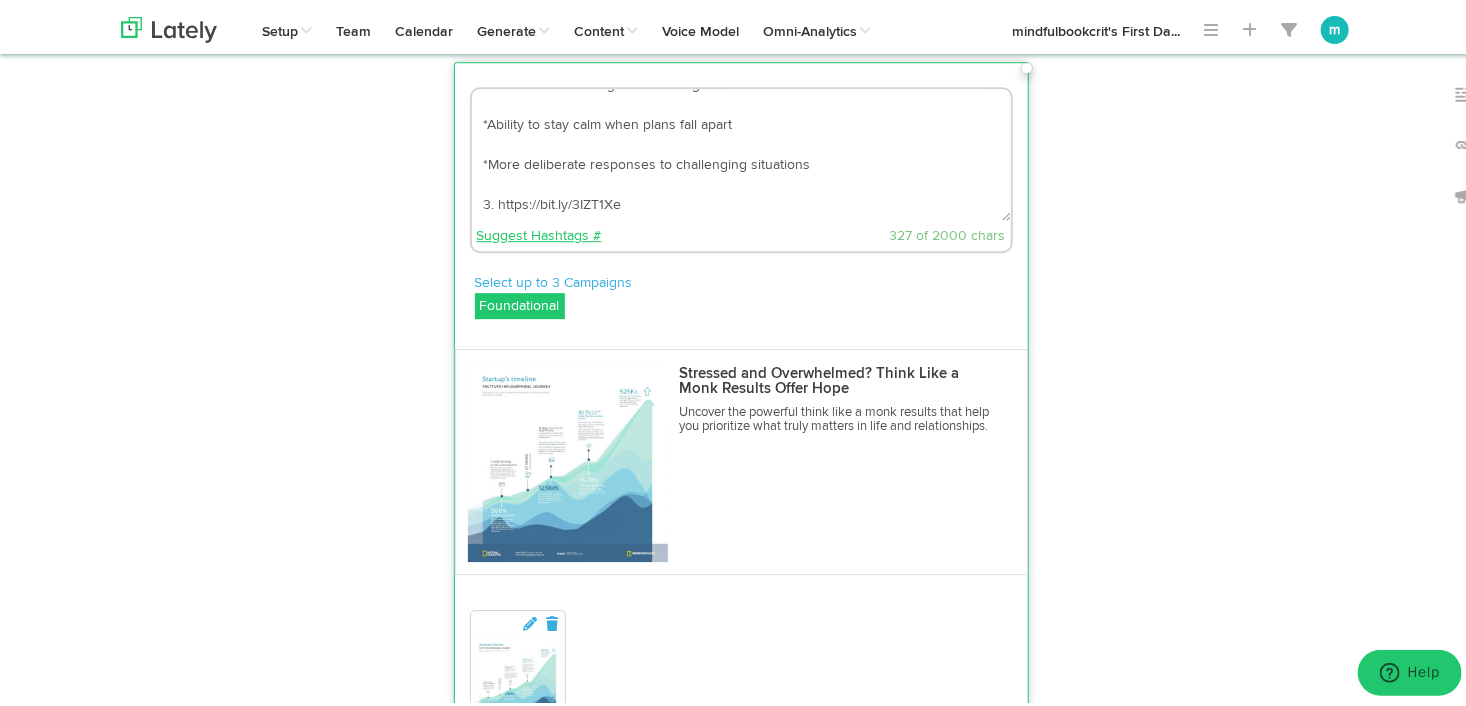 click on "Suggest Hashtags #" at bounding box center [539, 232] 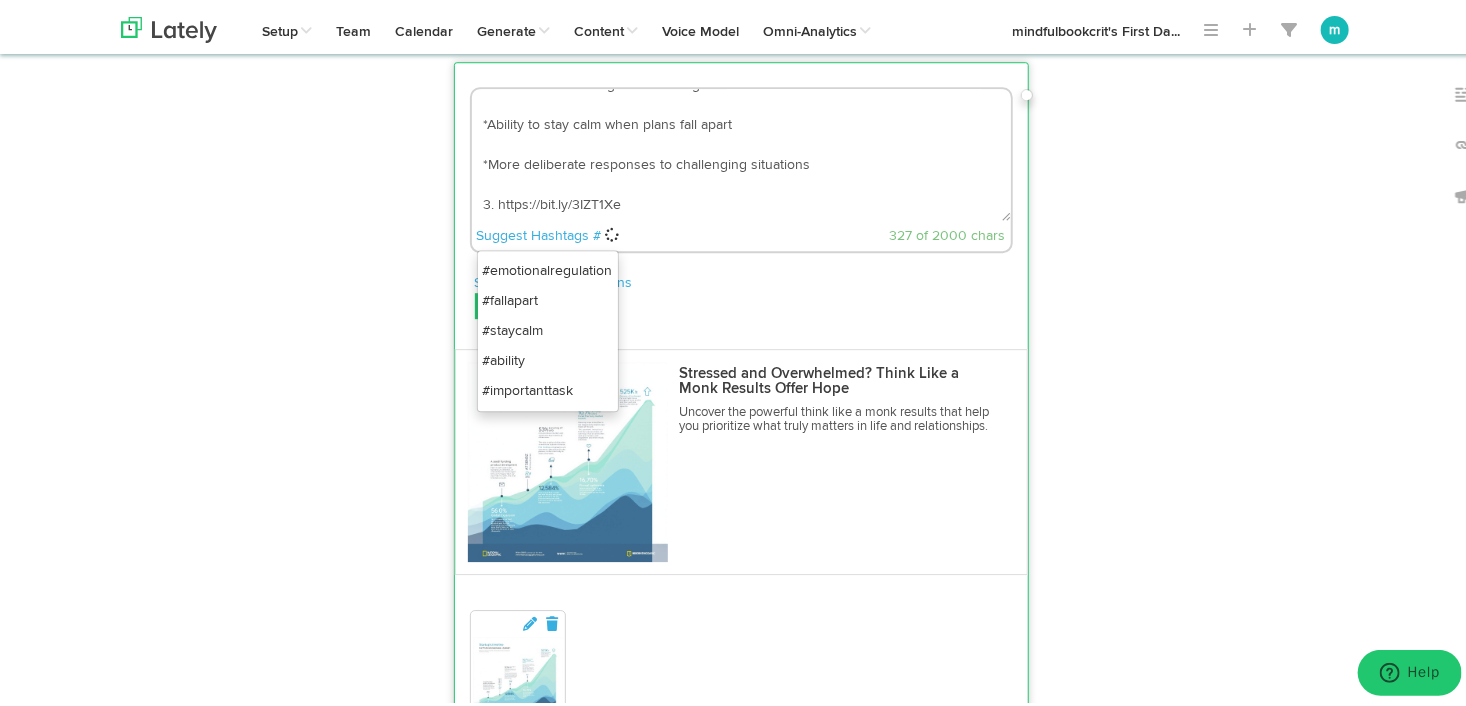click on "#emotionalregulation" at bounding box center (548, 267) 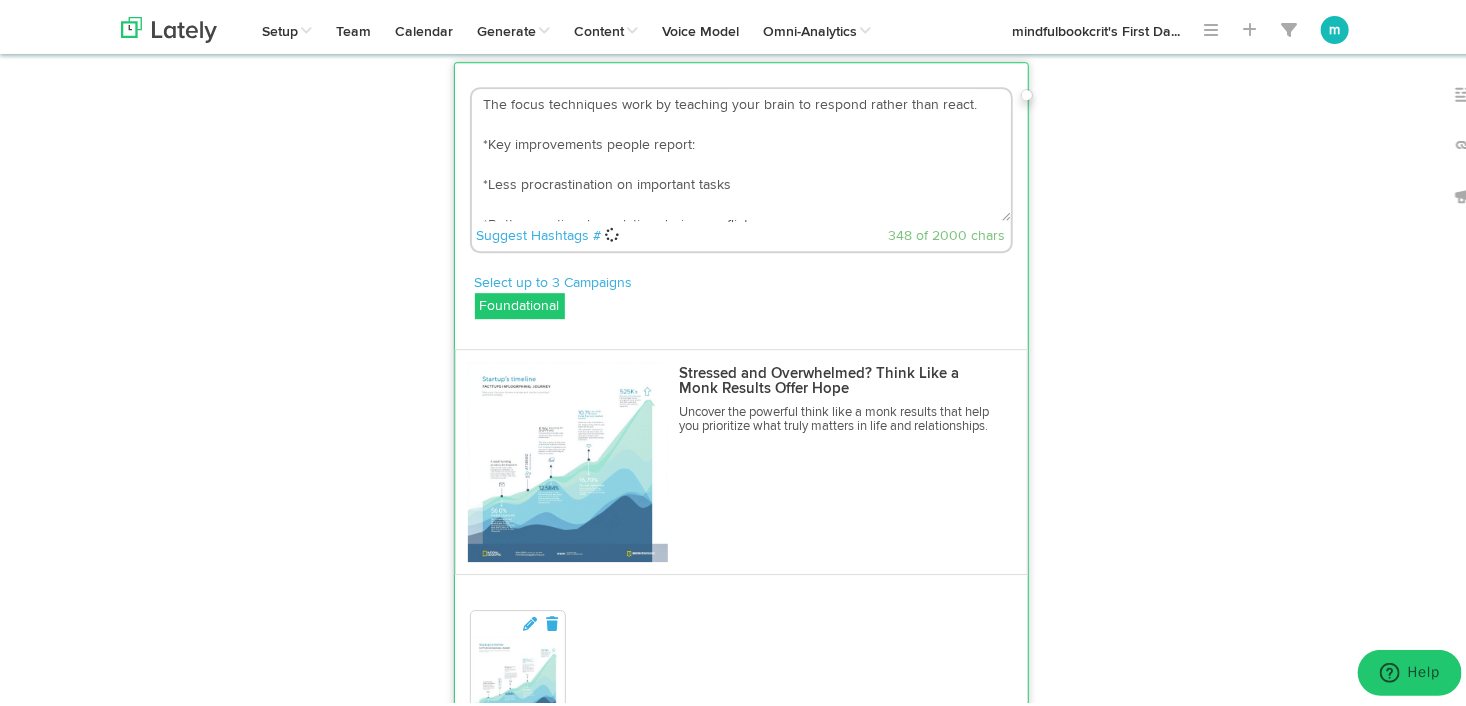 scroll, scrollTop: 140, scrollLeft: 0, axis: vertical 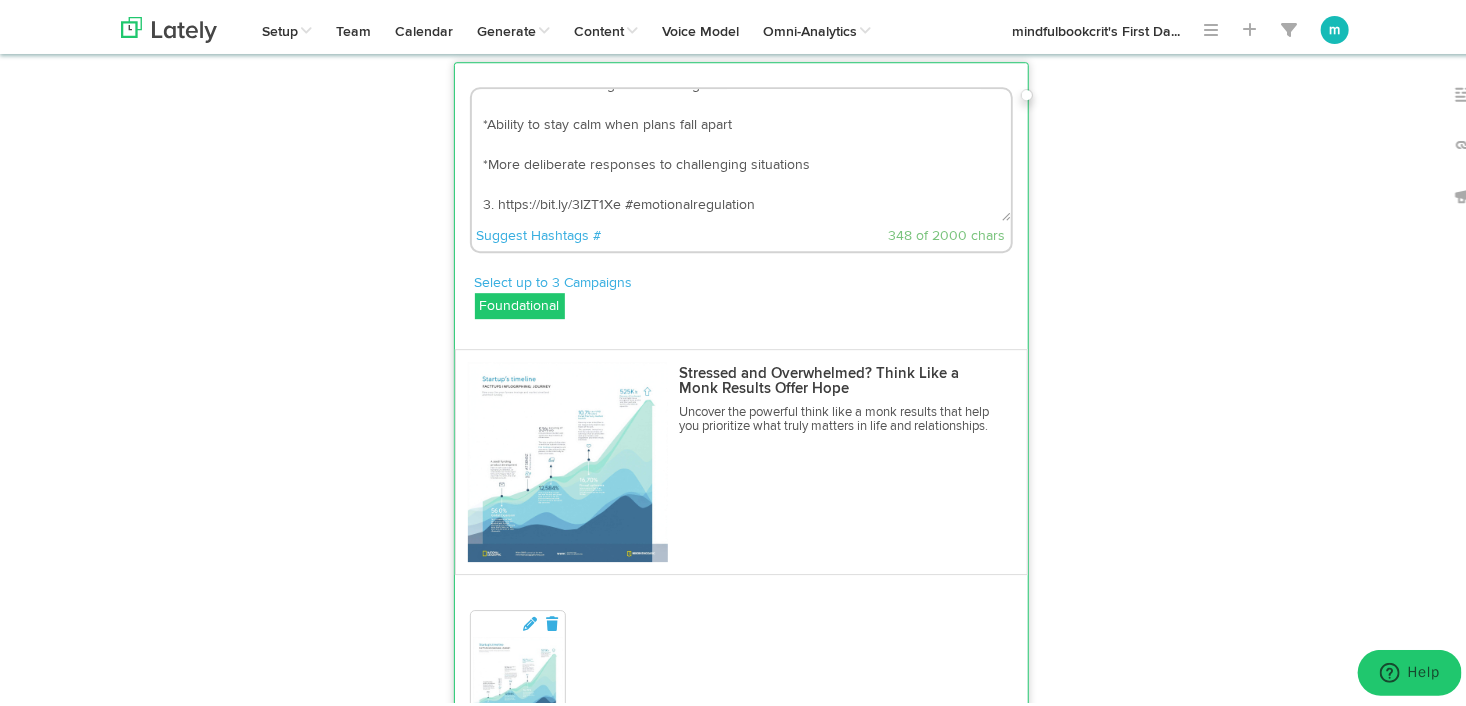 click on "The focus techniques work by teaching your brain to respond rather than react.
*Key improvements people report:
*Less procrastination on important tasks
*Better emotional regulation during conflicts
*Ability to stay calm when plans fall apart
*More deliberate responses to challenging situations
3. https://bit.ly/3IZT1Xe #emotionalregulation" at bounding box center (741, 151) 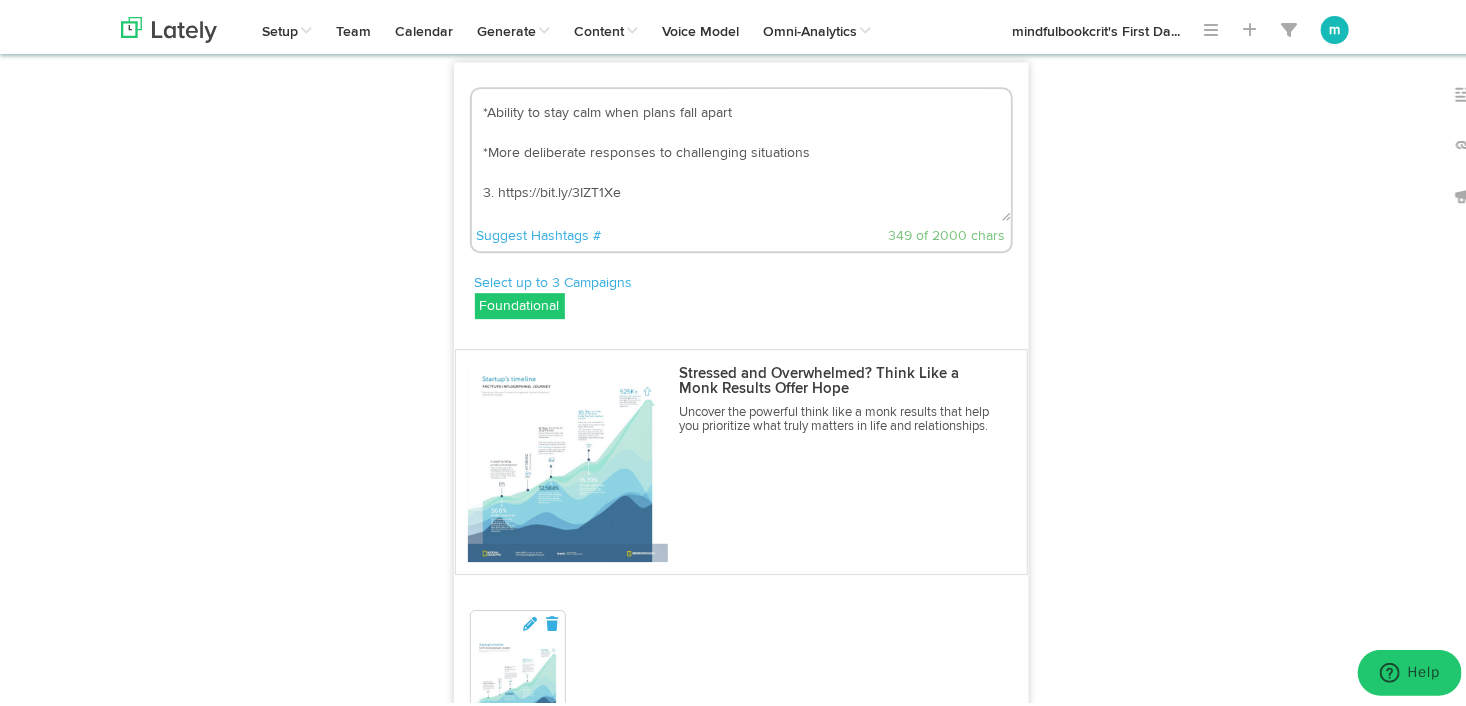 scroll, scrollTop: 172, scrollLeft: 0, axis: vertical 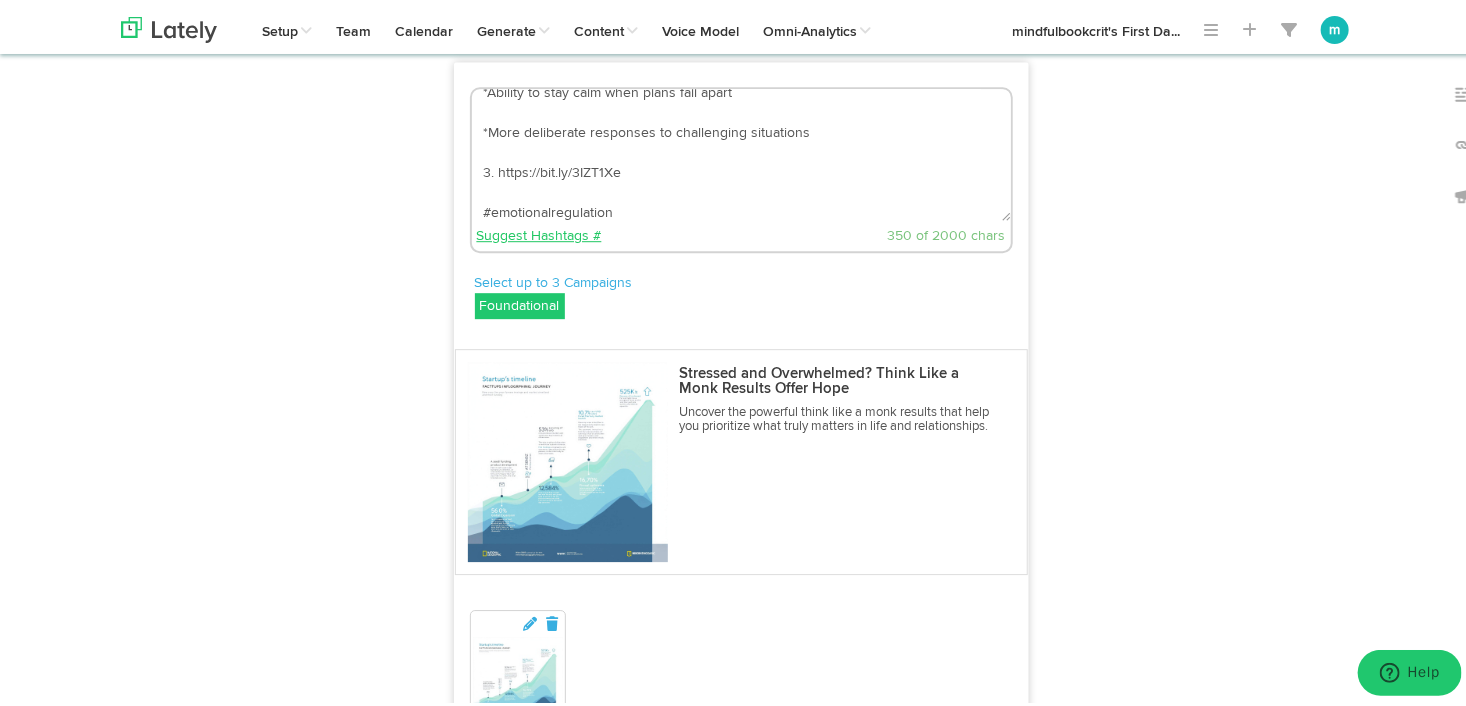 click on "Suggest Hashtags #" at bounding box center (539, 232) 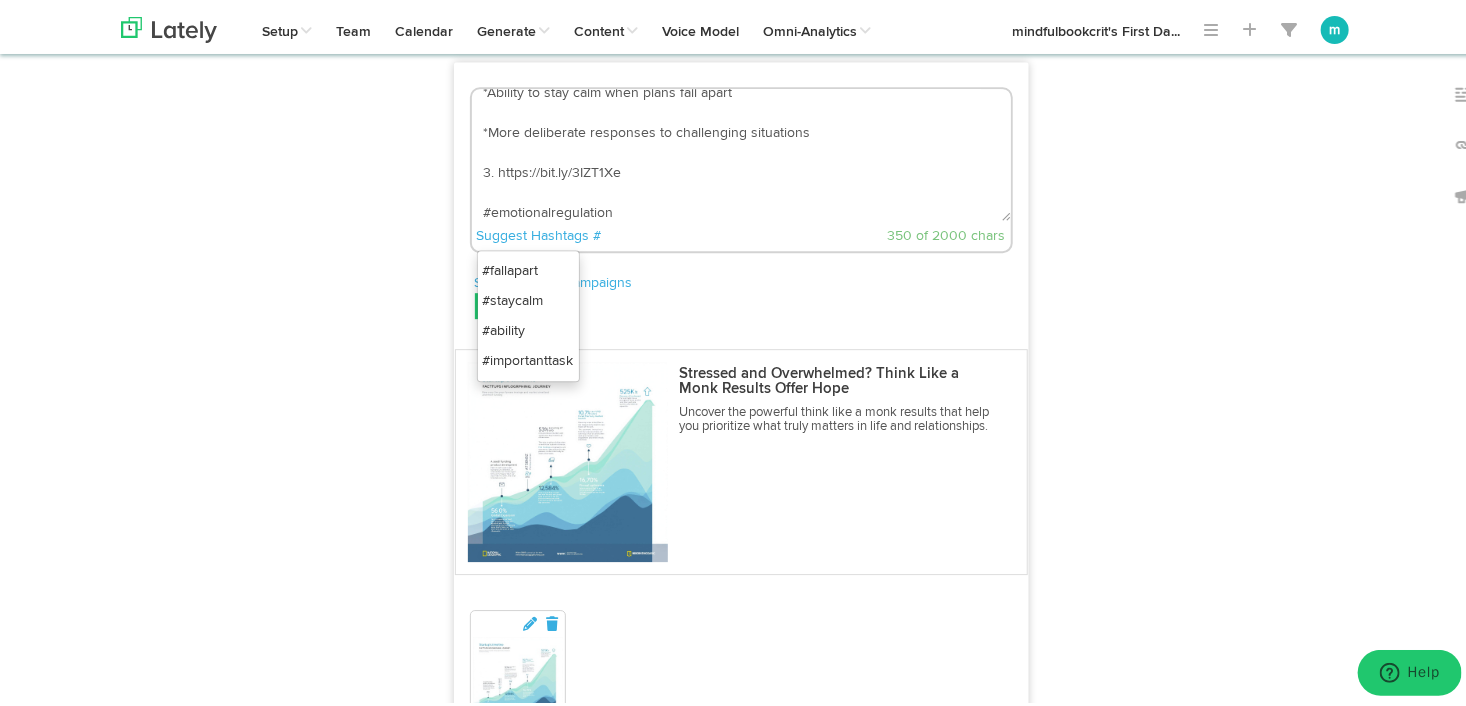 click on "#staycalm" at bounding box center [528, 297] 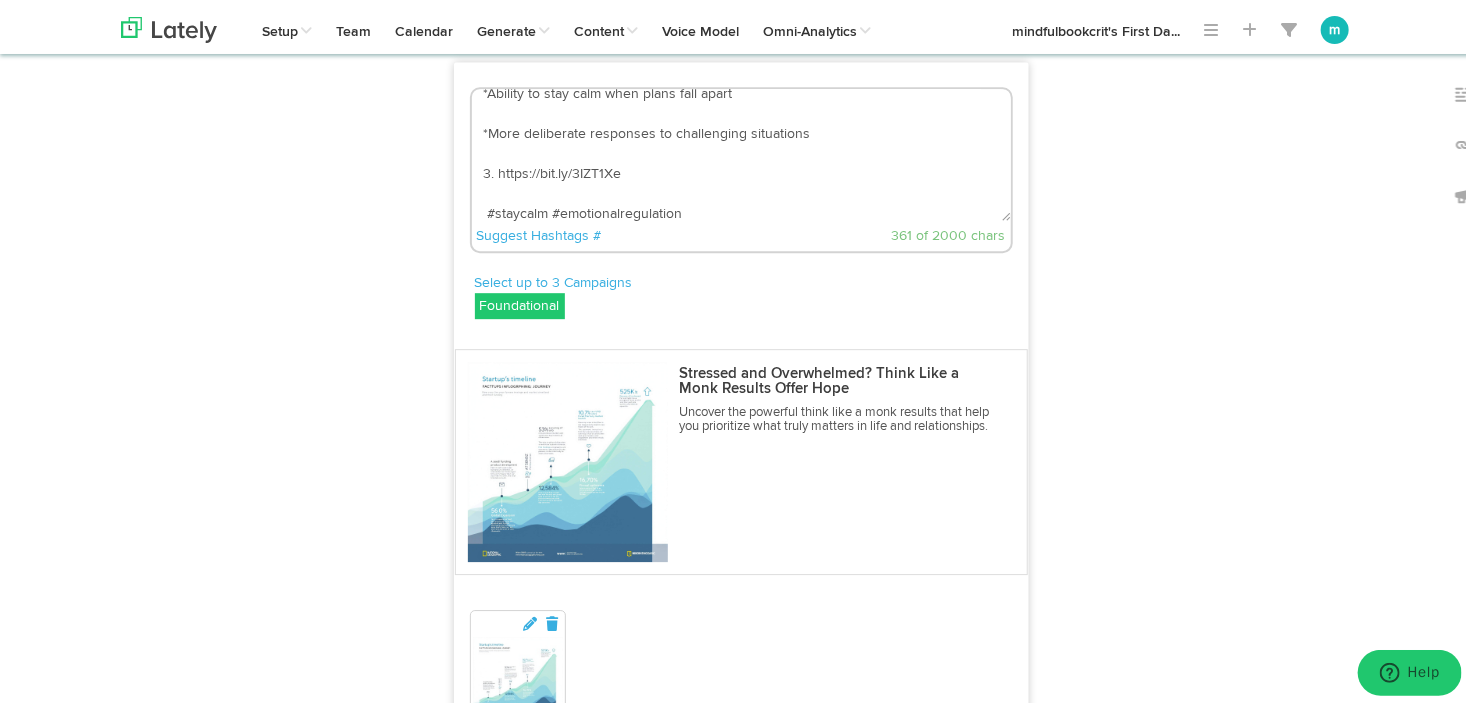 scroll, scrollTop: 180, scrollLeft: 0, axis: vertical 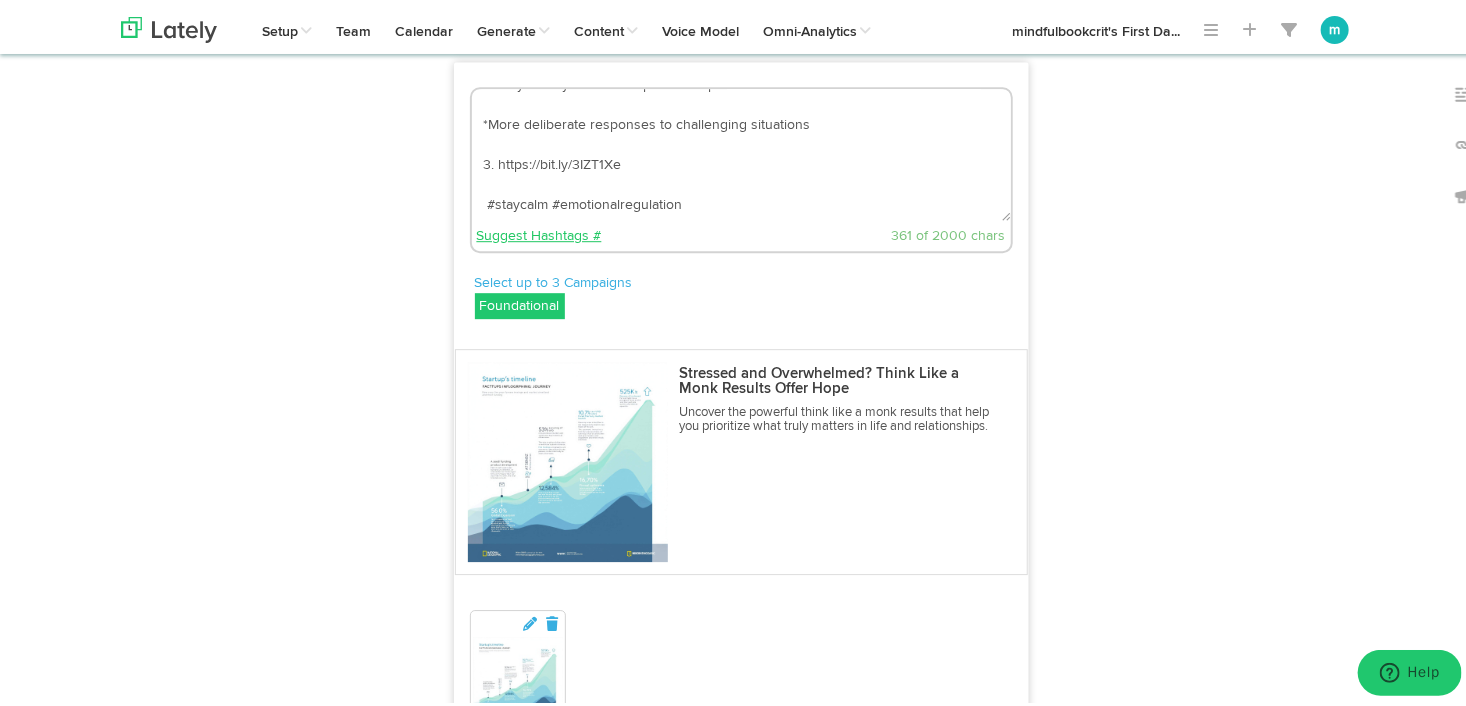 click on "Suggest Hashtags #" at bounding box center [539, 232] 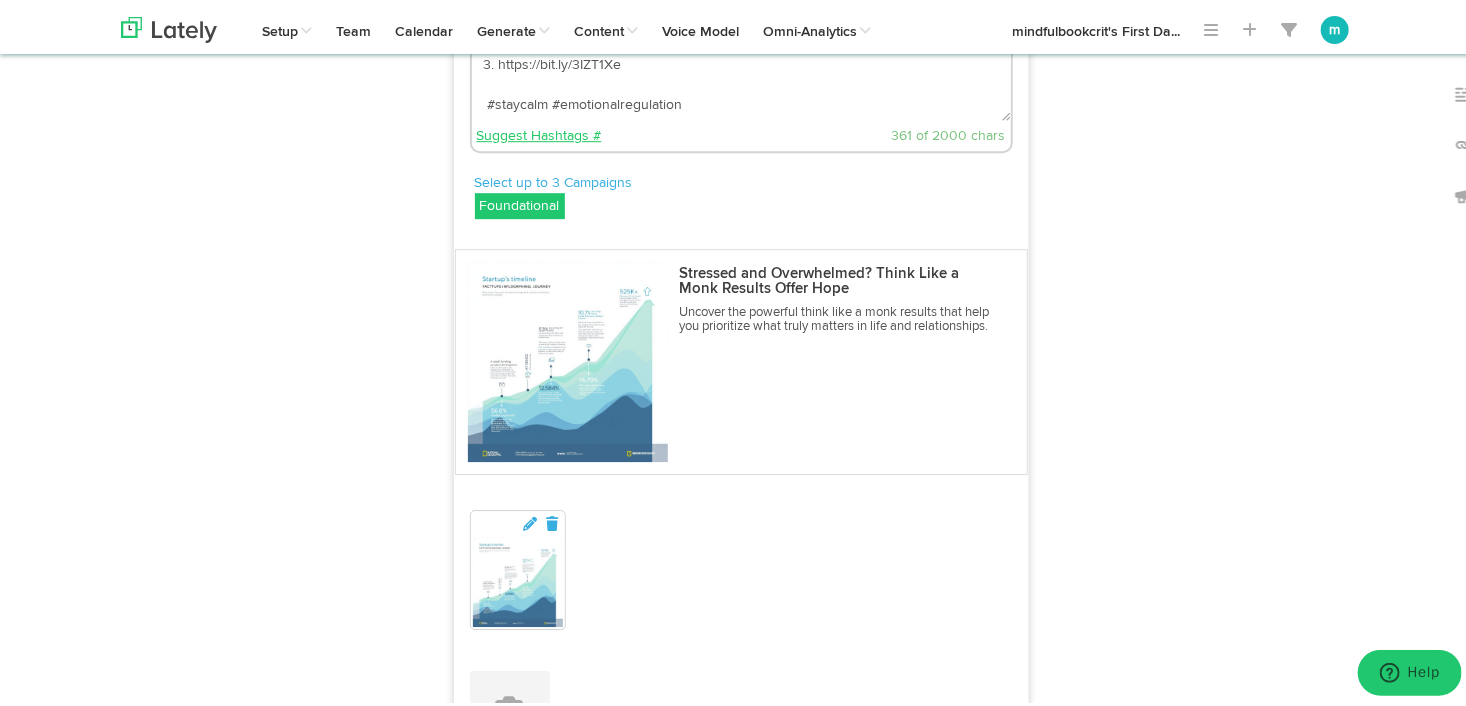 click on "Suggest Hashtags #" at bounding box center (539, 132) 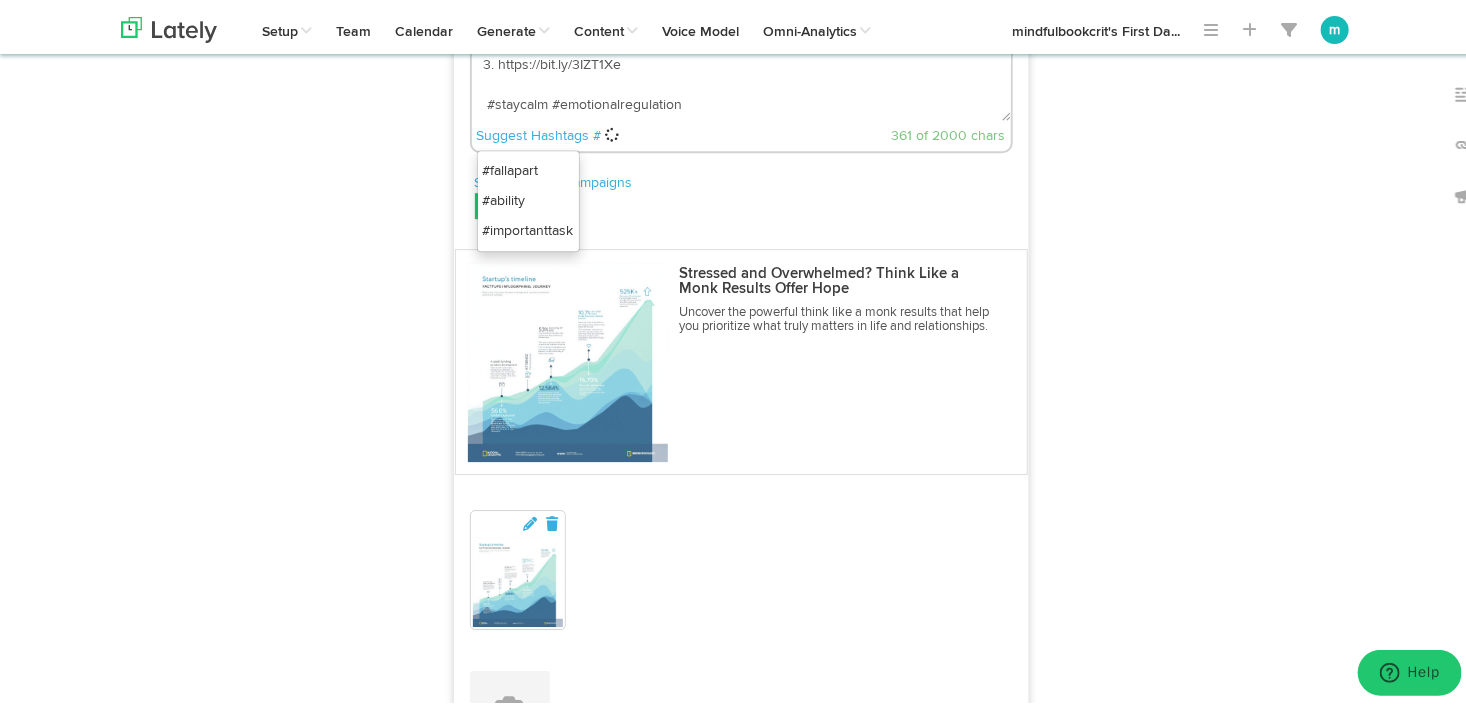 click on "#ability" at bounding box center [528, 197] 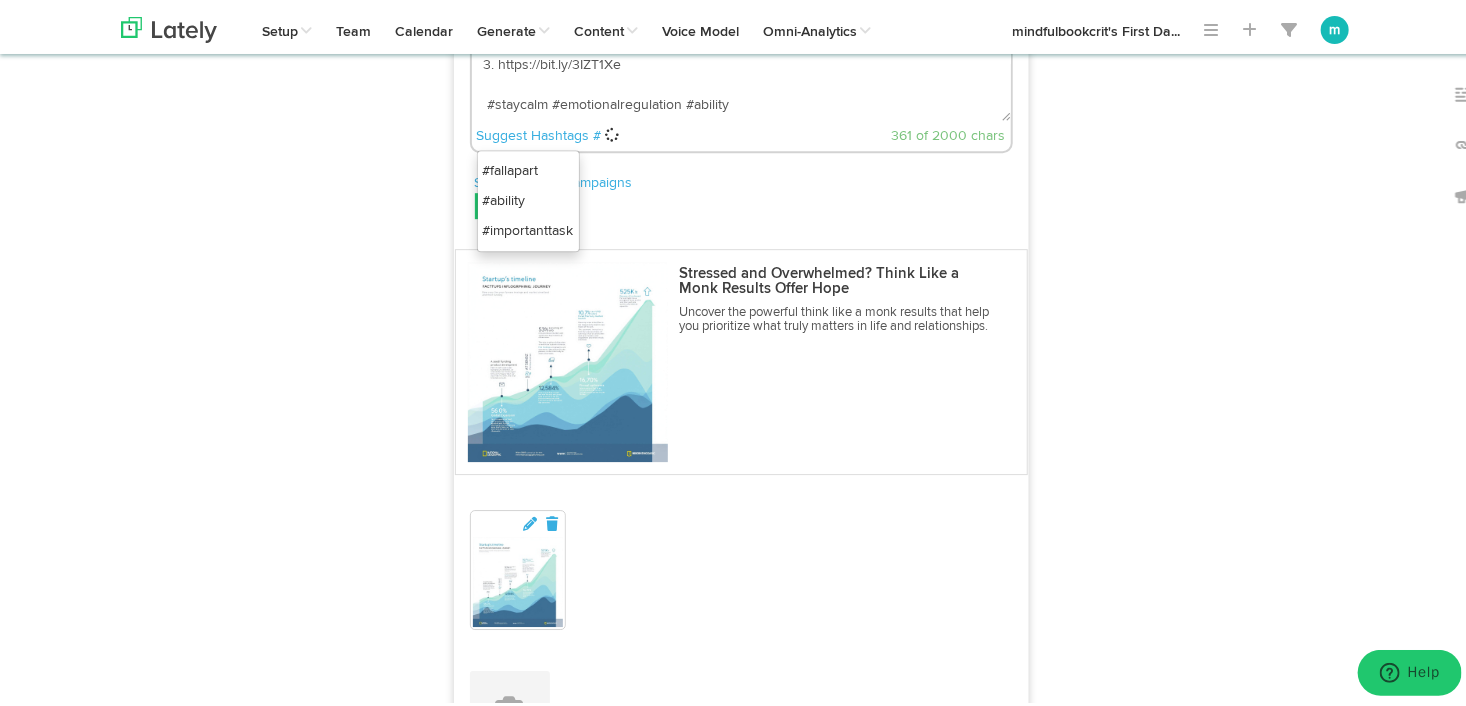 scroll, scrollTop: 0, scrollLeft: 0, axis: both 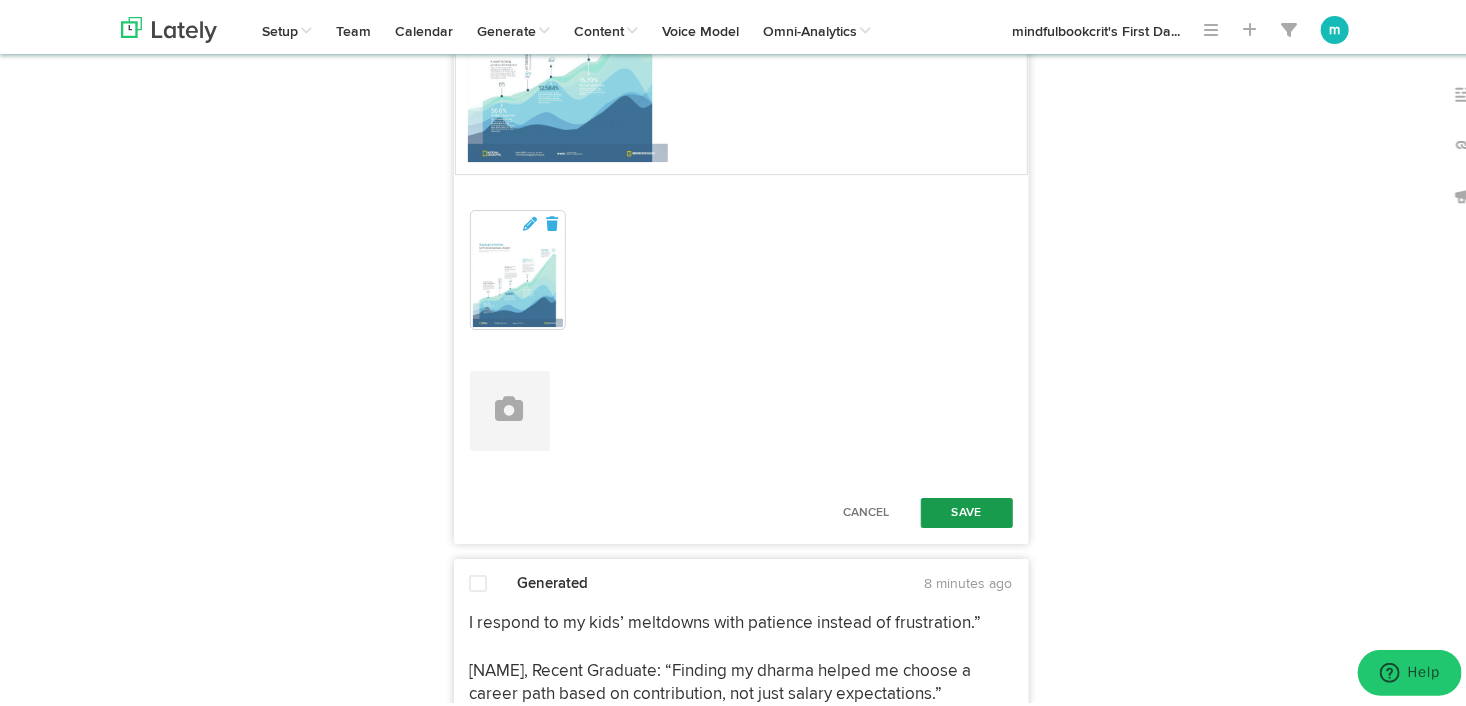 type on "The focus techniques work by teaching your brain to respond rather than react.
*Key improvements people report:
*Less procrastination on important tasks
*Better emotional regulation during conflicts
*Ability to stay calm when plans fall apart
*More deliberate responses to challenging situations
3. https://bit.ly/3IZT1Xe
#staycalm #emotionalregulation #ability" 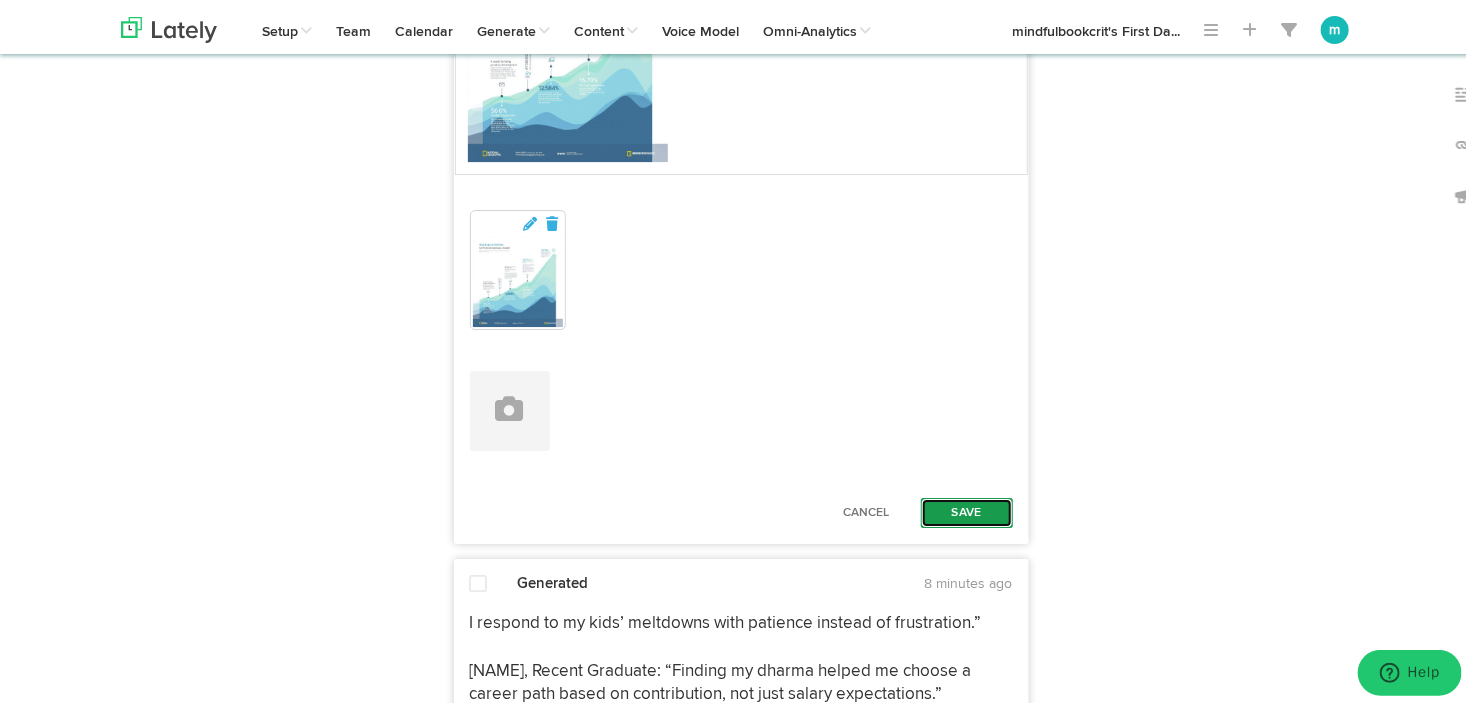 click on "Save" at bounding box center (967, 509) 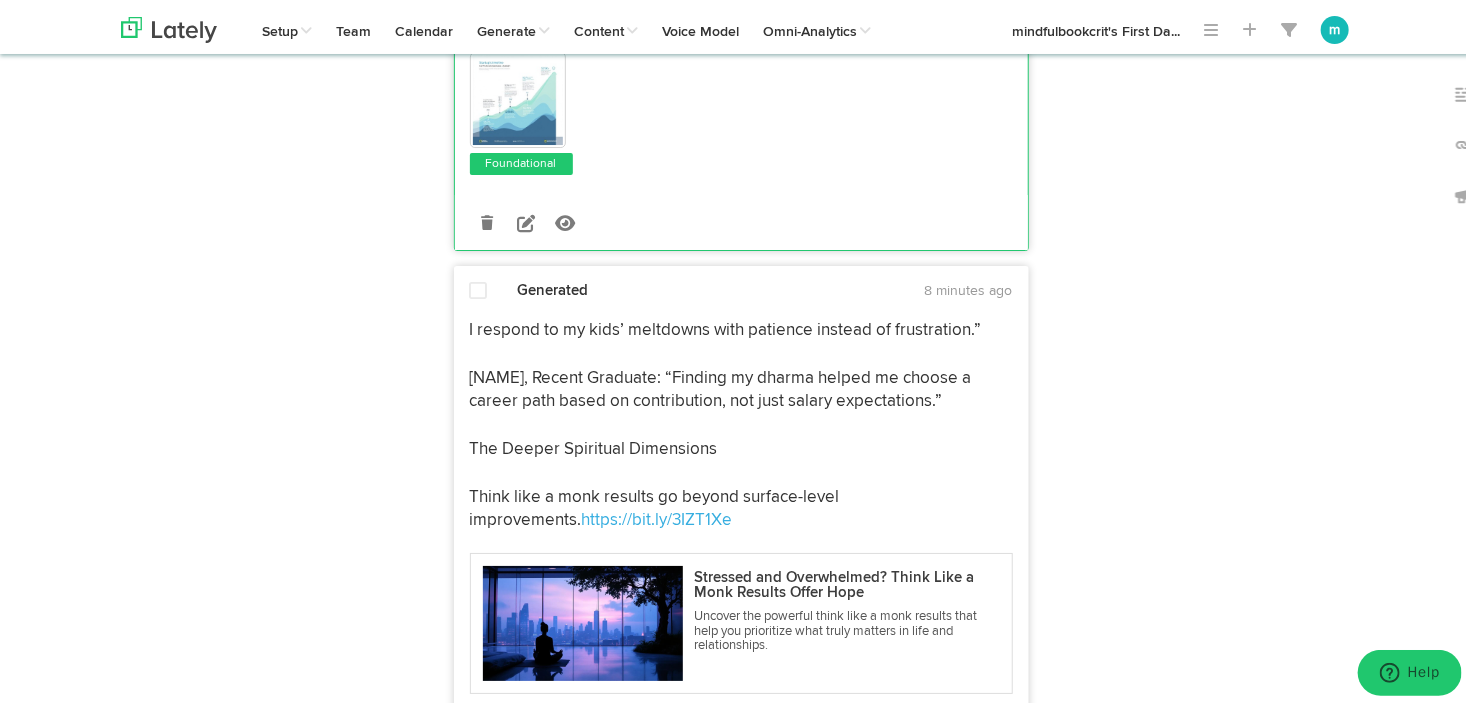 scroll, scrollTop: 7100, scrollLeft: 0, axis: vertical 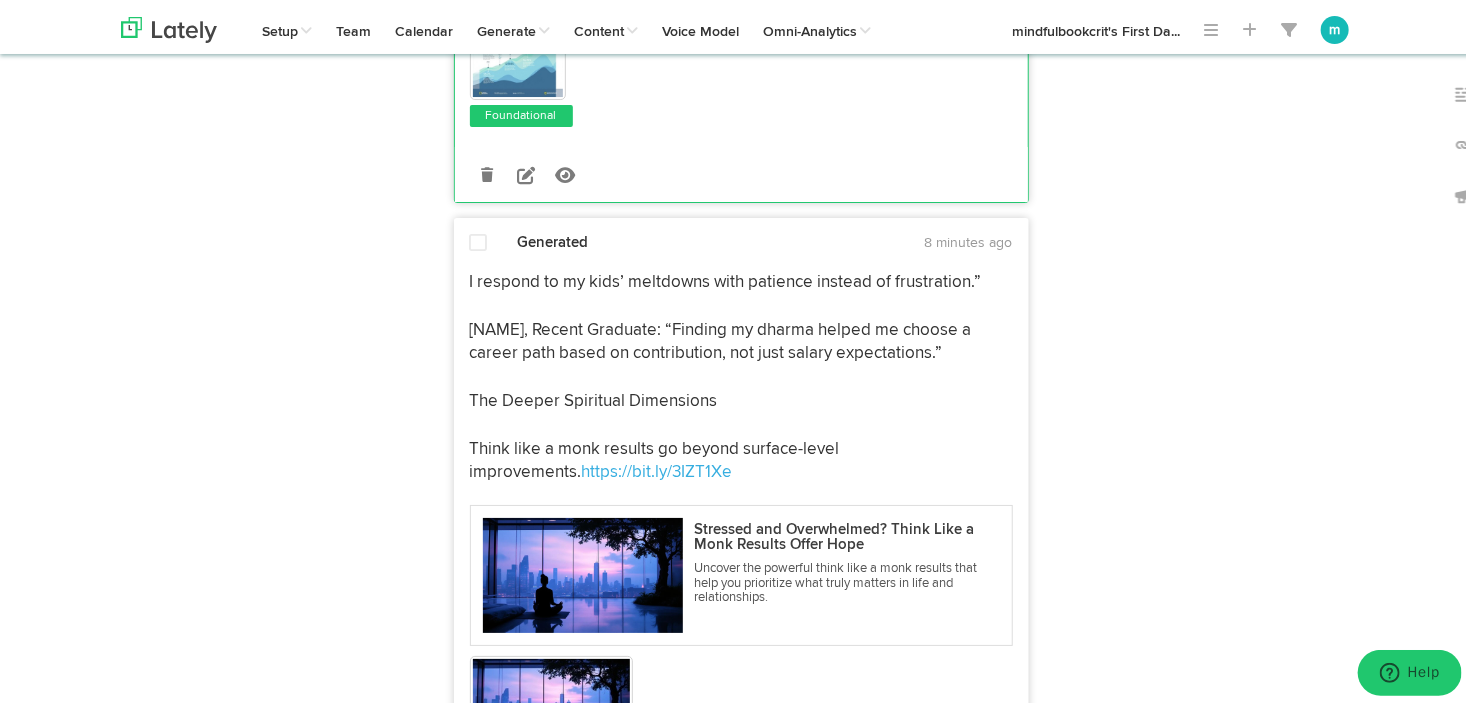click at bounding box center [479, 239] 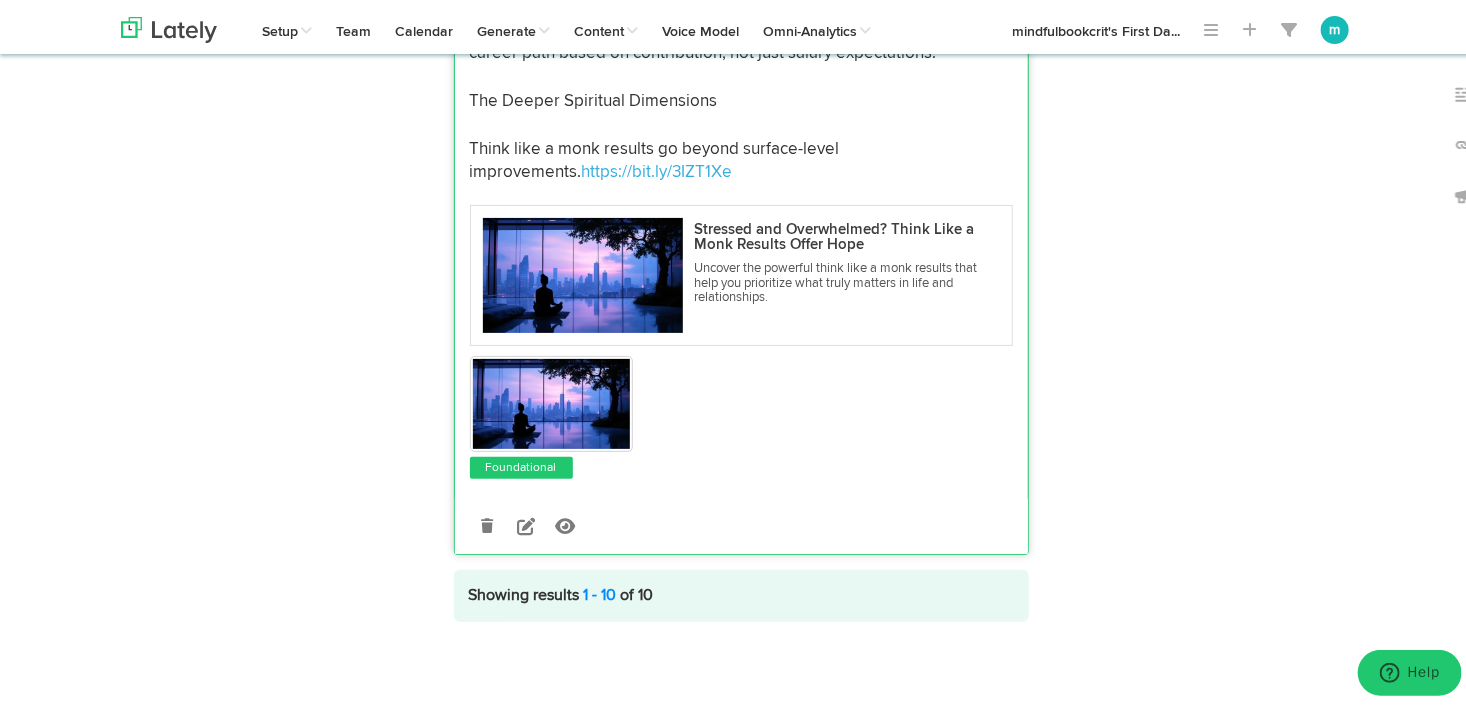 scroll, scrollTop: 7300, scrollLeft: 0, axis: vertical 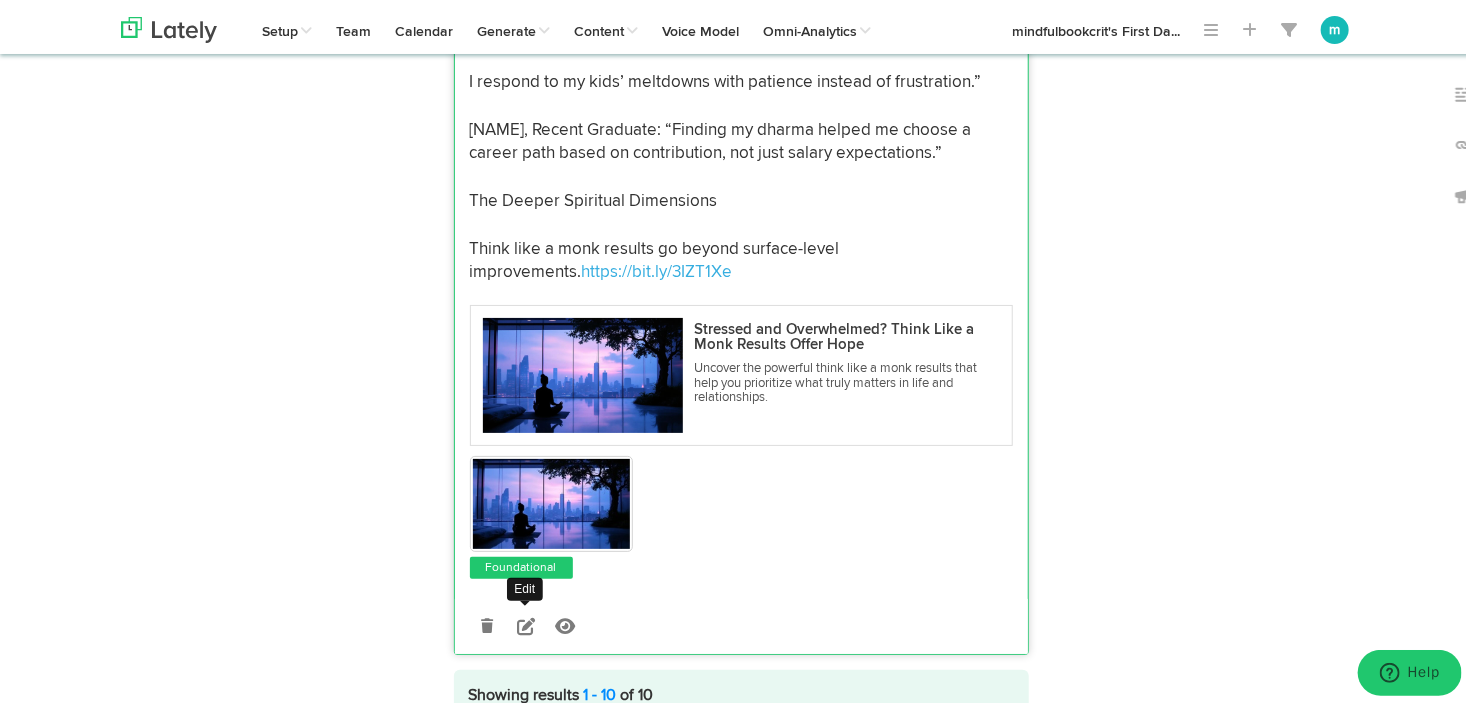 click at bounding box center [526, 622] 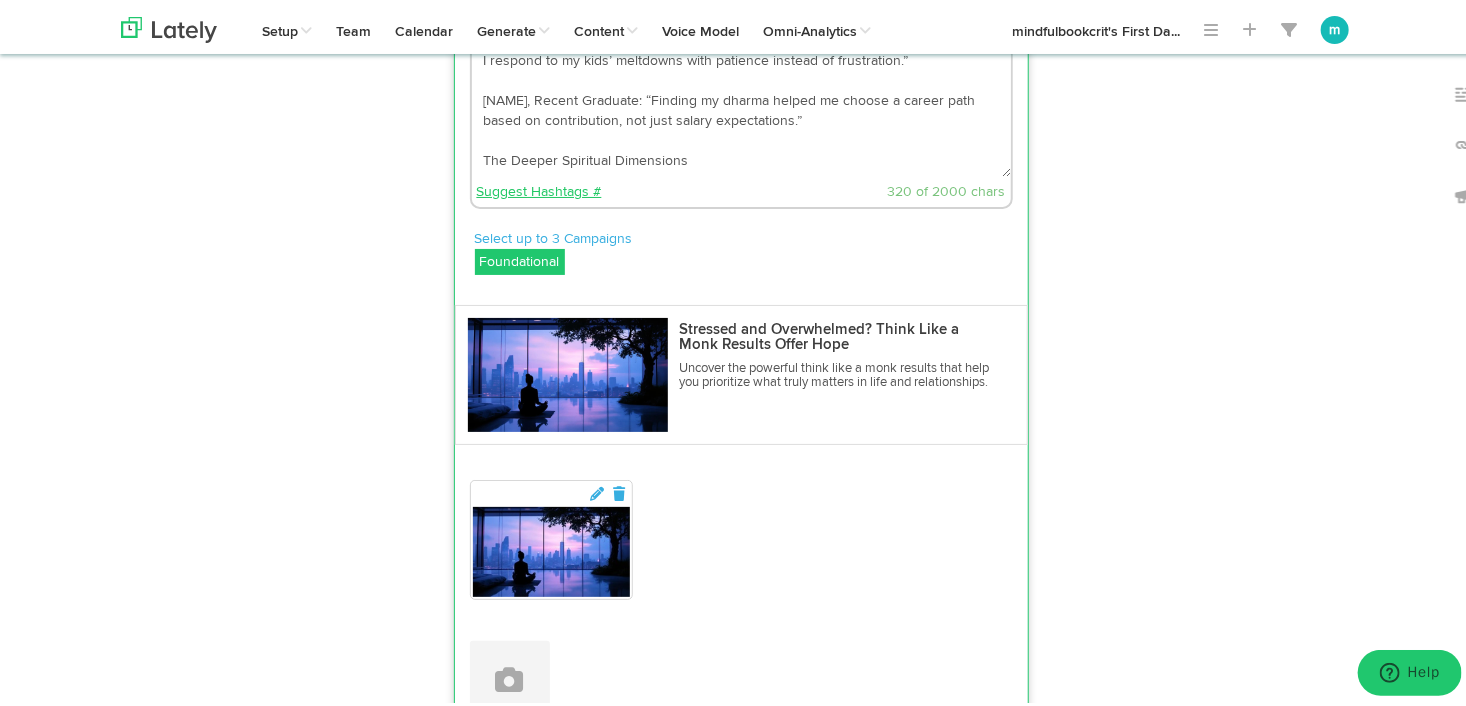 click on "Suggest Hashtags #" at bounding box center (539, 188) 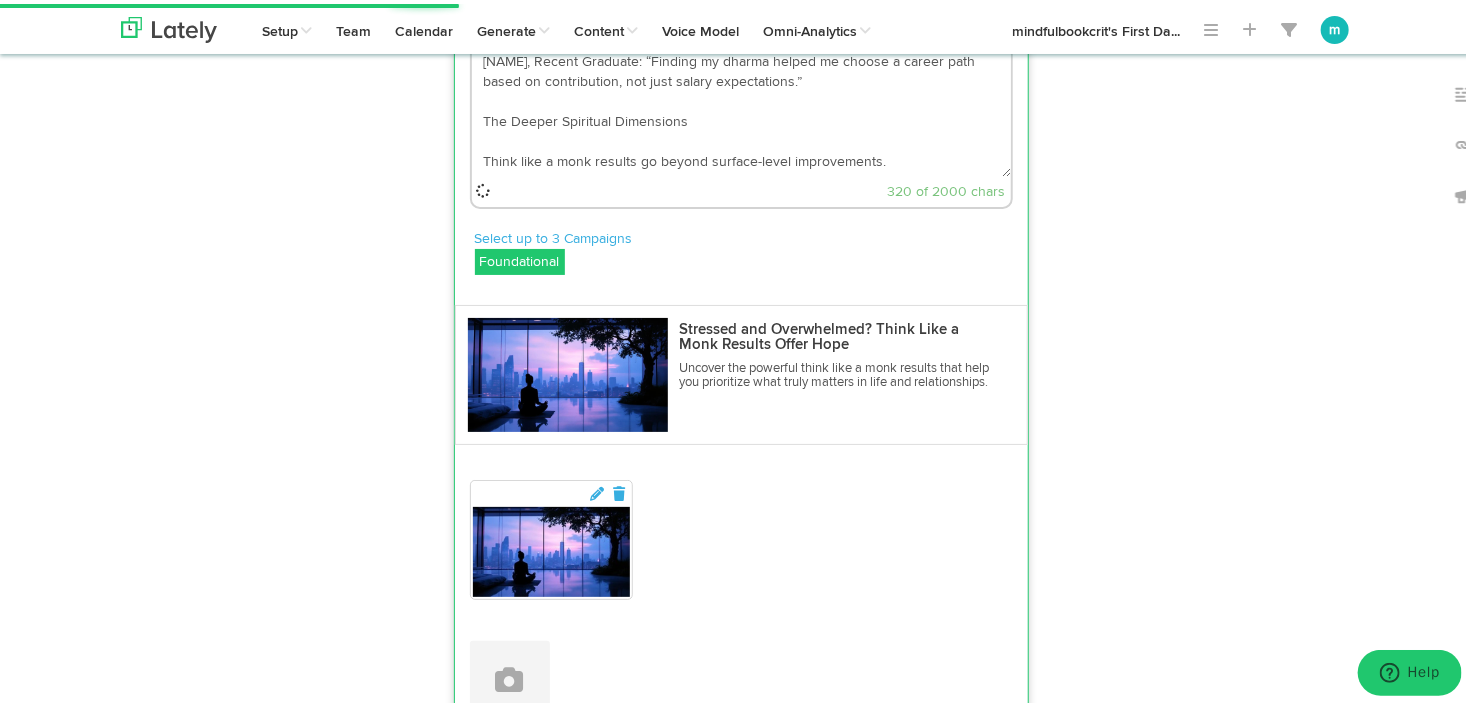 scroll, scrollTop: 60, scrollLeft: 0, axis: vertical 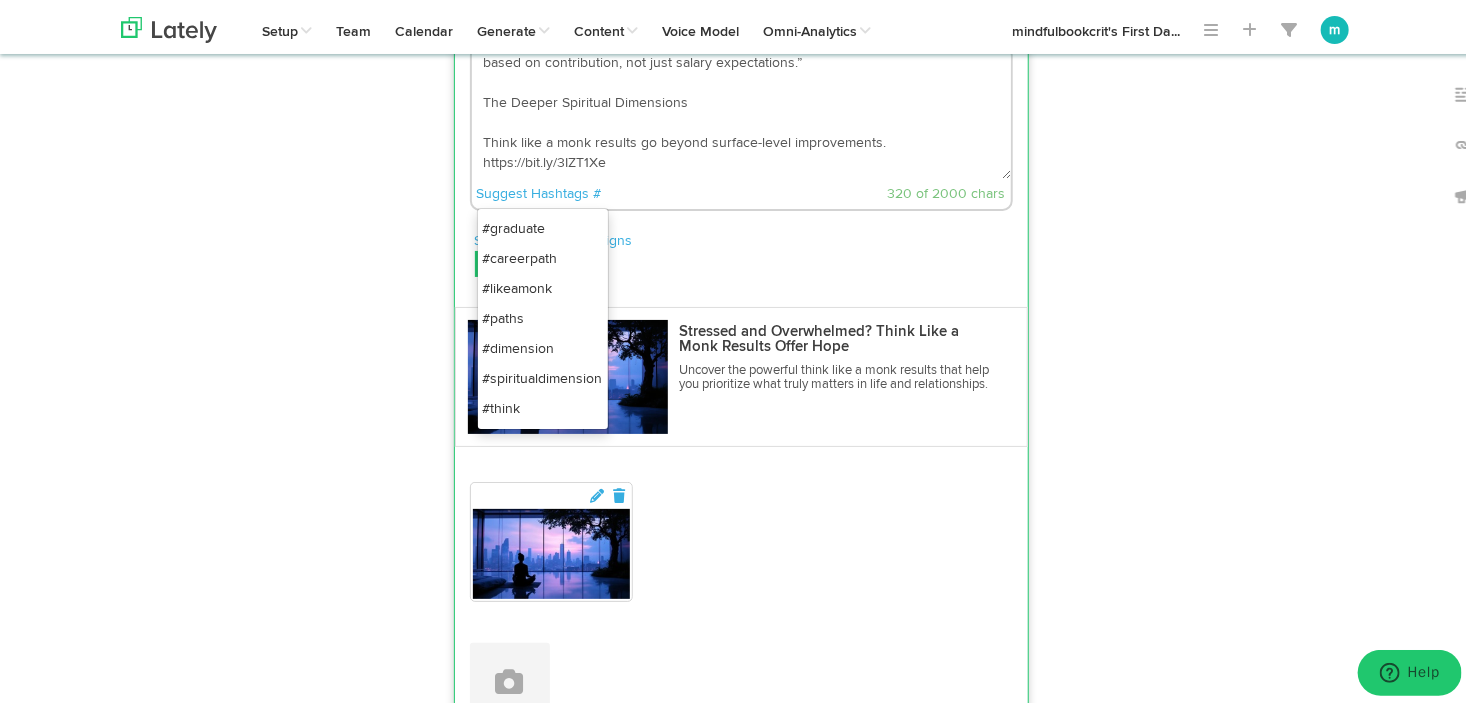 click on "#likeamonk" at bounding box center (543, 285) 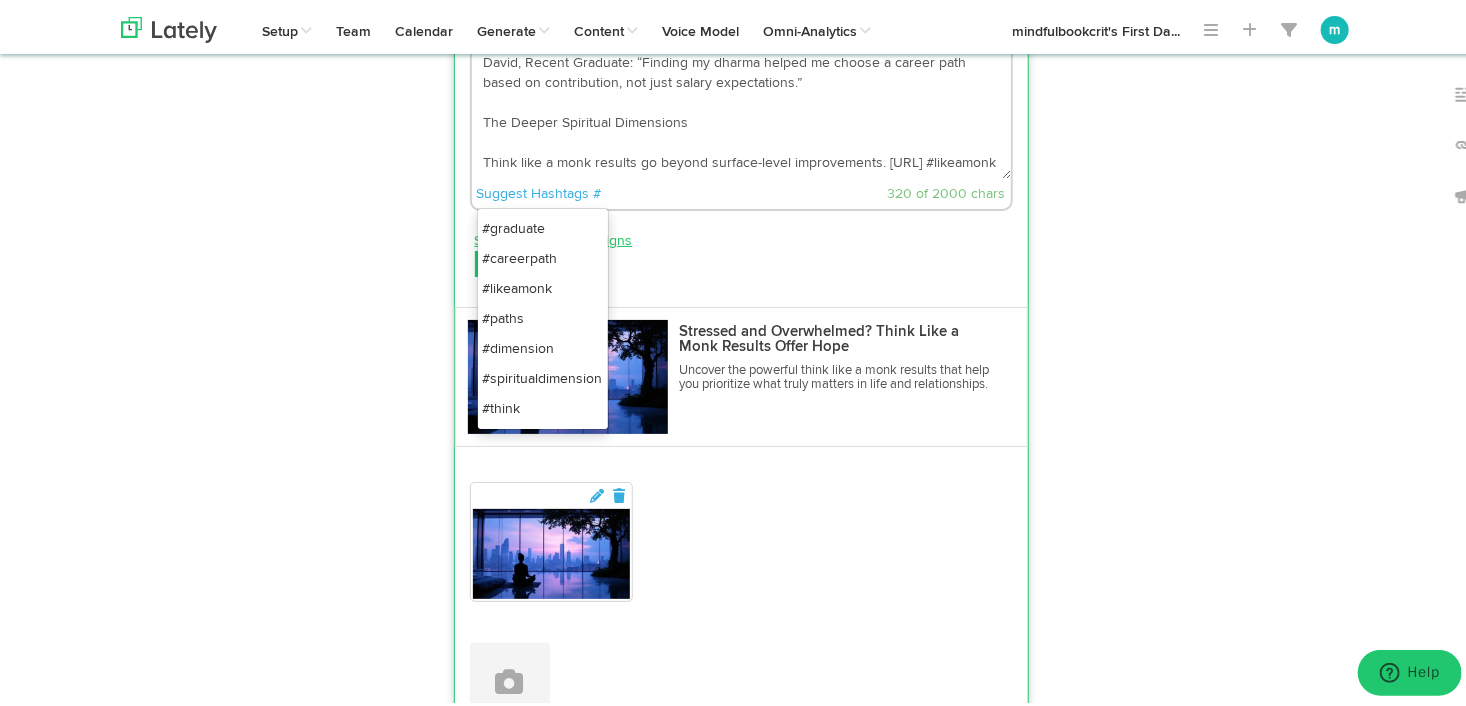 scroll, scrollTop: 0, scrollLeft: 0, axis: both 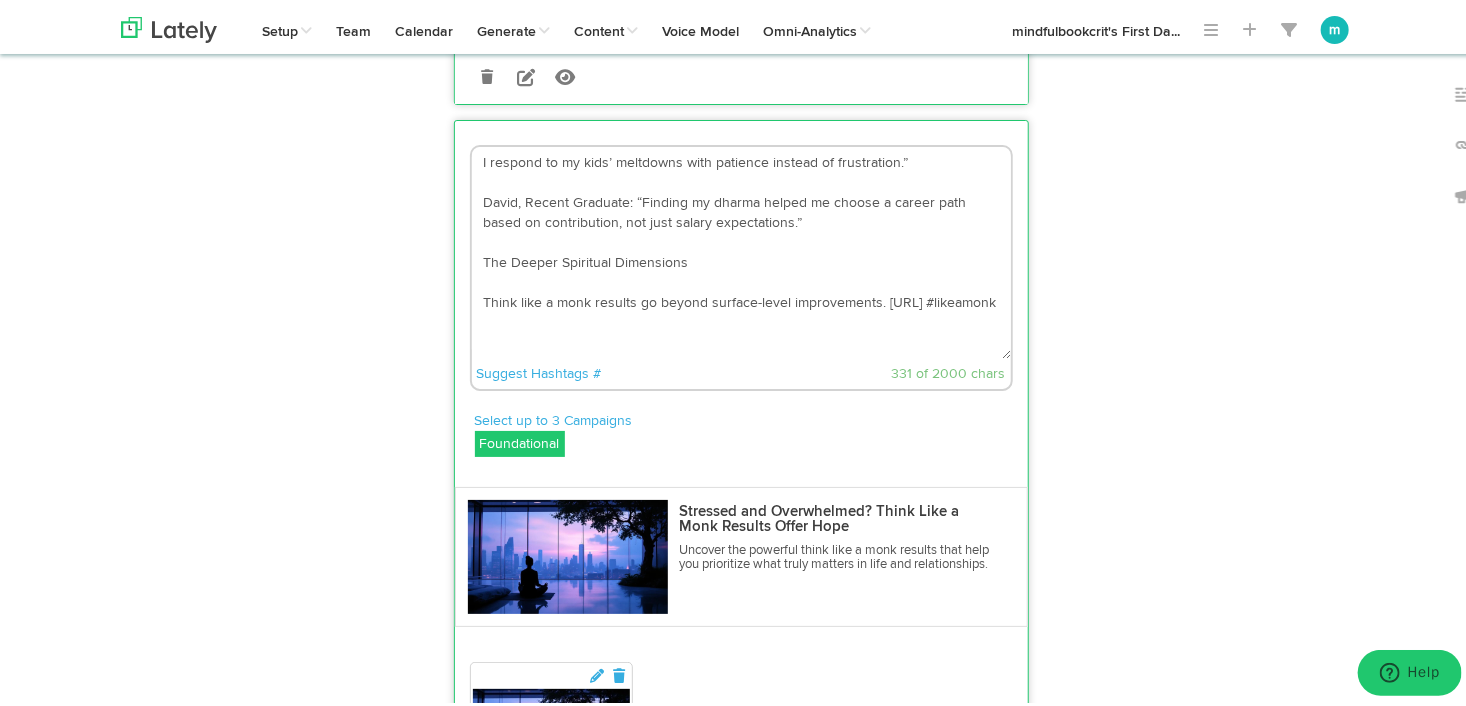 drag, startPoint x: 996, startPoint y: 310, endPoint x: 1021, endPoint y: 390, distance: 83.81527 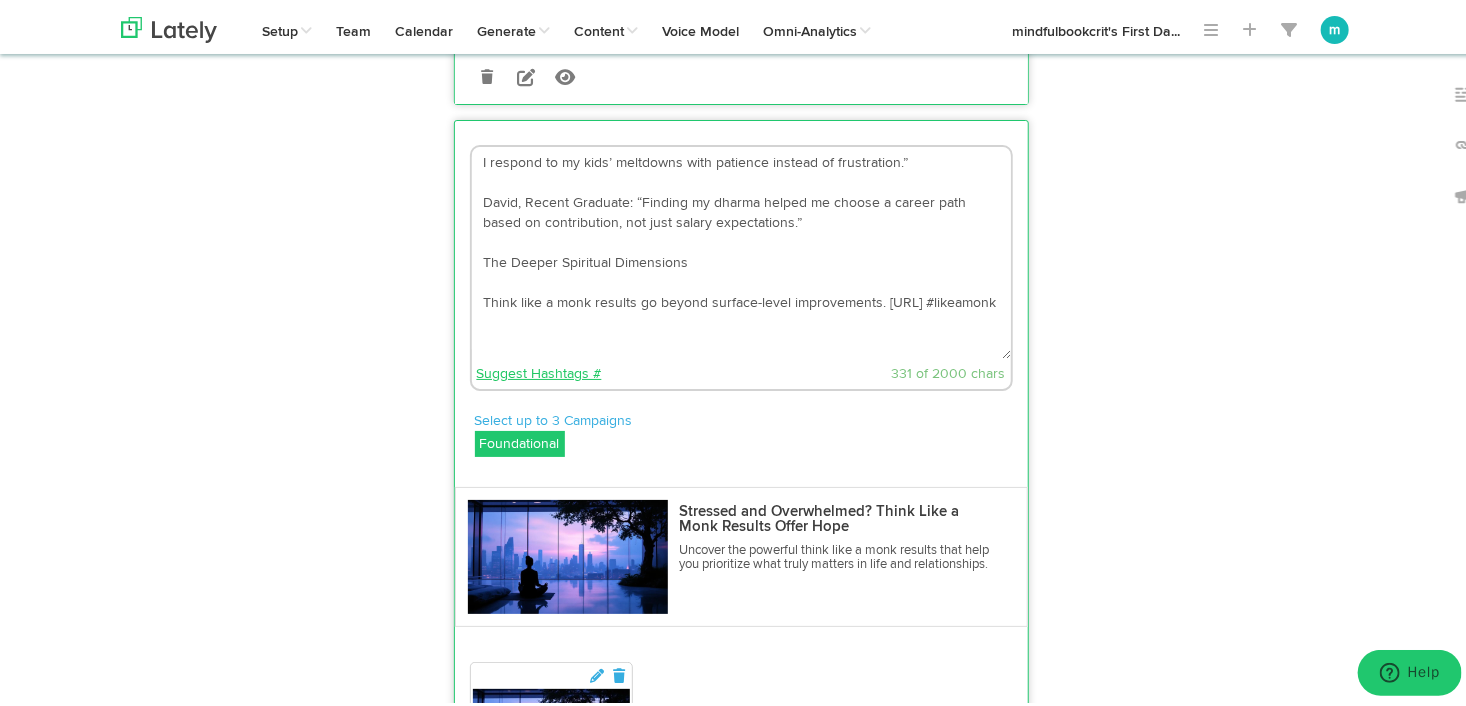 click on "Suggest Hashtags #" at bounding box center (539, 370) 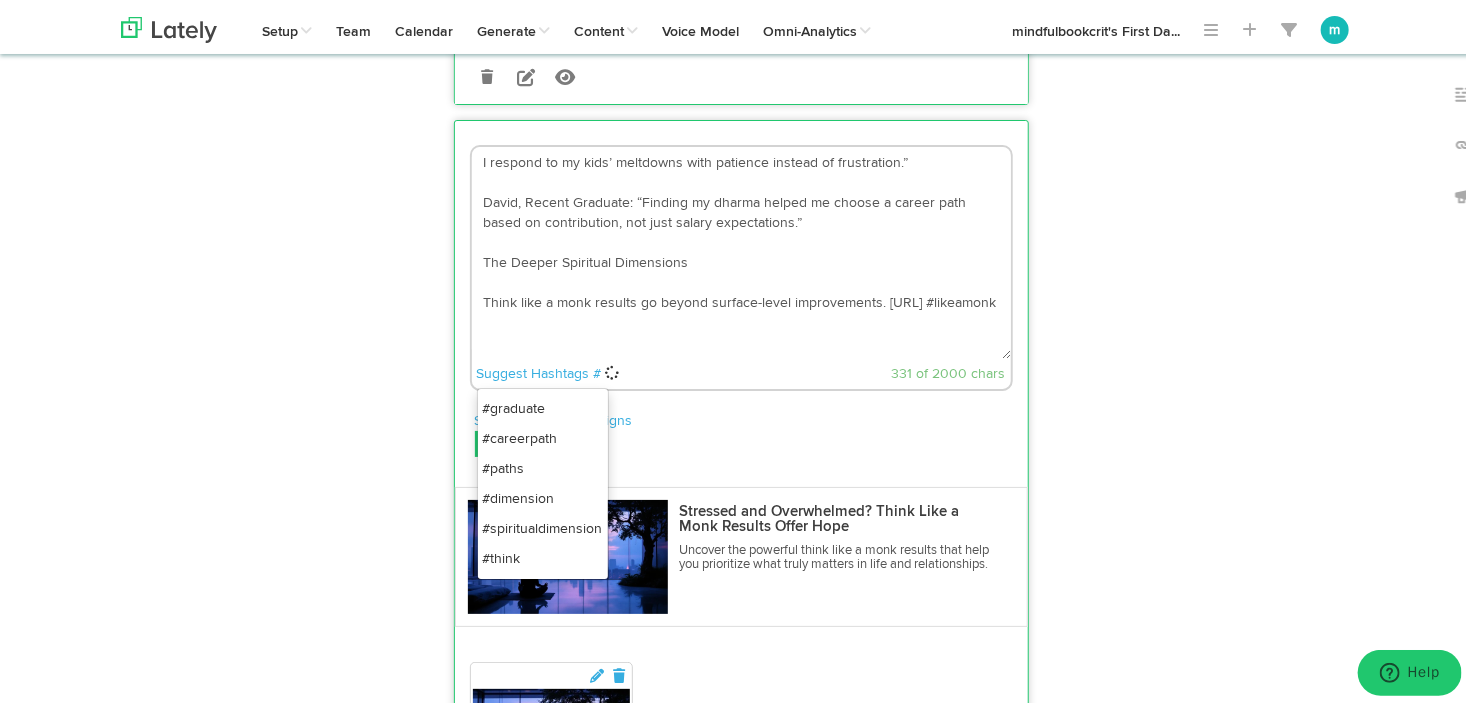 click on "#spiritualdimension" at bounding box center [543, 525] 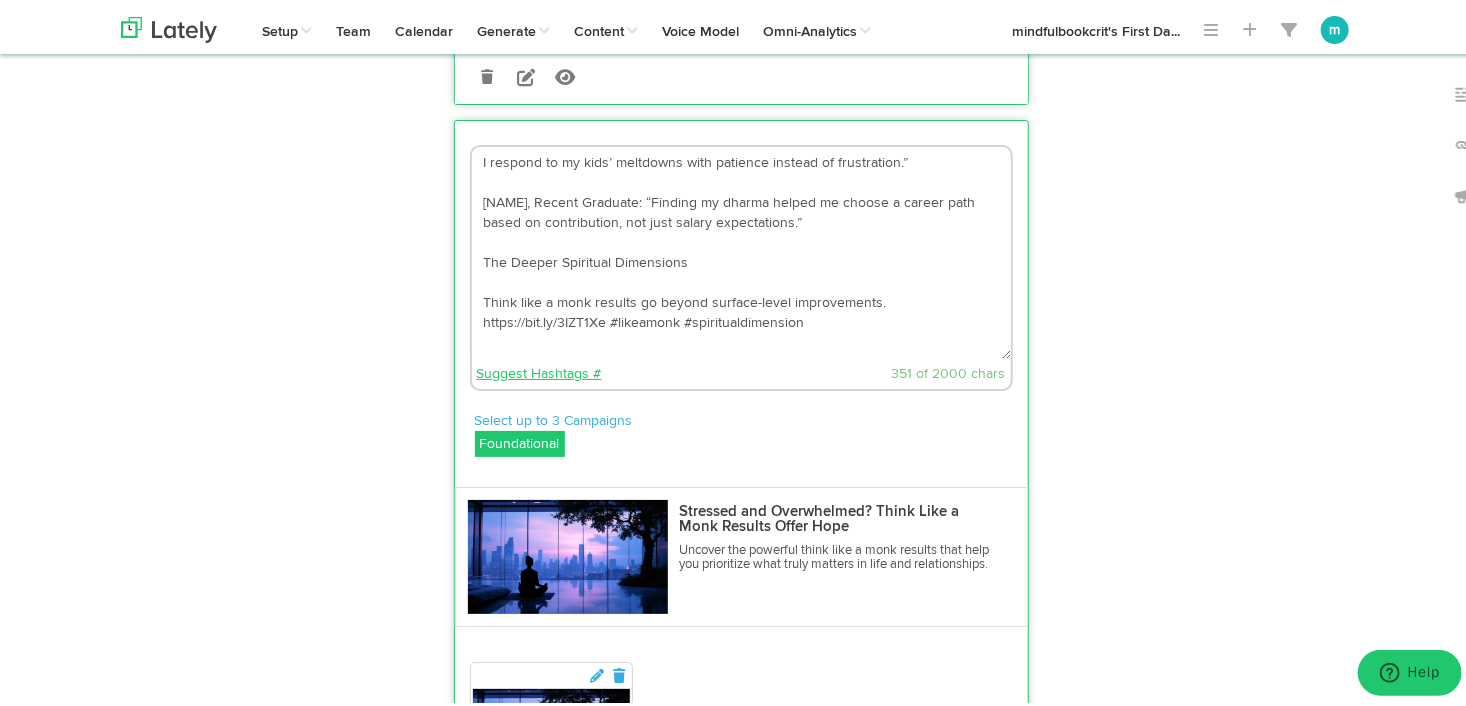 click on "Suggest Hashtags #" at bounding box center [539, 370] 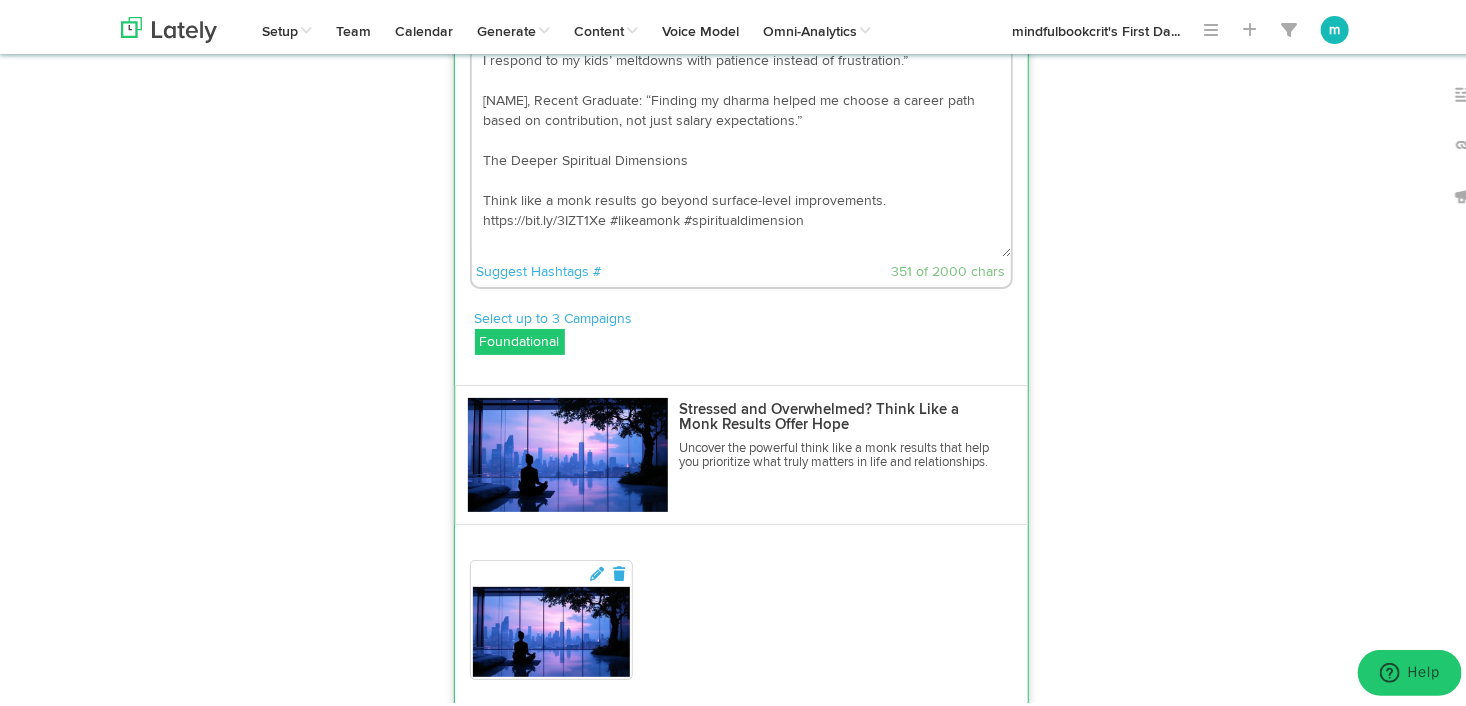 scroll, scrollTop: 7298, scrollLeft: 0, axis: vertical 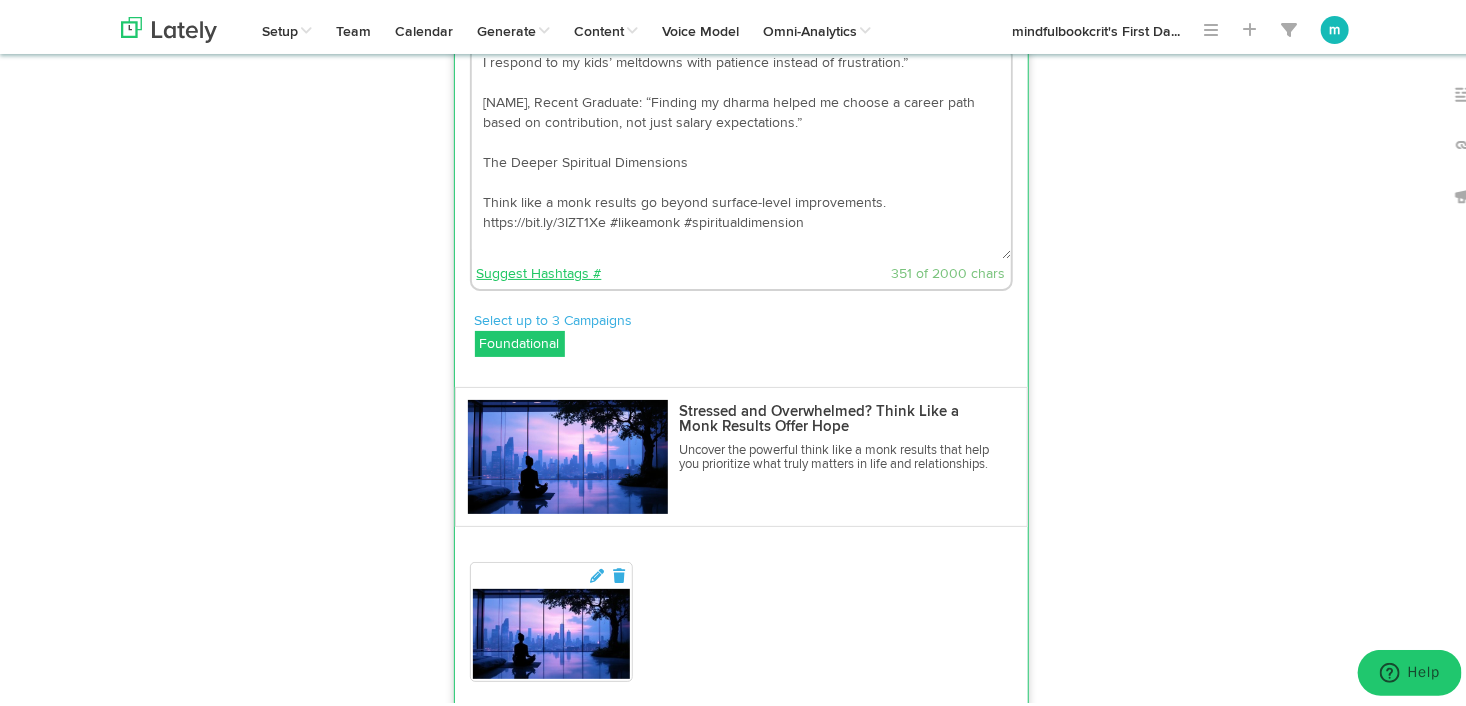 click on "Suggest Hashtags #" at bounding box center (539, 270) 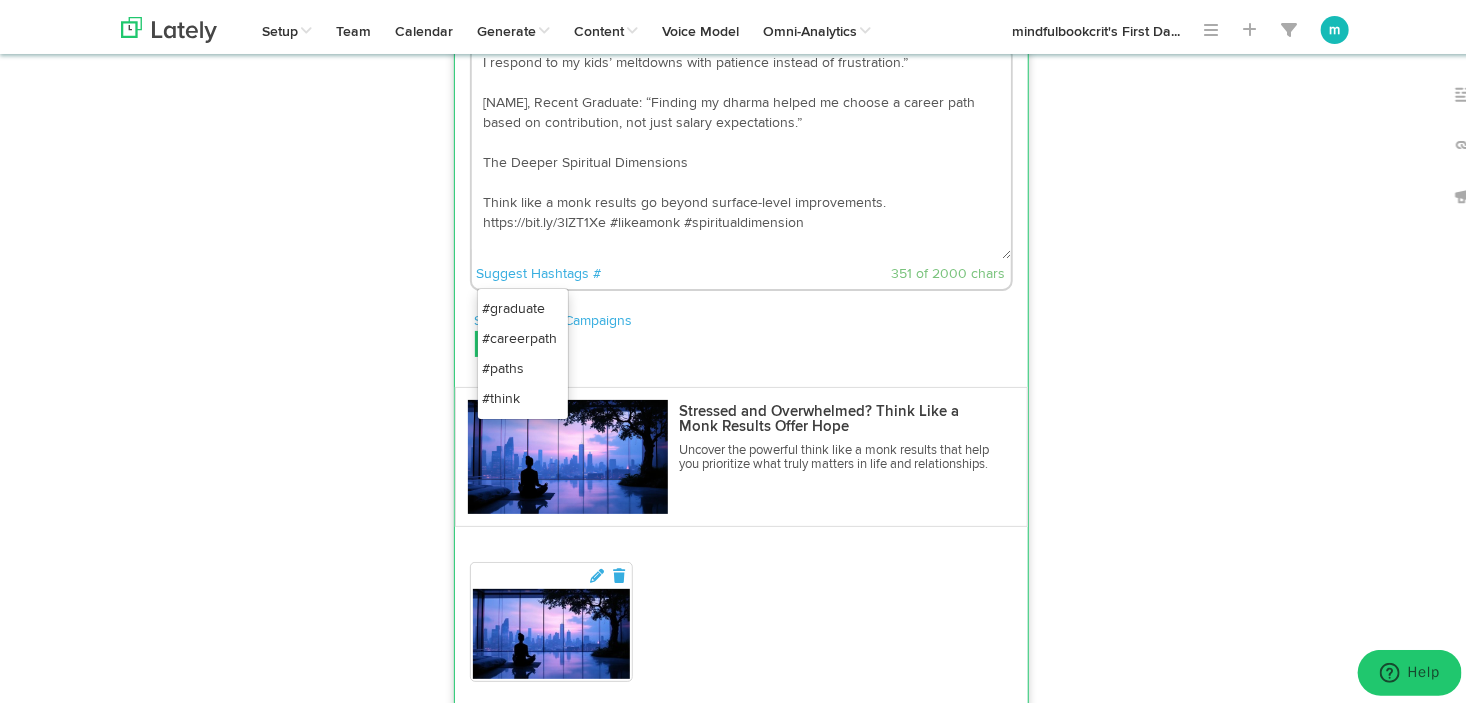 click on "#think" at bounding box center (523, 395) 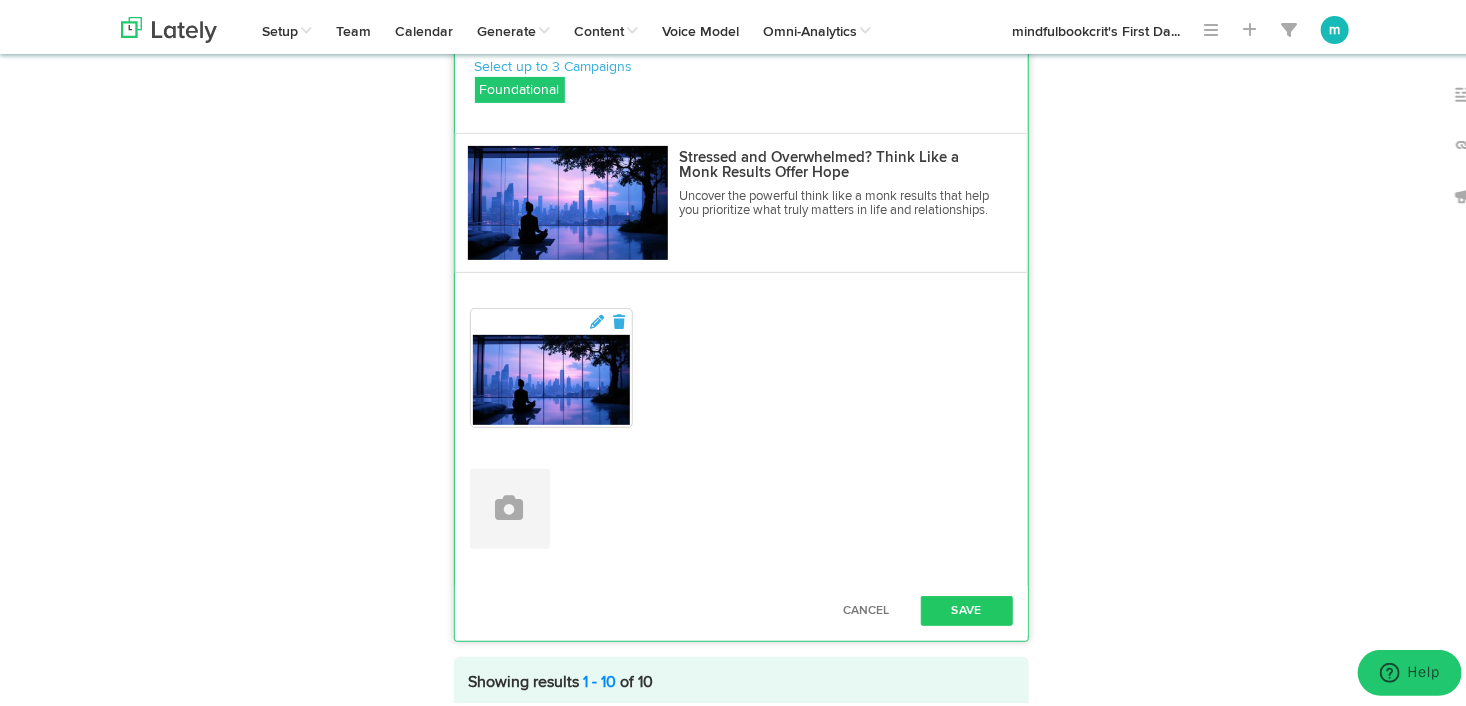 scroll, scrollTop: 7598, scrollLeft: 0, axis: vertical 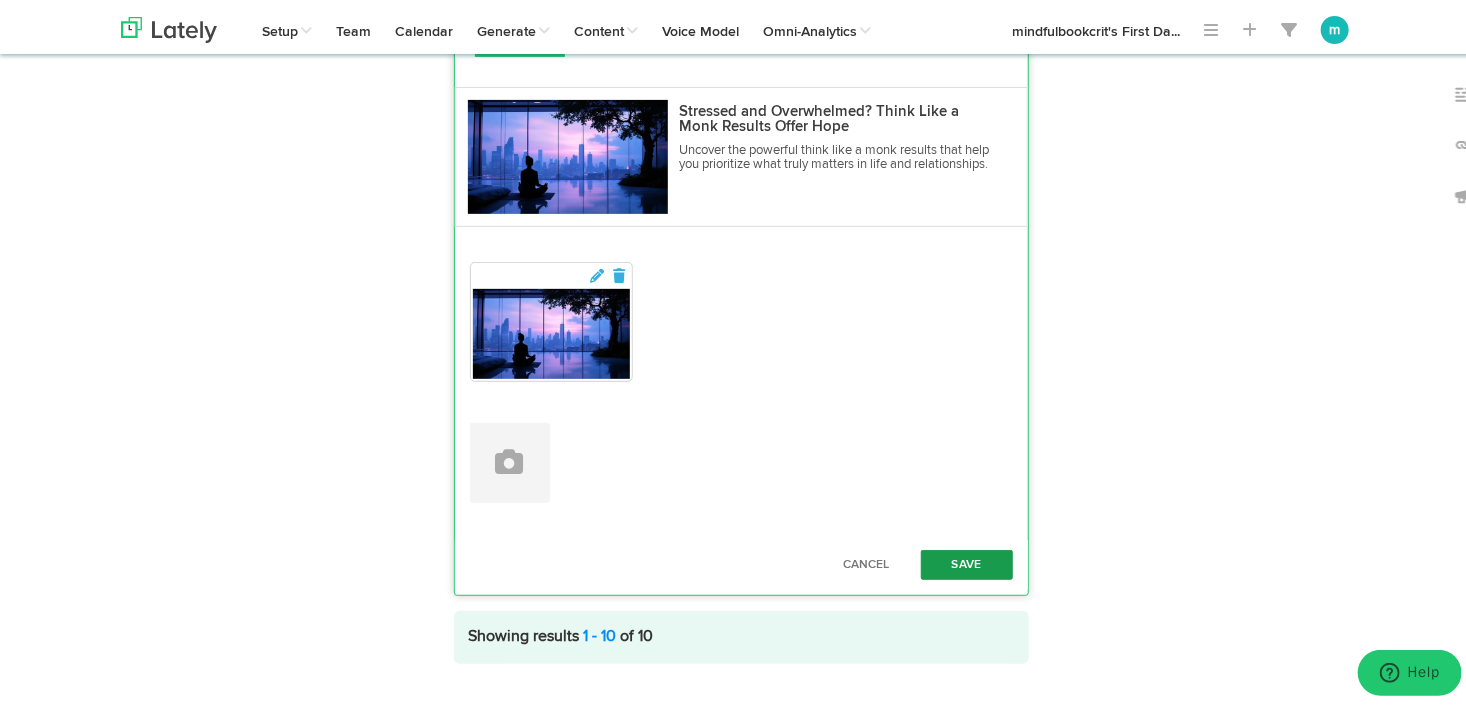 type on "I respond to my kids’ meltdowns with patience instead of frustration.”
[NAME], Recent Graduate: “Finding my dharma helped me choose a career path based on contribution, not just salary expectations.”
The Deeper Spiritual Dimensions
Think like a monk results go beyond surface-level improvements. https://bit.ly/3IZT1Xe #likeamonk #spiritualdimension #think" 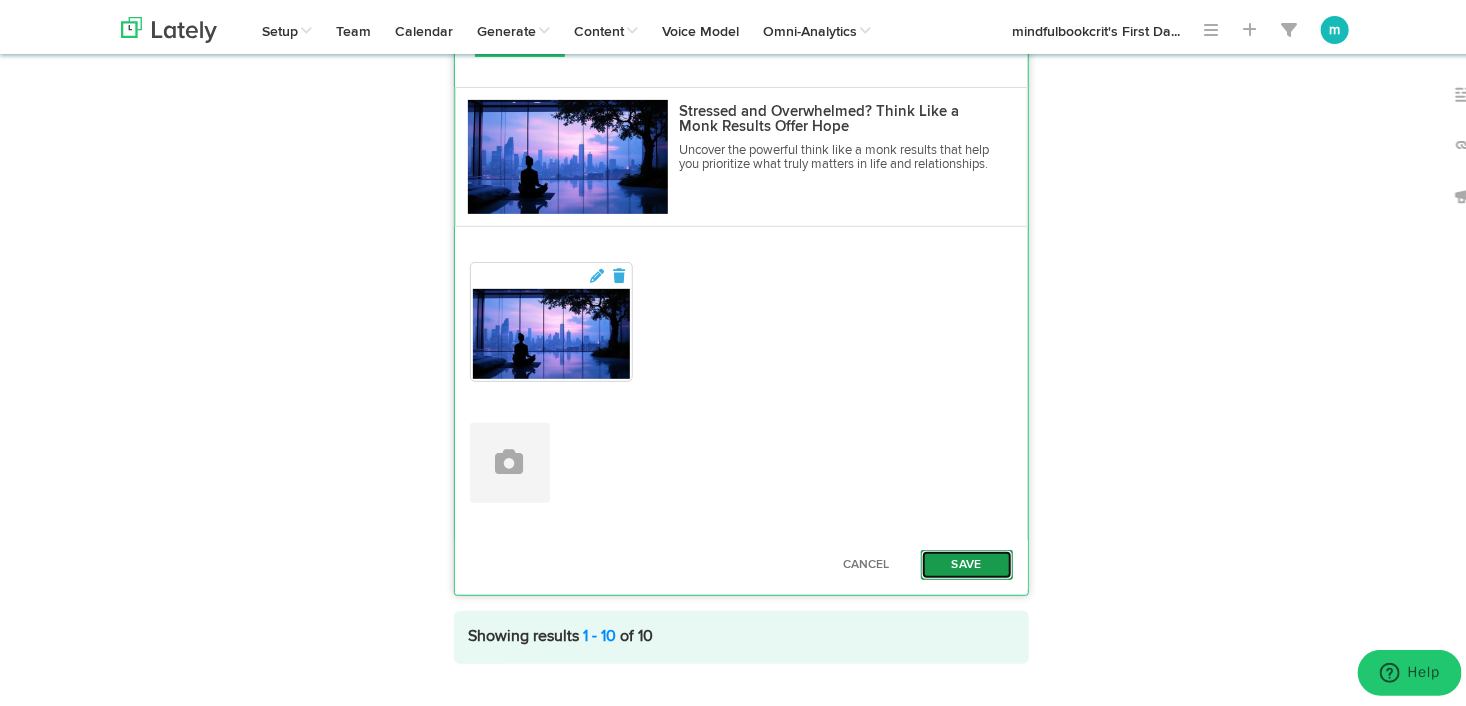 click on "Save" at bounding box center (967, 561) 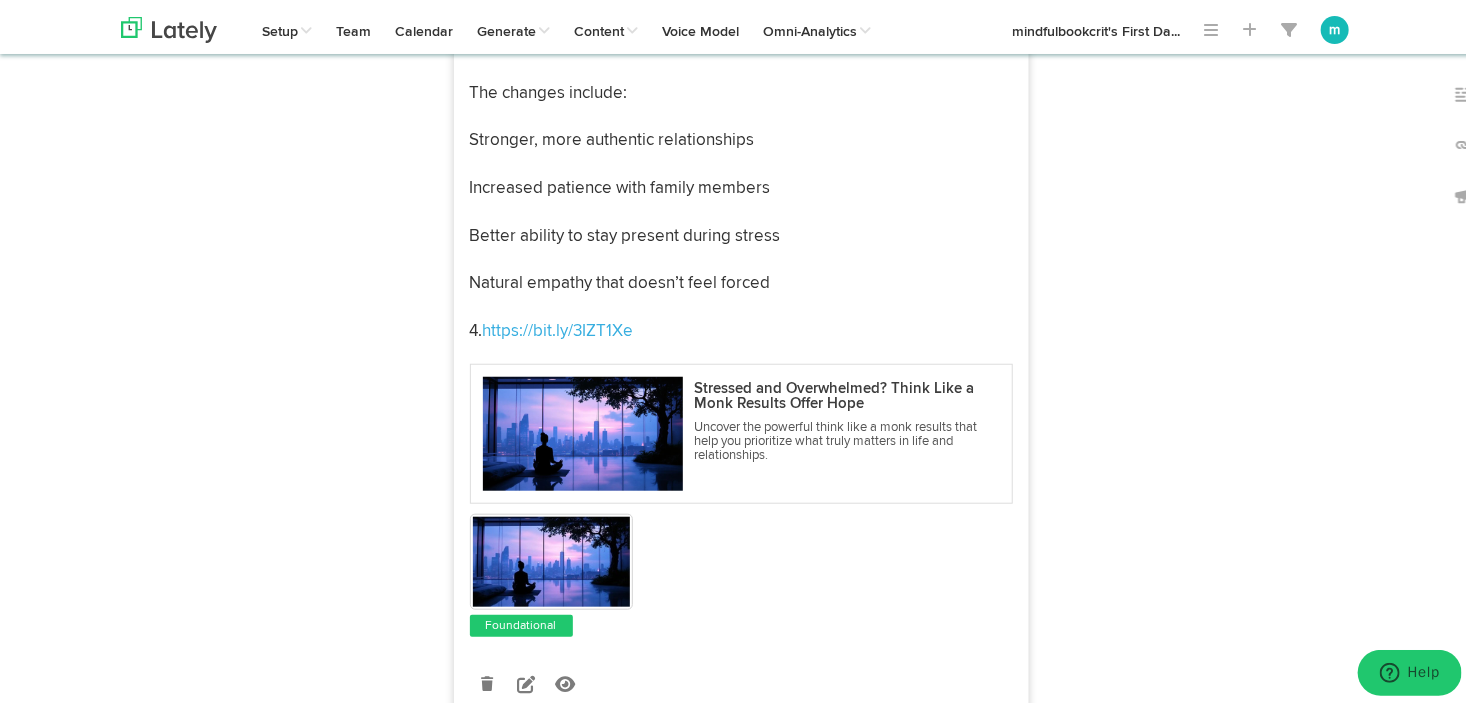 scroll, scrollTop: 4440, scrollLeft: 0, axis: vertical 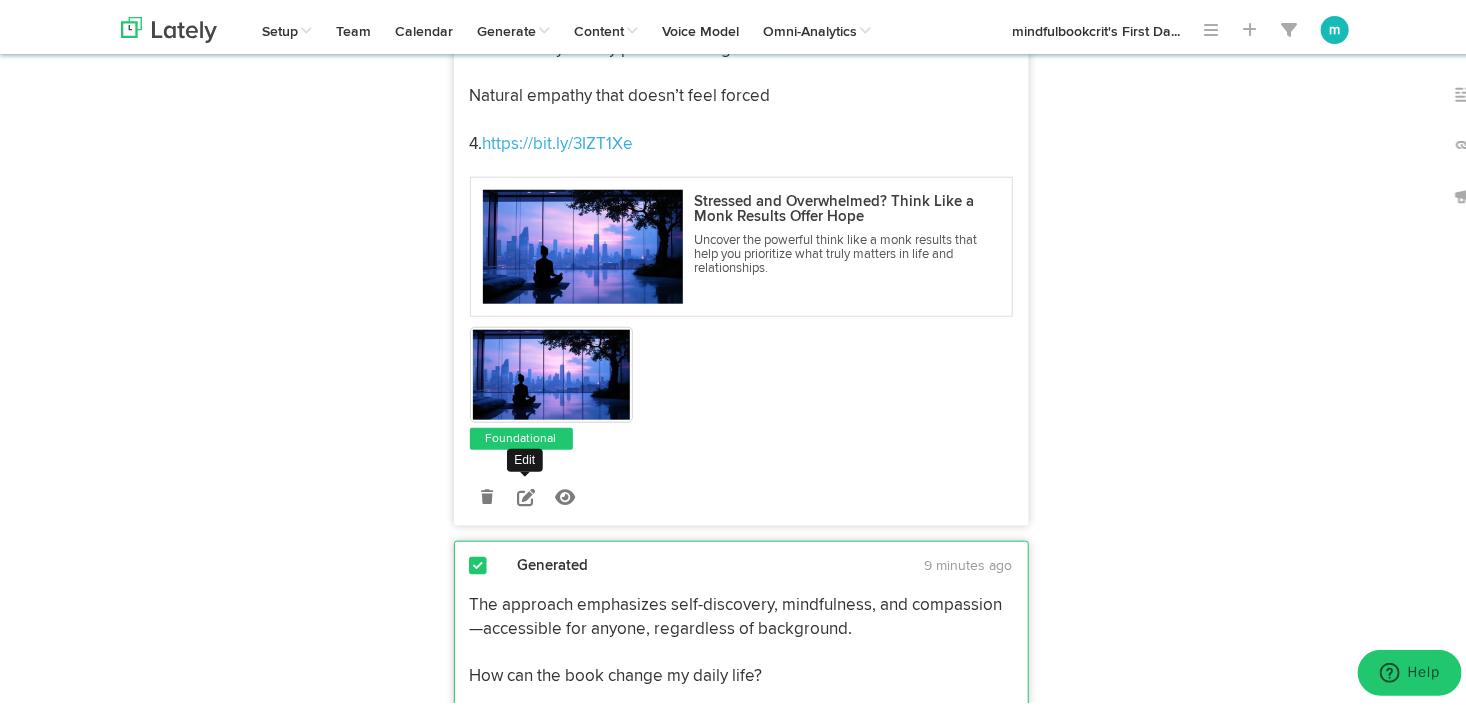 click at bounding box center [526, 493] 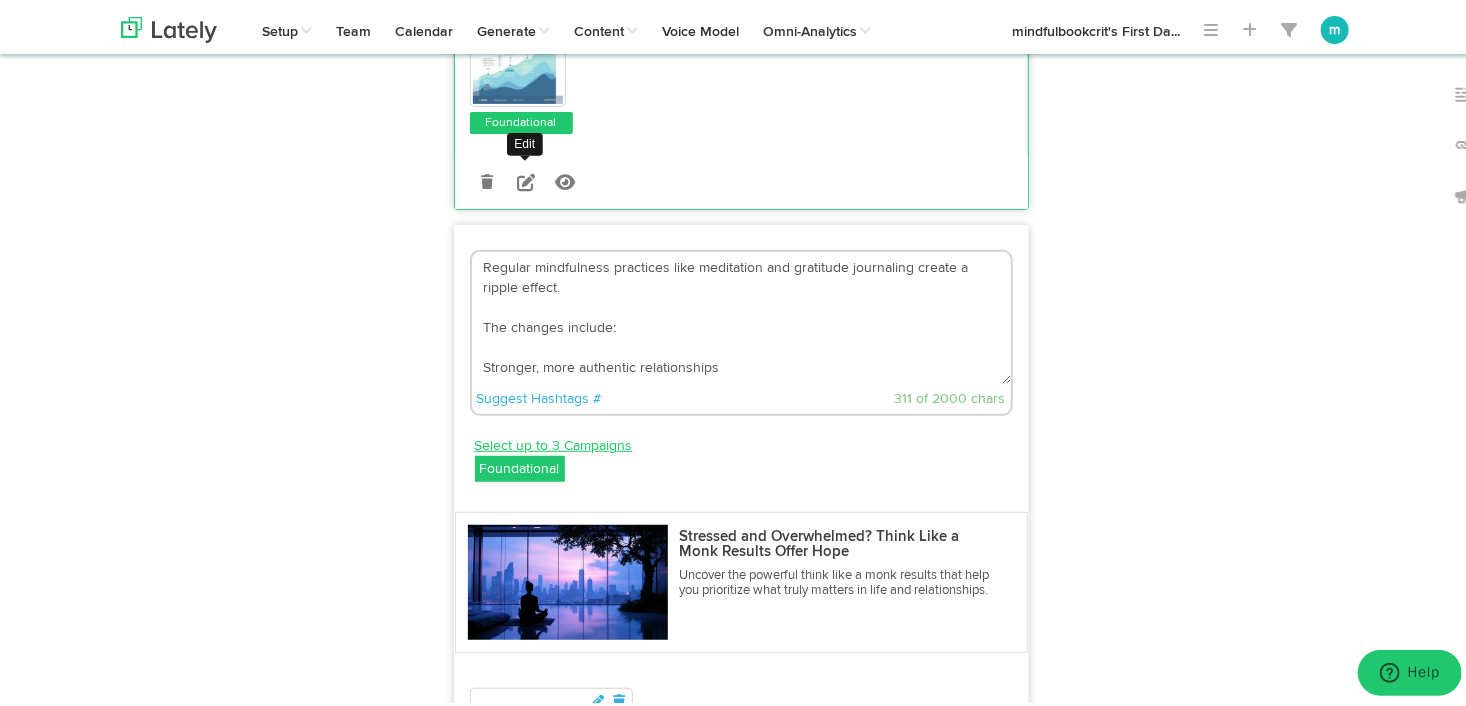 scroll, scrollTop: 4040, scrollLeft: 0, axis: vertical 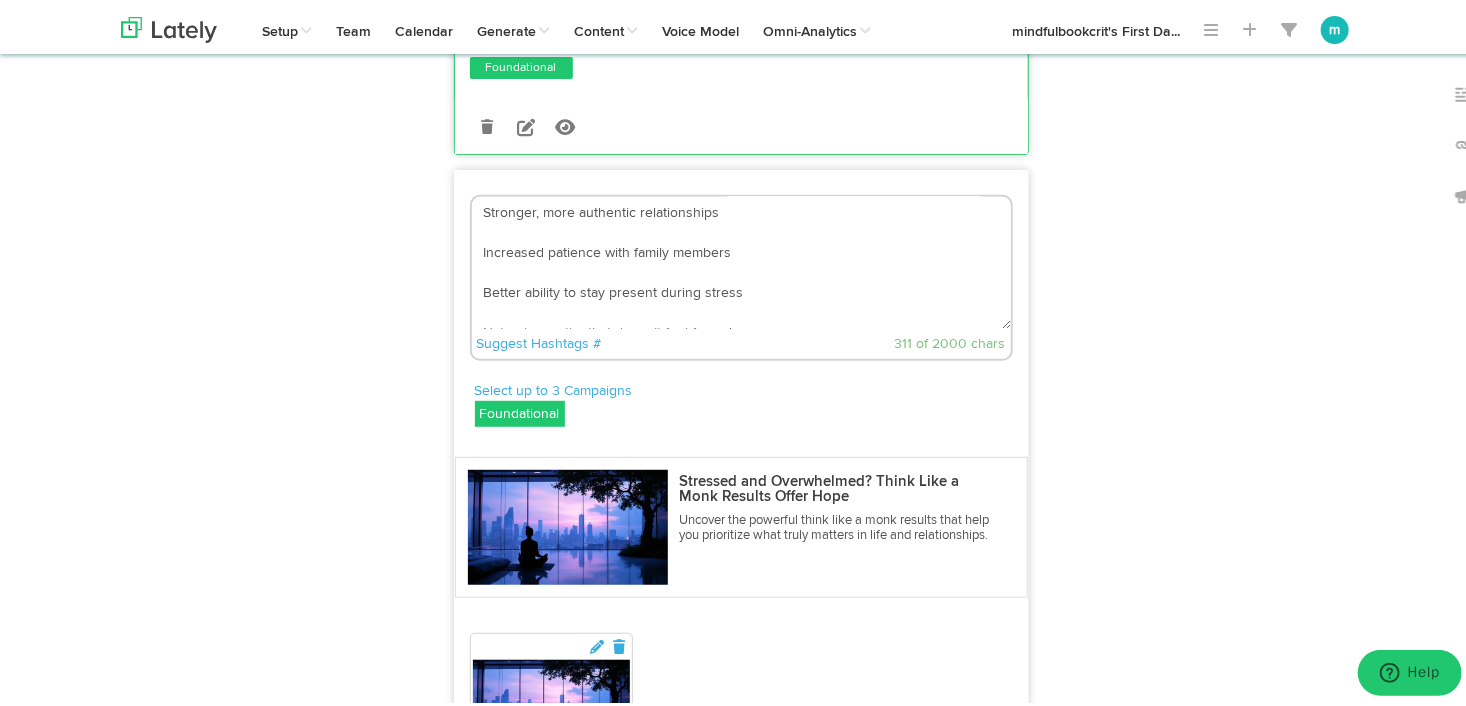 click on "Regular mindfulness practices like meditation and gratitude journaling create a ripple effect.
The changes include:
Stronger, more authentic relationships
Increased patience with family members
Better ability to stay present during stress
Natural empathy that doesn’t feel forced
4. https://bit.ly/3IZT1Xe" at bounding box center [741, 259] 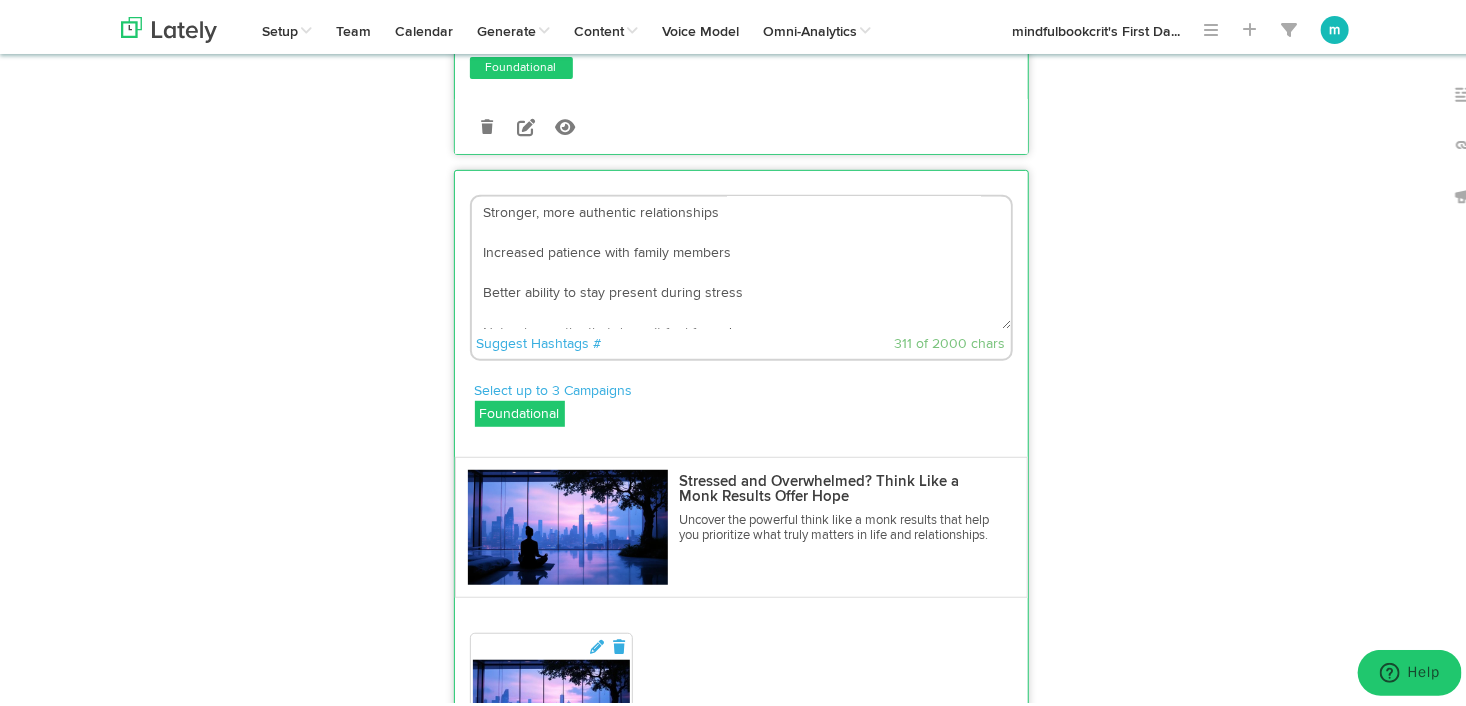 click on "Regular mindfulness practices like meditation and gratitude journaling create a ripple effect.
The changes include:
Stronger, more authentic relationships
Increased patience with family members
Better ability to stay present during stress
Natural empathy that doesn’t feel forced
4. https://bit.ly/3IZT1Xe" at bounding box center [741, 259] 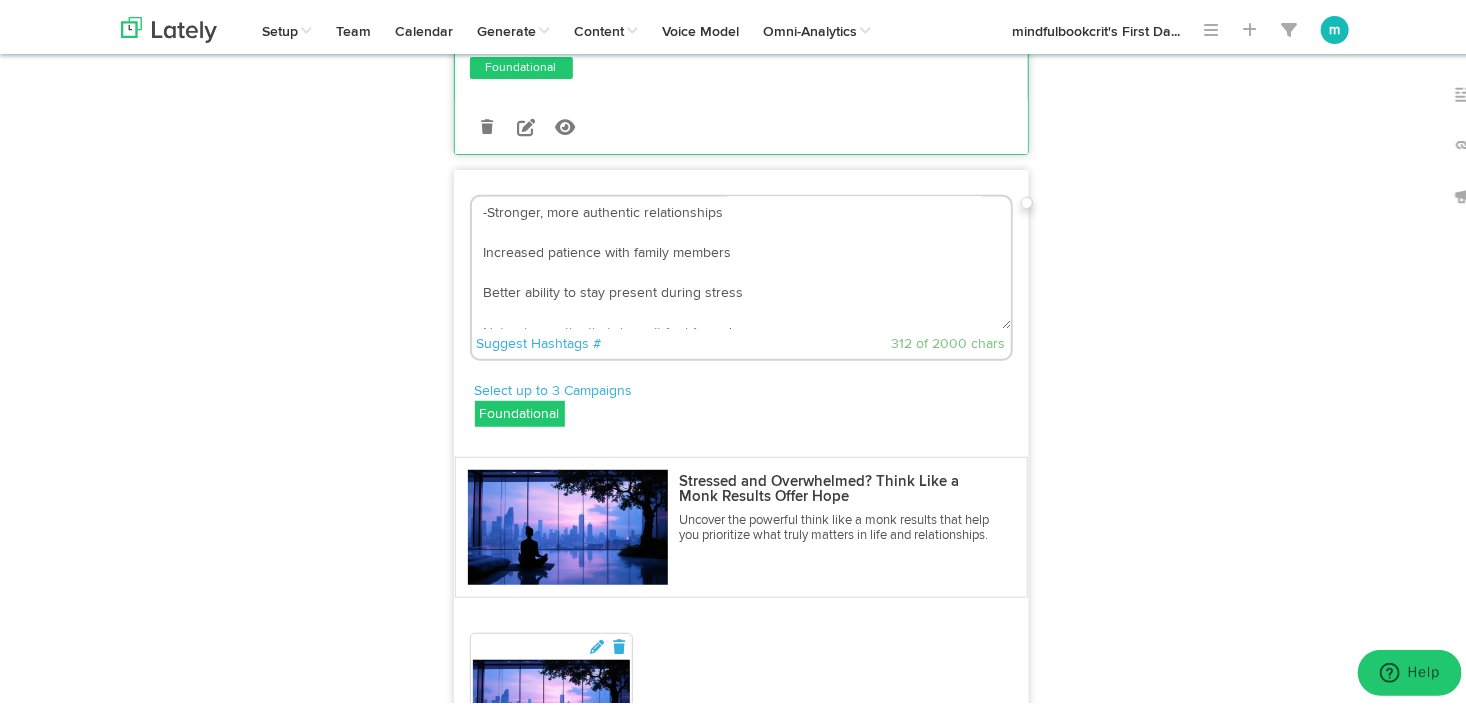 click on "Regular mindfulness practices like meditation and gratitude journaling create a ripple effect.
The changes include:
-Stronger, more authentic relationships
Increased patience with family members
Better ability to stay present during stress
Natural empathy that doesn’t feel forced
4. https://bit.ly/3IZT1Xe" at bounding box center [741, 259] 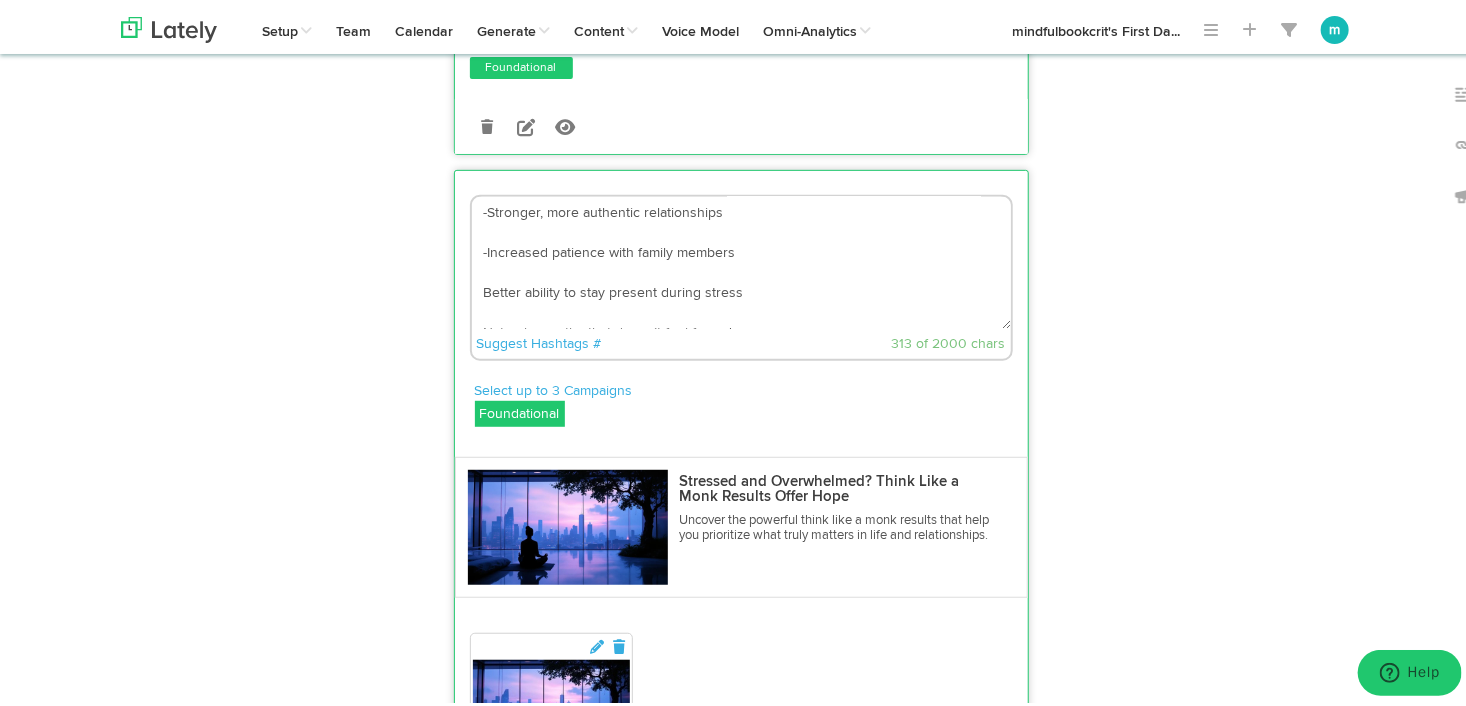 click on "Regular mindfulness practices like meditation and gratitude journaling create a ripple effect.
The changes include:
-Stronger, more authentic relationships
-Increased patience with family members
Better ability to stay present during stress
Natural empathy that doesn’t feel forced
4. https://bit.ly/3IZT1Xe" at bounding box center [741, 259] 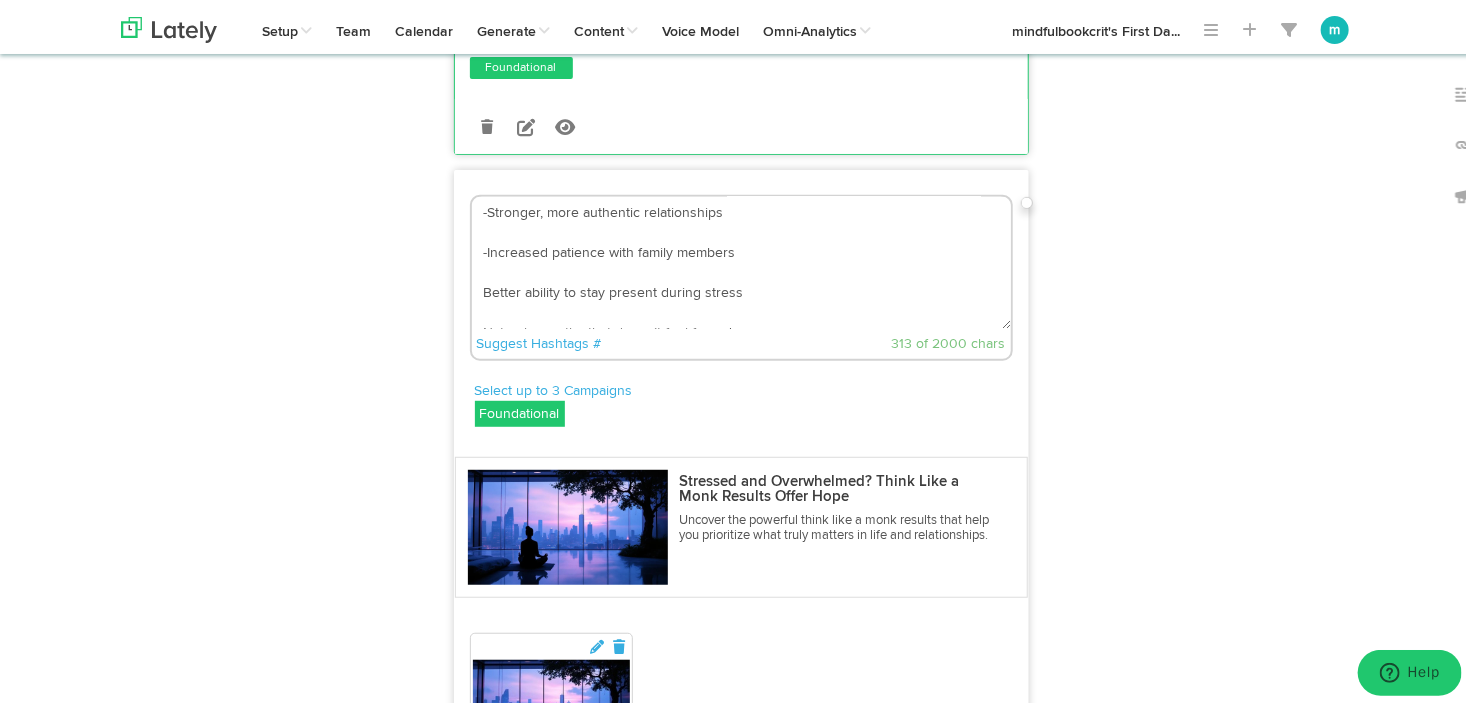 click on "Regular mindfulness practices like meditation and gratitude journaling create a ripple effect.
The changes include:
-Stronger, more authentic relationships
-Increased patience with family members
Better ability to stay present during stress
Natural empathy that doesn’t feel forced
4. https://bit.ly/3IZT1Xe" at bounding box center [741, 259] 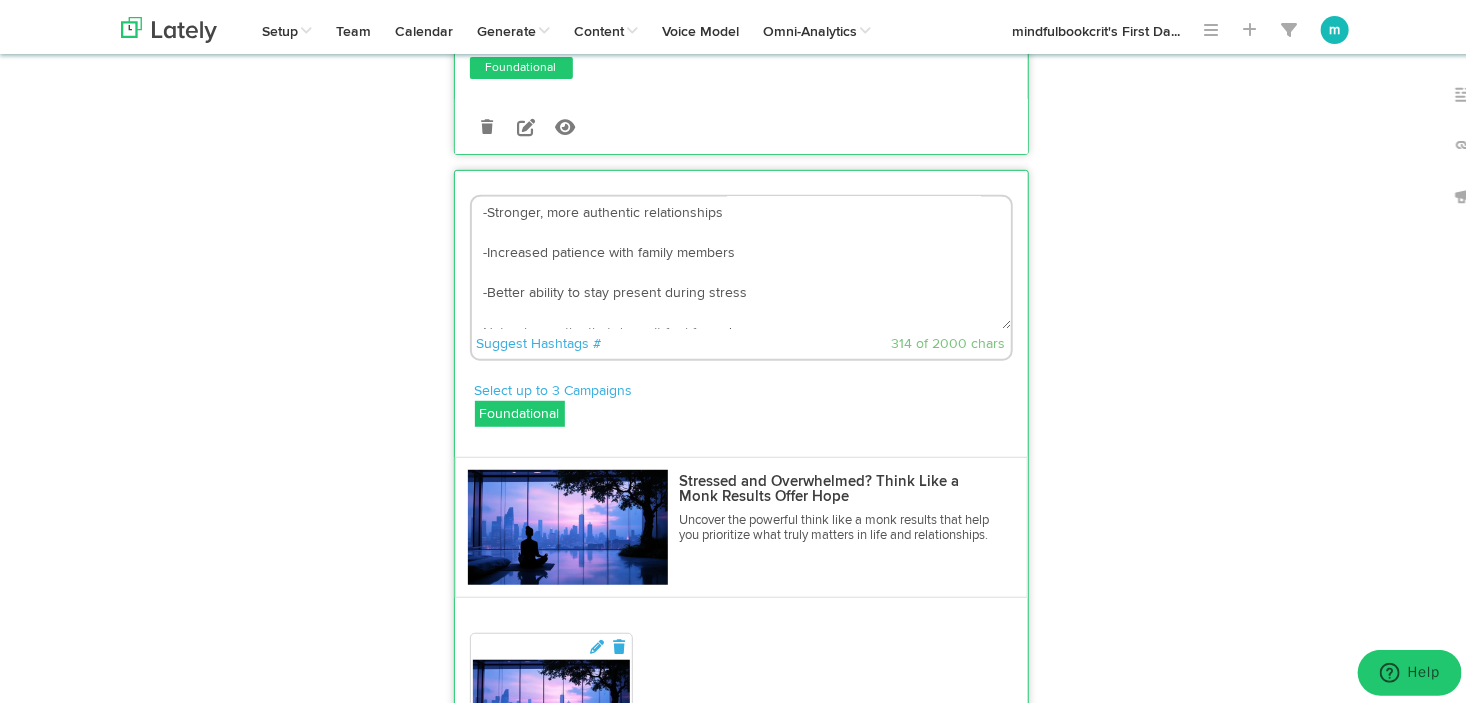 scroll, scrollTop: 160, scrollLeft: 0, axis: vertical 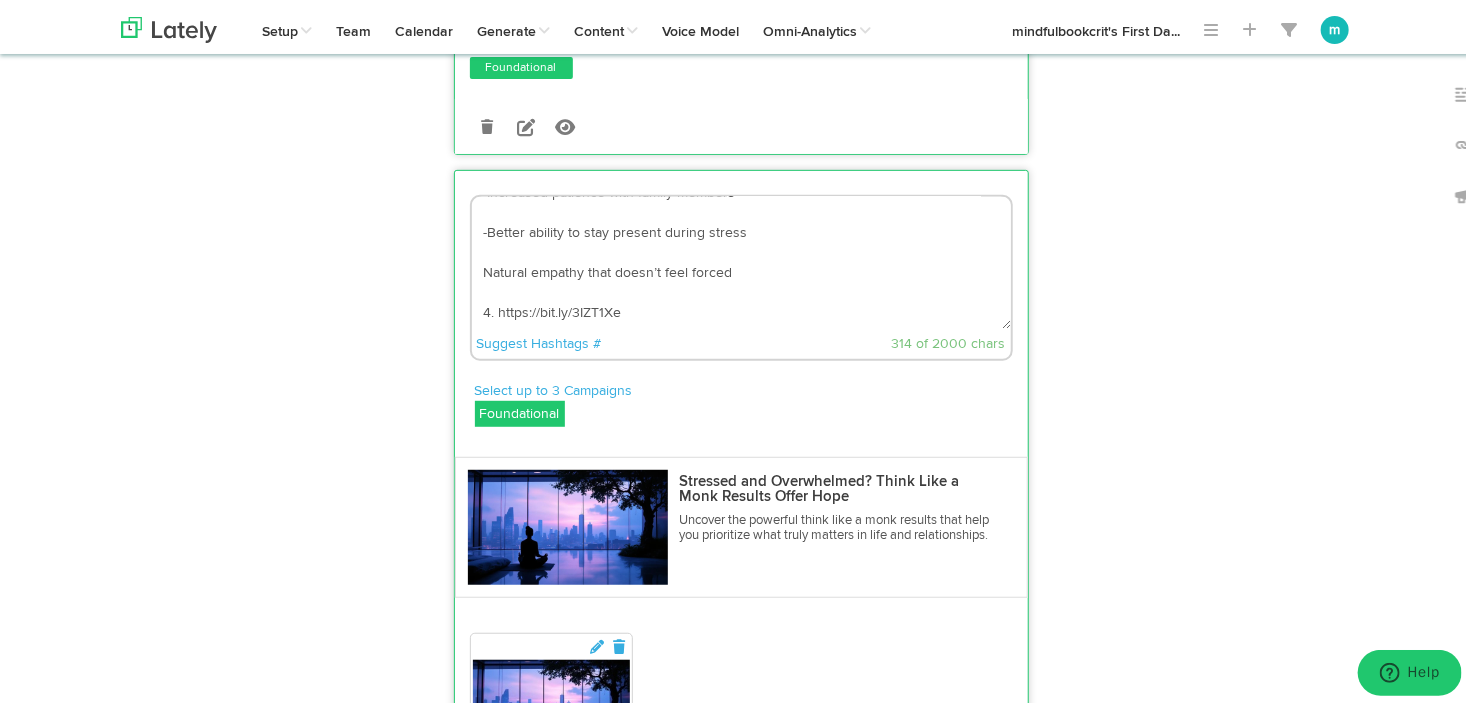 click on "Regular mindfulness practices like meditation and gratitude journaling create a ripple effect.
The changes include:
-Stronger, more authentic relationships
-Increased patience with family members
-Better ability to stay present during stress
Natural empathy that doesn’t feel forced
4. https://bit.ly/3IZT1Xe" at bounding box center (741, 259) 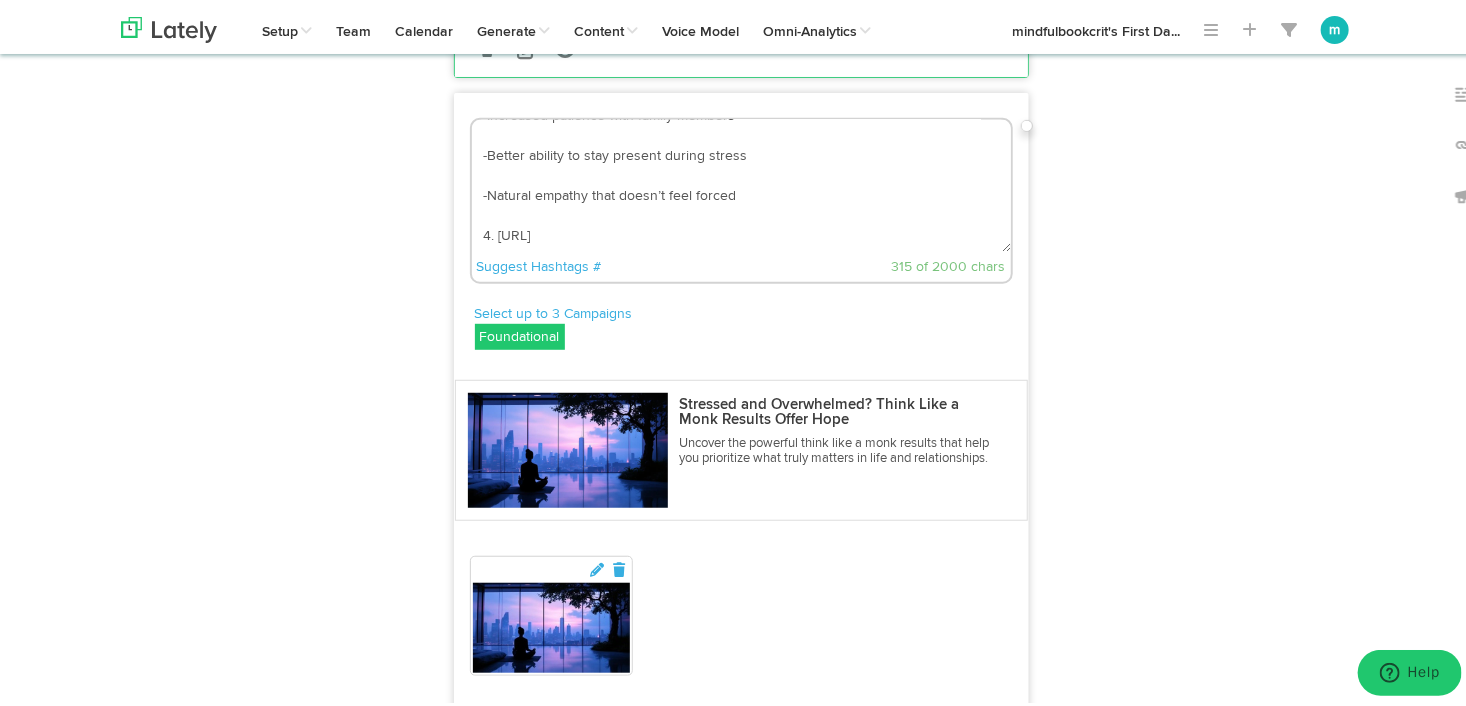 scroll, scrollTop: 4040, scrollLeft: 0, axis: vertical 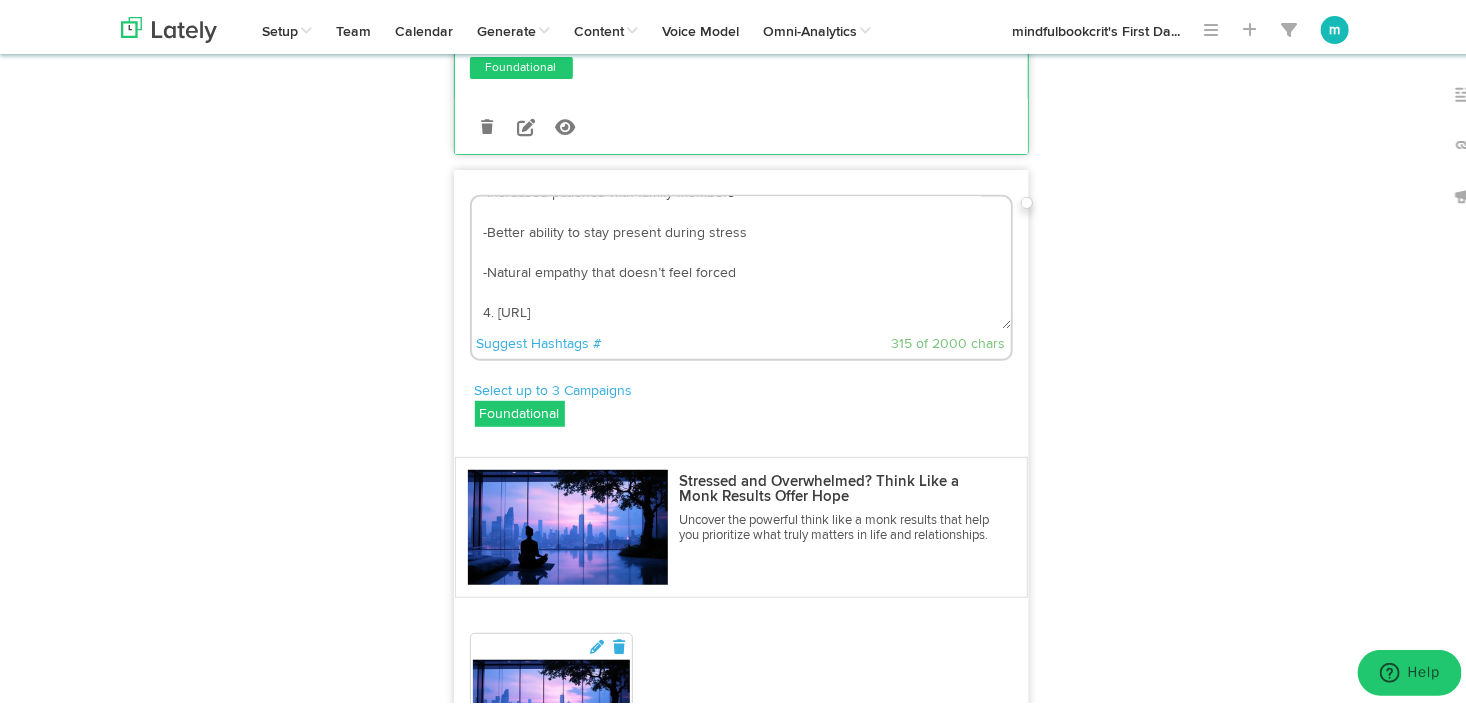 click on "Suggest Hashtags #" at bounding box center [577, 340] 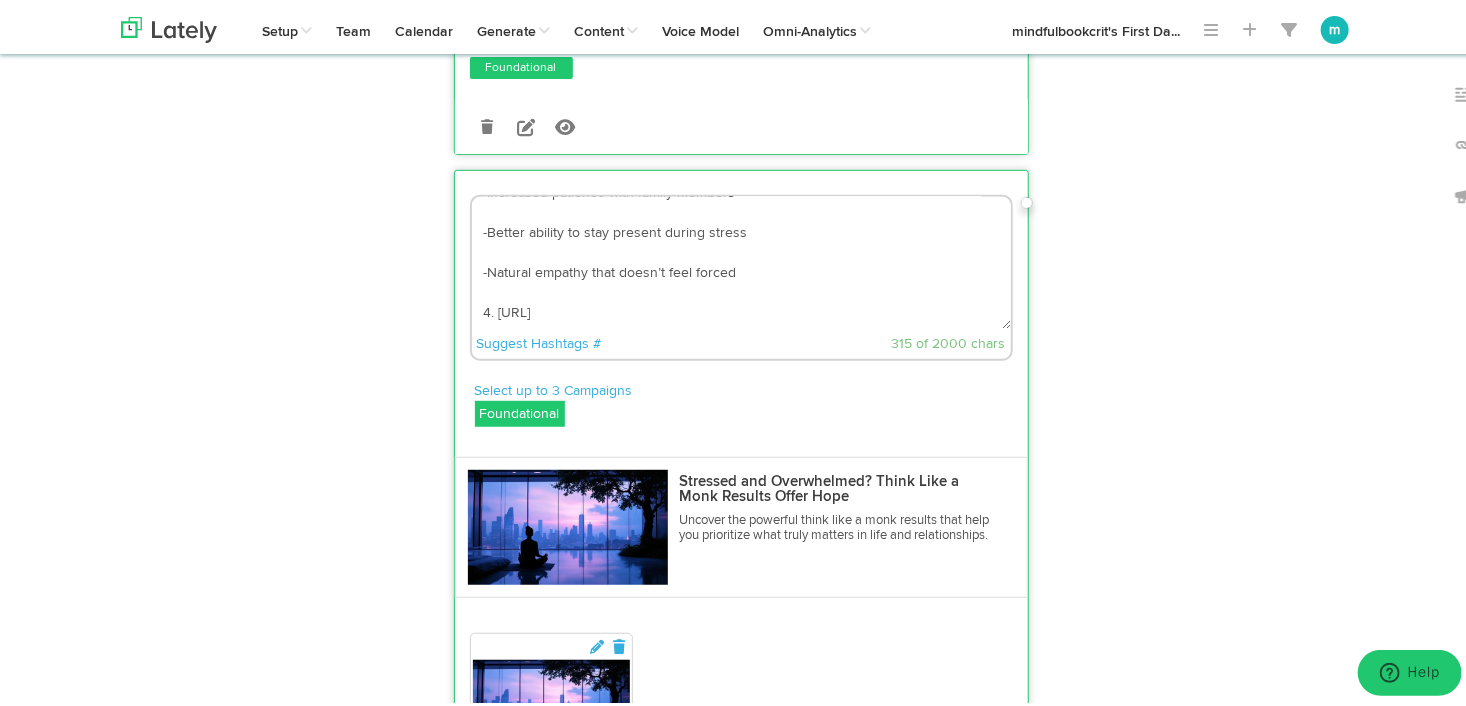 drag, startPoint x: 998, startPoint y: 320, endPoint x: 1031, endPoint y: 405, distance: 91.18114 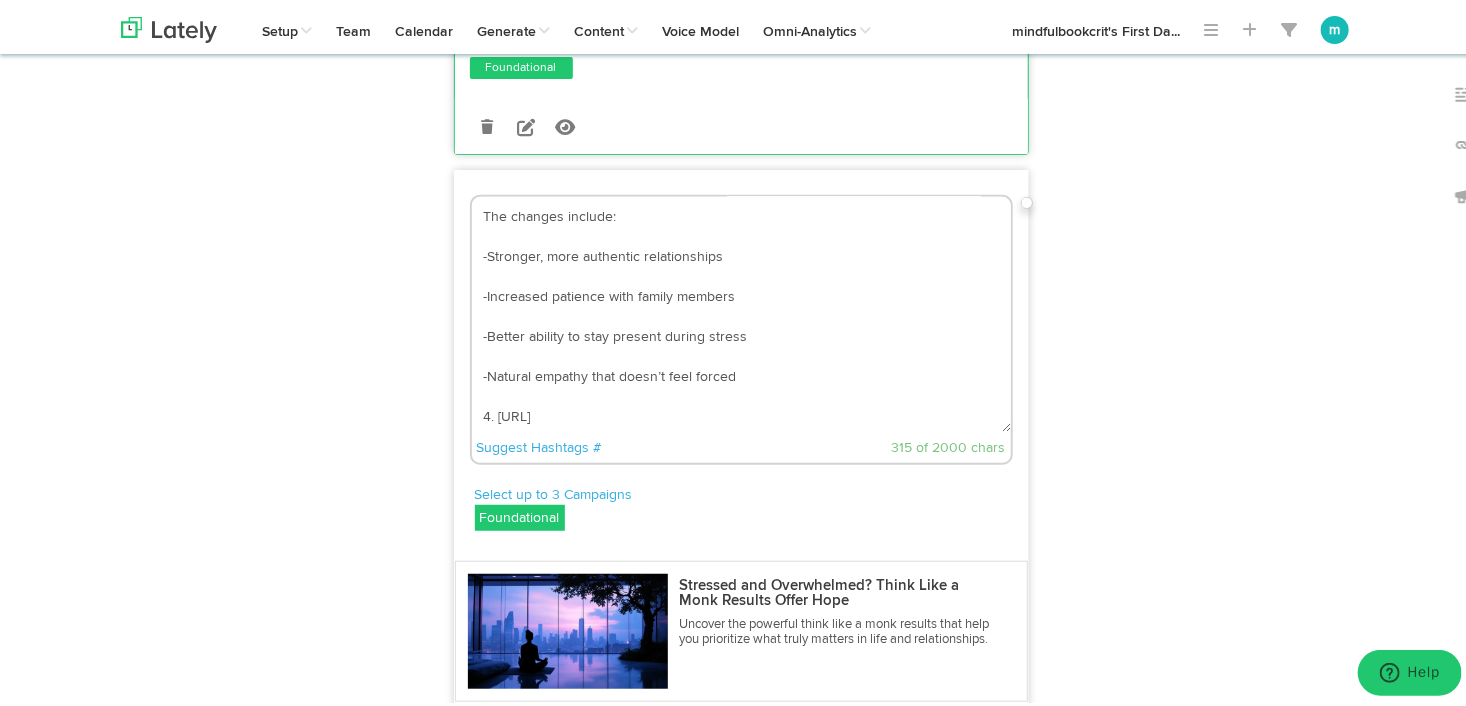 drag, startPoint x: 994, startPoint y: 318, endPoint x: 832, endPoint y: 422, distance: 192.50974 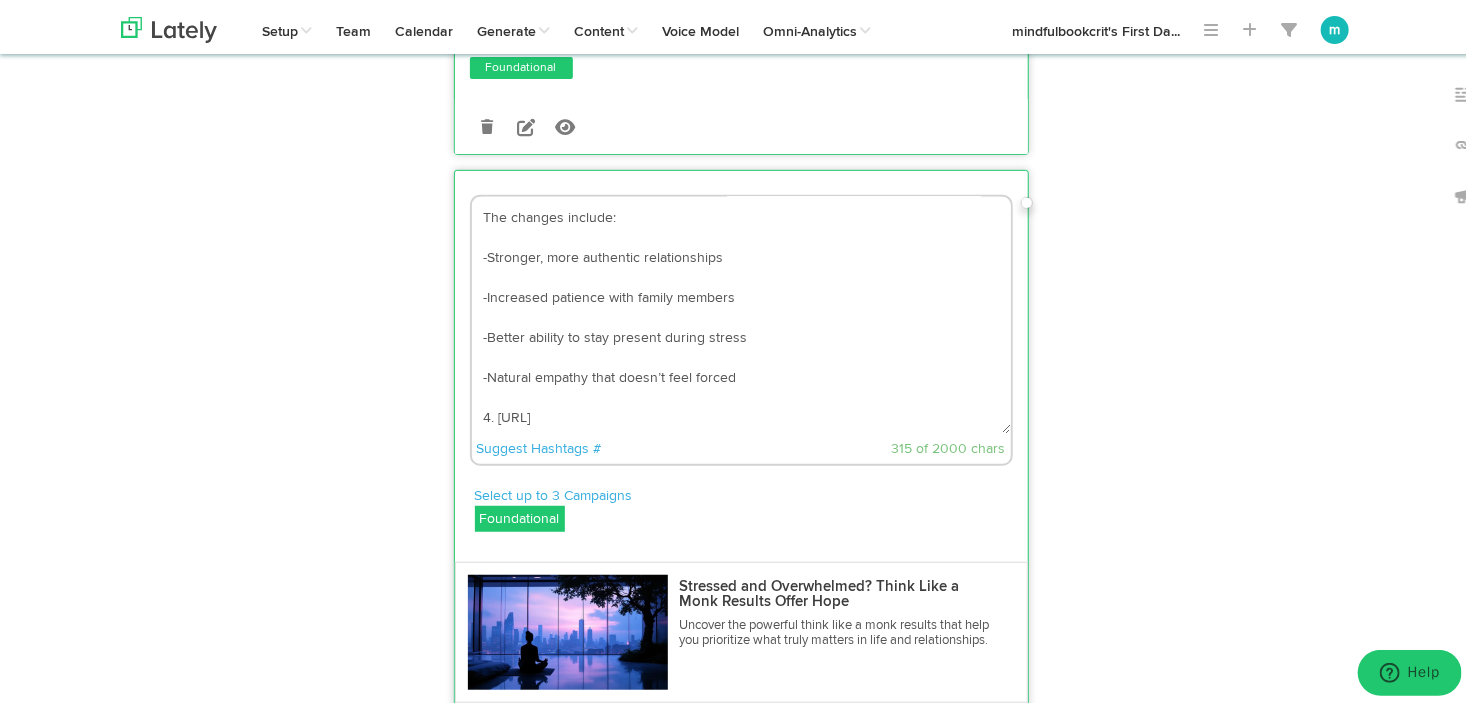click on "Regular mindfulness practices like meditation and gratitude journaling create a ripple effect.
The changes include:
-Stronger, more authentic relationships
-Increased patience with family members
-Better ability to stay present during stress
-Natural empathy that doesn’t feel forced
4. [URL]" at bounding box center [741, 311] 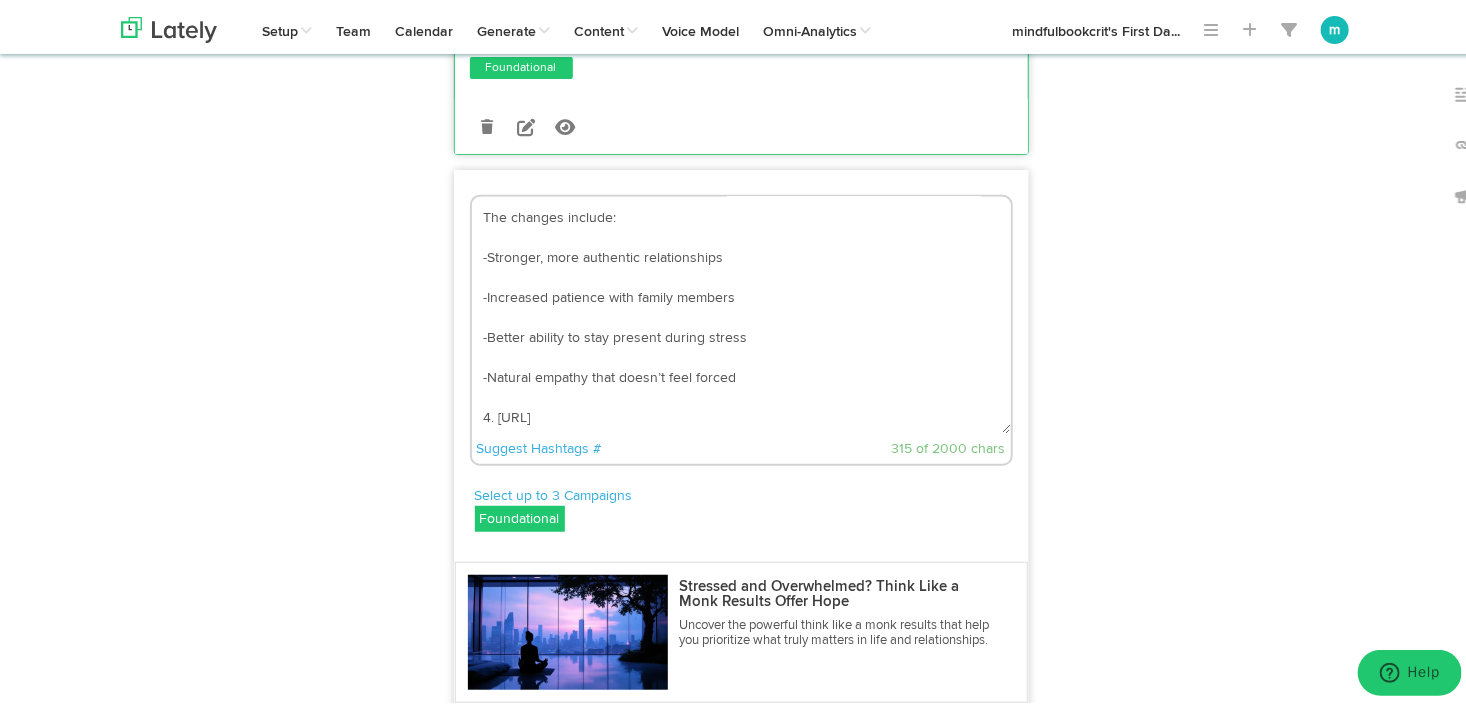 scroll, scrollTop: 88, scrollLeft: 0, axis: vertical 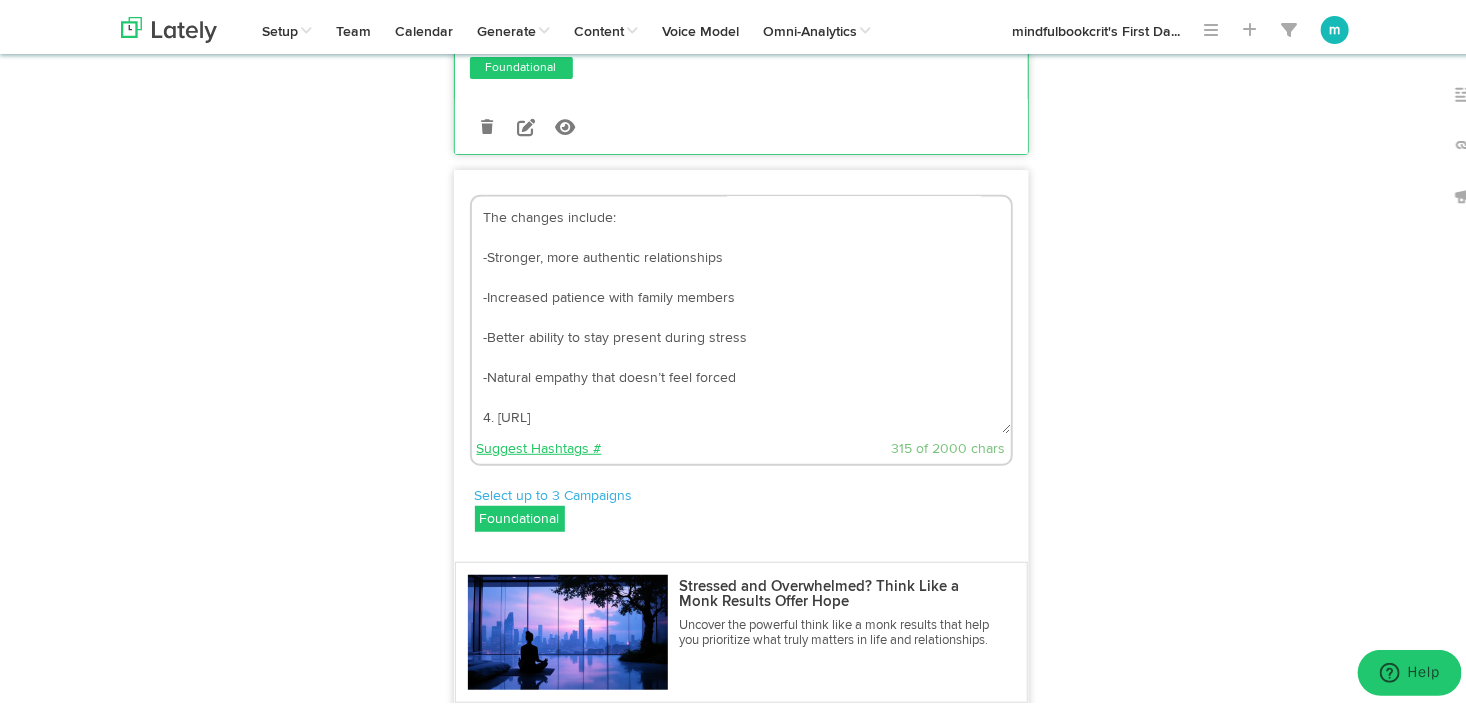 click on "Suggest Hashtags #" at bounding box center (539, 445) 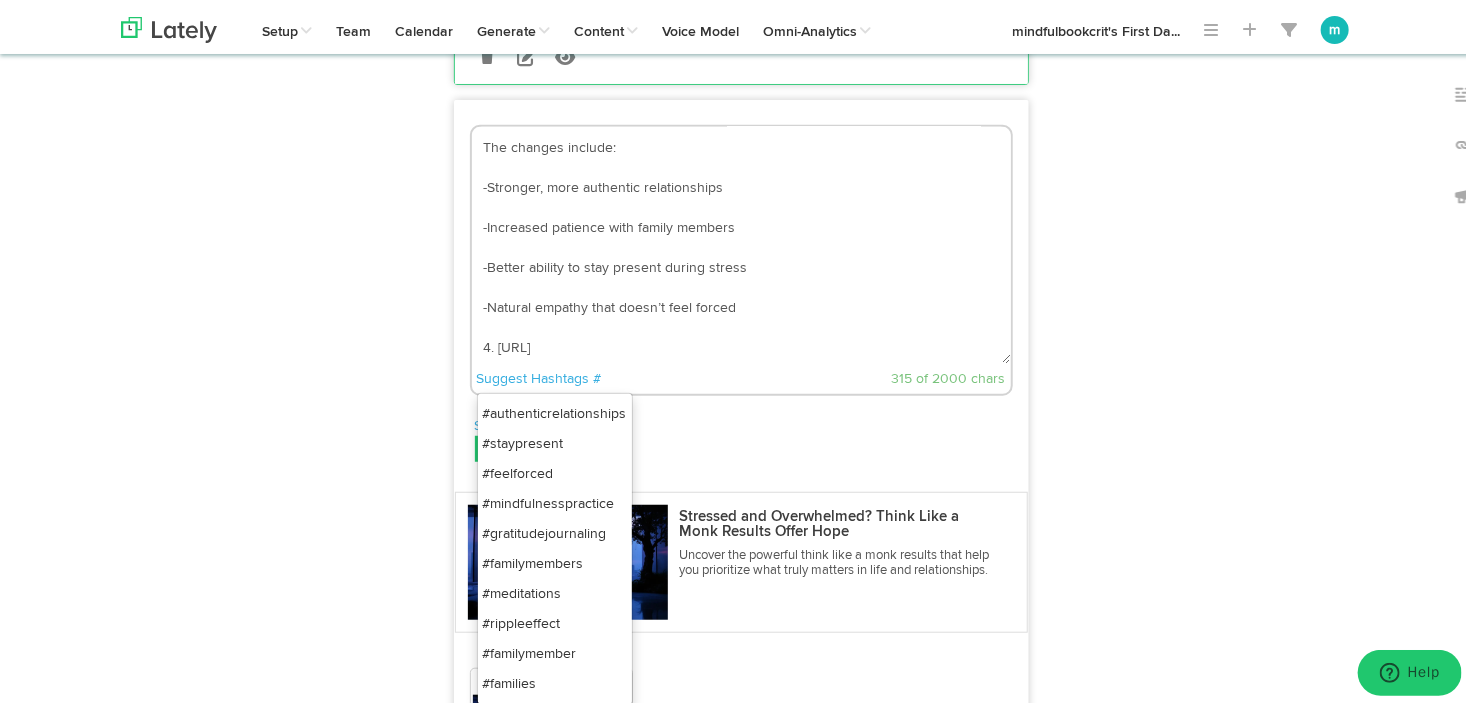 scroll, scrollTop: 4140, scrollLeft: 0, axis: vertical 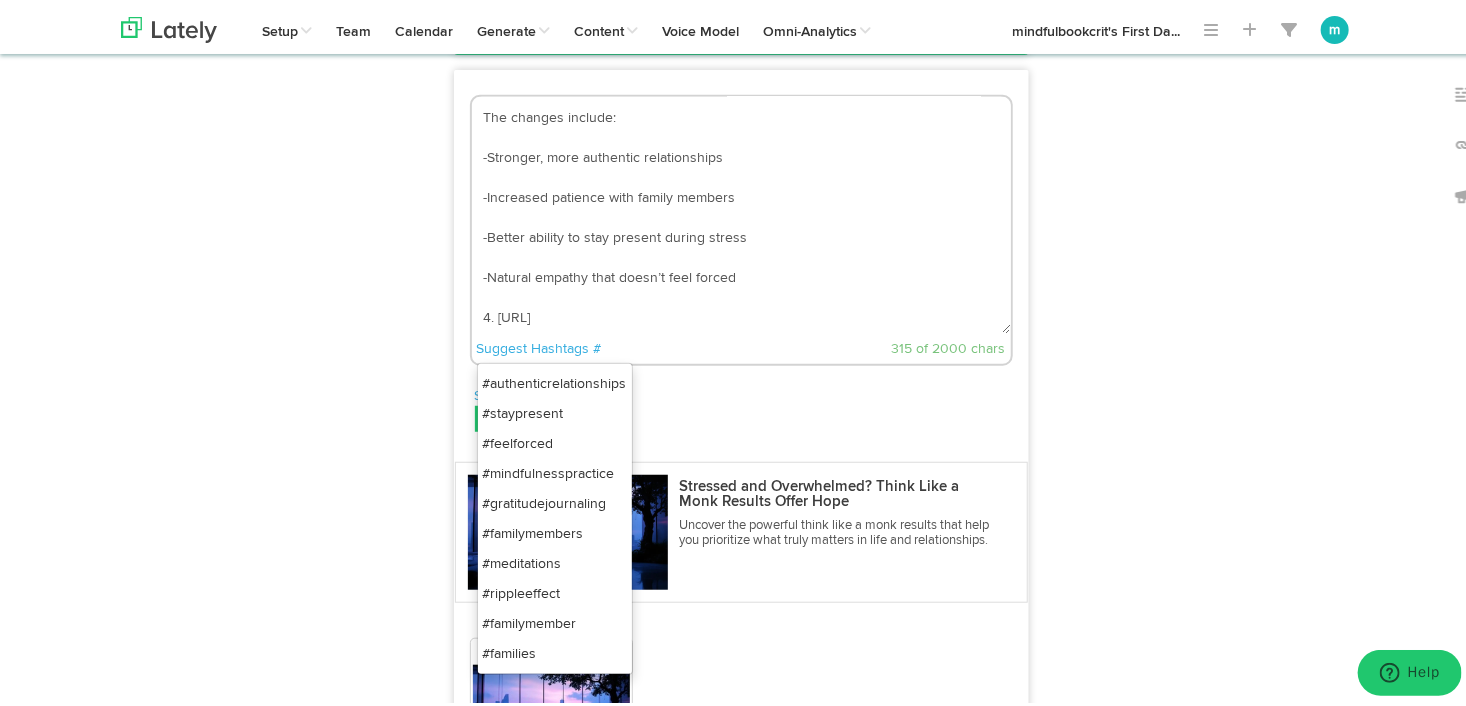 click on "#gratitudejournaling" at bounding box center (555, 500) 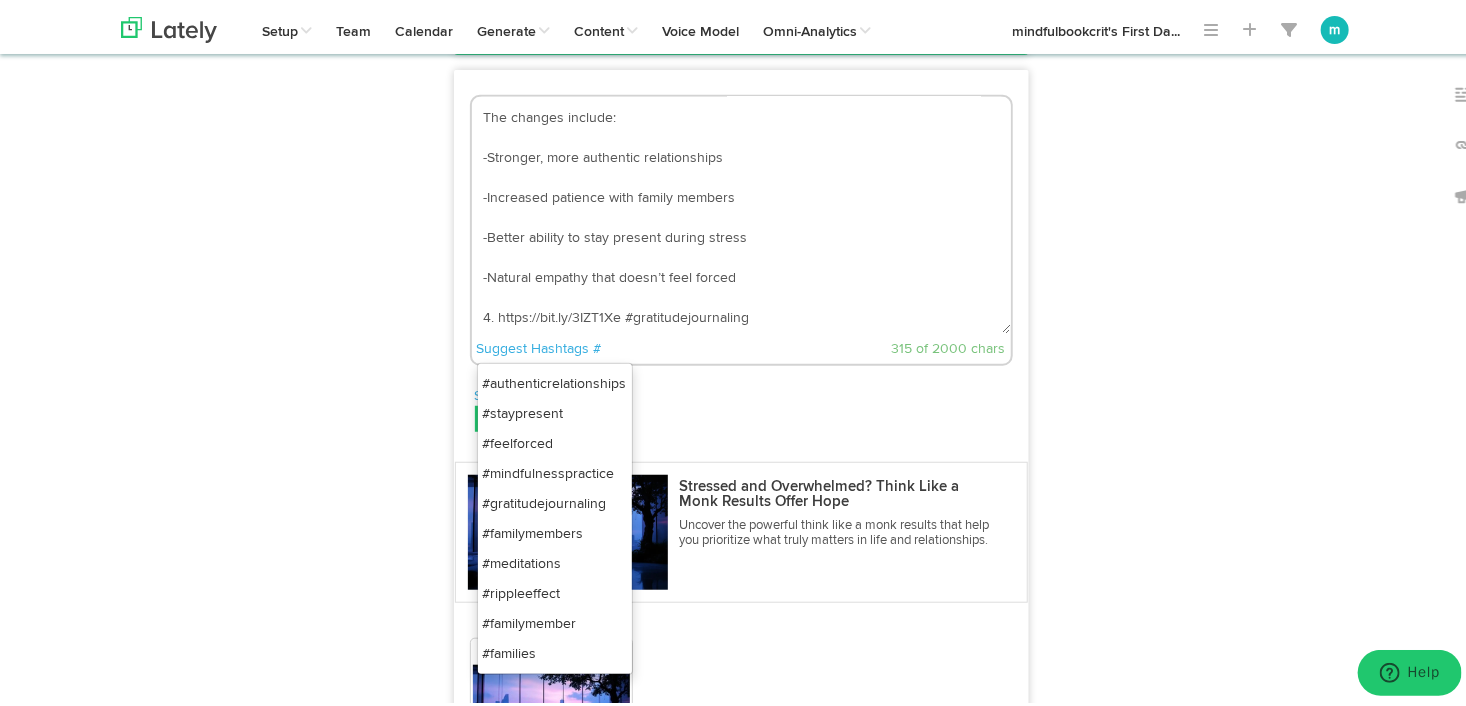 scroll, scrollTop: 0, scrollLeft: 0, axis: both 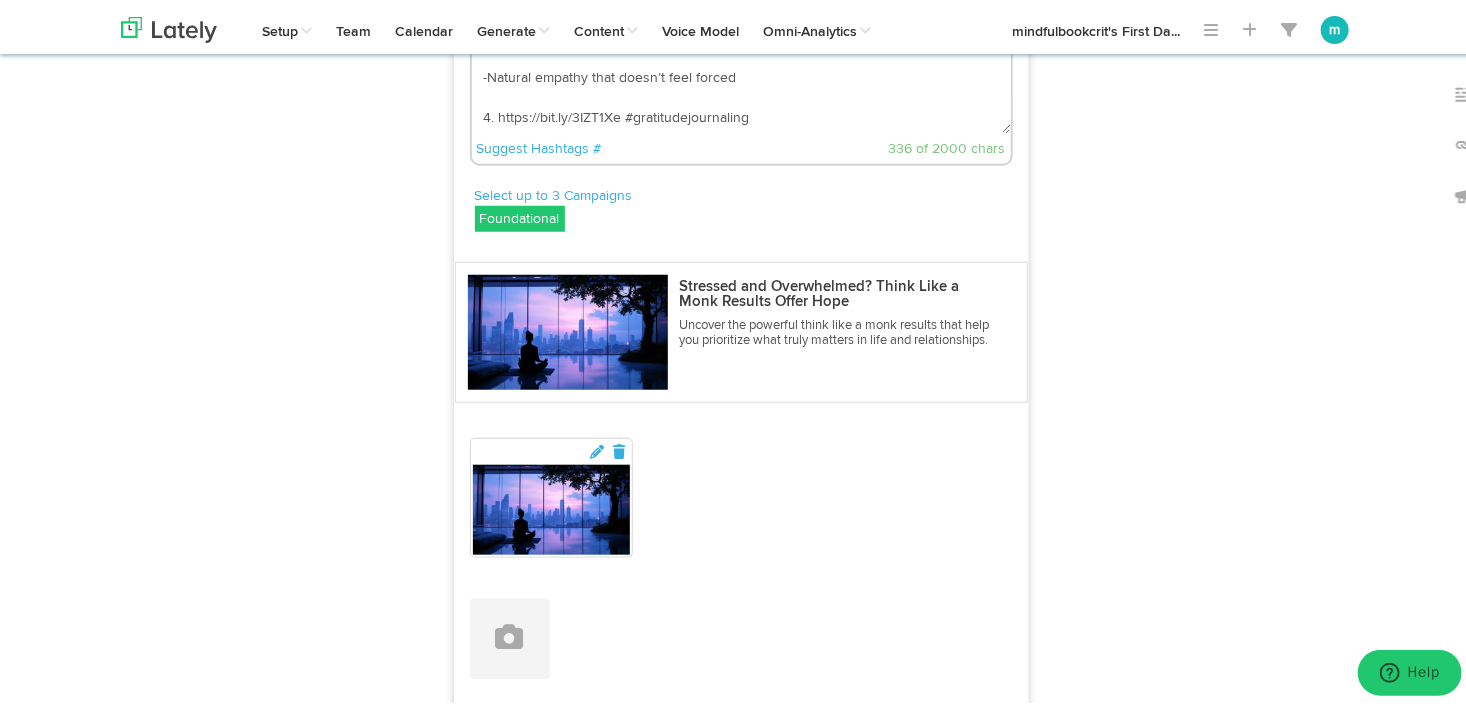 click on "Regular mindfulness practices like meditation and gratitude journaling create a ripple effect.
The changes include:
-Stronger, more authentic relationships
-Increased patience with family members
-Better ability to stay present during stress
-Natural empathy that doesn’t feel forced
4. https://bit.ly/3IZT1Xe #gratitudejournaling" at bounding box center [741, 11] 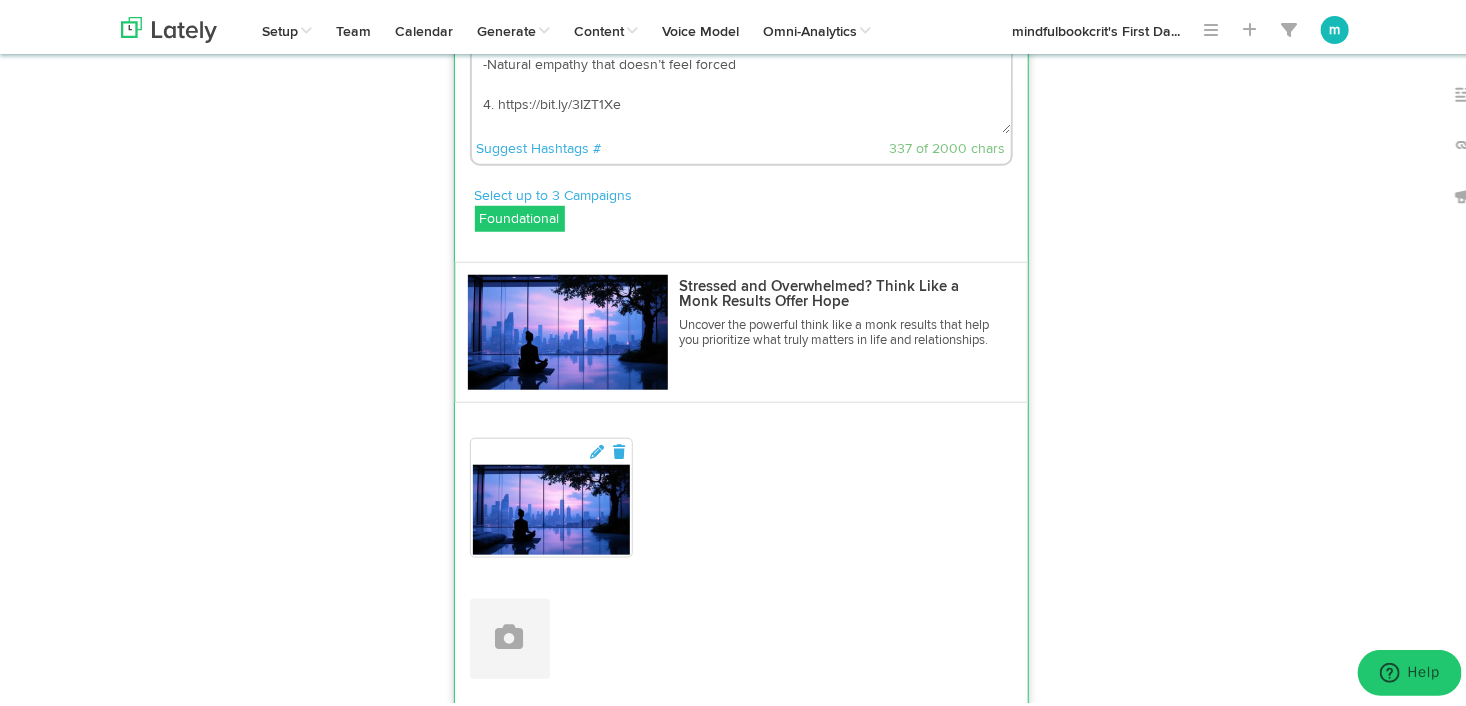 scroll, scrollTop: 88, scrollLeft: 0, axis: vertical 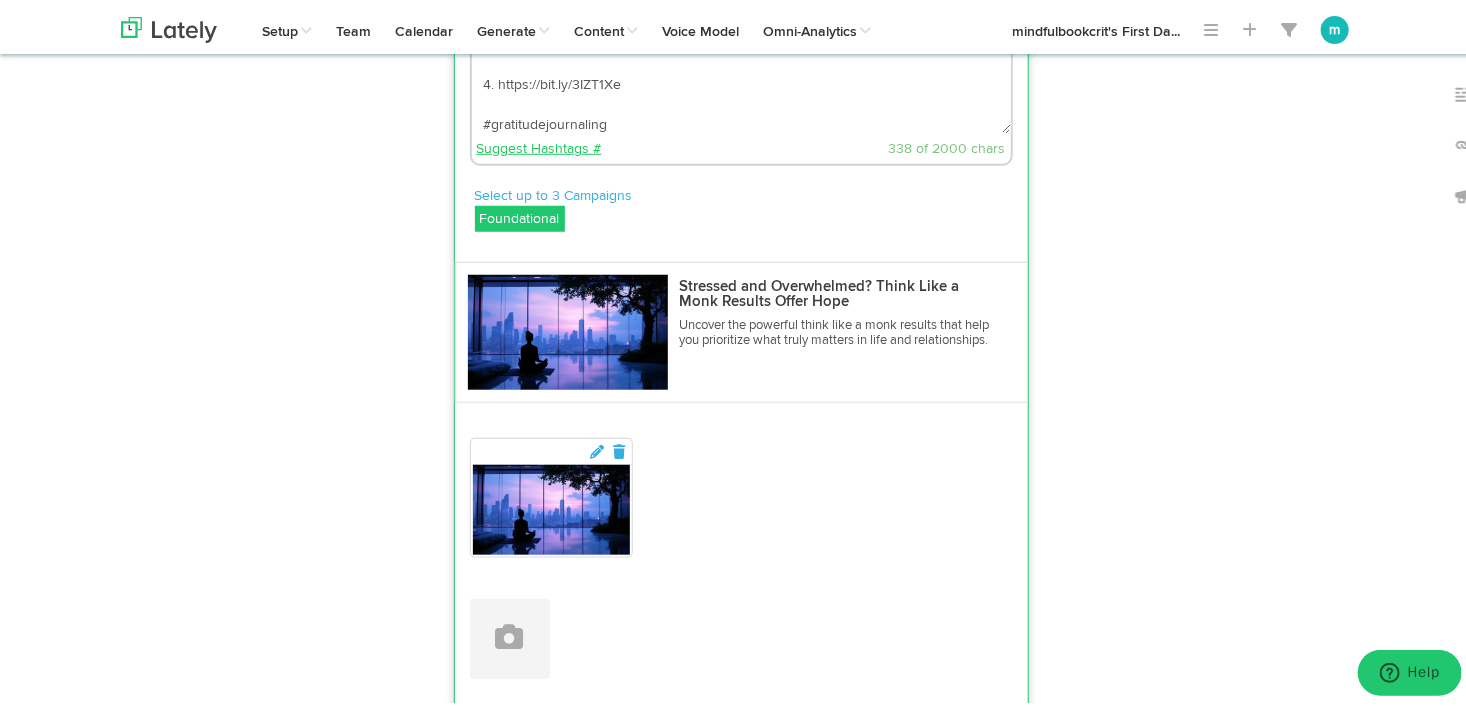 click on "Suggest Hashtags #" at bounding box center (539, 145) 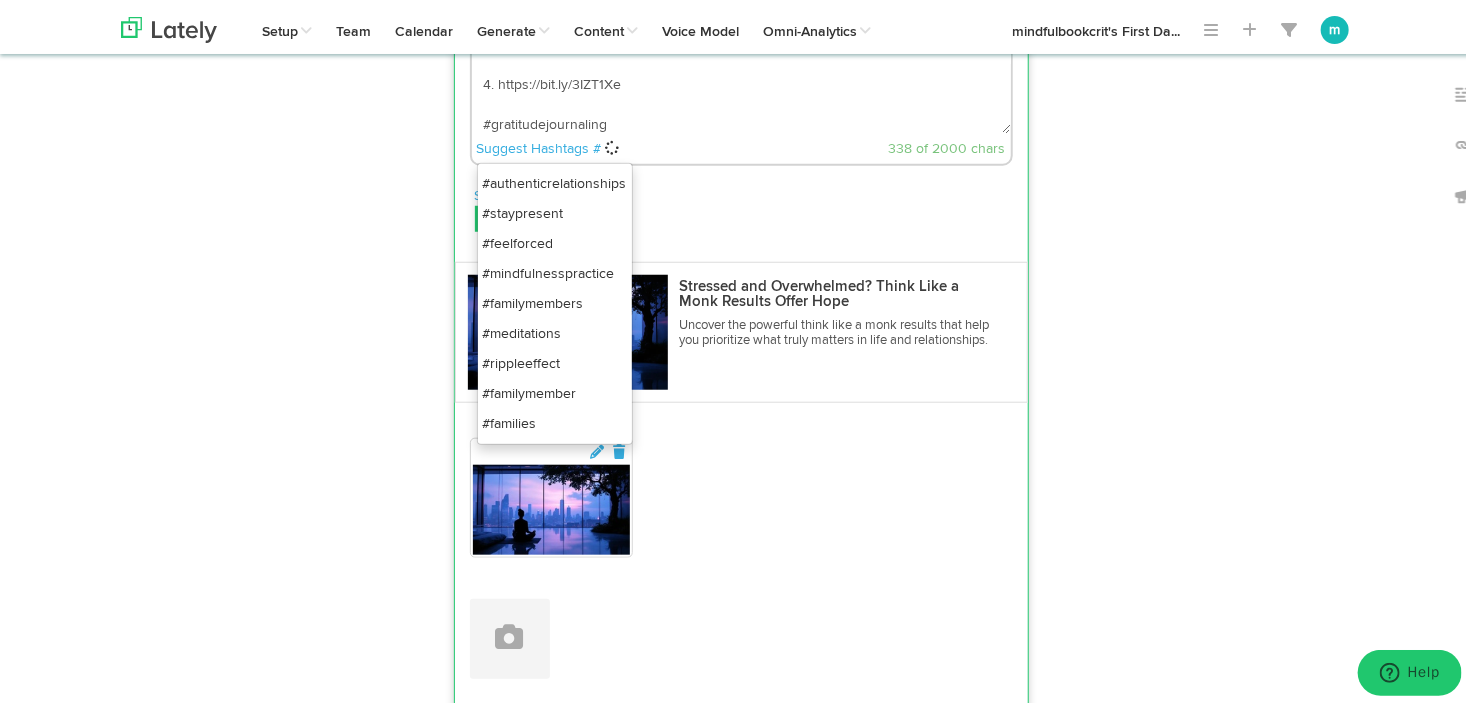 click on "#authenticrelationships" at bounding box center [555, 180] 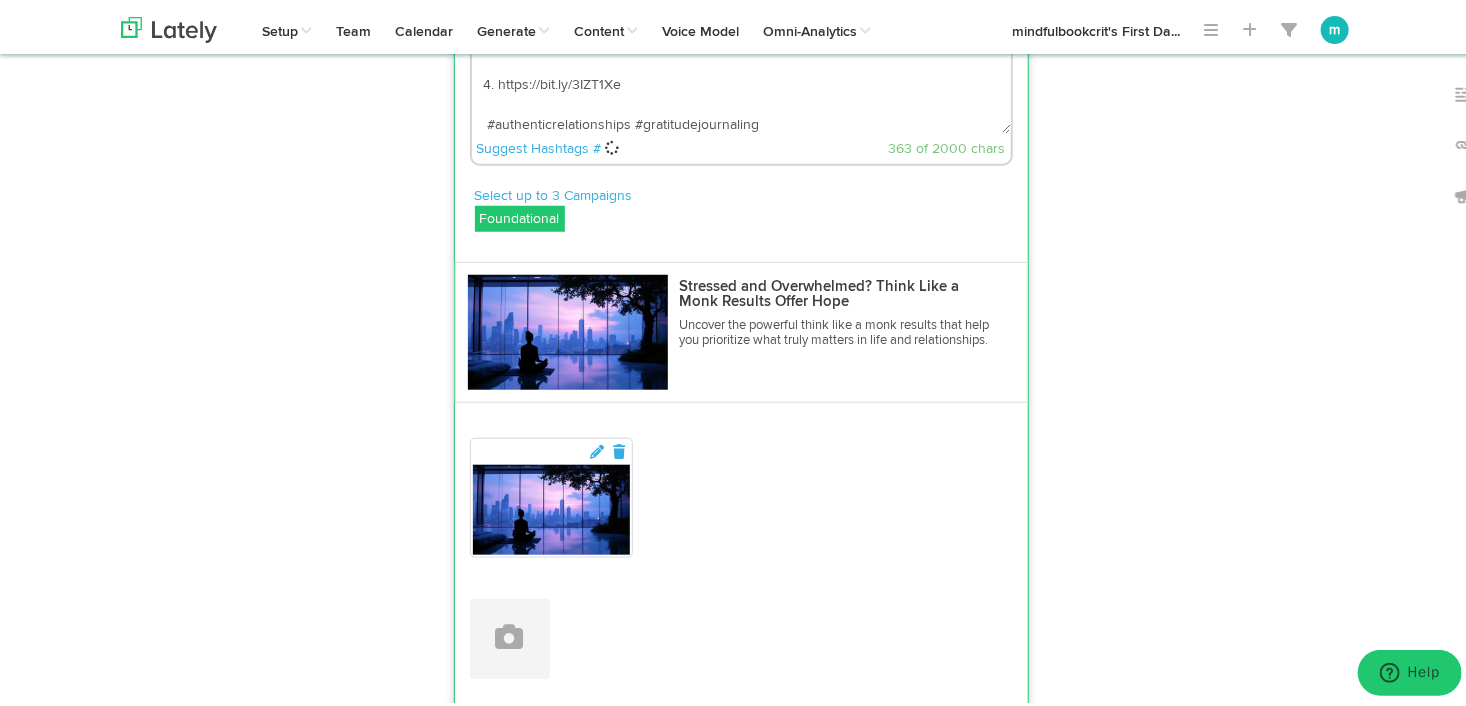 scroll, scrollTop: 0, scrollLeft: 0, axis: both 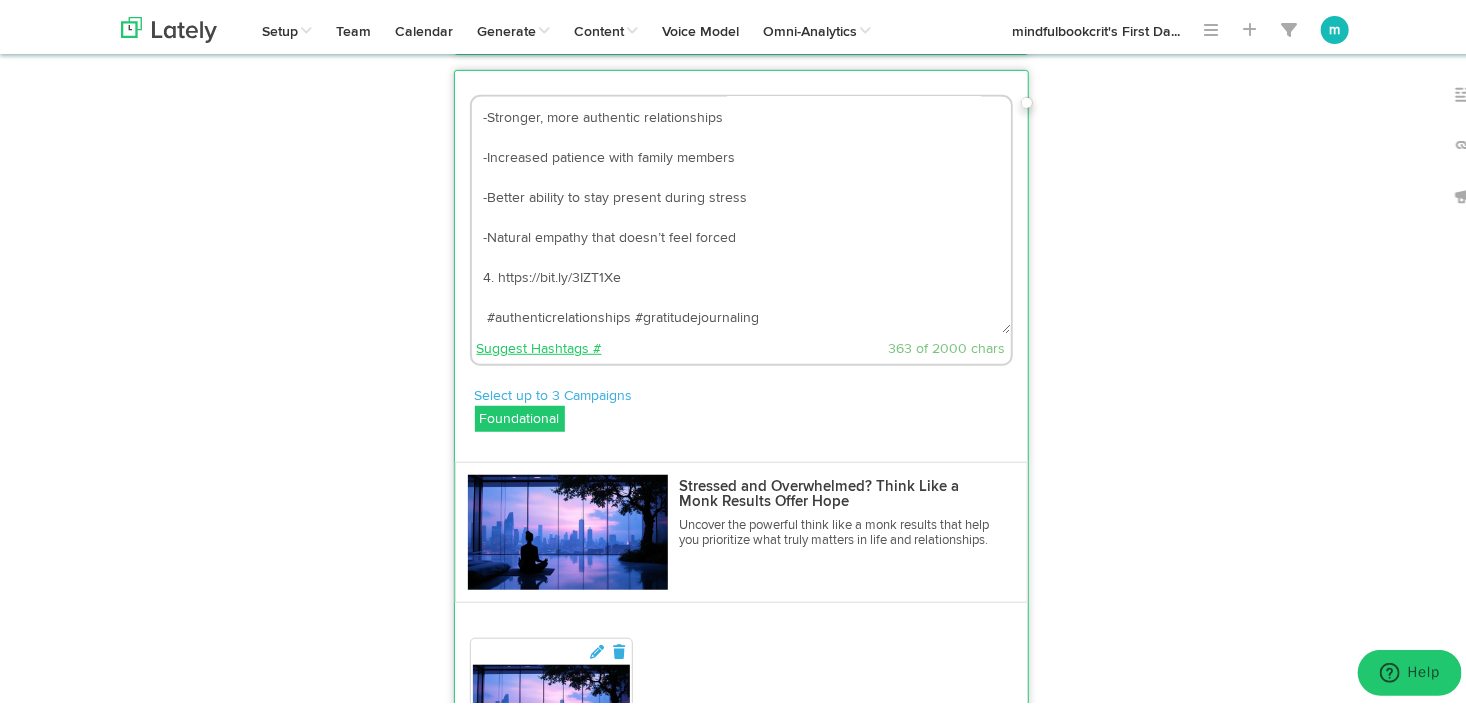click on "Suggest Hashtags #" at bounding box center [539, 345] 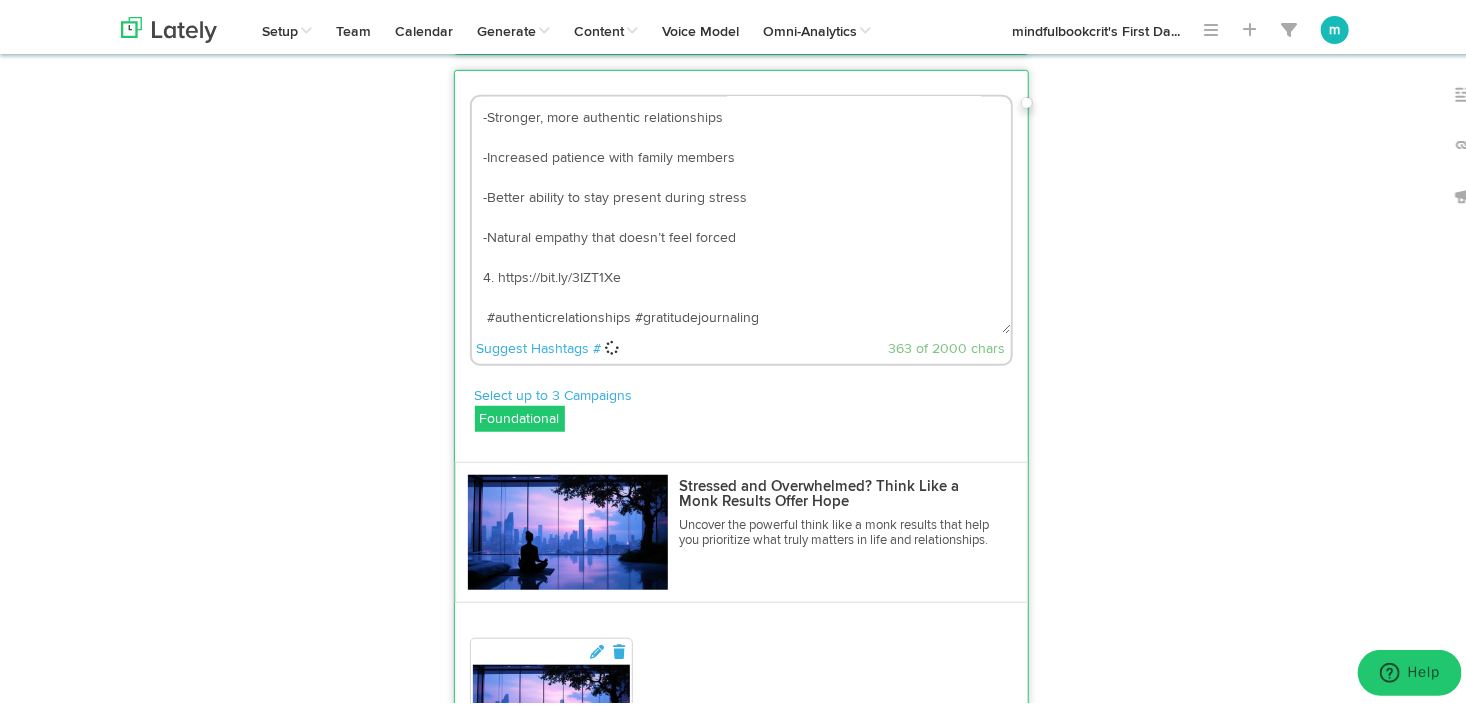 scroll, scrollTop: 4240, scrollLeft: 0, axis: vertical 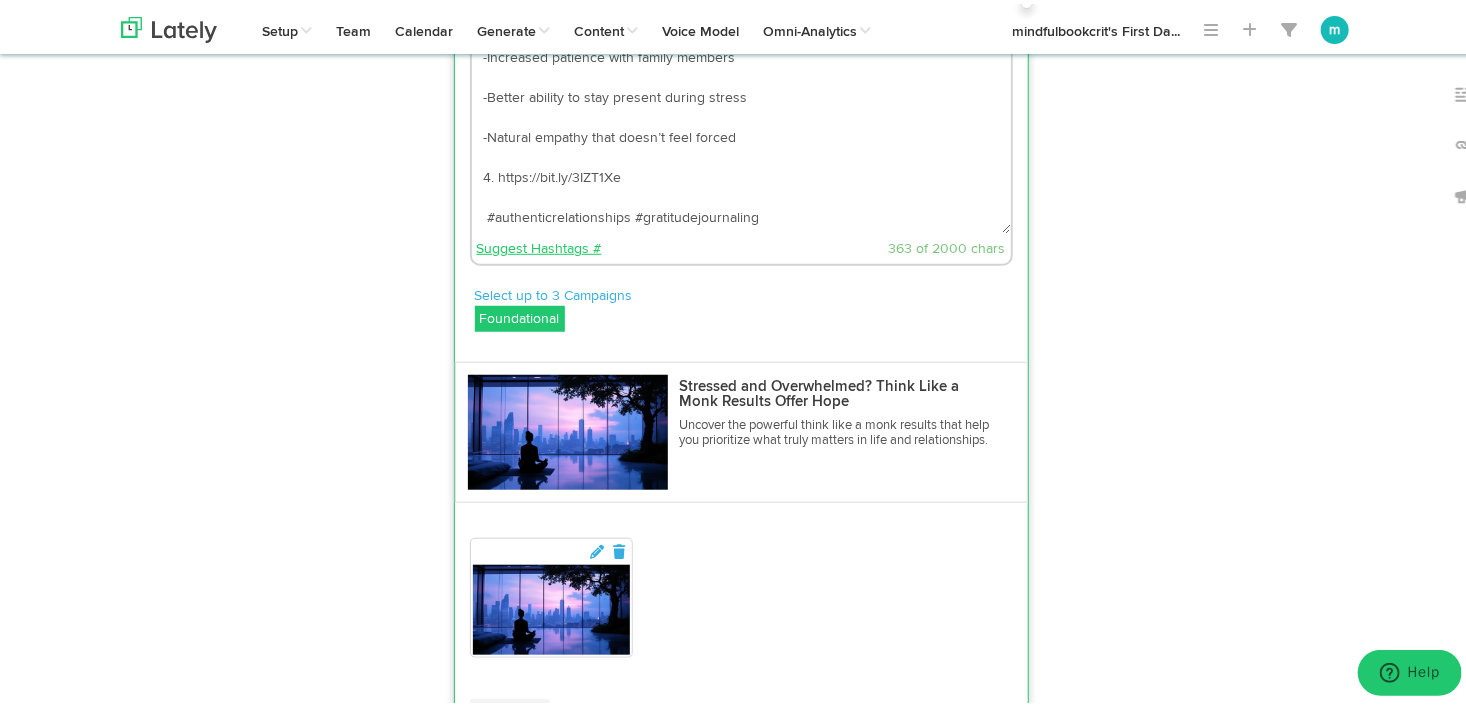click on "Suggest Hashtags #" at bounding box center (539, 245) 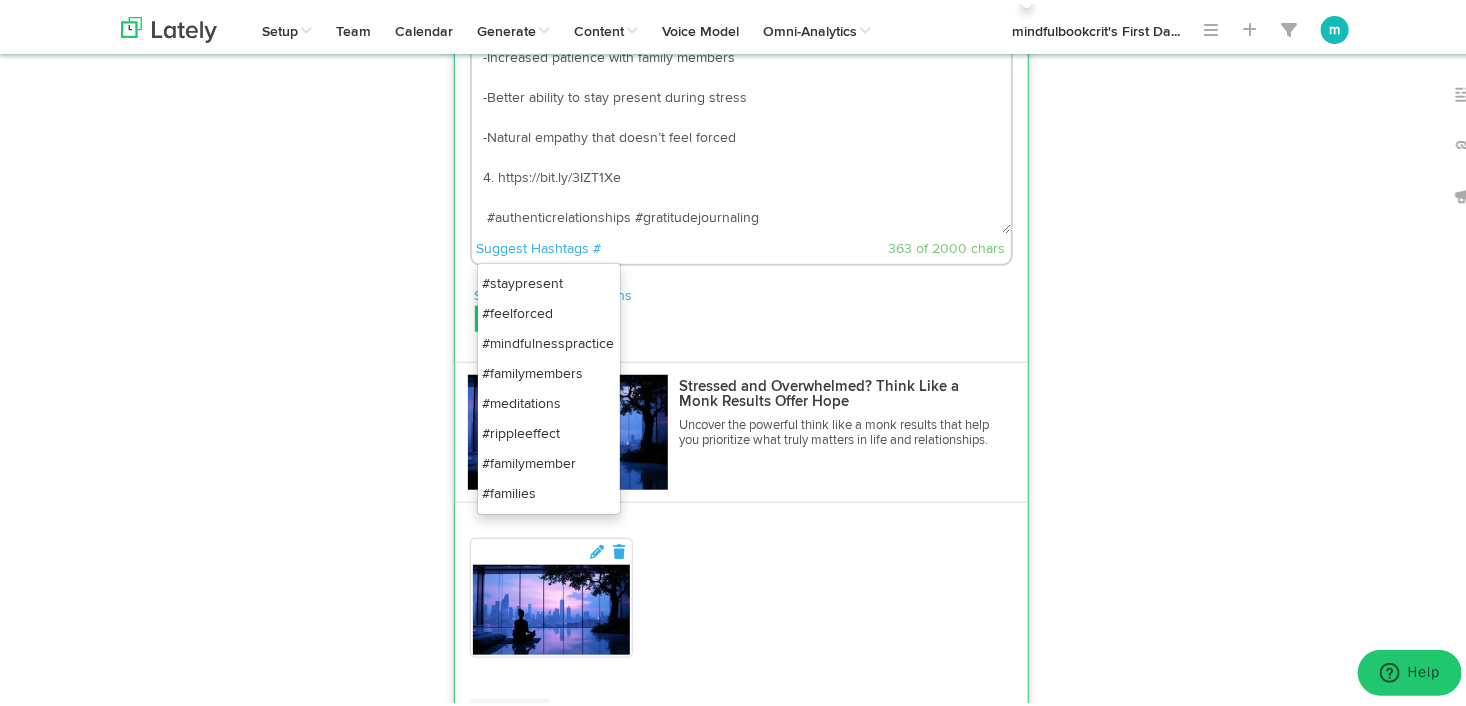 click on "#meditations" at bounding box center [549, 400] 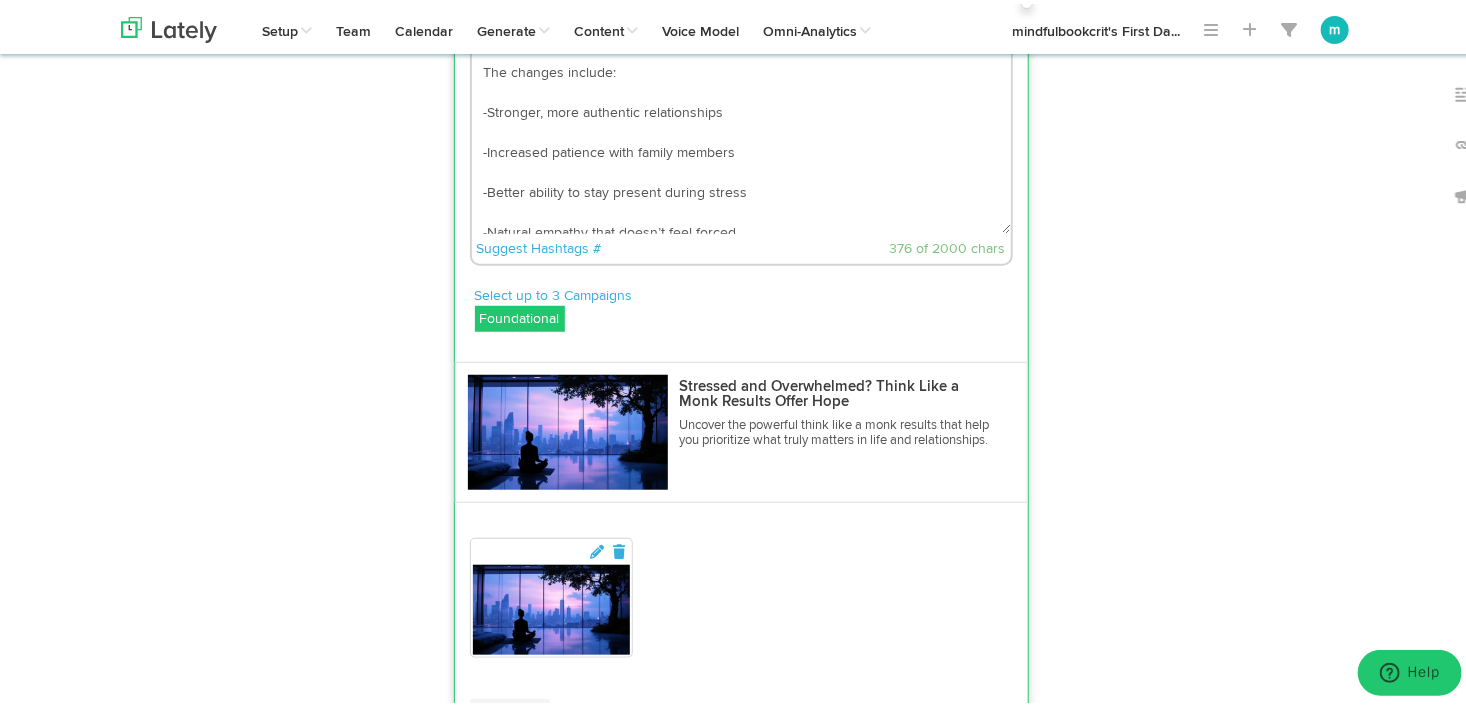 scroll, scrollTop: 95, scrollLeft: 0, axis: vertical 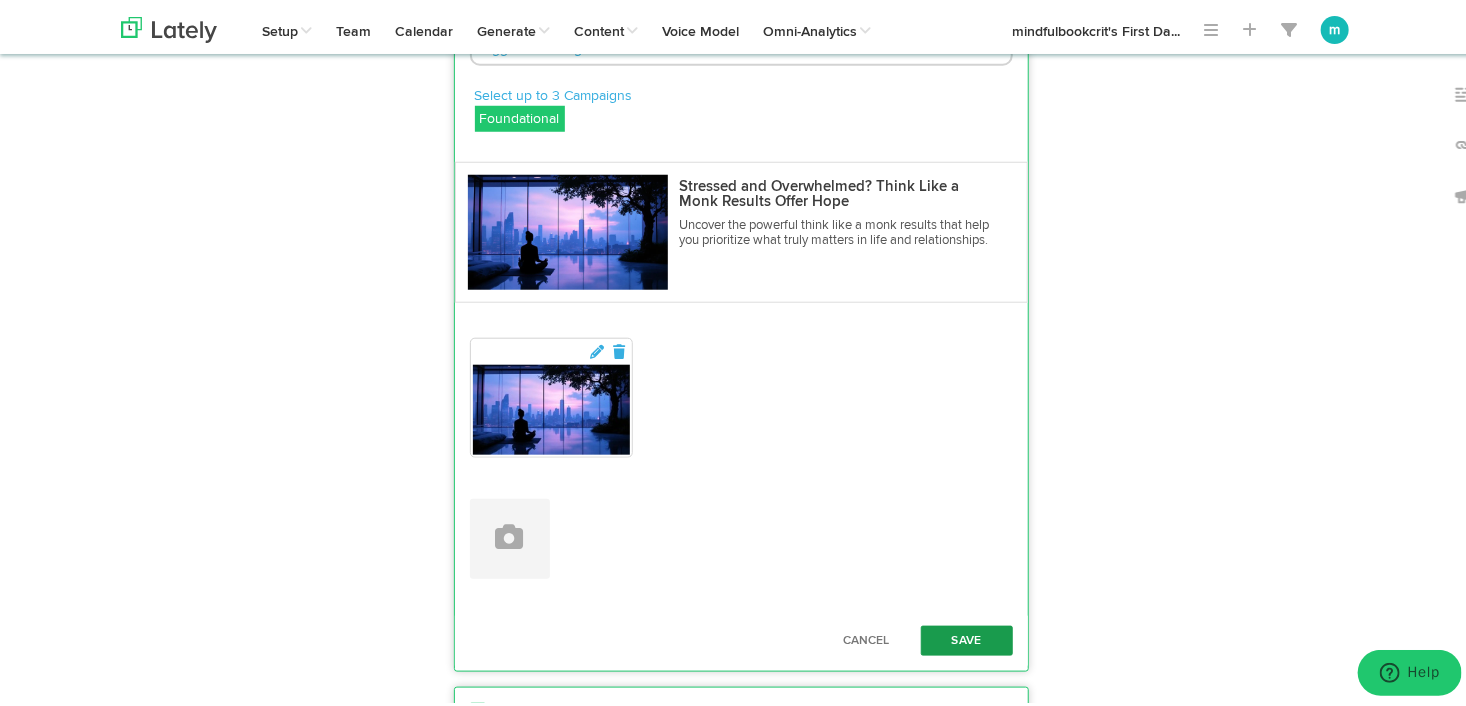 type on "Regular mindfulness practices like meditation and gratitude journaling create a ripple effect.
The changes include:
-Stronger, more authentic relationships
-Increased patience with family members
-Better ability to stay present during stress
-Natural empathy that doesn’t feel forced
4. https://bit.ly/3IZT1Xe
#authenticrelationships #gratitudejournaling #meditations" 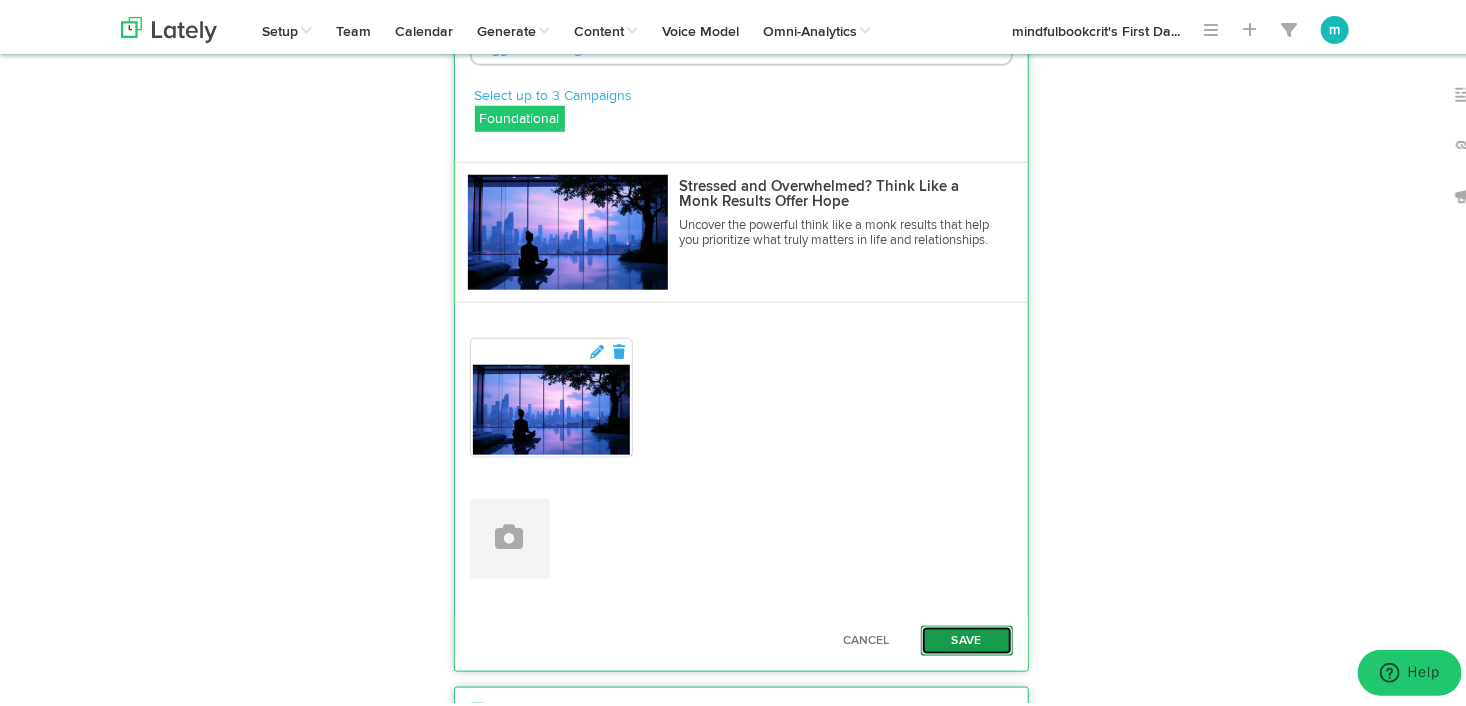 click on "Save" at bounding box center [967, 637] 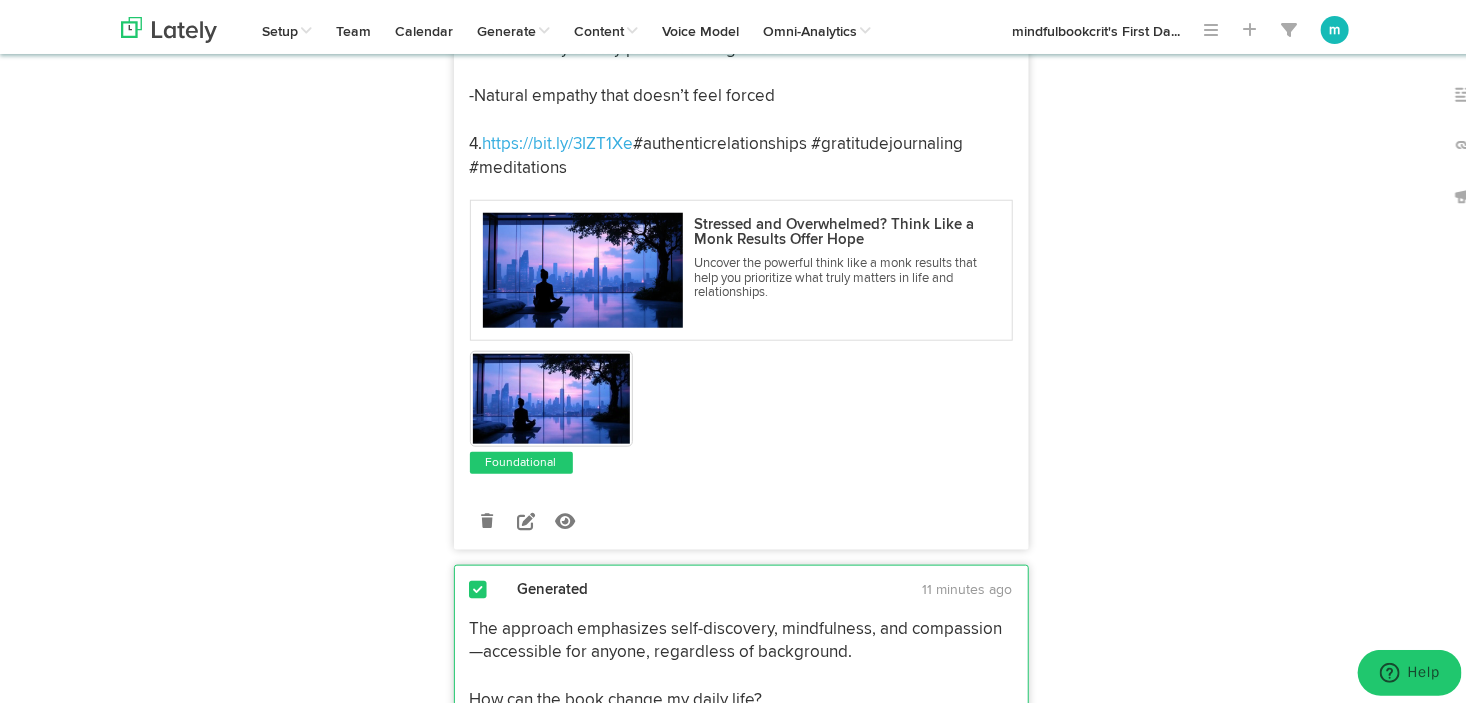 scroll, scrollTop: 4040, scrollLeft: 0, axis: vertical 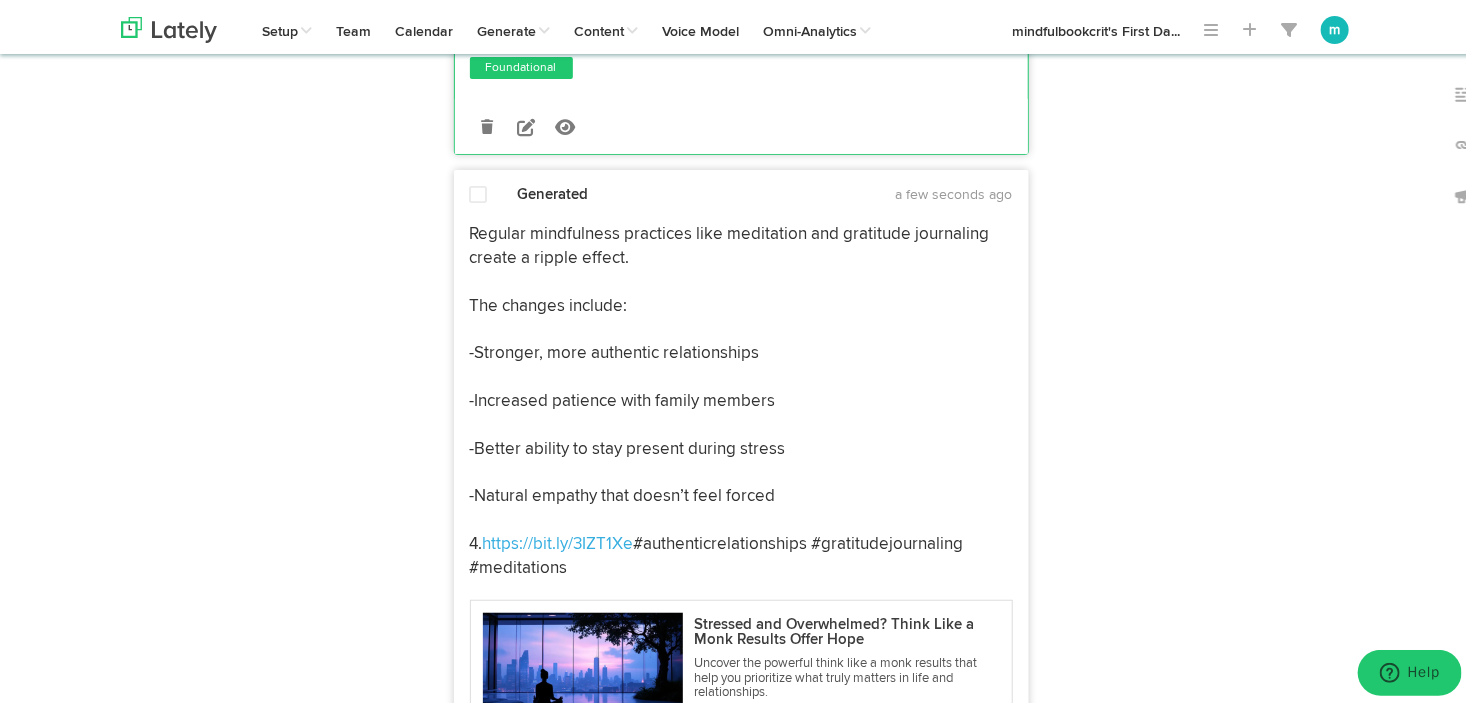 click at bounding box center (479, 191) 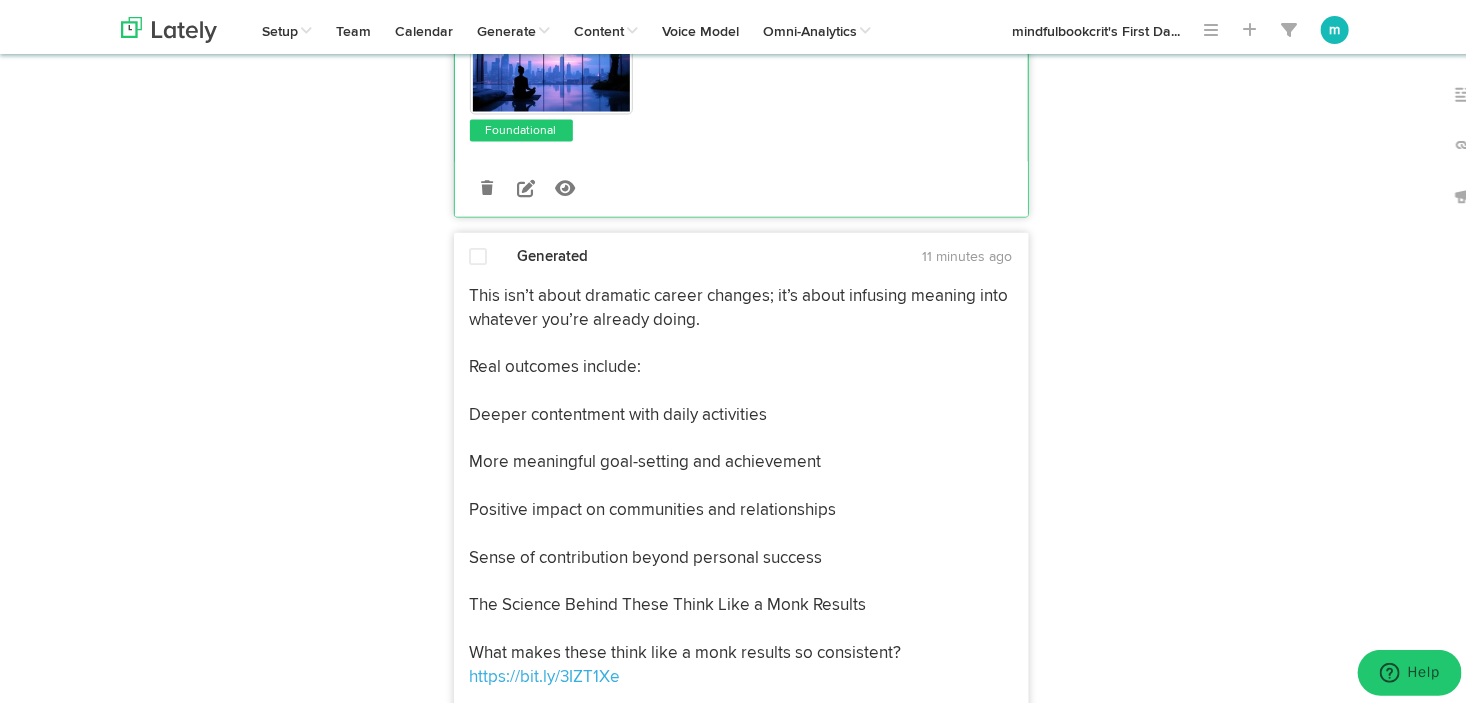 scroll, scrollTop: 1740, scrollLeft: 0, axis: vertical 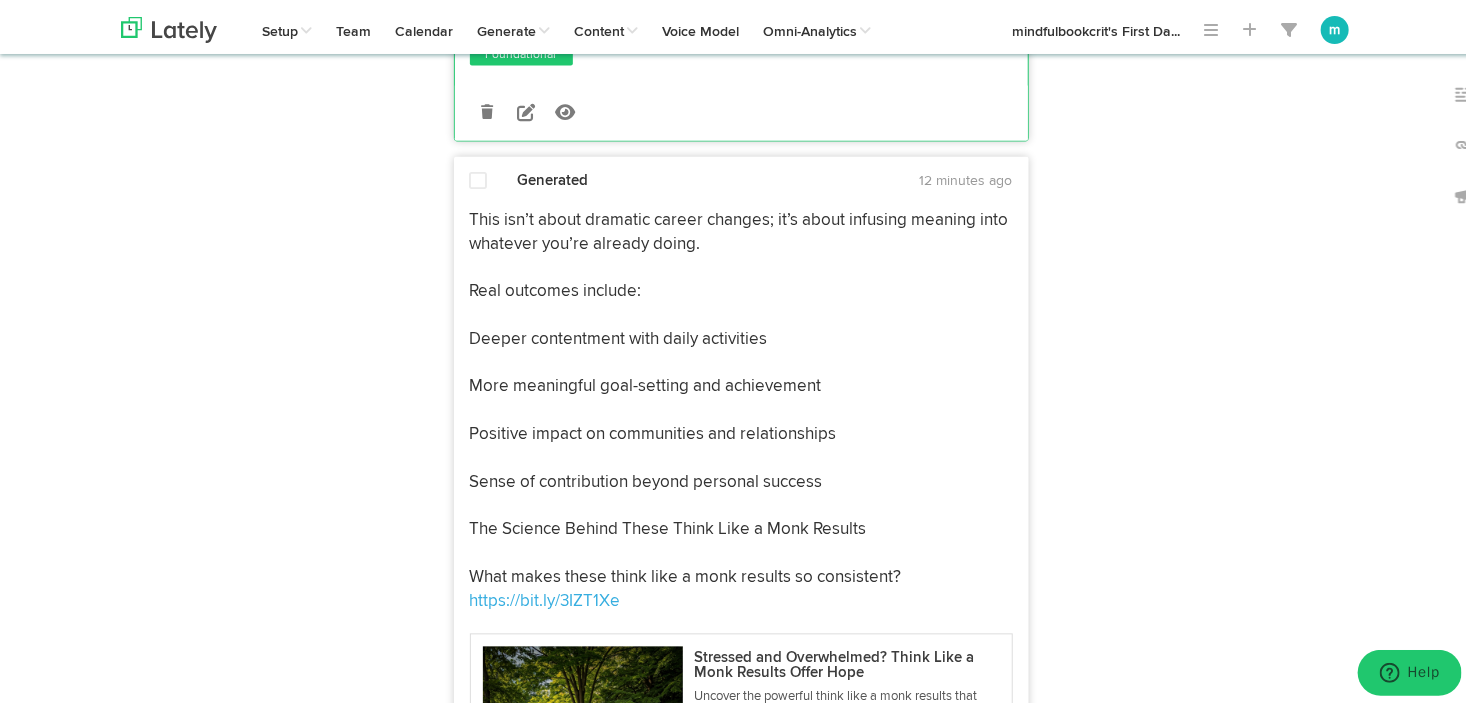 click at bounding box center [479, 178] 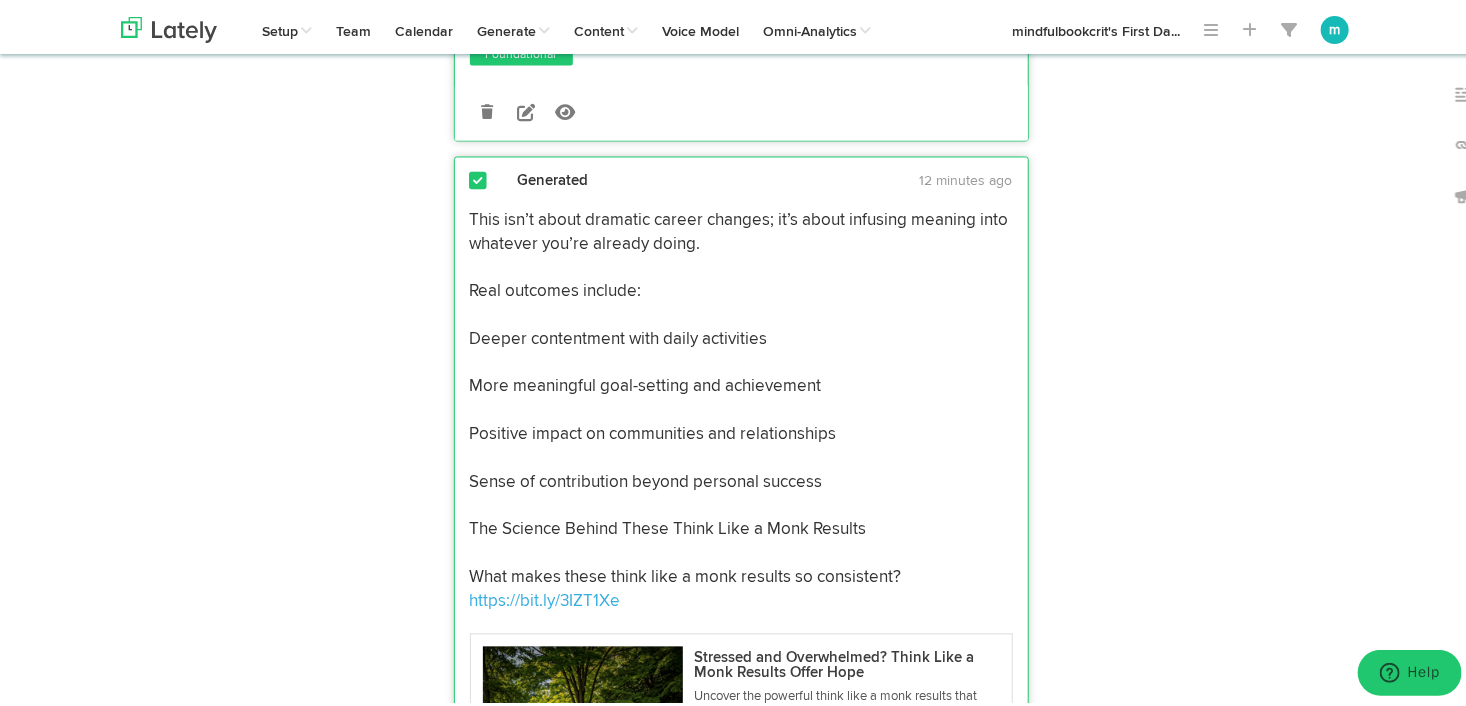 click on "This isn’t about dramatic career changes; it’s about infusing meaning into whatever you’re already doing.
Real outcomes include:
Deeper contentment with daily activities
More meaningful goal-setting and achievement
Positive impact on communities and relationships
Sense of contribution beyond personal success
The Science Behind These Think Like a Monk Results
What makes these think like a monk results so consistent?  https://bit.ly/3IZT1Xe" at bounding box center [741, 408] 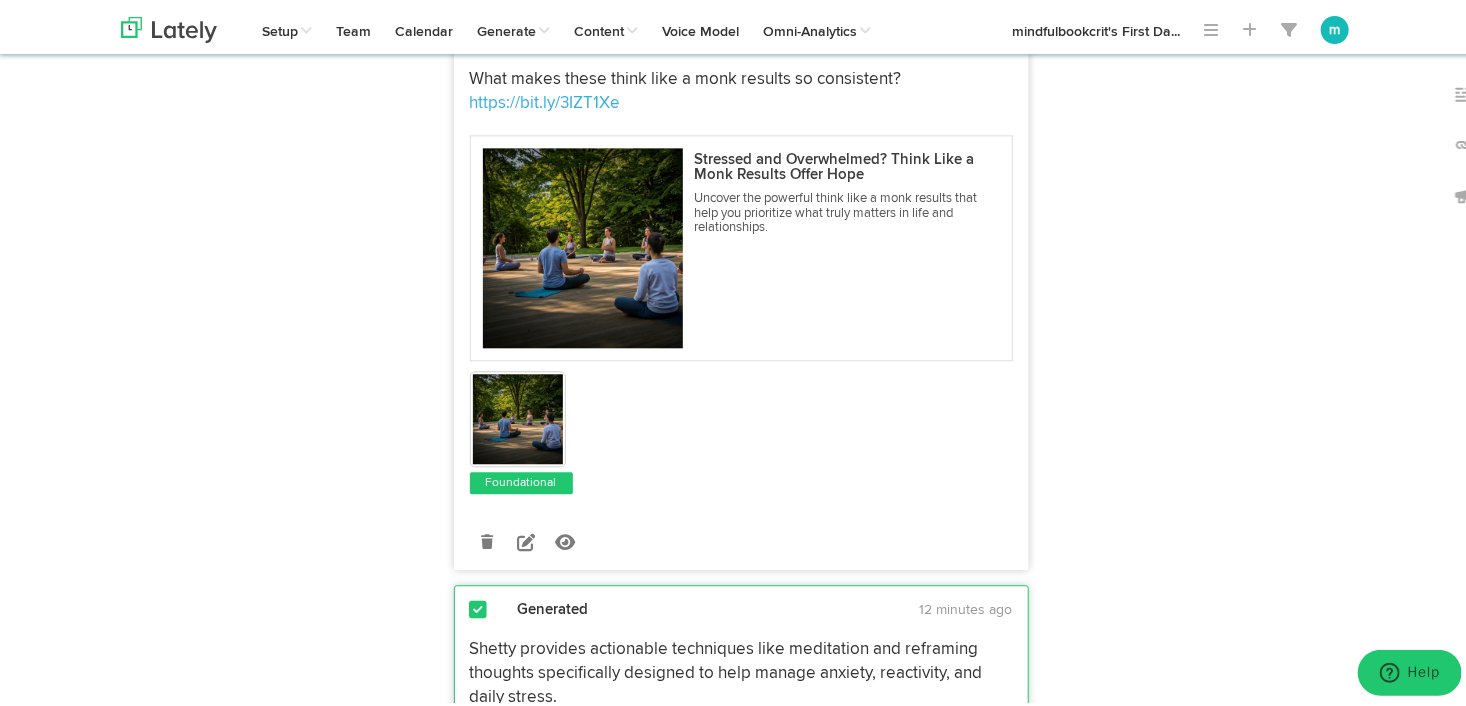 scroll, scrollTop: 2240, scrollLeft: 0, axis: vertical 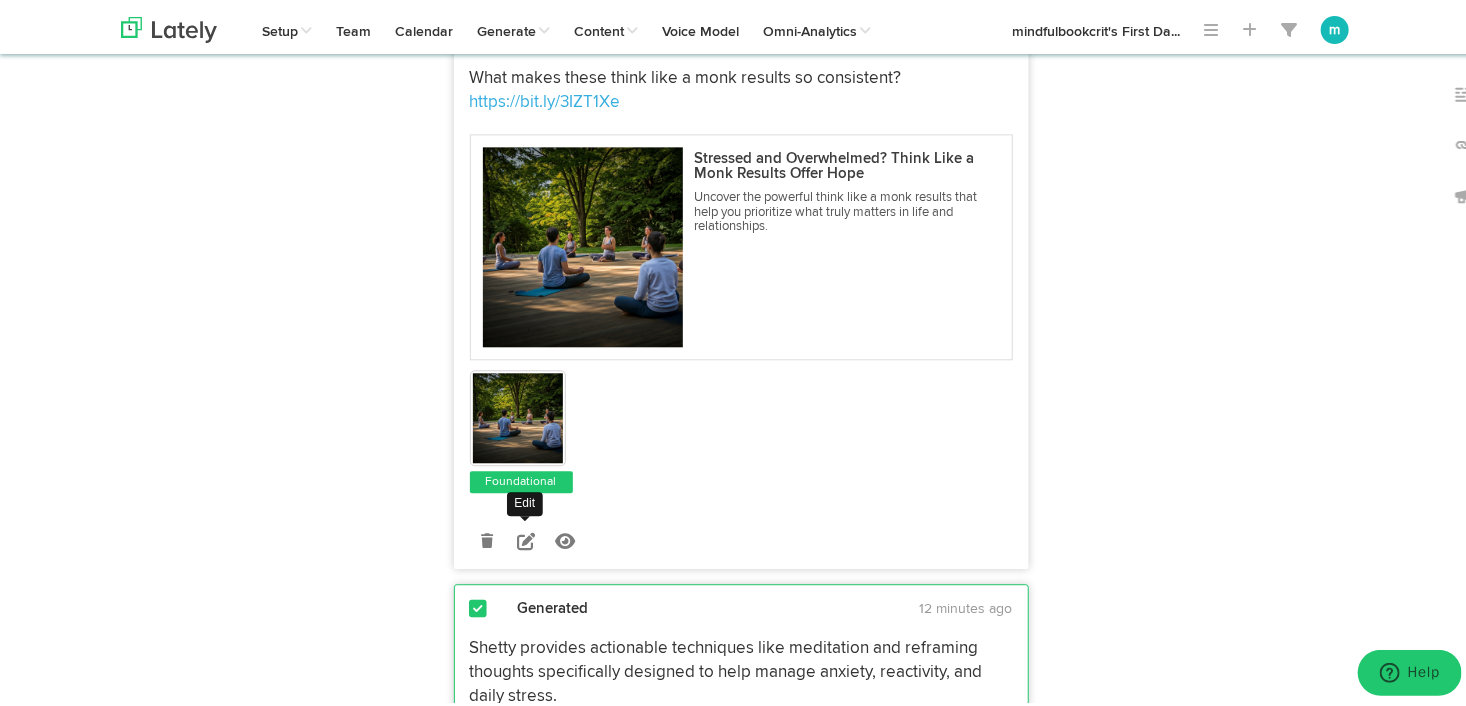 click at bounding box center (526, 537) 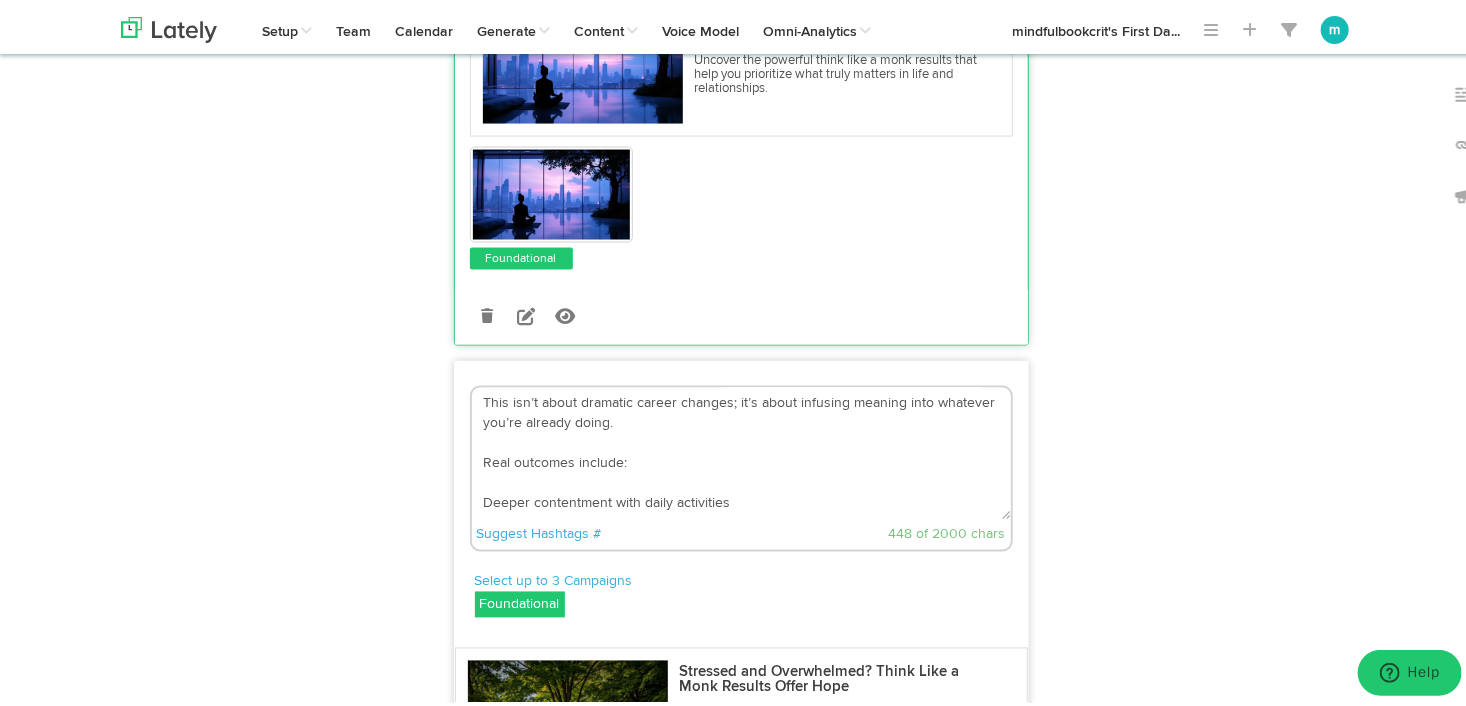 scroll, scrollTop: 1640, scrollLeft: 0, axis: vertical 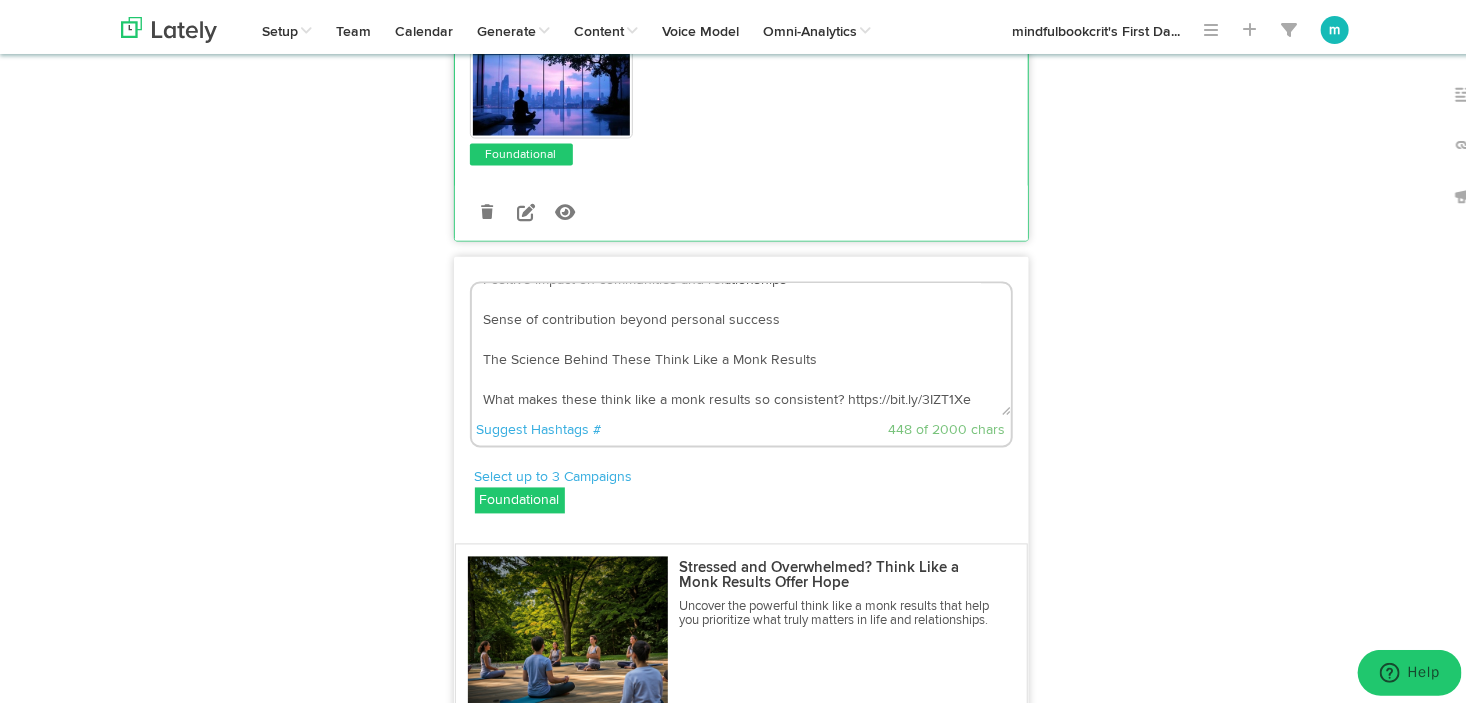 drag, startPoint x: 477, startPoint y: 294, endPoint x: 996, endPoint y: 455, distance: 543.39856 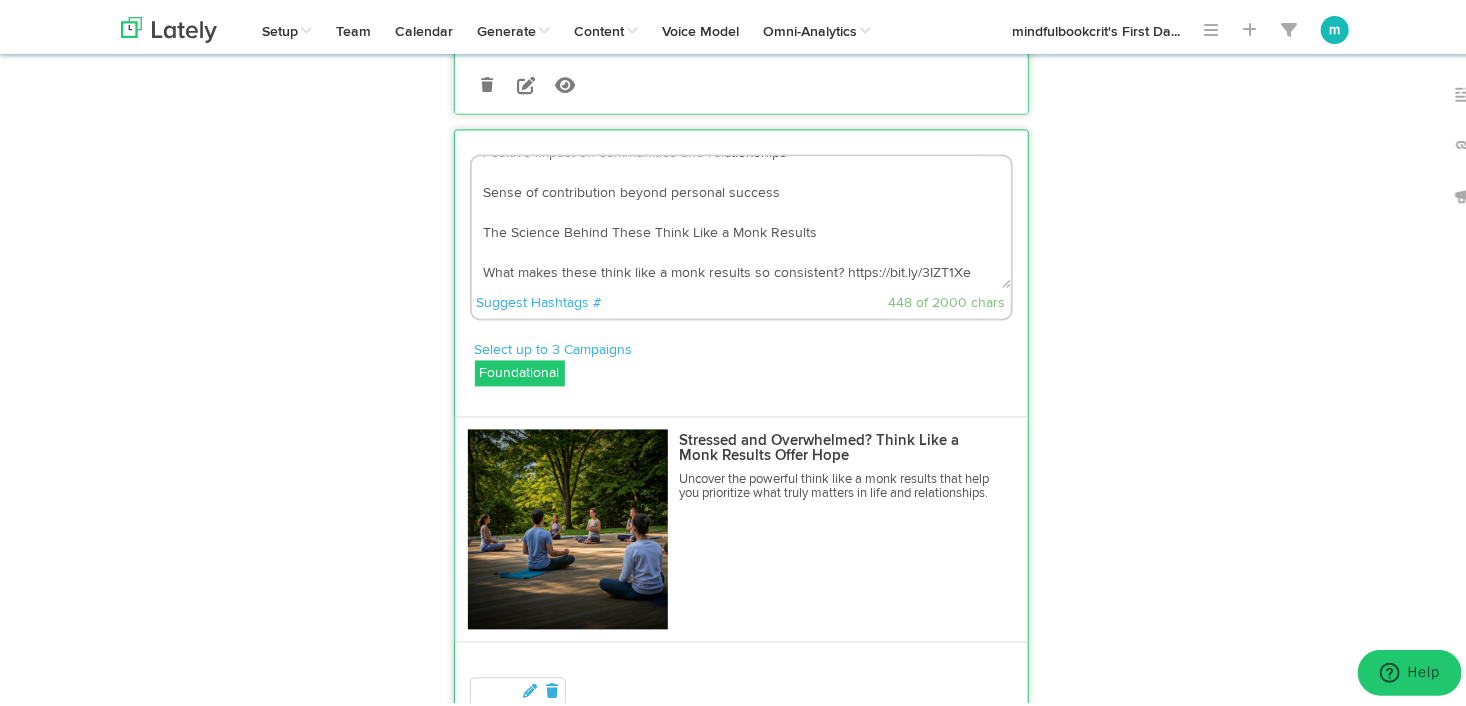 scroll, scrollTop: 1740, scrollLeft: 0, axis: vertical 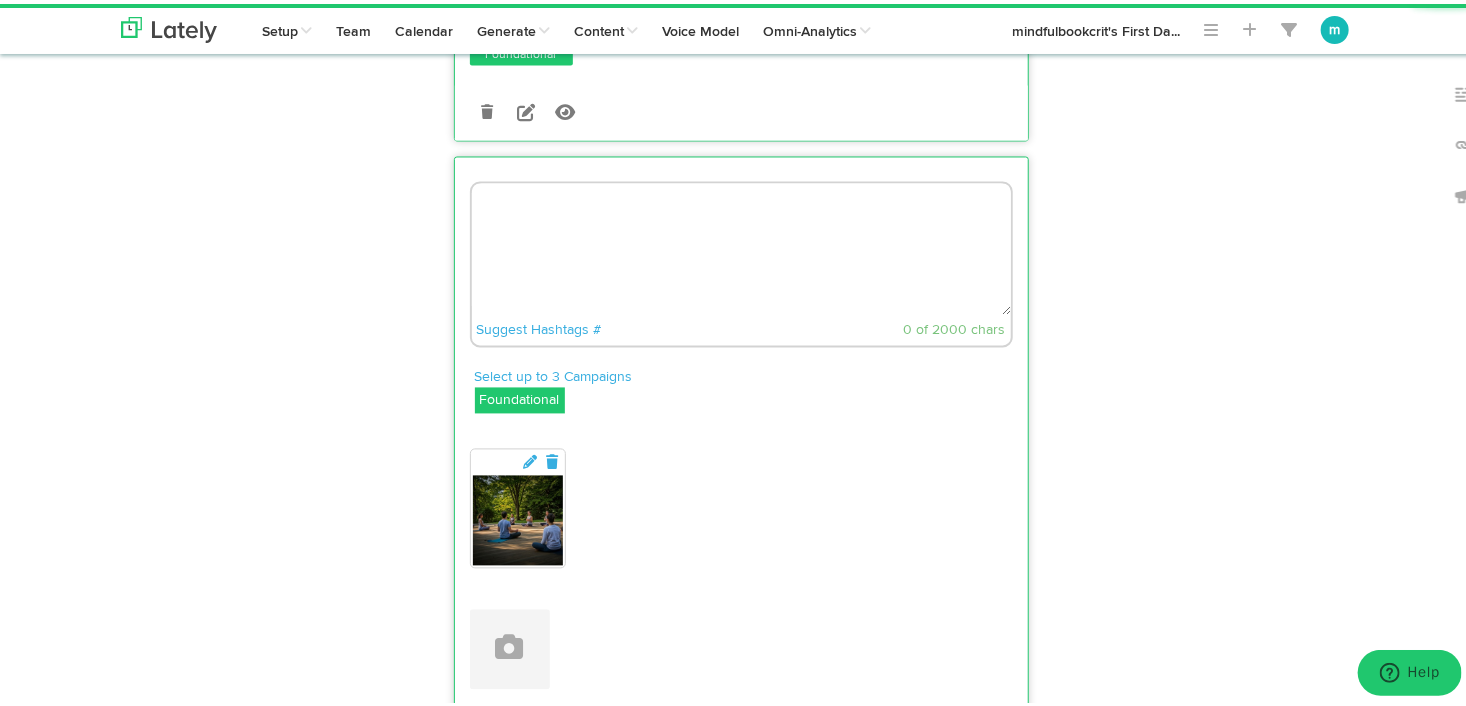 paste on "🌱 It’s not about quitting your job. It’s about transforming how you live it.
The real magic isn’t in a dramatic career change—it’s in finding deeper purpose in your everyday life. ✨
Here’s what happens when you apply these principles:
✅ You find more contentment in your daily routine
🎯 You set goals that feel authentic and aligned
🤝 You start making a positive impact—in your relationships, your work, and your community
🌍 You gain a sense of purpose that reaches beyond personal success
📚 There’s science behind these results—and they’re not just theory.
Curious what’s driving the transformation?
👉 Read more: https://bit.ly/3IZT1Xe
#ThinkDeeply #MindfulLiving #PurposeDriven #SpiritualGrowth #ThinkLikeAMonk" 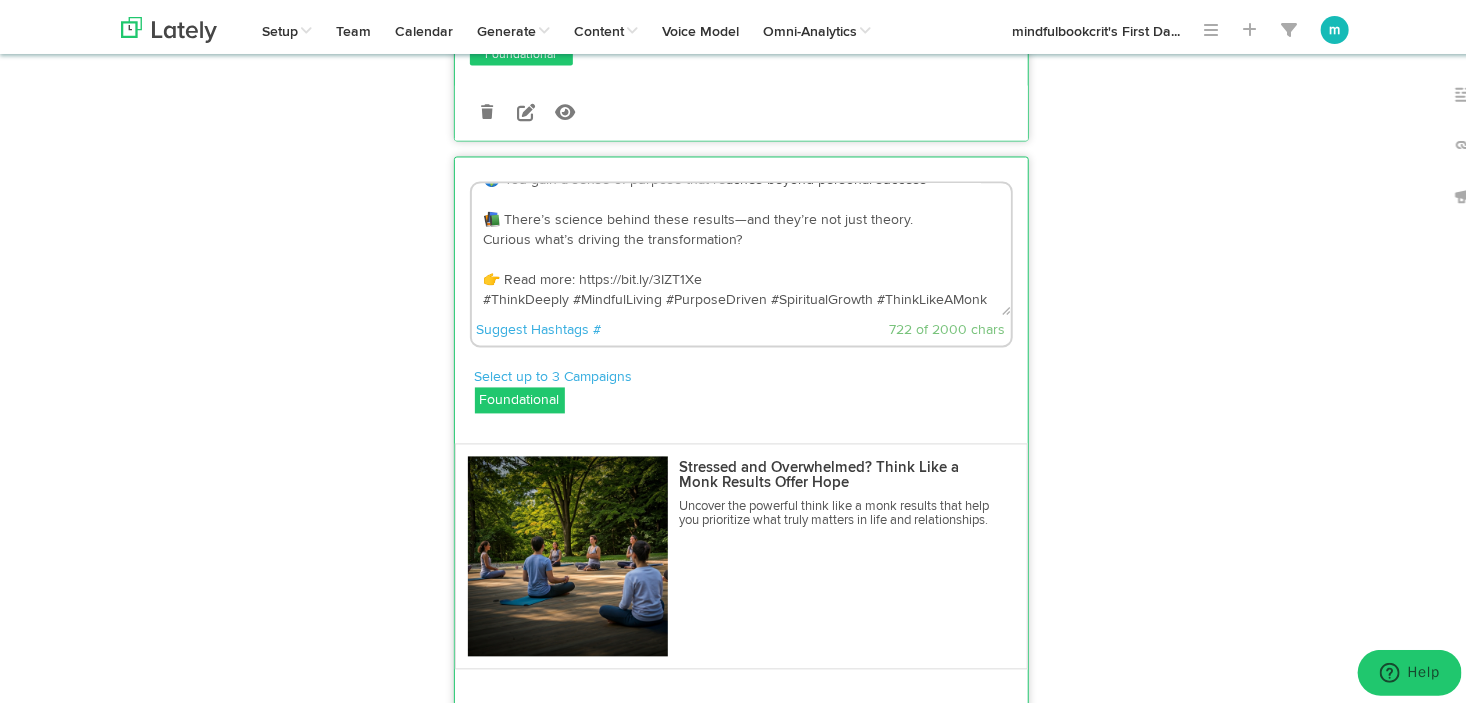 scroll, scrollTop: 240, scrollLeft: 0, axis: vertical 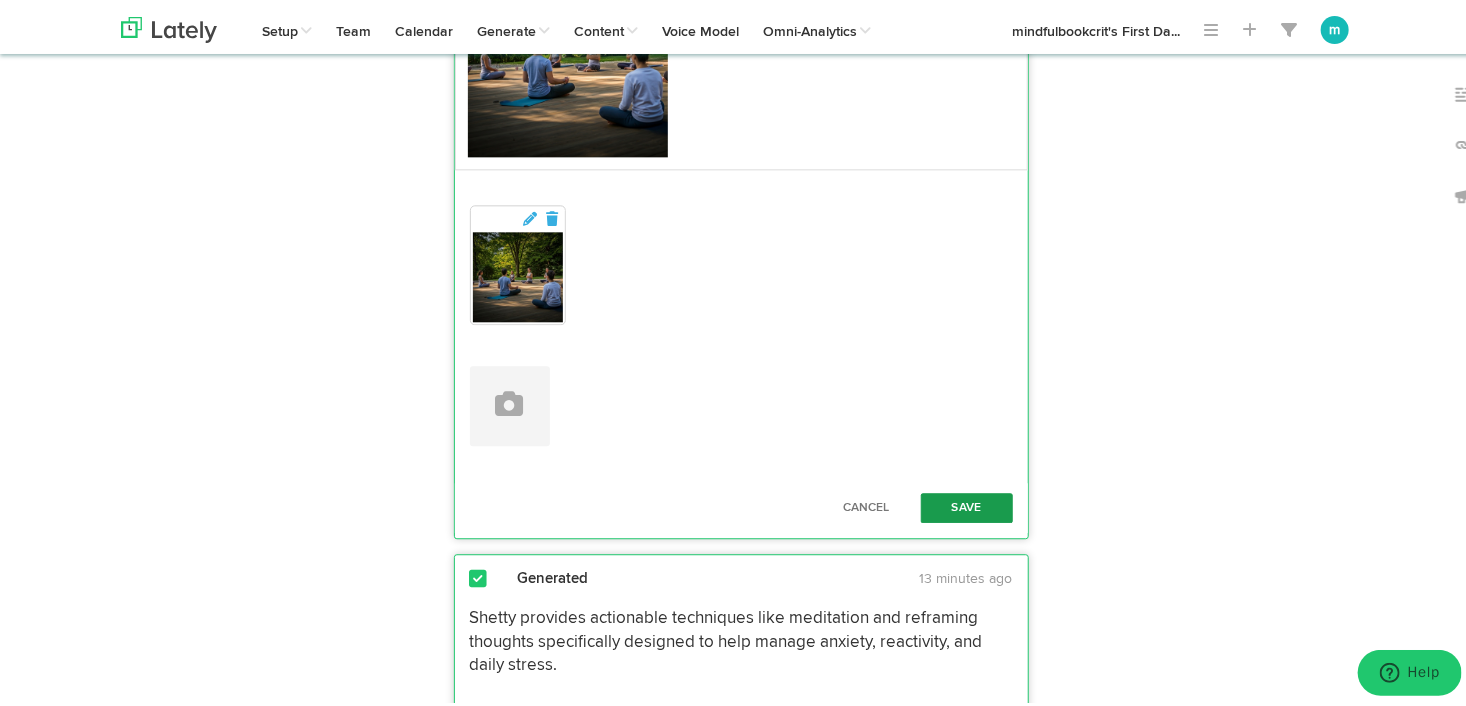 type on "🌱 It’s not about quitting your job. It’s about transforming how you live it.
The real magic isn’t in a dramatic career change—it’s in finding deeper purpose in your everyday life. ✨
Here’s what happens when you apply these principles:
✅ You find more contentment in your daily routine
🎯 You set goals that feel authentic and aligned
🤝 You start making a positive impact—in your relationships, your work, and your community
🌍 You gain a sense of purpose that reaches beyond personal success
📚 There’s science behind these results—and they’re not just theory.
Curious what’s driving the transformation?
👉 Read more: https://bit.ly/3IZT1Xe
#ThinkDeeply #MindfulLiving #PurposeDriven #SpiritualGrowth #ThinkLikeAMonk" 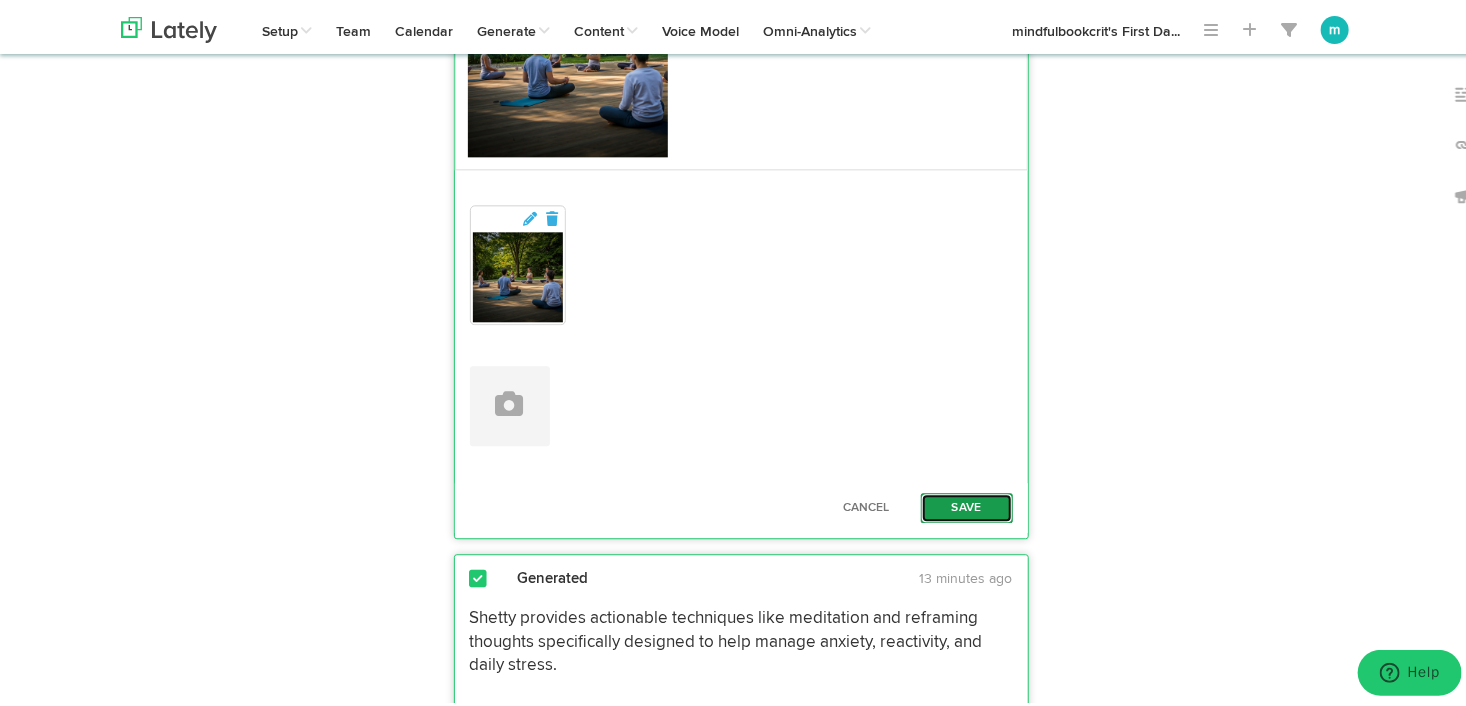 click on "Save" at bounding box center [967, 504] 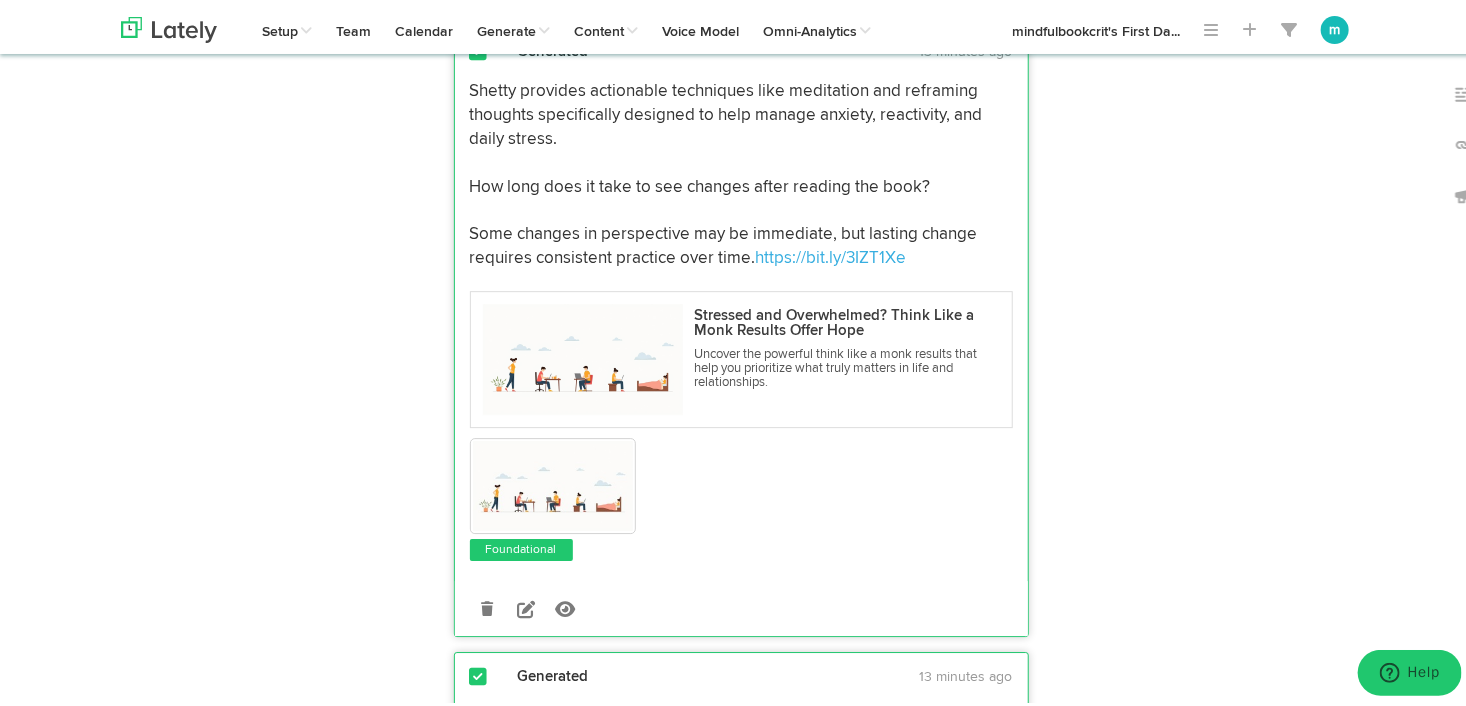 scroll, scrollTop: 2840, scrollLeft: 0, axis: vertical 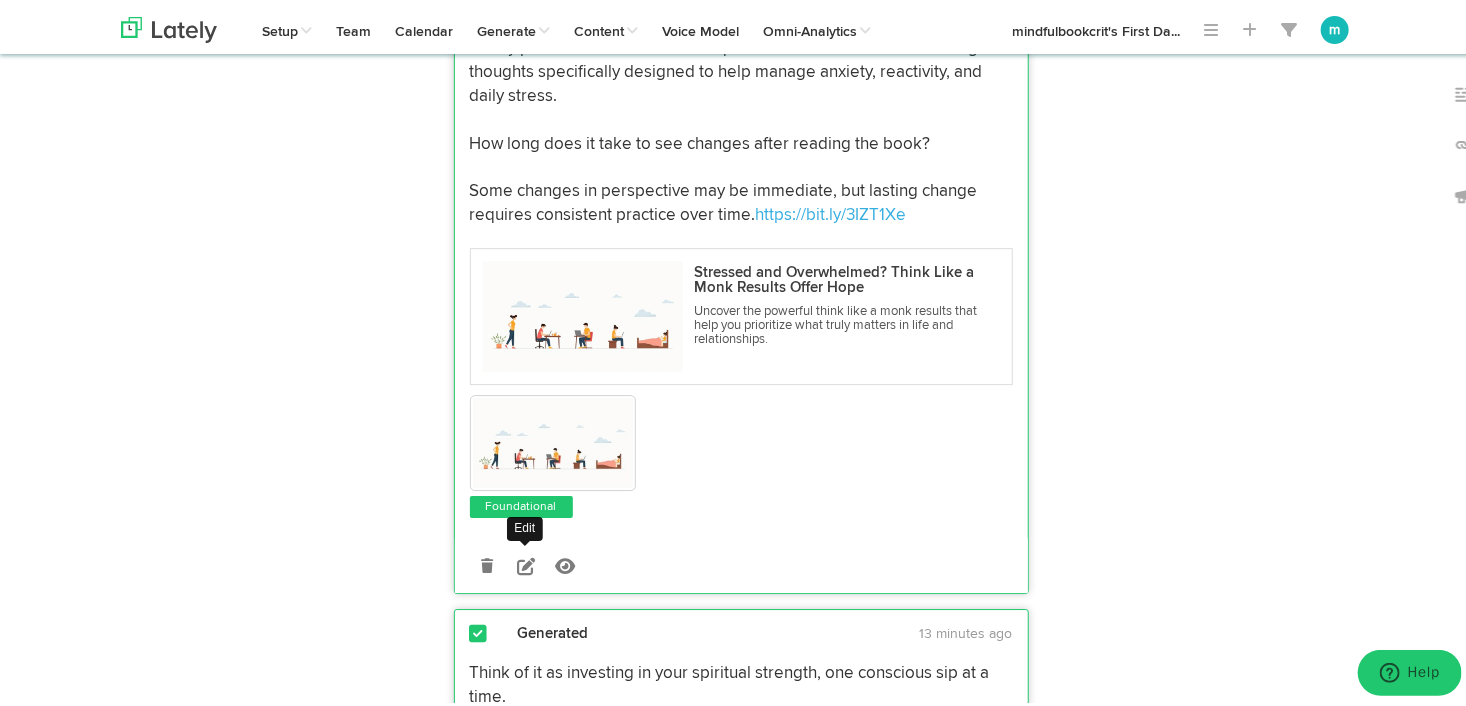 click at bounding box center [526, 562] 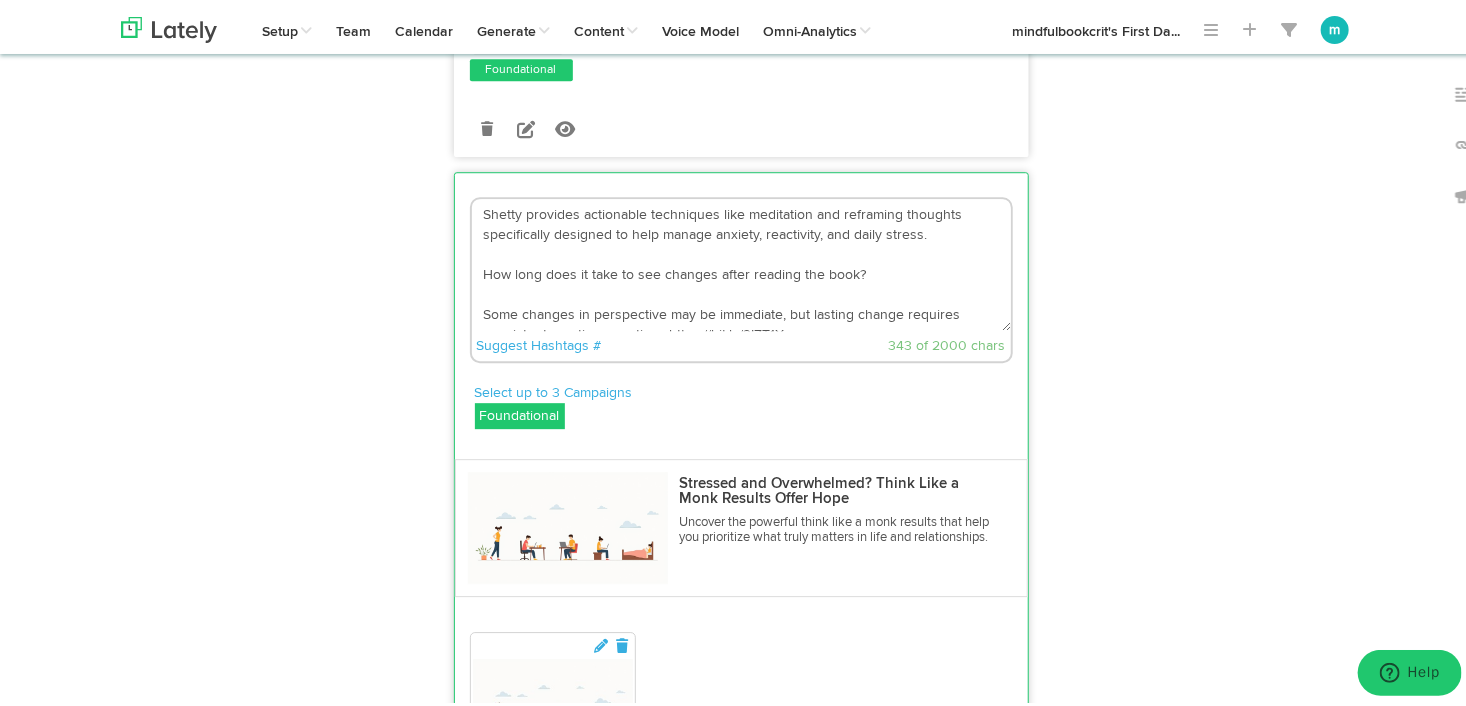 scroll, scrollTop: 2640, scrollLeft: 0, axis: vertical 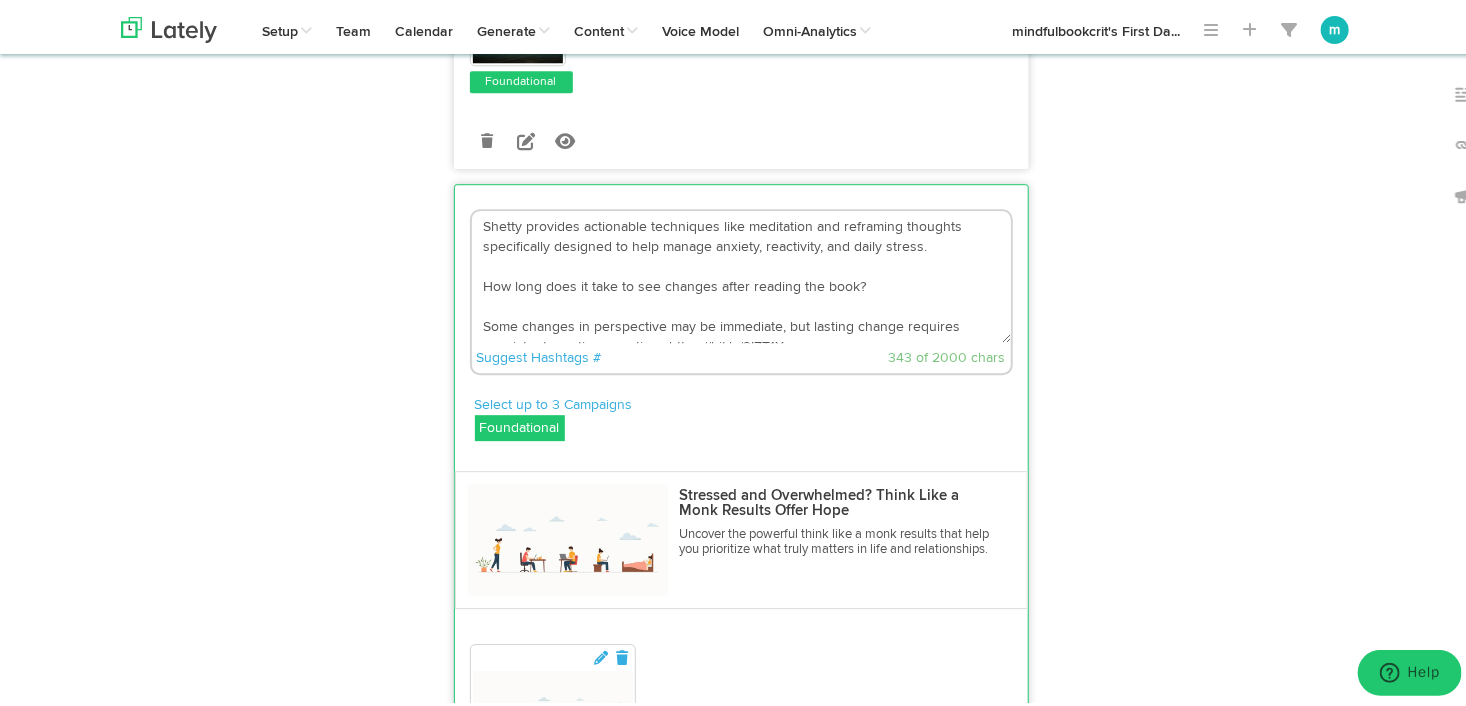 click on "Shetty provides actionable techniques like meditation and reframing thoughts specifically designed to help manage anxiety, reactivity, and daily stress.
How long does it take to see changes after reading the book?
Some changes in perspective may be immediate, but lasting change requires consistent practice over time. https://bit.ly/3IZT1Xe" at bounding box center (741, 273) 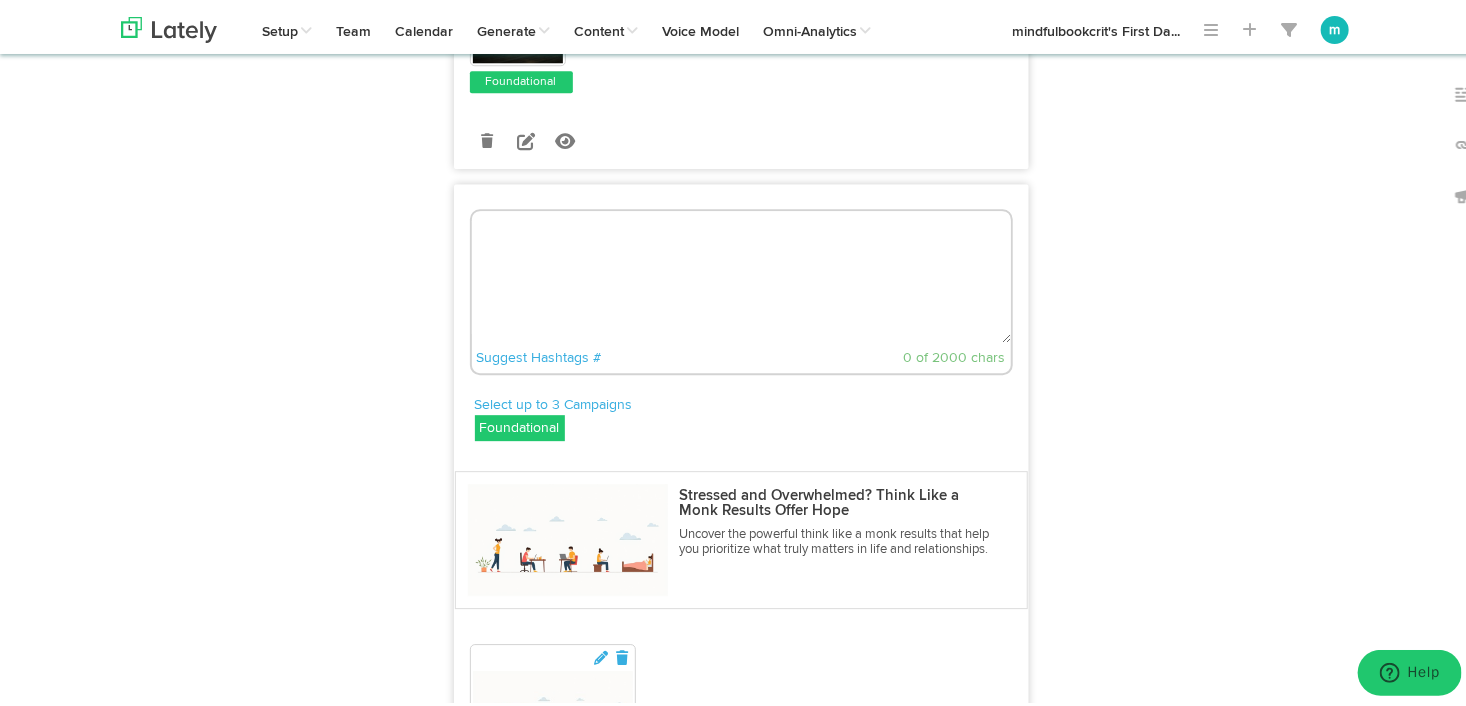 paste on "Here’s an engaging Facebook post based on that content:
---
😮‍💨 Feeling overwhelmed or anxious lately?
**Here’s some good news:** You *don’t* have to overhaul your life—you just need the right tools.
📖 Jay Shetty offers *practical techniques* like meditation and thought-reframing that are designed to help you:
🧘‍♀️ Calm anxiety
💭 Reduce reactivity
🌿 Handle daily stress with more grace
**So how soon will you see results?**
✨ Some shifts in perspective can happen *right away*—but true transformation comes with consistent practice.
Ready to feel more peace in your everyday life?
👉 Learn more: [https://bit.ly/3IZT1Xe](https://bit.ly/3IZT1Xe)
\#MindfulLiving #AnxietySupport #DailyCalm #ThinkLikeAMonk #JayShettyWisdom
---
Would you like a short video script or Instagram carousel version of this next?" 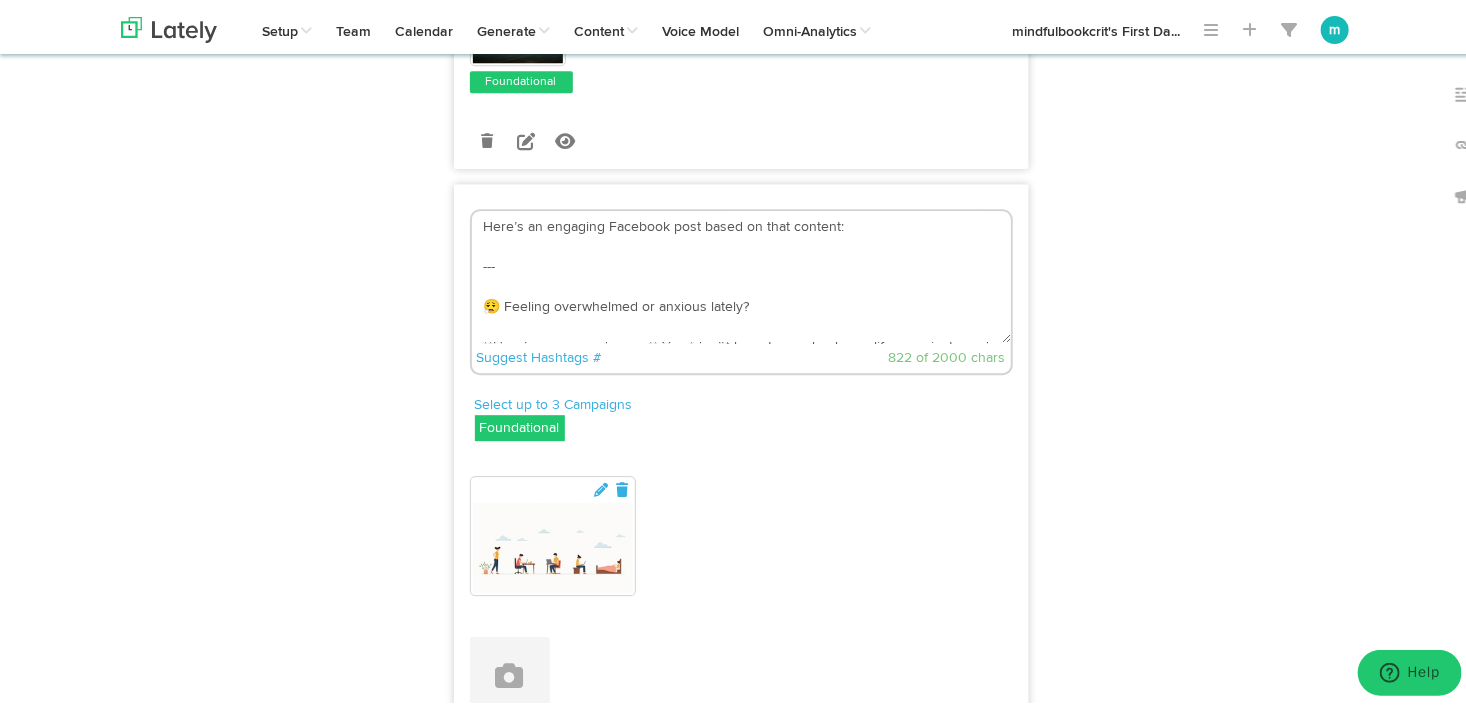 scroll, scrollTop: 472, scrollLeft: 0, axis: vertical 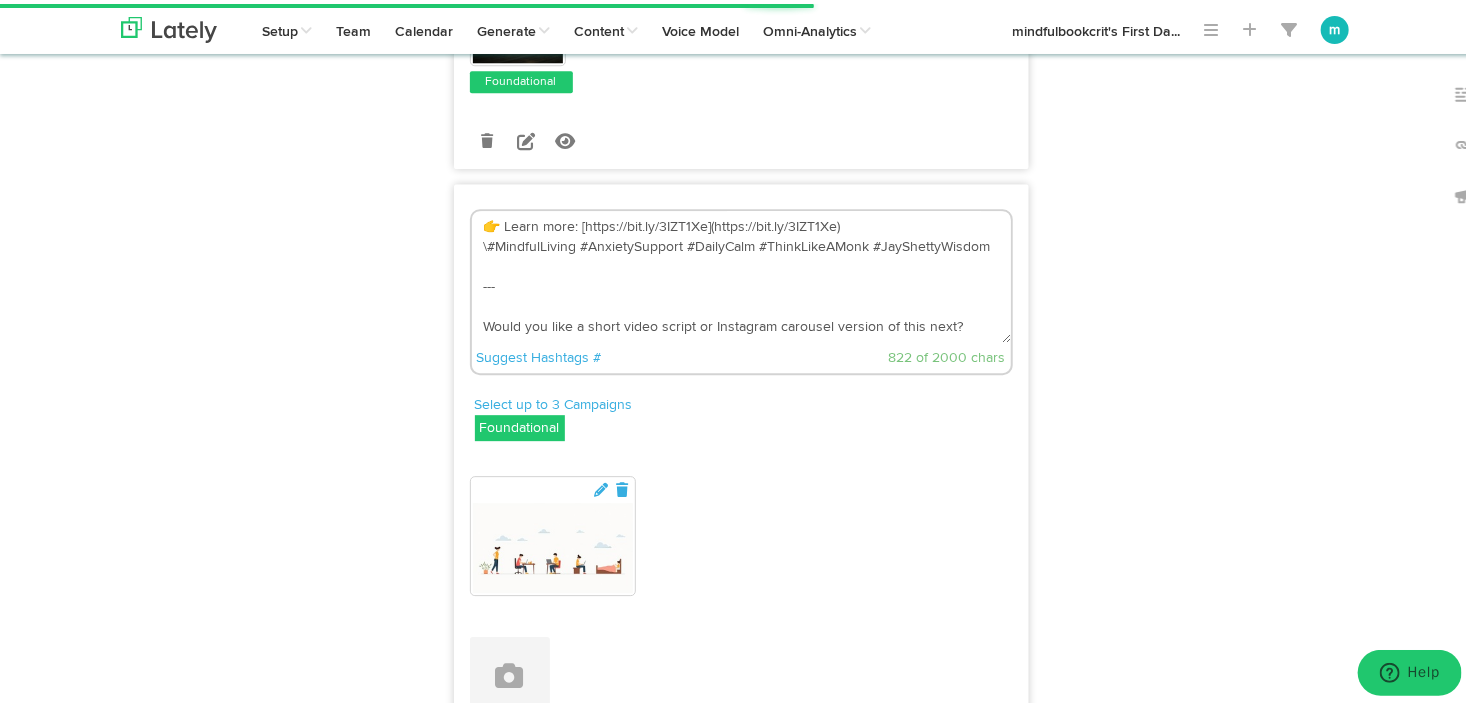 drag, startPoint x: 939, startPoint y: 329, endPoint x: 470, endPoint y: 275, distance: 472.0985 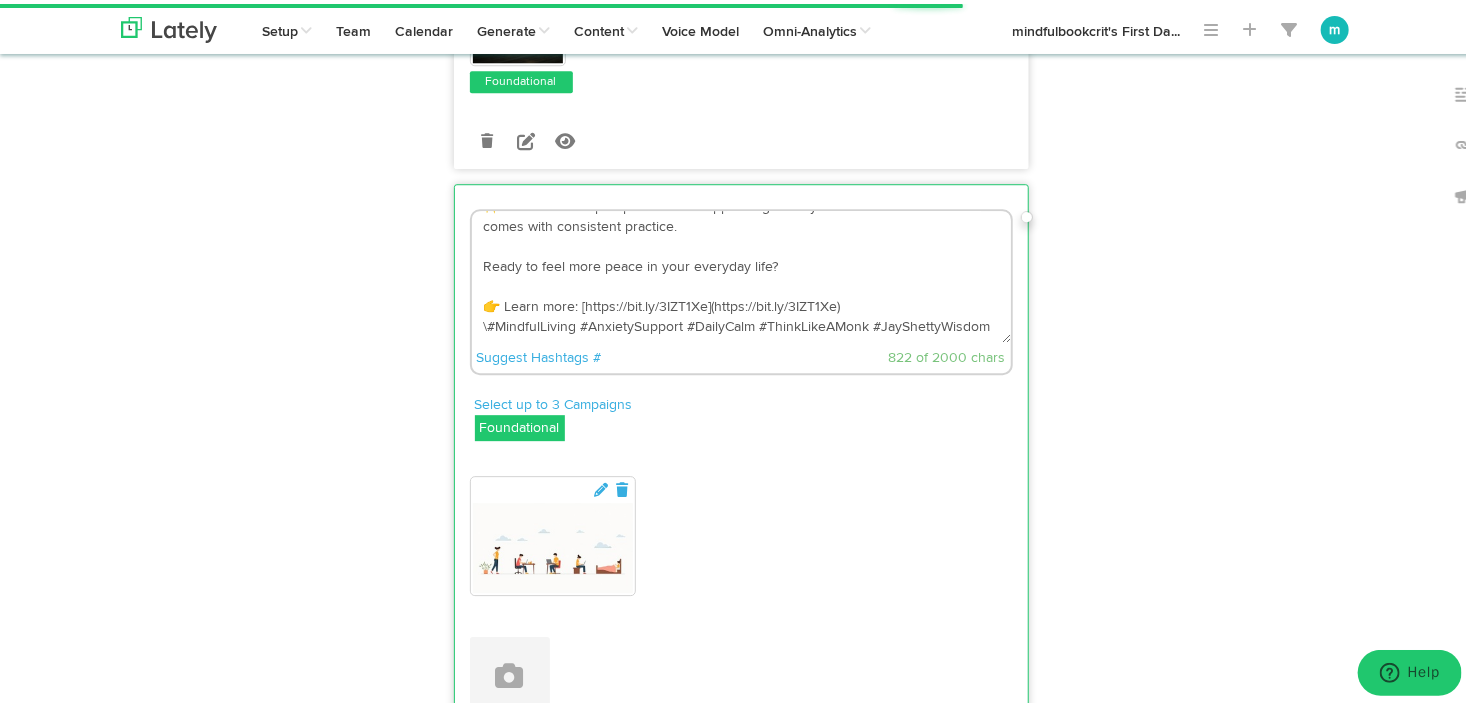 scroll, scrollTop: 420, scrollLeft: 0, axis: vertical 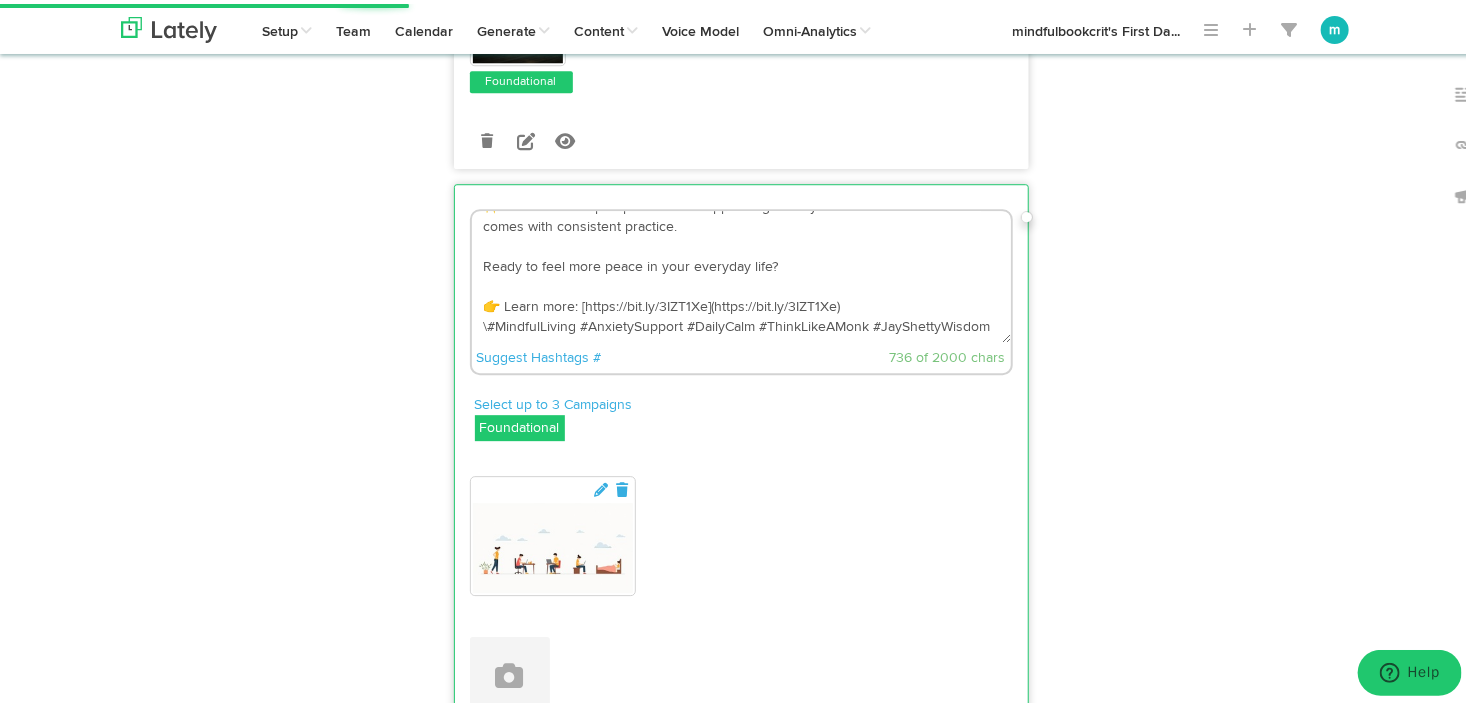 click on "Here’s an engaging Facebook post based on that content:
---
😮‍💨 Feeling overwhelmed or anxious lately?
**Here’s some good news:** You *don’t* have to overhaul your life—you just need the right tools.
📖 Jay Shetty offers *practical techniques* like meditation and thought-reframing that are designed to help you:
🧘‍♀️ Calm anxiety
💭 Reduce reactivity
🌿 Handle daily stress with more grace
**So how soon will you see results?**
✨ Some shifts in perspective can happen *right away*—but true transformation comes with consistent practice.
Ready to feel more peace in your everyday life?
👉 Learn more: [https://bit.ly/3IZT1Xe](https://bit.ly/3IZT1Xe)
\#MindfulLiving #AnxietySupport #DailyCalm #ThinkLikeAMonk #JayShettyWisdom" at bounding box center [741, 273] 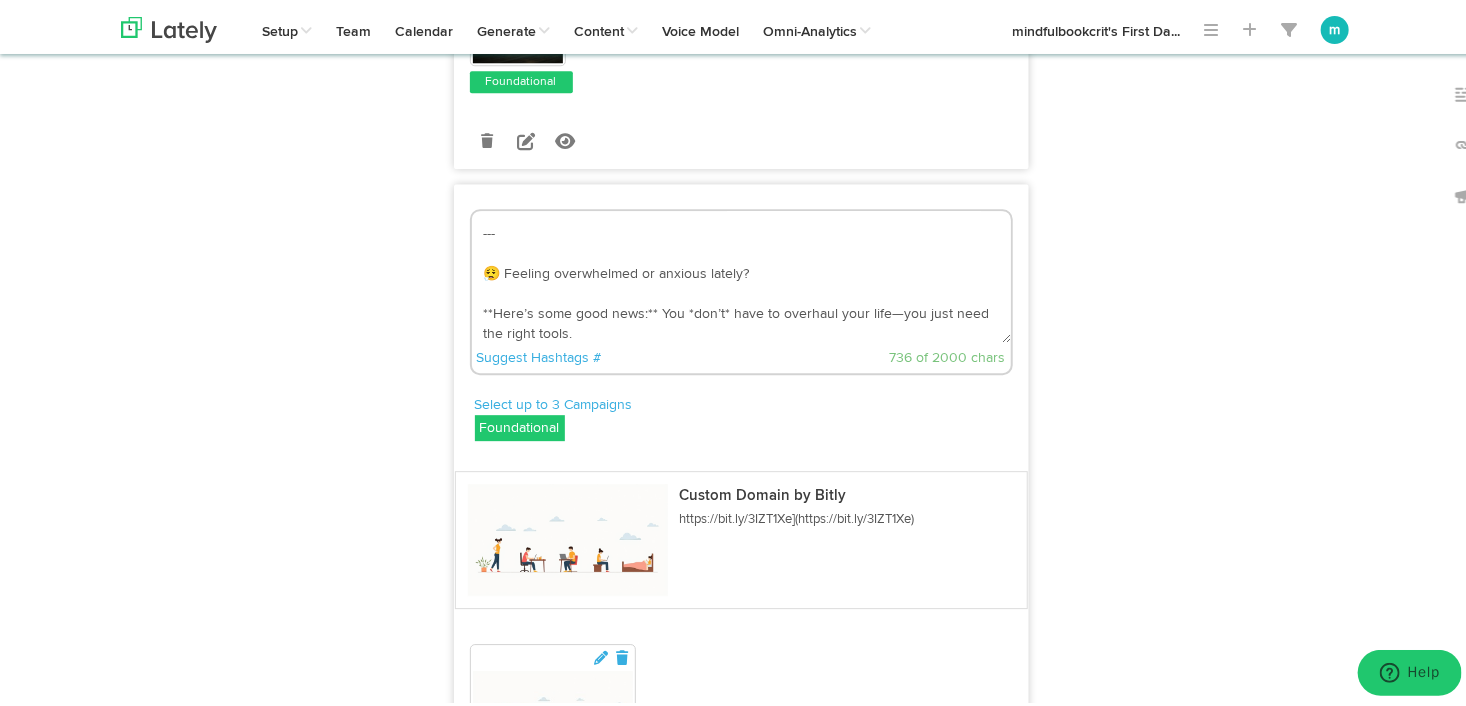 scroll, scrollTop: 0, scrollLeft: 0, axis: both 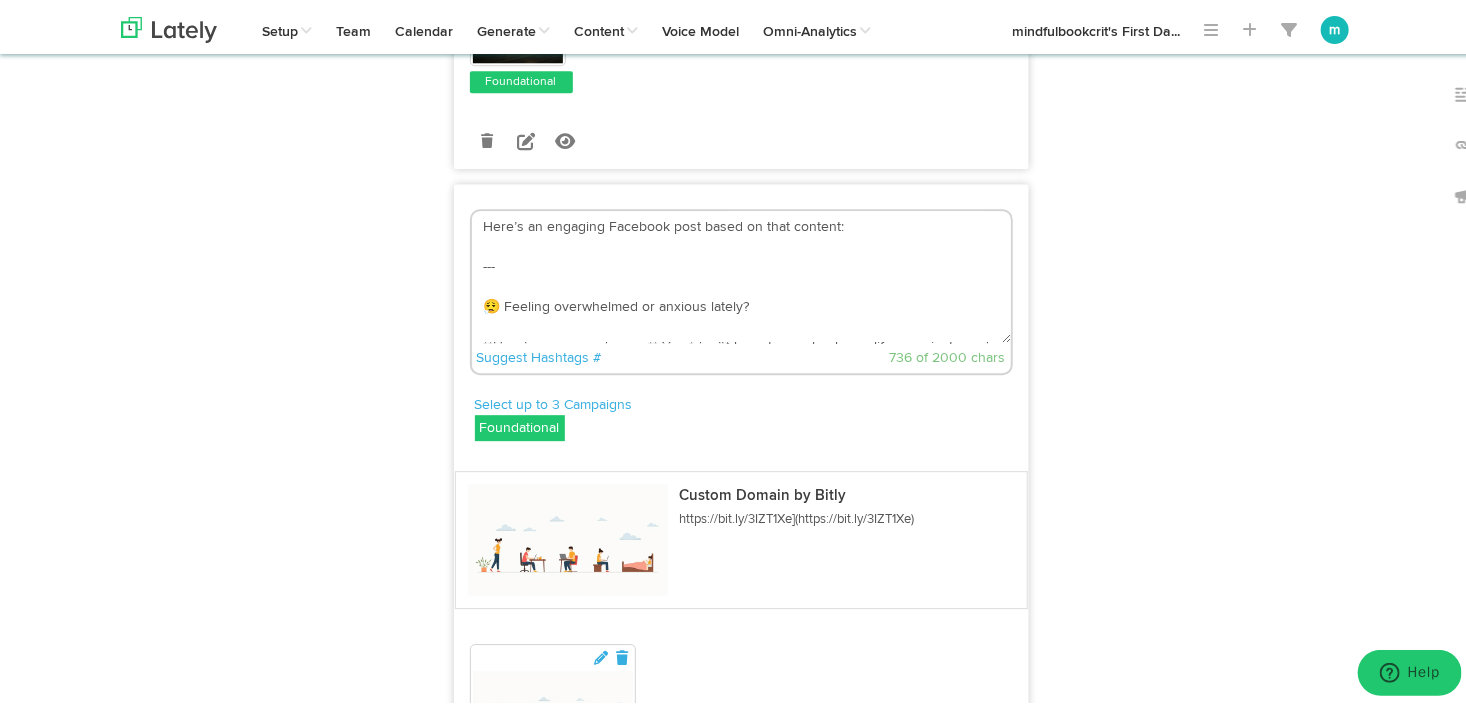 drag, startPoint x: 544, startPoint y: 295, endPoint x: 439, endPoint y: 222, distance: 127.88276 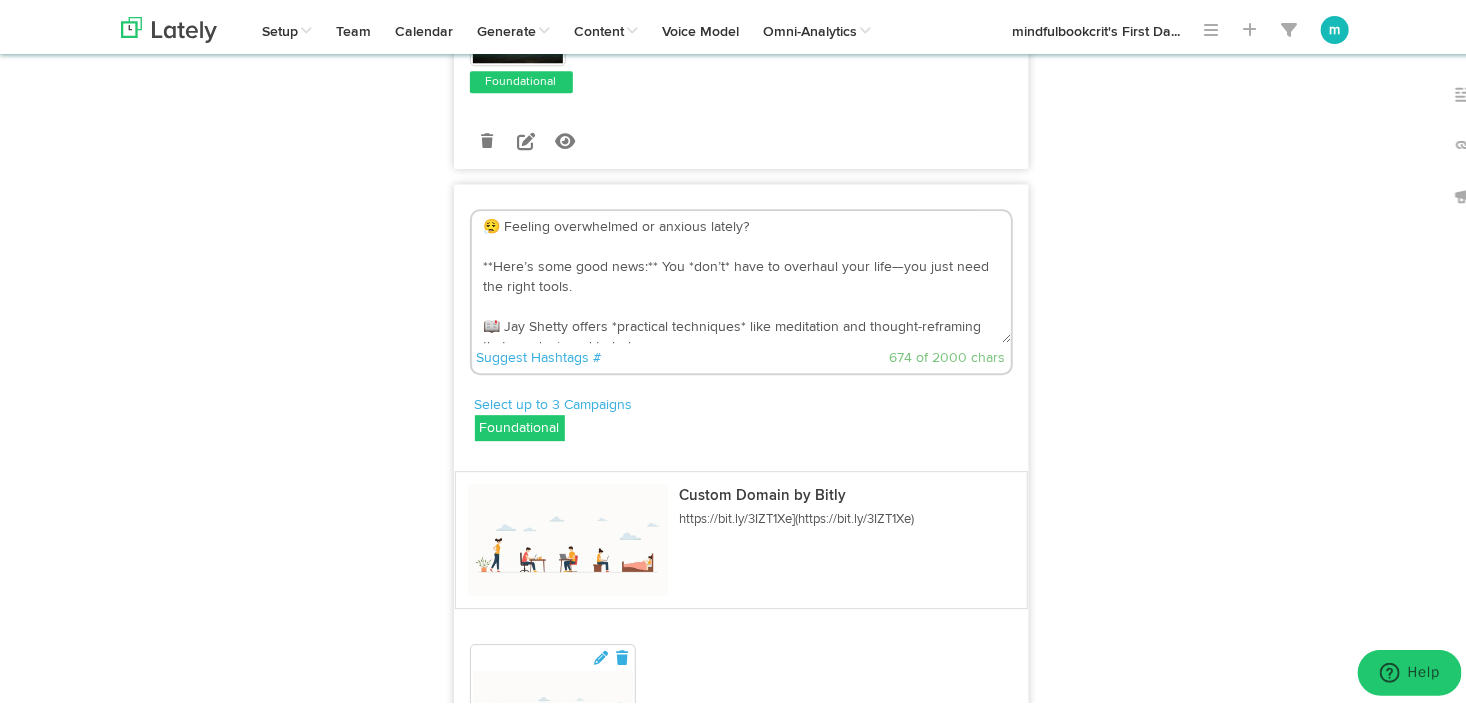 click on "😮‍💨 Feeling overwhelmed or anxious lately?
**Here’s some good news:** You *don’t* have to overhaul your life—you just need the right tools.
📖 Jay Shetty offers *practical techniques* like meditation and thought-reframing that are designed to help you:
🧘‍♀️ Calm anxiety
💭 Reduce reactivity
🌿 Handle daily stress with more grace
**So how soon will you see results?**
✨ Some shifts in perspective can happen *right away*—but true transformation comes with consistent practice.
Ready to feel more peace in your everyday life?
👉 Learn more: [https://bit.ly/3IZT1Xe](https://bit.ly/3IZT1Xe)
\#MindfulLiving #AnxietySupport #DailyCalm #ThinkLikeAMonk #JayShettyWisdom" at bounding box center (741, 273) 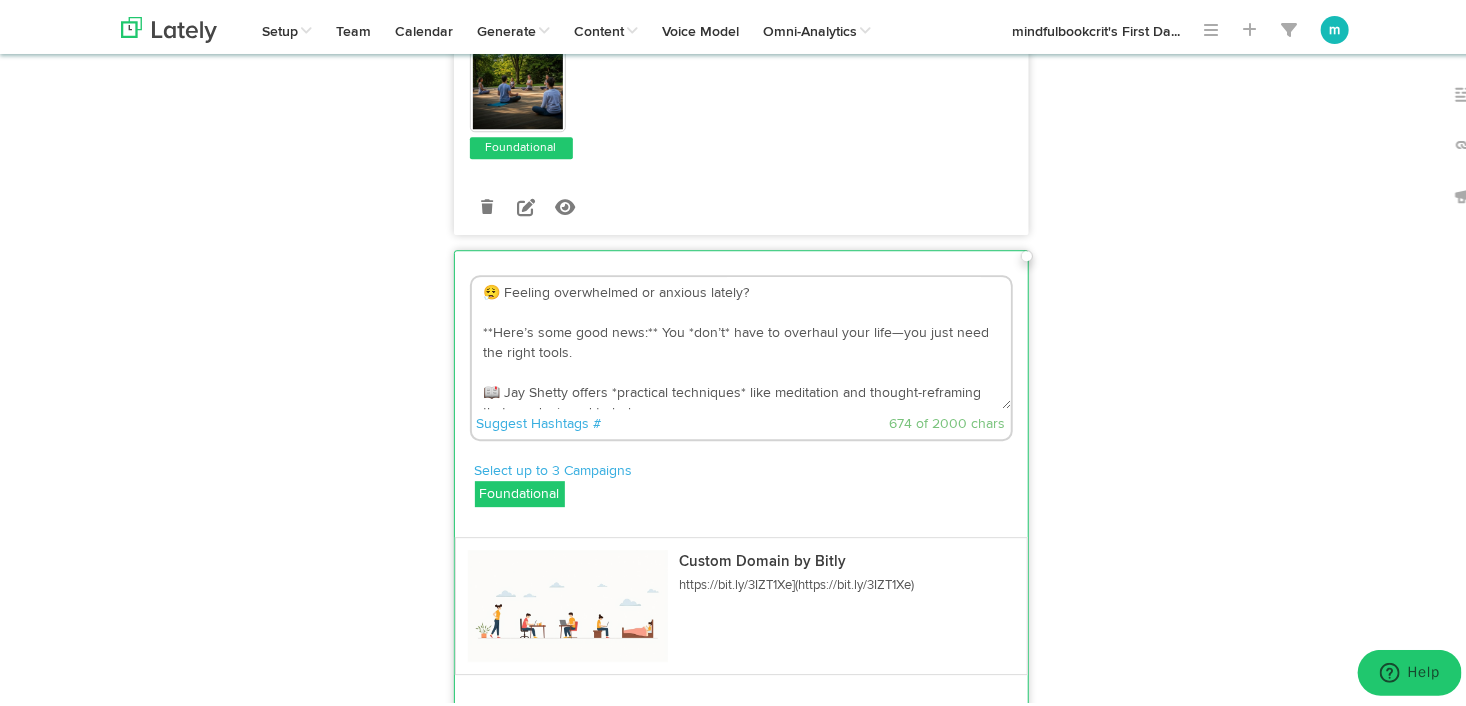 scroll, scrollTop: 2540, scrollLeft: 0, axis: vertical 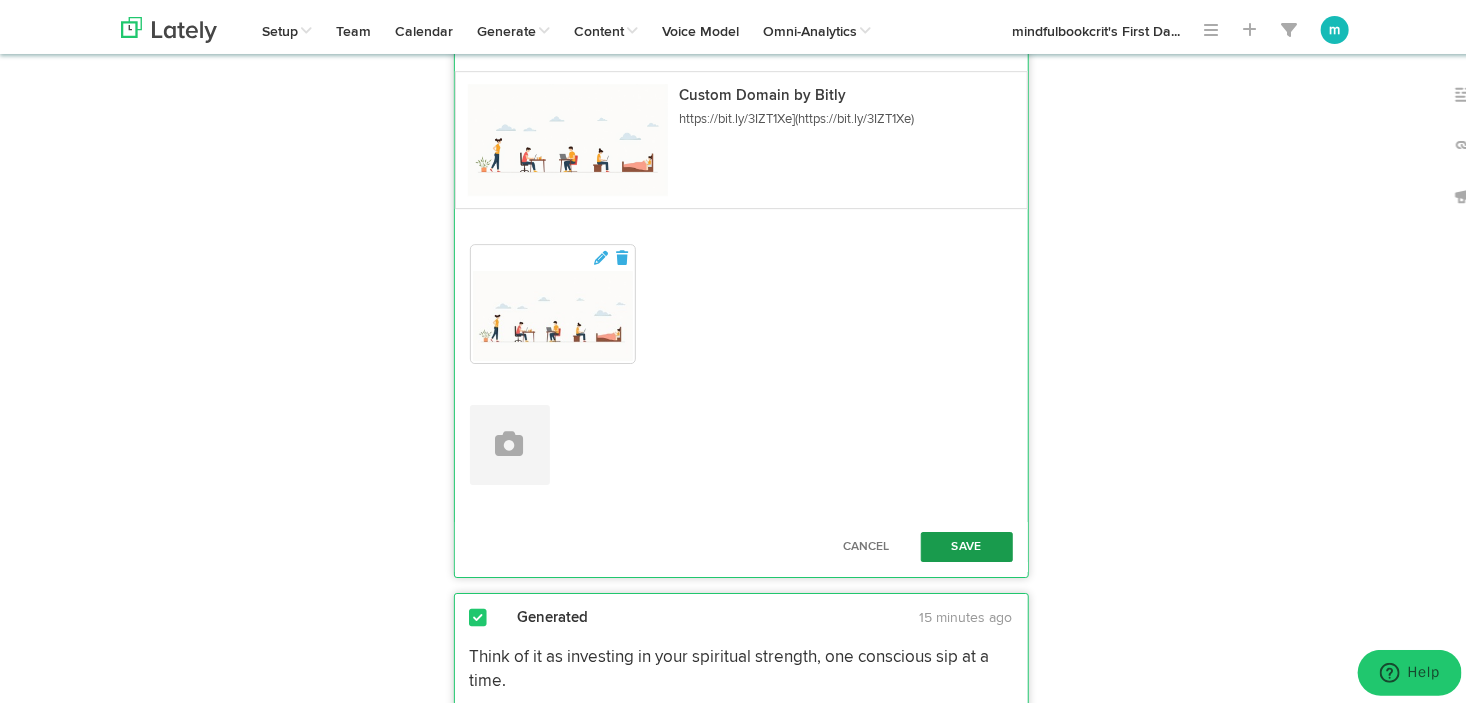 type on "😮‍💨 Feeling overwhelmed or anxious lately?
**Here’s some good news:** You *don’t* have to overhaul your life—you just need the right tools.
📖 Jay Shetty offers *practical techniques* like meditation and thought-reframing that are designed to help you:
🧘‍♀️ Calm anxiety
💭 Reduce reactivity
🌿 Handle daily stress with more grace
**So how soon will you see results?**
✨ Some shifts in perspective can happen *right away*—but true transformation comes with consistent practice.
Ready to feel more peace in your everyday life?
👉 Learn more: [https://bit.ly/3IZT1Xe](https://bit.ly/3IZT1Xe)
\#MindfulLiving #AnxietySupport #DailyCalm #ThinkLikeAMonk #JayShettyWisdom" 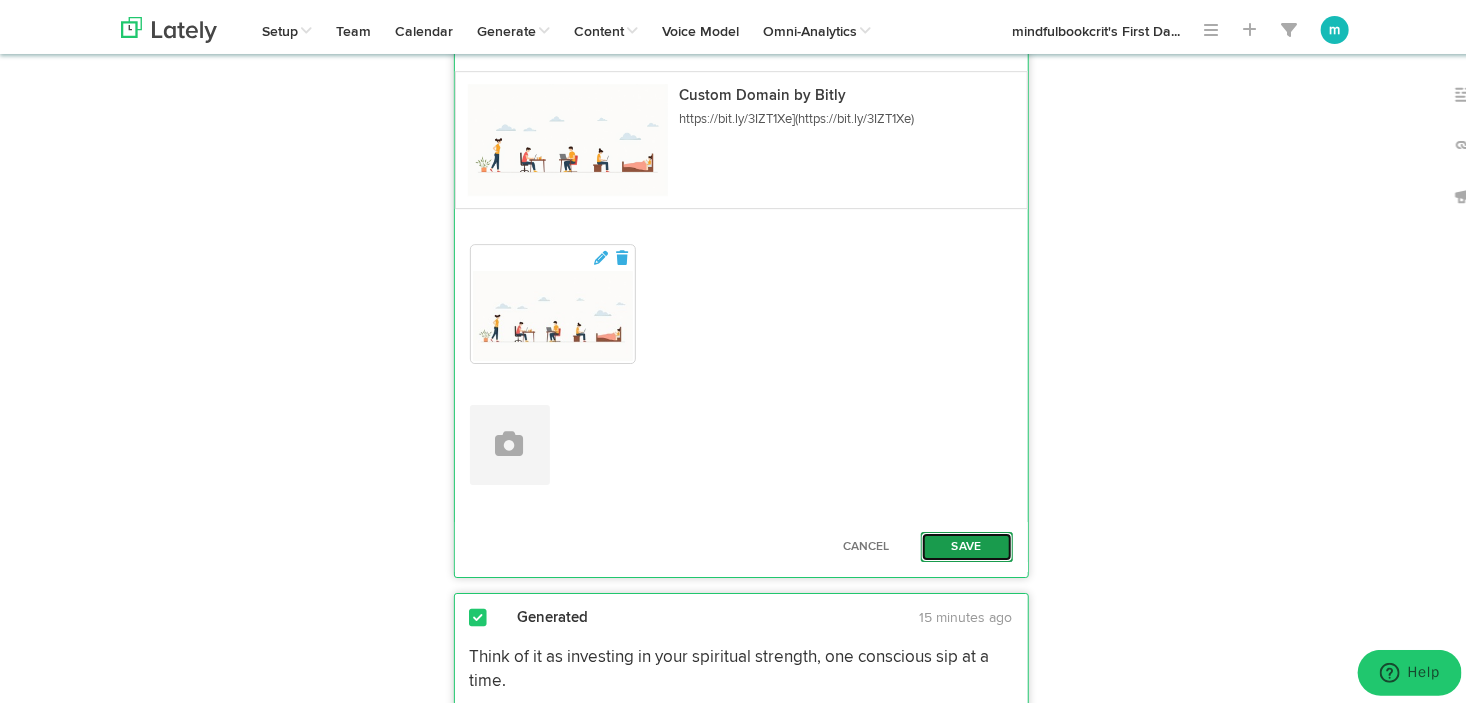 click on "Save" at bounding box center [967, 543] 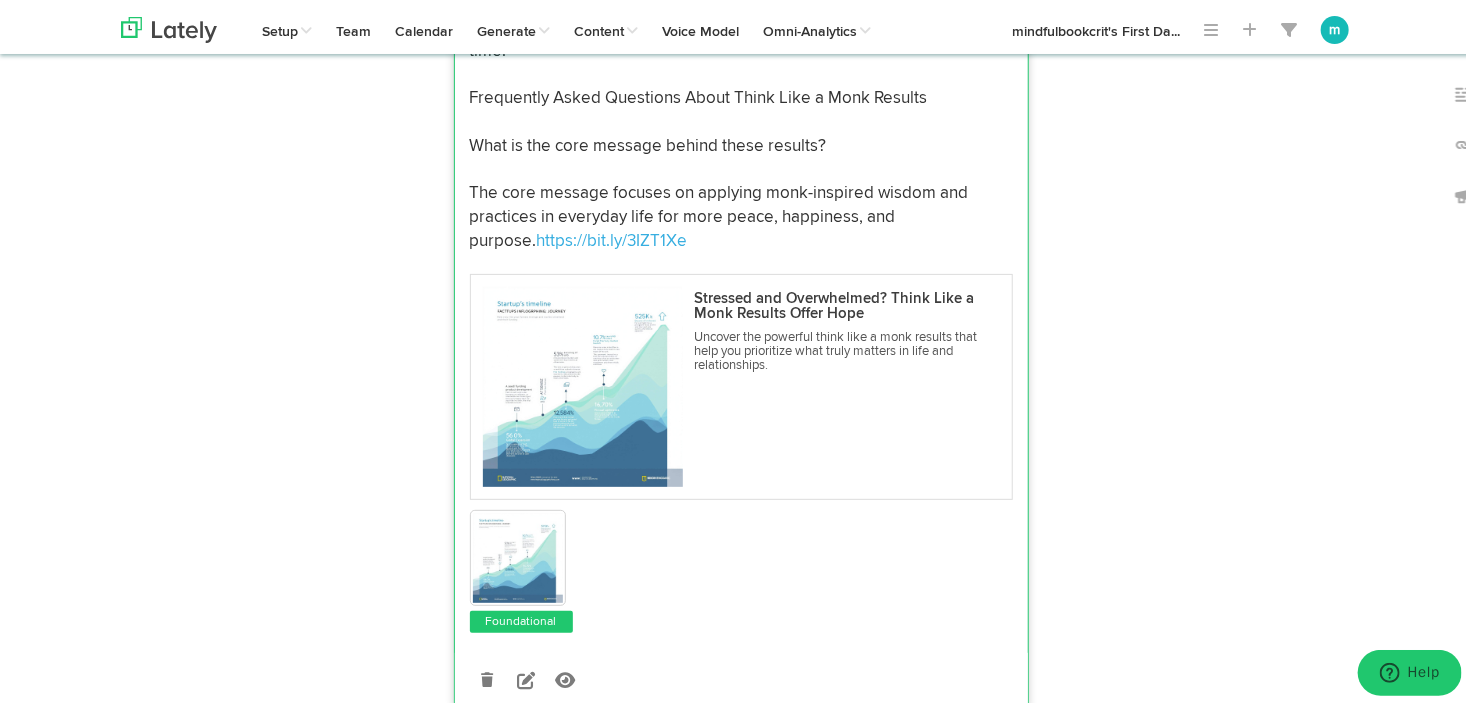 scroll, scrollTop: 3840, scrollLeft: 0, axis: vertical 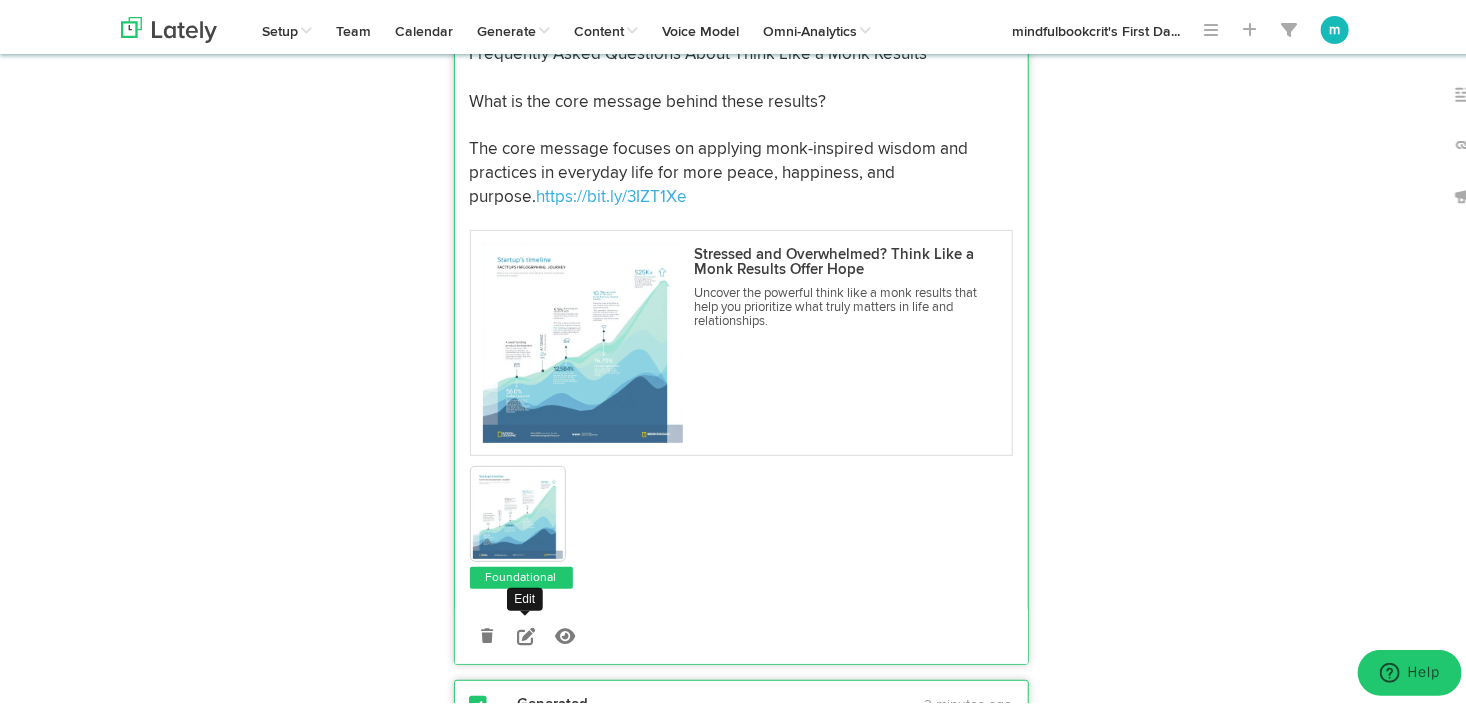 click at bounding box center [526, 632] 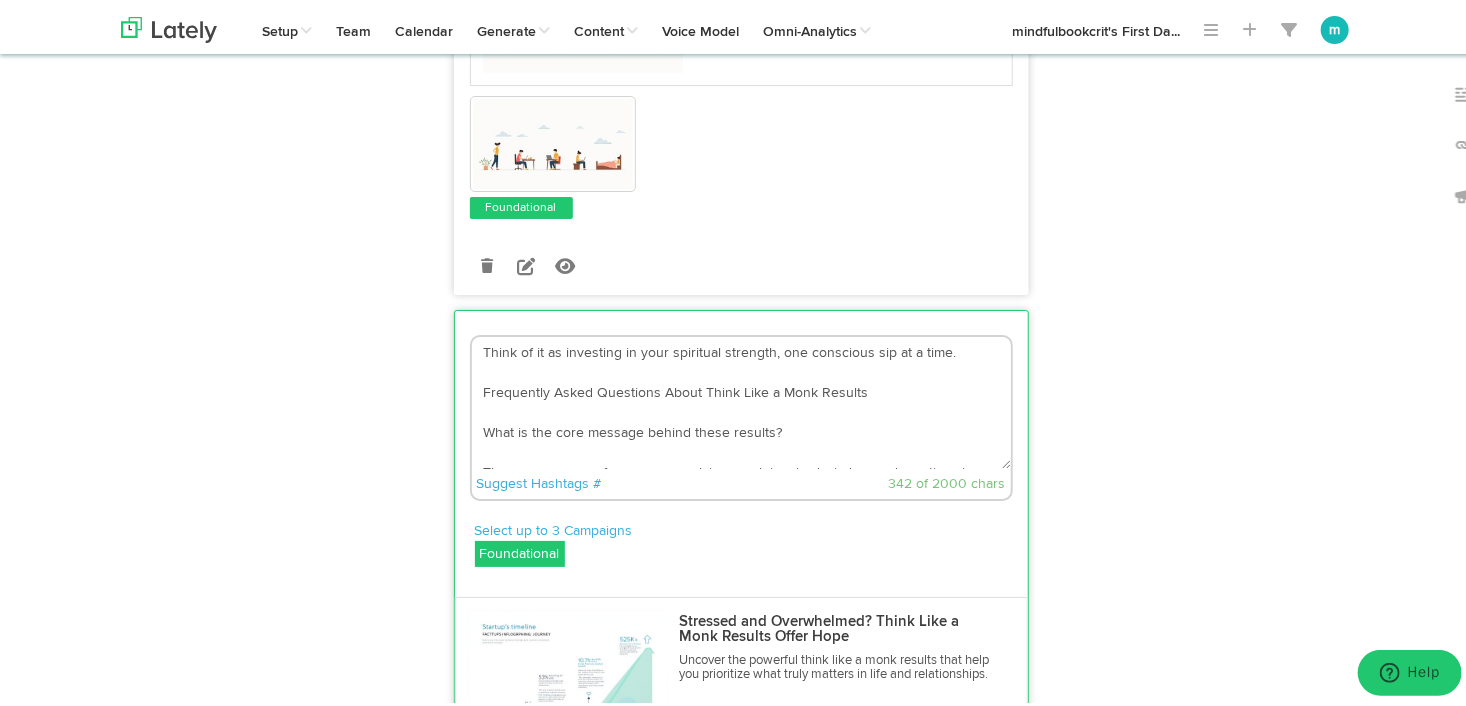 scroll, scrollTop: 3440, scrollLeft: 0, axis: vertical 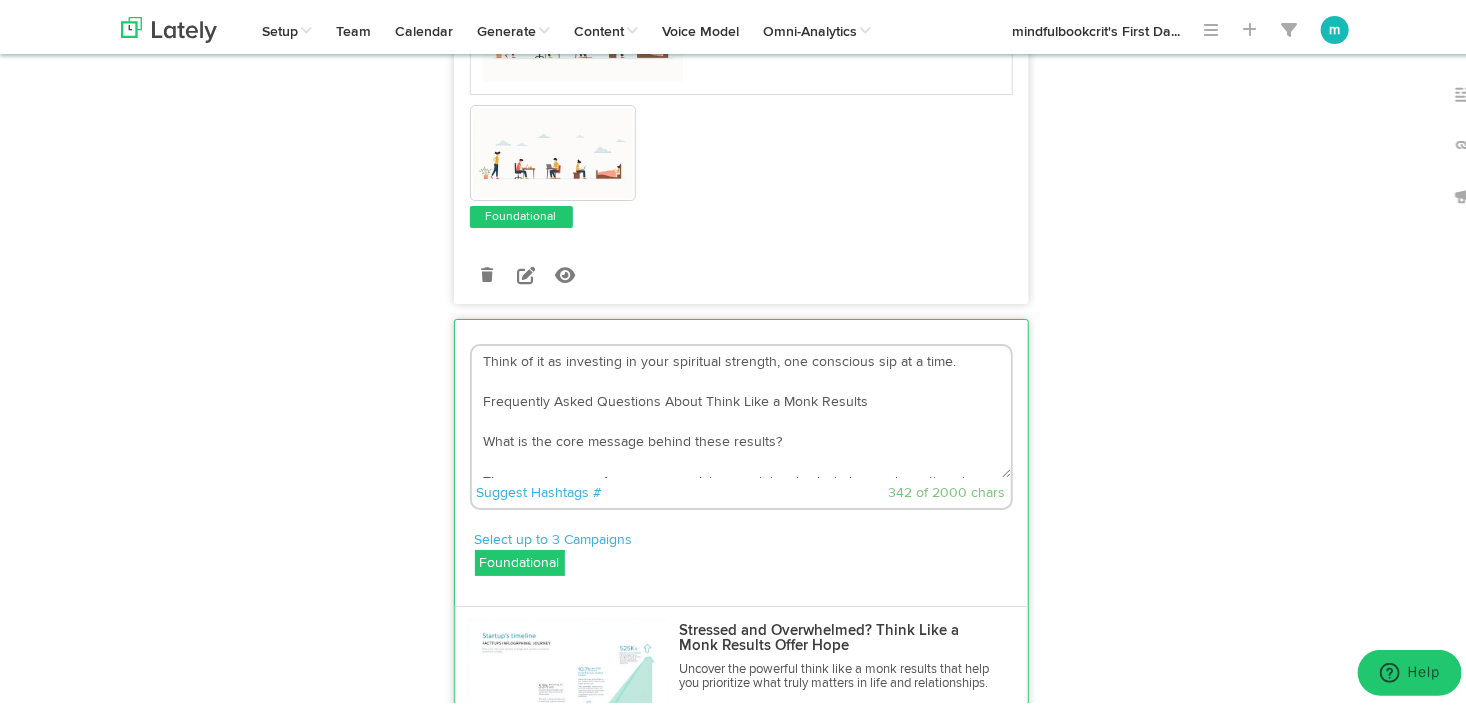 click on "Think of it as investing in your spiritual strength, one conscious sip at a time.
Frequently Asked Questions About Think Like a Monk Results
What is the core message behind these results?
The core message focuses on applying monk-inspired wisdom and practices in everyday life for more peace, happiness, and purpose. [URL]" at bounding box center [741, 408] 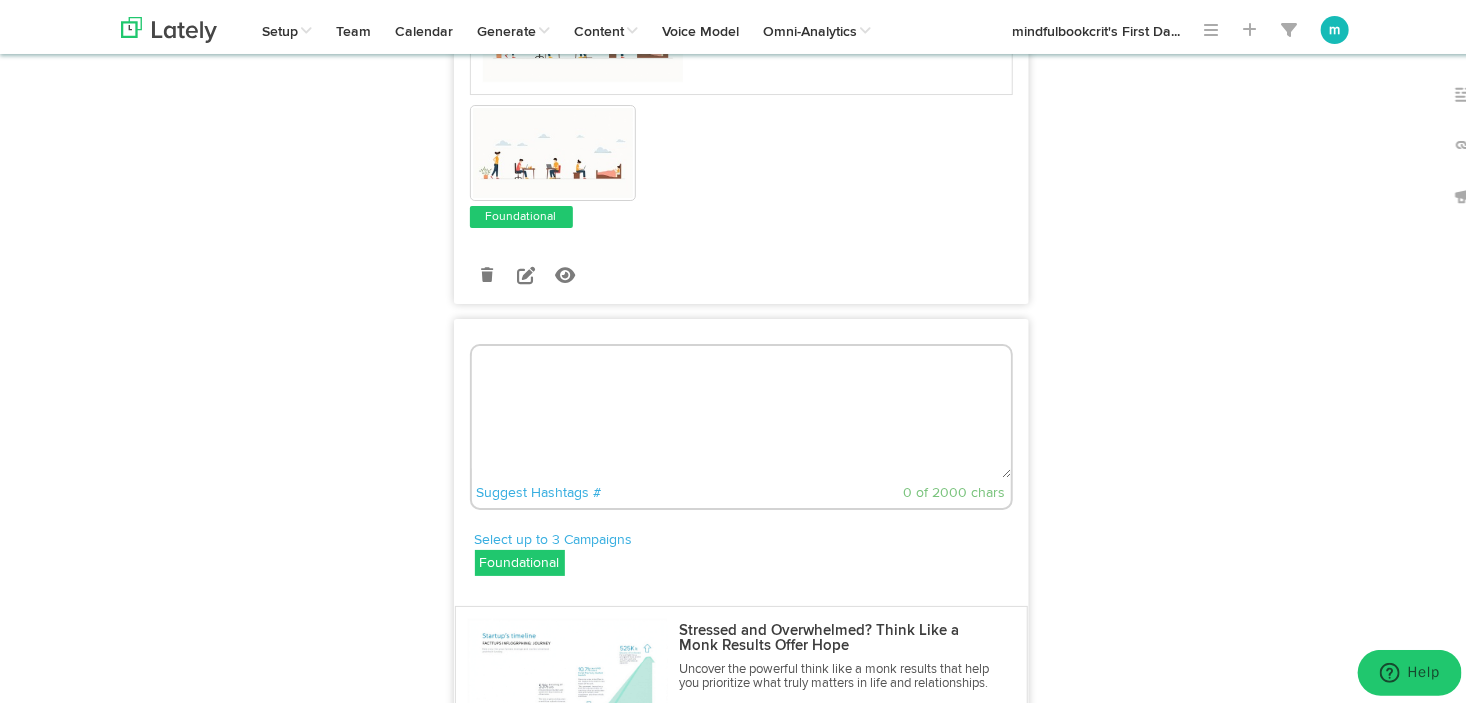 paste on "☕✨ Think of it as investing in your spiritual strength—one conscious sip at a time.
If you’ve ever wondered what the real results of mindful living look like, you're not alone.
💬 FAQ: What’s the core message behind these powerful results?
It’s simple yet transformative:
Apply monk-inspired wisdom to your everyday life—and you’ll start experiencing more peace, happiness, and a deeper sense of purpose.
This isn’t about retreating from the world.
It’s about showing up more fully in it.
🧘‍♂️ Real results. Real peace. Real growth.
Ready to begin?
👉 Explore more: https://bit.ly/3IZT1Xe
#SpiritualStrength #MindfulMoments #LiveWithPurpose #ModernMonkWisdom #ThinkLikeAMonk" 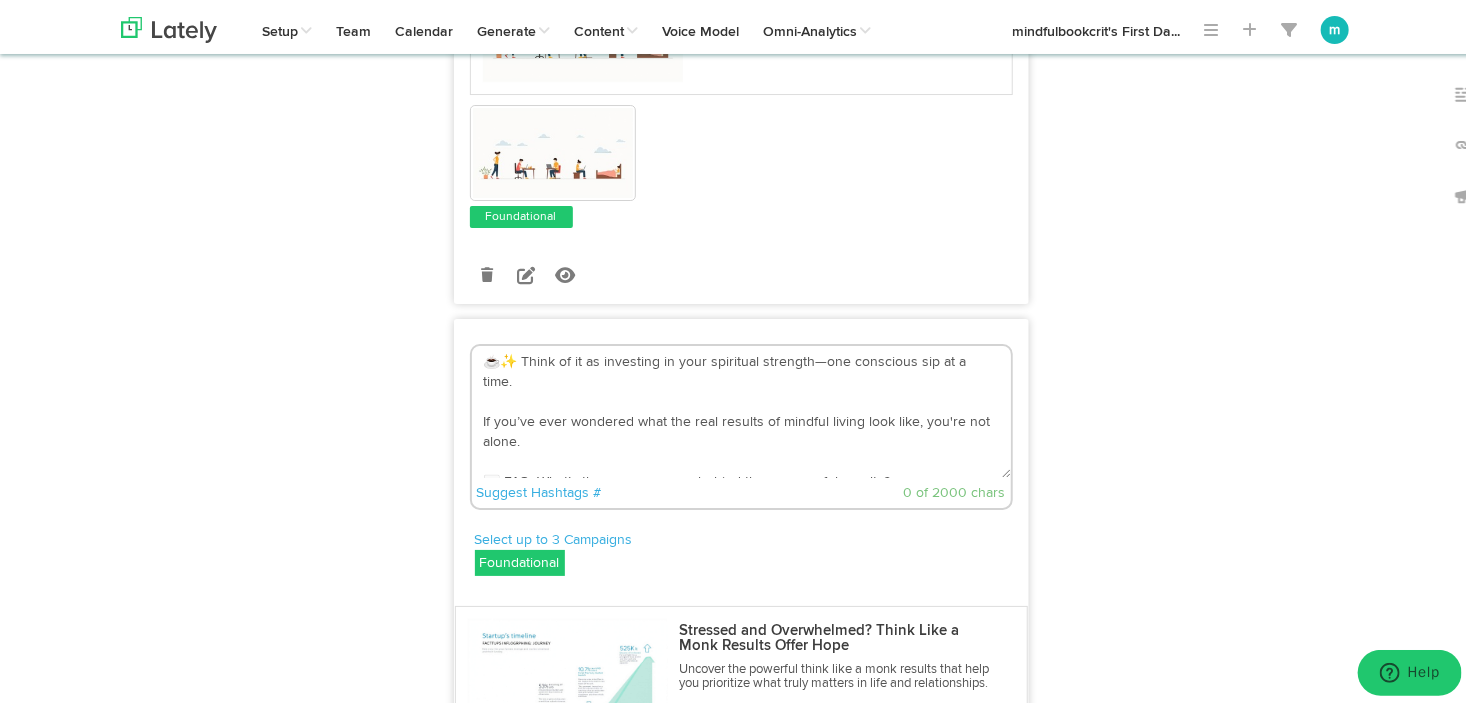 scroll, scrollTop: 272, scrollLeft: 0, axis: vertical 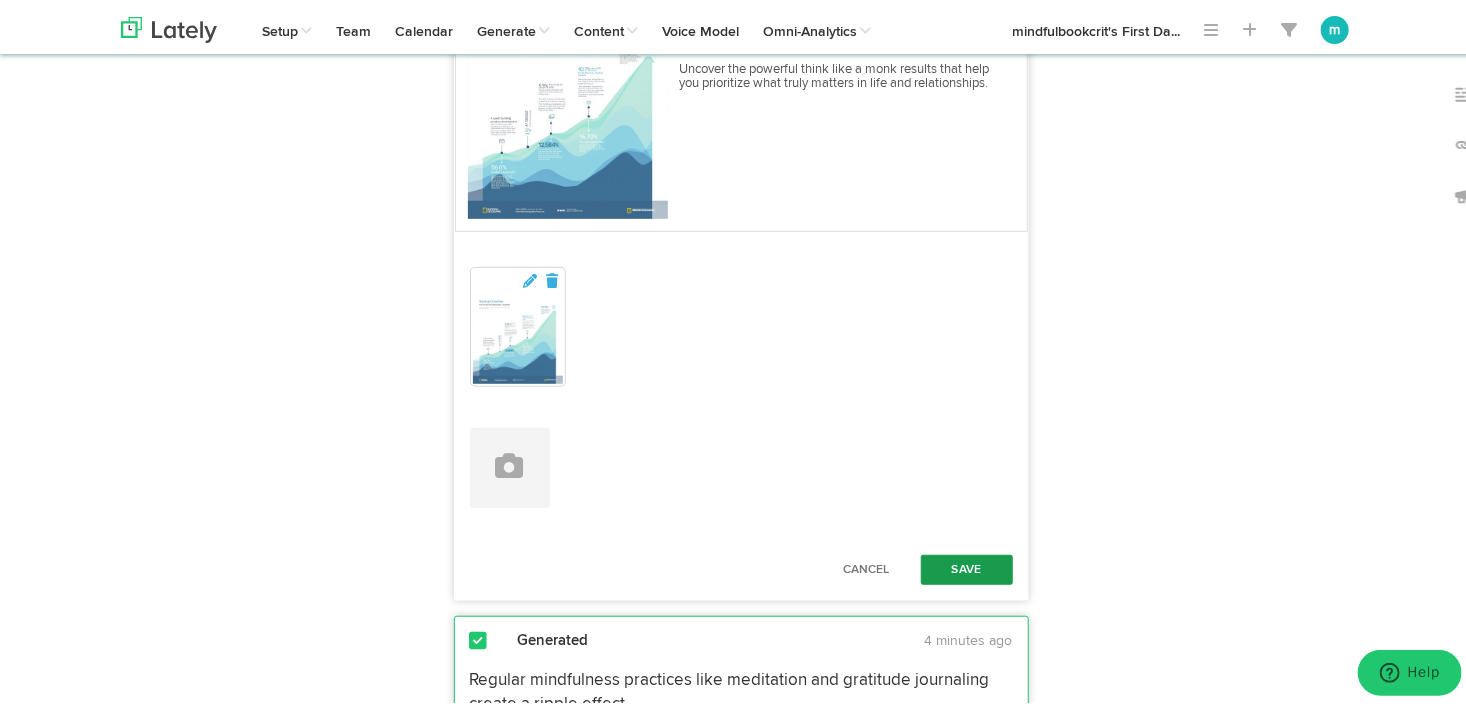type on "☕✨ Think of it as investing in your spiritual strength—one conscious sip at a time.
If you’ve ever wondered what the real results of mindful living look like, you're not alone.
💬 FAQ: What’s the core message behind these powerful results?
It’s simple yet transformative:
Apply monk-inspired wisdom to your everyday life—and you’ll start experiencing more peace, happiness, and a deeper sense of purpose.
This isn’t about retreating from the world.
It’s about showing up more fully in it.
🧘‍♂️ Real results. Real peace. Real growth.
Ready to begin?
👉 Explore more: https://bit.ly/3IZT1Xe
#SpiritualStrength #MindfulMoments #LiveWithPurpose #ModernMonkWisdom #ThinkLikeAMonk" 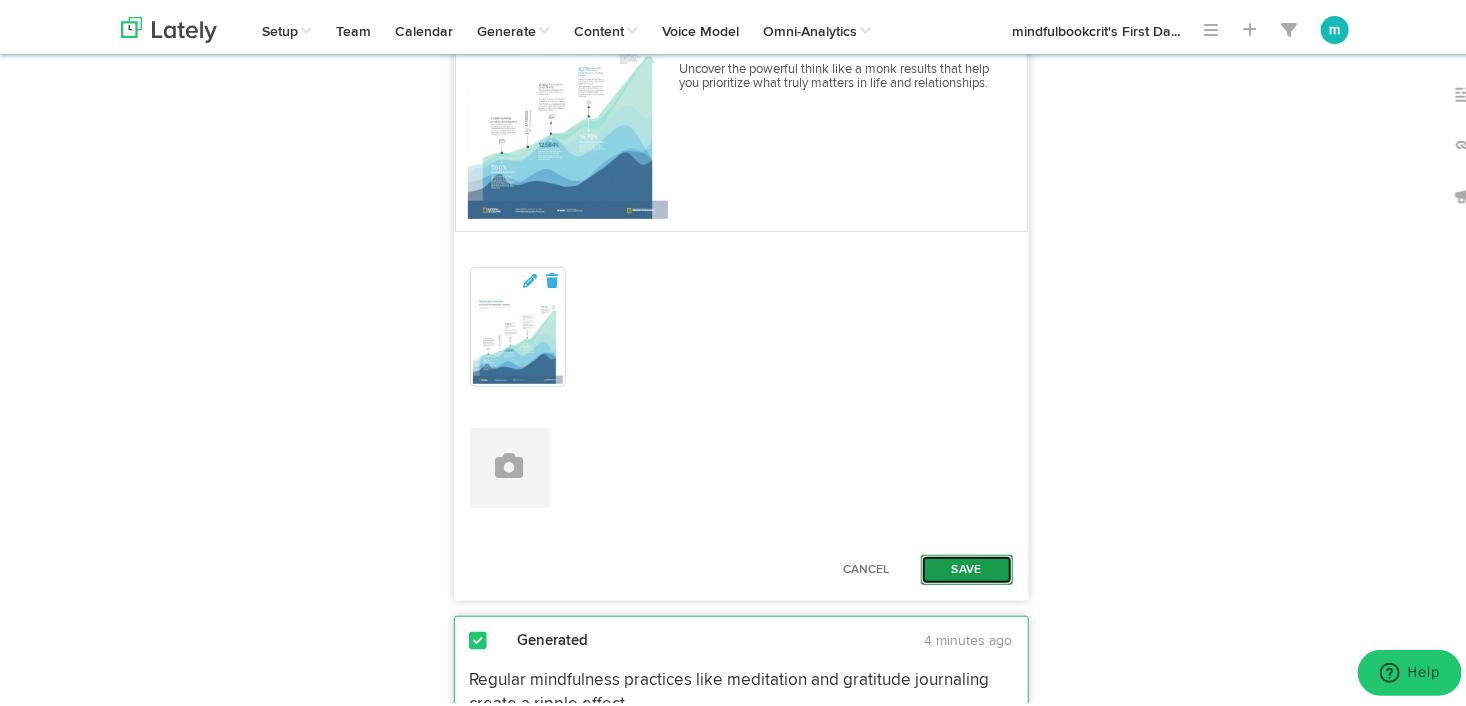 click on "Save" at bounding box center [967, 566] 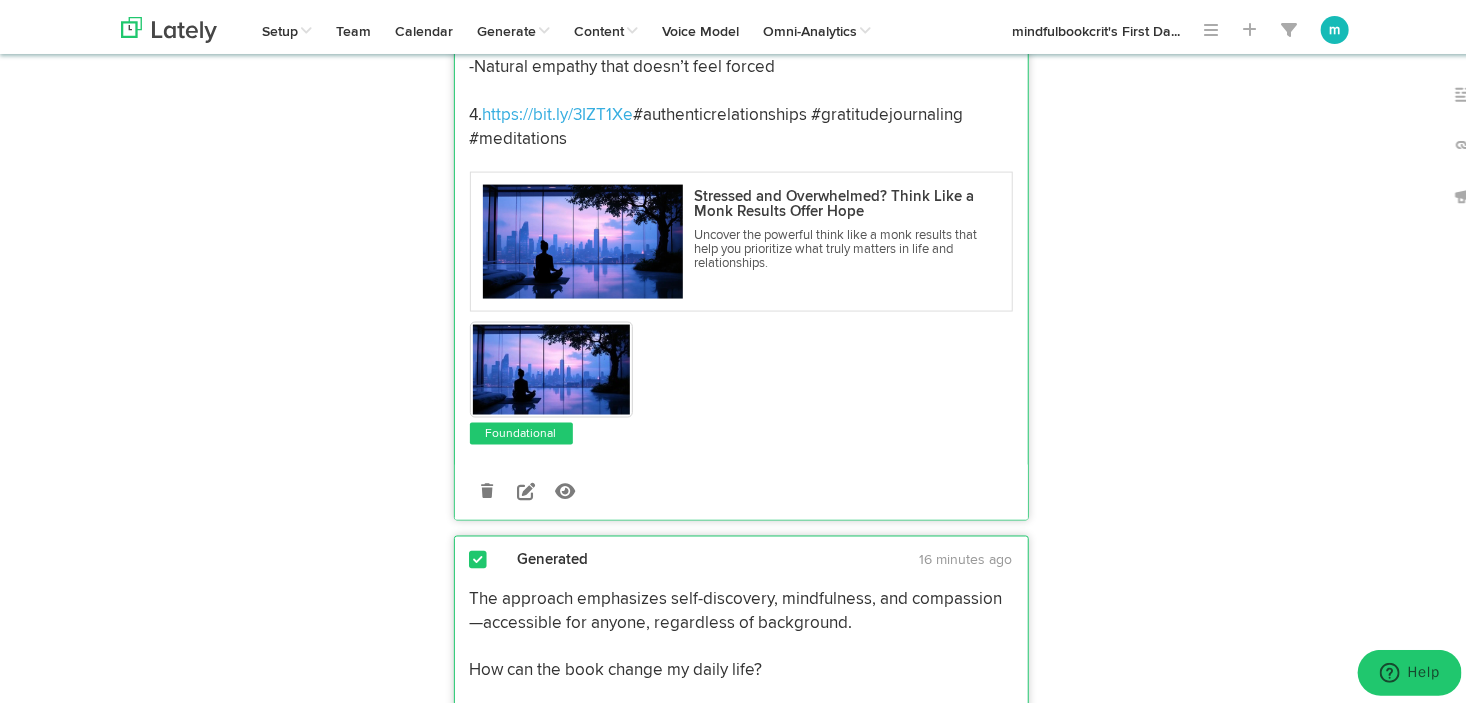 scroll, scrollTop: 5040, scrollLeft: 0, axis: vertical 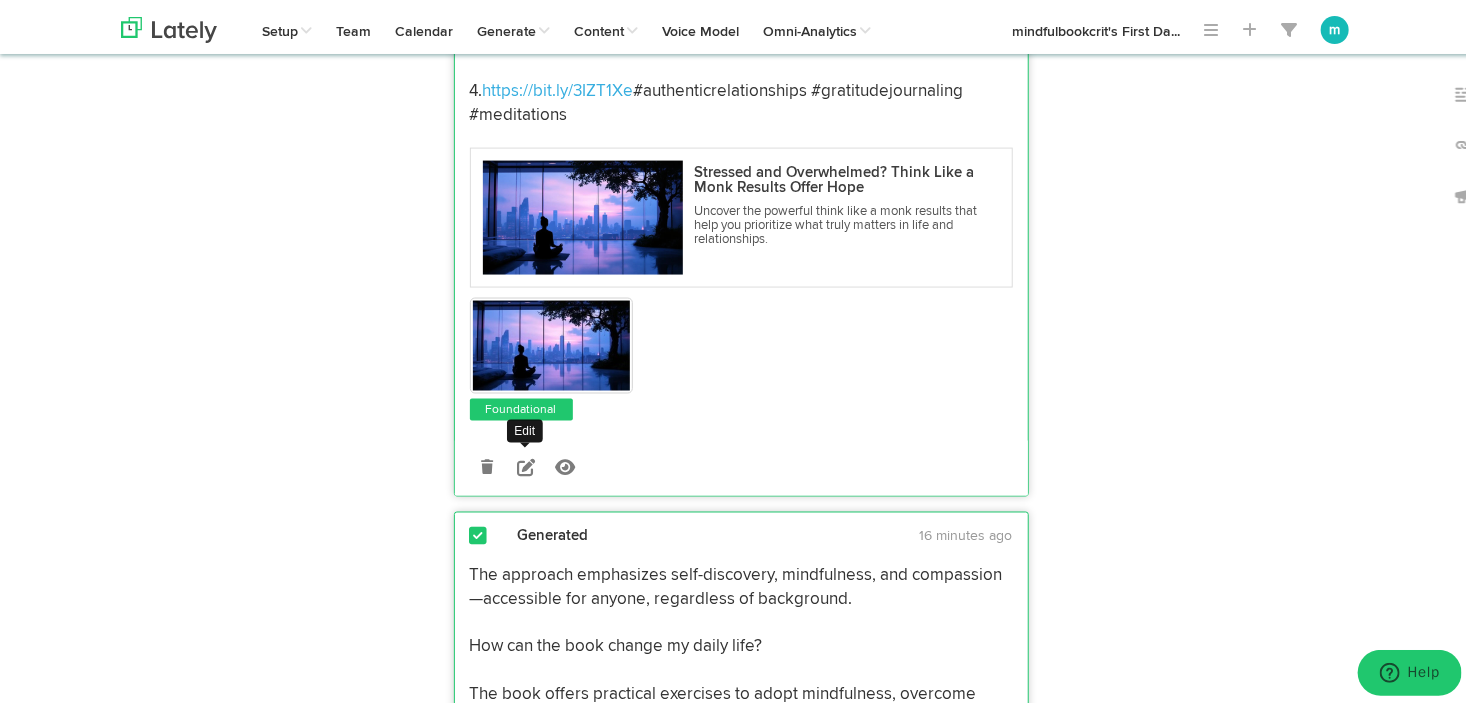click at bounding box center (526, 464) 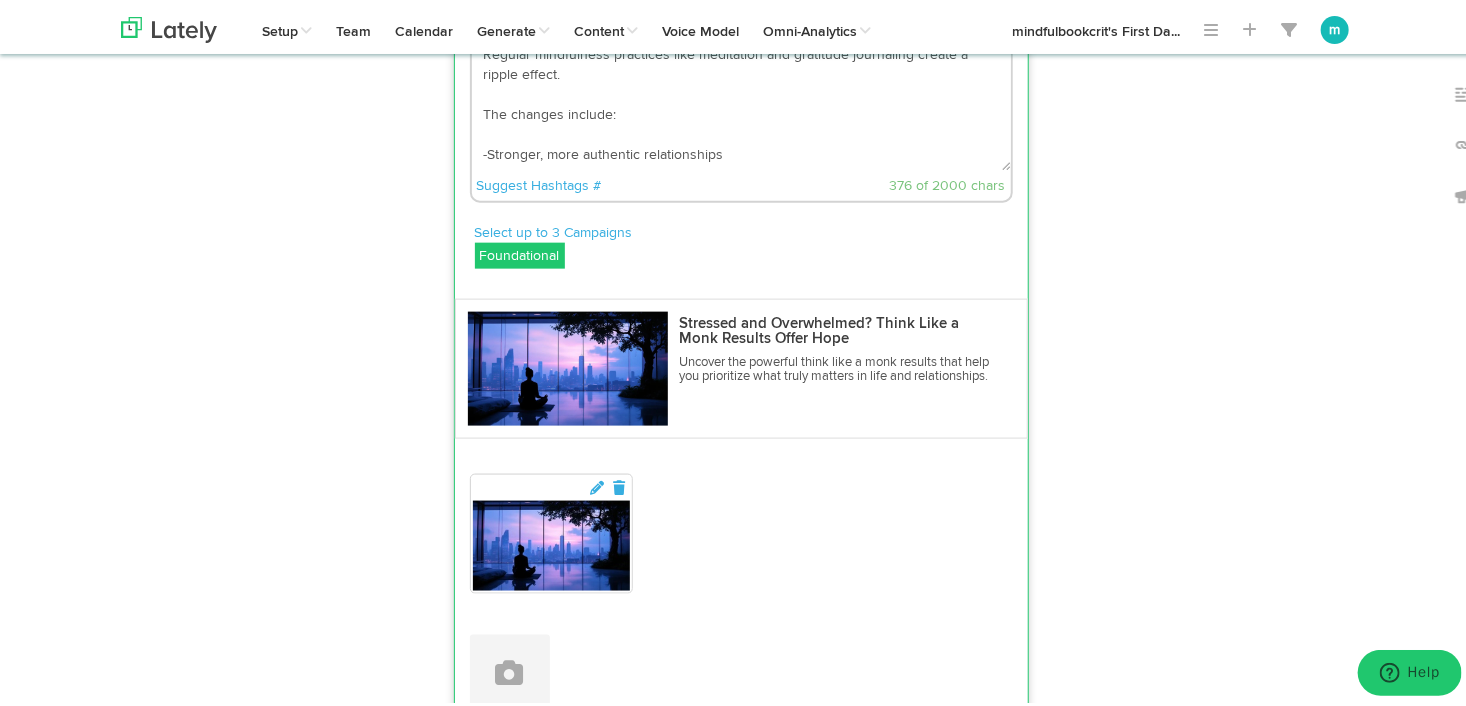 scroll, scrollTop: 4640, scrollLeft: 0, axis: vertical 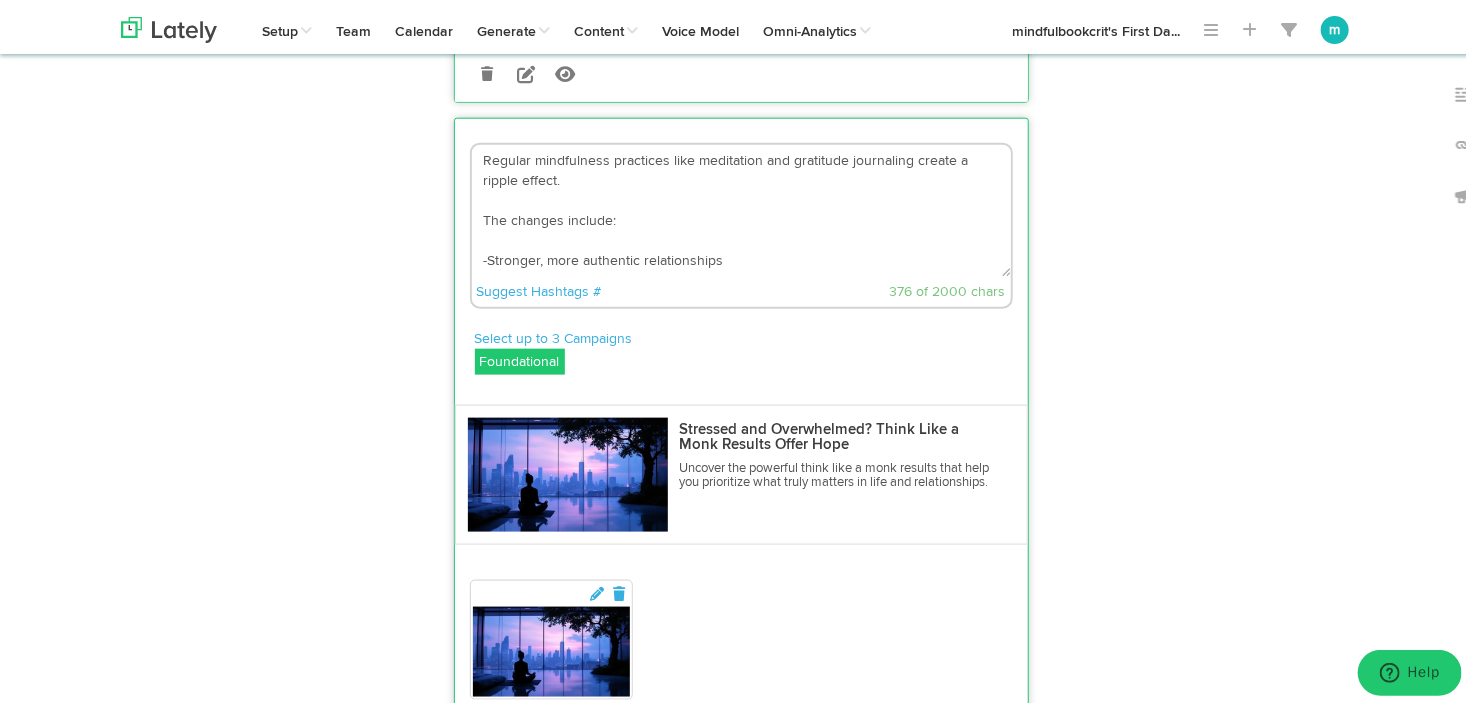 click on "Suggest Hashtags #
376 of 2000 chars" at bounding box center (741, 288) 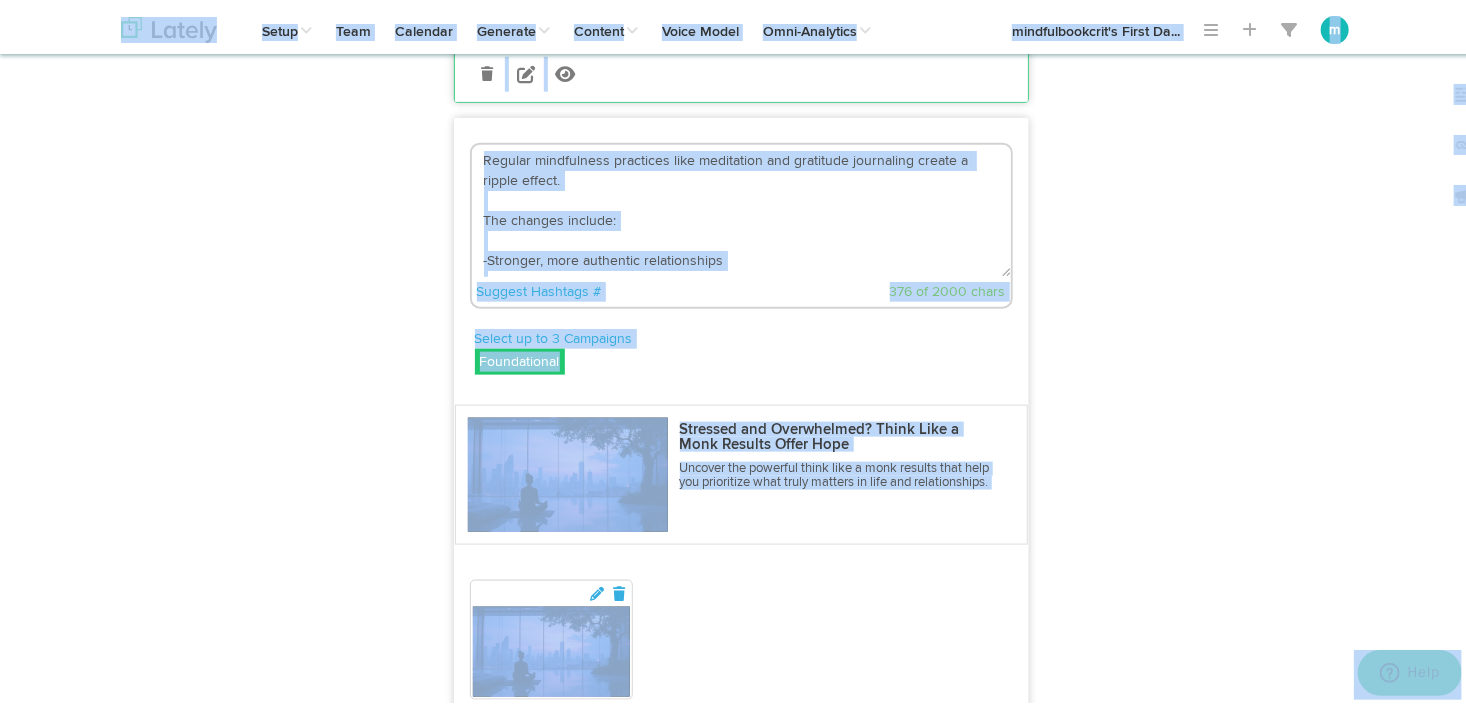 click on "Suggest Hashtags #
376 of 2000 chars" at bounding box center [741, 288] 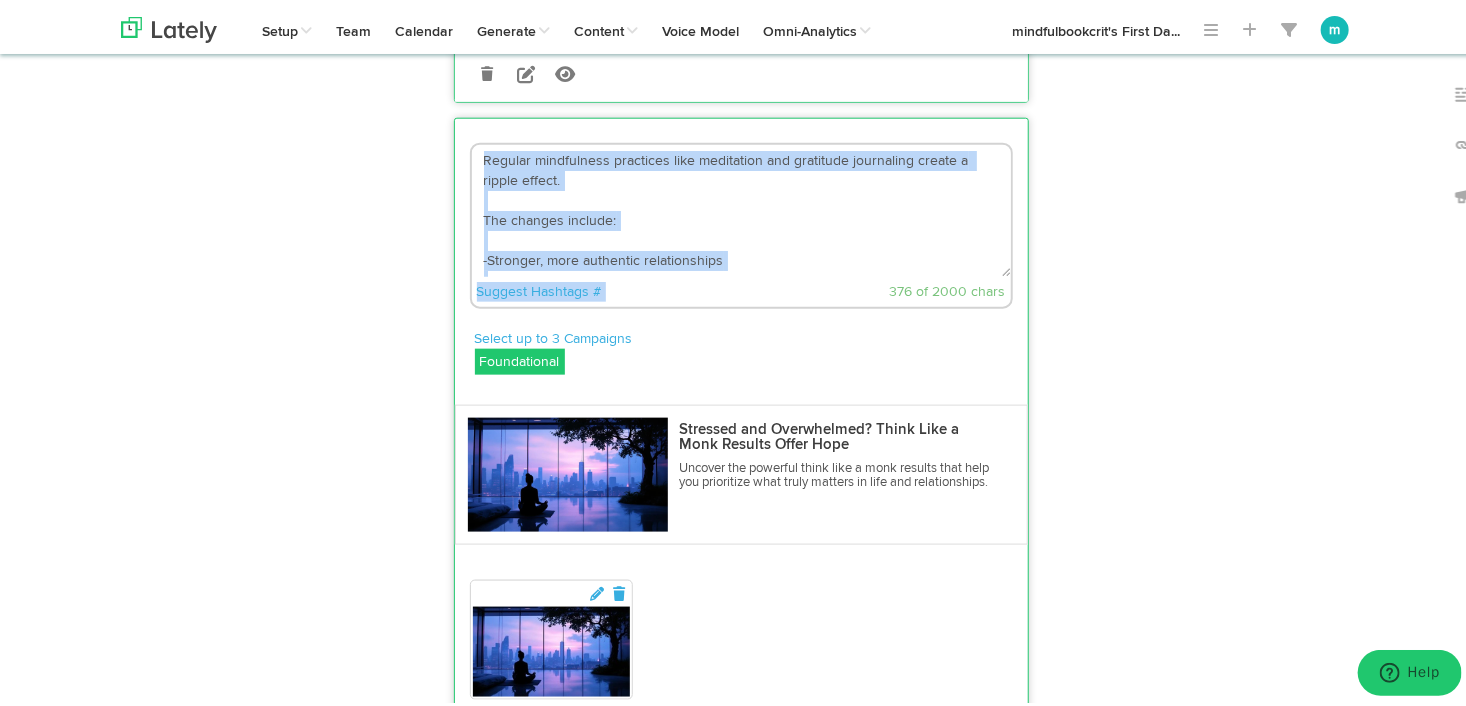 drag, startPoint x: 807, startPoint y: 306, endPoint x: 461, endPoint y: 135, distance: 385.9495 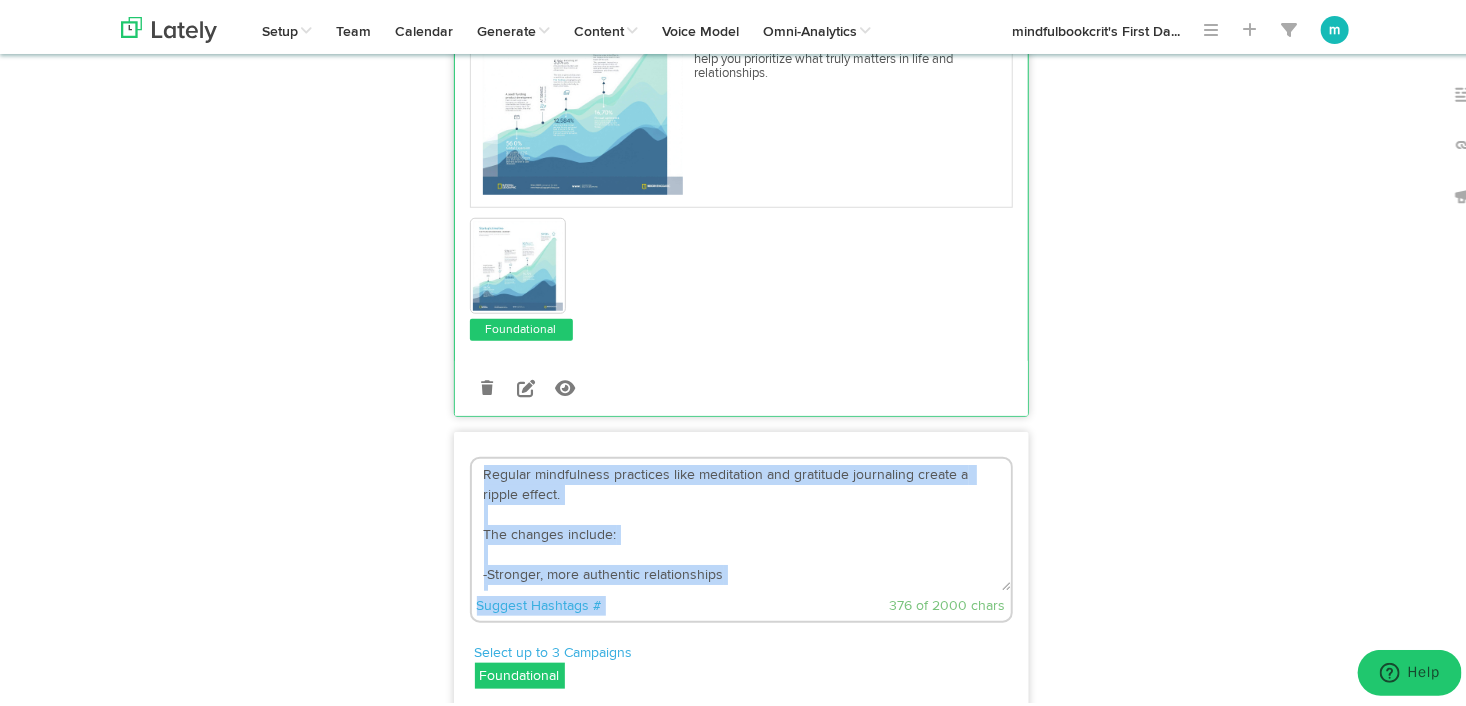 scroll, scrollTop: 4340, scrollLeft: 0, axis: vertical 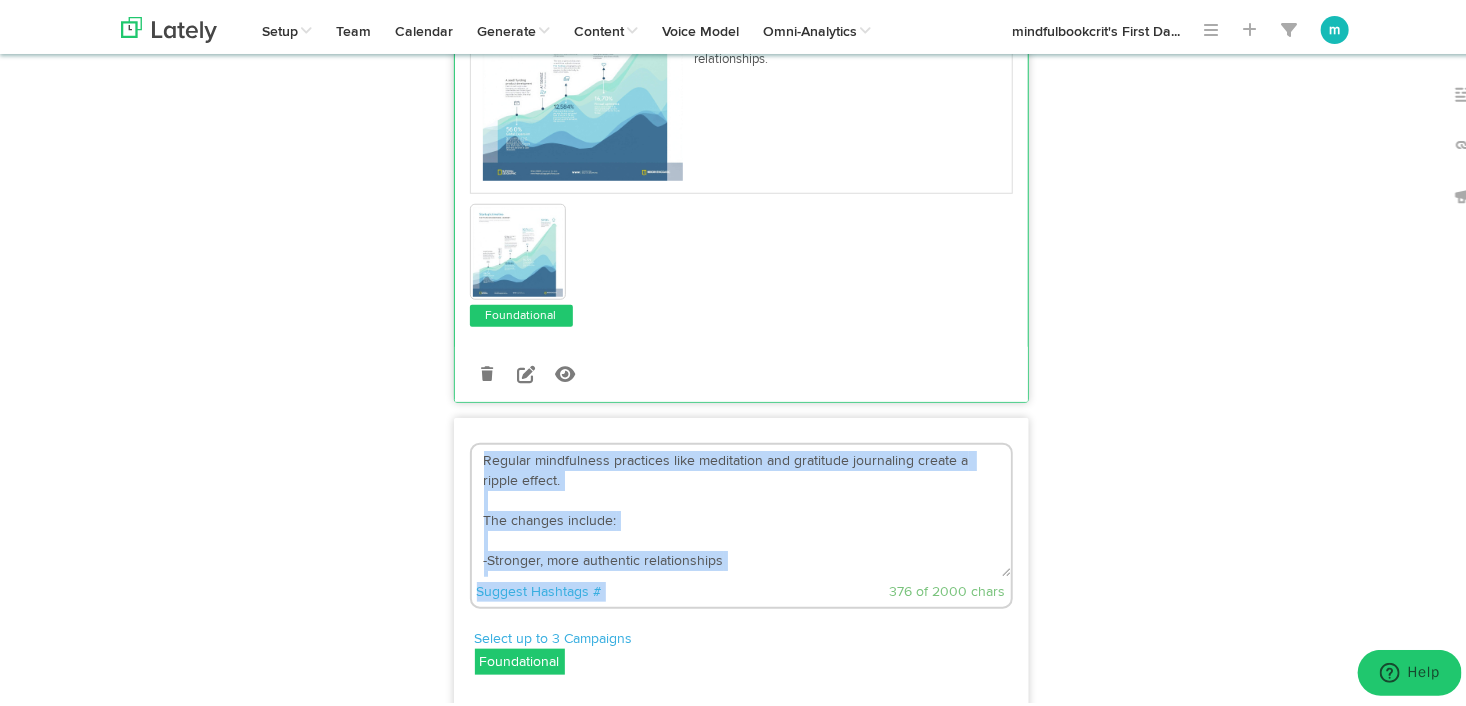click on "Regular mindfulness practices like meditation and gratitude journaling create a ripple effect.
The changes include:
-Stronger, more authentic relationships
-Increased patience with family members
-Better ability to stay present during stress
-Natural empathy that doesn’t feel forced
4. https://bit.ly/3IZT1Xe
#authenticrelationships #gratitudejournaling #meditations" at bounding box center (741, 507) 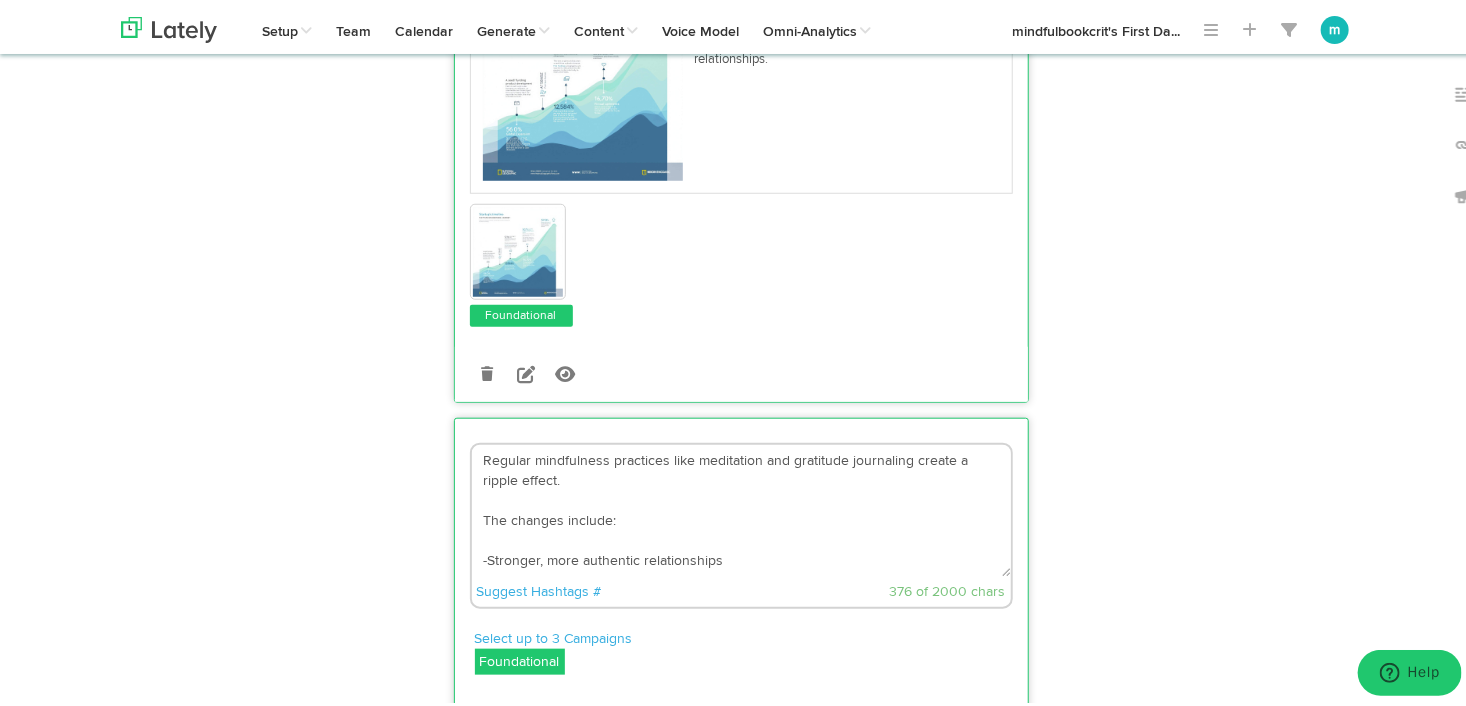 click on "Regular mindfulness practices like meditation and gratitude journaling create a ripple effect.
The changes include:
-Stronger, more authentic relationships
-Increased patience with family members
-Better ability to stay present during stress
-Natural empathy that doesn’t feel forced
4. https://bit.ly/3IZT1Xe
#authenticrelationships #gratitudejournaling #meditations" at bounding box center [741, 507] 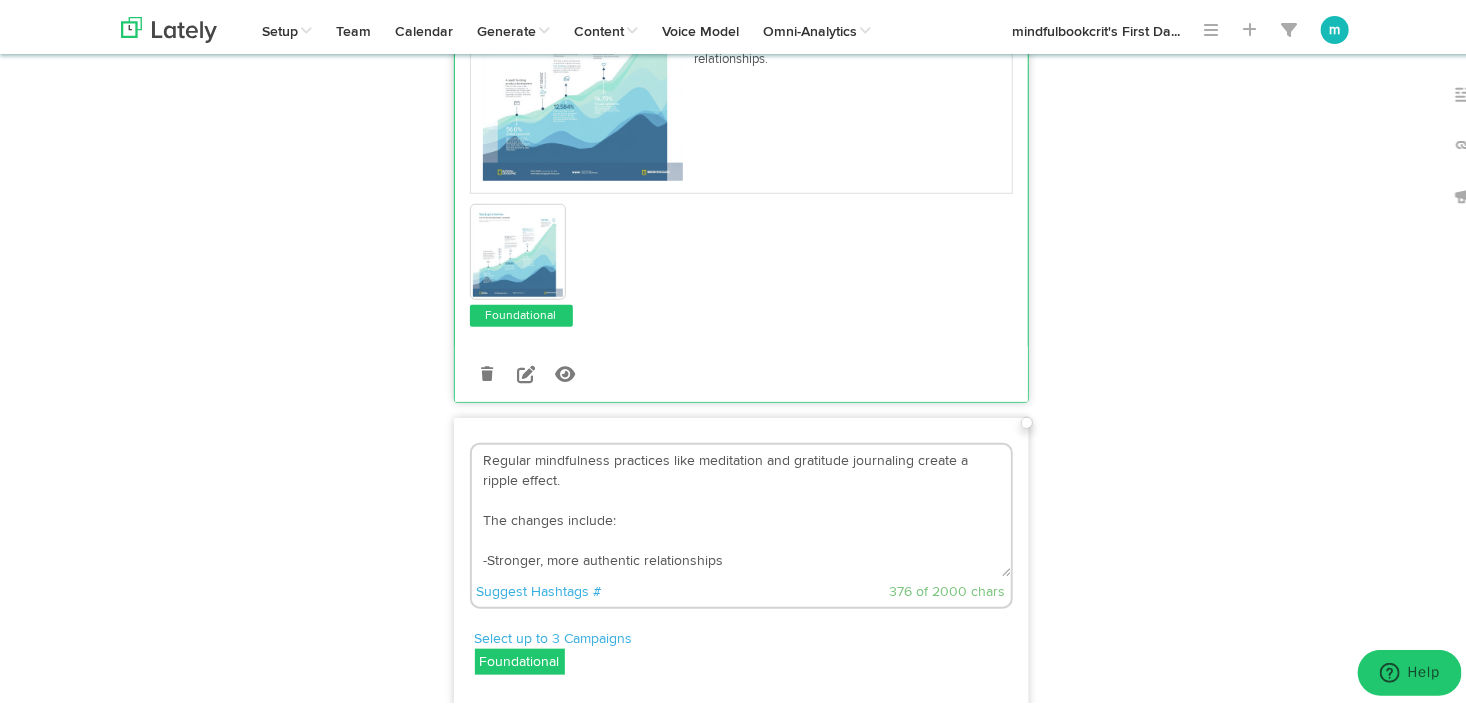 click on "Regular mindfulness practices like meditation and gratitude journaling create a ripple effect.
The changes include:
-Stronger, more authentic relationships
-Increased patience with family members
-Better ability to stay present during stress
-Natural empathy that doesn’t feel forced
4. https://bit.ly/3IZT1Xe
#authenticrelationships #gratitudejournaling #meditations" at bounding box center (741, 507) 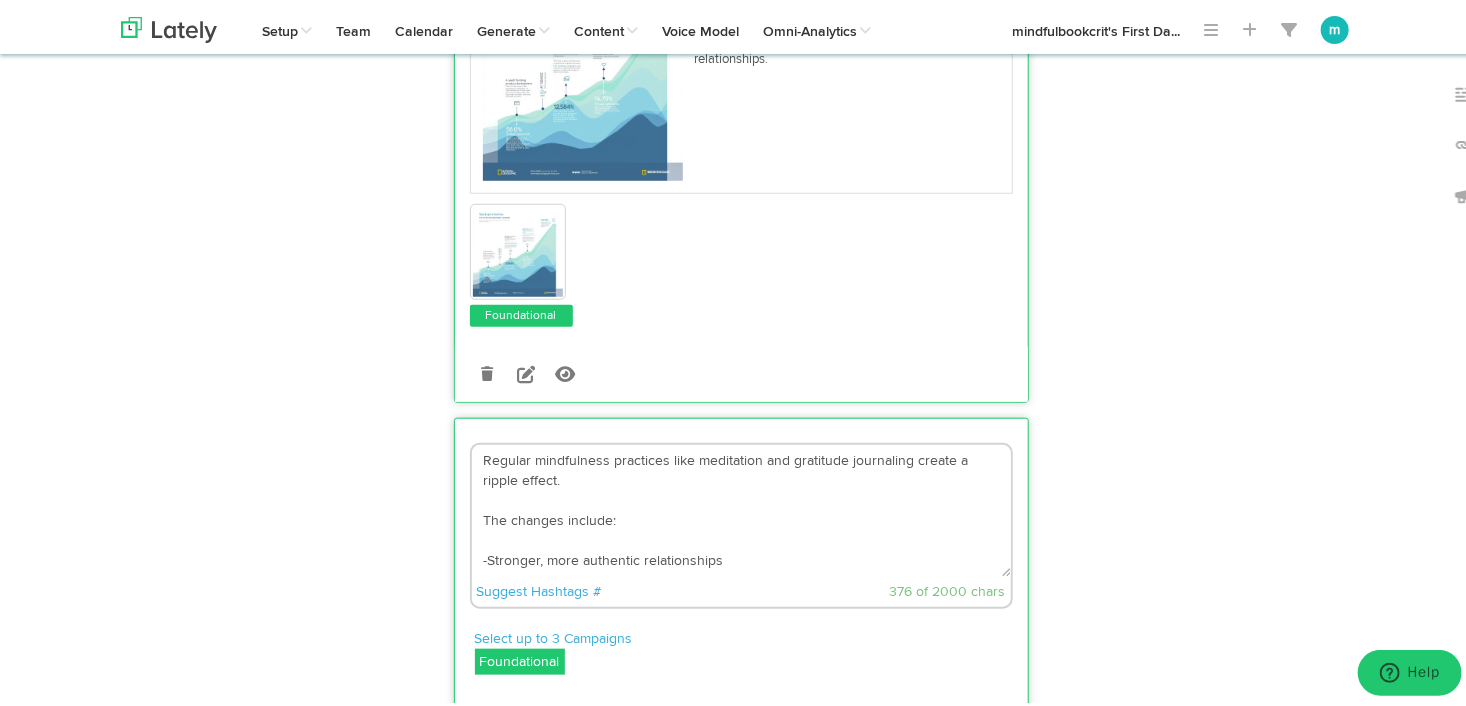 click on "Regular mindfulness practices like meditation and gratitude journaling create a ripple effect.
The changes include:
-Stronger, more authentic relationships
-Increased patience with family members
-Better ability to stay present during stress
-Natural empathy that doesn’t feel forced
4. https://bit.ly/3IZT1Xe
#authenticrelationships #gratitudejournaling #meditations" at bounding box center [741, 507] 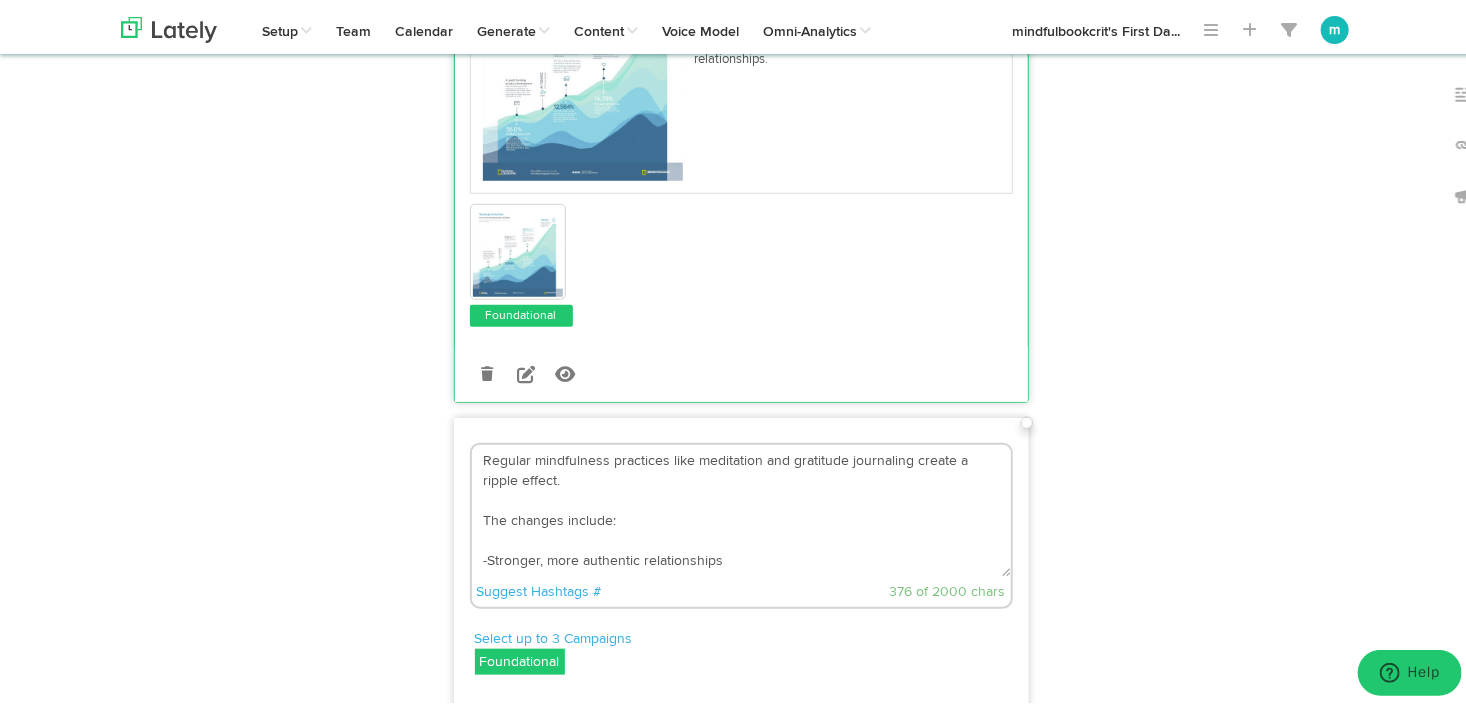 click on "Regular mindfulness practices like meditation and gratitude journaling create a ripple effect.
The changes include:
-Stronger, more authentic relationships
-Increased patience with family members
-Better ability to stay present during stress
-Natural empathy that doesn’t feel forced
4. https://bit.ly/3IZT1Xe
#authenticrelationships #gratitudejournaling #meditations" at bounding box center [741, 507] 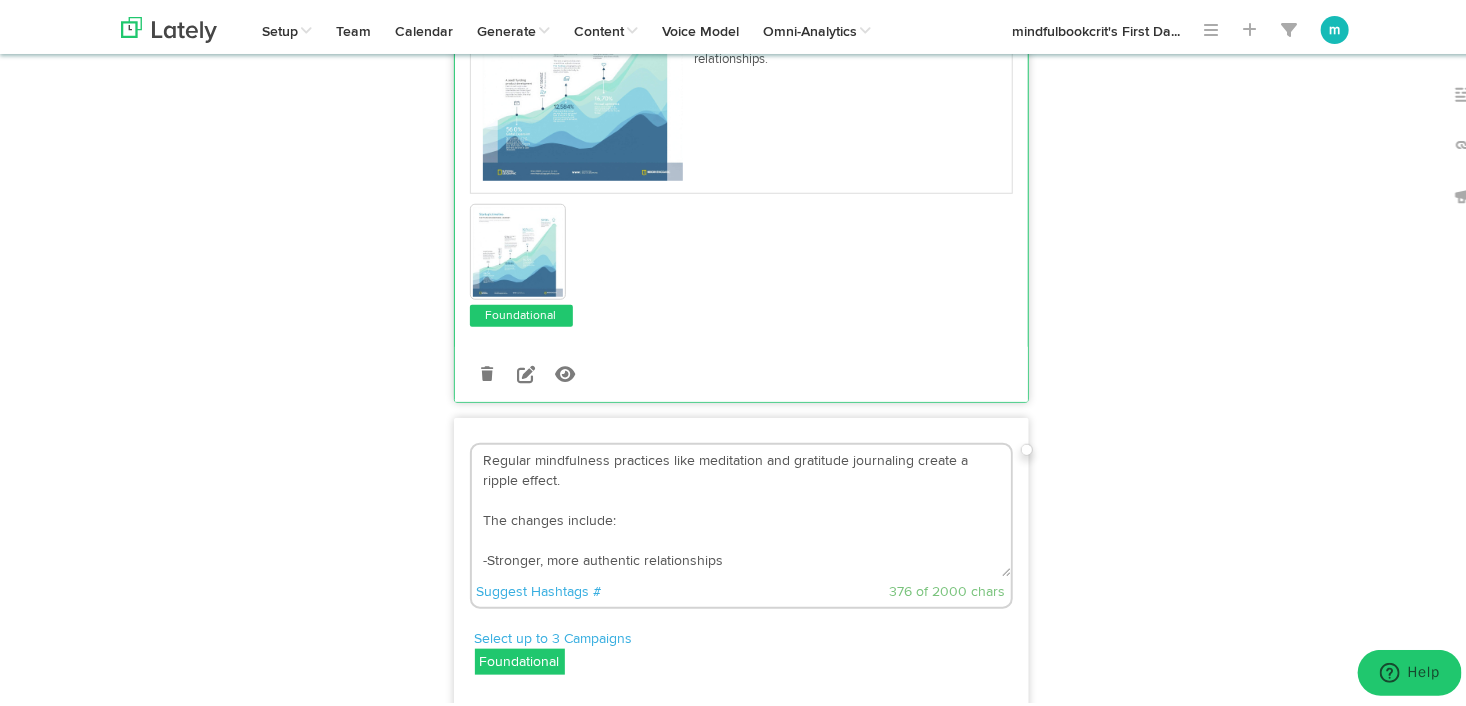 click on "Regular mindfulness practices like meditation and gratitude journaling create a ripple effect.
The changes include:
-Stronger, more authentic relationships
-Increased patience with family members
-Better ability to stay present during stress
-Natural empathy that doesn’t feel forced
4. https://bit.ly/3IZT1Xe
#authenticrelationships #gratitudejournaling #meditations" at bounding box center [741, 507] 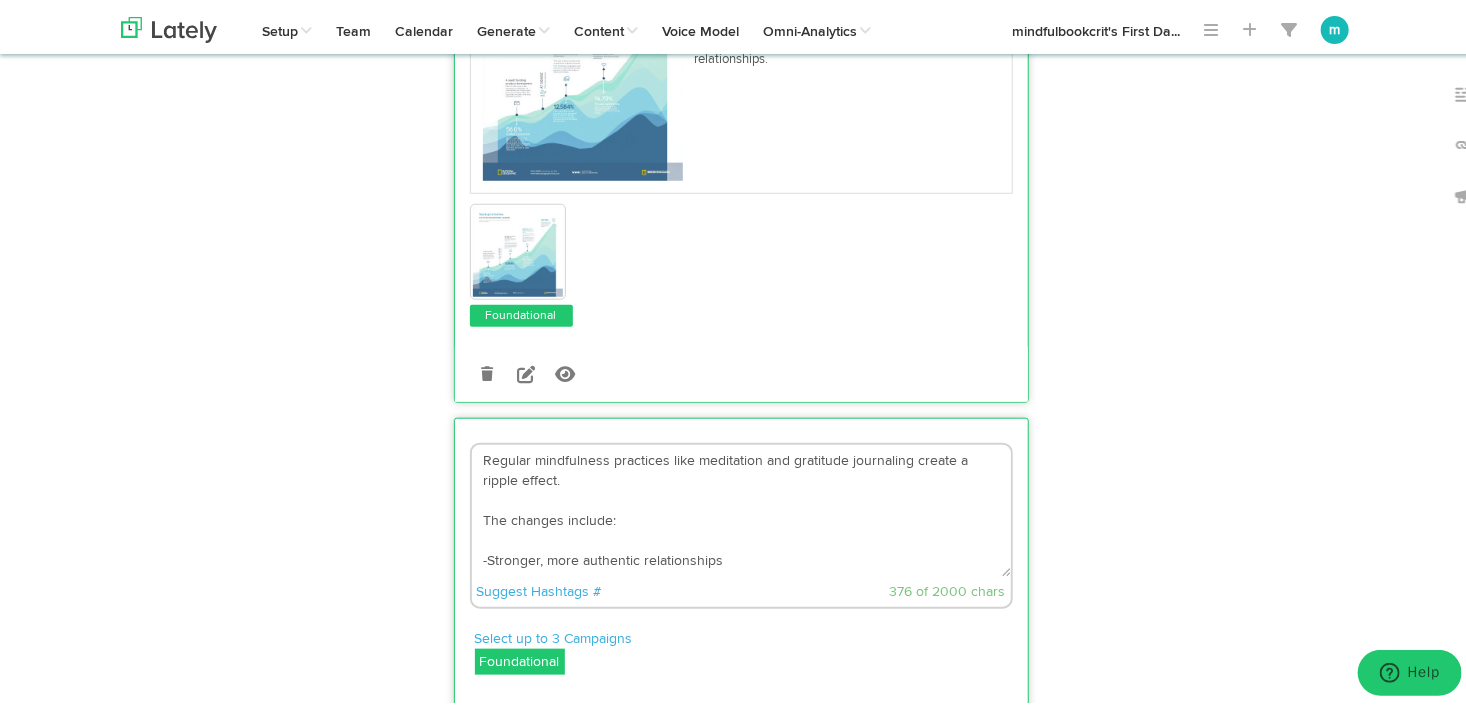 click on "Regular mindfulness practices like meditation and gratitude journaling create a ripple effect.
The changes include:
-Stronger, more authentic relationships
-Increased patience with family members
-Better ability to stay present during stress
-Natural empathy that doesn’t feel forced
4. https://bit.ly/3IZT1Xe
#authenticrelationships #gratitudejournaling #meditations" at bounding box center (741, 507) 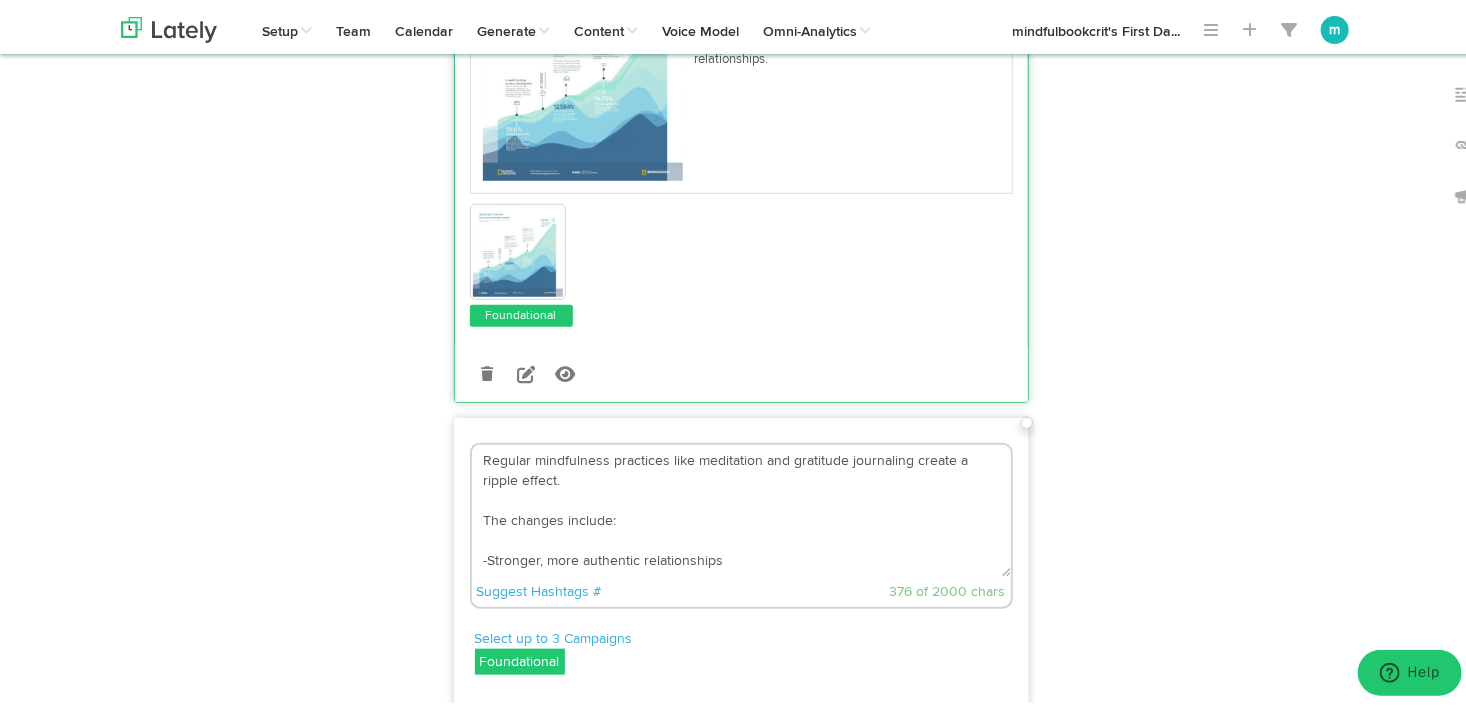 click on "Regular mindfulness practices like meditation and gratitude journaling create a ripple effect.
The changes include:
-Stronger, more authentic relationships
-Increased patience with family members
-Better ability to stay present during stress
-Natural empathy that doesn’t feel forced
4. https://bit.ly/3IZT1Xe
#authenticrelationships #gratitudejournaling #meditations" at bounding box center (741, 507) 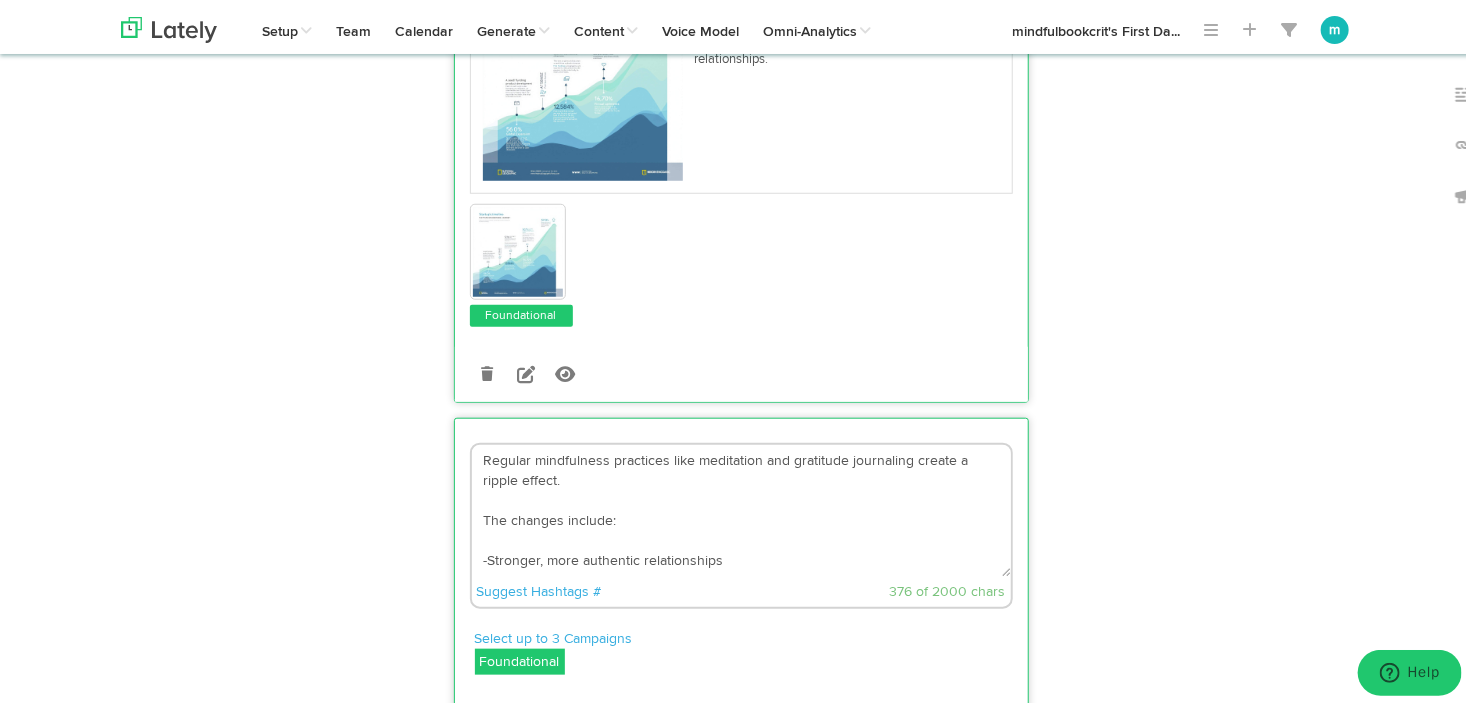 click on "Regular mindfulness practices like meditation and gratitude journaling create a ripple effect.
The changes include:
-Stronger, more authentic relationships
-Increased patience with family members
-Better ability to stay present during stress
-Natural empathy that doesn’t feel forced
4. https://bit.ly/3IZT1Xe
#authenticrelationships #gratitudejournaling #meditations" at bounding box center [741, 507] 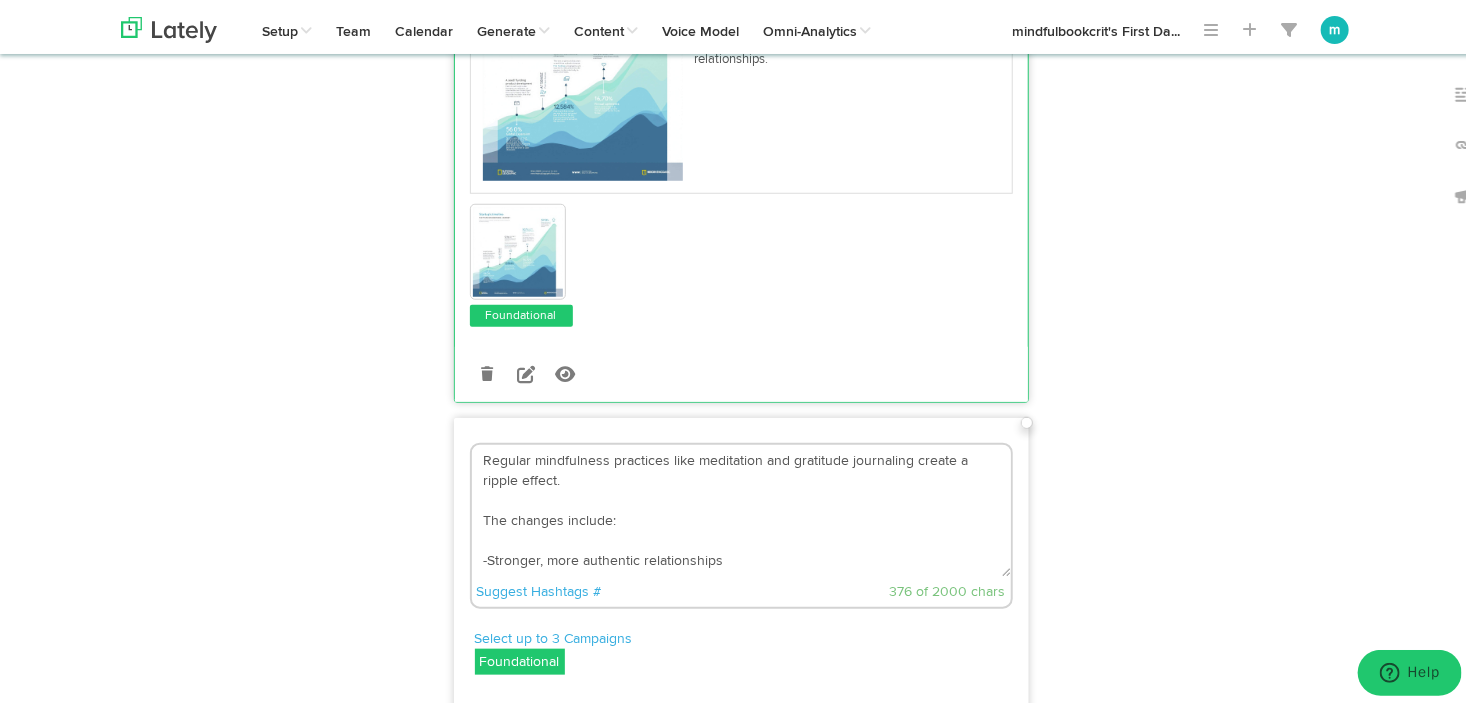 click on "Regular mindfulness practices like meditation and gratitude journaling create a ripple effect.
The changes include:
-Stronger, more authentic relationships
-Increased patience with family members
-Better ability to stay present during stress
-Natural empathy that doesn’t feel forced
4. https://bit.ly/3IZT1Xe
#authenticrelationships #gratitudejournaling #meditations" at bounding box center (741, 507) 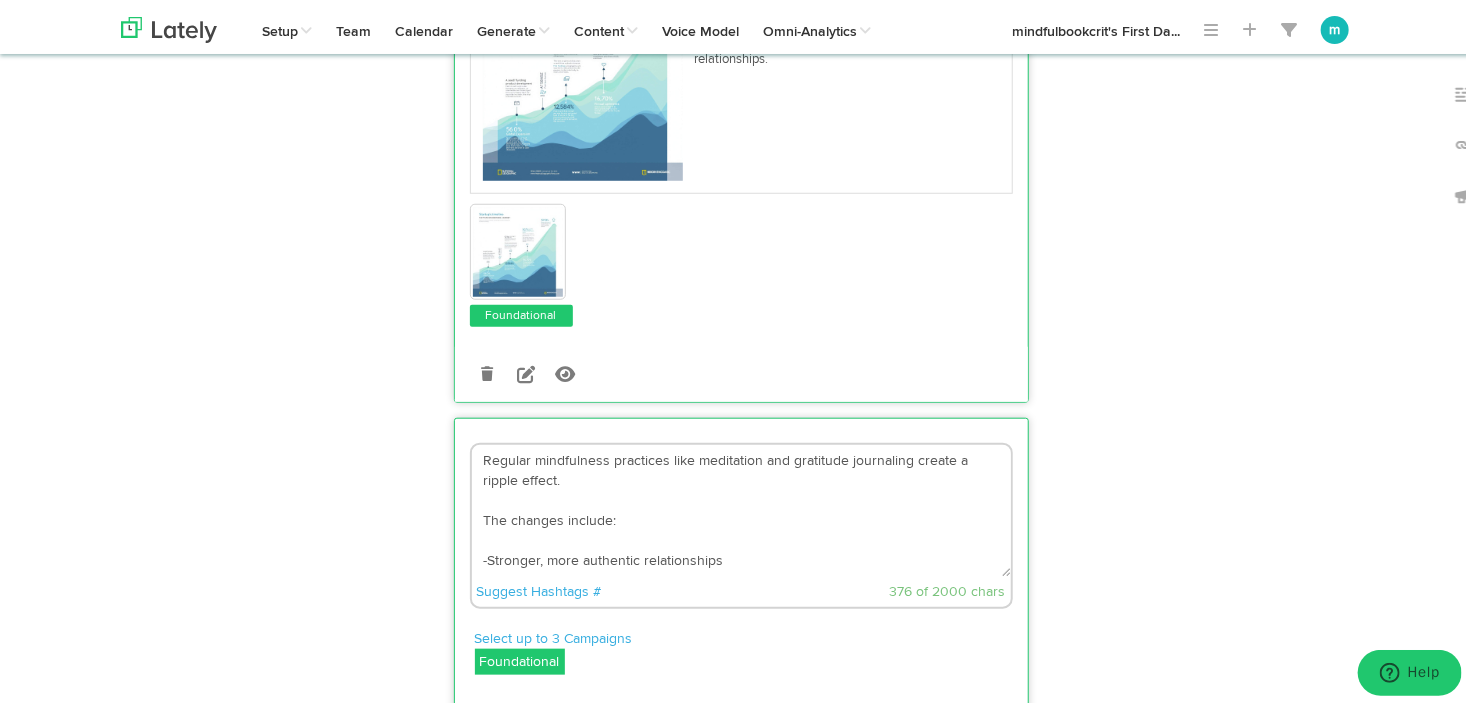 click on "Regular mindfulness practices like meditation and gratitude journaling create a ripple effect.
The changes include:
-Stronger, more authentic relationships
-Increased patience with family members
-Better ability to stay present during stress
-Natural empathy that doesn’t feel forced
4. https://bit.ly/3IZT1Xe
#authenticrelationships #gratitudejournaling #meditations" at bounding box center (741, 507) 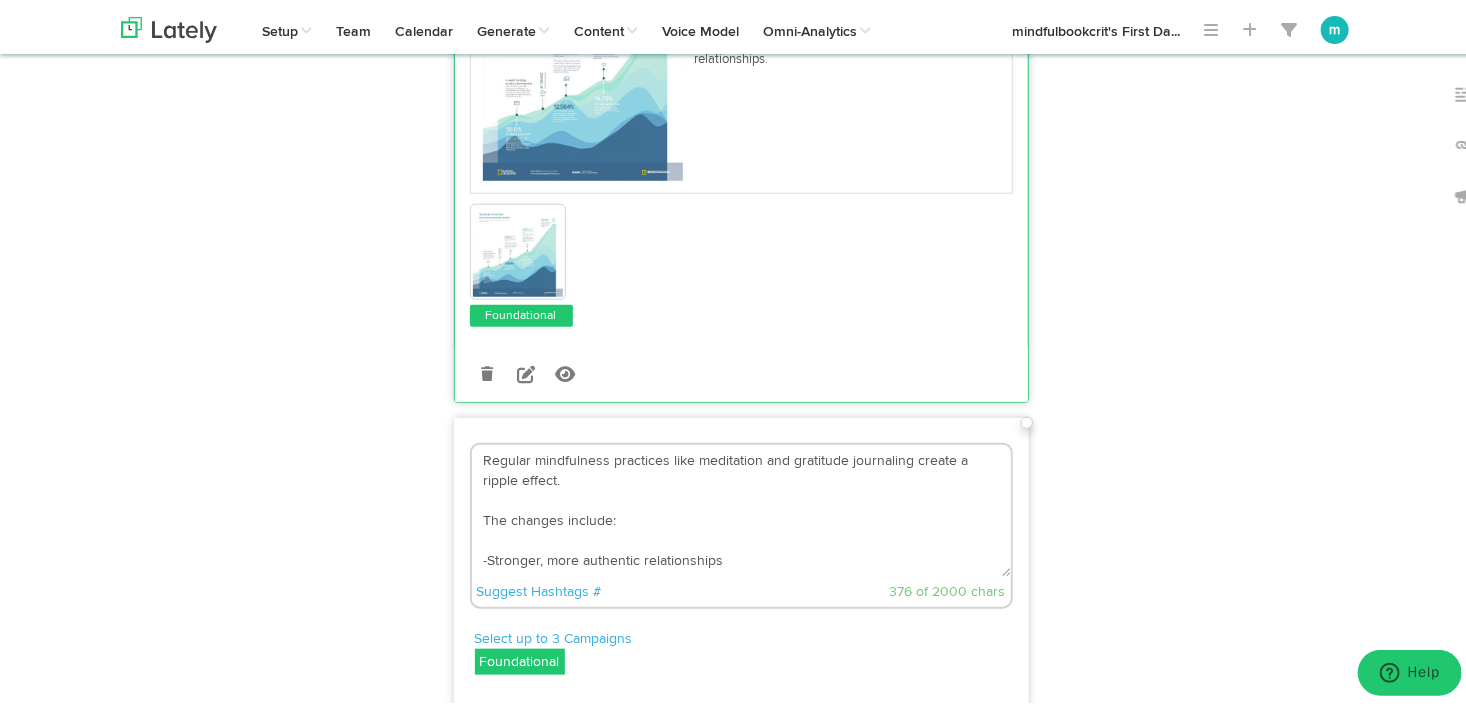 click on "Regular mindfulness practices like meditation and gratitude journaling create a ripple effect.
The changes include:
-Stronger, more authentic relationships
-Increased patience with family members
-Better ability to stay present during stress
-Natural empathy that doesn’t feel forced
4. https://bit.ly/3IZT1Xe
#authenticrelationships #gratitudejournaling #meditations" at bounding box center [741, 507] 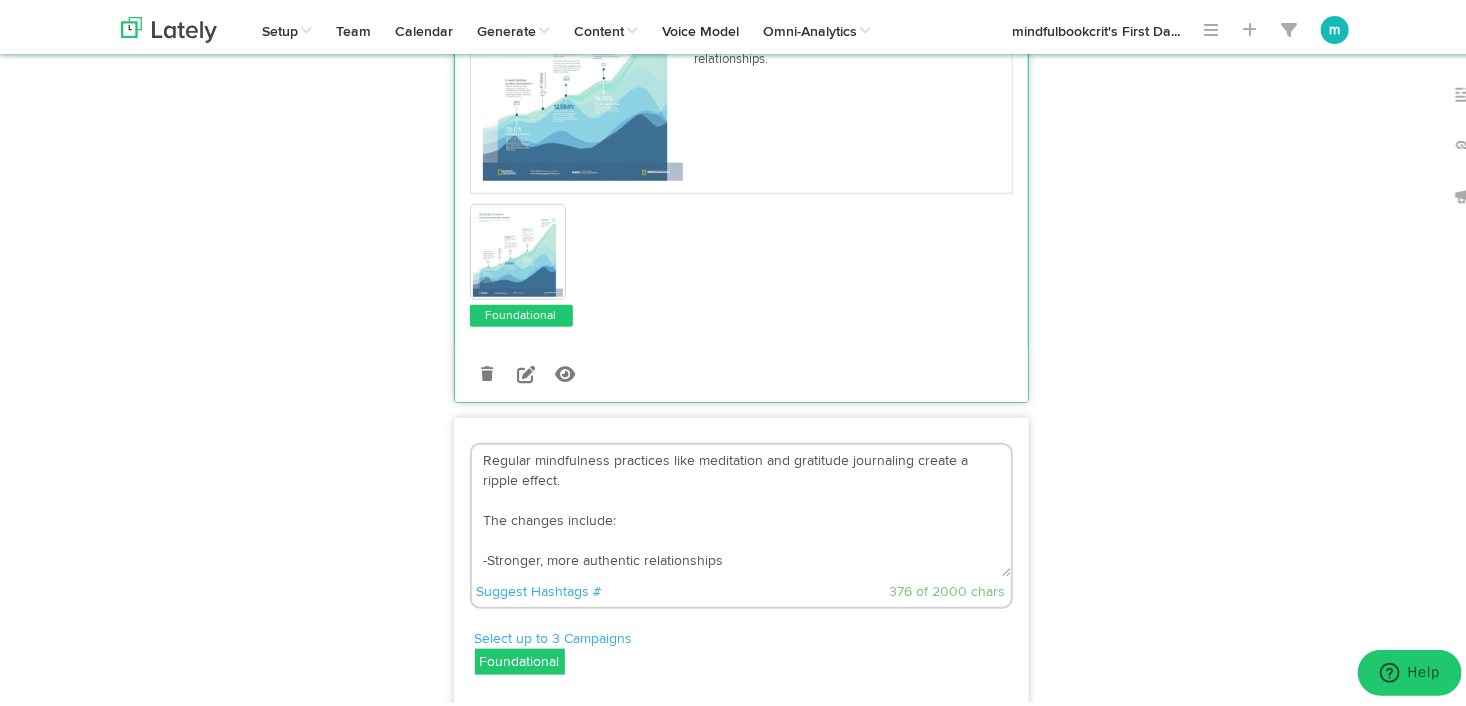 click on "Regular mindfulness practices like meditation and gratitude journaling create a ripple effect.
The changes include:
-Stronger, more authentic relationships
-Increased patience with family members
-Better ability to stay present during stress
-Natural empathy that doesn’t feel forced
4. https://bit.ly/3IZT1Xe
#authenticrelationships #gratitudejournaling #meditations" at bounding box center (741, 507) 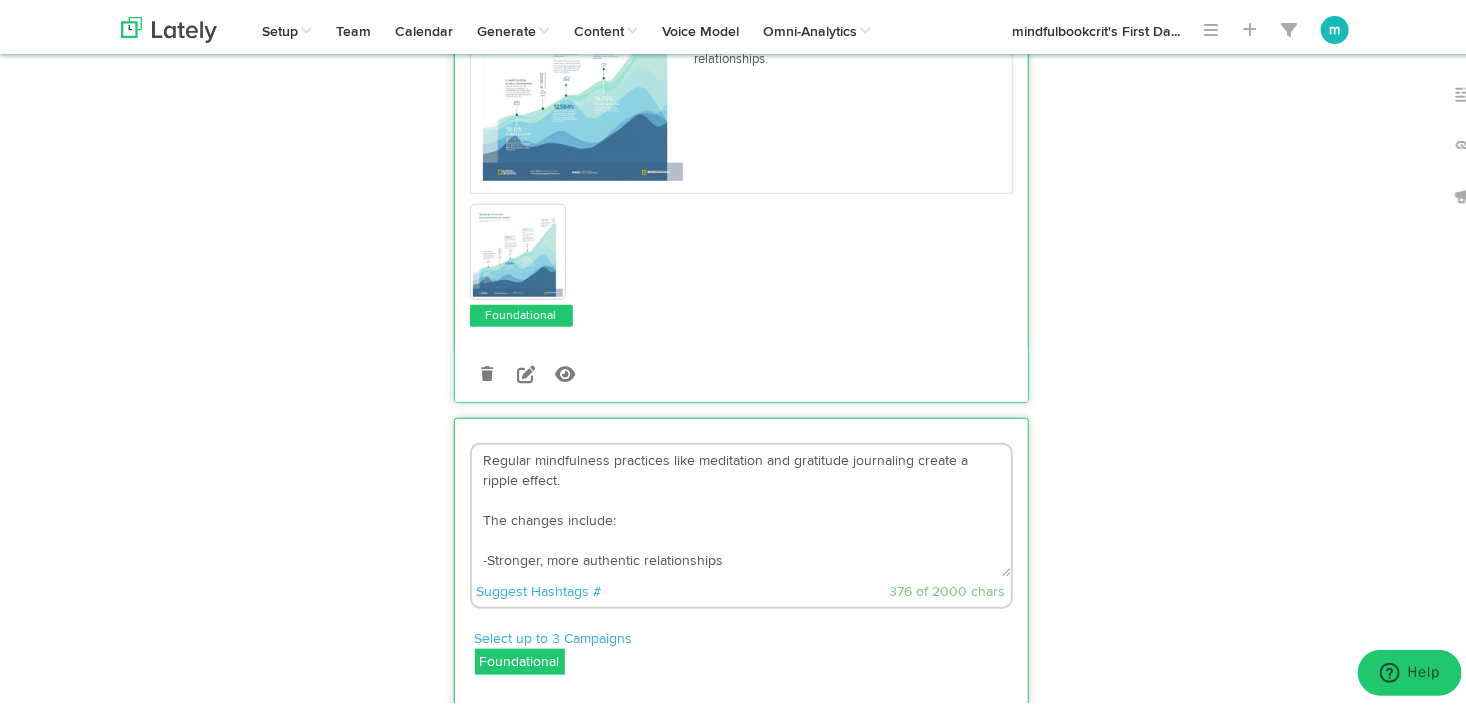 click on "Regular mindfulness practices like meditation and gratitude journaling create a ripple effect.
The changes include:
-Stronger, more authentic relationships
-Increased patience with family members
-Better ability to stay present during stress
-Natural empathy that doesn’t feel forced
4. https://bit.ly/3IZT1Xe
#authenticrelationships #gratitudejournaling #meditations" at bounding box center (741, 507) 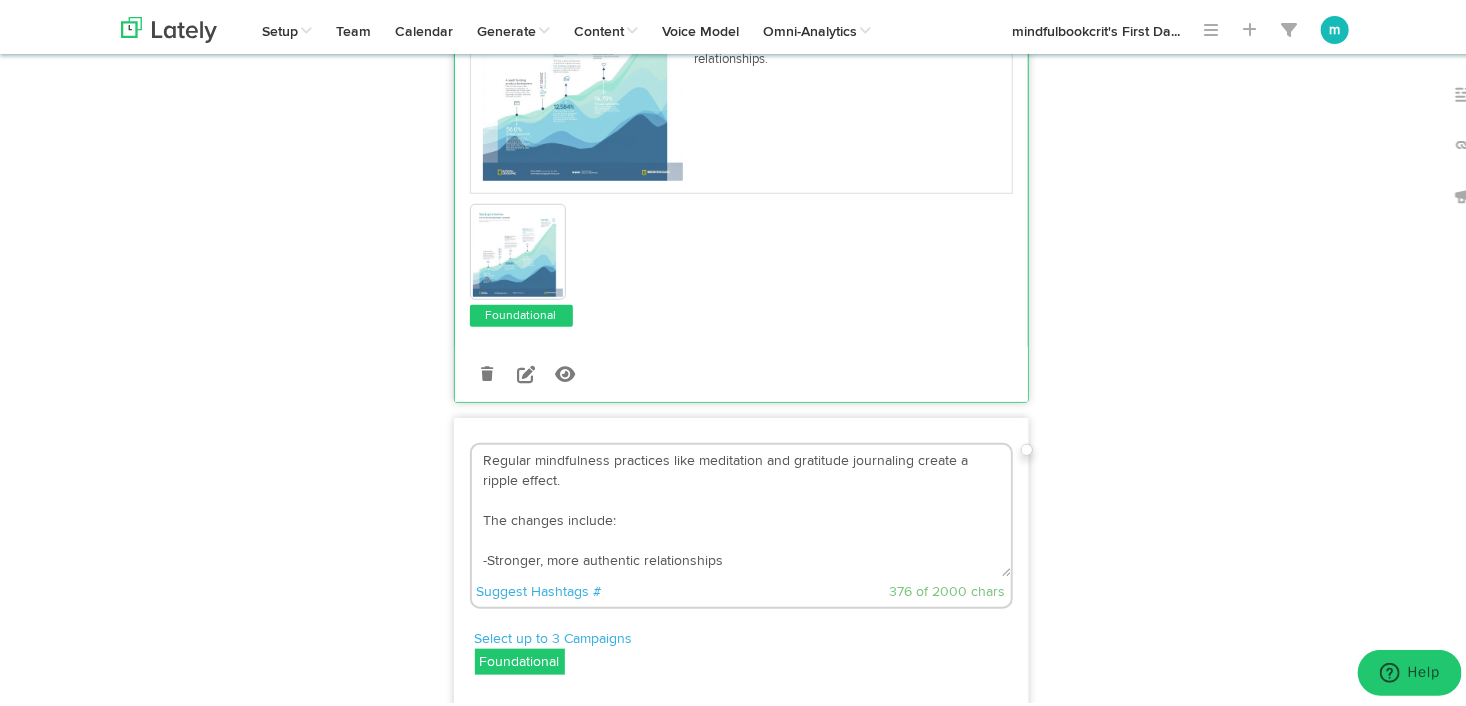 click on "Regular mindfulness practices like meditation and gratitude journaling create a ripple effect.
The changes include:
-Stronger, more authentic relationships
-Increased patience with family members
-Better ability to stay present during stress
-Natural empathy that doesn’t feel forced
4. https://bit.ly/3IZT1Xe
#authenticrelationships #gratitudejournaling #meditations" at bounding box center [741, 507] 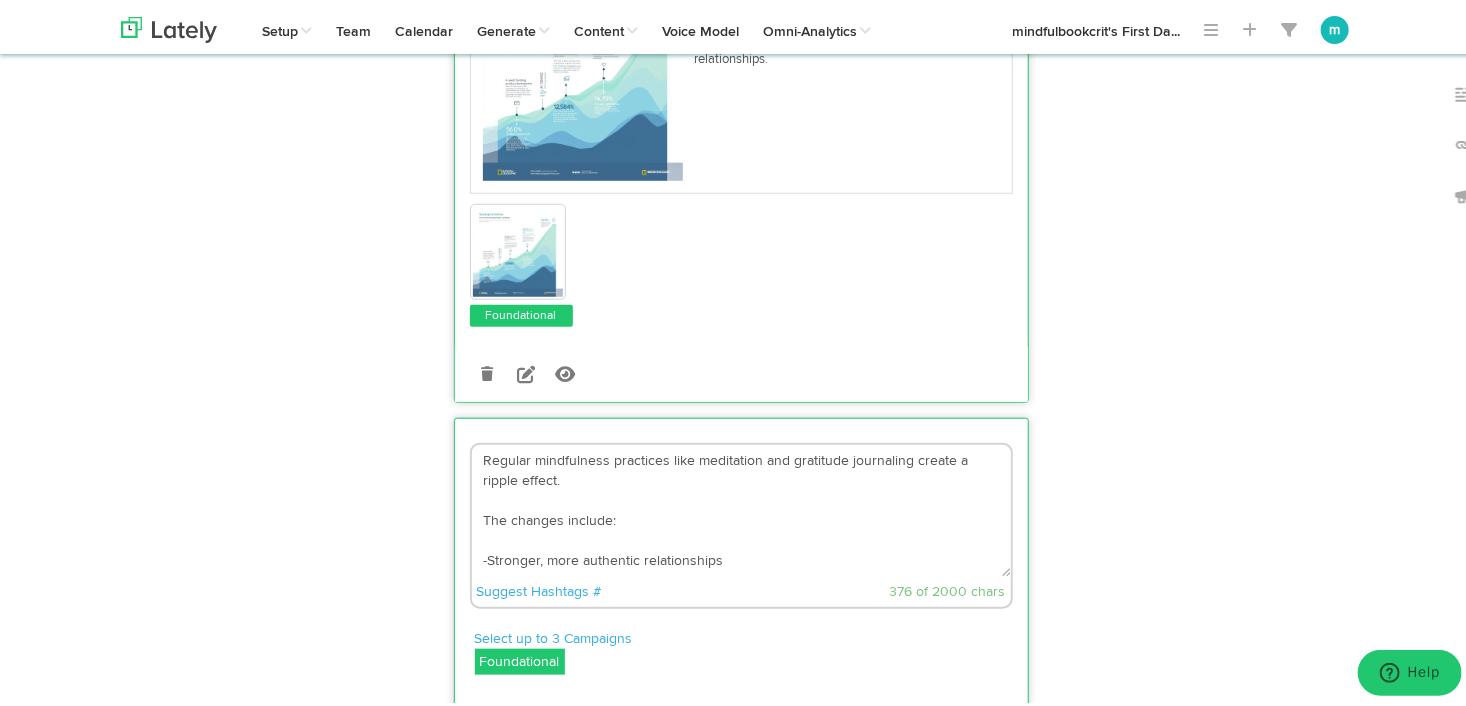 click on "Regular mindfulness practices like meditation and gratitude journaling create a ripple effect.
The changes include:
-Stronger, more authentic relationships
-Increased patience with family members
-Better ability to stay present during stress
-Natural empathy that doesn’t feel forced
4. https://bit.ly/3IZT1Xe
#authenticrelationships #gratitudejournaling #meditations" at bounding box center (741, 507) 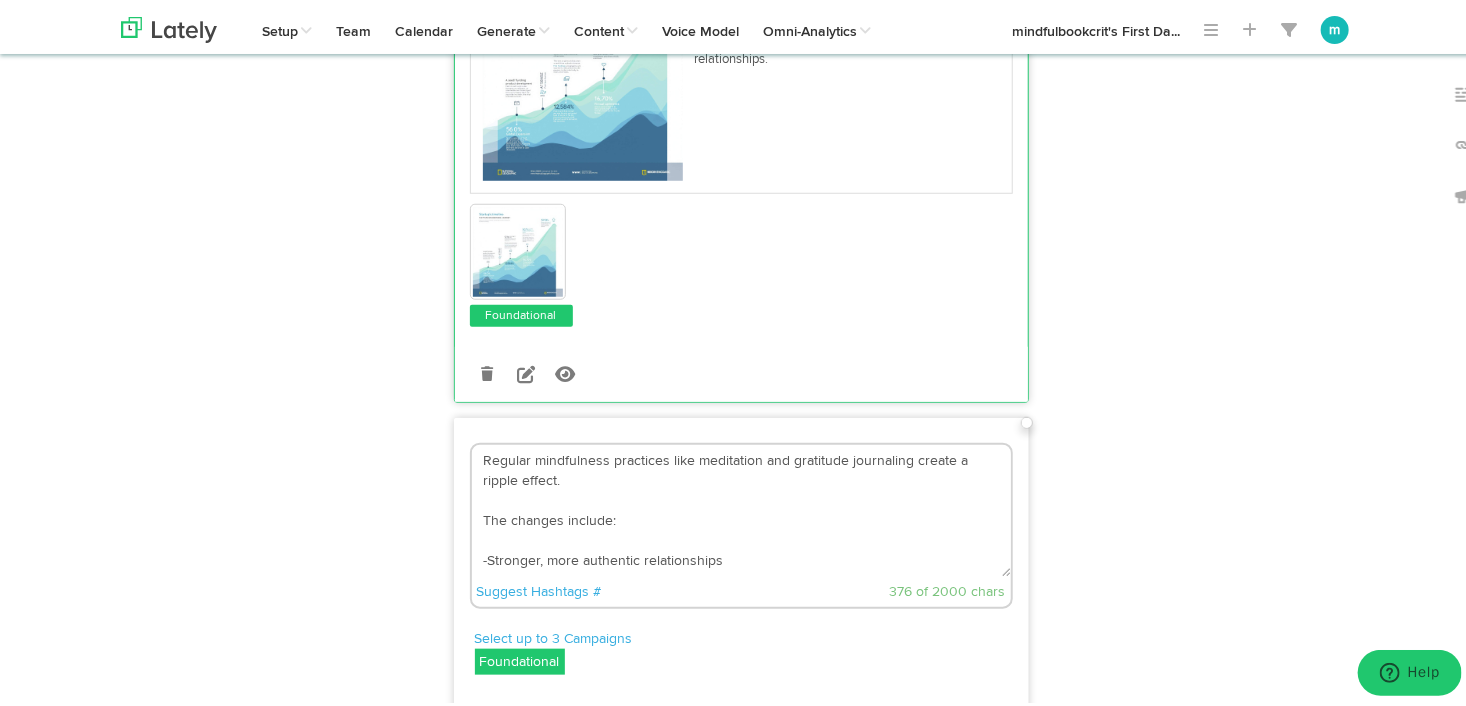 click on "Regular mindfulness practices like meditation and gratitude journaling create a ripple effect.
The changes include:
-Stronger, more authentic relationships
-Increased patience with family members
-Better ability to stay present during stress
-Natural empathy that doesn’t feel forced
4. https://bit.ly/3IZT1Xe
#authenticrelationships #gratitudejournaling #meditations" at bounding box center (741, 507) 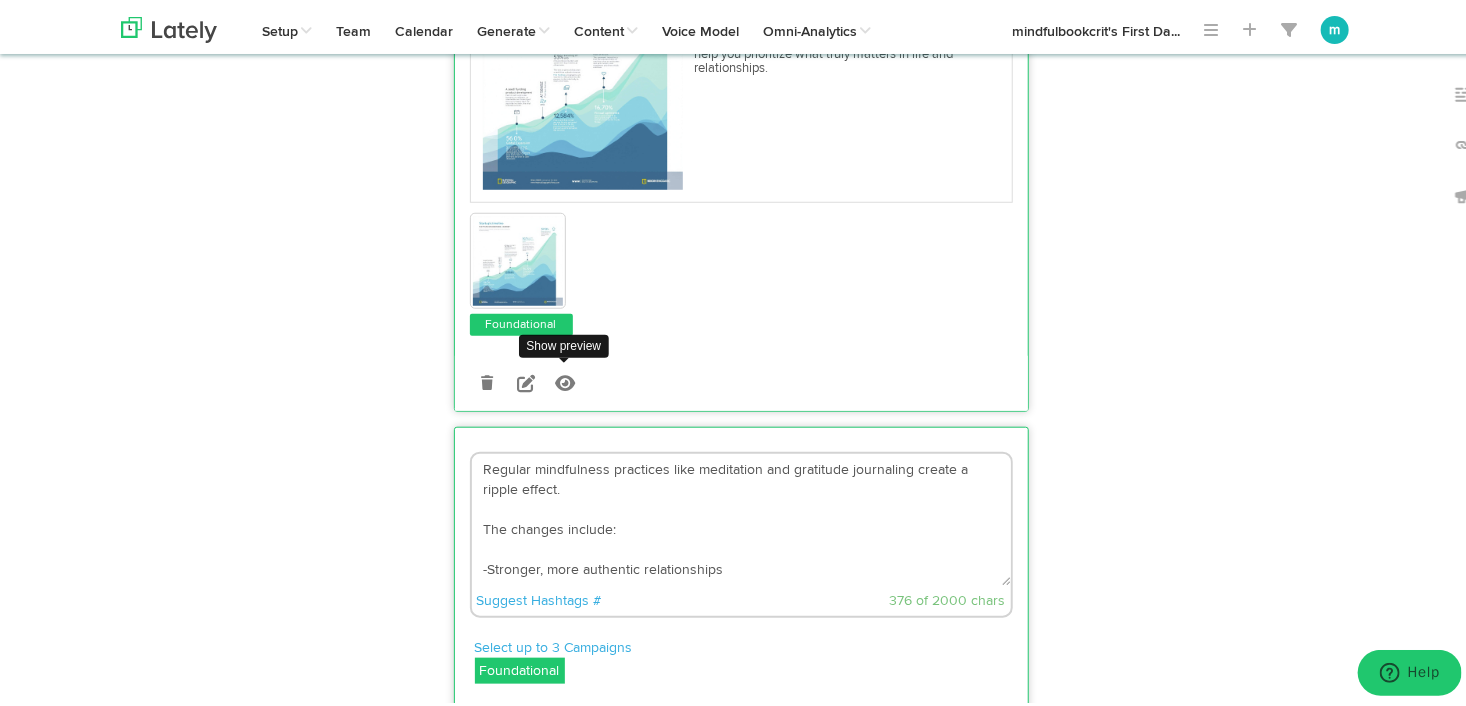 scroll, scrollTop: 4340, scrollLeft: 0, axis: vertical 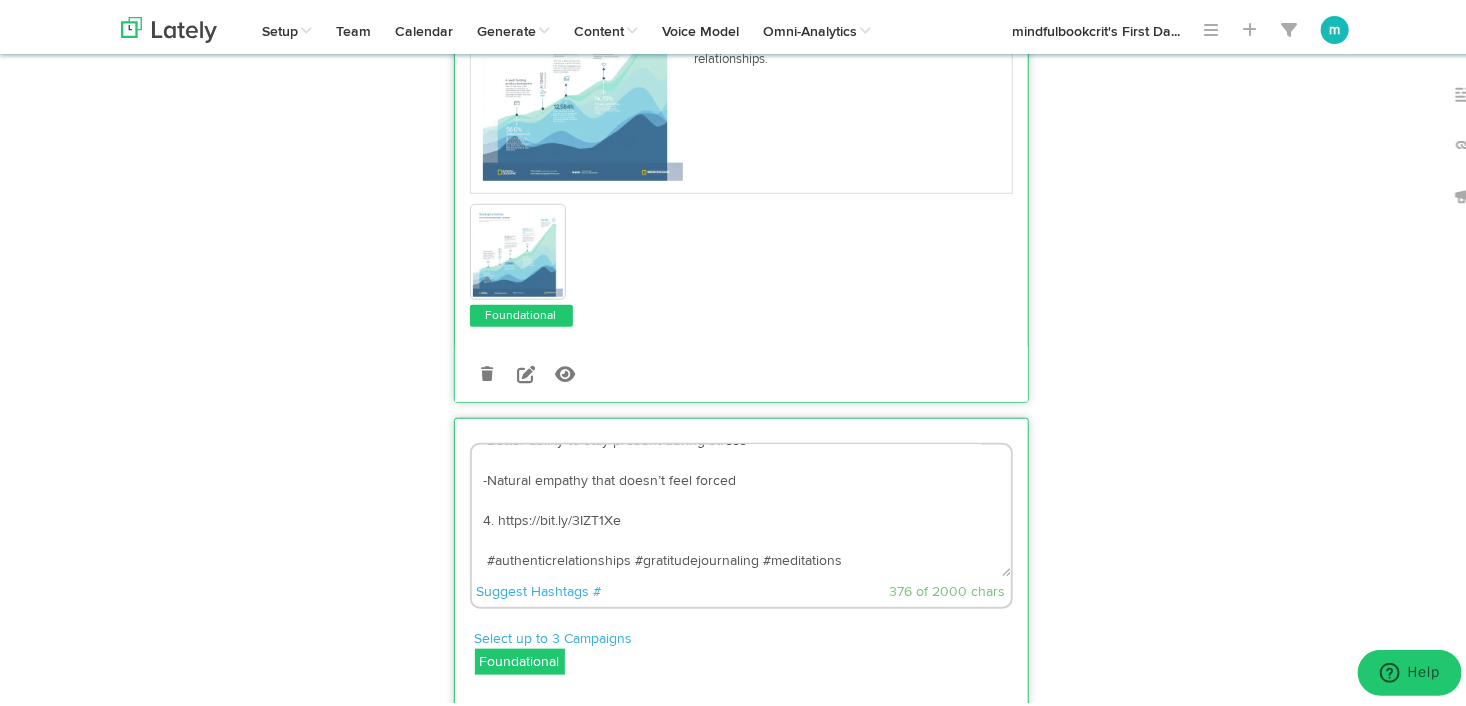 drag, startPoint x: 470, startPoint y: 474, endPoint x: 927, endPoint y: 646, distance: 488.29602 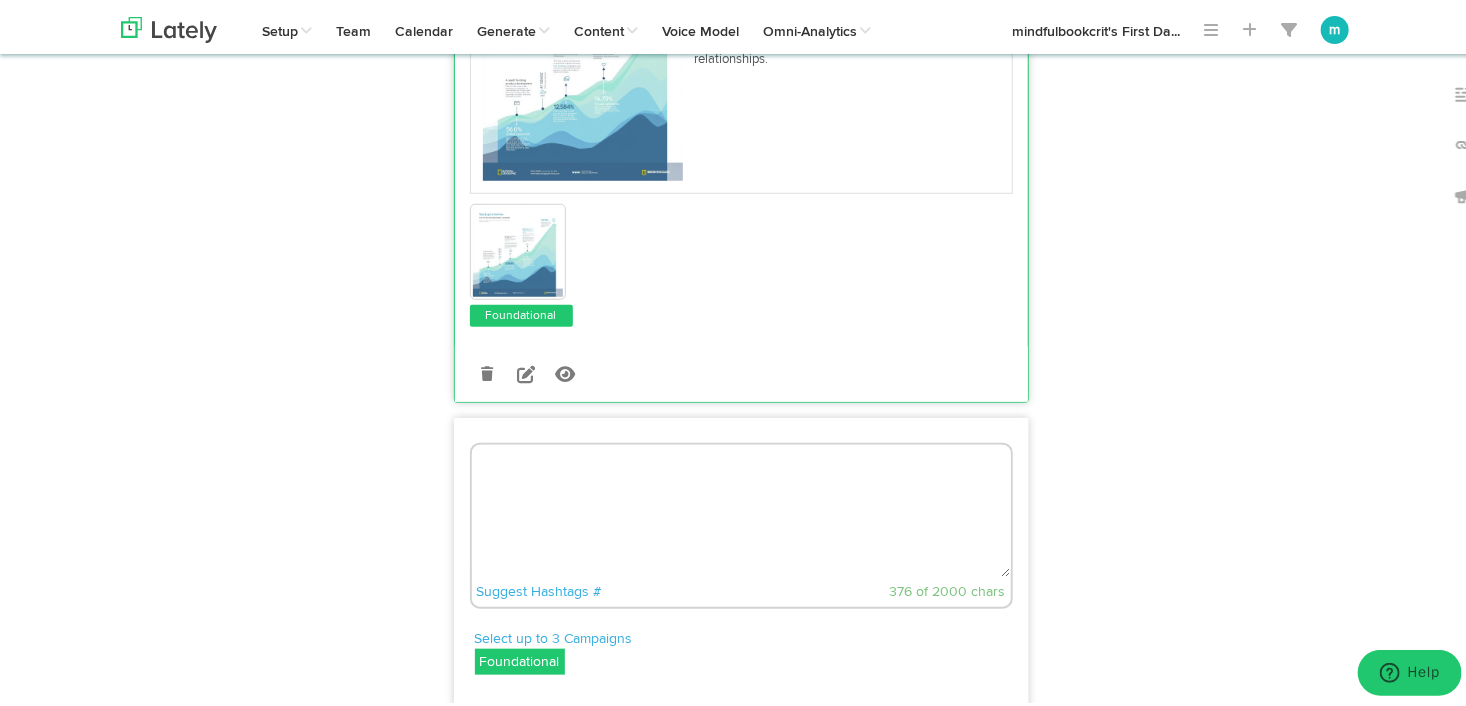 scroll, scrollTop: 0, scrollLeft: 0, axis: both 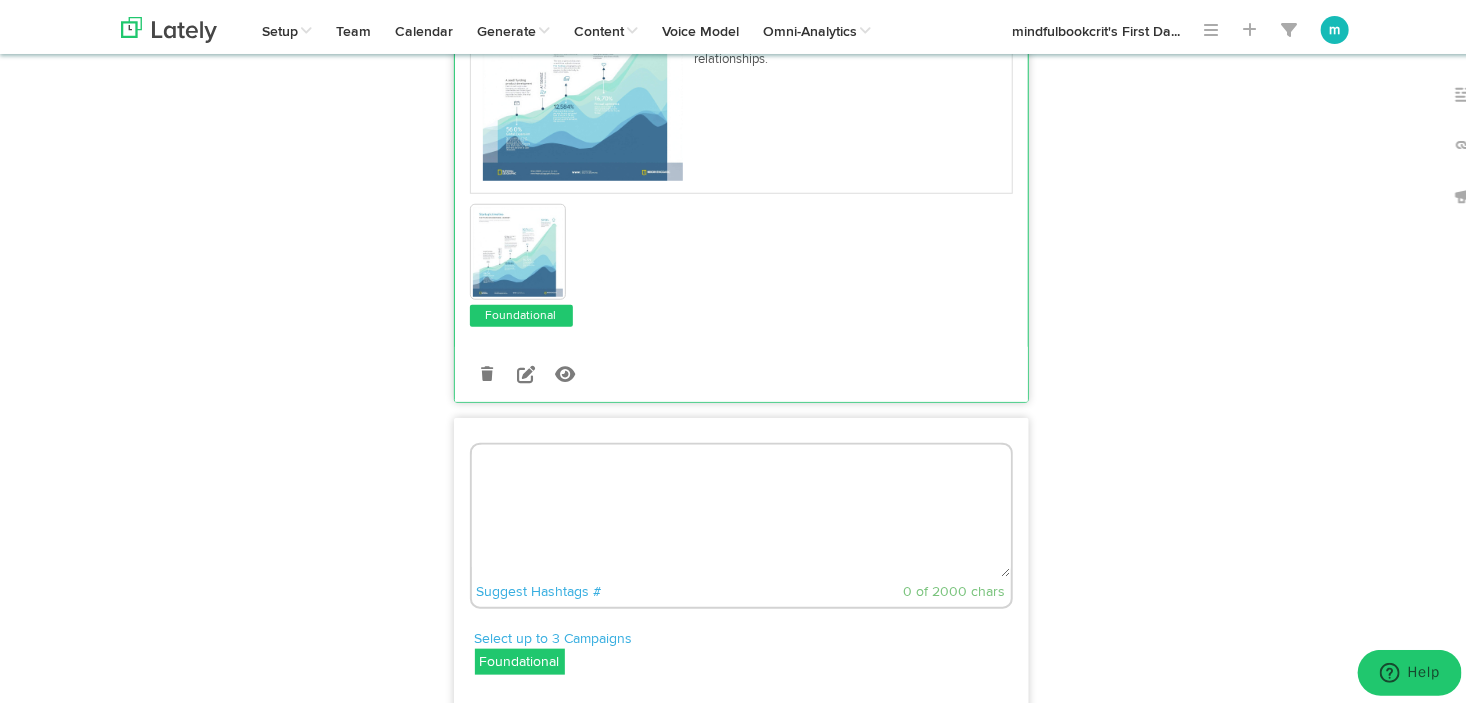 paste on "🌊 Small practices, big ripple effect.
It’s amazing what a few moments of mindfulness each day can do.
💫 Regular habits like meditation and gratitude journaling lead to real, lasting change—starting within, then radiating outward:
💞 Deeper, more authentic relationships
👨‍👩‍👧 More patience with family
😌 Staying present—even when life gets chaotic
💖 Empathy that flows naturally, not forced
This is the power of consistent mindfulness. It doesn’t just change your mood—it transforms your life.
✨ Ready to feel it for yourself?
👉 Learn more: https://bit.ly/3IZT1Xe
#AuthenticRelationships #GratitudeJournaling #MeditationMatters #MindfulLiving #RippleEffect" 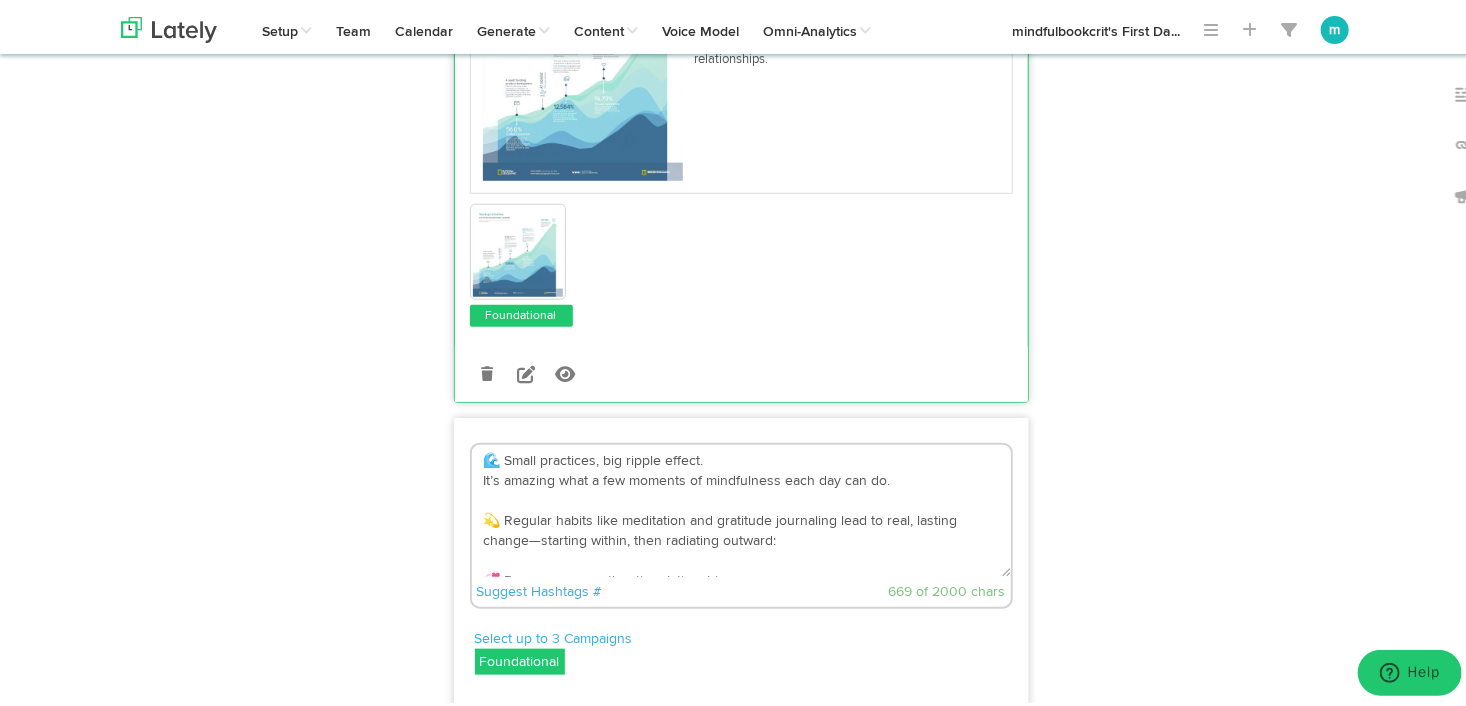 scroll, scrollTop: 252, scrollLeft: 0, axis: vertical 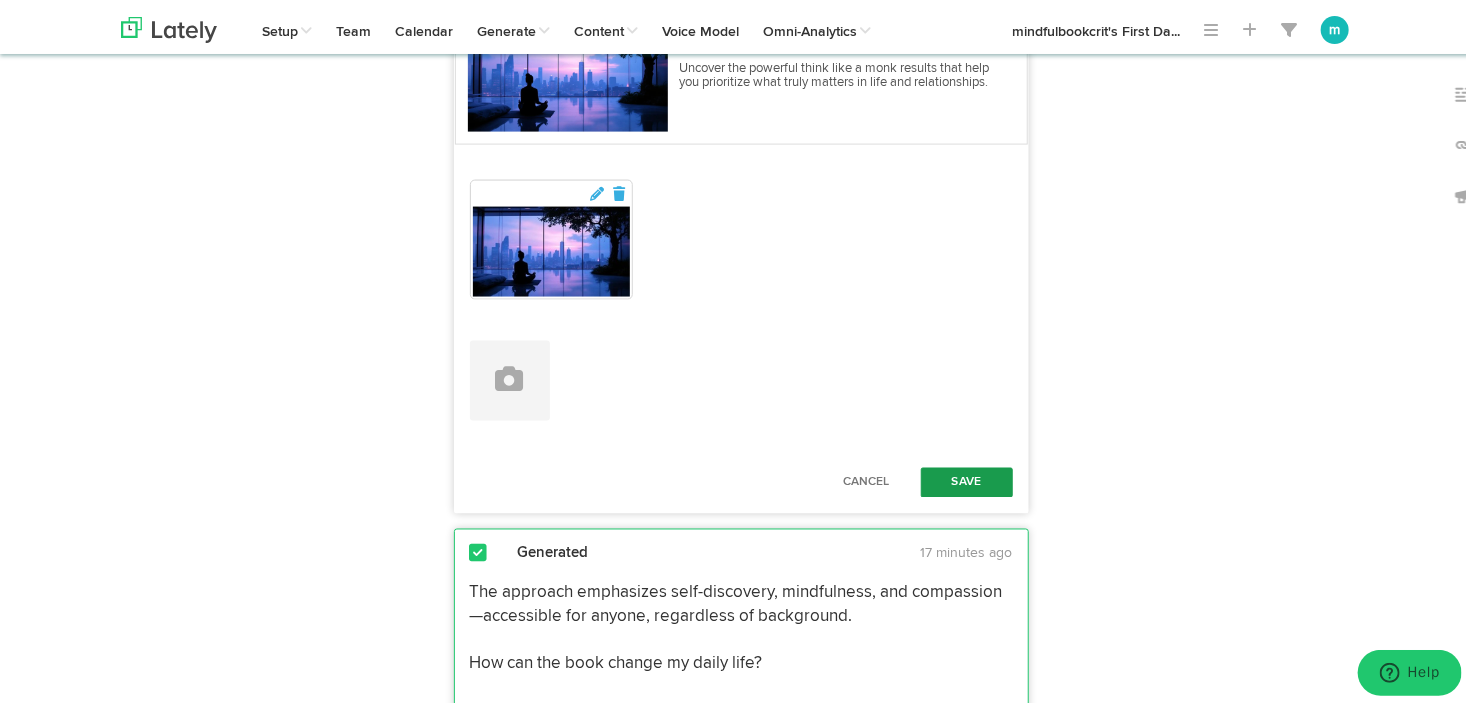 type on "🌊 Small practices, big ripple effect.
It’s amazing what a few moments of mindfulness each day can do.
💫 Regular habits like meditation and gratitude journaling lead to real, lasting change—starting within, then radiating outward:
💞 Deeper, more authentic relationships
👨‍👩‍👧 More patience with family
😌 Staying present—even when life gets chaotic
💖 Empathy that flows naturally, not forced
This is the power of consistent mindfulness. It doesn’t just change your mood—it transforms your life.
✨ Ready to feel it for yourself?
👉 Learn more: https://bit.ly/3IZT1Xe
#AuthenticRelationships #GratitudeJournaling #MeditationMatters #MindfulLiving #RippleEffect" 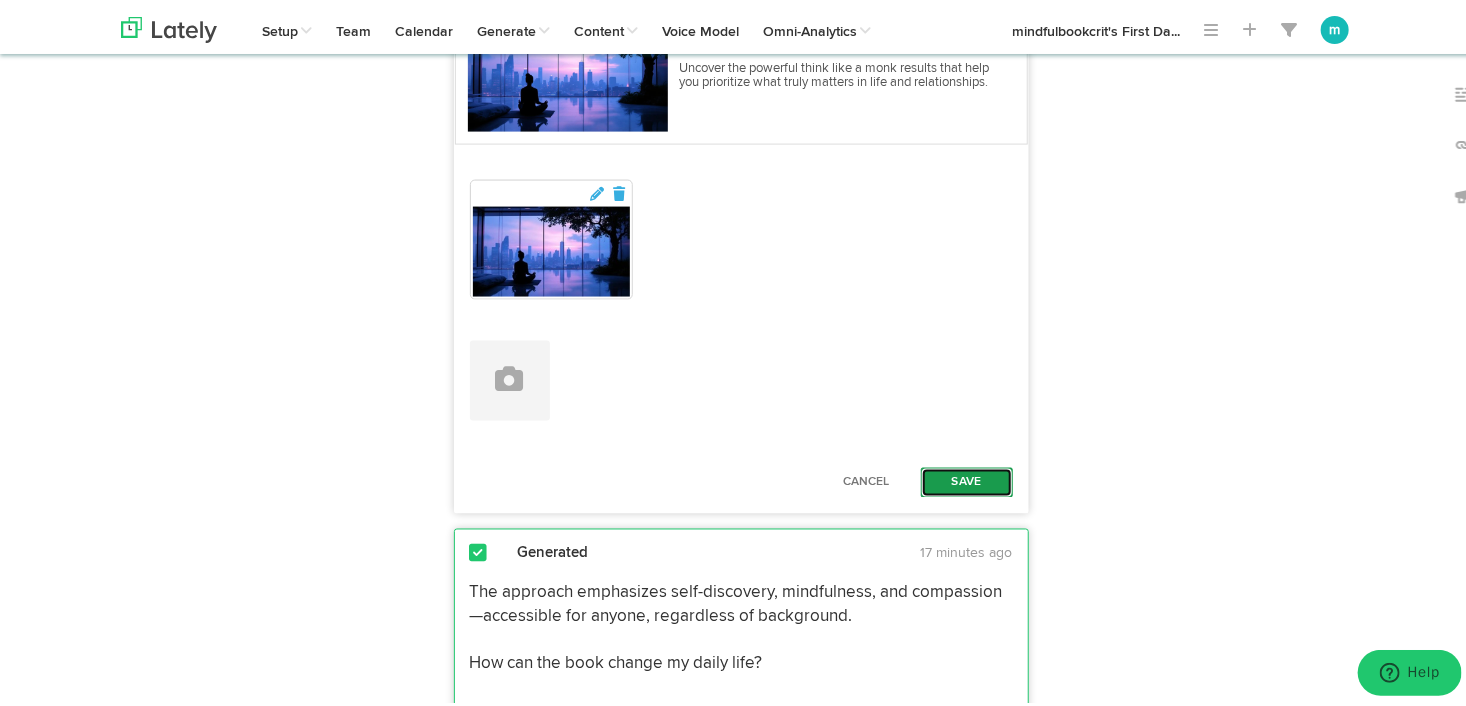 click on "Save" at bounding box center [967, 479] 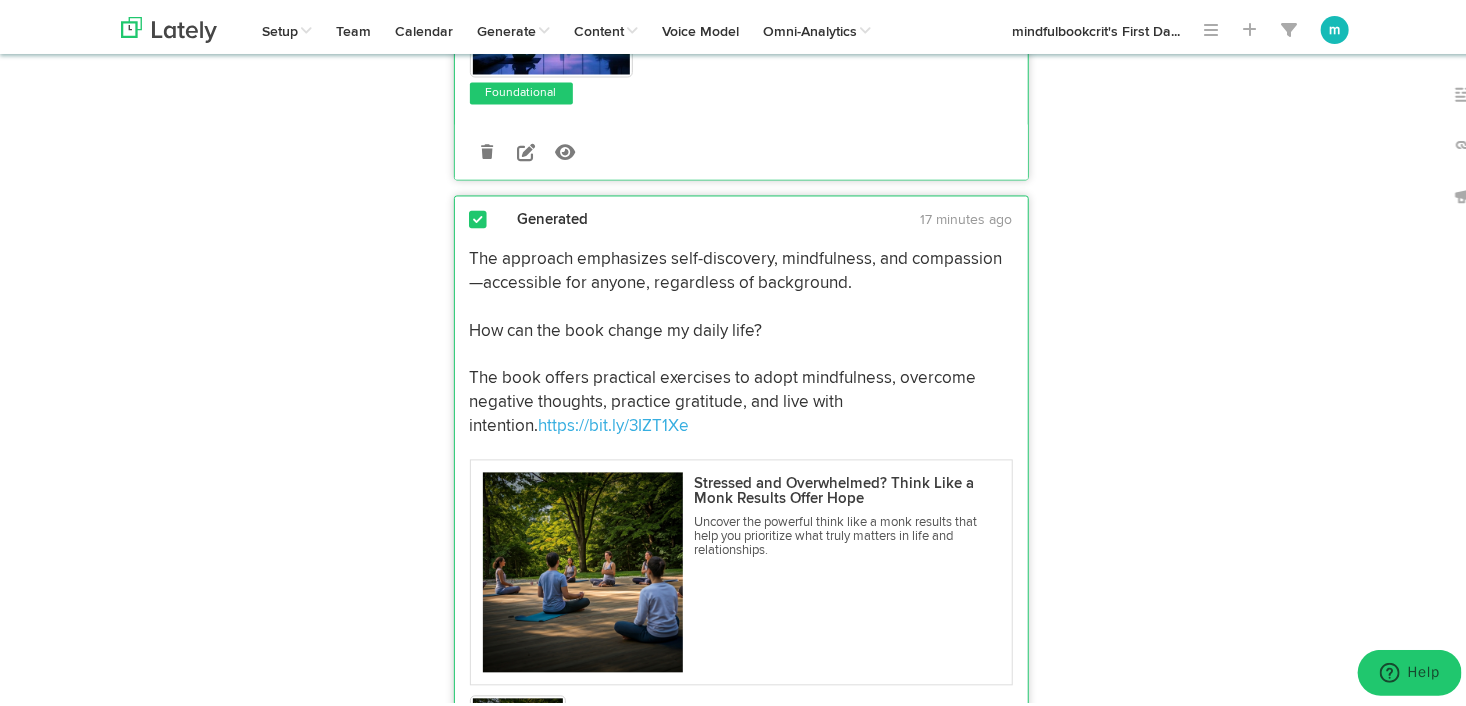 scroll, scrollTop: 5440, scrollLeft: 0, axis: vertical 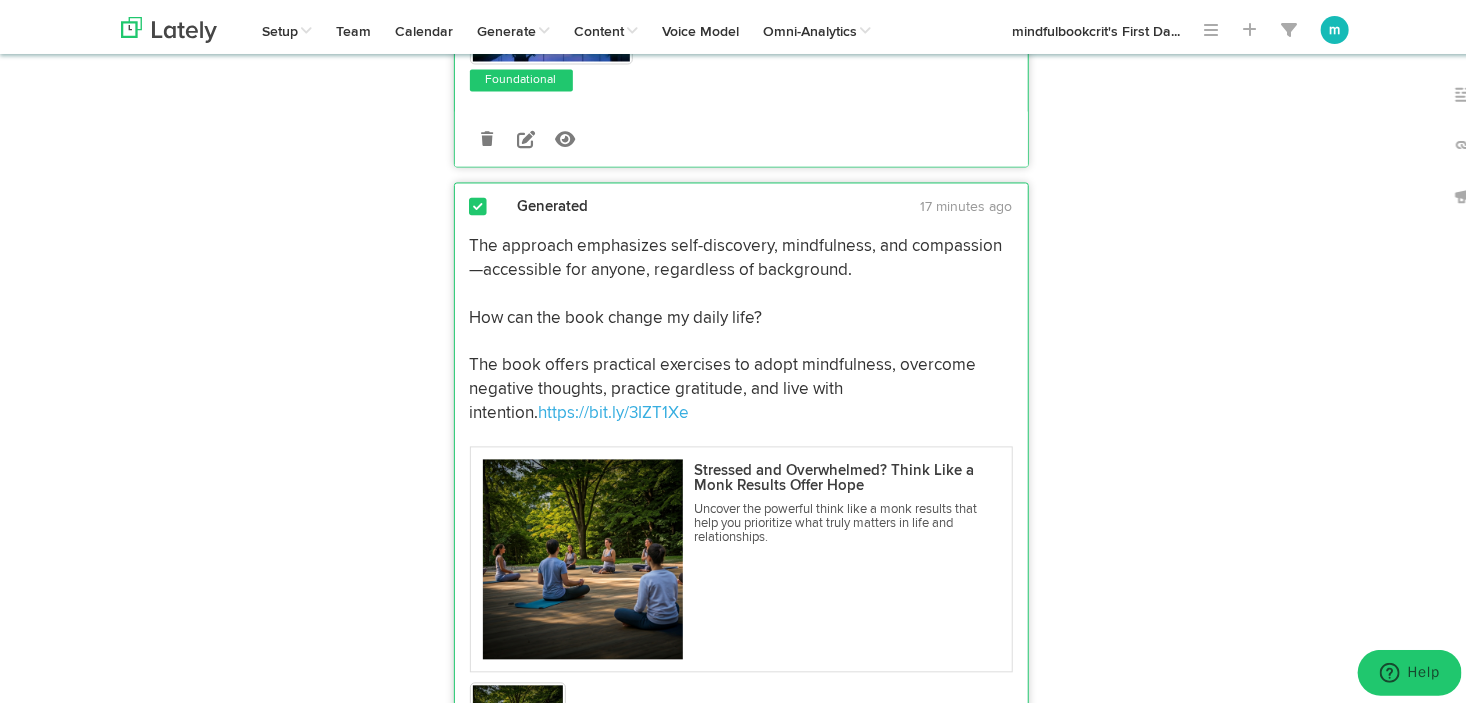 click on "The approach emphasizes self-discovery, mindfulness, and compassion—accessible for anyone, regardless of background.
How can the book change my daily life?
The book offers practical exercises to adopt mindfulness, overcome negative thoughts, practice gratitude, and live with intention.  https://bit.ly/3IZT1Xe" at bounding box center (741, 327) 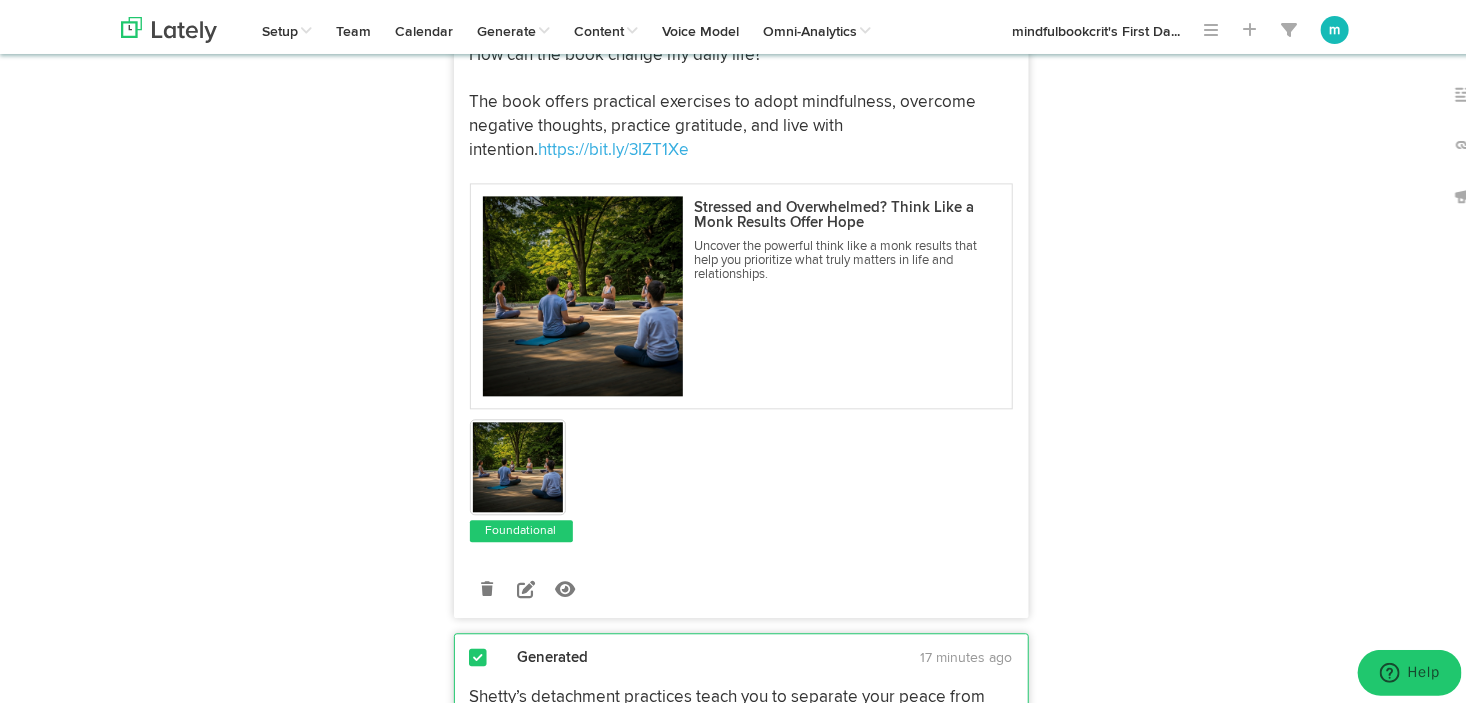 scroll, scrollTop: 5740, scrollLeft: 0, axis: vertical 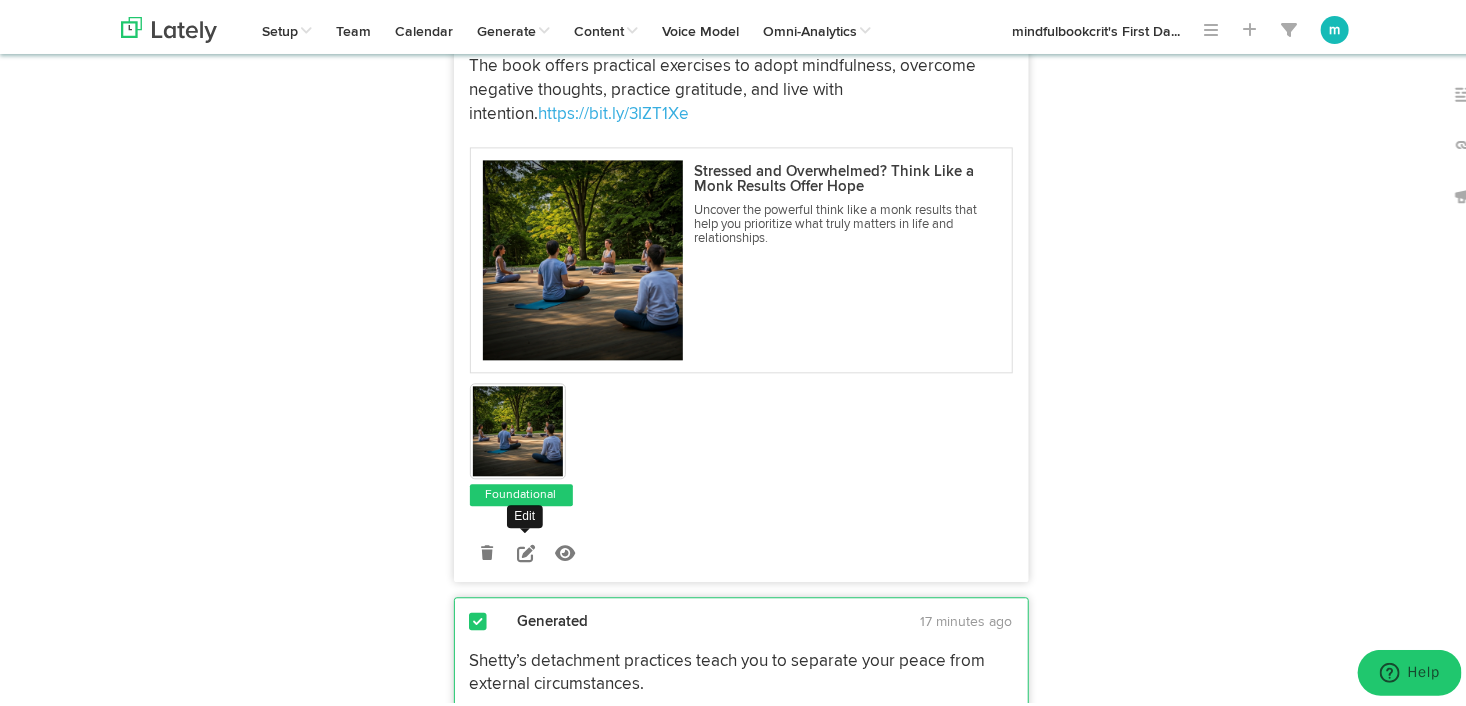 click at bounding box center [526, 549] 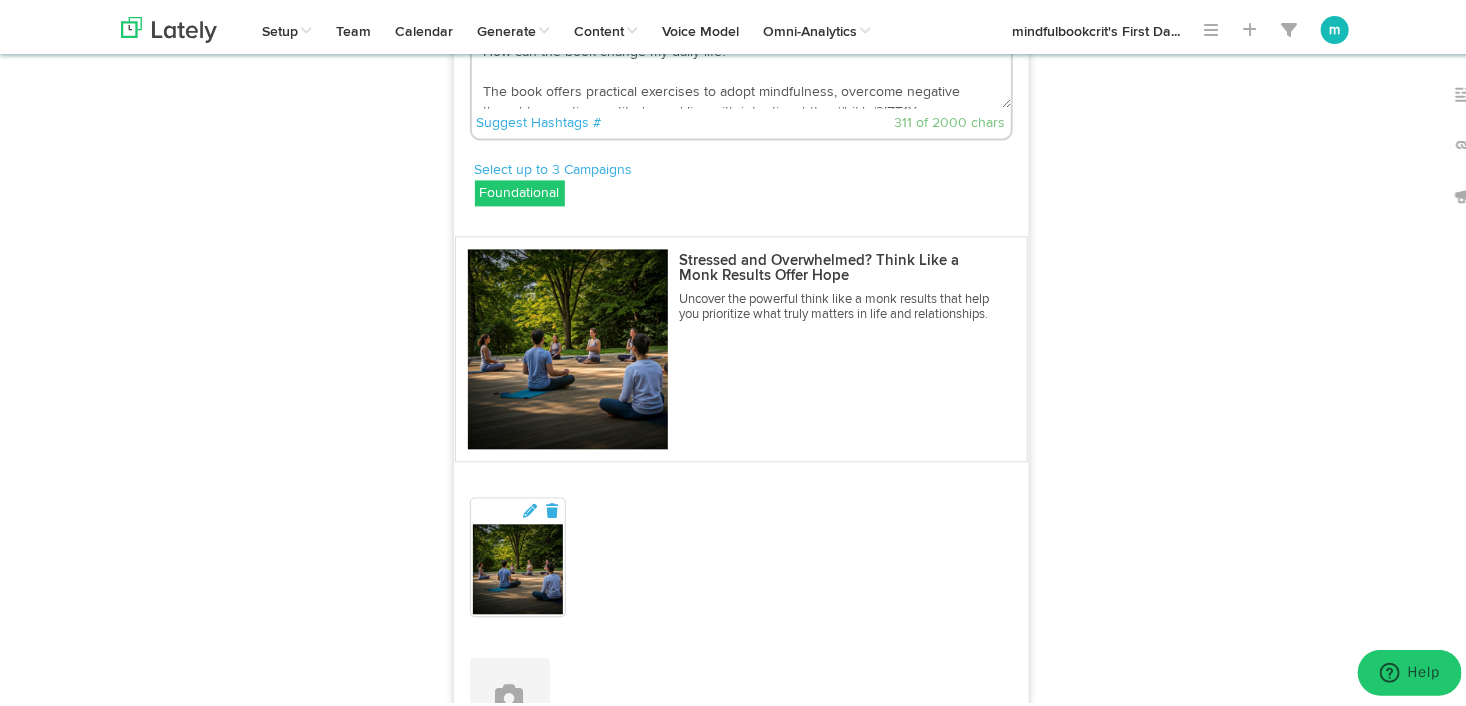 scroll, scrollTop: 5540, scrollLeft: 0, axis: vertical 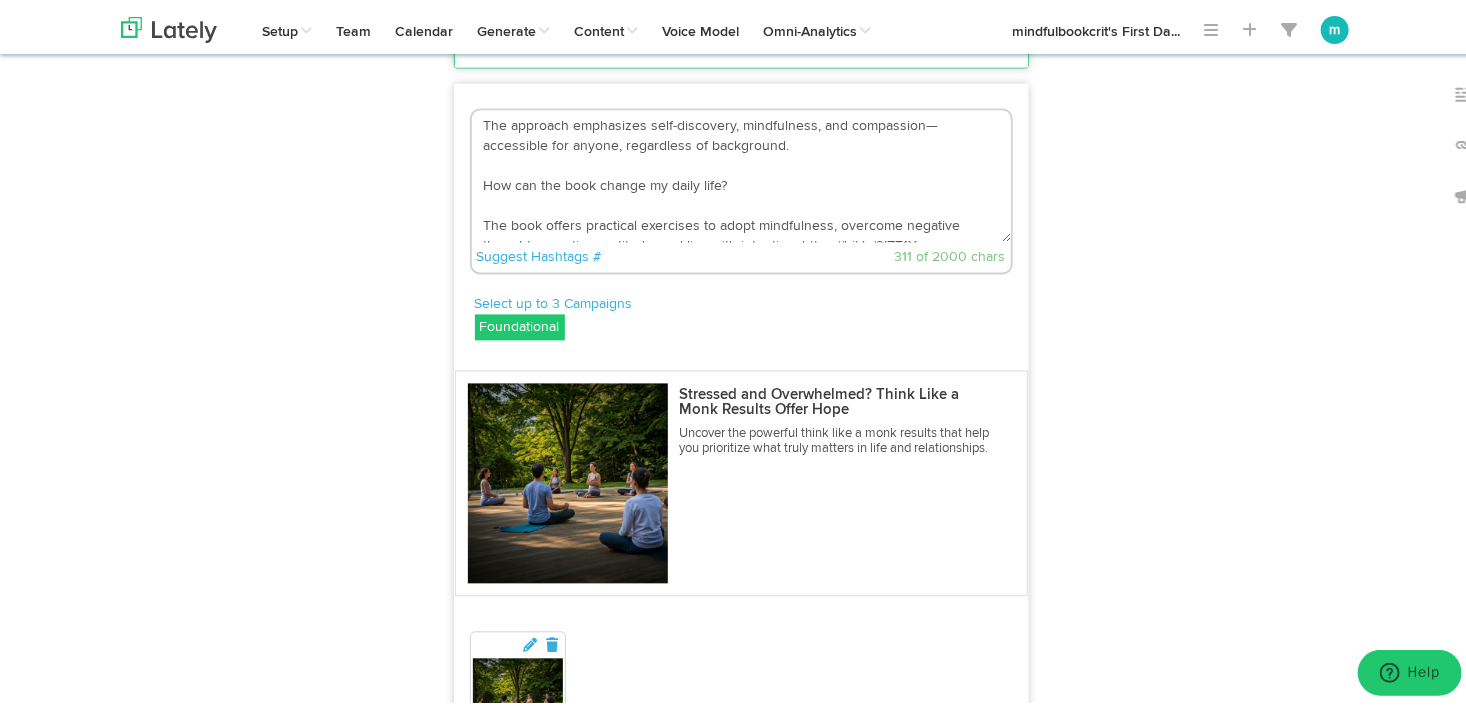click on "The approach emphasizes self-discovery, mindfulness, and compassion—accessible for anyone, regardless of background.
How can the book change my daily life?
The book offers practical exercises to adopt mindfulness, overcome negative thoughts, practice gratitude, and live with intention. https://bit.ly/3IZT1Xe" at bounding box center (741, 172) 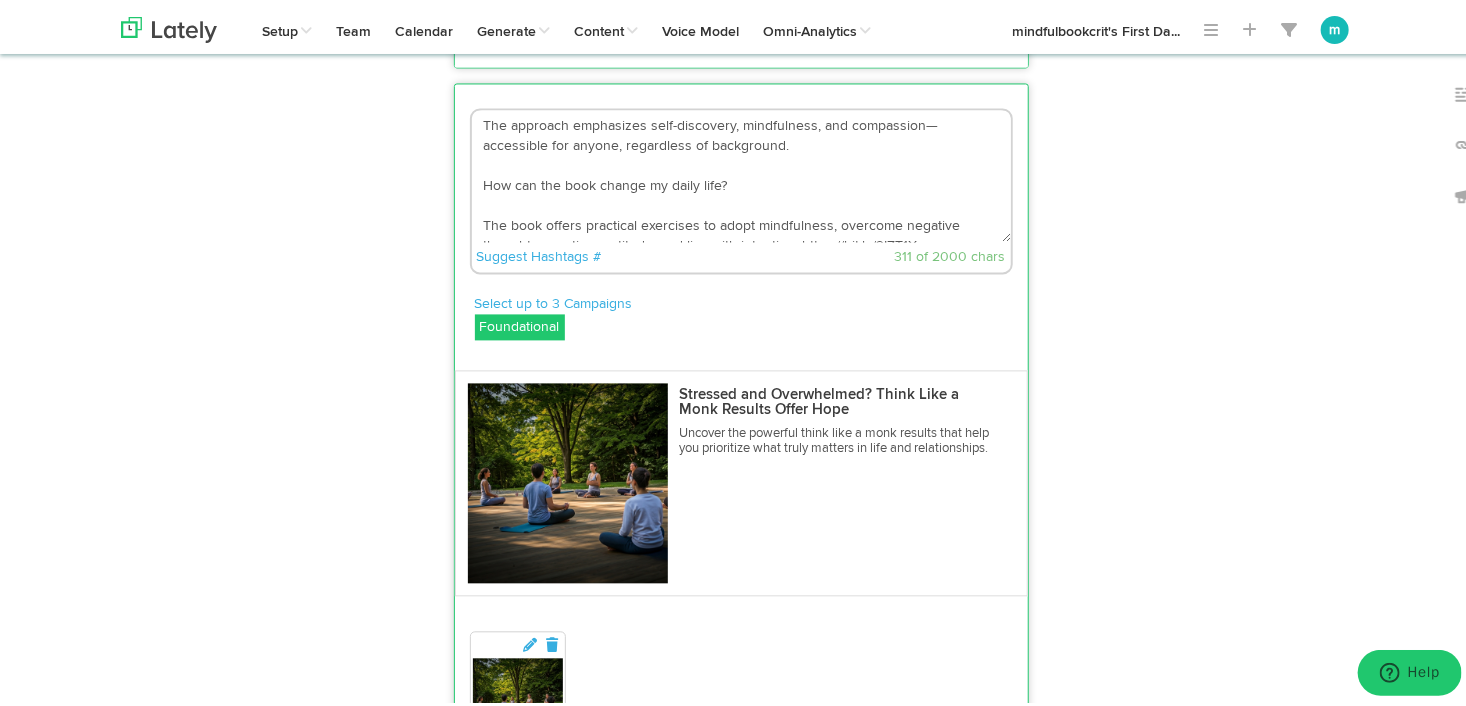 scroll, scrollTop: 20, scrollLeft: 0, axis: vertical 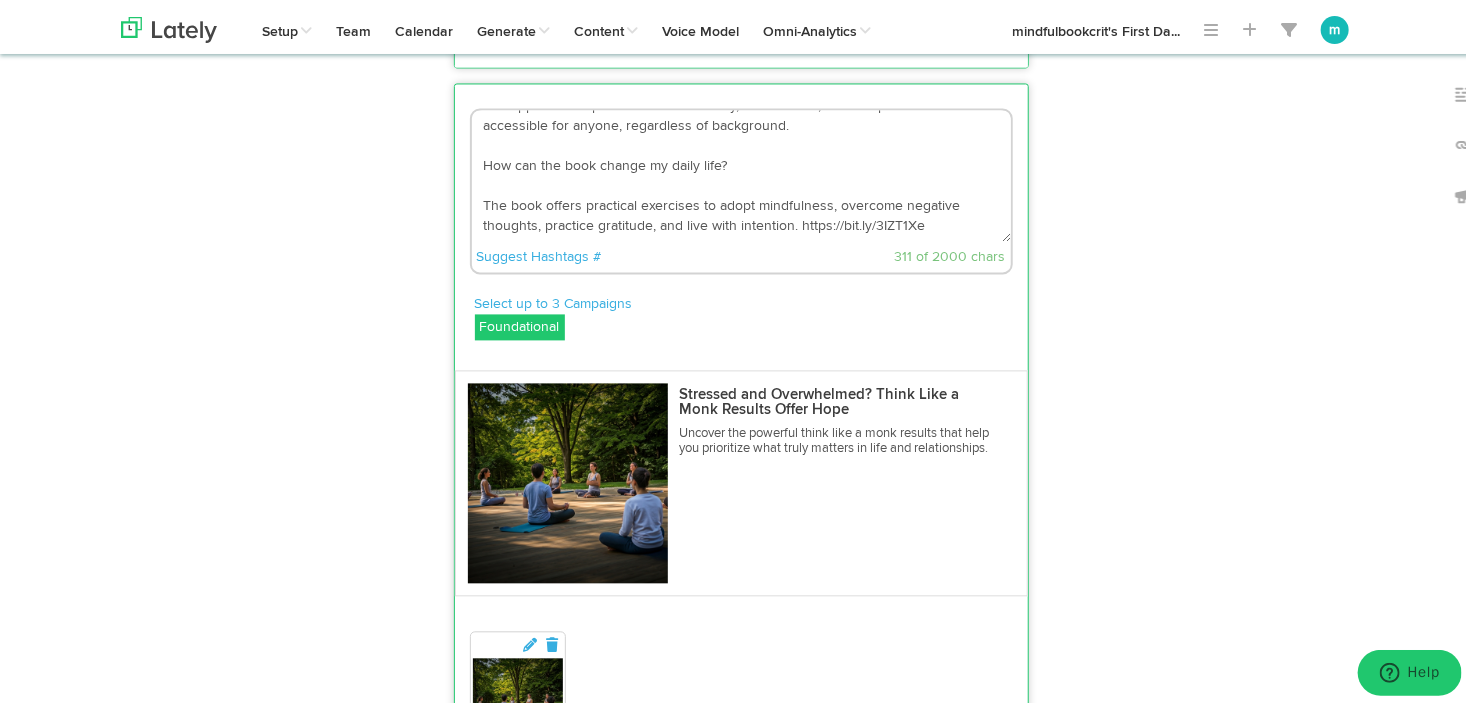 drag, startPoint x: 472, startPoint y: 161, endPoint x: 981, endPoint y: 429, distance: 575.2434 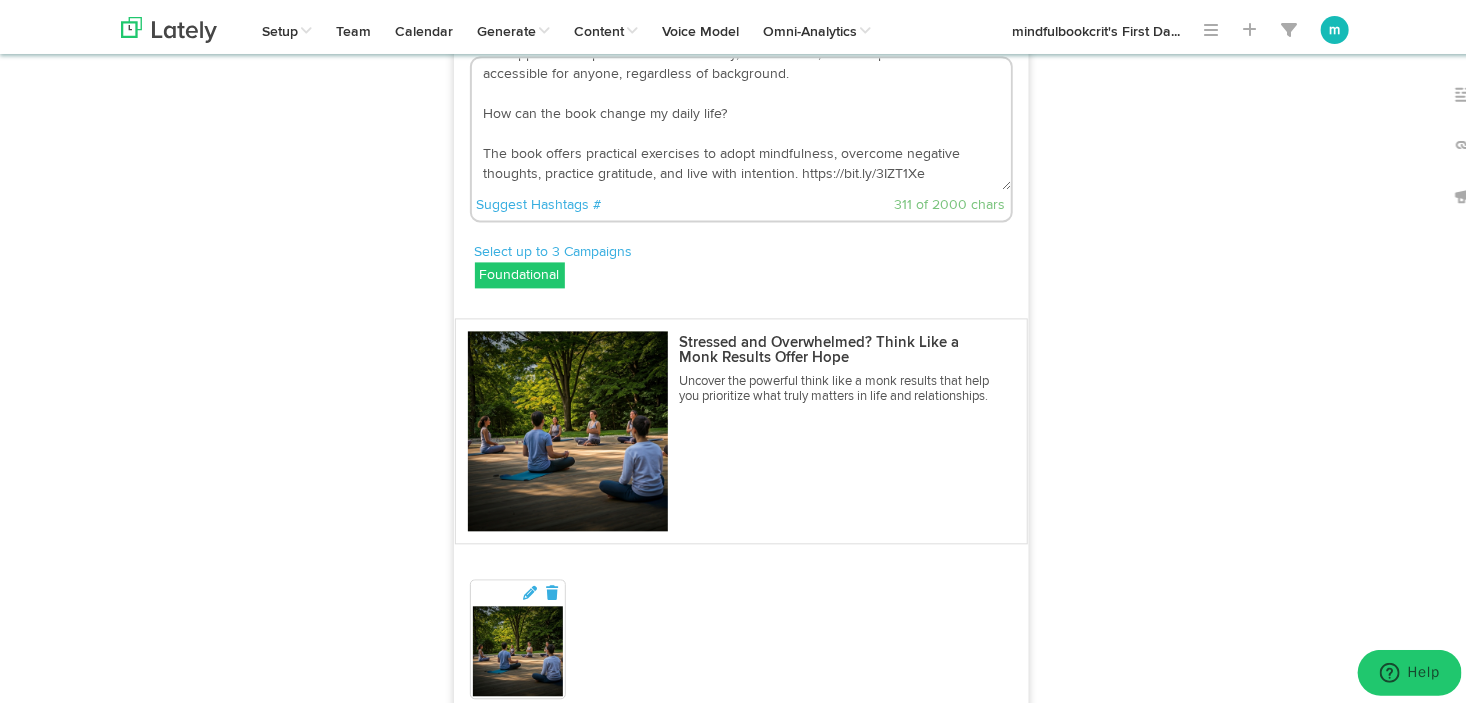 scroll, scrollTop: 5640, scrollLeft: 0, axis: vertical 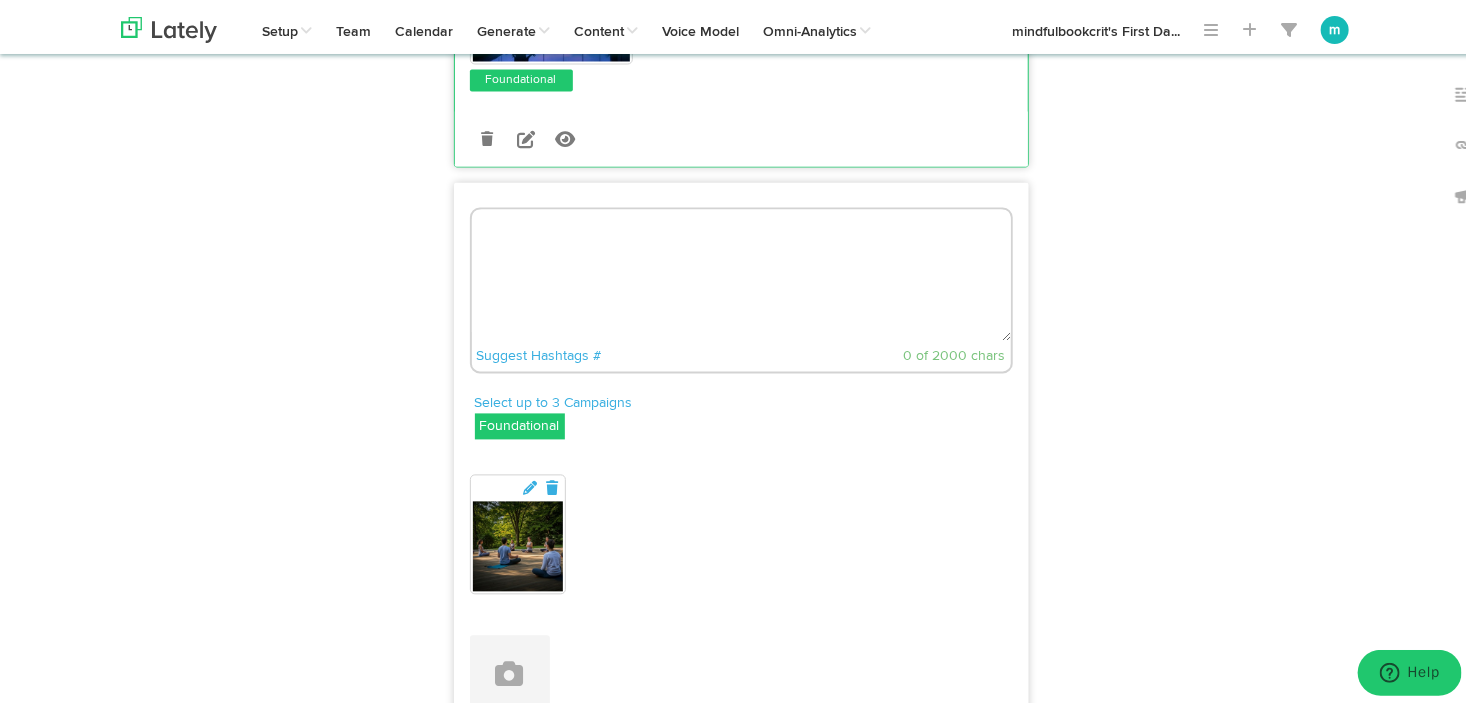 click at bounding box center (741, 272) 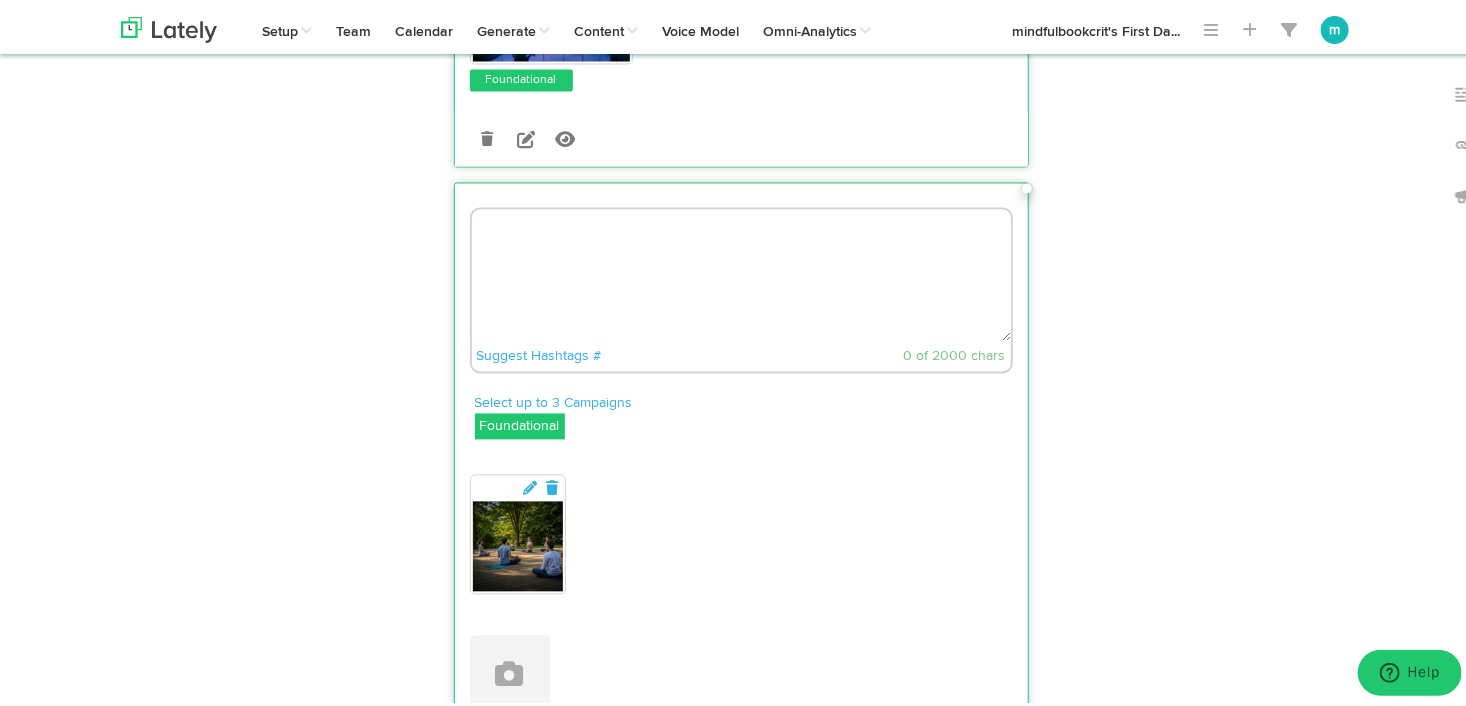 paste on "🌟 Mindfulness isn’t reserved for monks—it’s for everyone.
No matter your background, you can build a life rooted in peace, clarity, and purpose.
📚 So how can this book change your daily life?
It’s packed with practical, doable exercises to help you:
🧠 Overcome negative thoughts
🙏 Practice gratitude
💭 Live with intention
🌱 Embrace mindfulness as a daily habit
This approach is all about self-discovery, compassion, and presence—and it’s more accessible than you think.
✨ Start your transformation today: [URL]
#SelfDiscovery #LiveWithIntention #DailyMindfulness #CompassionateLiving #ThinkLikeAMonk" 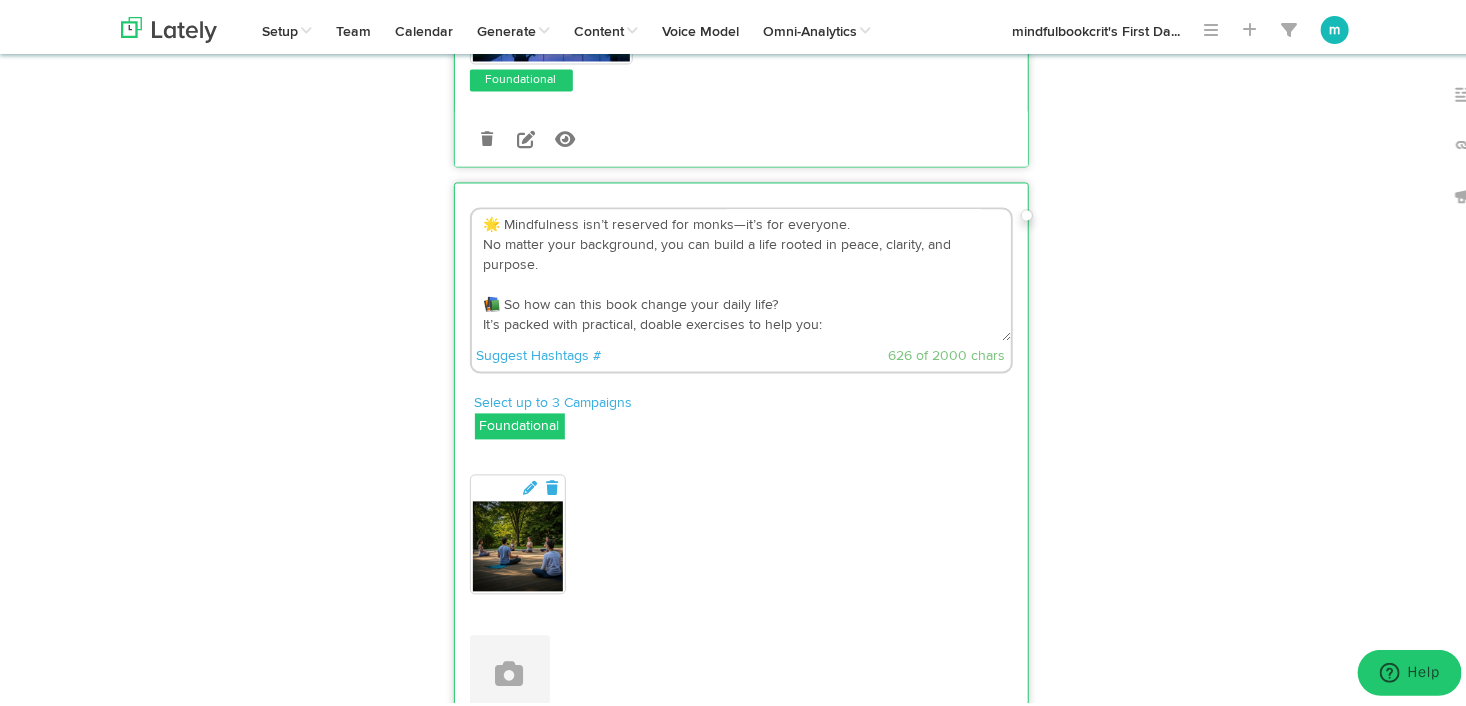 scroll, scrollTop: 232, scrollLeft: 0, axis: vertical 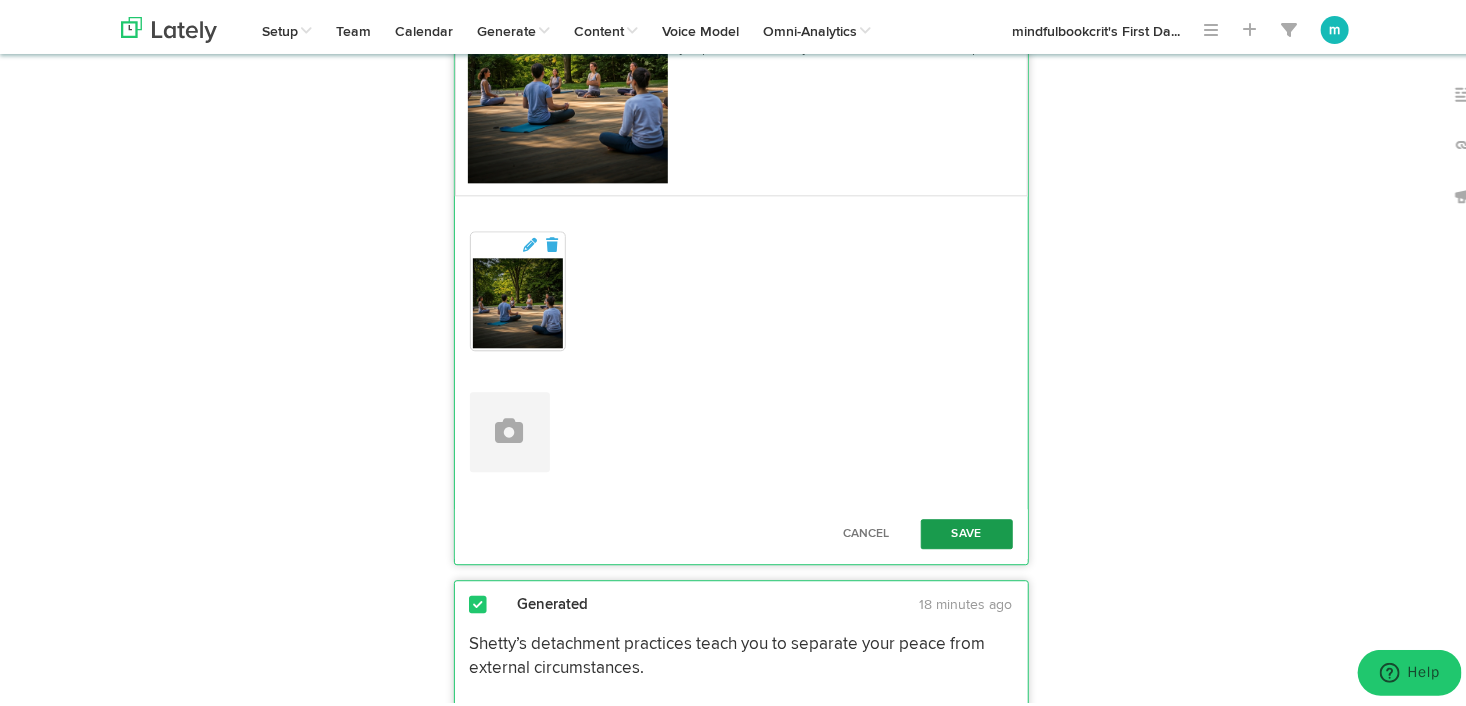 type on "🌟 Mindfulness isn’t reserved for monks—it’s for everyone.
No matter your background, you can build a life rooted in peace, clarity, and purpose.
📚 So how can this book change your daily life?
It’s packed with practical, doable exercises to help you:
🧠 Overcome negative thoughts
🙏 Practice gratitude
💭 Live with intention
🌱 Embrace mindfulness as a daily habit
This approach is all about self-discovery, compassion, and presence—and it’s more accessible than you think.
✨ Start your transformation today: [URL]
#SelfDiscovery #LiveWithIntention #DailyMindfulness #CompassionateLiving #ThinkLikeAMonk" 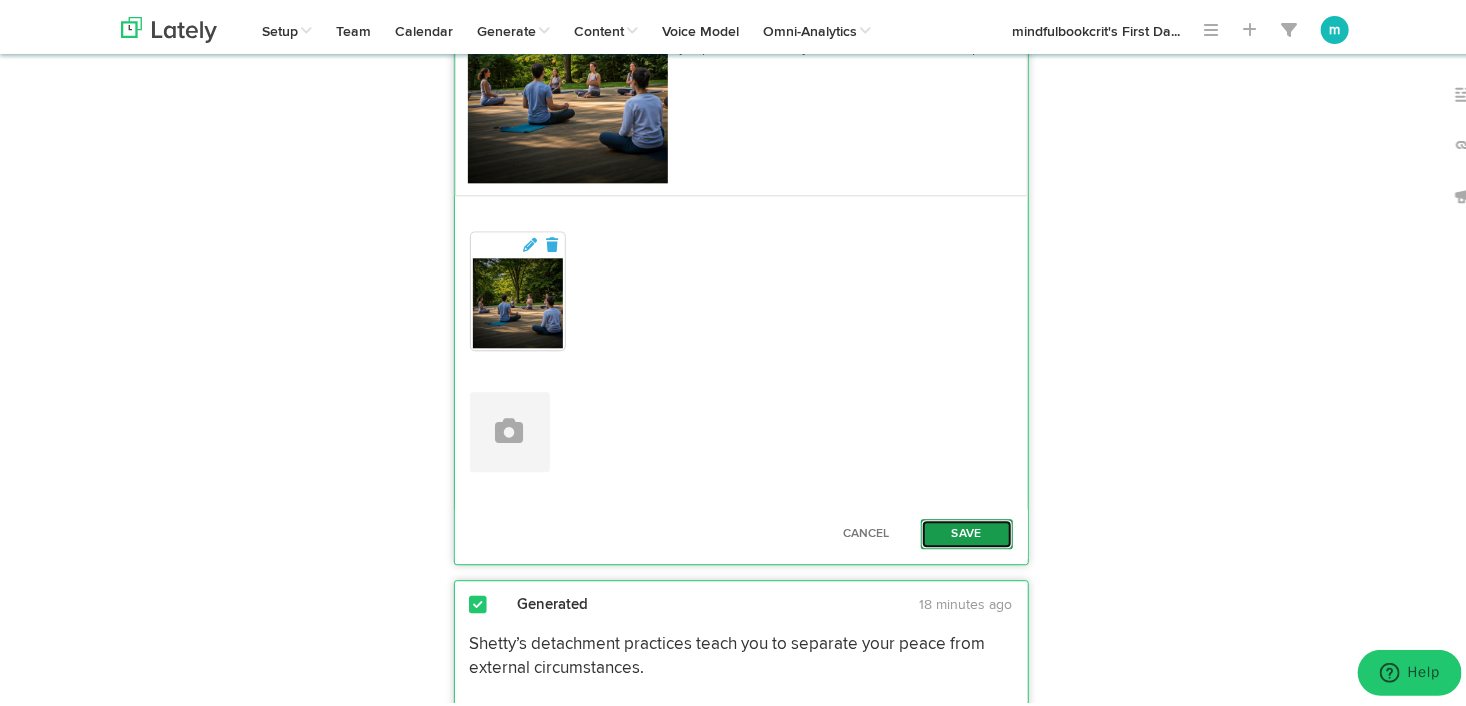click on "Save" at bounding box center [967, 530] 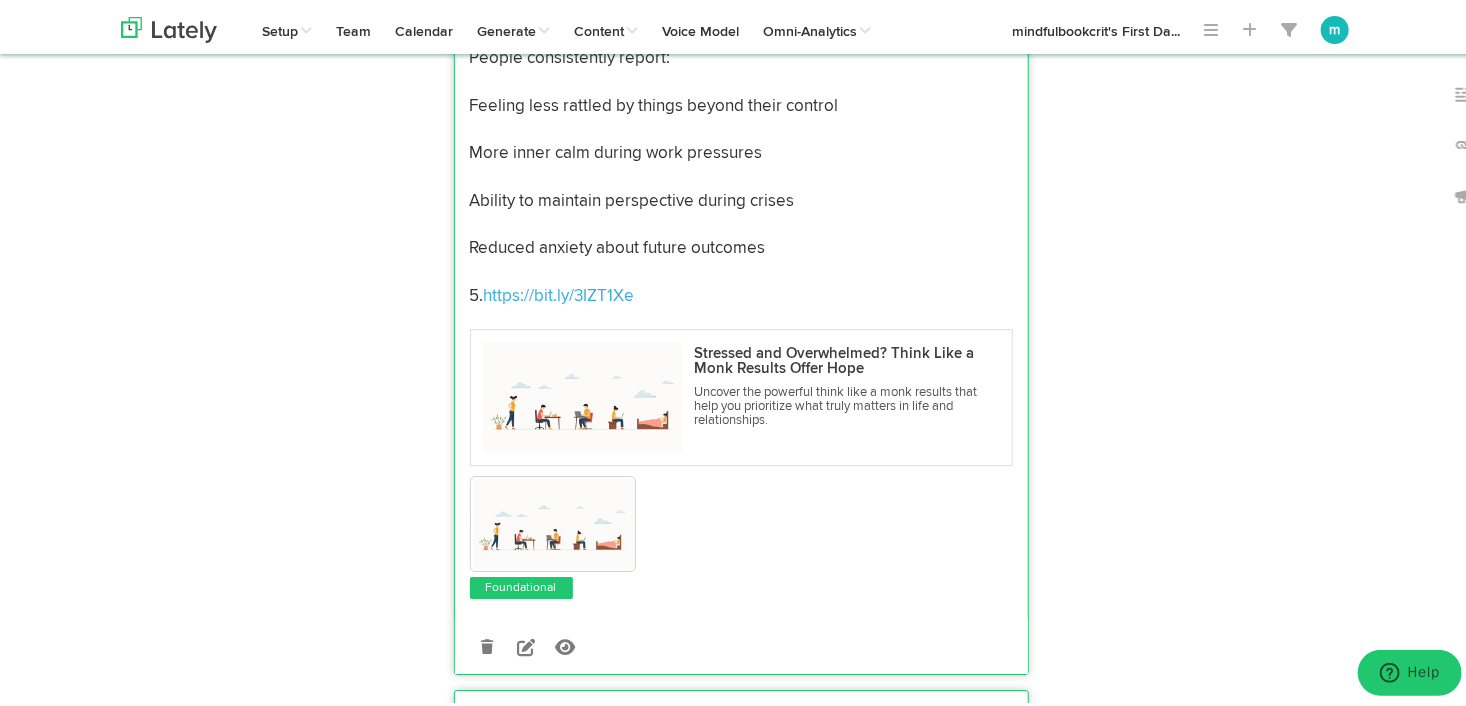scroll, scrollTop: 6740, scrollLeft: 0, axis: vertical 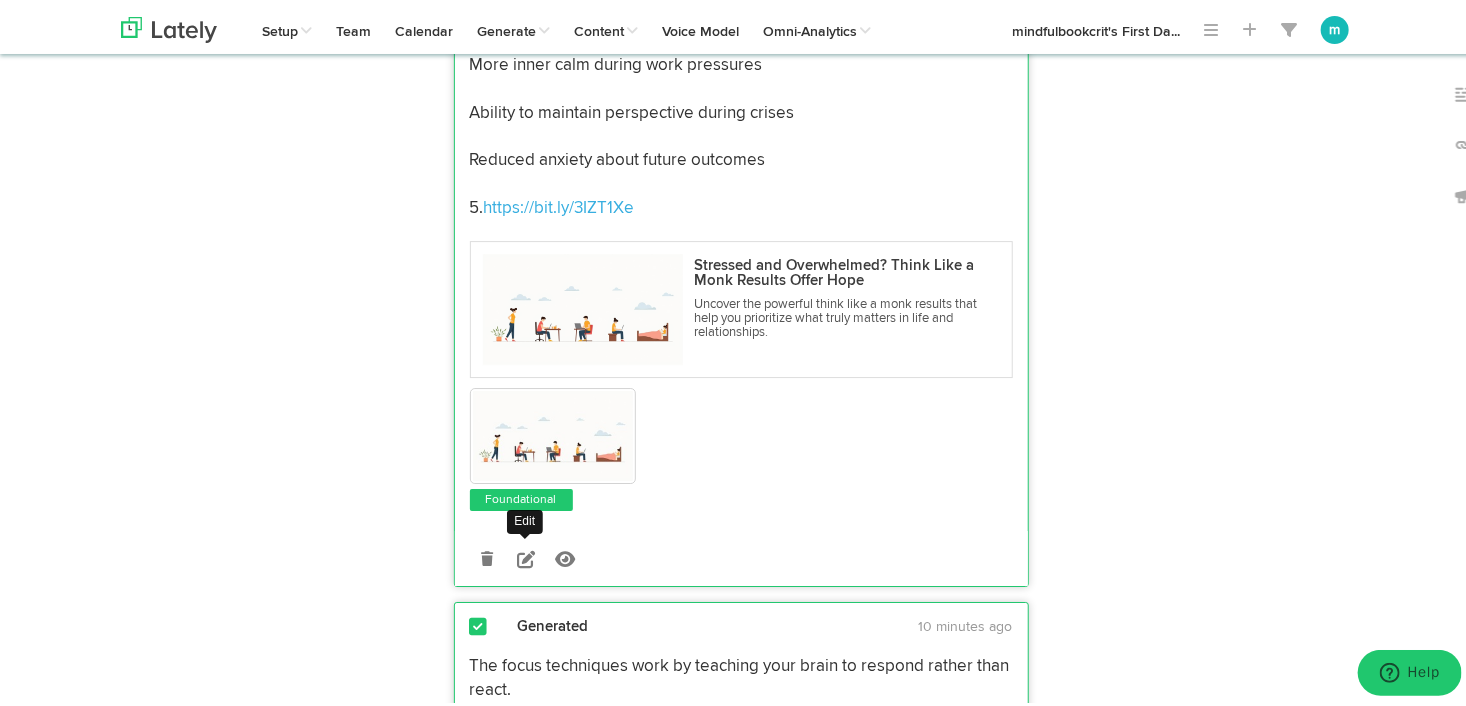 click at bounding box center [526, 555] 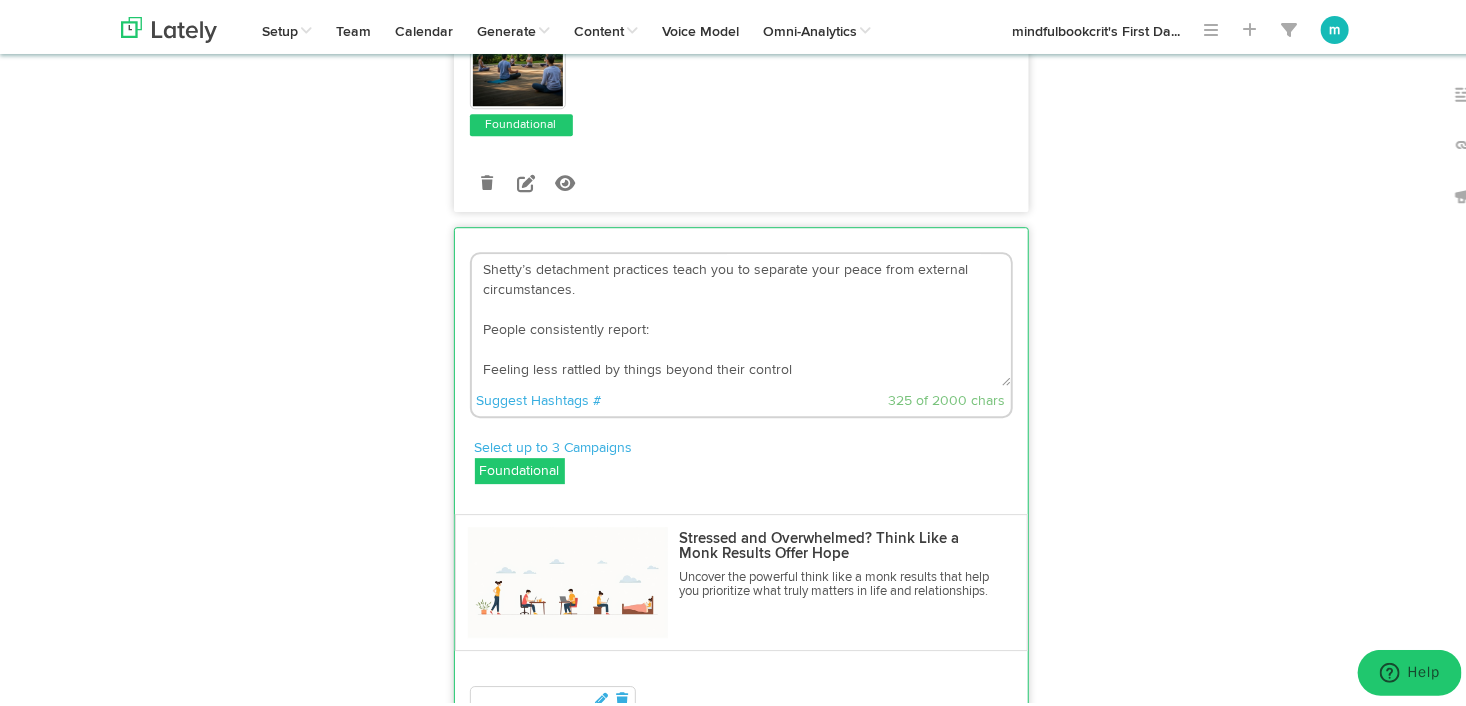 scroll, scrollTop: 6240, scrollLeft: 0, axis: vertical 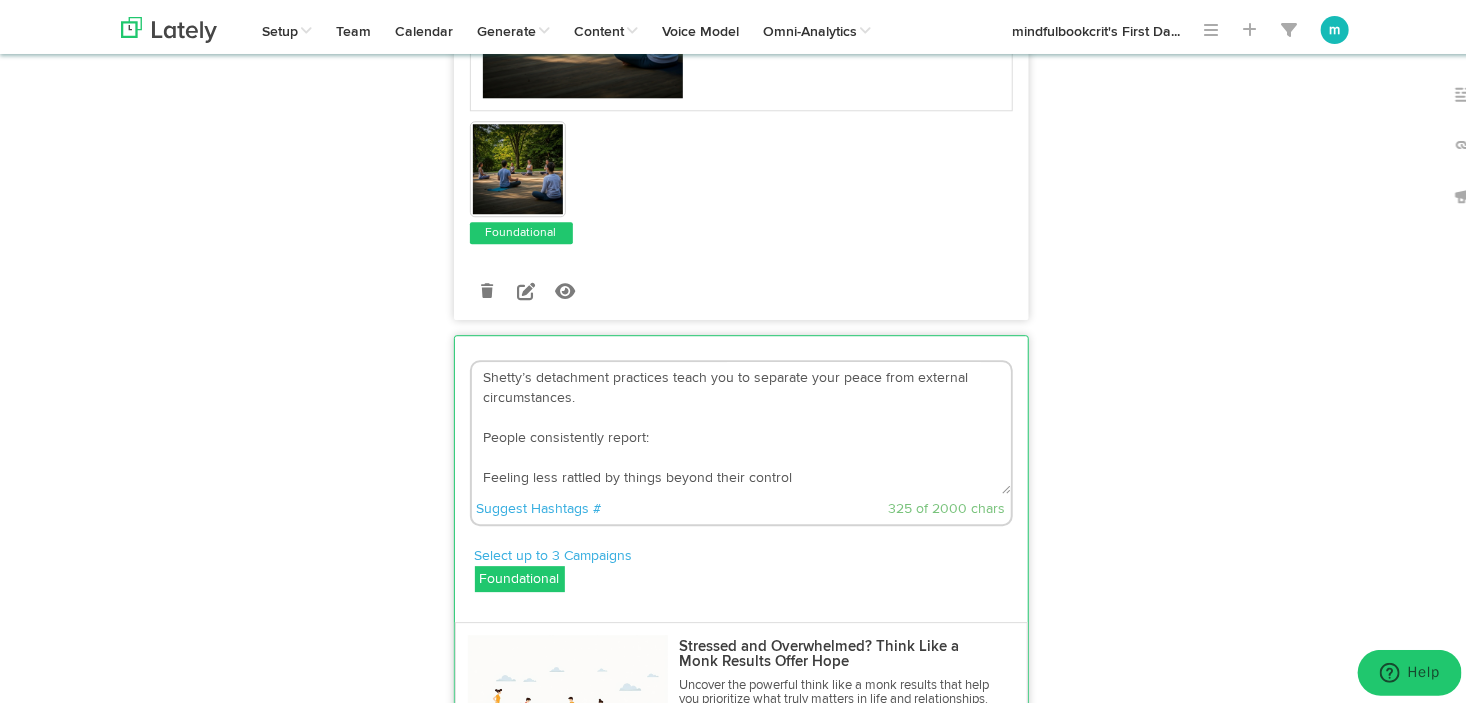 click on "Shetty’s detachment practices teach you to separate your peace from external circumstances.
People consistently report:
Feeling less rattled by things beyond their control
More inner calm during work pressures
Ability to maintain perspective during crises
Reduced anxiety about future outcomes
5. https://bit.ly/3IZT1Xe" at bounding box center [741, 424] 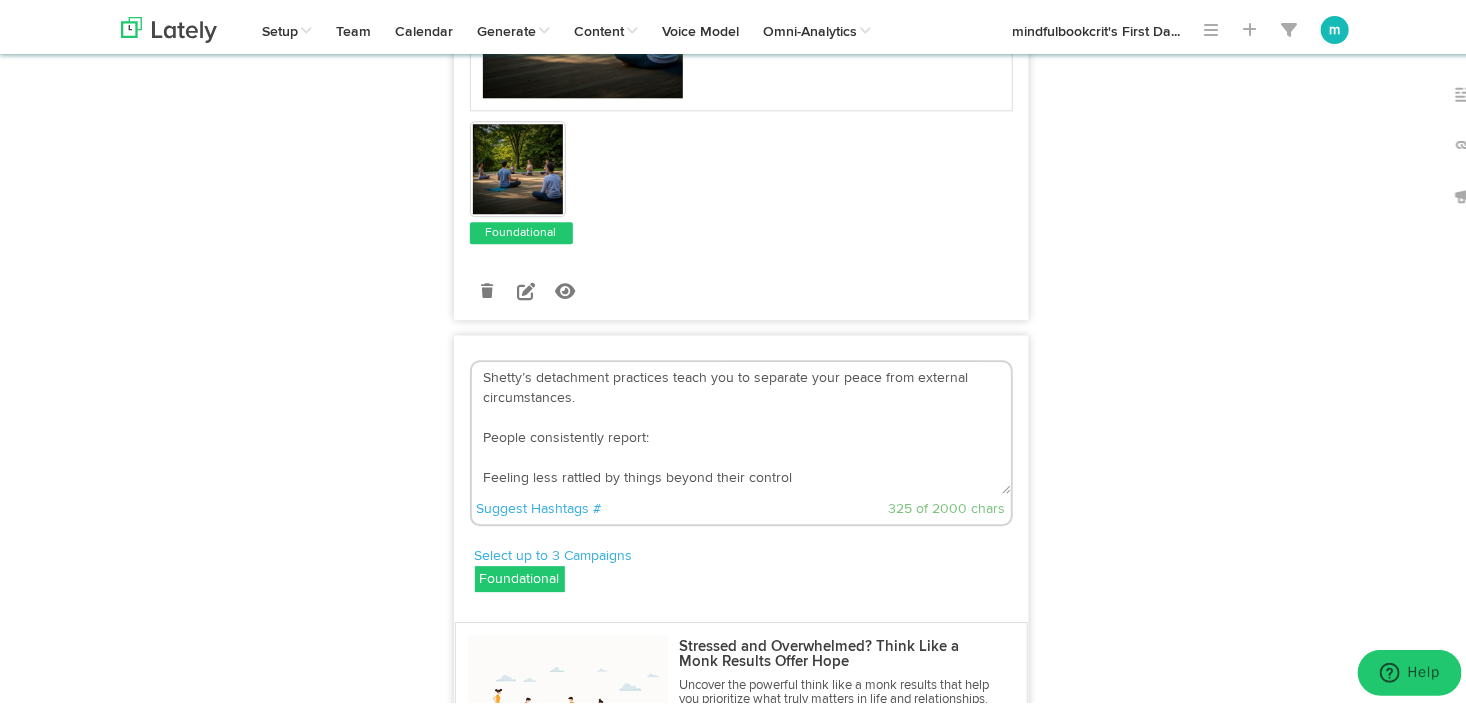 scroll, scrollTop: 160, scrollLeft: 0, axis: vertical 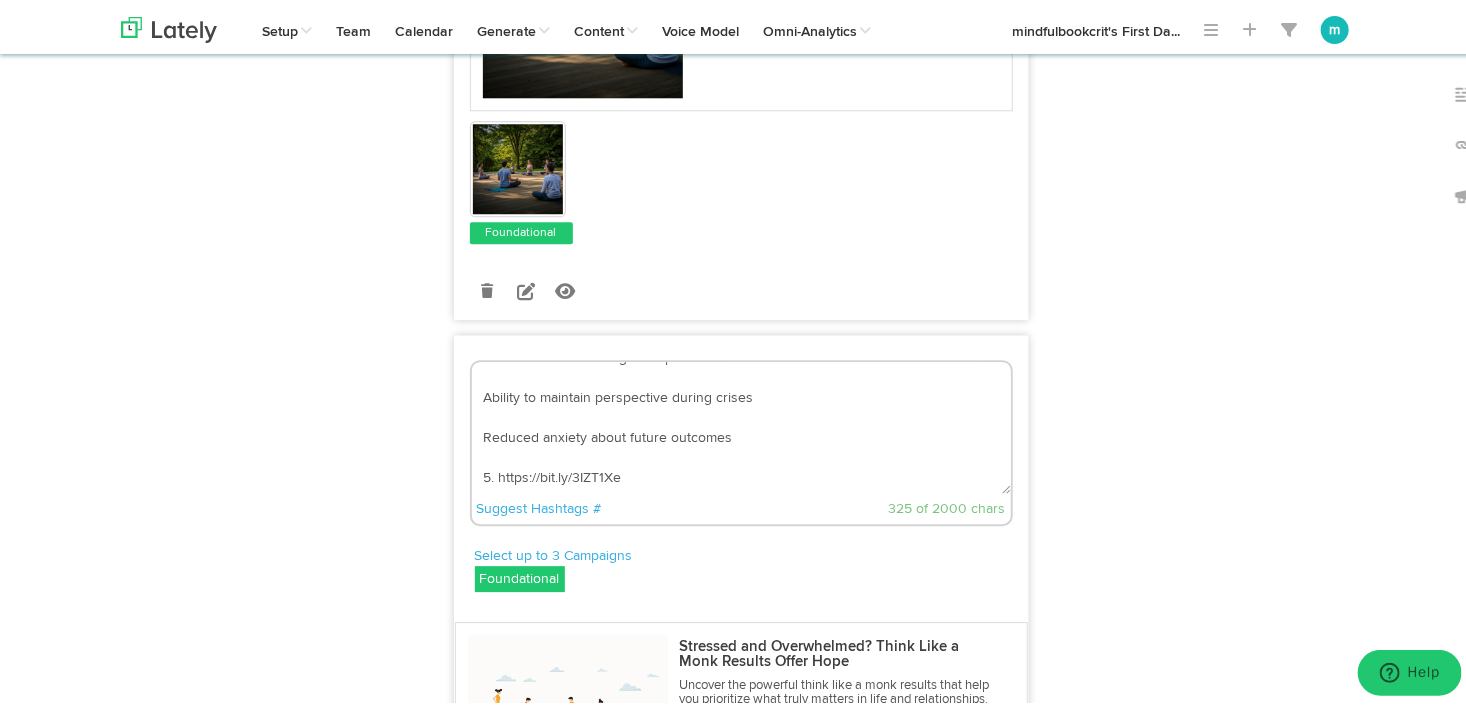 drag, startPoint x: 471, startPoint y: 416, endPoint x: 814, endPoint y: 649, distance: 414.65408 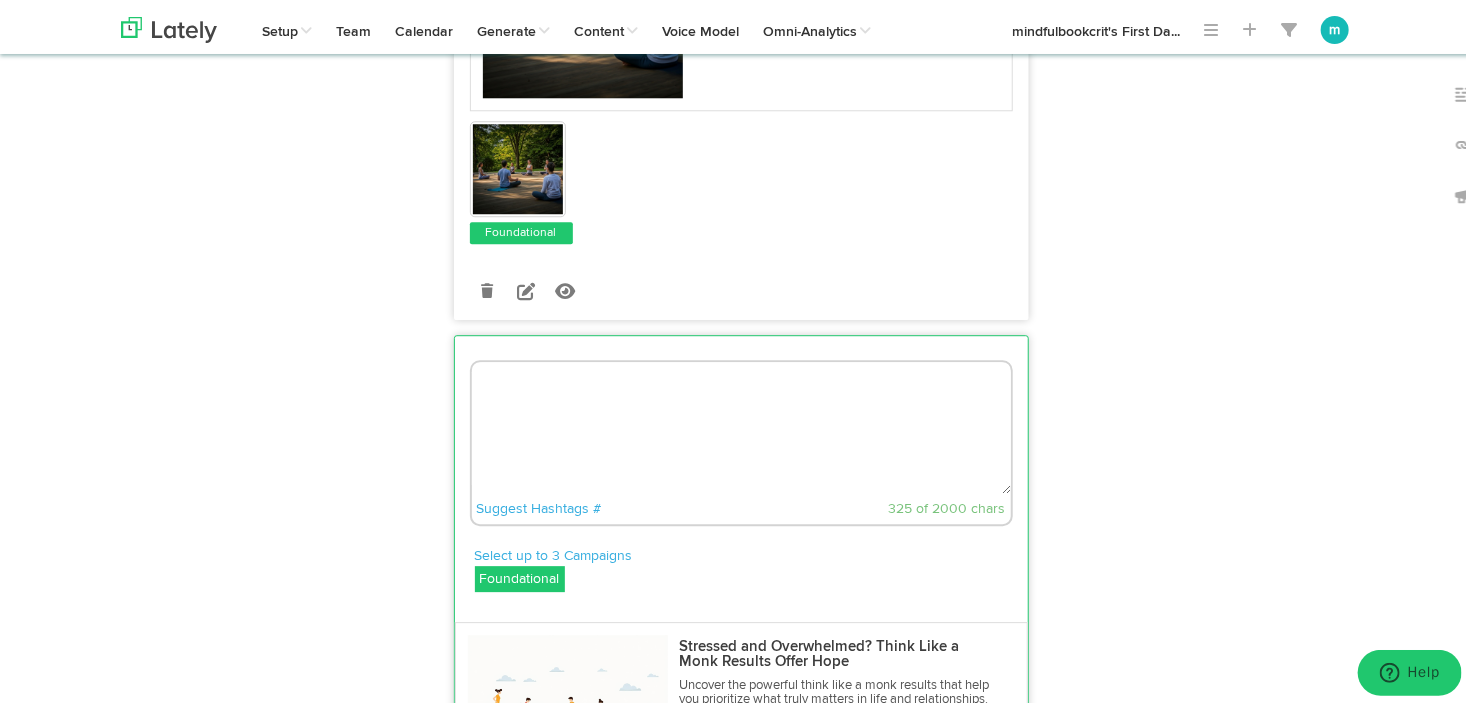 scroll, scrollTop: 0, scrollLeft: 0, axis: both 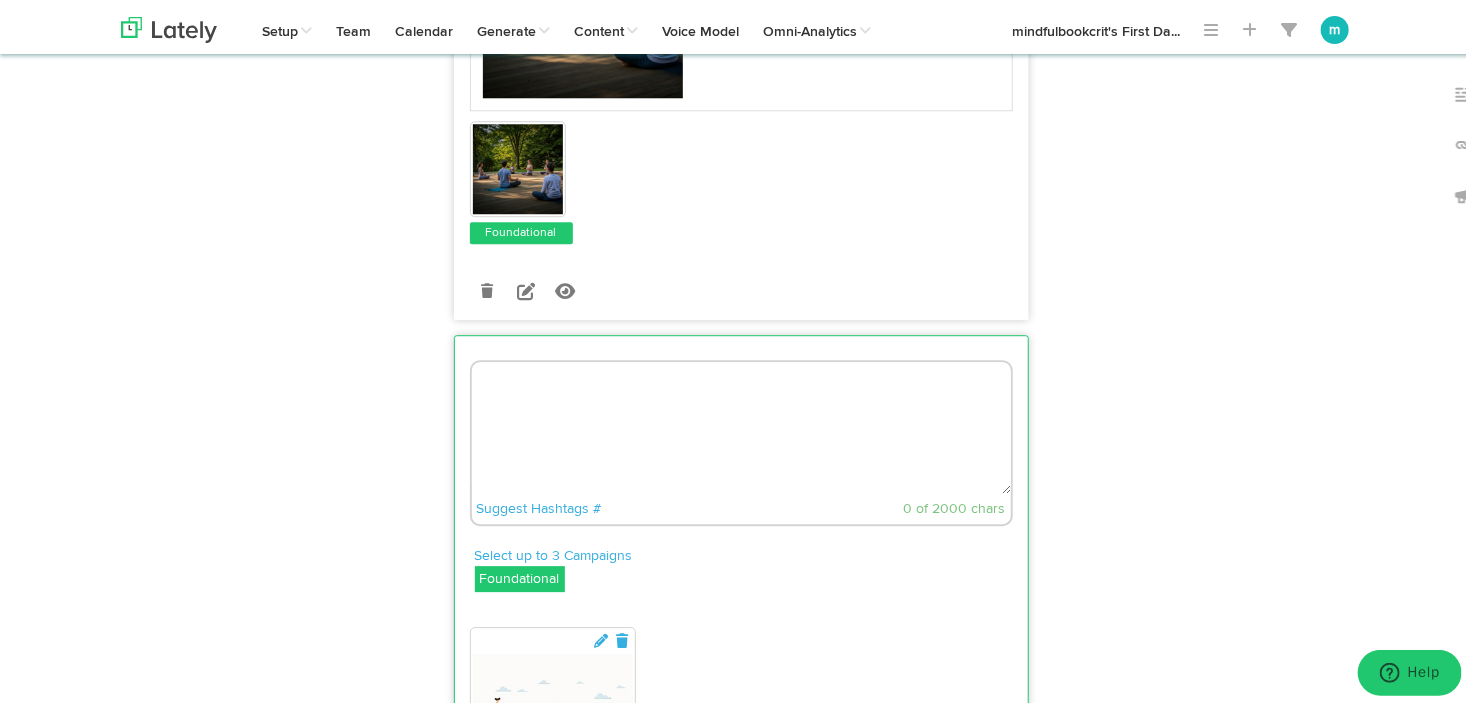 paste on "🧘‍♂️ What if your peace didn’t depend on your circumstances?
That’s the power of detachment—and Jay Shetty shows you how to practice it every day.
His techniques help you unhook your inner calm from the chaos around you.
💬 What people are saying after applying these practices:
🔹 Less reactive to things beyond their control
🔹 More centered during work stress
🔹 Clearer perspective in times of crisis
🔹 Less anxiety about the future
🌿 You can feel grounded—even when life isn’t.
👉 Discover how: https://bit.ly/3IZT1Xe
#InnerPeace #LetGoOfControl #MindfulDetachment #JayShettyWisdom #CalmInTheChaos" 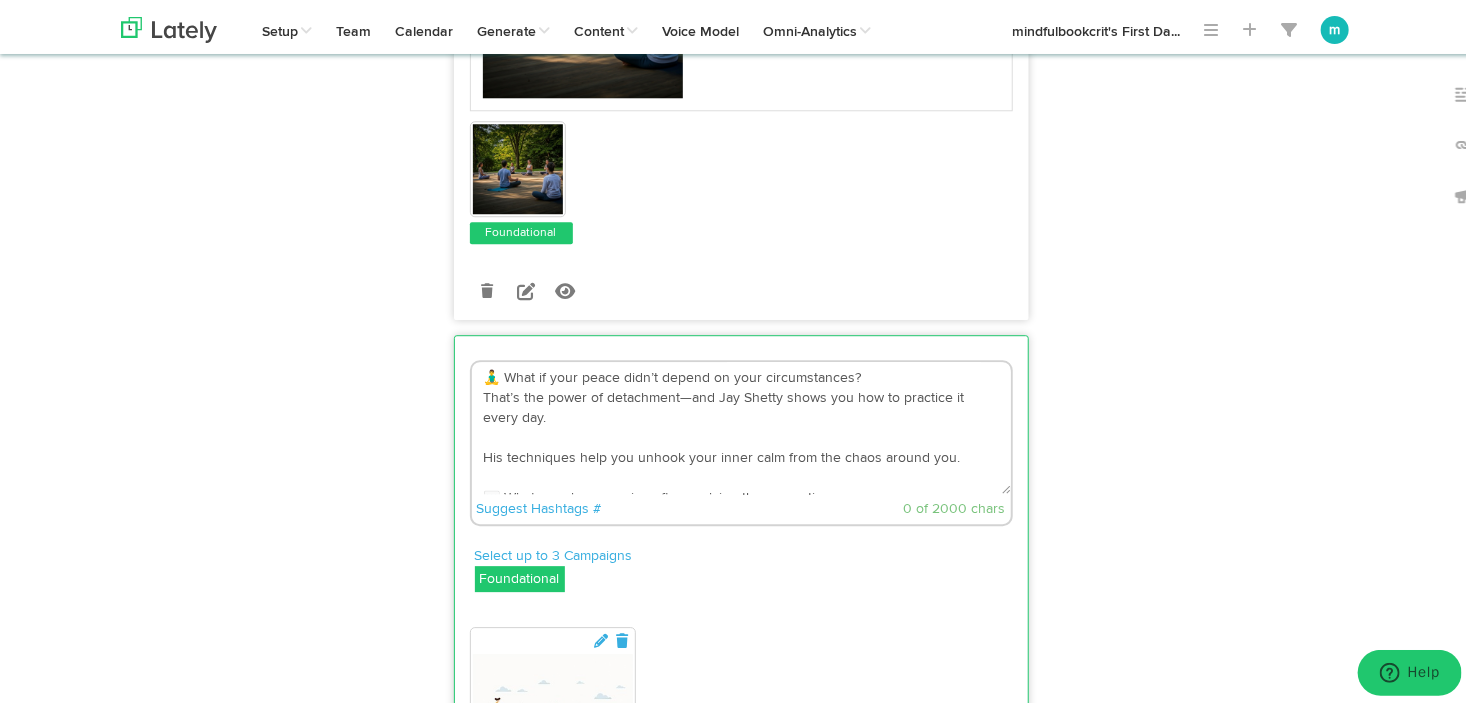 scroll, scrollTop: 232, scrollLeft: 0, axis: vertical 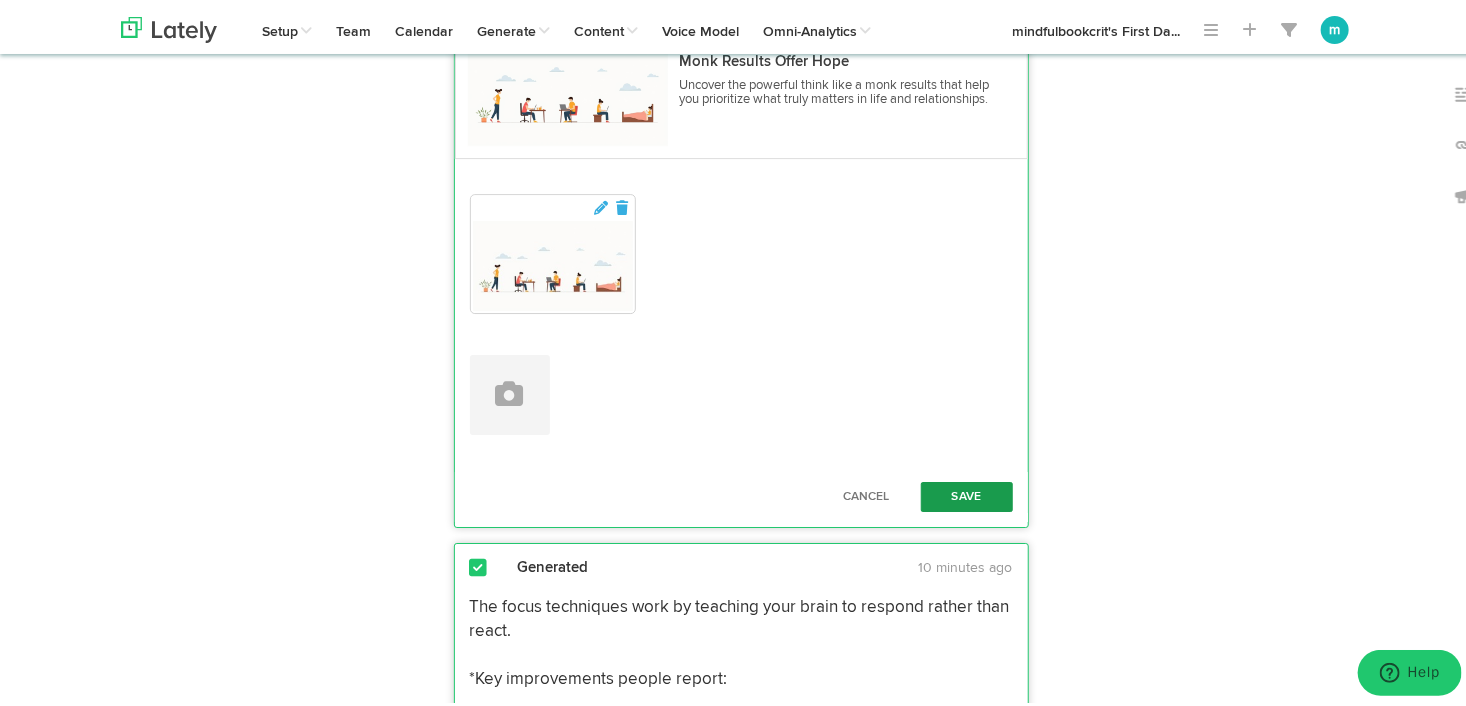 type on "🧘‍♂️ What if your peace didn’t depend on your circumstances?
That’s the power of detachment—and Jay Shetty shows you how to practice it every day.
His techniques help you unhook your inner calm from the chaos around you.
💬 What people are saying after applying these practices:
🔹 Less reactive to things beyond their control
🔹 More centered during work stress
🔹 Clearer perspective in times of crisis
🔹 Less anxiety about the future
🌿 You can feel grounded—even when life isn’t.
👉 Discover how: https://bit.ly/3IZT1Xe
#InnerPeace #LetGoOfControl #MindfulDetachment #JayShettyWisdom #CalmInTheChaos" 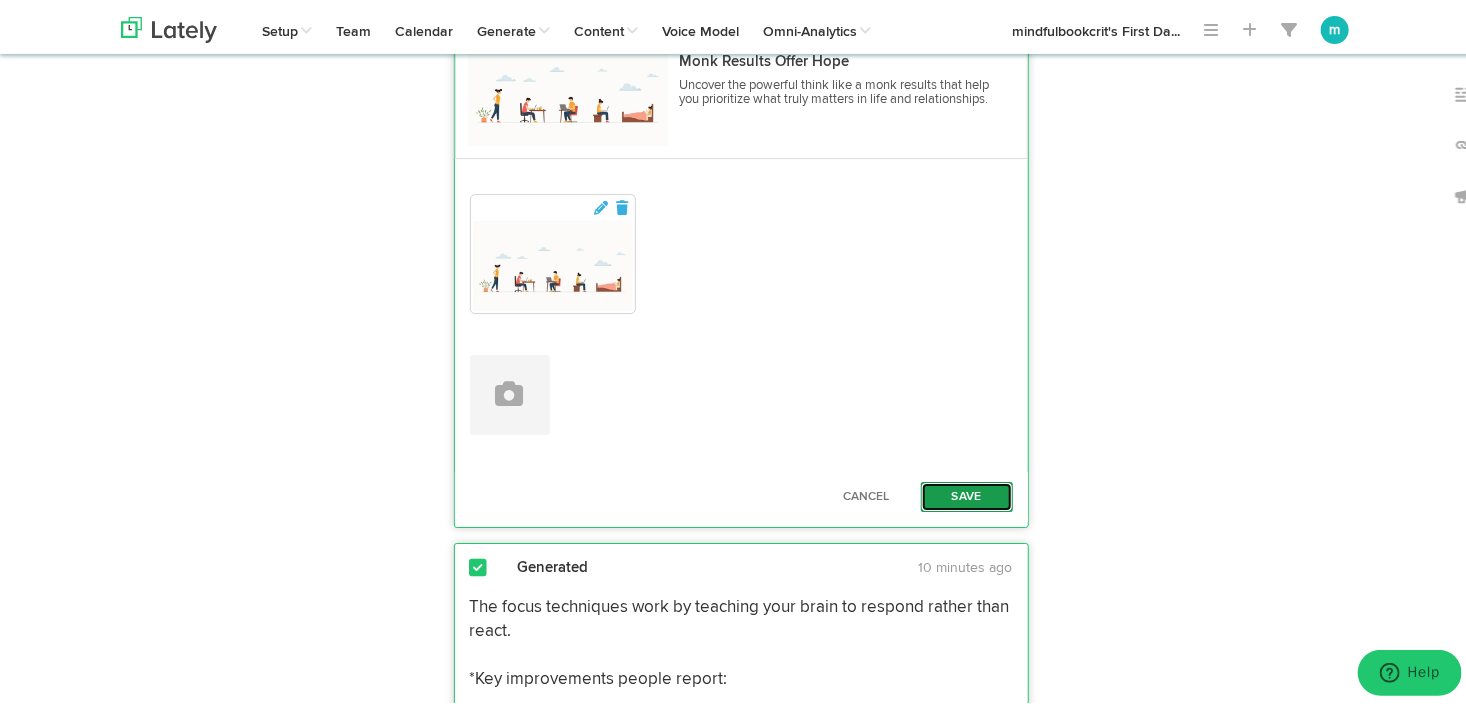 click on "Save" at bounding box center (967, 493) 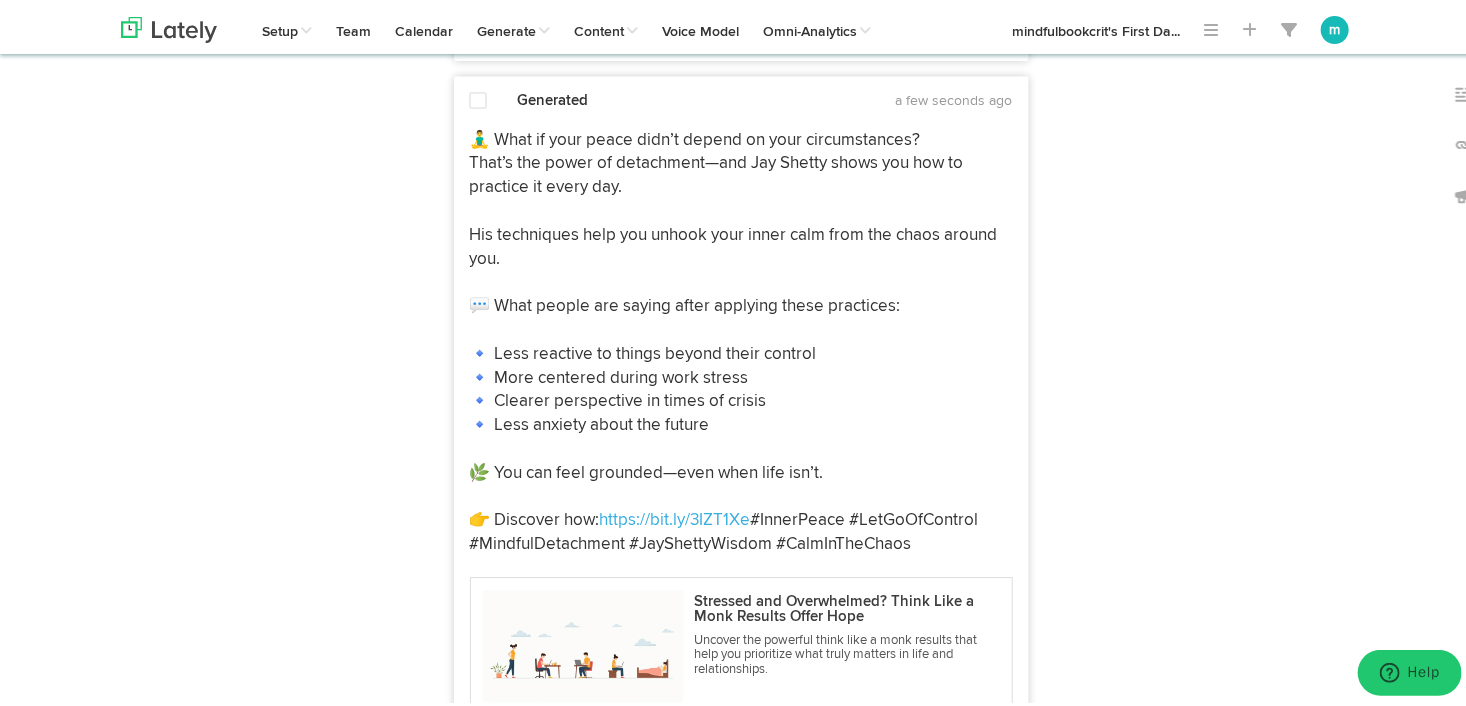 scroll, scrollTop: 6340, scrollLeft: 0, axis: vertical 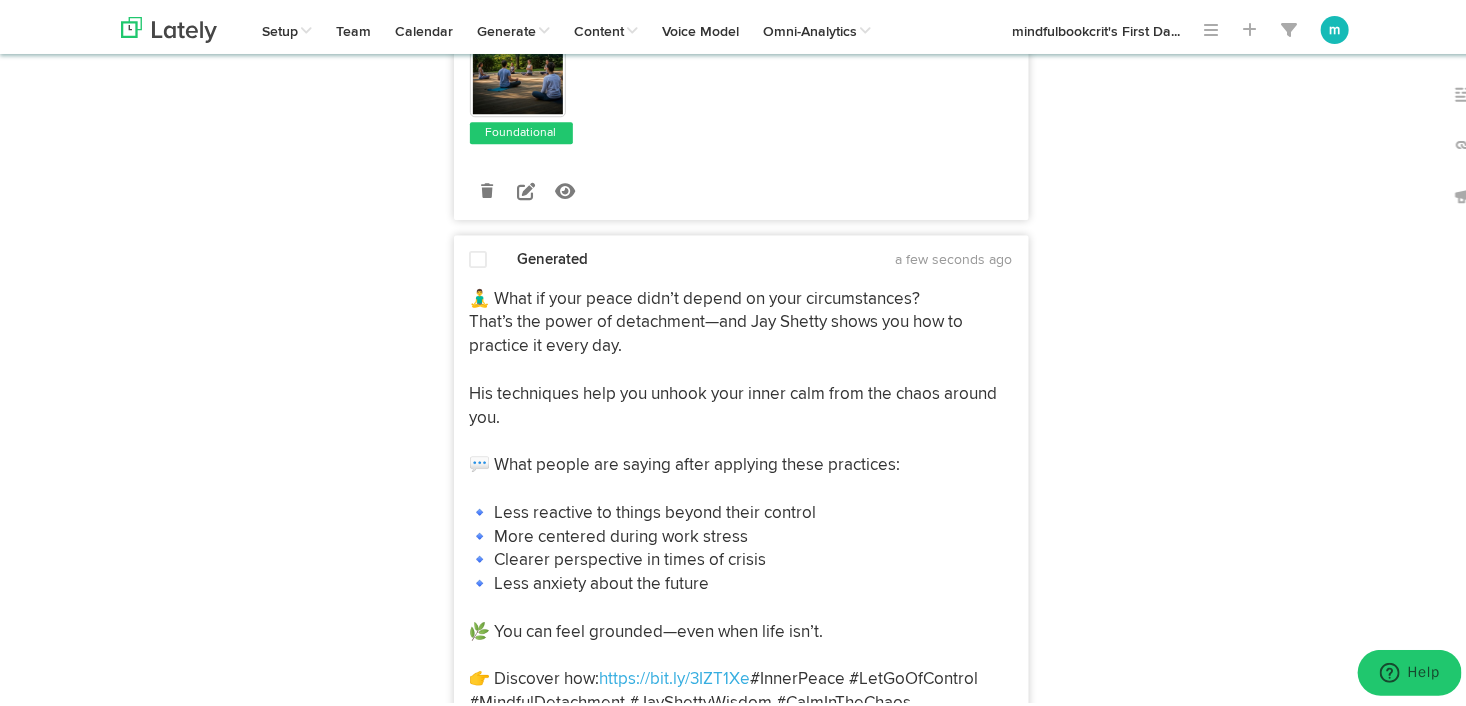 click at bounding box center [479, 256] 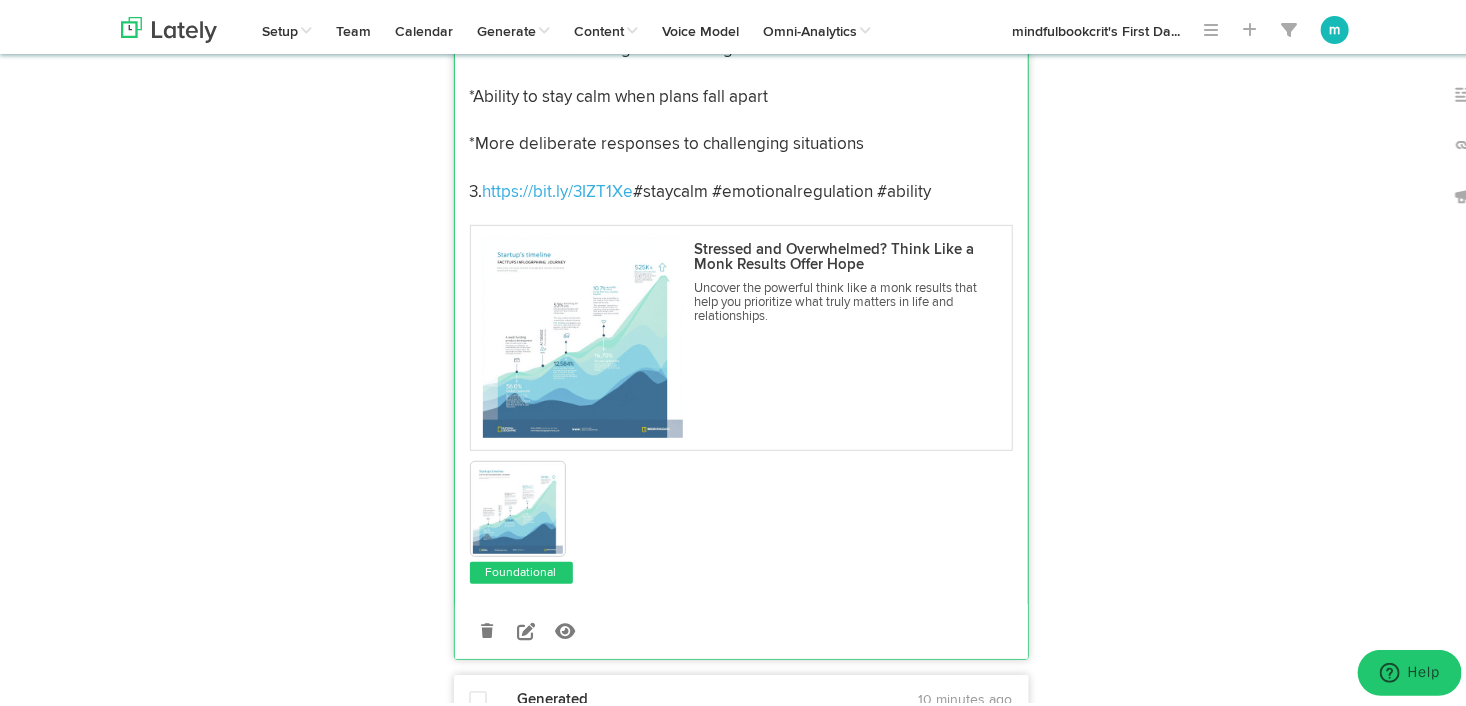 scroll, scrollTop: 7740, scrollLeft: 0, axis: vertical 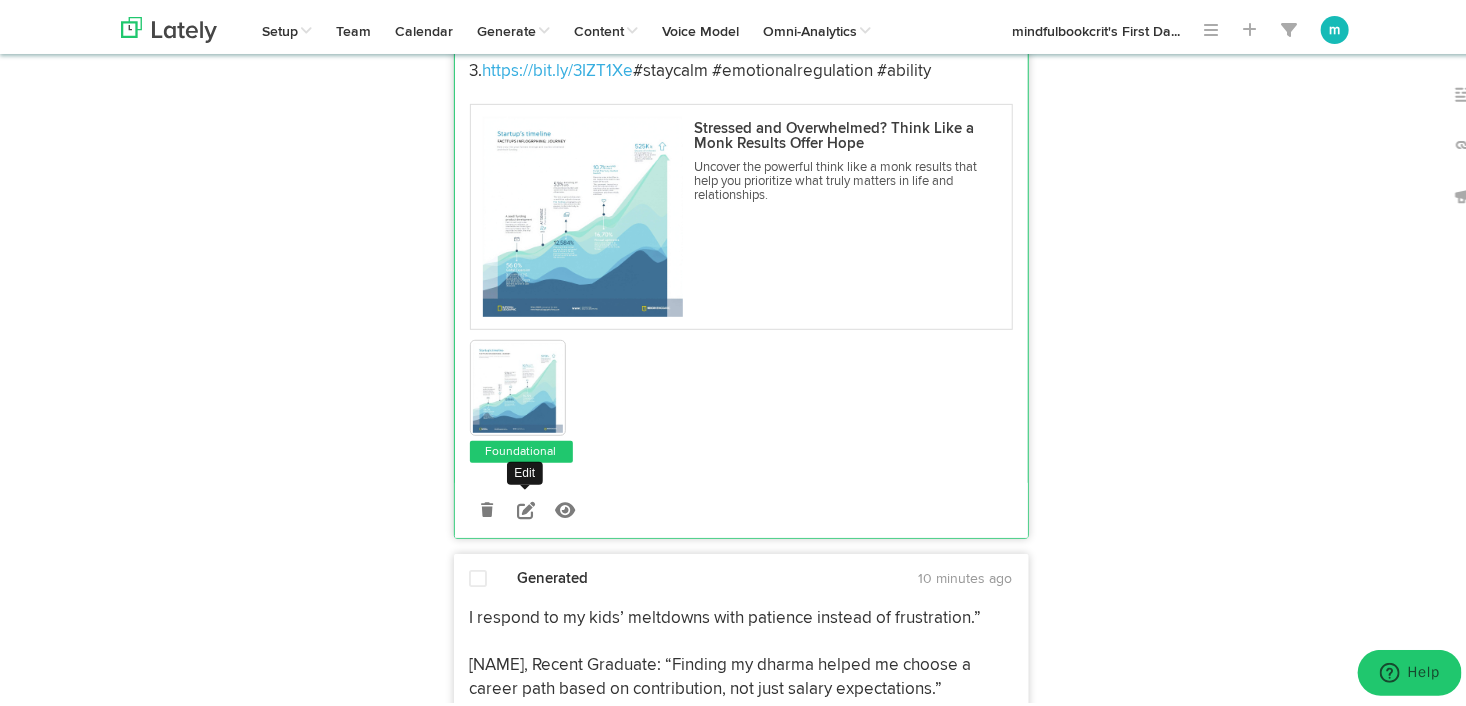 click at bounding box center [526, 506] 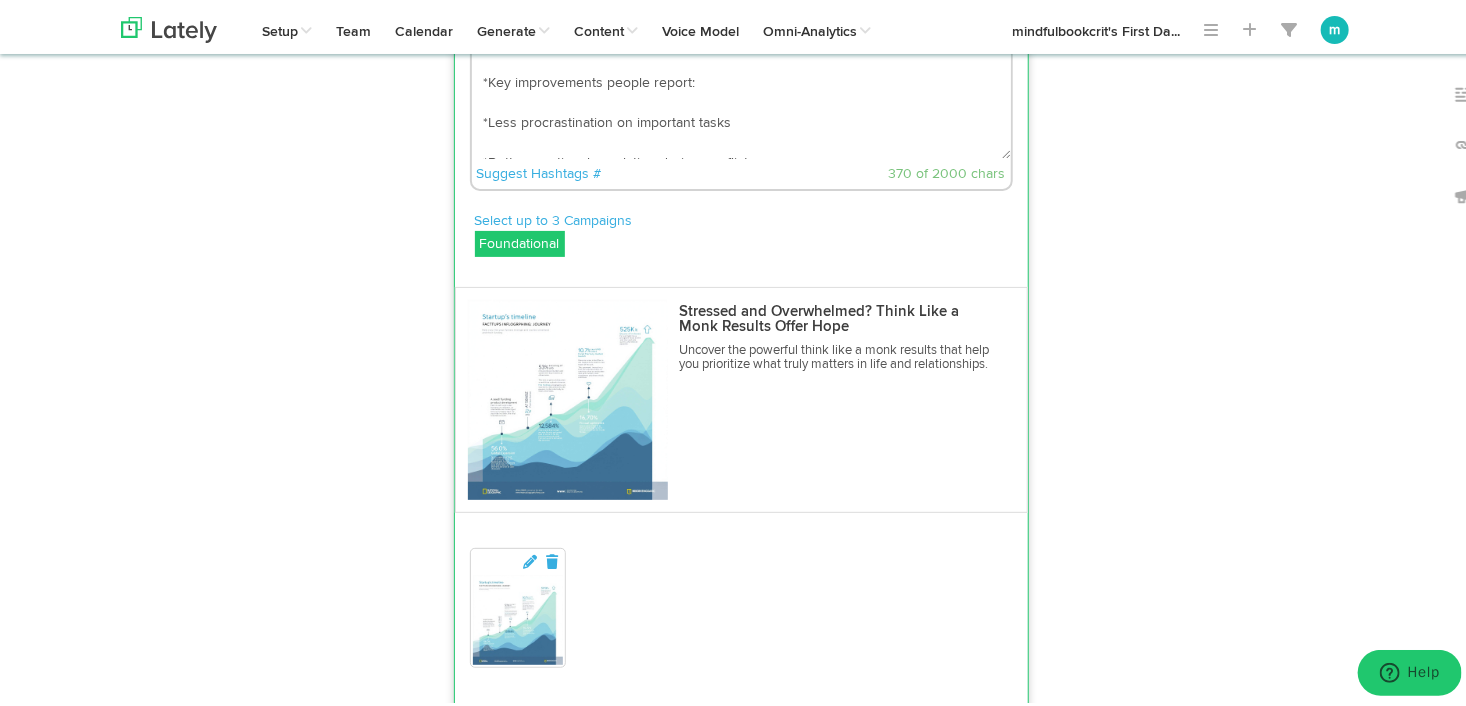 scroll, scrollTop: 7140, scrollLeft: 0, axis: vertical 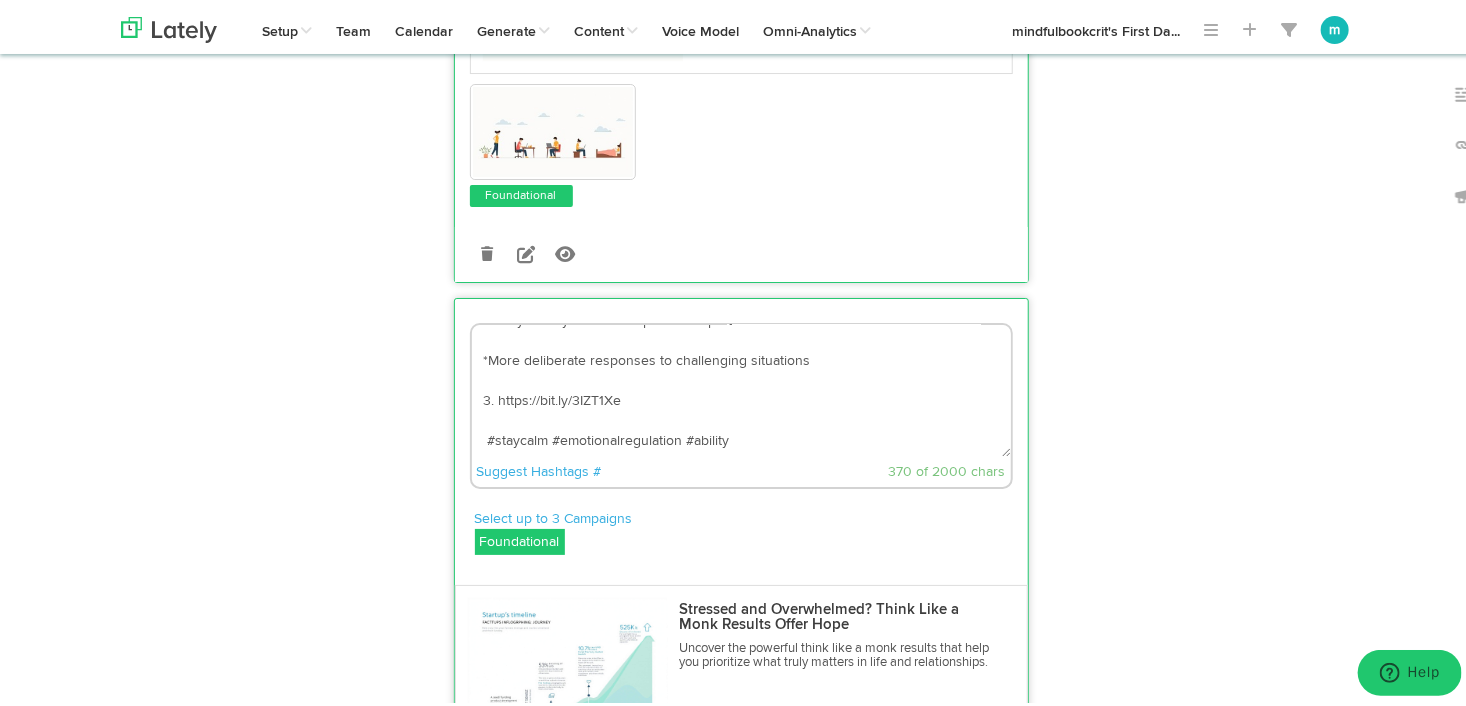 drag, startPoint x: 472, startPoint y: 399, endPoint x: 892, endPoint y: 597, distance: 464.3318 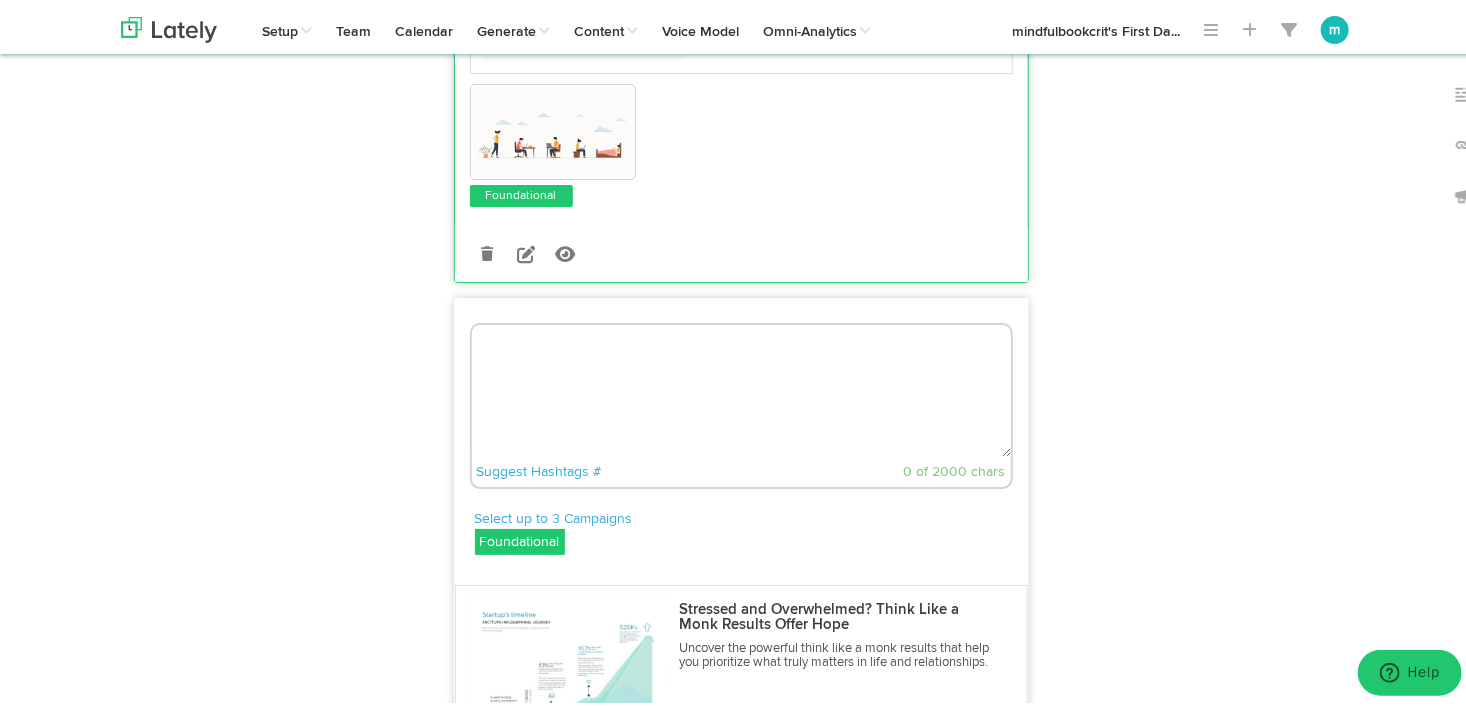 scroll, scrollTop: 0, scrollLeft: 0, axis: both 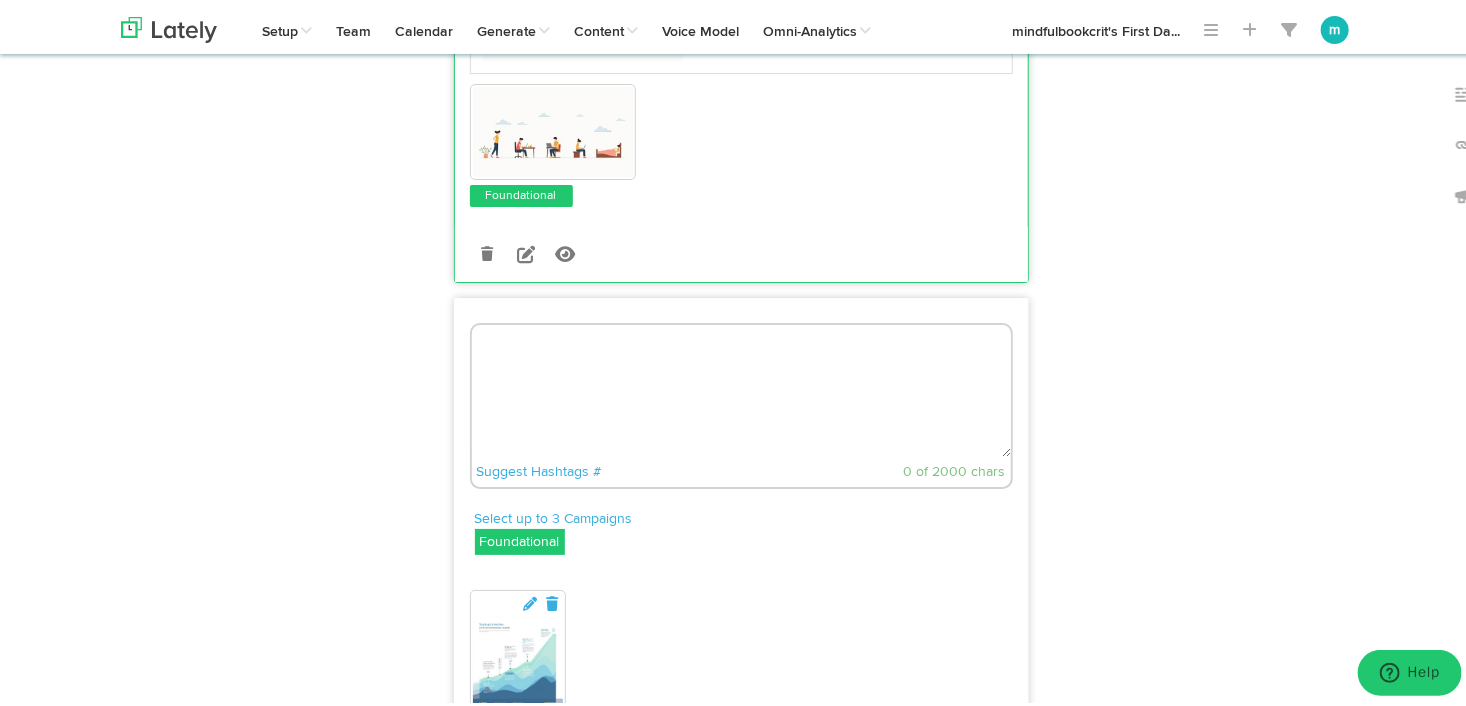 paste on "🧠 What if you could train your brain to respond instead of react?
That’s exactly what these focus techniques are designed to do—and the results speak for themselves.
✨ Here’s what people consistently report:
✅ Less procrastination on meaningful tasks
😌 Better emotional regulation during conflicts
🧘‍♀️ Staying calm even when plans fall apart
🎯 More thoughtful, deliberate responses in tough situations
These aren’t just mindset shifts—they’re practical tools that rewire how you handle stress and decision-making.
👉 Ready to strengthen your inner focus? Start here: https://bit.ly/3IZT1Xe
#StayCalm #EmotionalRegulation #MindfulFocus #PurposefulLiving #InnerStrength" 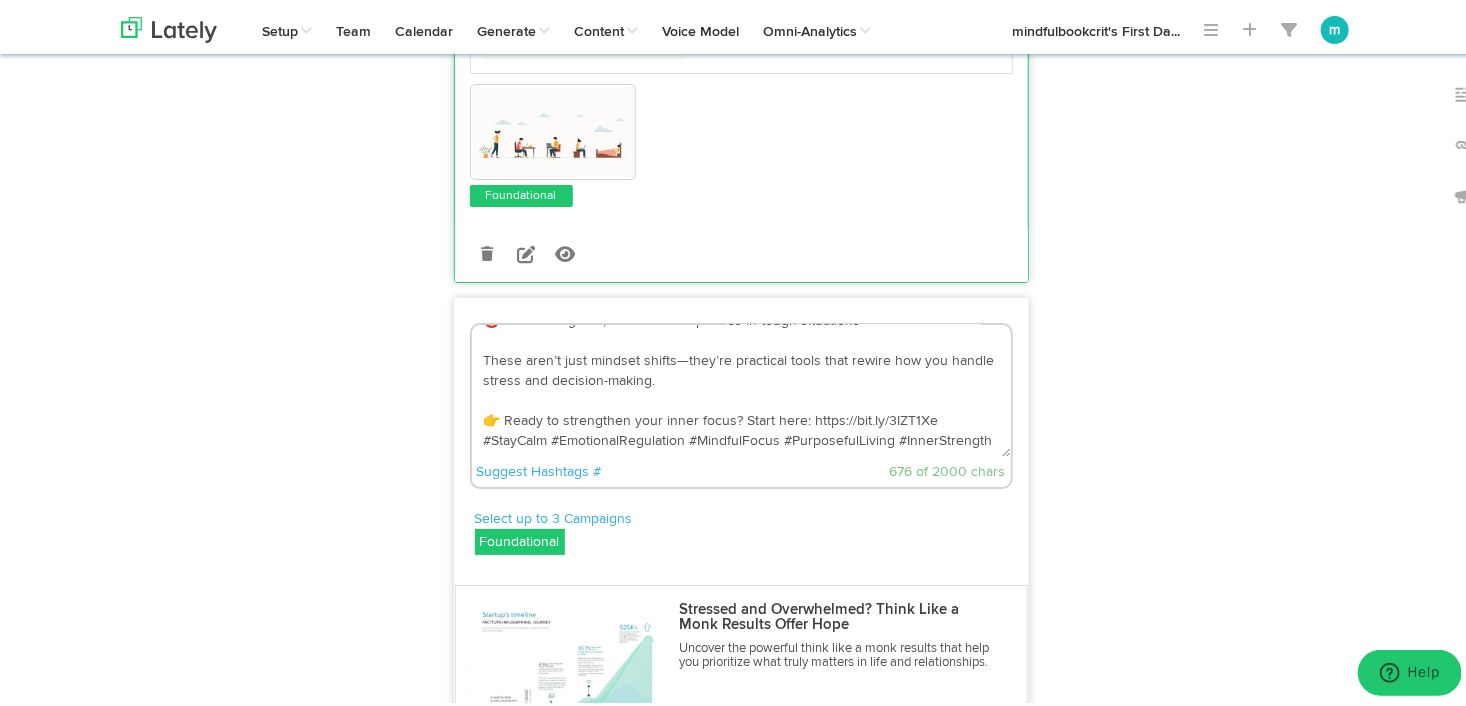 scroll, scrollTop: 240, scrollLeft: 0, axis: vertical 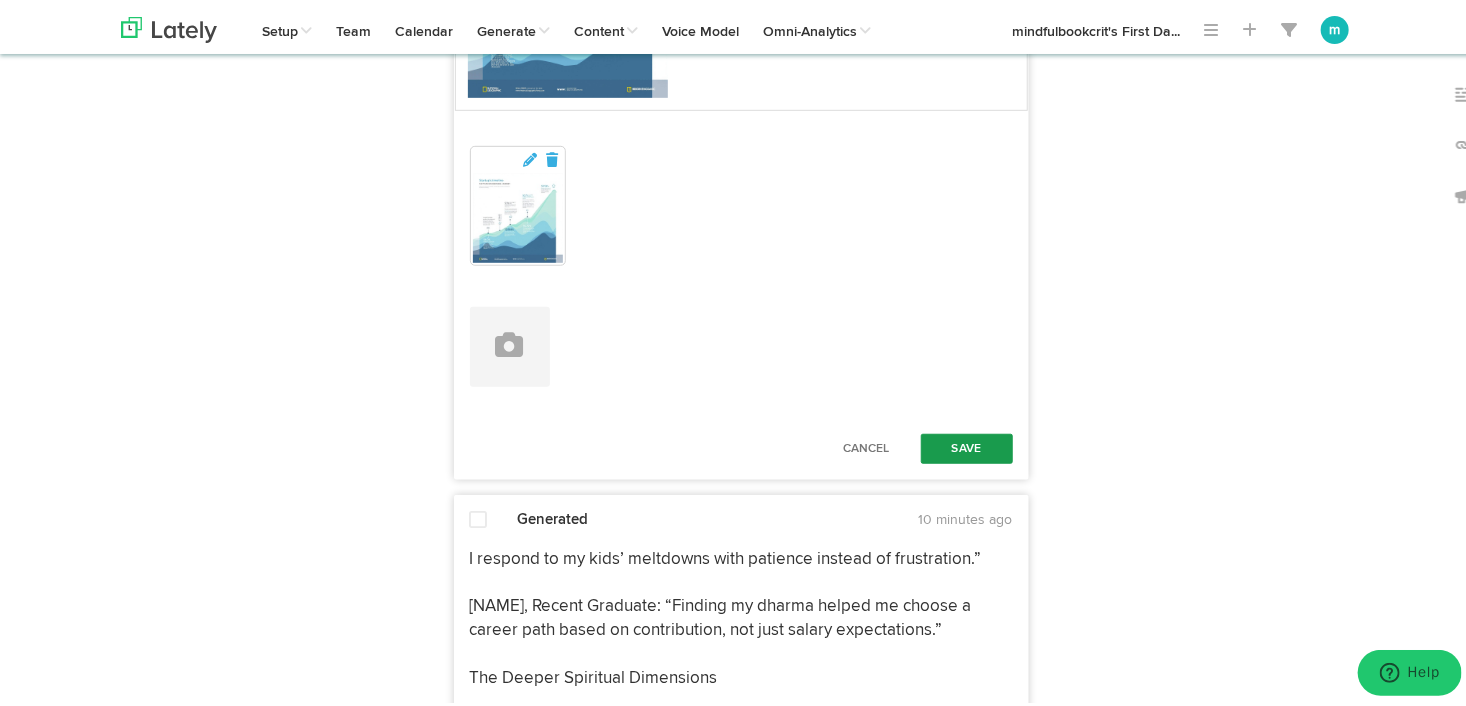 type on "🧠 What if you could train your brain to respond instead of react?
That’s exactly what these focus techniques are designed to do—and the results speak for themselves.
✨ Here’s what people consistently report:
✅ Less procrastination on meaningful tasks
😌 Better emotional regulation during conflicts
🧘‍♀️ Staying calm even when plans fall apart
🎯 More thoughtful, deliberate responses in tough situations
These aren’t just mindset shifts—they’re practical tools that rewire how you handle stress and decision-making.
👉 Ready to strengthen your inner focus? Start here: https://bit.ly/3IZT1Xe
#StayCalm #EmotionalRegulation #MindfulFocus #PurposefulLiving #InnerStrength" 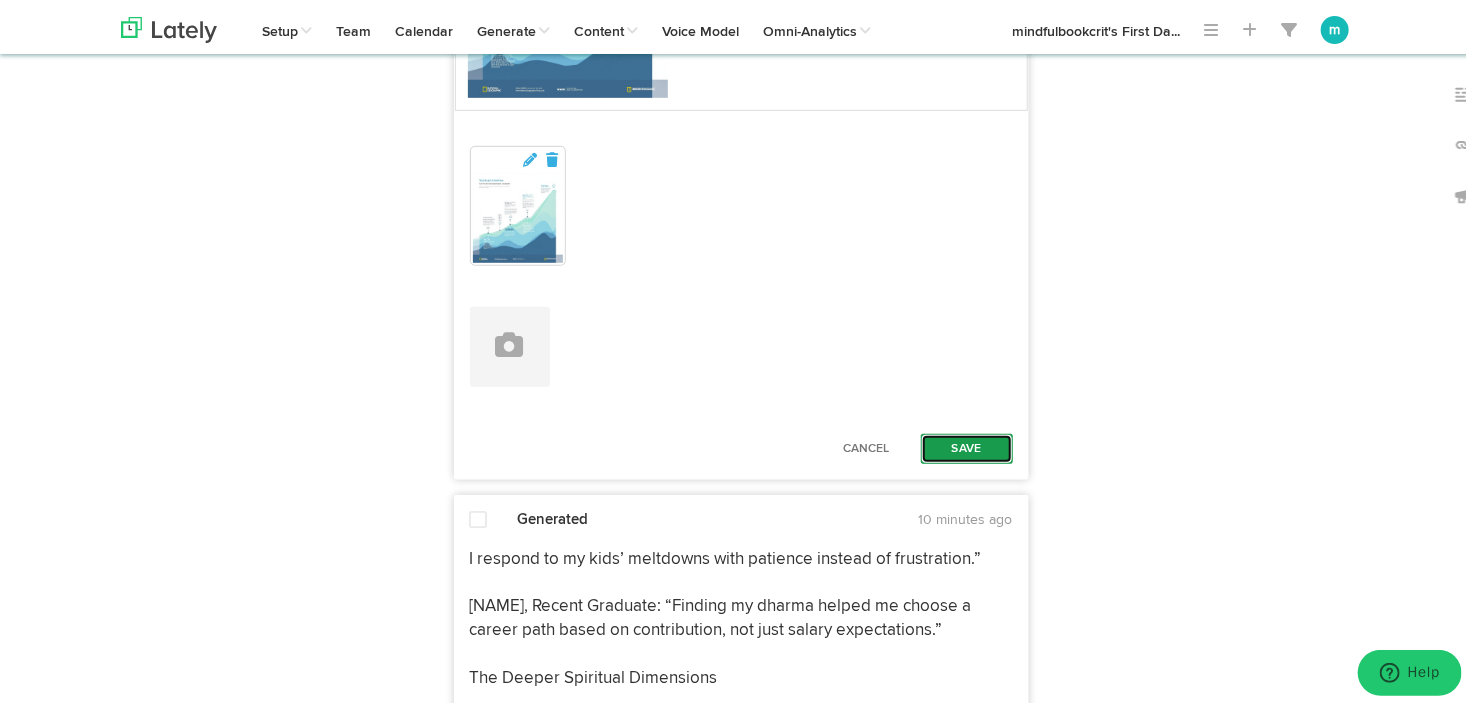 click on "Save" at bounding box center [967, 445] 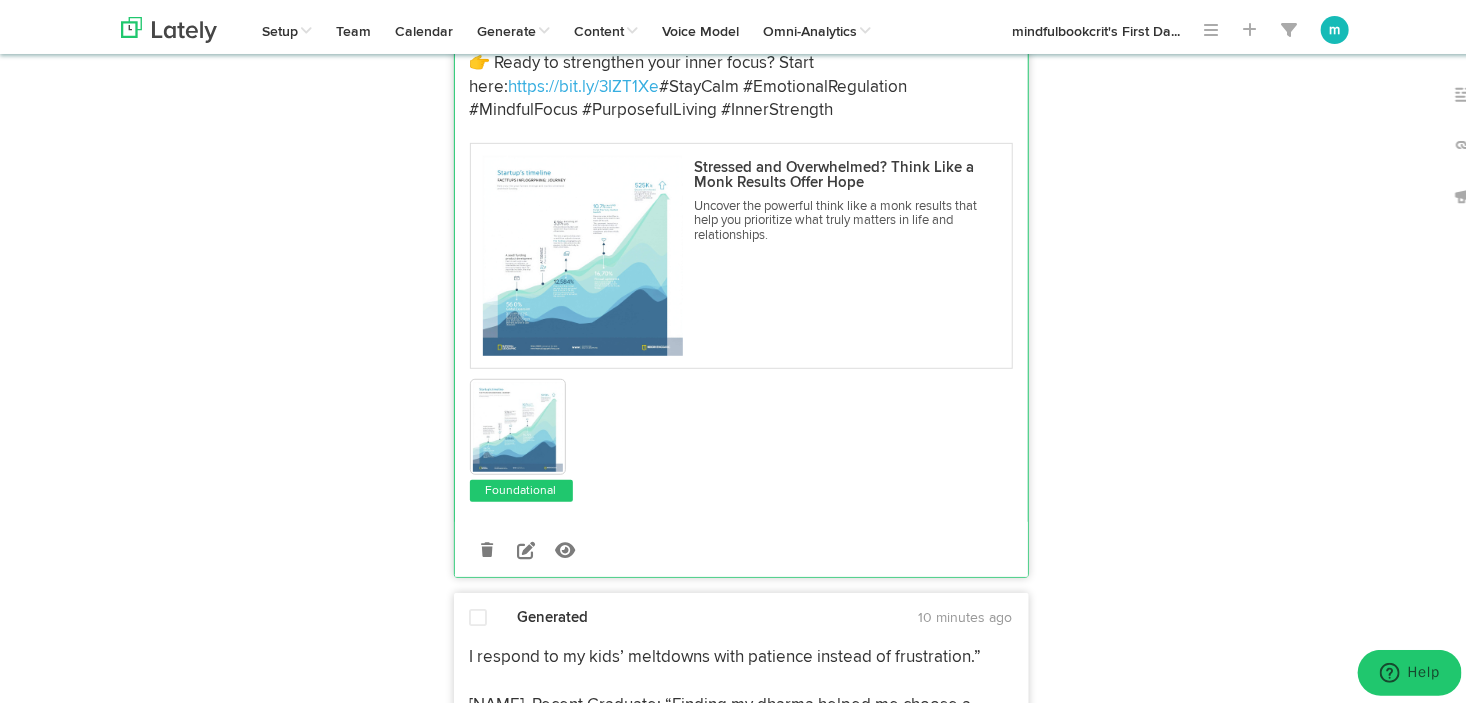scroll, scrollTop: 8040, scrollLeft: 0, axis: vertical 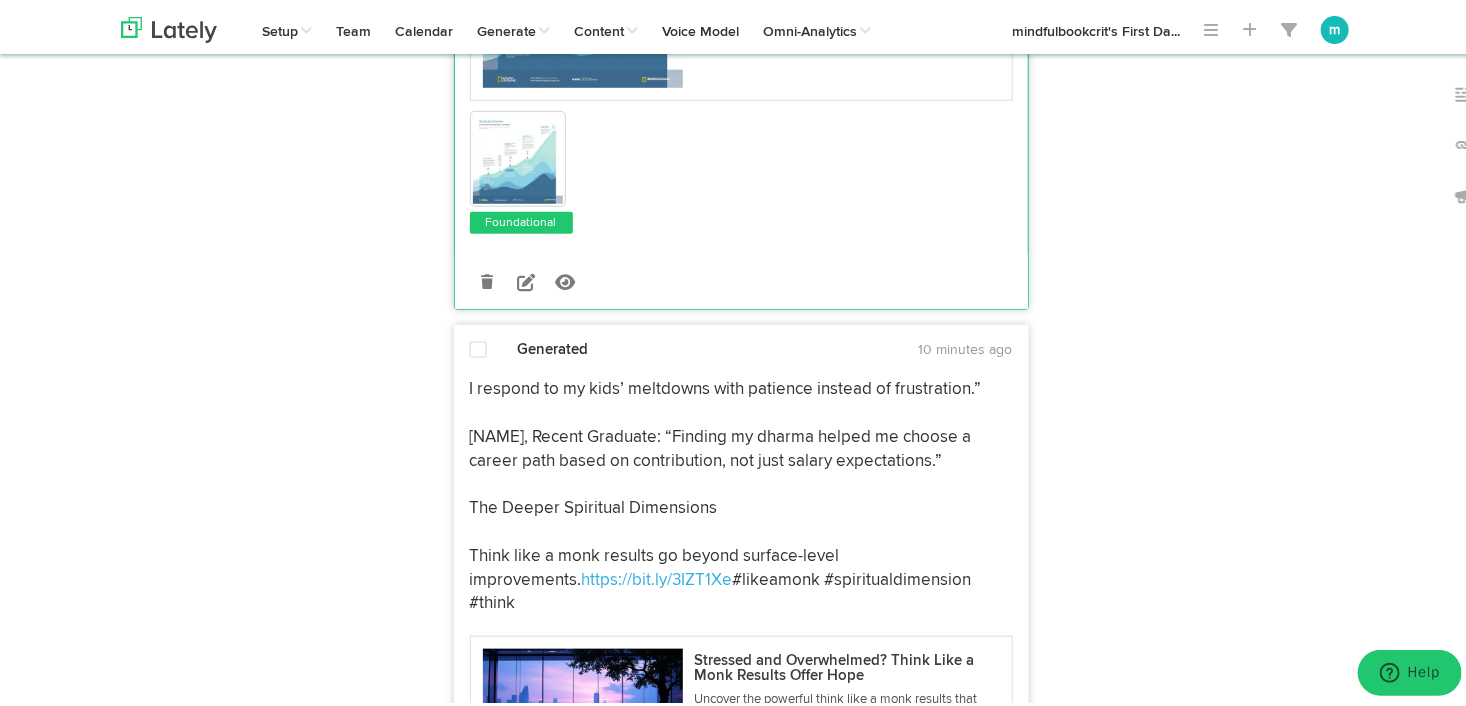 click on "I respond to my kids’ meltdowns with patience instead of frustration.”
David, Recent Graduate: “Finding my dharma helped me choose a career path based on contribution, not just salary expectations.”
The Deeper Spiritual Dimensions
Think like a monk results go beyond surface-level improvements.  https://bit.ly/3IZT1Xe  #likeamonk #spiritualdimension #think" at bounding box center [741, 493] 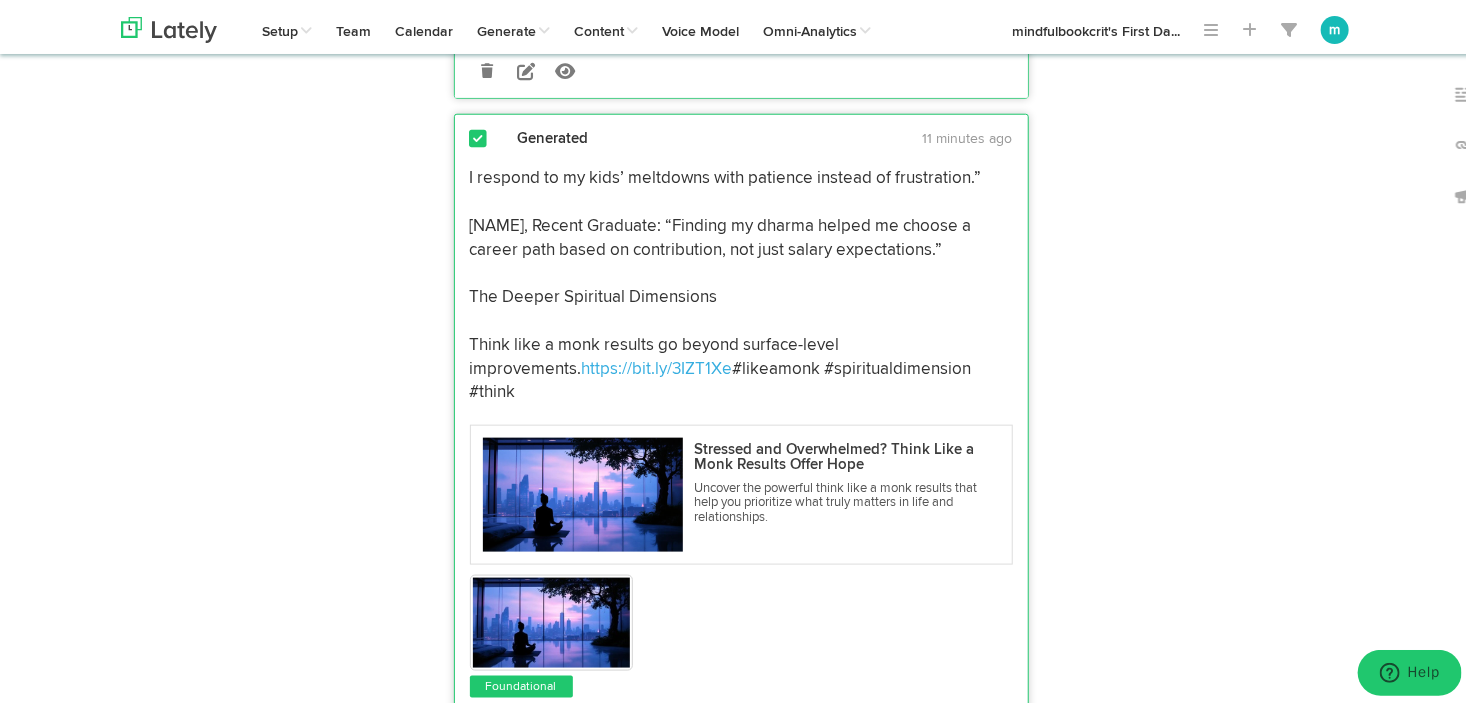 scroll, scrollTop: 8534, scrollLeft: 0, axis: vertical 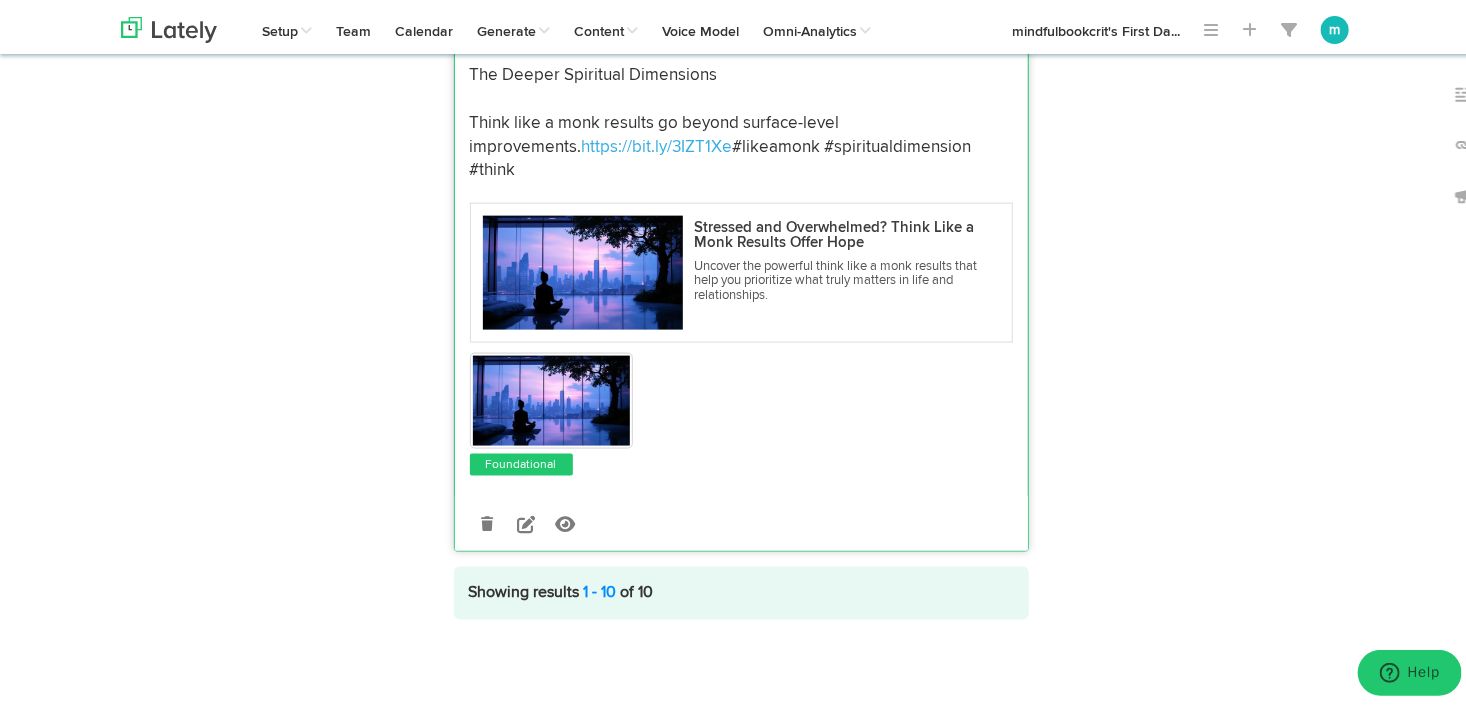 drag, startPoint x: 457, startPoint y: 471, endPoint x: 946, endPoint y: 162, distance: 578.44794 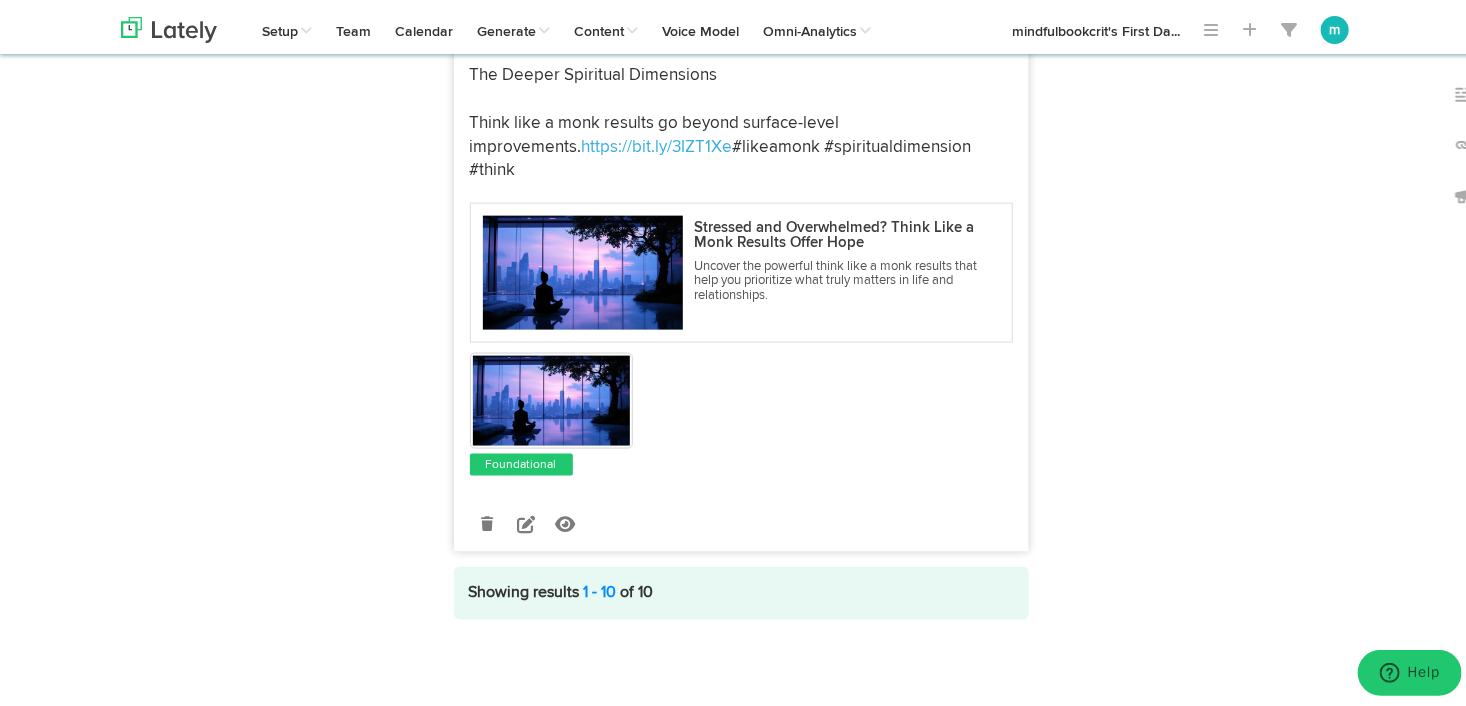 copy on "I respond to my kids’ meltdowns with patience instead of frustration.”
David, Recent Graduate: “Finding my dharma helped me choose a career path based on contribution, not just salary expectations.”
The Deeper Spiritual Dimensions
Think like a monk results go beyond surface-level improvements.  https://bit.ly/3IZT1Xe  #likeamonk #spiritualdimension #think" 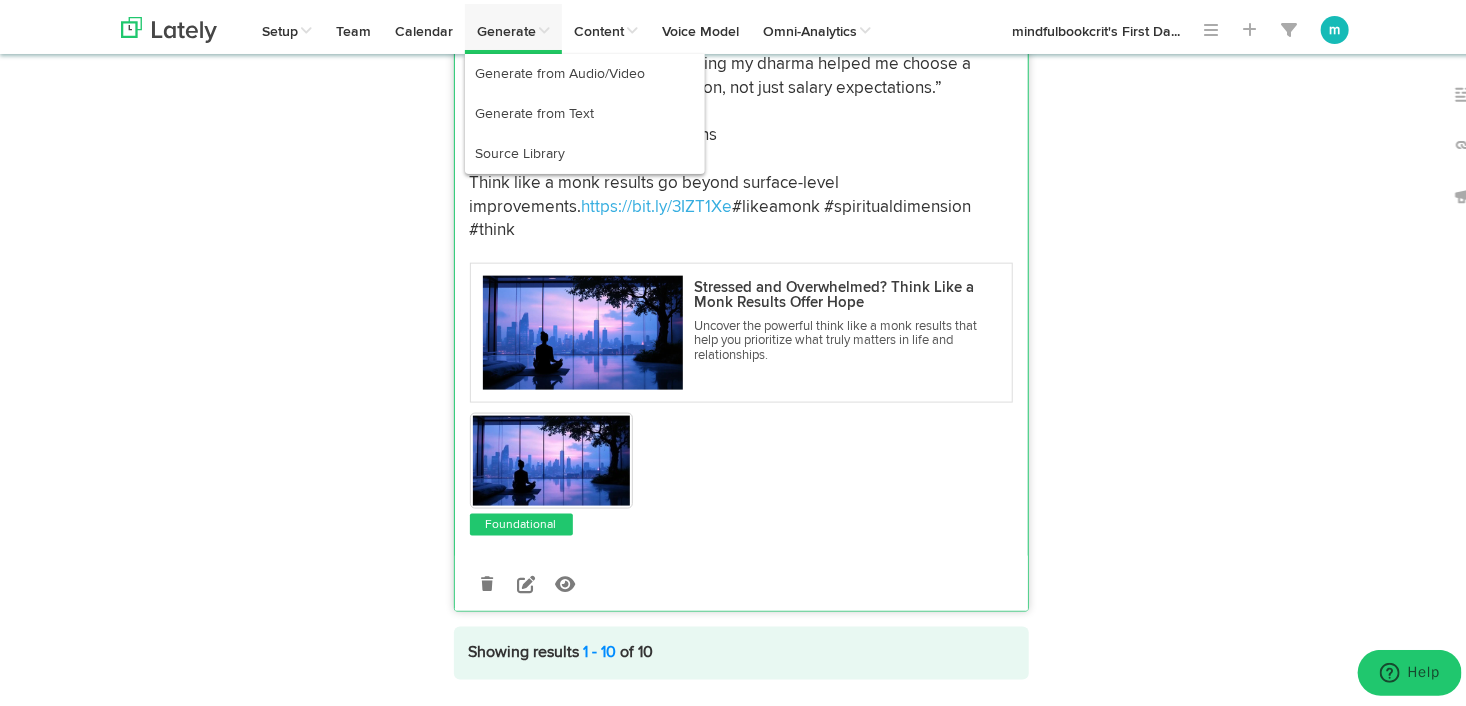 scroll, scrollTop: 8269, scrollLeft: 0, axis: vertical 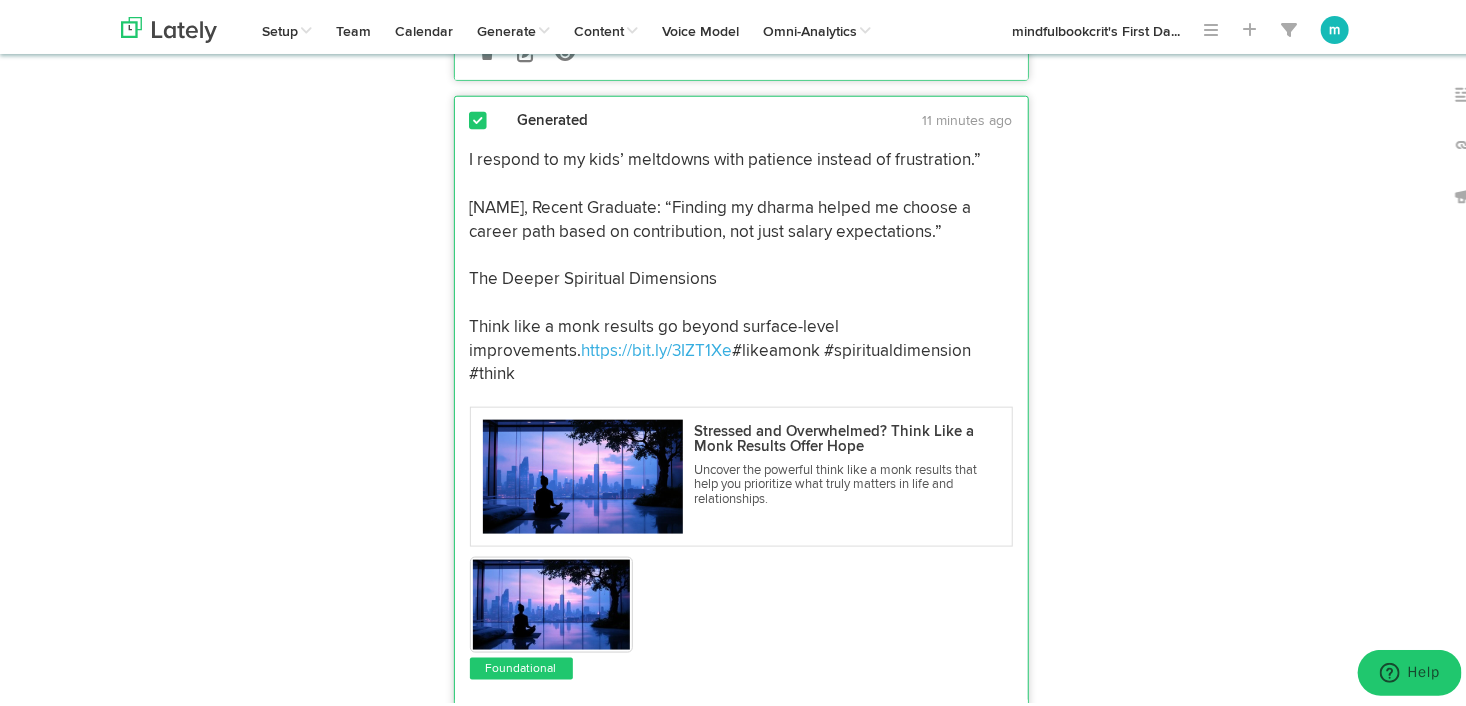 drag, startPoint x: 927, startPoint y: 167, endPoint x: 460, endPoint y: 238, distance: 472.3664 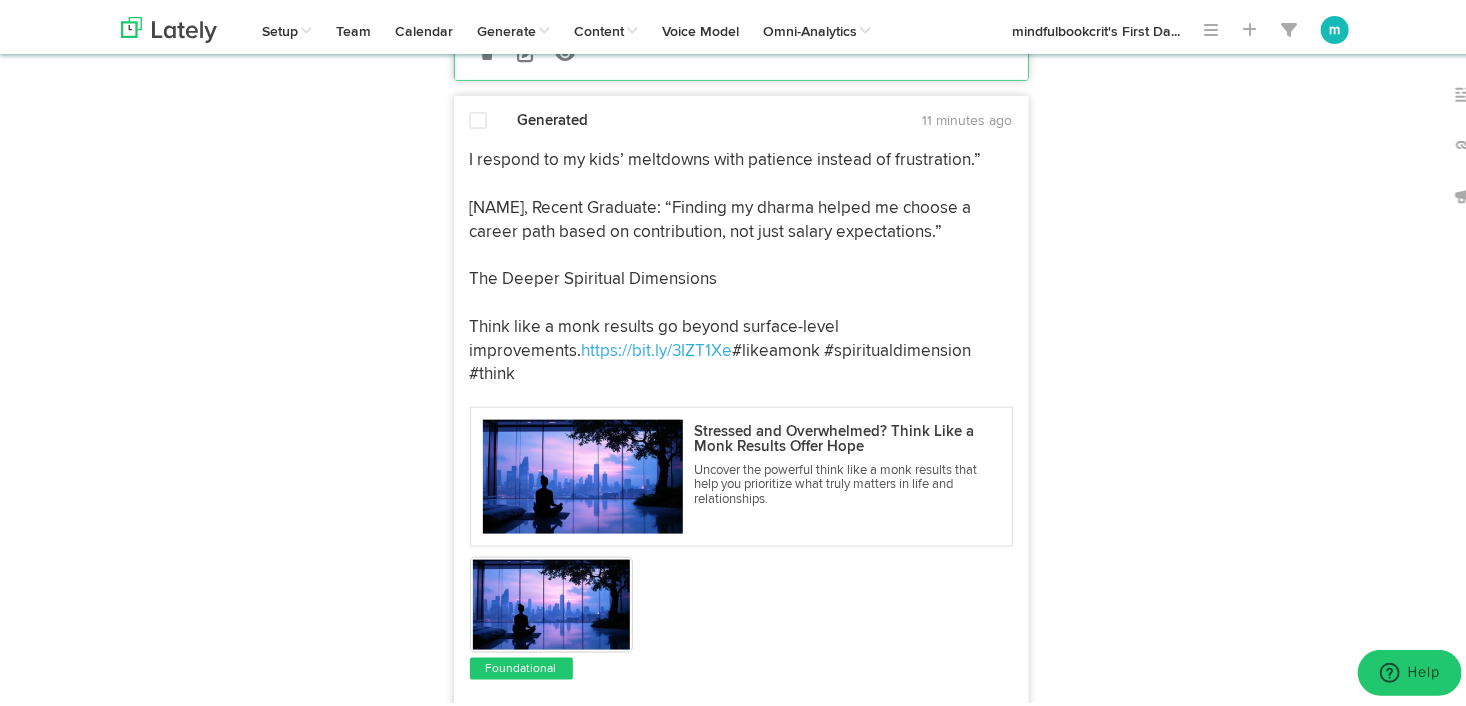 click on "I respond to my kids’ meltdowns with patience instead of frustration.”
David, Recent Graduate: “Finding my dharma helped me choose a career path based on contribution, not just salary expectations.”
The Deeper Spiritual Dimensions
Think like a monk results go beyond surface-level improvements.  https://bit.ly/3IZT1Xe  #likeamonk #spiritualdimension #think" at bounding box center (741, 264) 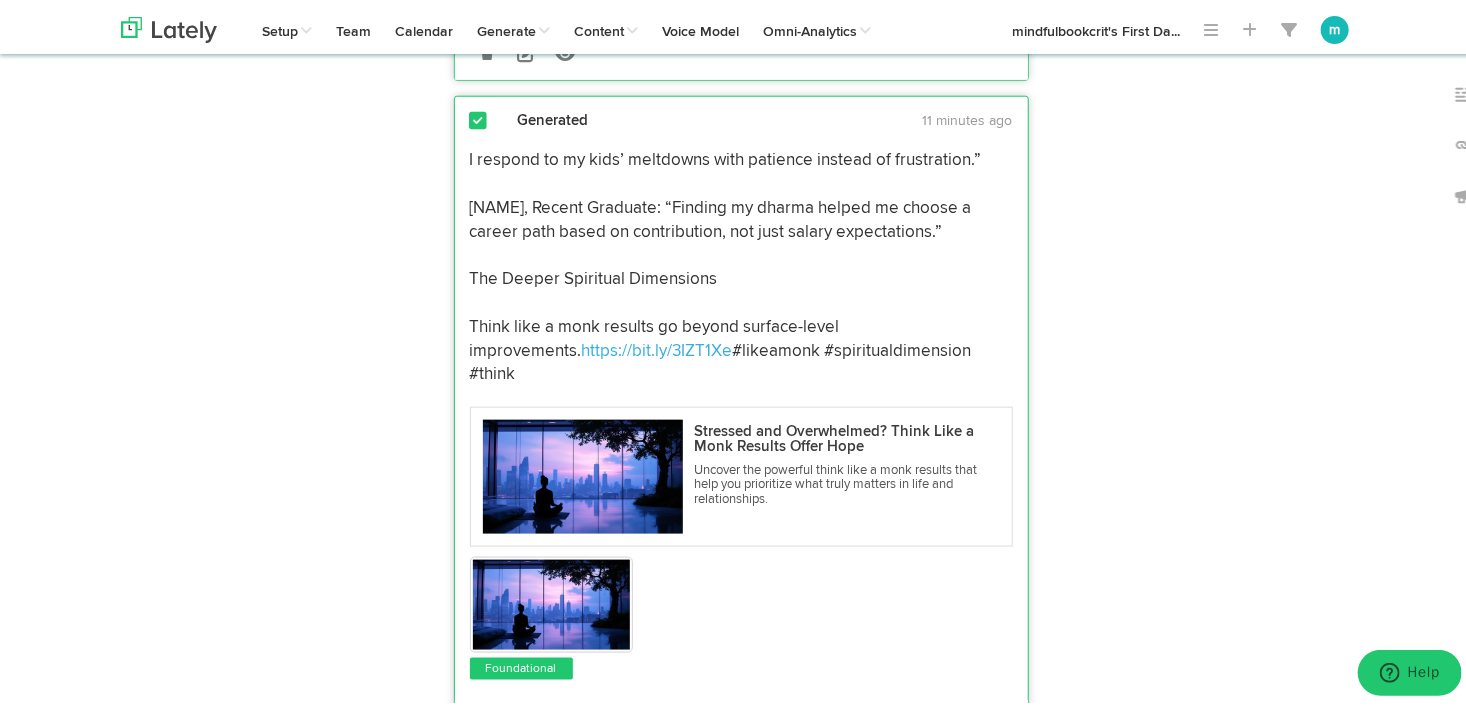 click on "I respond to my kids’ meltdowns with patience instead of frustration.”
David, Recent Graduate: “Finding my dharma helped me choose a career path based on contribution, not just salary expectations.”
The Deeper Spiritual Dimensions
Think like a monk results go beyond surface-level improvements.  https://bit.ly/3IZT1Xe  #likeamonk #spiritualdimension #think" at bounding box center (741, 264) 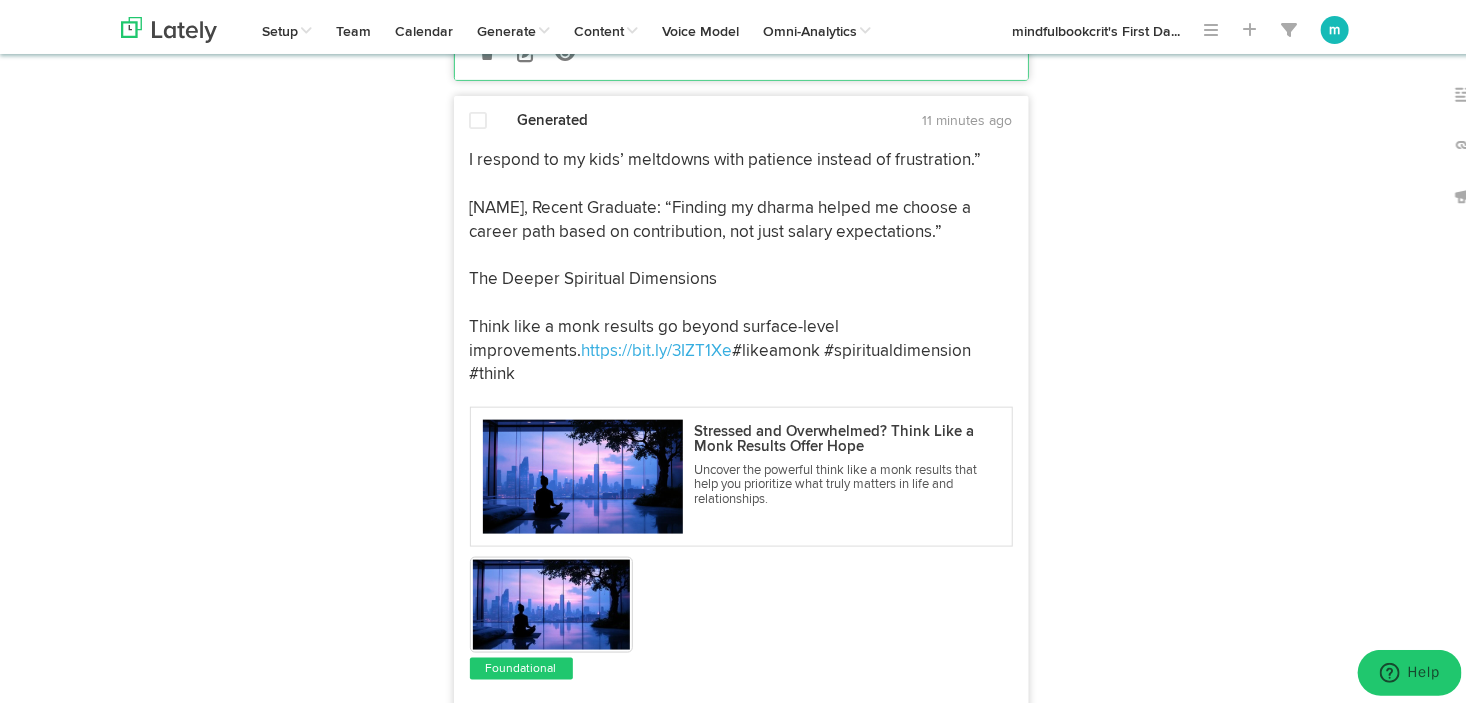 drag, startPoint x: 926, startPoint y: 430, endPoint x: 435, endPoint y: 247, distance: 523.99426 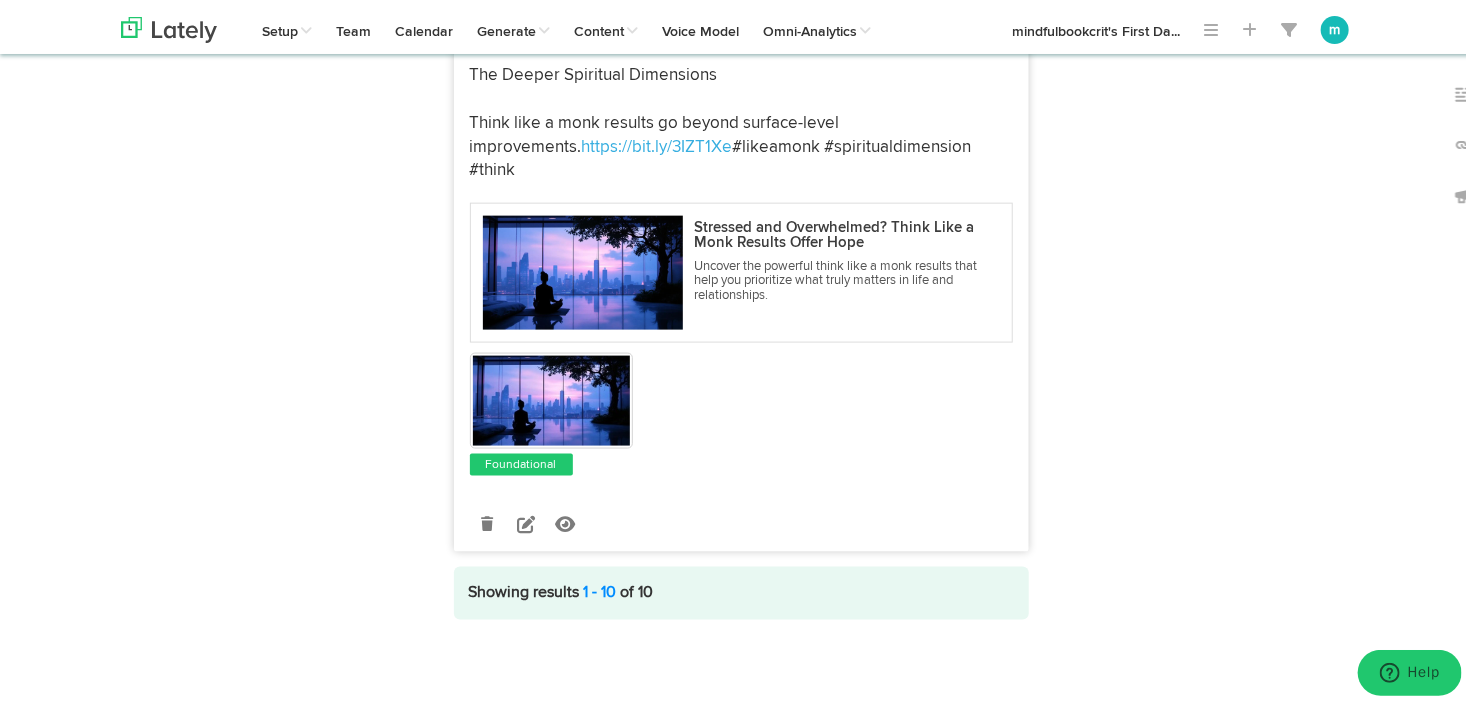 scroll, scrollTop: 8534, scrollLeft: 0, axis: vertical 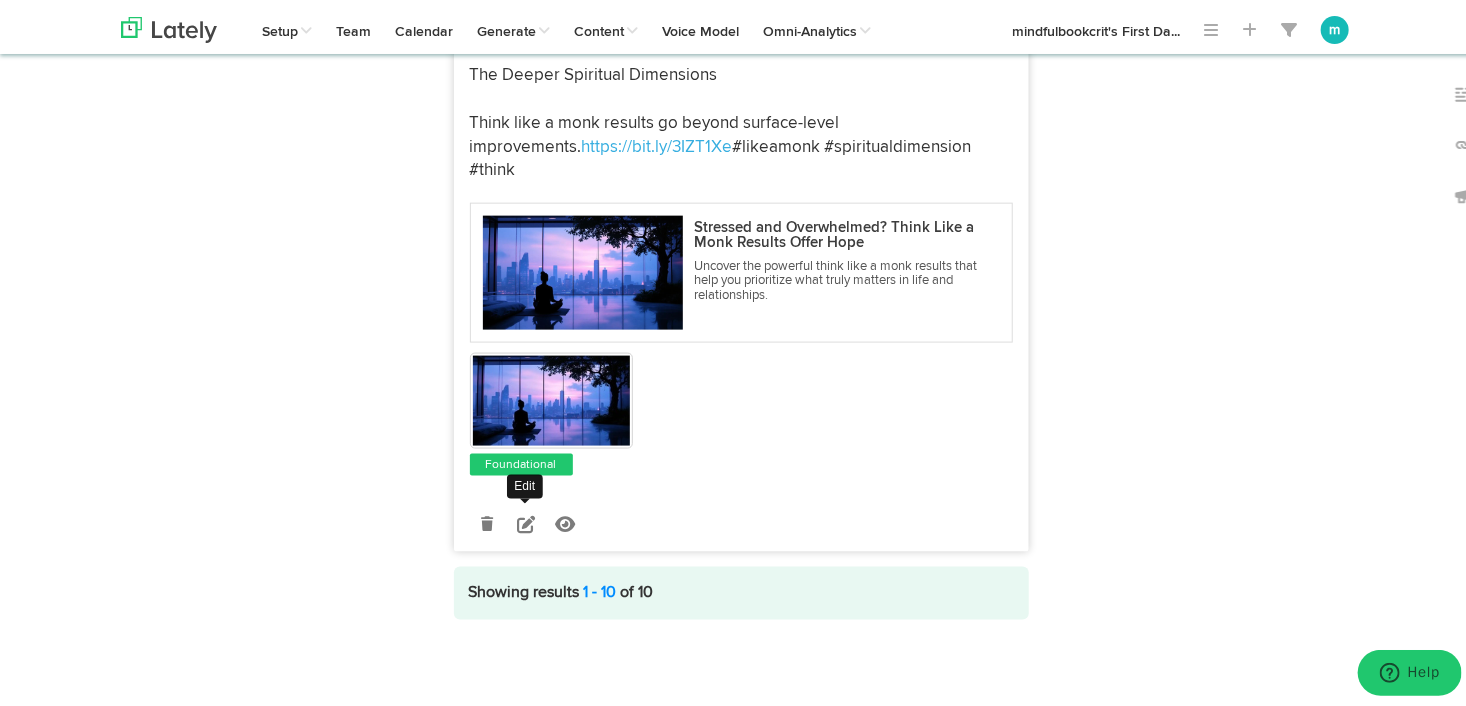 click at bounding box center (526, 520) 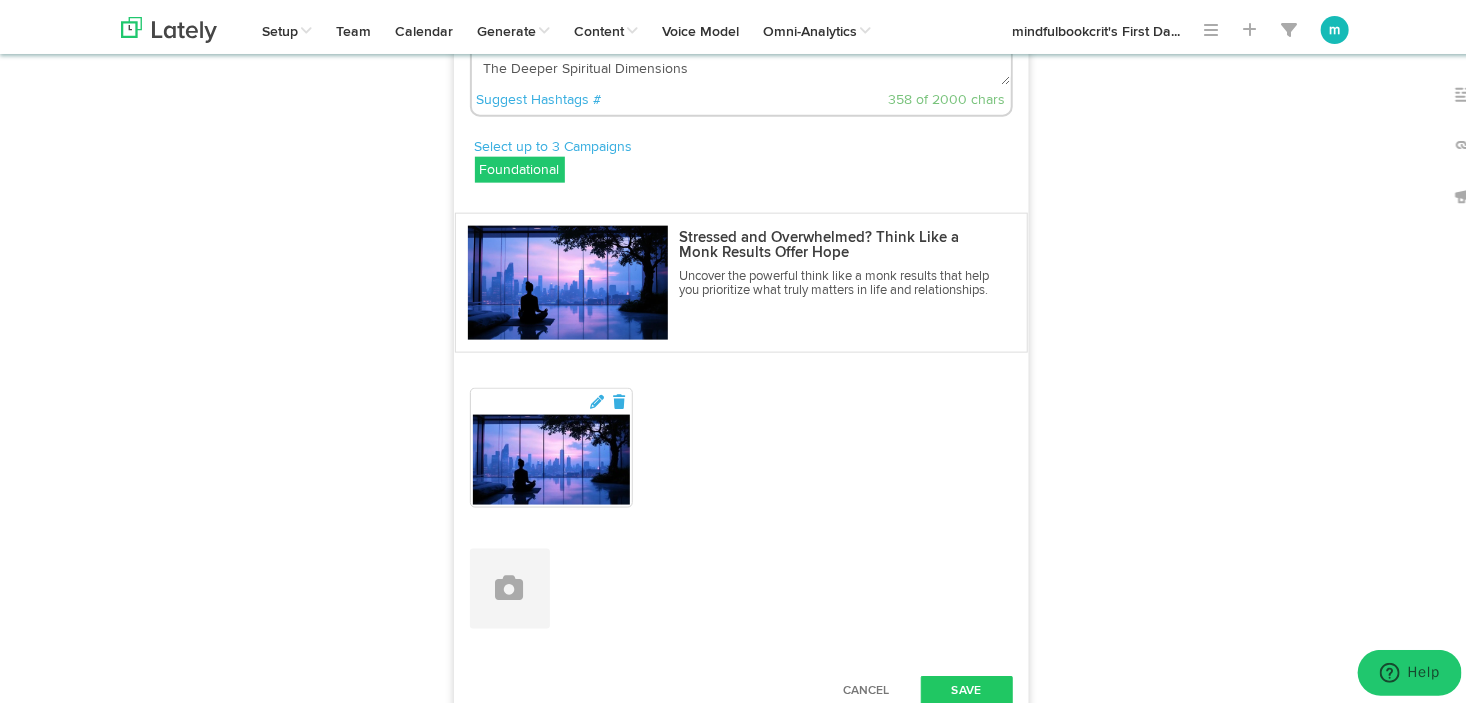 scroll, scrollTop: 8234, scrollLeft: 0, axis: vertical 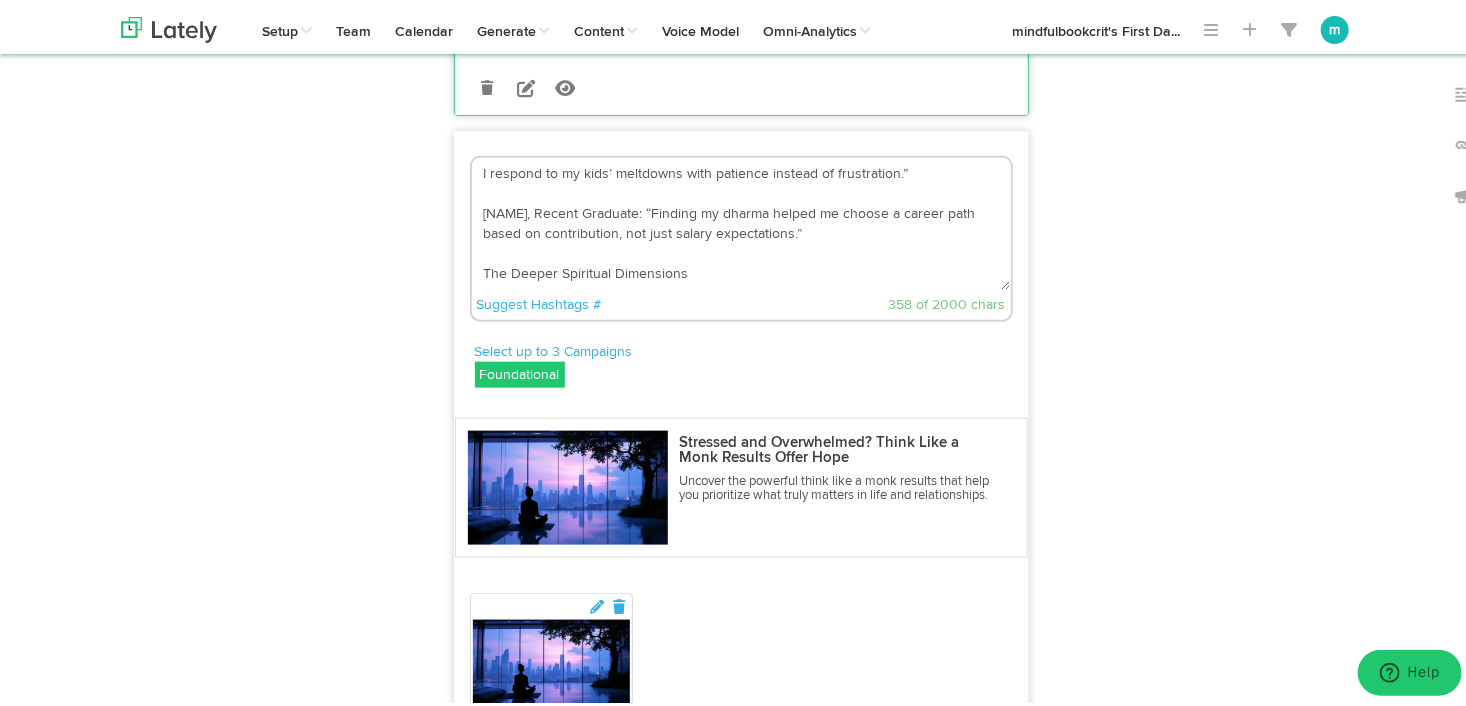 click on "I respond to my kids’ meltdowns with patience instead of frustration.”
[NAME], Recent Graduate: “Finding my dharma helped me choose a career path based on contribution, not just salary expectations.”
The Deeper Spiritual Dimensions
Think like a monk results go beyond surface-level improvements. https://bit.ly/3IZT1Xe #likeamonk #spiritualdimension #think" at bounding box center (741, 220) 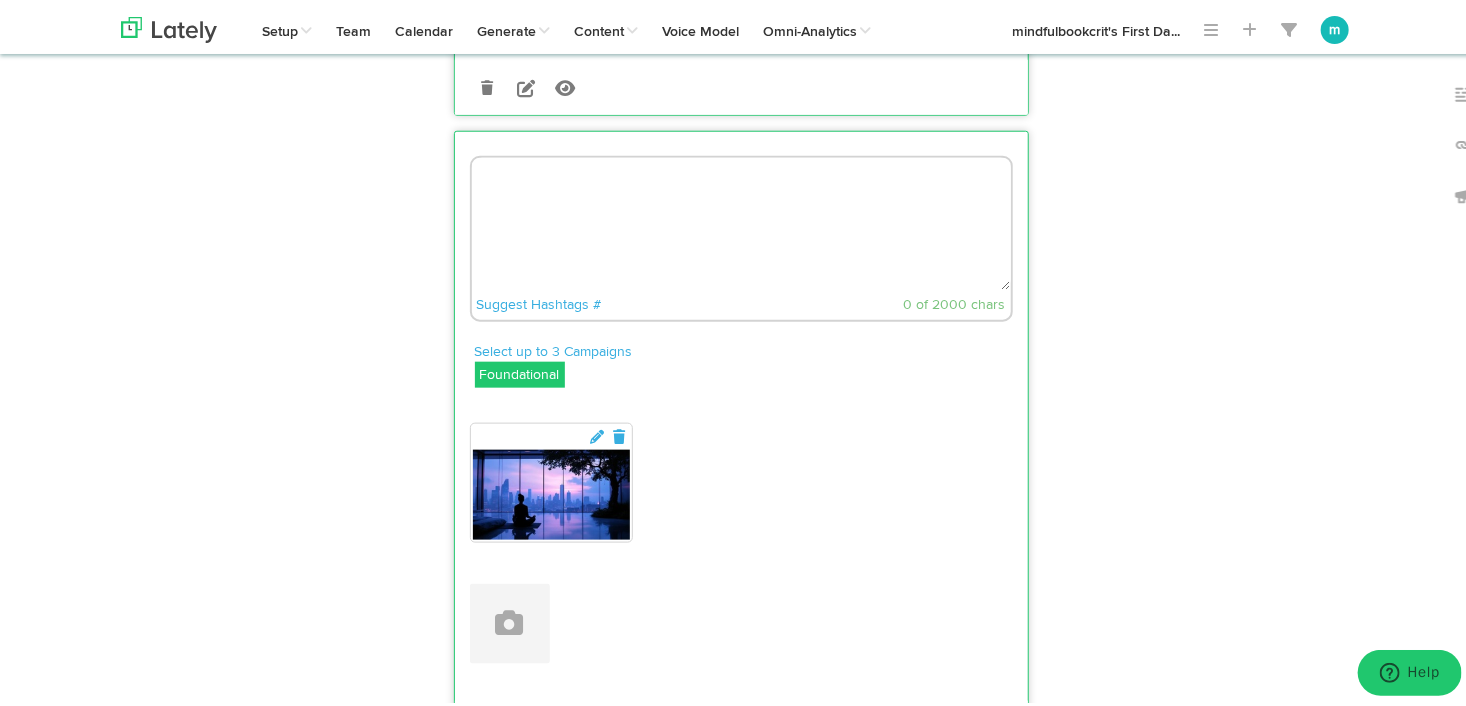 paste on "✨ These aren’t just mindset shifts—they’re life shifts.
🗣️ “I respond to my kids’ meltdowns with patience instead of frustration.”
– A parent who finally feels emotionally grounded.
🧭 “Finding my dharma helped me choose a career path based on contribution, not just salary expectations.”
– David, recent graduate
💫 These are just a glimpse of the real-life transformations happening through this journey.
Because the results go deeper than just better habits—they touch your spiritual core.
This is where purpose, peace, and contribution truly begin.
👉 Learn more about the deeper spiritual dimension: https://bit.ly/3IZT1Xe
#LikeAMonk #SpiritualDimension #PurposeDrivenLiving #ThinkLikeAMonk #DharmaInAction" 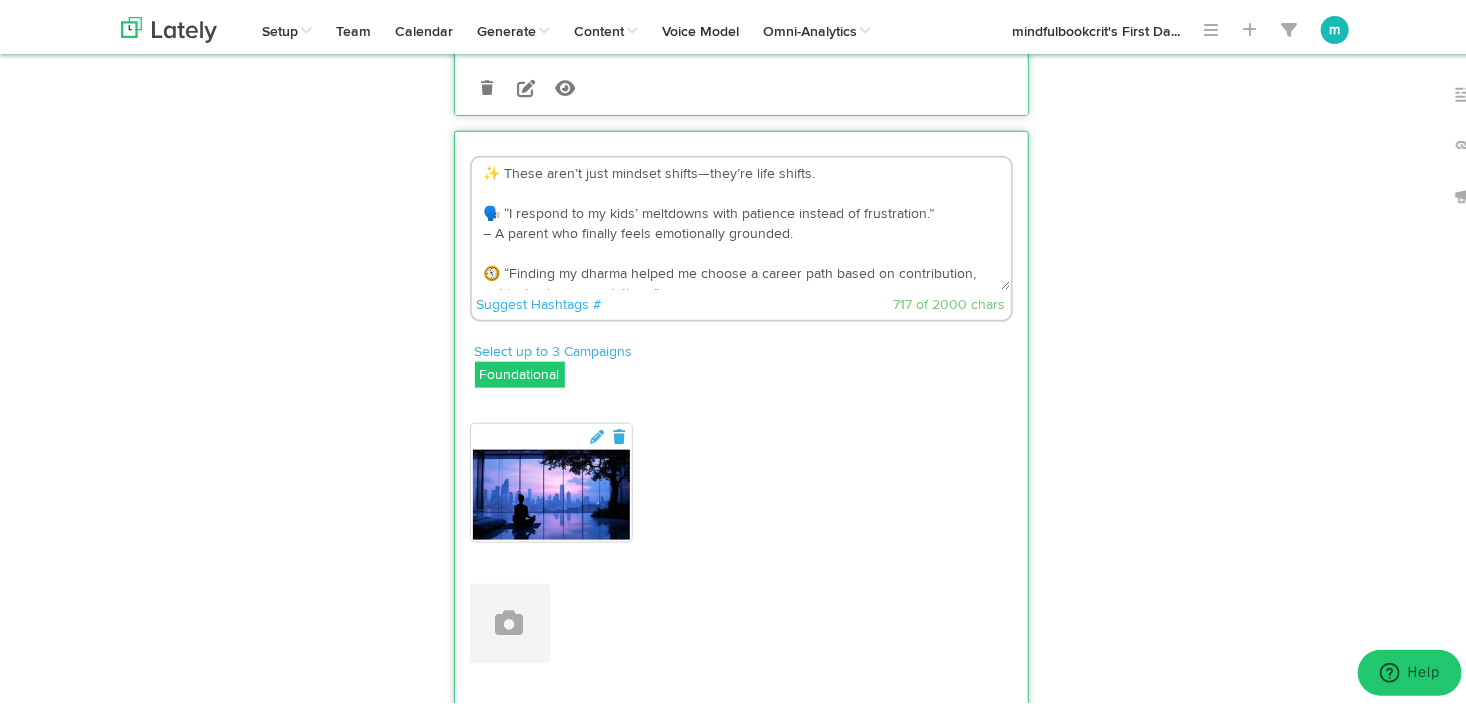 scroll, scrollTop: 252, scrollLeft: 0, axis: vertical 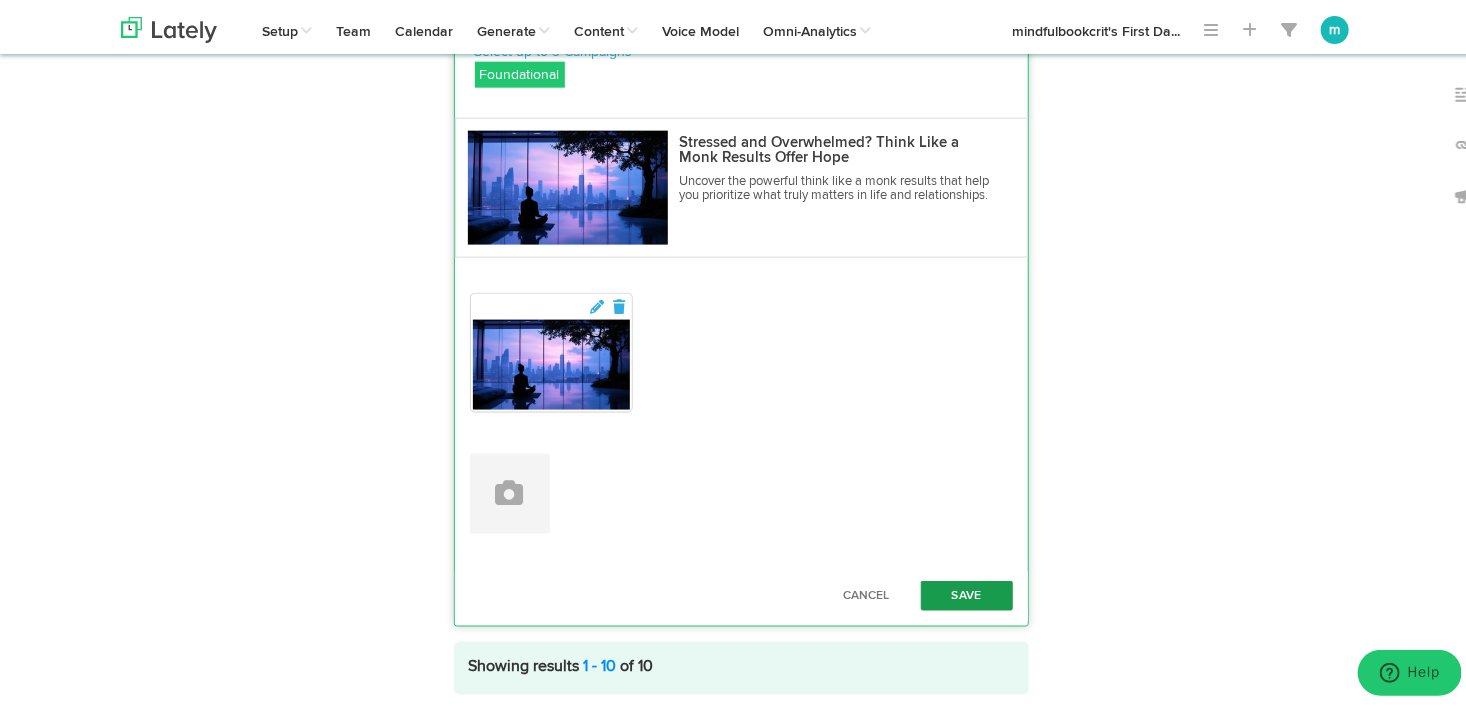 type on "✨ These aren’t just mindset shifts—they’re life shifts.
🗣️ “I respond to my kids’ meltdowns with patience instead of frustration.”
– A parent who finally feels emotionally grounded.
🧭 “Finding my dharma helped me choose a career path based on contribution, not just salary expectations.”
– David, recent graduate
💫 These are just a glimpse of the real-life transformations happening through this journey.
Because the results go deeper than just better habits—they touch your spiritual core.
This is where purpose, peace, and contribution truly begin.
👉 Learn more about the deeper spiritual dimension: https://bit.ly/3IZT1Xe
#LikeAMonk #SpiritualDimension #PurposeDrivenLiving #ThinkLikeAMonk #DharmaInAction" 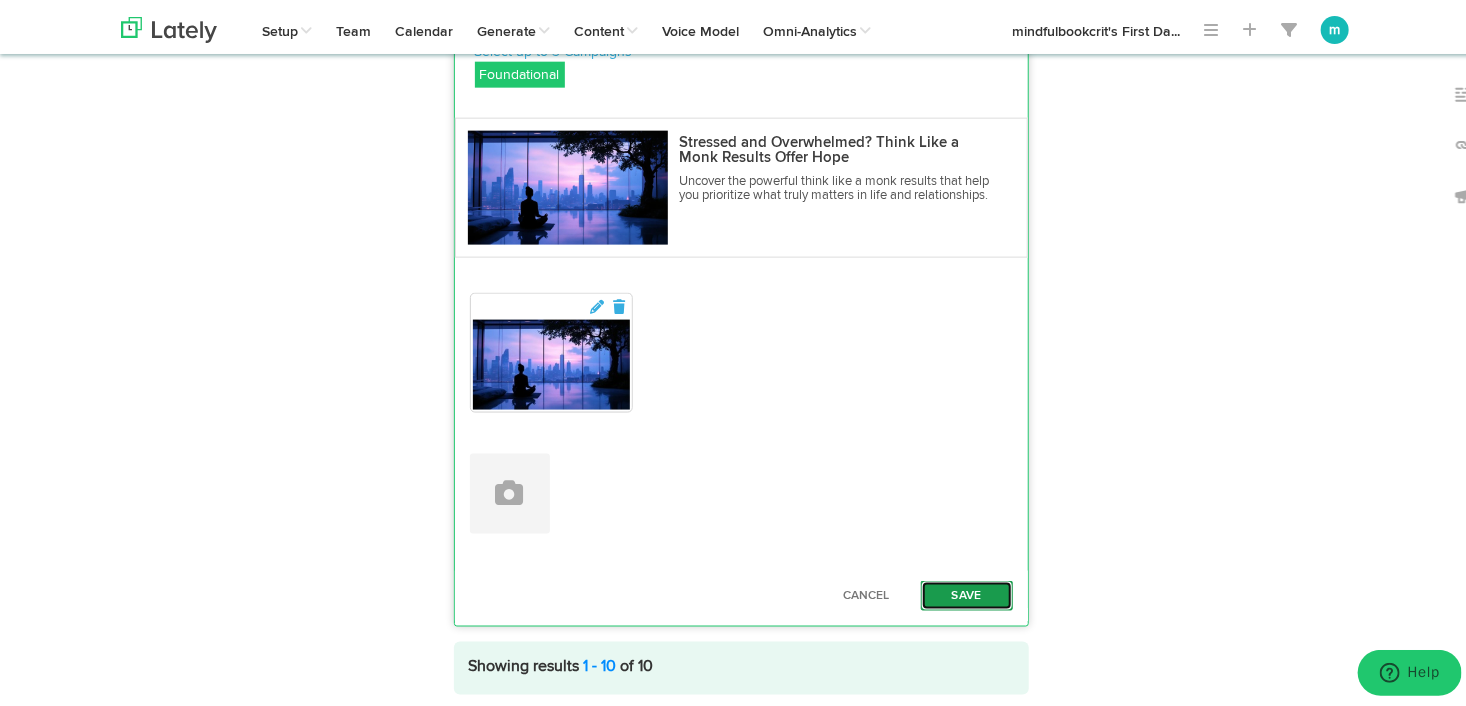 click on "Save" at bounding box center [967, 592] 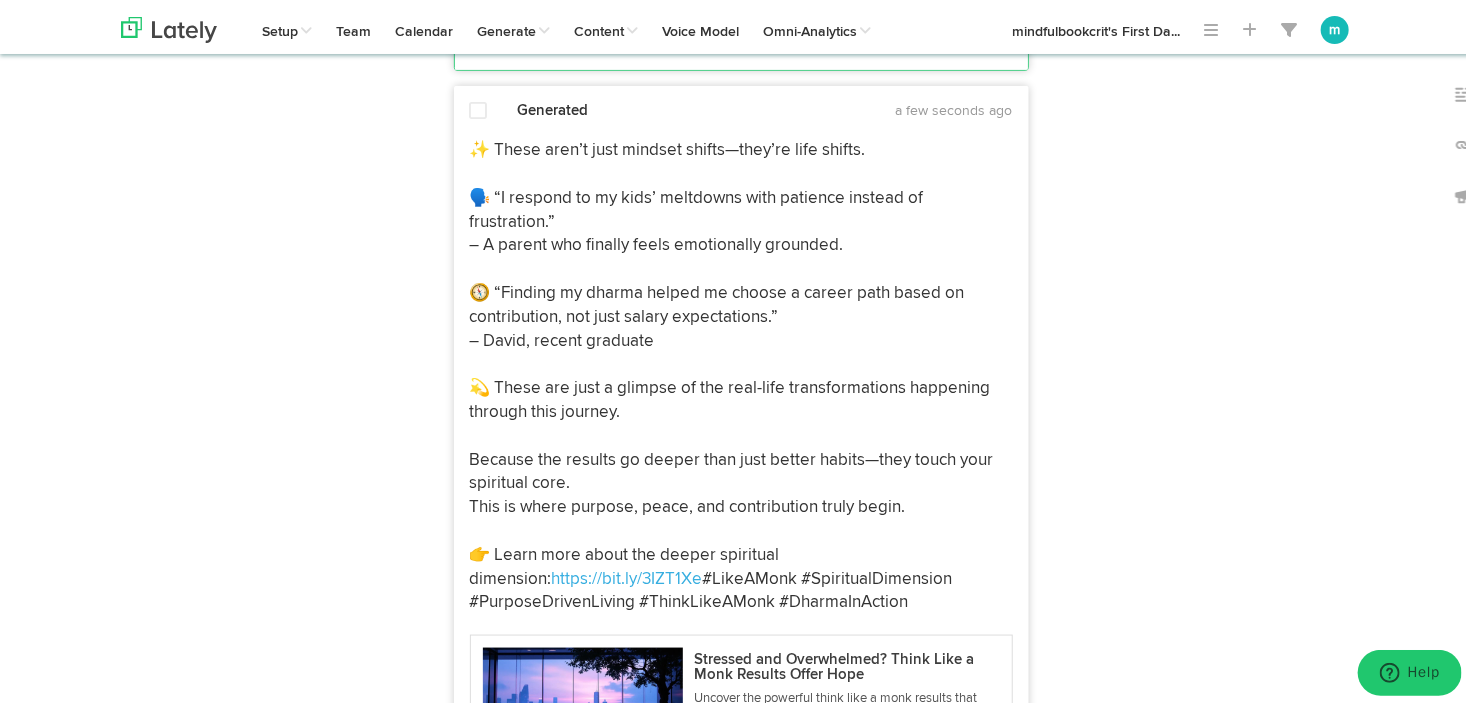 scroll, scrollTop: 8234, scrollLeft: 0, axis: vertical 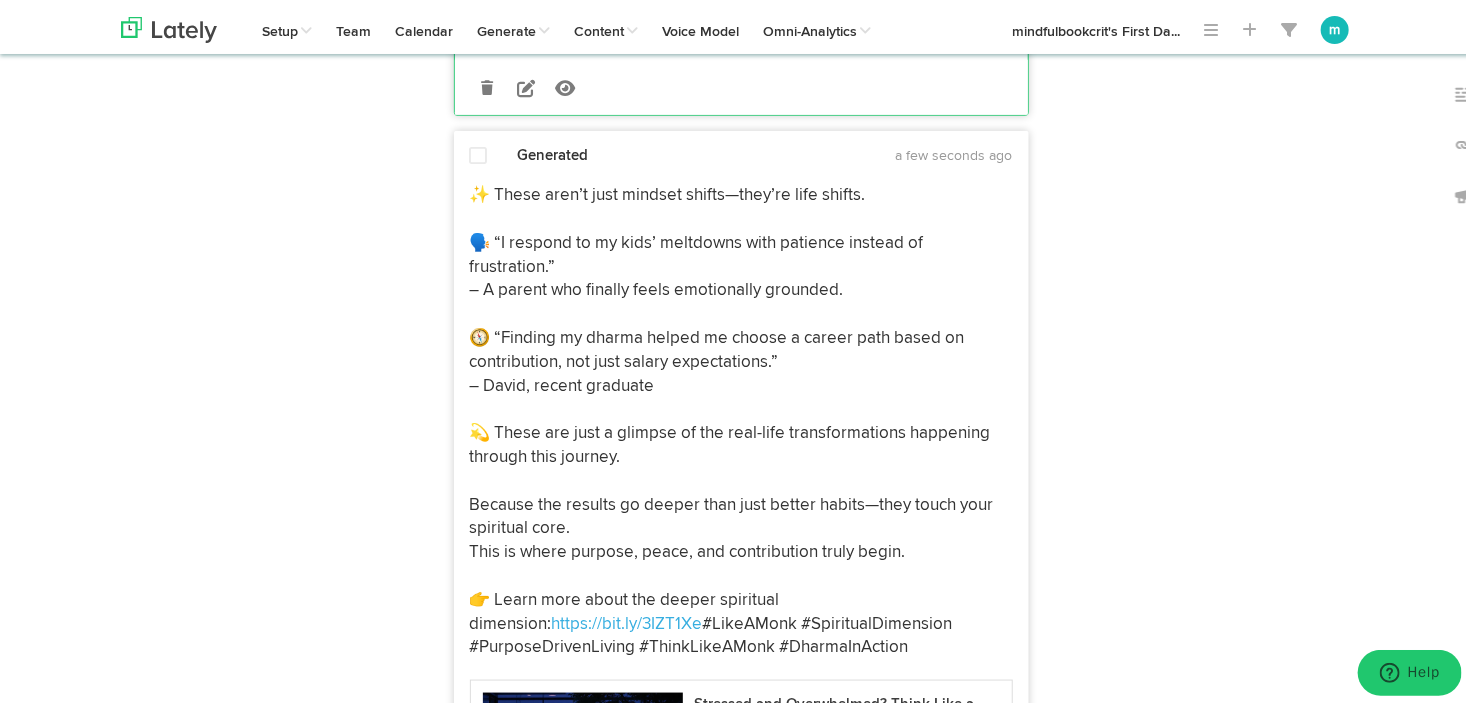 click at bounding box center (479, 152) 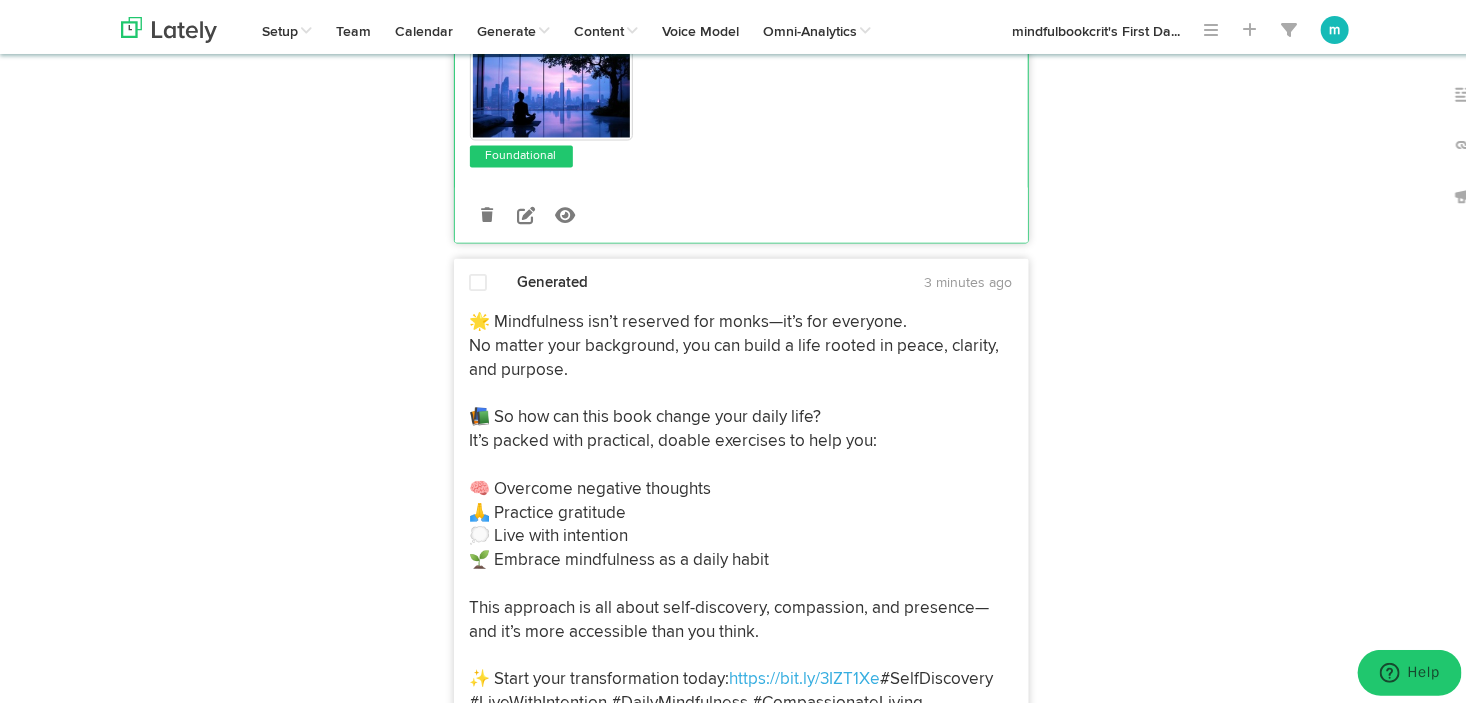 scroll, scrollTop: 5334, scrollLeft: 0, axis: vertical 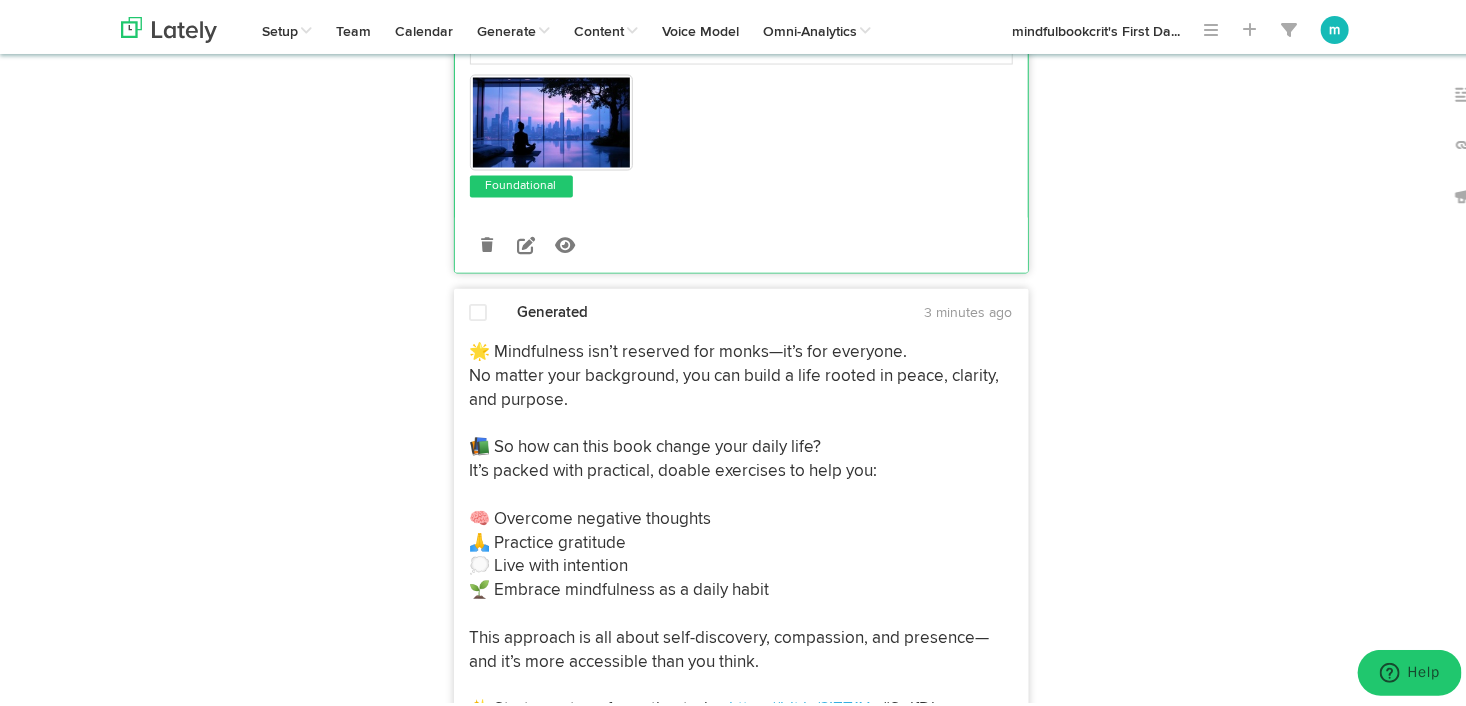 click at bounding box center (479, 310) 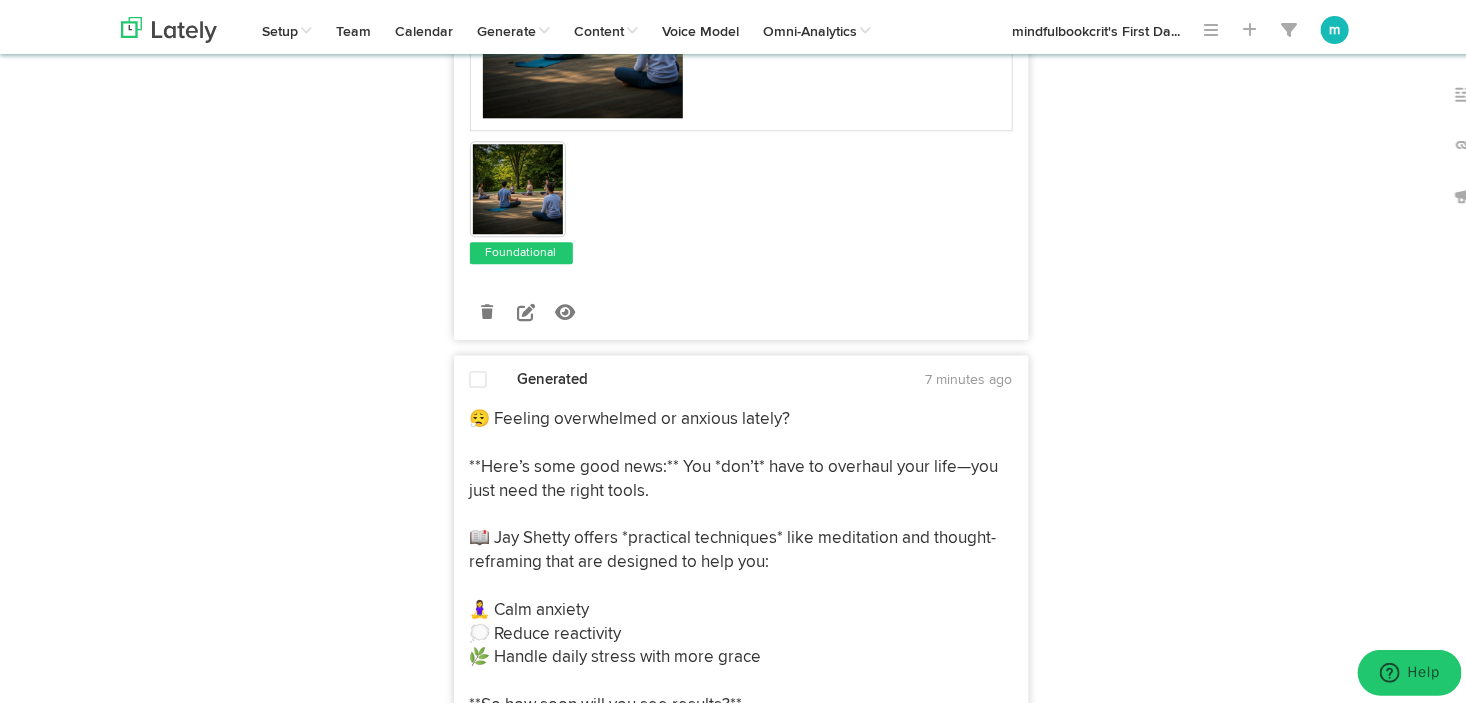 scroll, scrollTop: 2434, scrollLeft: 0, axis: vertical 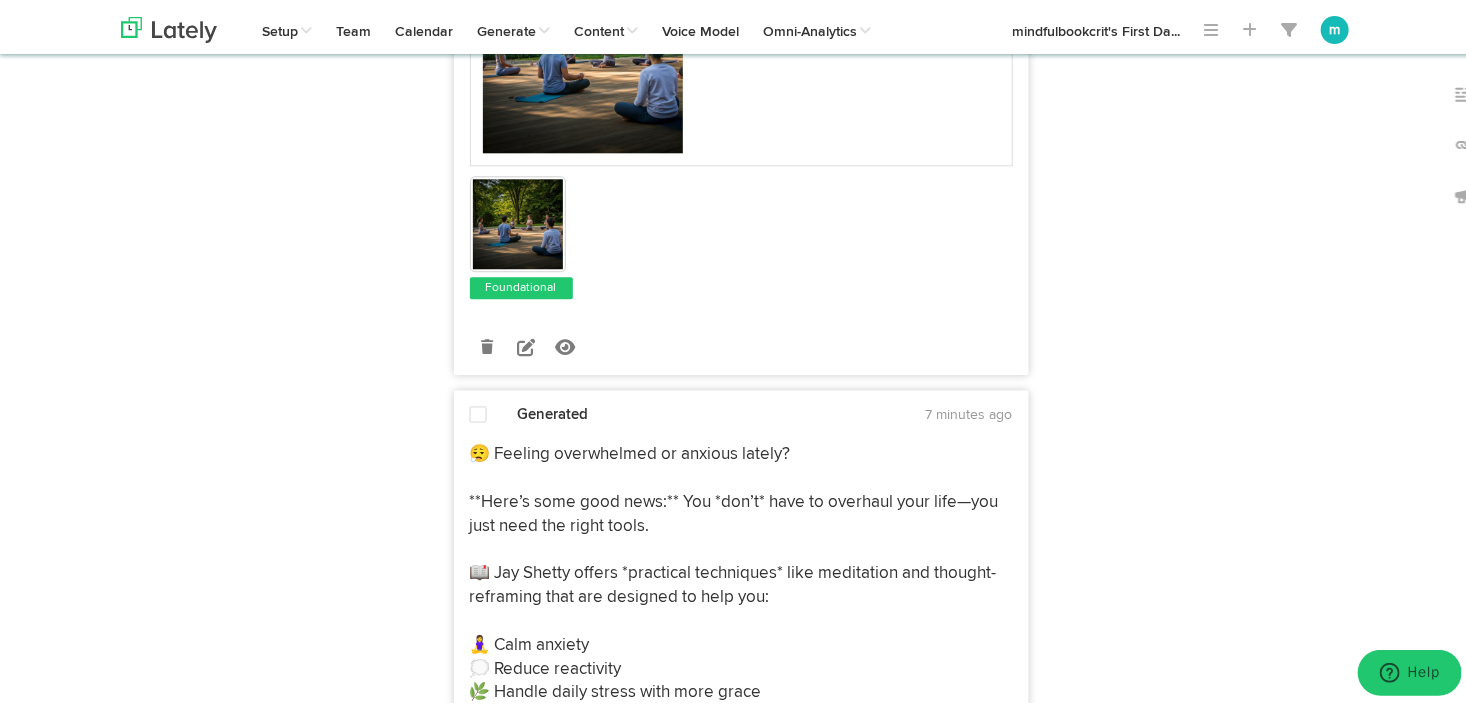 click at bounding box center (479, 411) 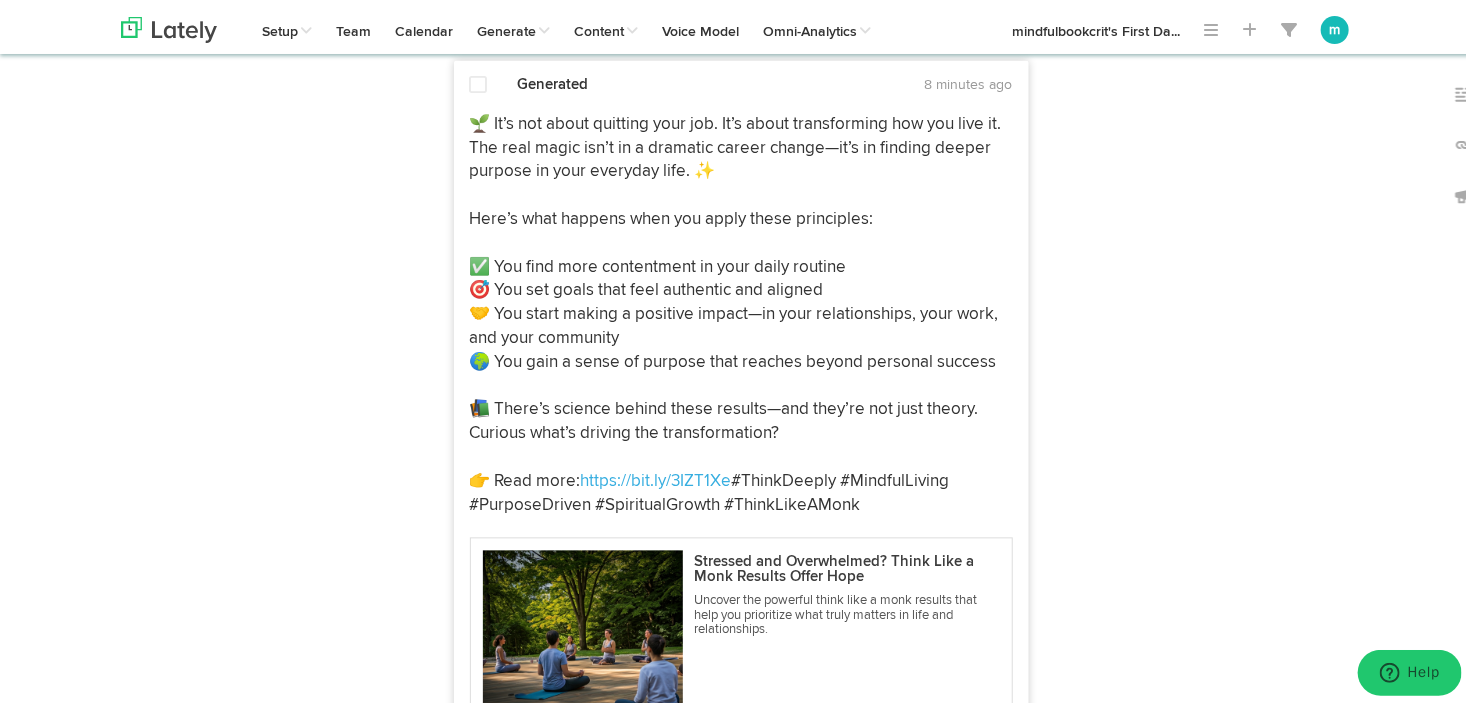 scroll, scrollTop: 1834, scrollLeft: 0, axis: vertical 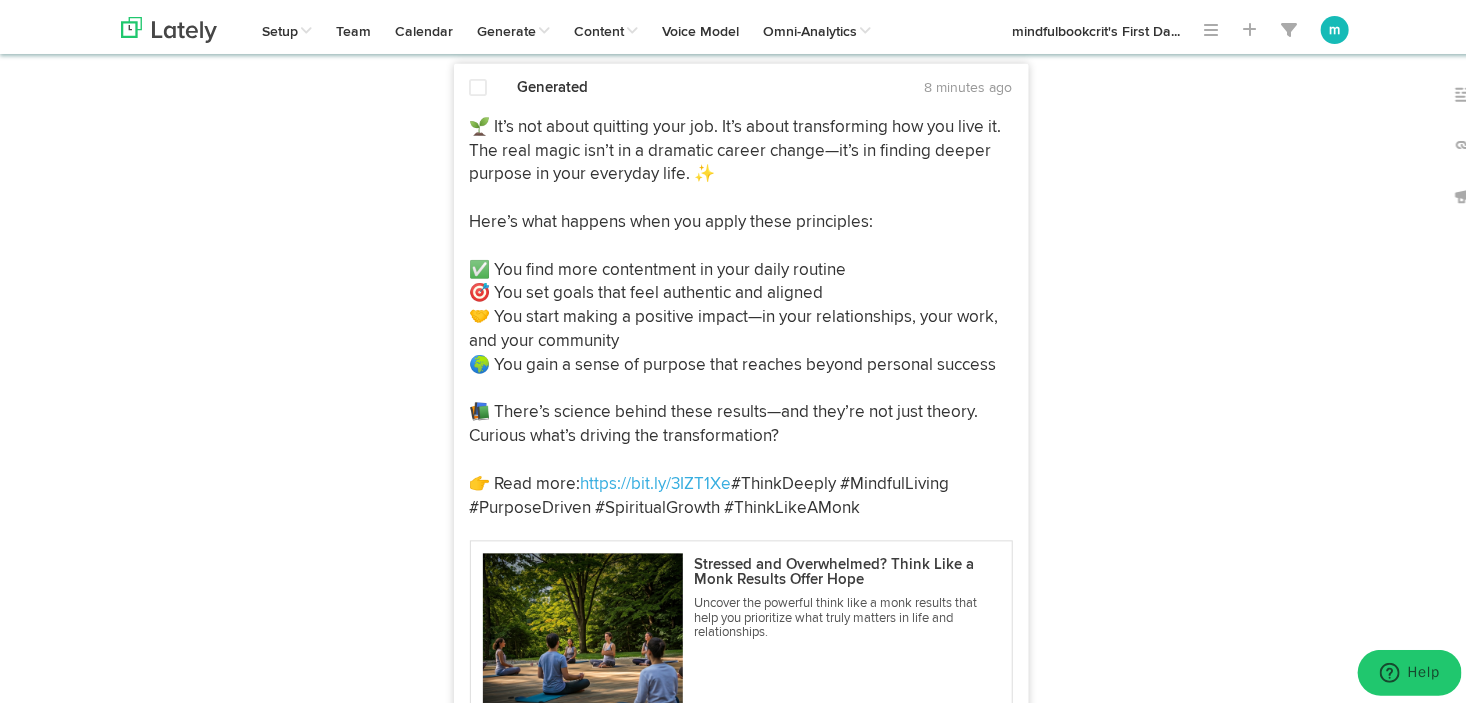 click at bounding box center (479, 84) 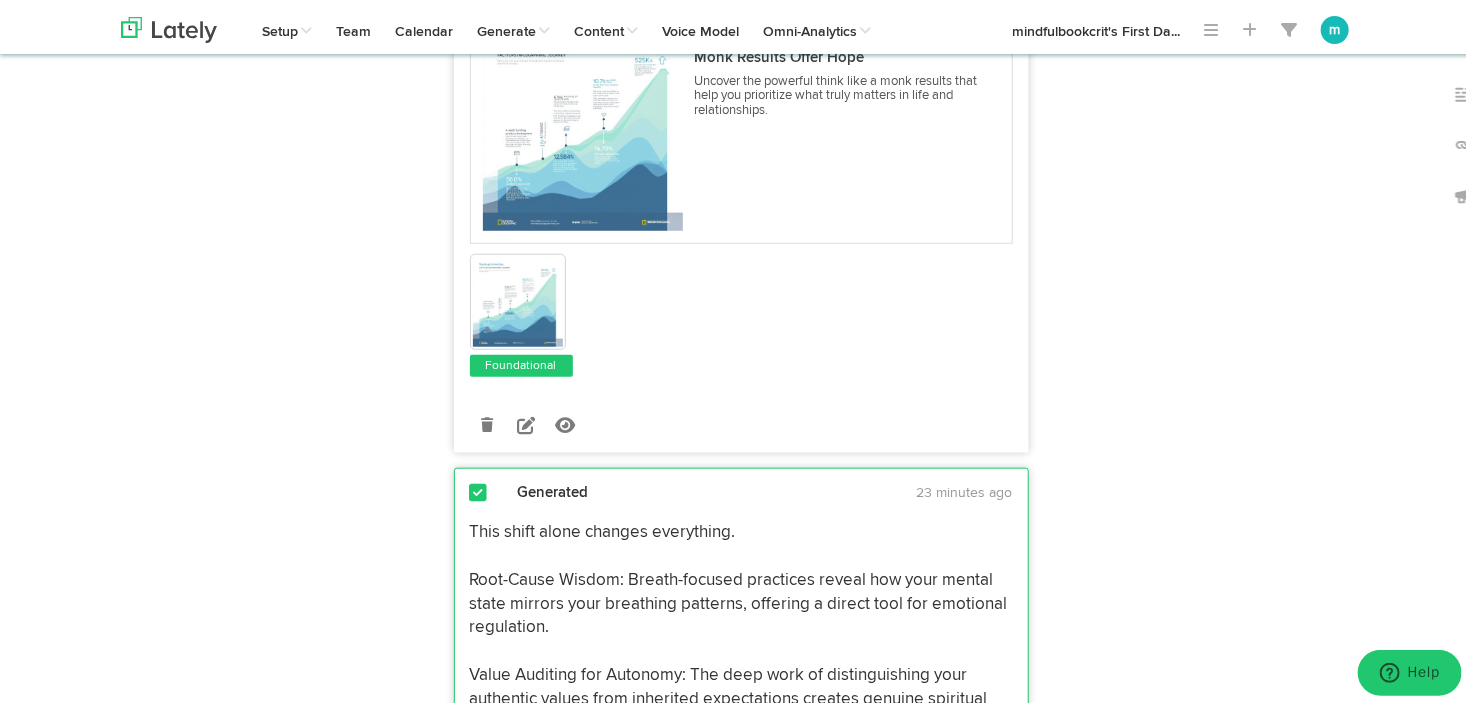 scroll, scrollTop: 734, scrollLeft: 0, axis: vertical 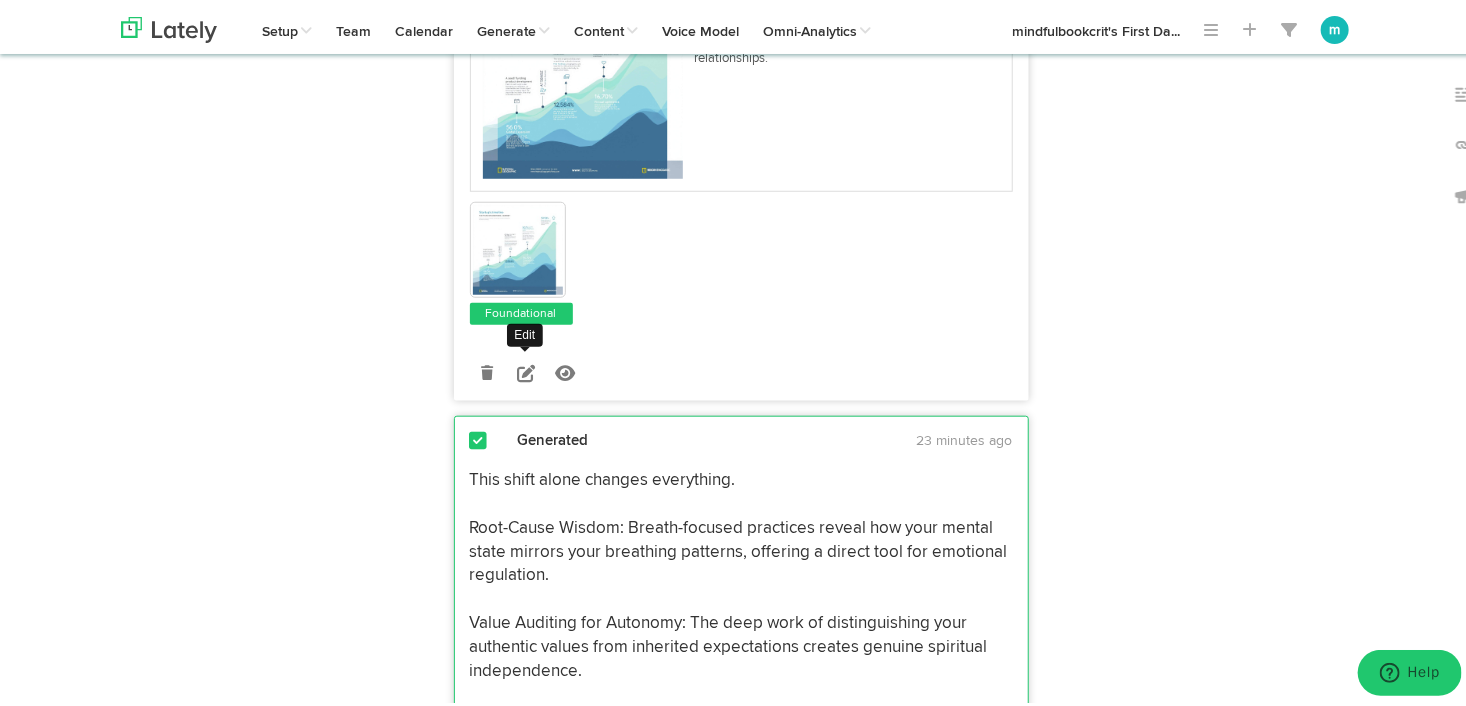 click at bounding box center (526, 369) 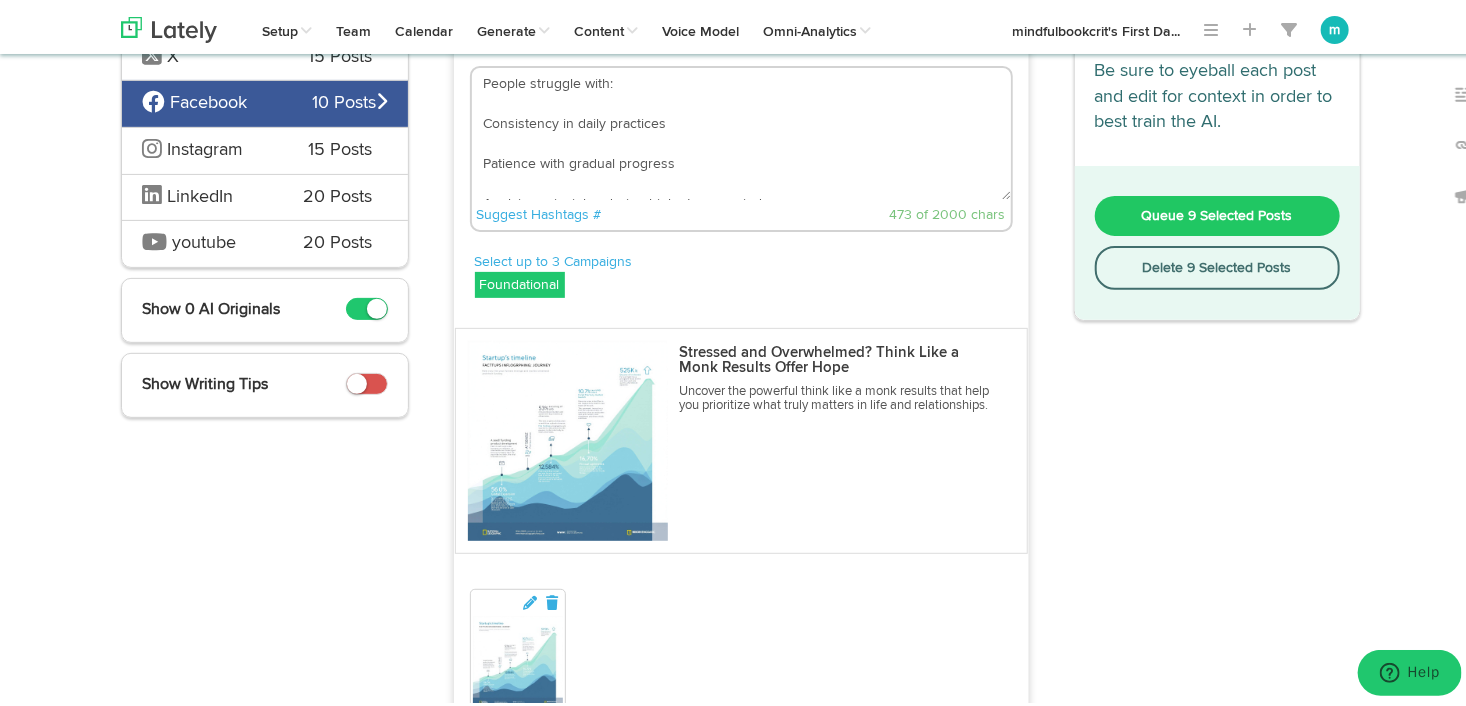 scroll, scrollTop: 0, scrollLeft: 0, axis: both 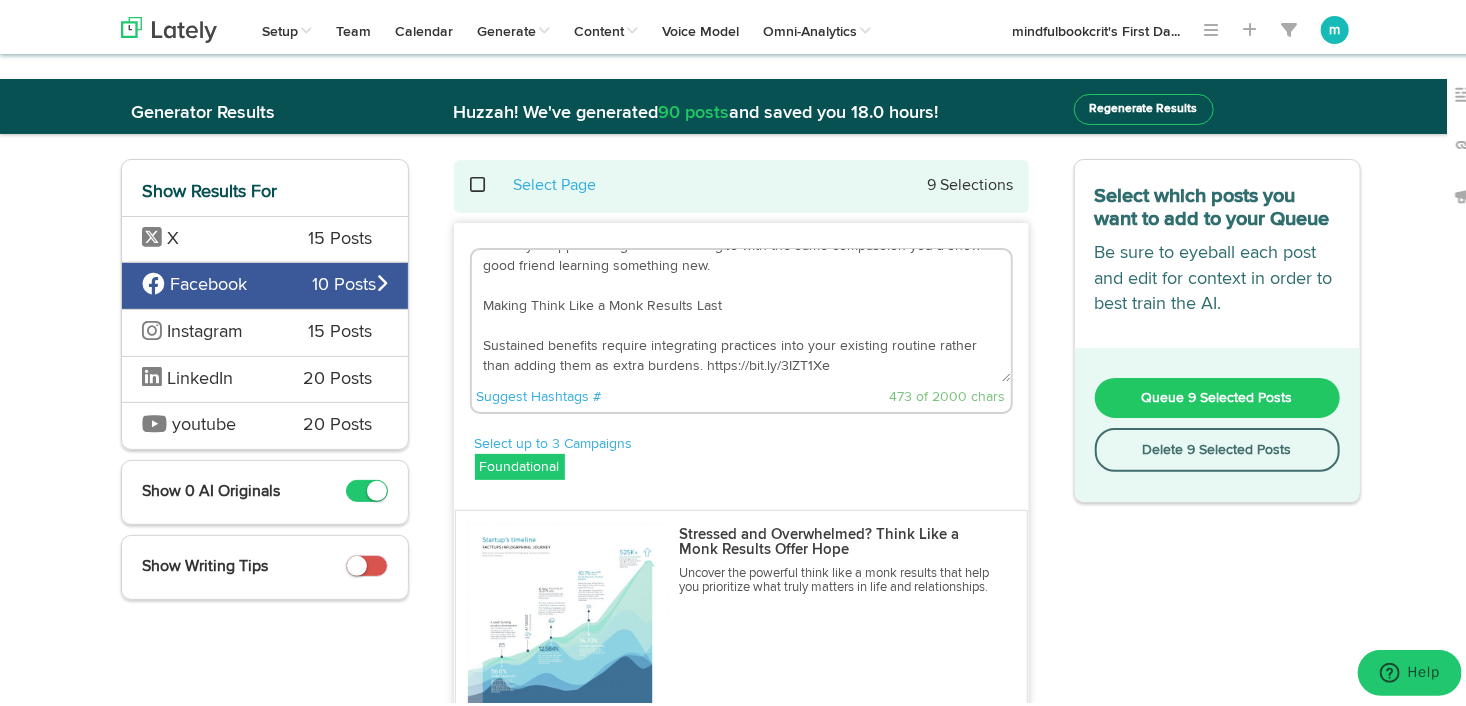 drag, startPoint x: 473, startPoint y: 264, endPoint x: 980, endPoint y: 357, distance: 515.45905 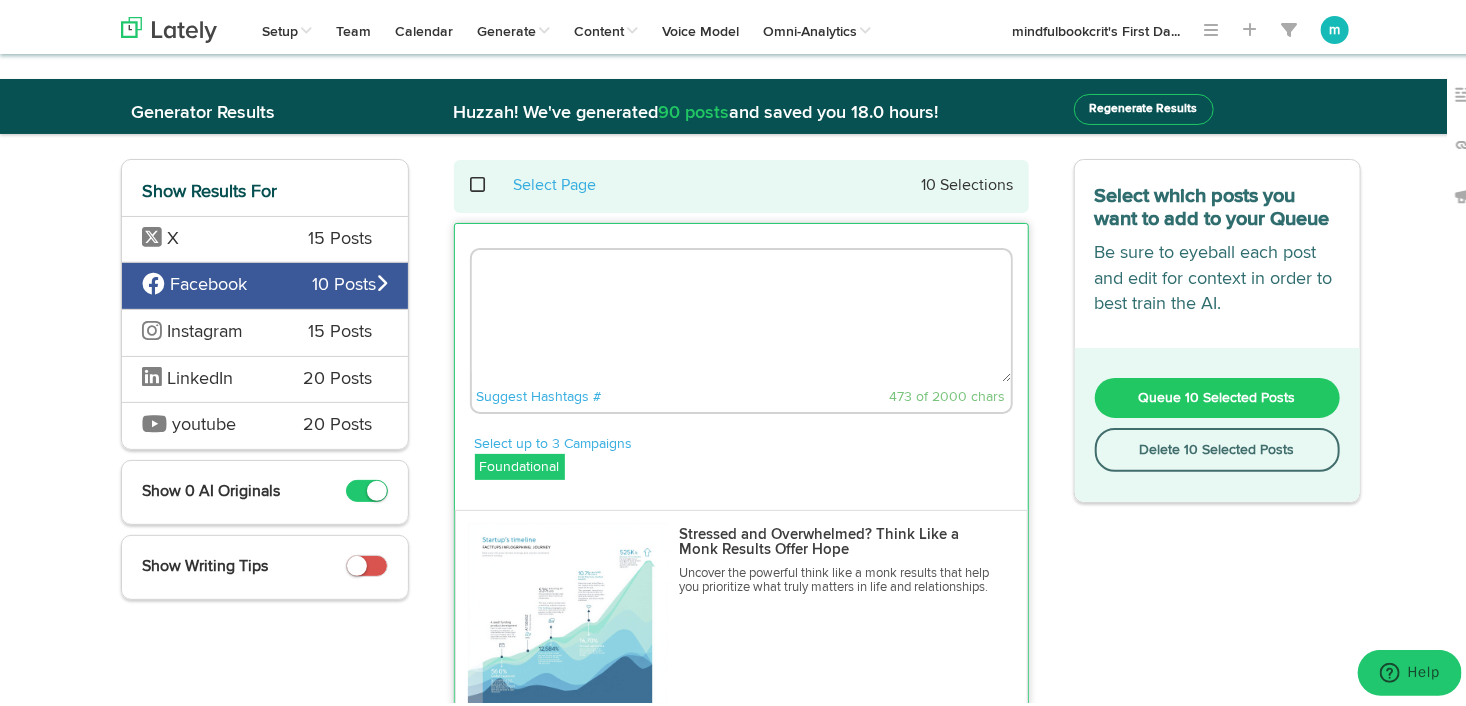 scroll, scrollTop: 0, scrollLeft: 0, axis: both 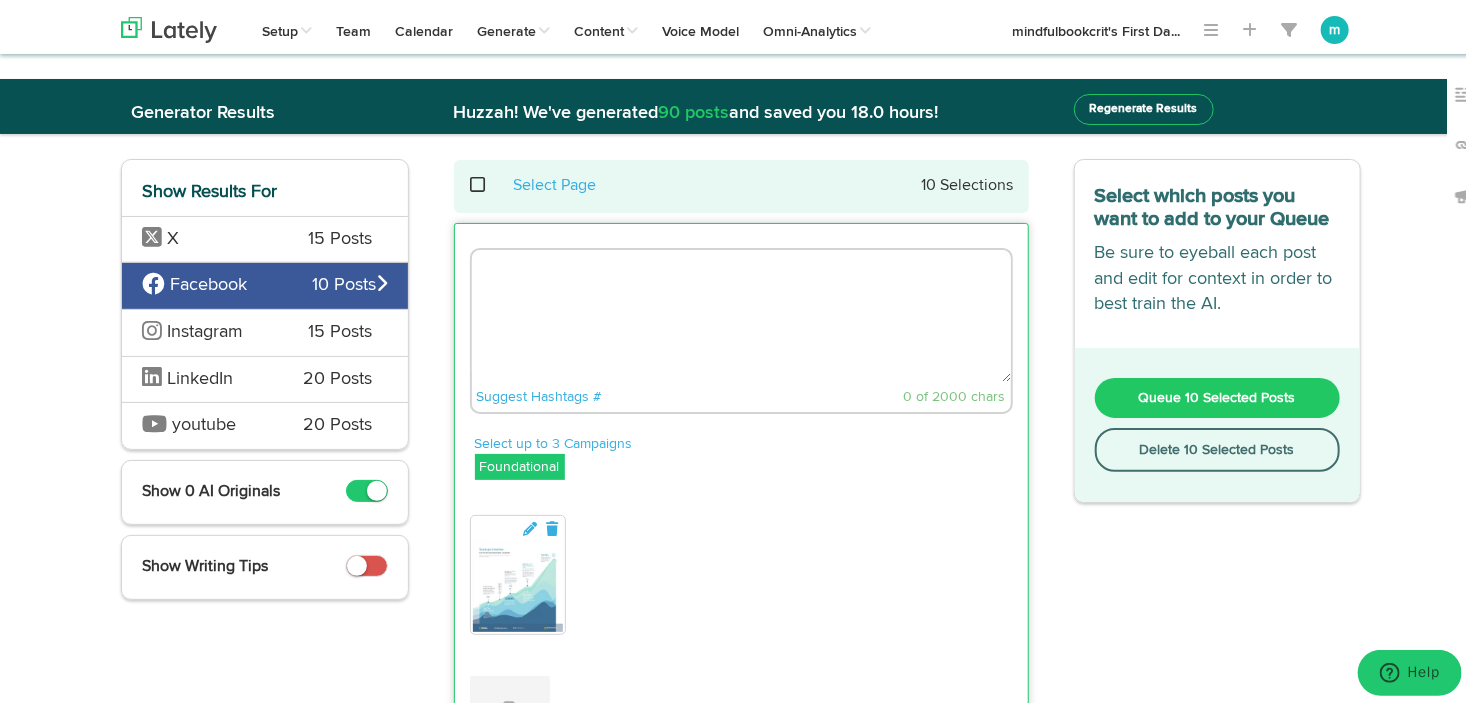 paste on "🌿 Making real change stick isn’t always easy—and that’s okay.
Even with the best intentions, people often struggle with:
🔁 Staying consistent with daily practices
⏳ Being patient with gradual progress
🔥 Applying principles during stressful moments
⚖️ Balancing detachment with necessary action
✨ The secret?
Treat yourself with the same compassion you’d offer a close friend learning something new.
Lasting transformation doesn’t mean adding more to your plate—
It means gently weaving these tools into your current life, one mindful moment at a time.
👉 Learn how to make the Think Like a Monk results last: https://bit.ly/3IZT1Xe
#SustainableMindfulness #SelfCompassion #DailyPractice #ThinkLikeAMonk #InnerGrowth" 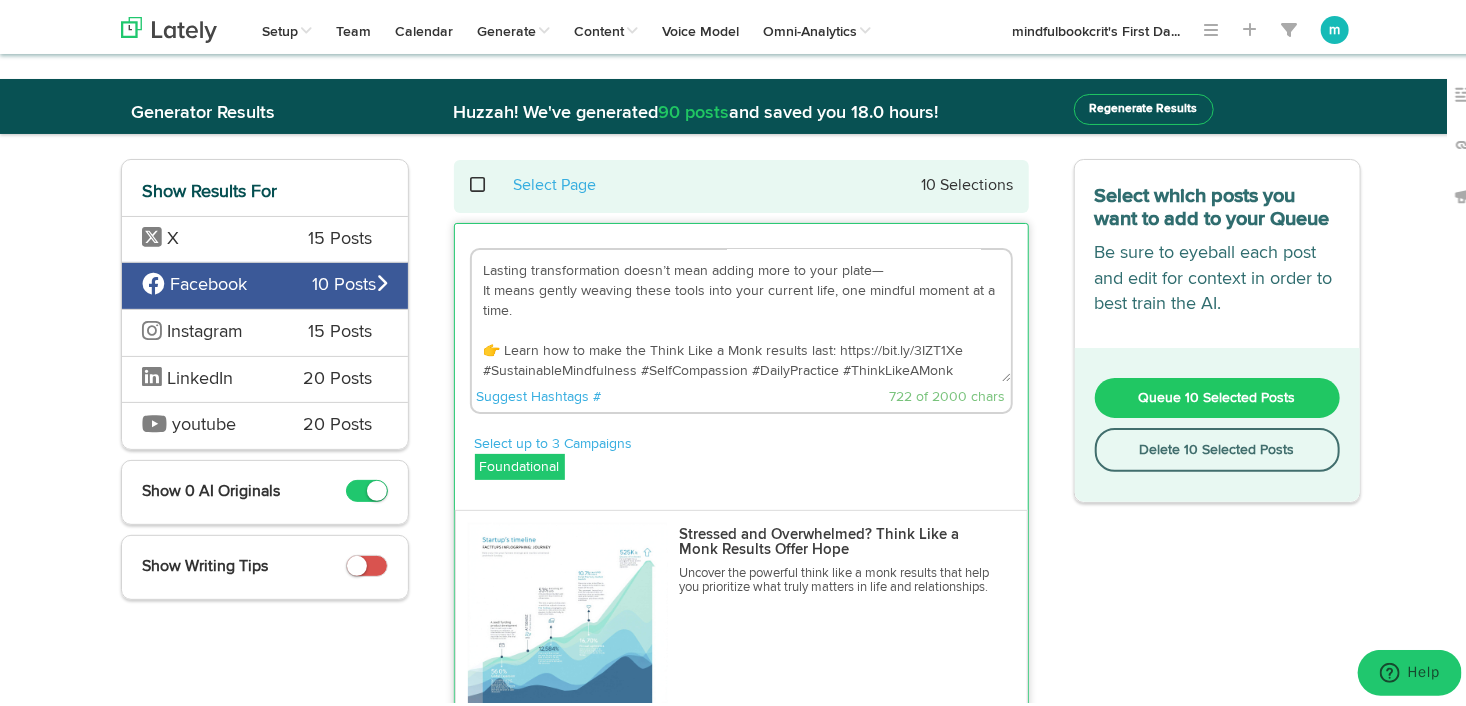 scroll, scrollTop: 260, scrollLeft: 0, axis: vertical 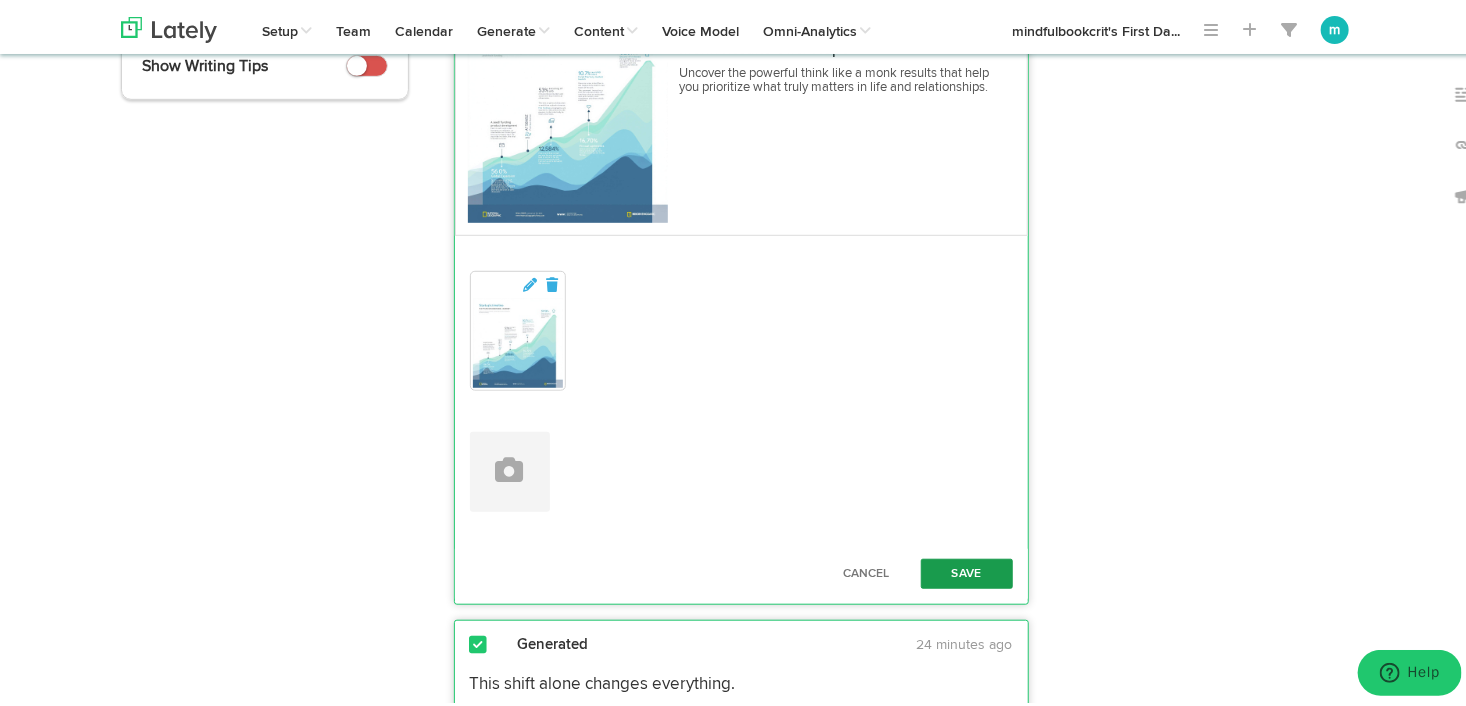 type on "🌿 Making real change stick isn’t always easy—and that’s okay.
Even with the best intentions, people often struggle with:
🔁 Staying consistent with daily practices
⏳ Being patient with gradual progress
🔥 Applying principles during stressful moments
⚖️ Balancing detachment with necessary action
✨ The secret?
Treat yourself with the same compassion you’d offer a close friend learning something new.
Lasting transformation doesn’t mean adding more to your plate—
It means gently weaving these tools into your current life, one mindful moment at a time.
👉 Learn how to make the Think Like a Monk results last: https://bit.ly/3IZT1Xe
#SustainableMindfulness #SelfCompassion #DailyPractice #ThinkLikeAMonk #InnerGrowth" 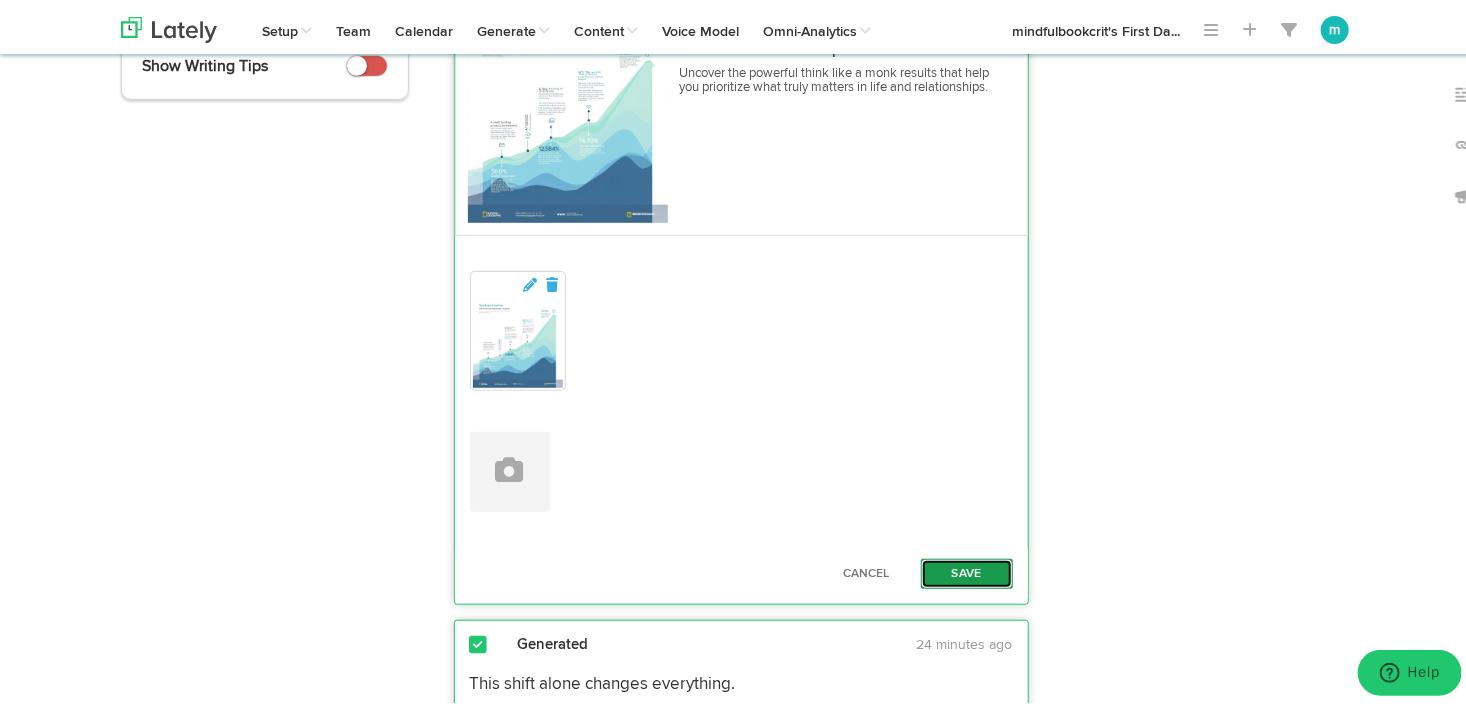 click on "Save" at bounding box center [967, 570] 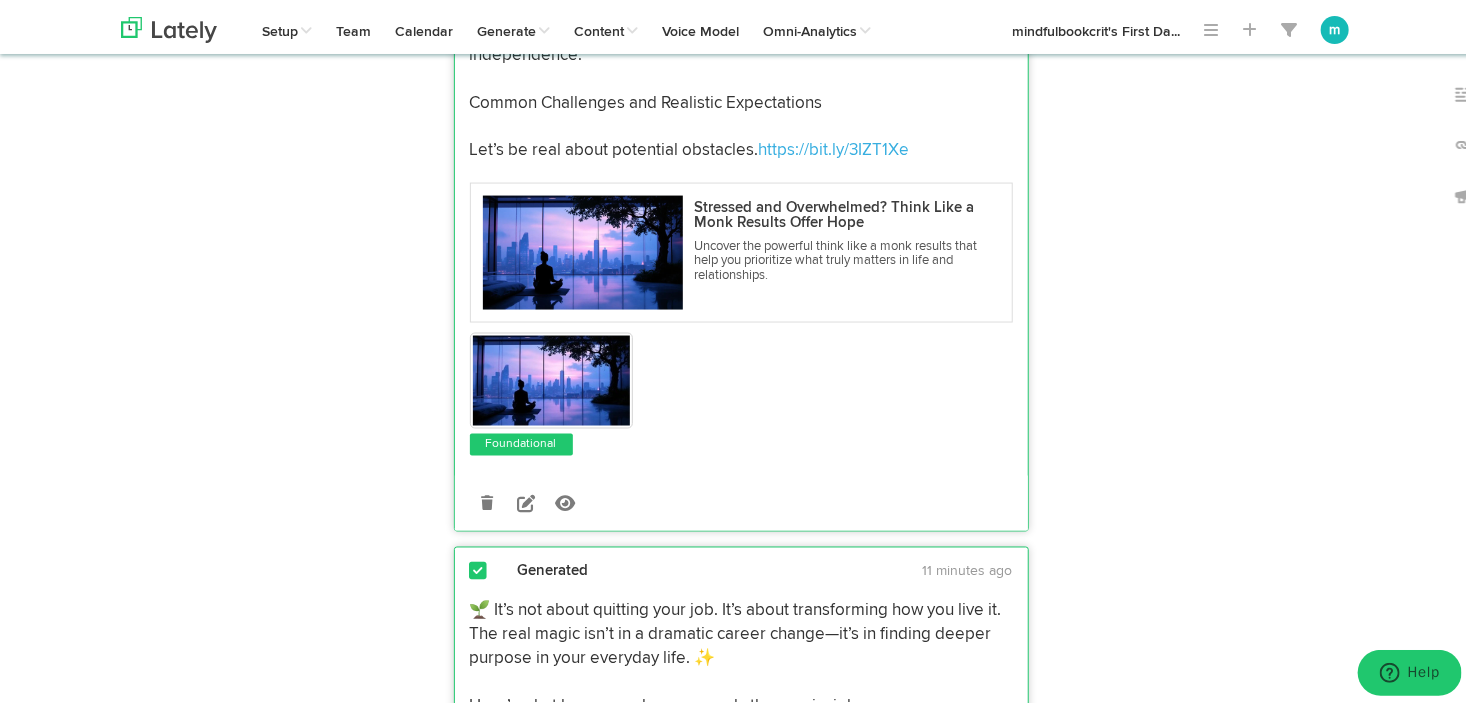 scroll, scrollTop: 1400, scrollLeft: 0, axis: vertical 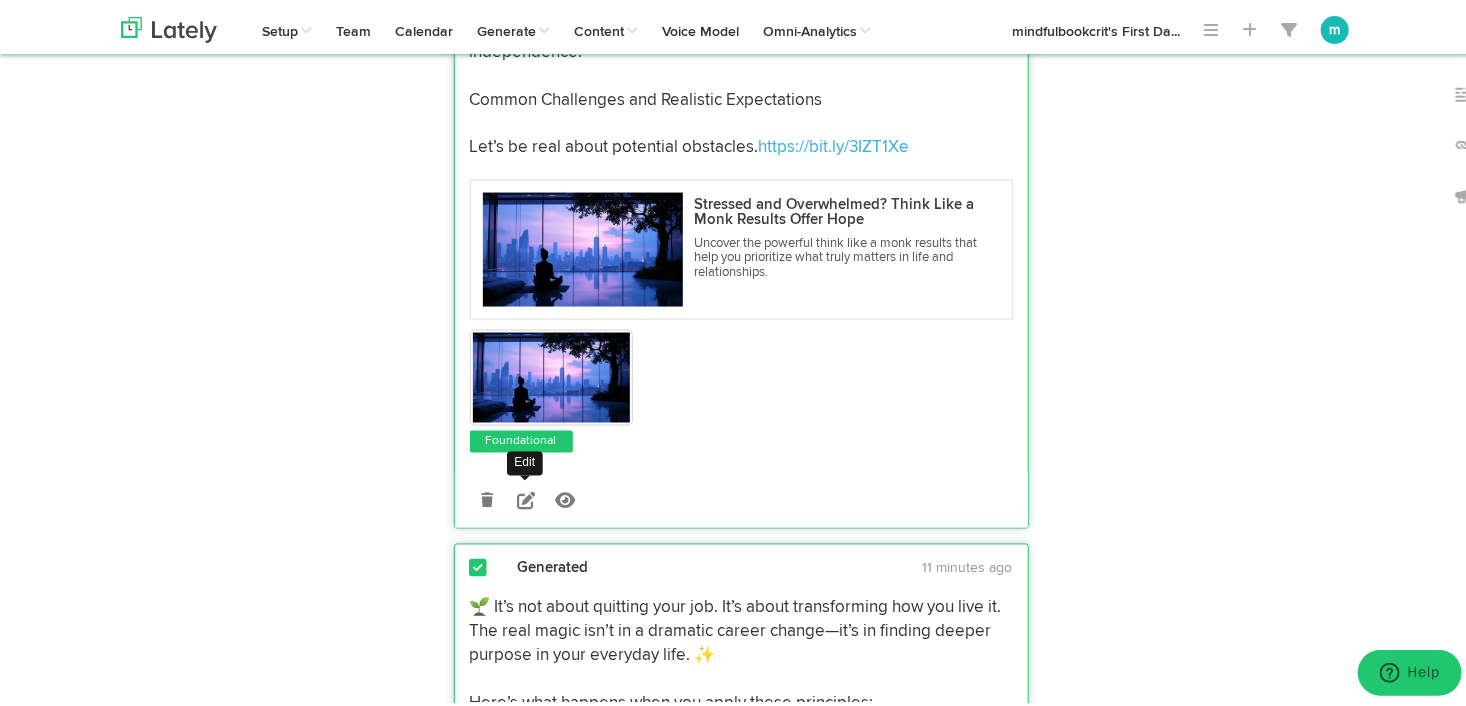 click at bounding box center (526, 497) 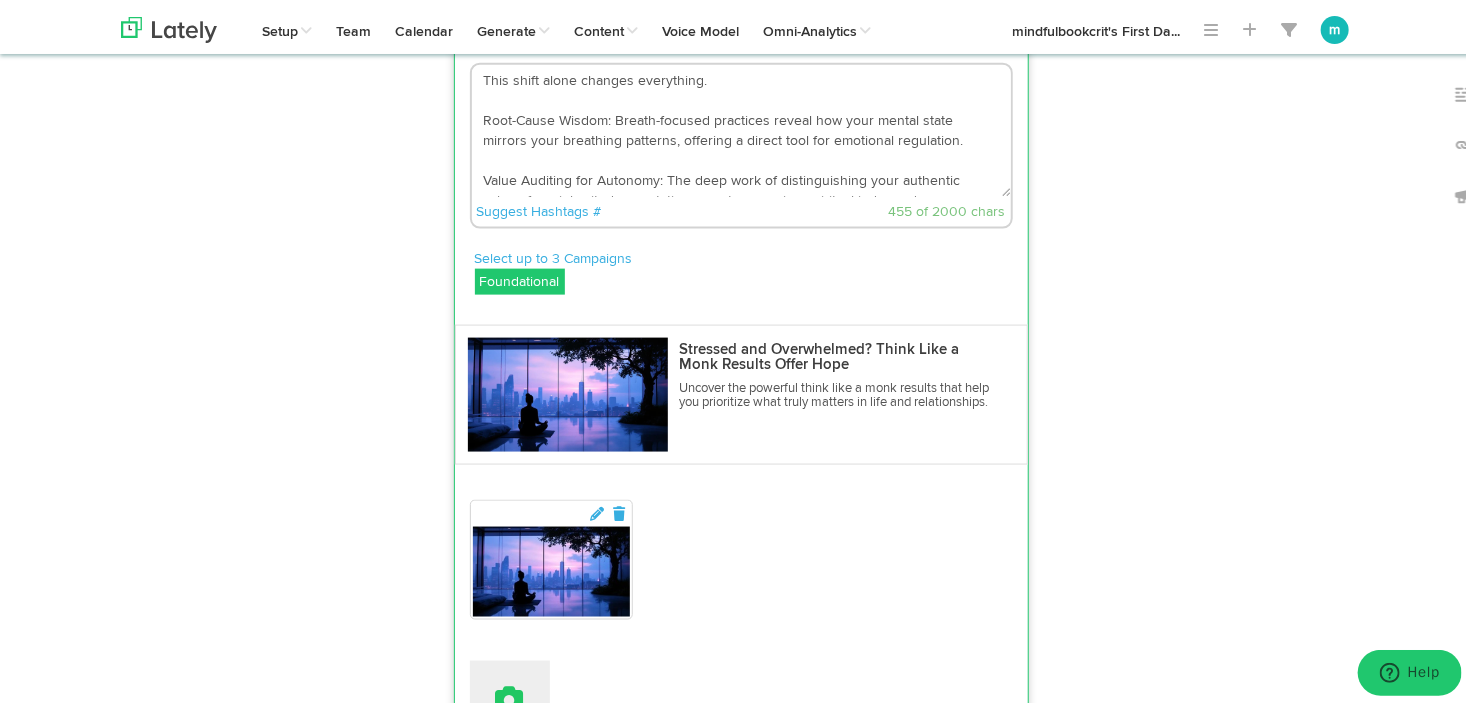 scroll, scrollTop: 1100, scrollLeft: 0, axis: vertical 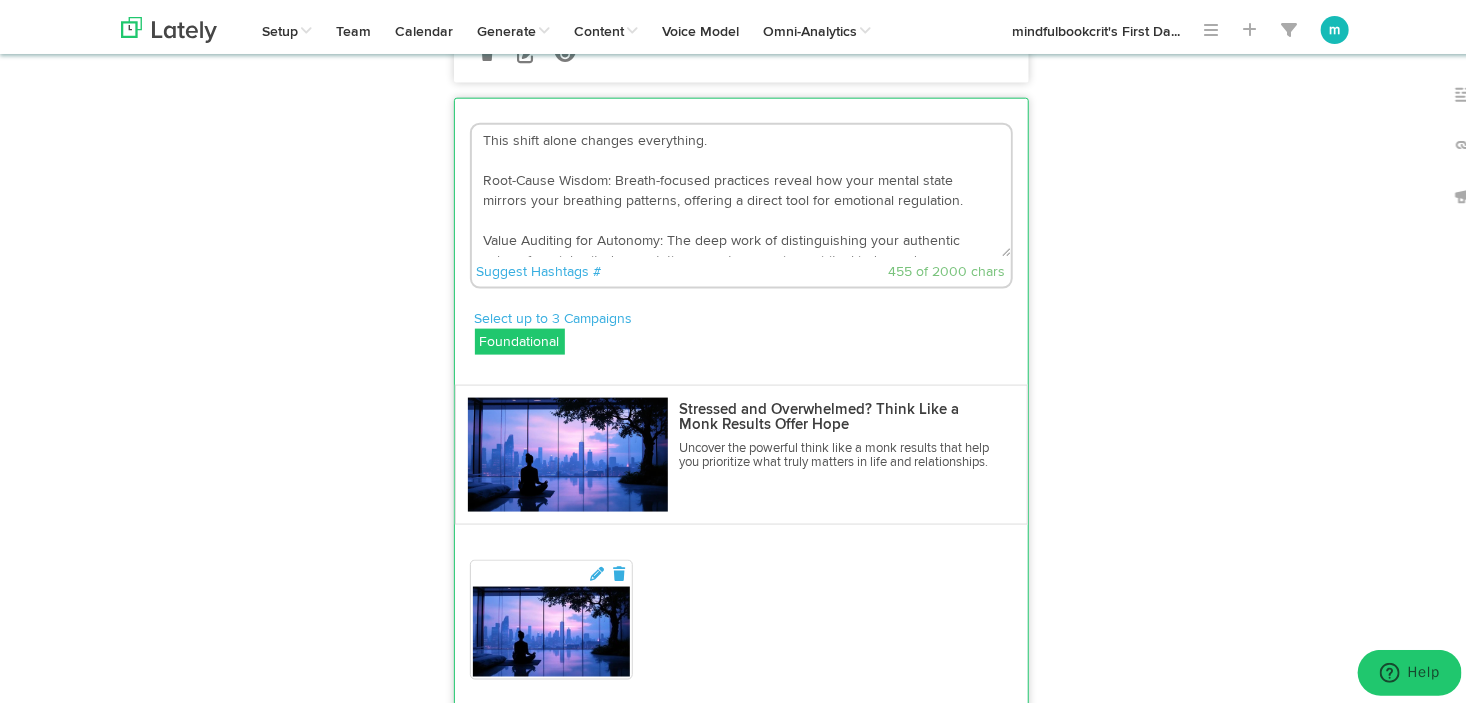 click on "This shift alone changes everything.
Root-Cause Wisdom: Breath-focused practices reveal how your mental state mirrors your breathing patterns, offering a direct tool for emotional regulation.
Value Auditing for Autonomy: The deep work of distinguishing your authentic values from inherited expectations creates genuine spiritual independence.
Common Challenges and Realistic Expectations
Let’s be real about potential obstacles. https://bit.ly/3IZT1Xe" at bounding box center [741, 187] 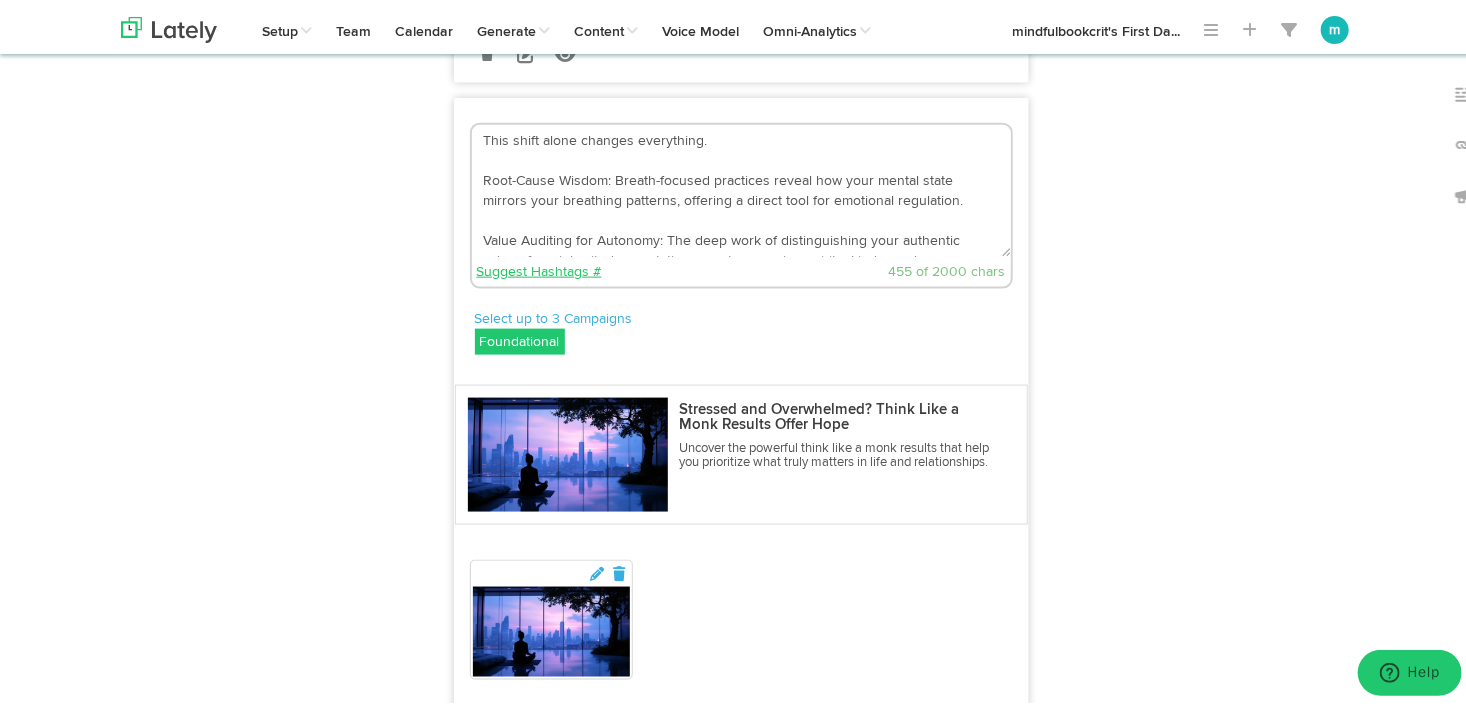 scroll, scrollTop: 100, scrollLeft: 0, axis: vertical 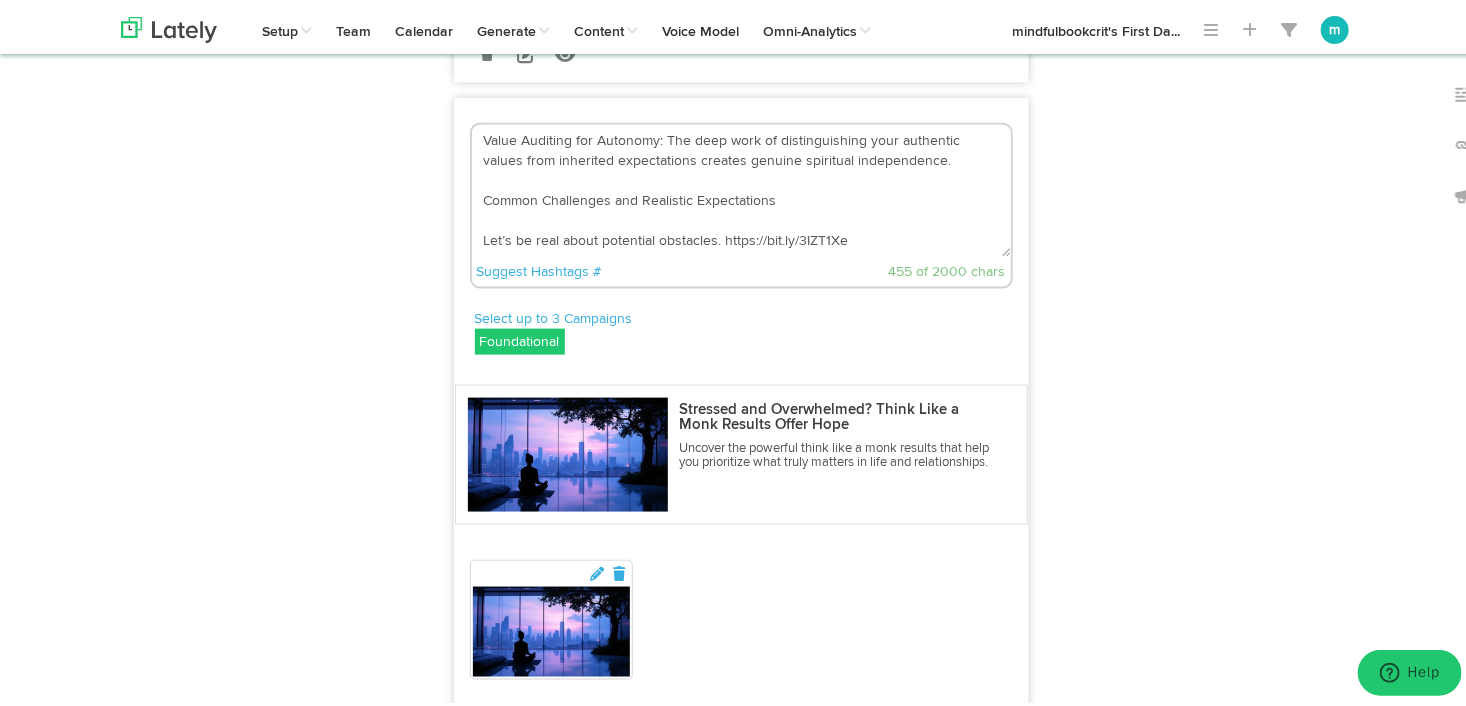 drag, startPoint x: 473, startPoint y: 159, endPoint x: 888, endPoint y: 266, distance: 428.57205 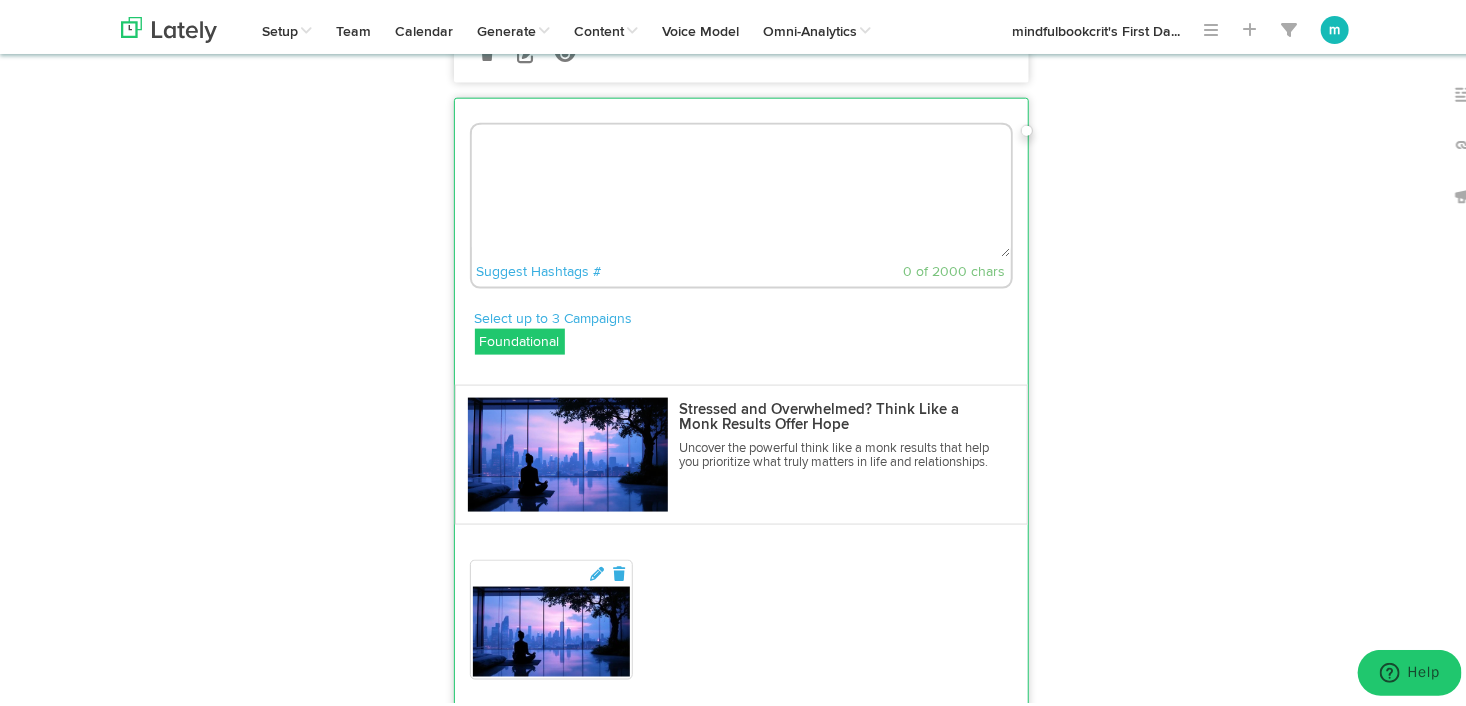 scroll, scrollTop: 0, scrollLeft: 0, axis: both 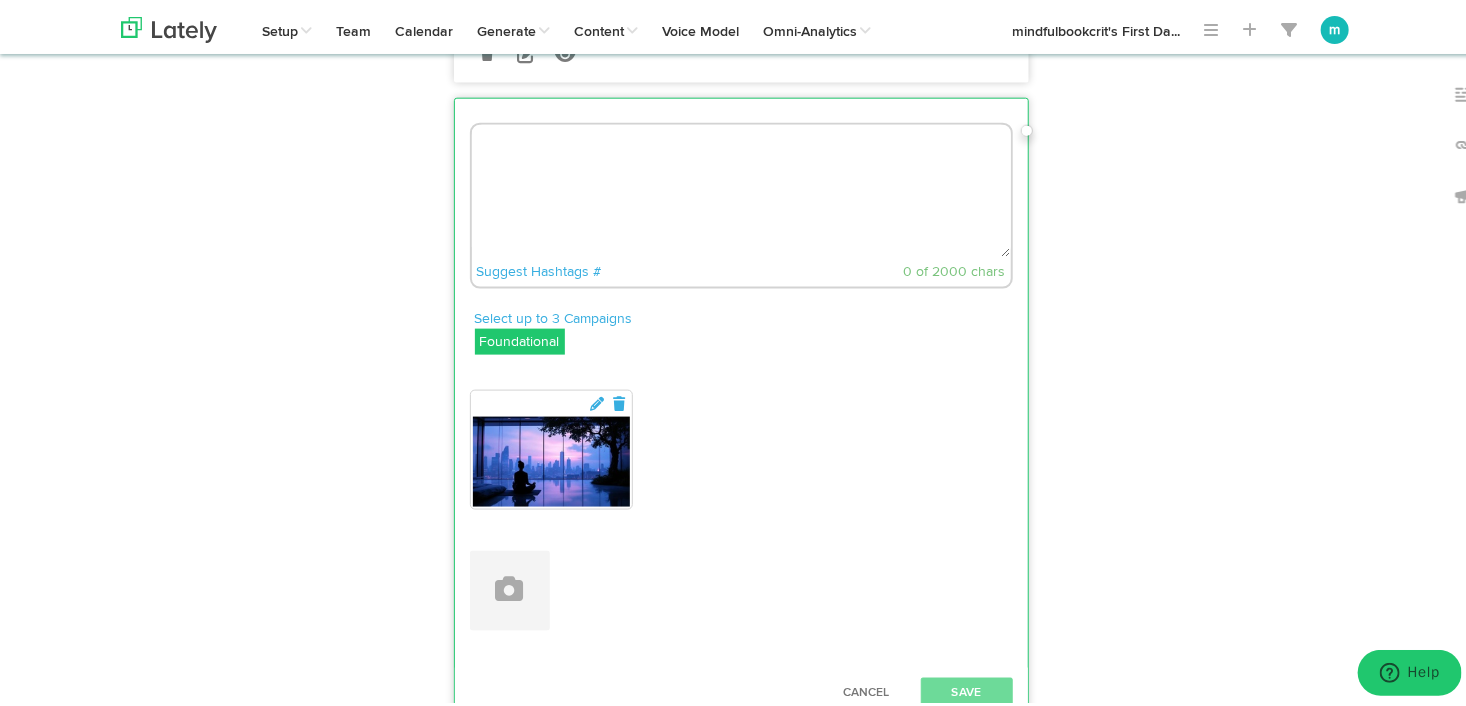 paste on "🌬️ This one shift can change everything.
✨ Root-Cause Wisdom:
Breath-focused practices reveal a powerful truth—your mental state mirrors your breathing patterns.
Learning to breathe with awareness gives you a direct tool for emotional regulation.
🔍 Value Auditing for Autonomy:
One of the most transformative lessons? Learning to separate your true values from the expectations you’ve inherited.
That’s where genuine spiritual freedom begins.
💬 But let’s be real...
Growth comes with challenges:
⚠️ You might hit resistance.
⏳ Progress may be slower than expected.
🧠 Old patterns don’t dissolve overnight.
And that’s okay.
You’re human—and this work is worth it.
👉 Explore the journey: https://bit.ly/3IZT1Xe
#SpiritualGrowth #EmotionalRegulation #AuthenticLiving #ThinkLikeAMonk #BreathWork" 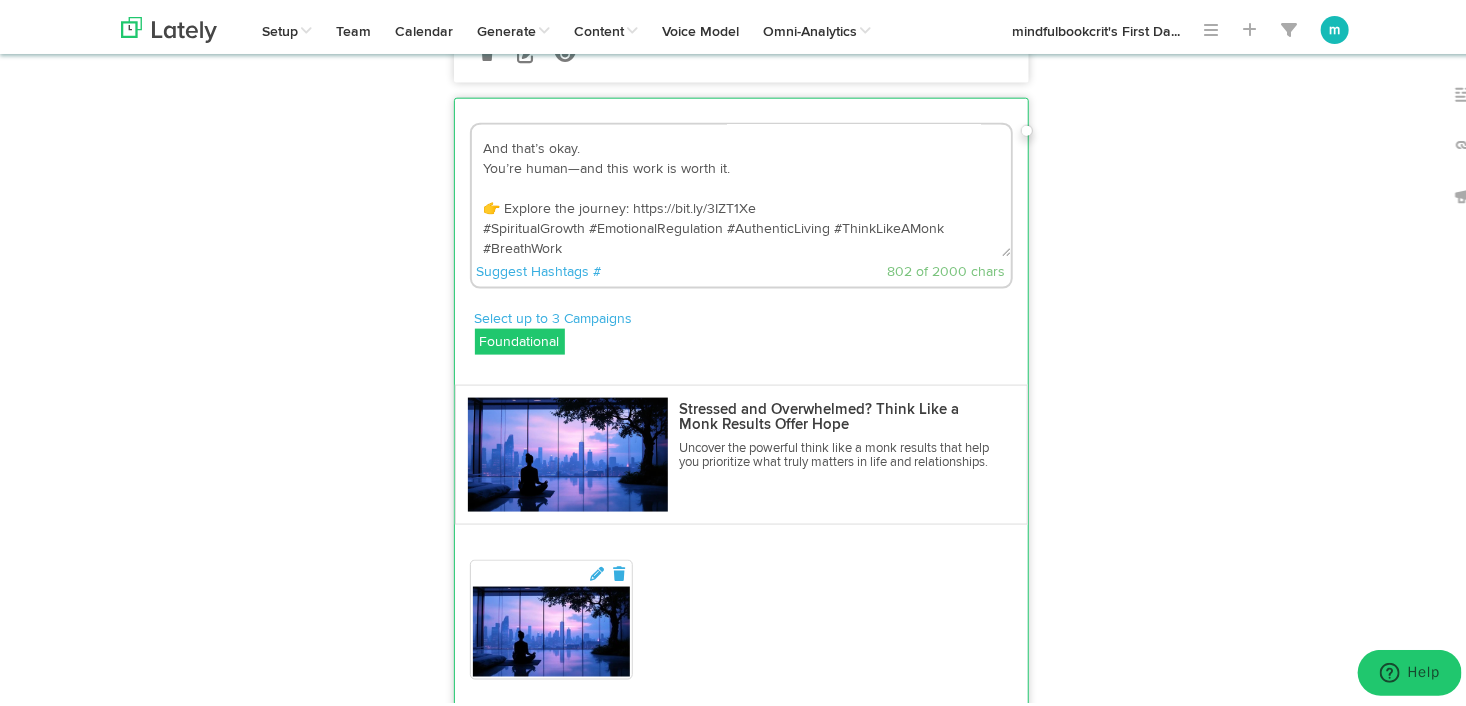 scroll, scrollTop: 400, scrollLeft: 0, axis: vertical 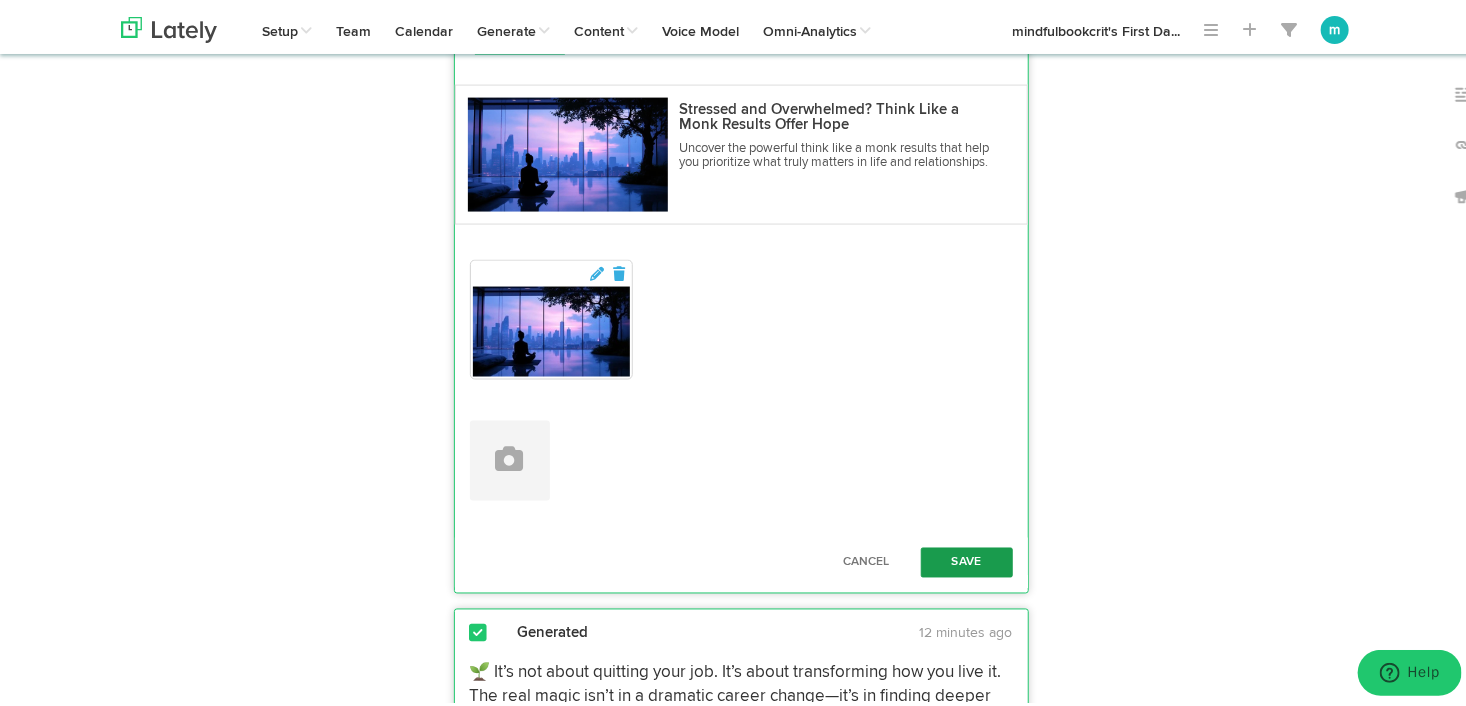 type on "🌬️ This one shift can change everything.
✨ Root-Cause Wisdom:
Breath-focused practices reveal a powerful truth—your mental state mirrors your breathing patterns.
Learning to breathe with awareness gives you a direct tool for emotional regulation.
🔍 Value Auditing for Autonomy:
One of the most transformative lessons? Learning to separate your true values from the expectations you’ve inherited.
That’s where genuine spiritual freedom begins.
💬 But let’s be real...
Growth comes with challenges:
⚠️ You might hit resistance.
⏳ Progress may be slower than expected.
🧠 Old patterns don’t dissolve overnight.
And that’s okay.
You’re human—and this work is worth it.
👉 Explore the journey: https://bit.ly/3IZT1Xe
#SpiritualGrowth #EmotionalRegulation #AuthenticLiving #ThinkLikeAMonk #BreathWork" 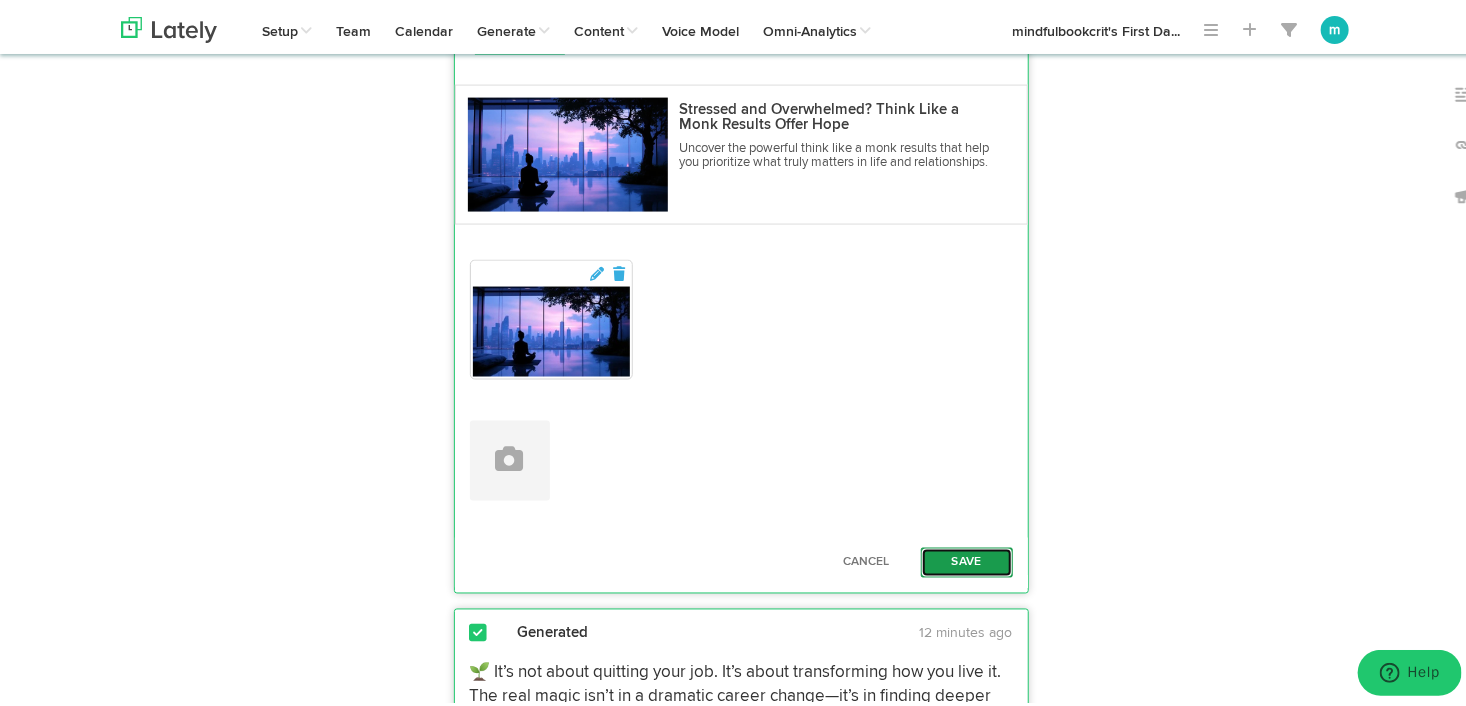 click on "Save" at bounding box center (967, 559) 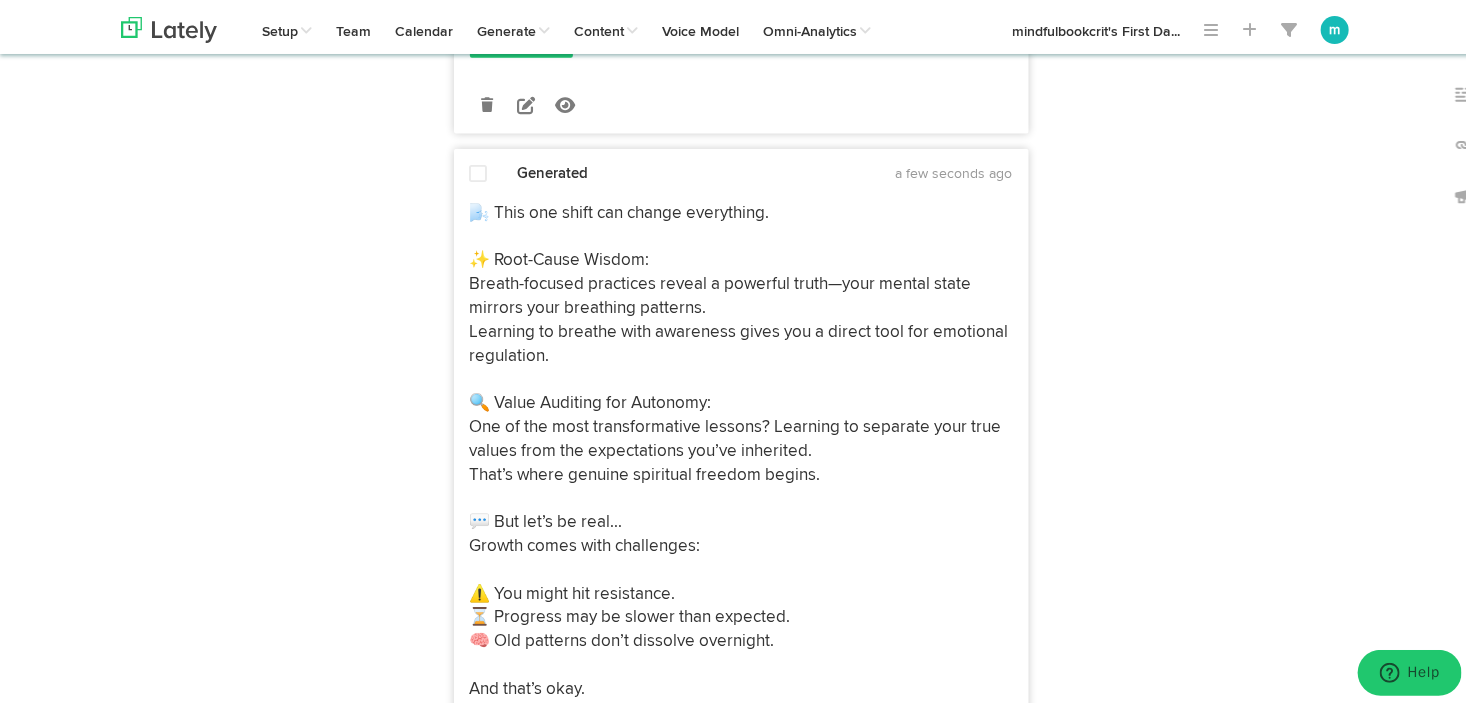 scroll, scrollTop: 1000, scrollLeft: 0, axis: vertical 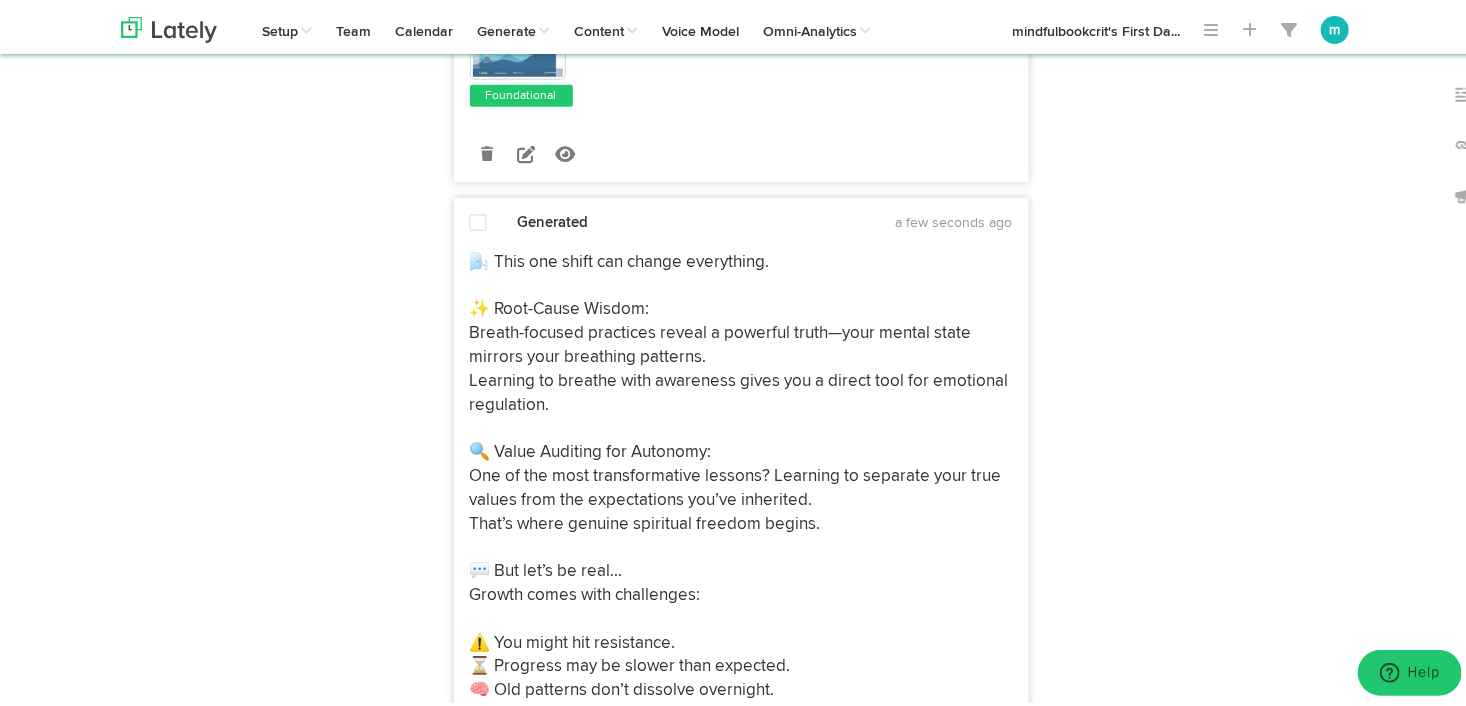 click at bounding box center [479, 219] 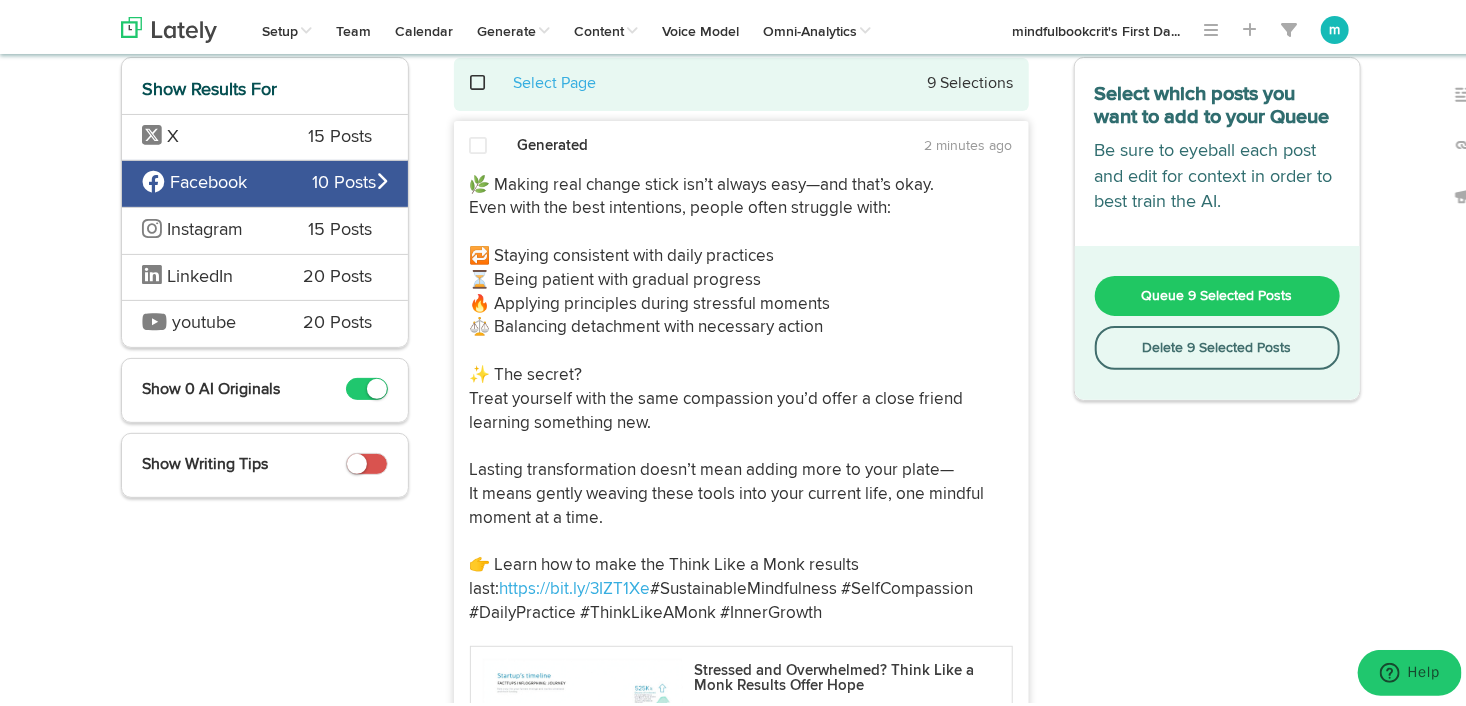 scroll, scrollTop: 0, scrollLeft: 0, axis: both 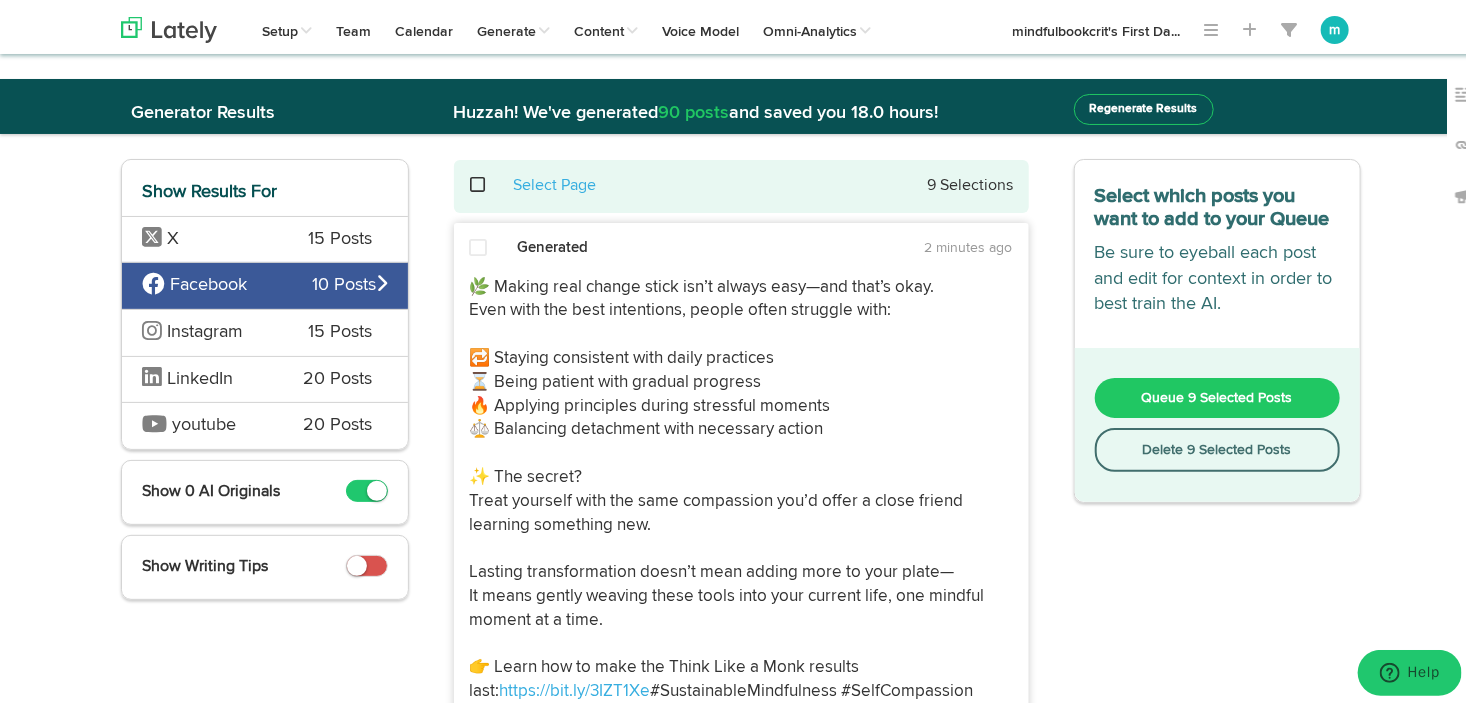 click at bounding box center (479, 244) 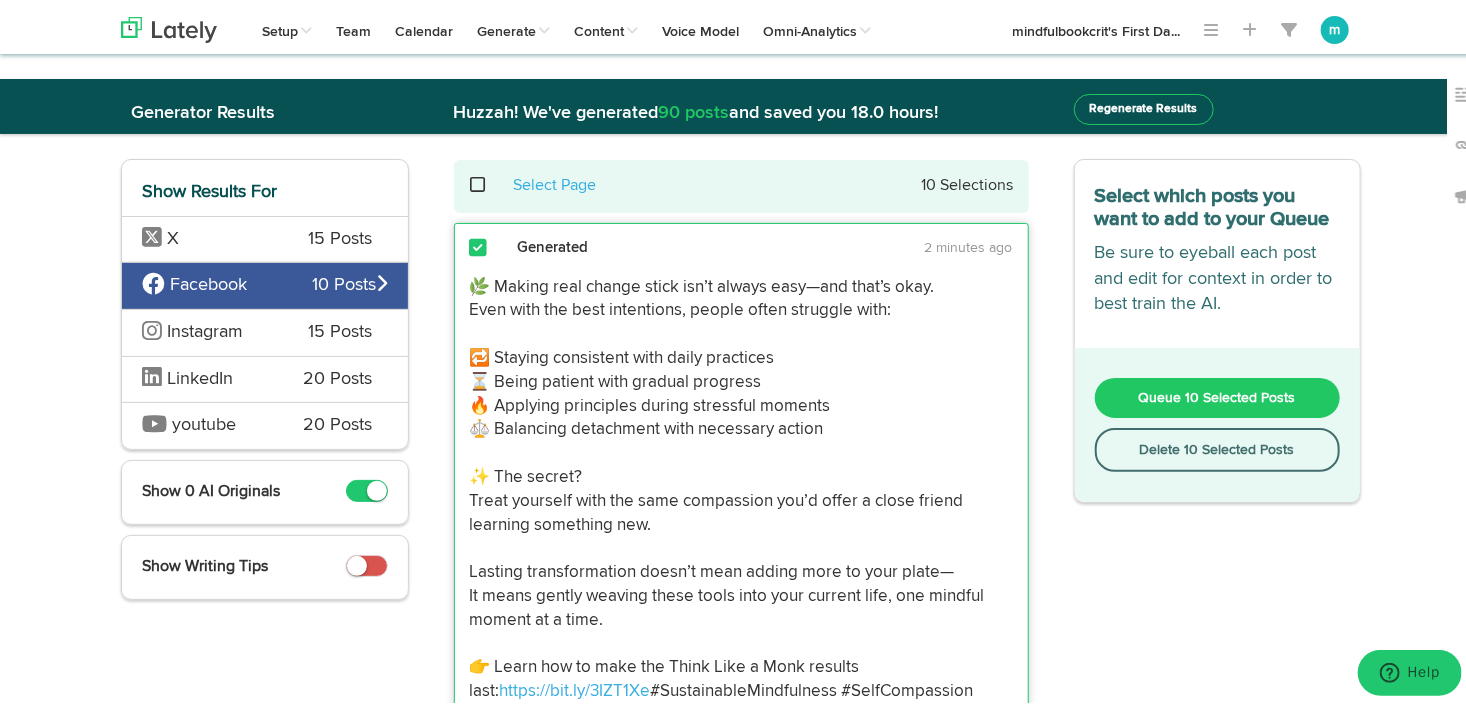 click on "Queue 10 Selected Posts" at bounding box center [1217, 394] 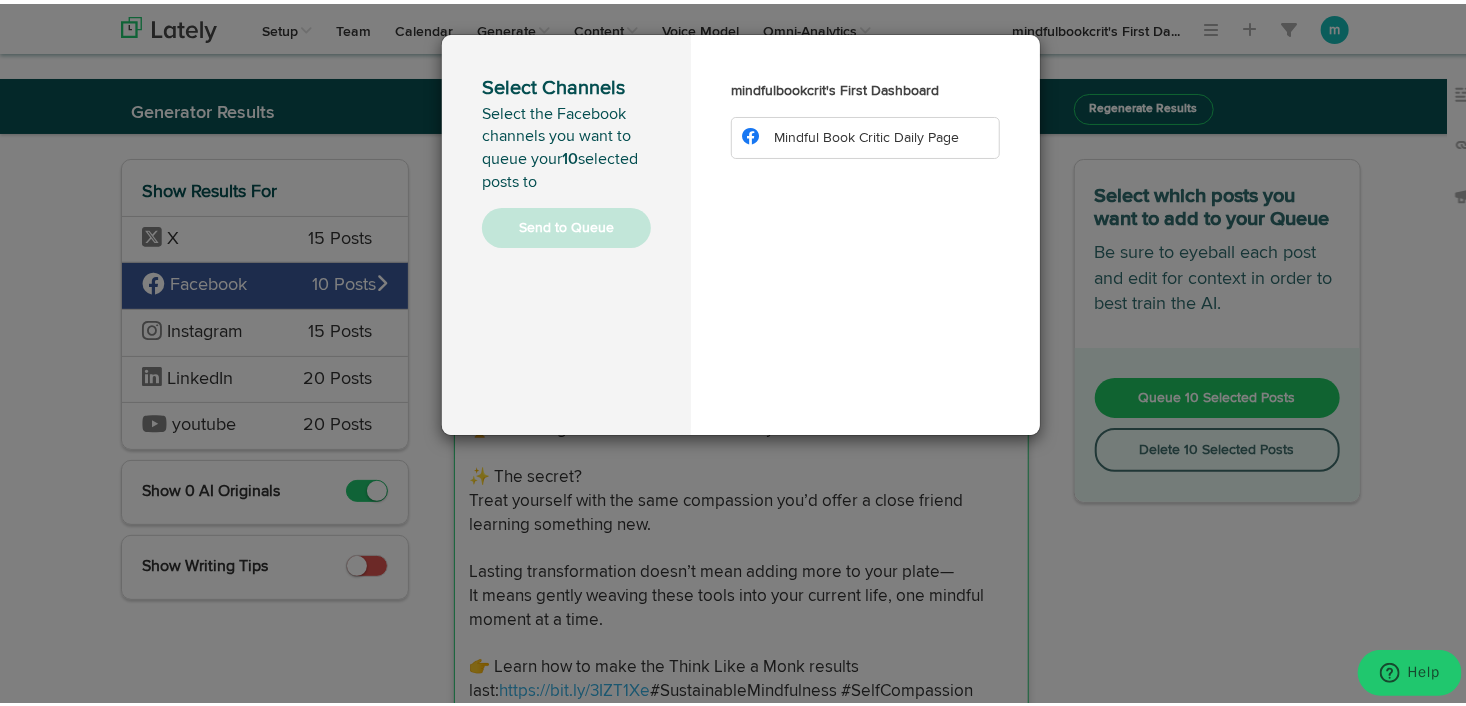 click on "Mindful Book Critic Daily Page" at bounding box center [866, 134] 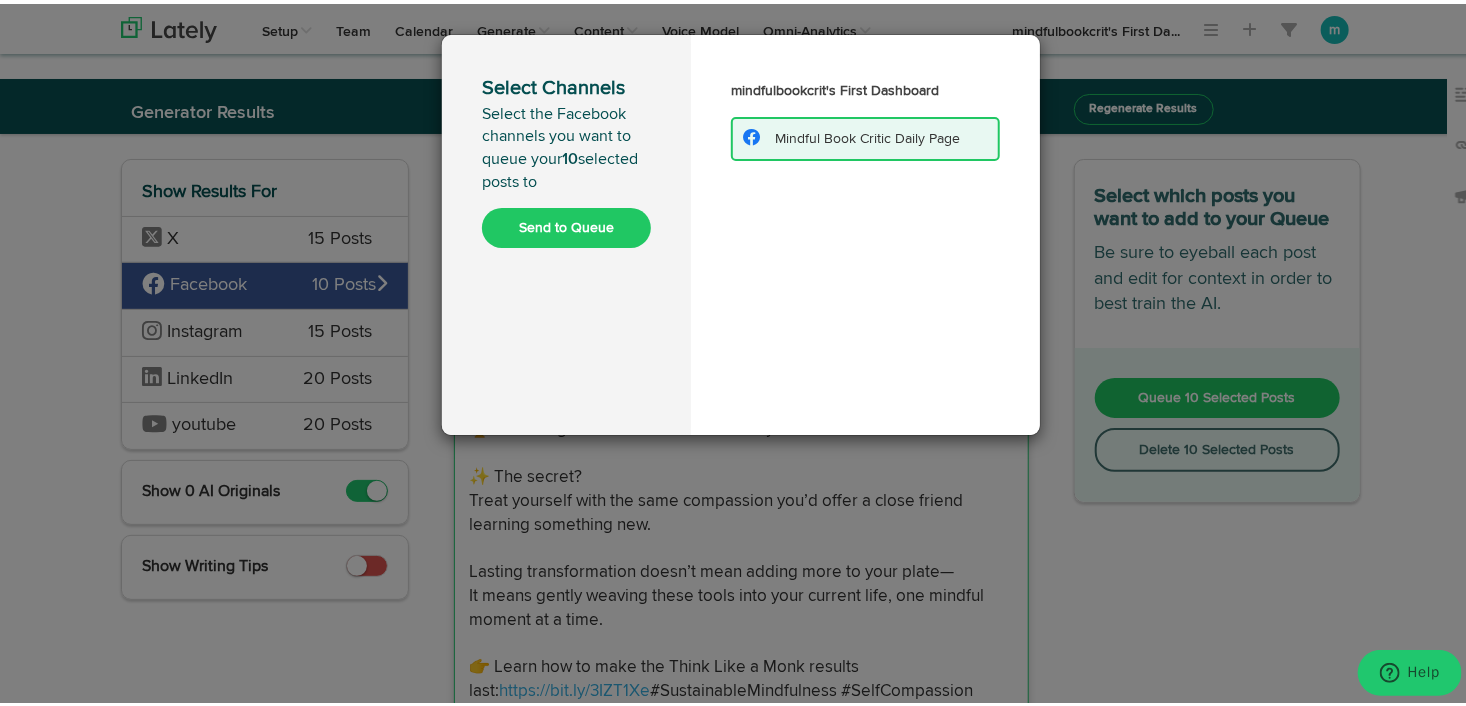 click on "Send to Queue" at bounding box center (566, 224) 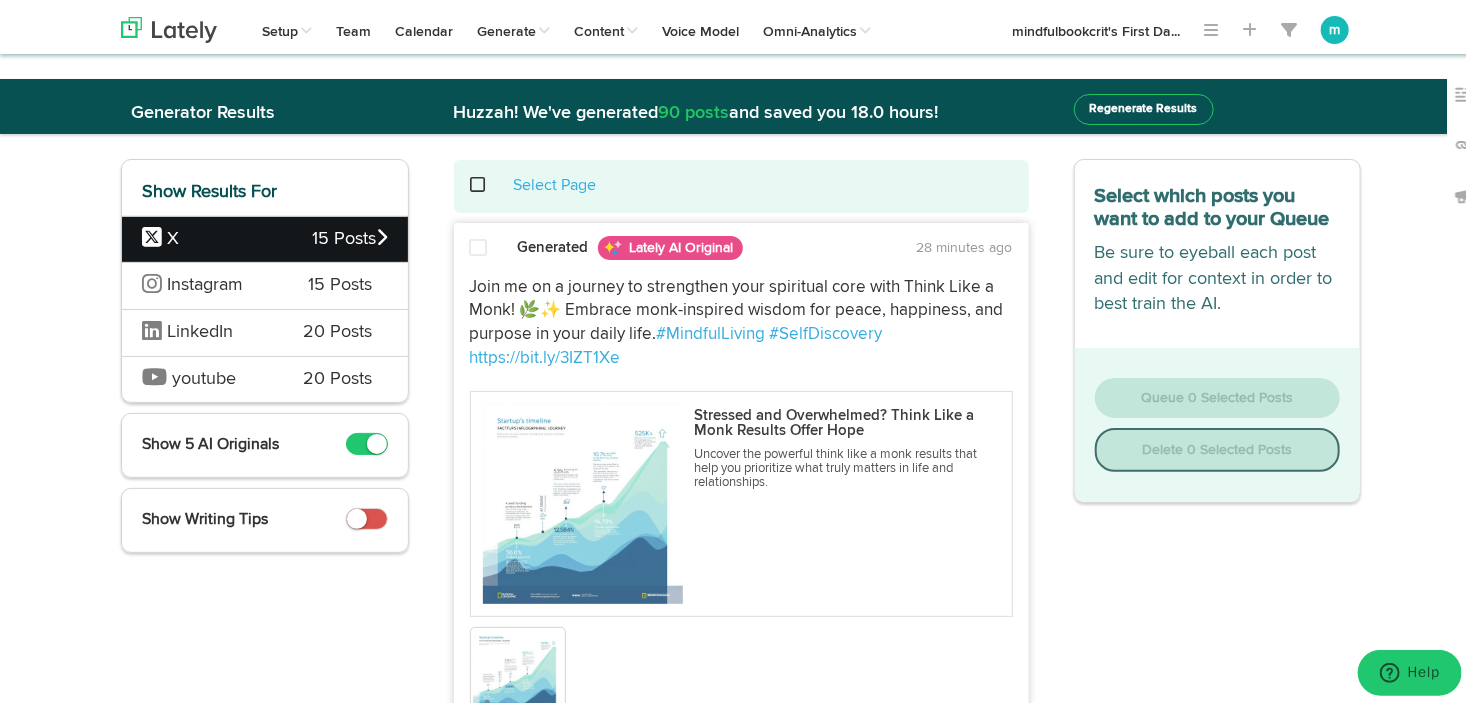 click on "Instagram" at bounding box center [205, 281] 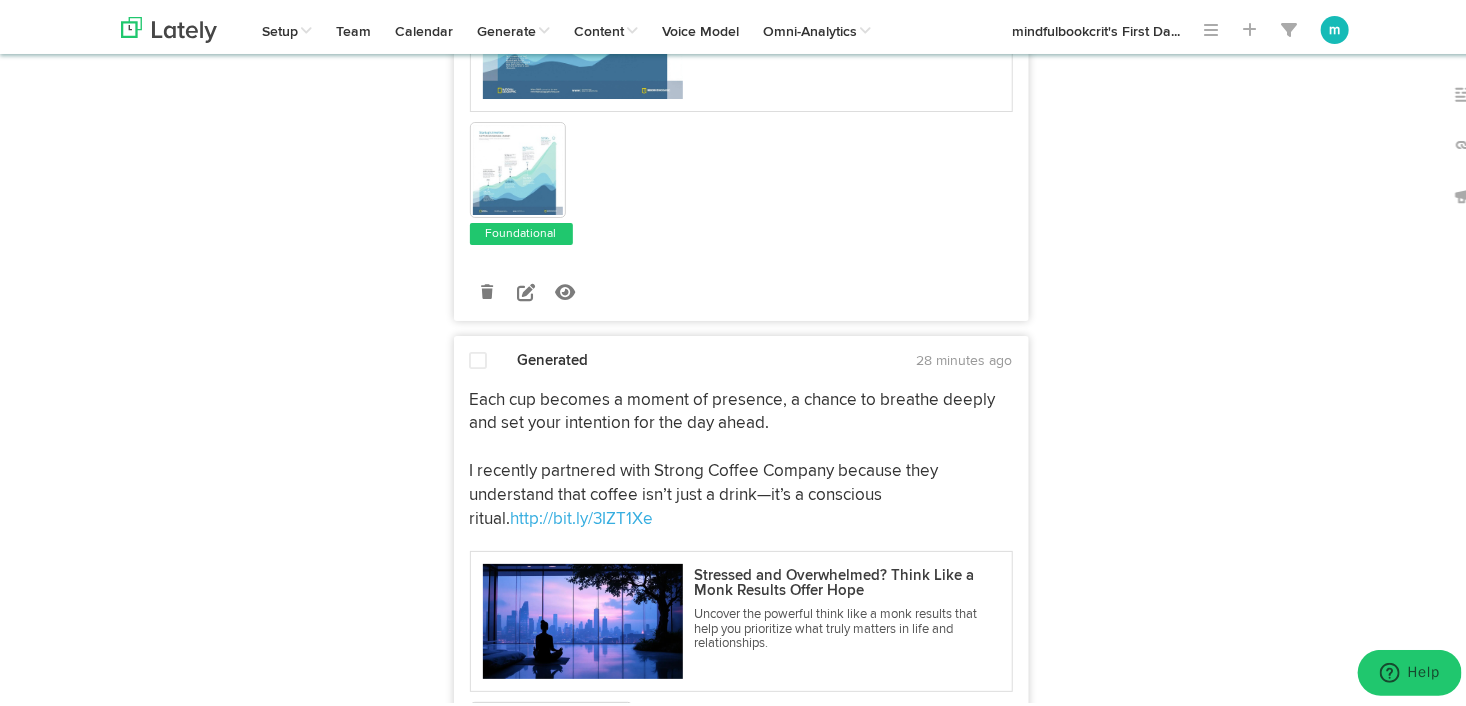 scroll, scrollTop: 3800, scrollLeft: 0, axis: vertical 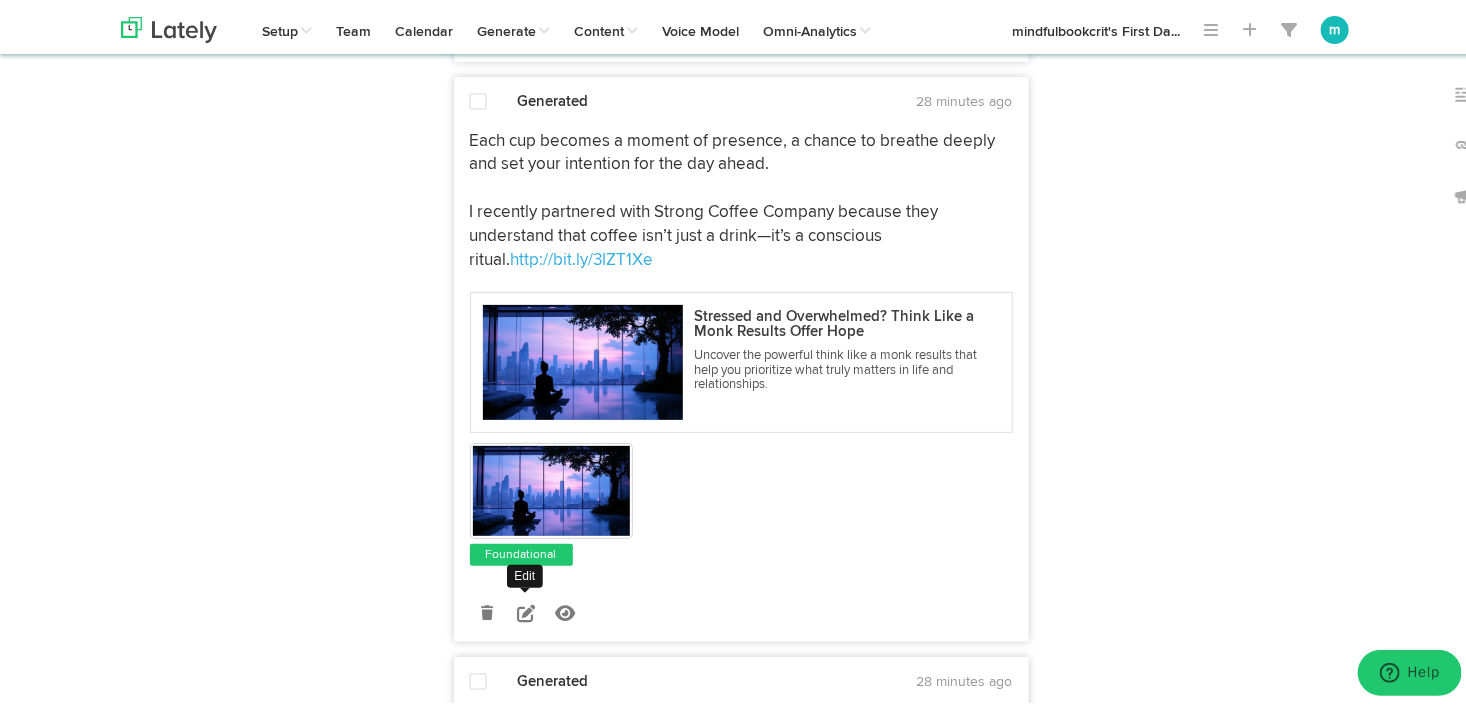 click at bounding box center (526, 609) 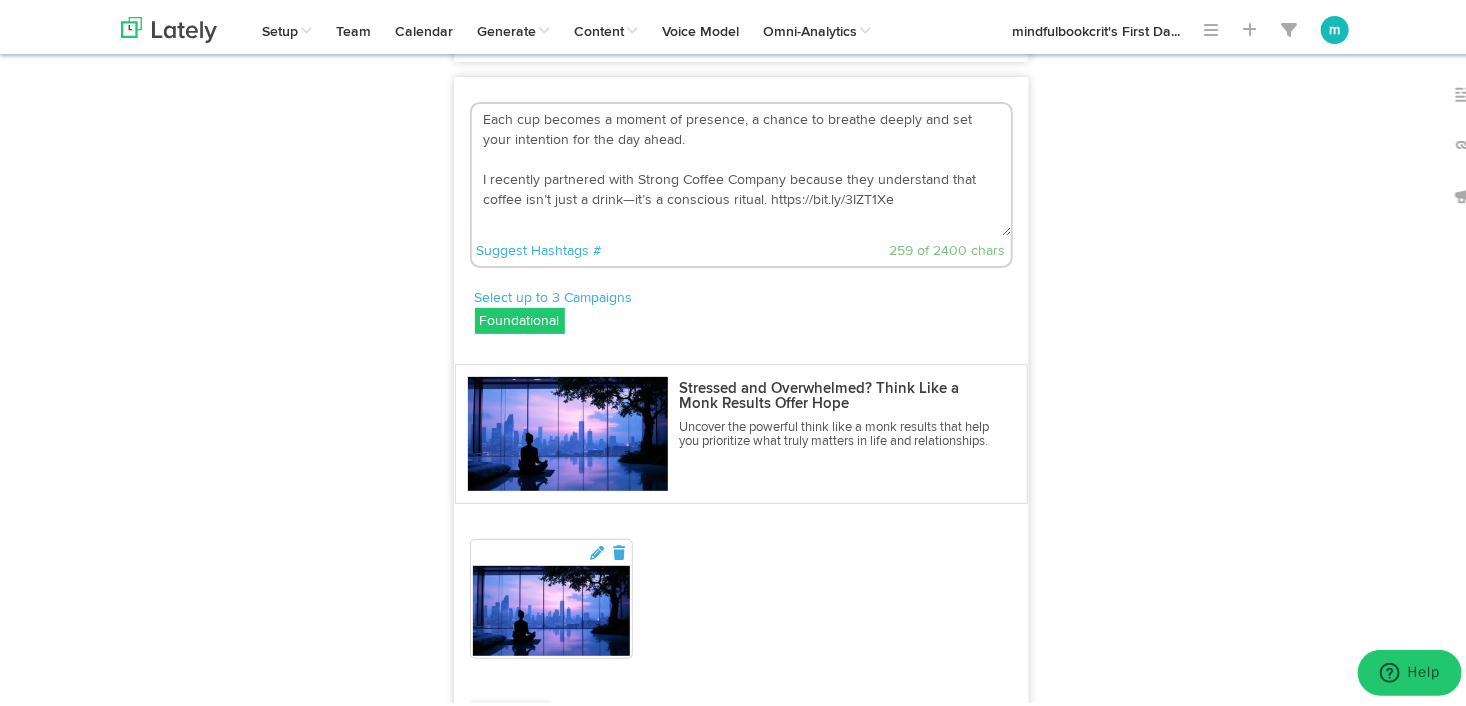 click on "Each cup becomes a moment of presence, a chance to breathe deeply and set your intention for the day ahead.
I recently partnered with Strong Coffee Company because they understand that coffee isn’t just a drink—it’s a conscious ritual. https://bit.ly/3IZT1Xe" at bounding box center (741, 166) 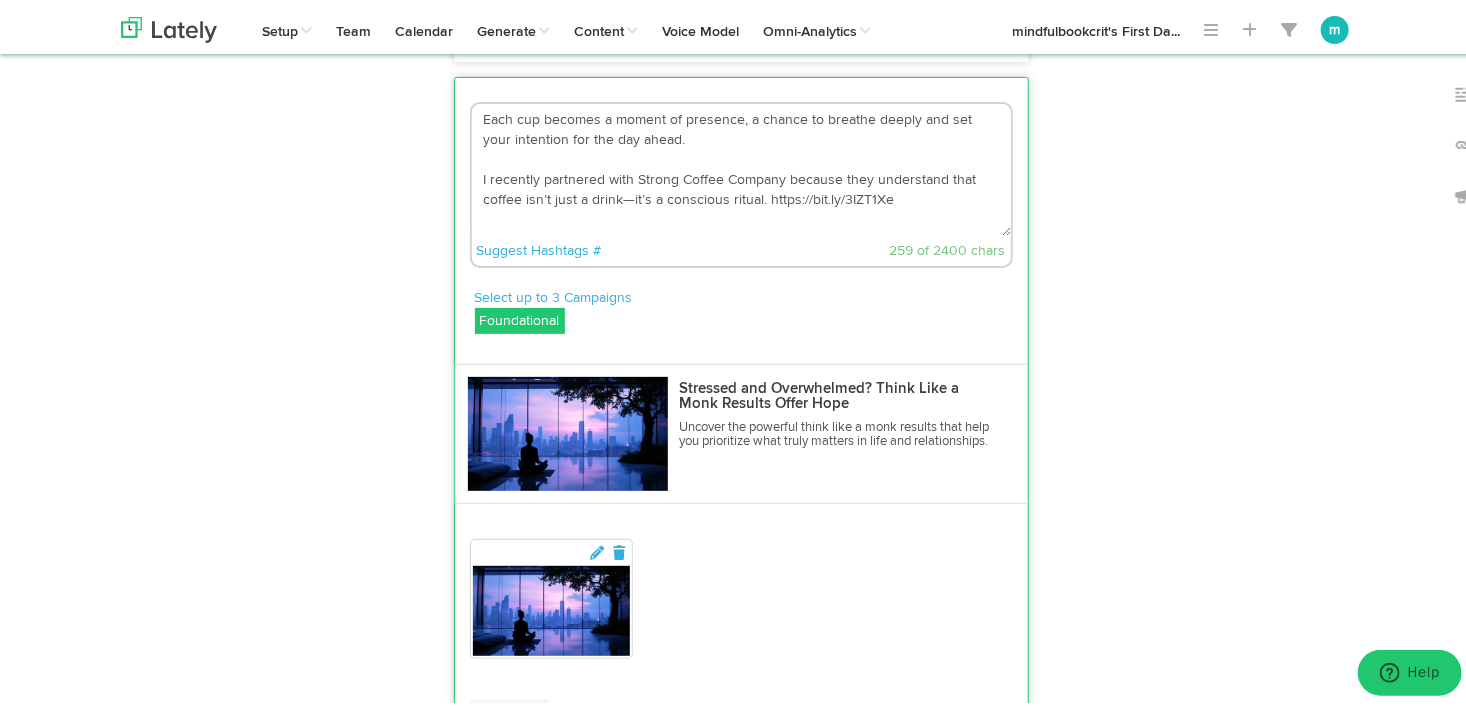 scroll, scrollTop: 12, scrollLeft: 0, axis: vertical 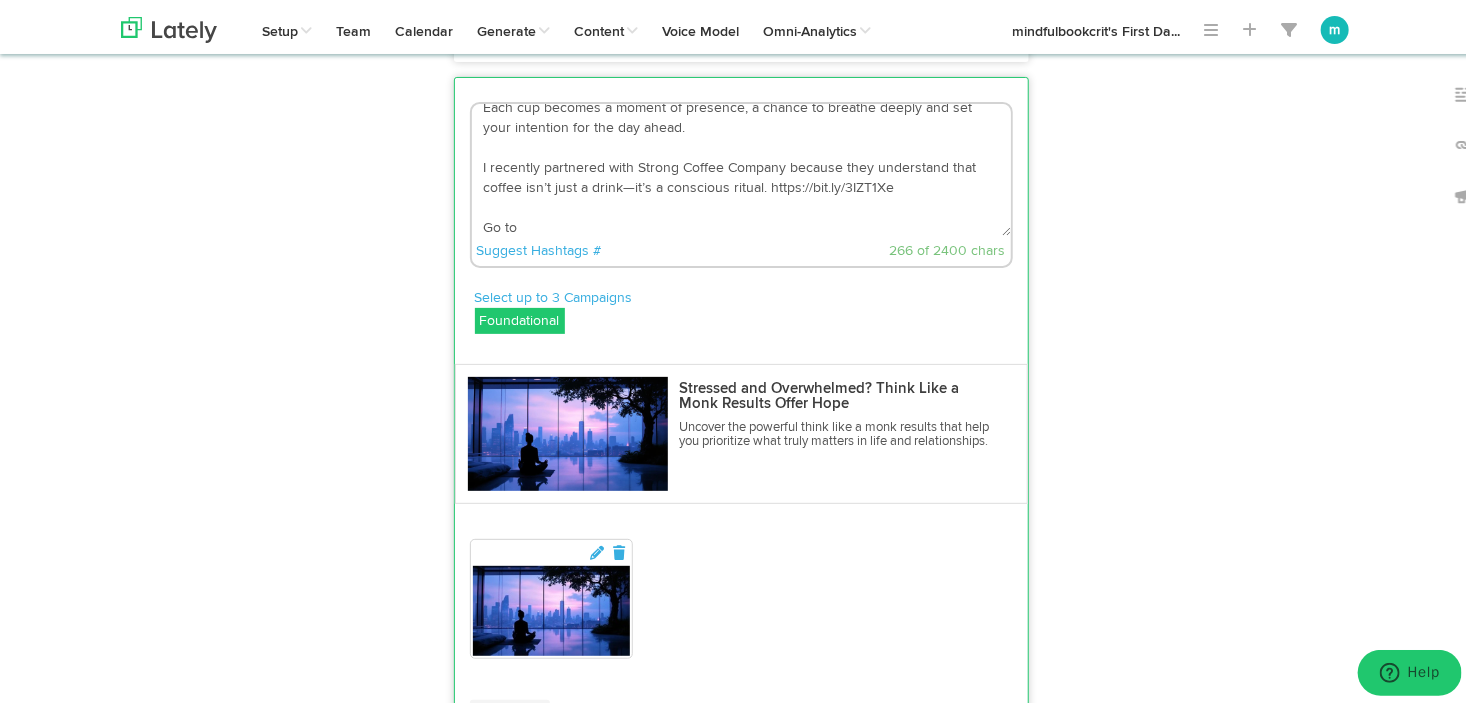 paste on "https://mindfulbookcritic.codeadx.me/" 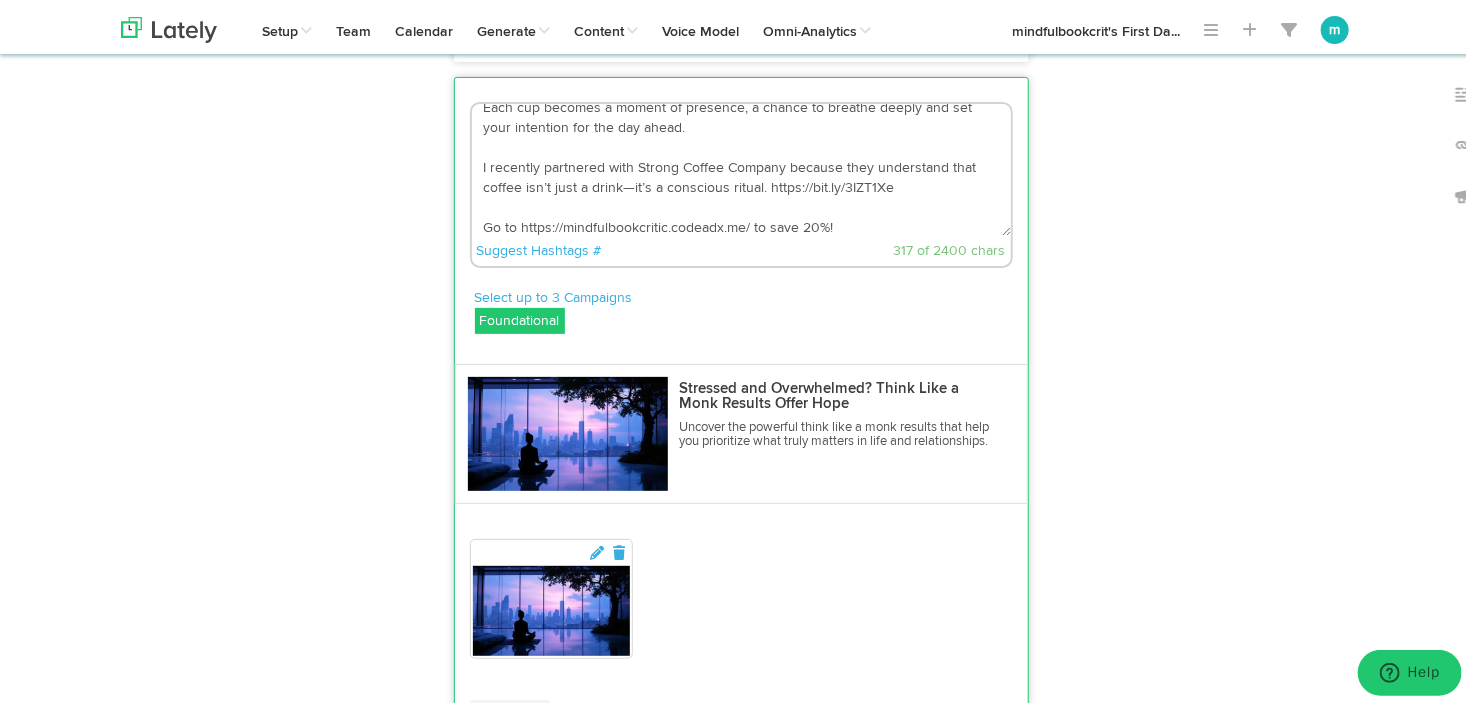 type on "Each cup becomes a moment of presence, a chance to breathe deeply and set your intention for the day ahead.
I recently partnered with Strong Coffee Company because they understand that coffee isn’t just a drink—it’s a conscious ritual. https://bit.ly/3IZT1Xe
Go to https://mindfulbookcritic.codeadx.me/ to save 20%!" 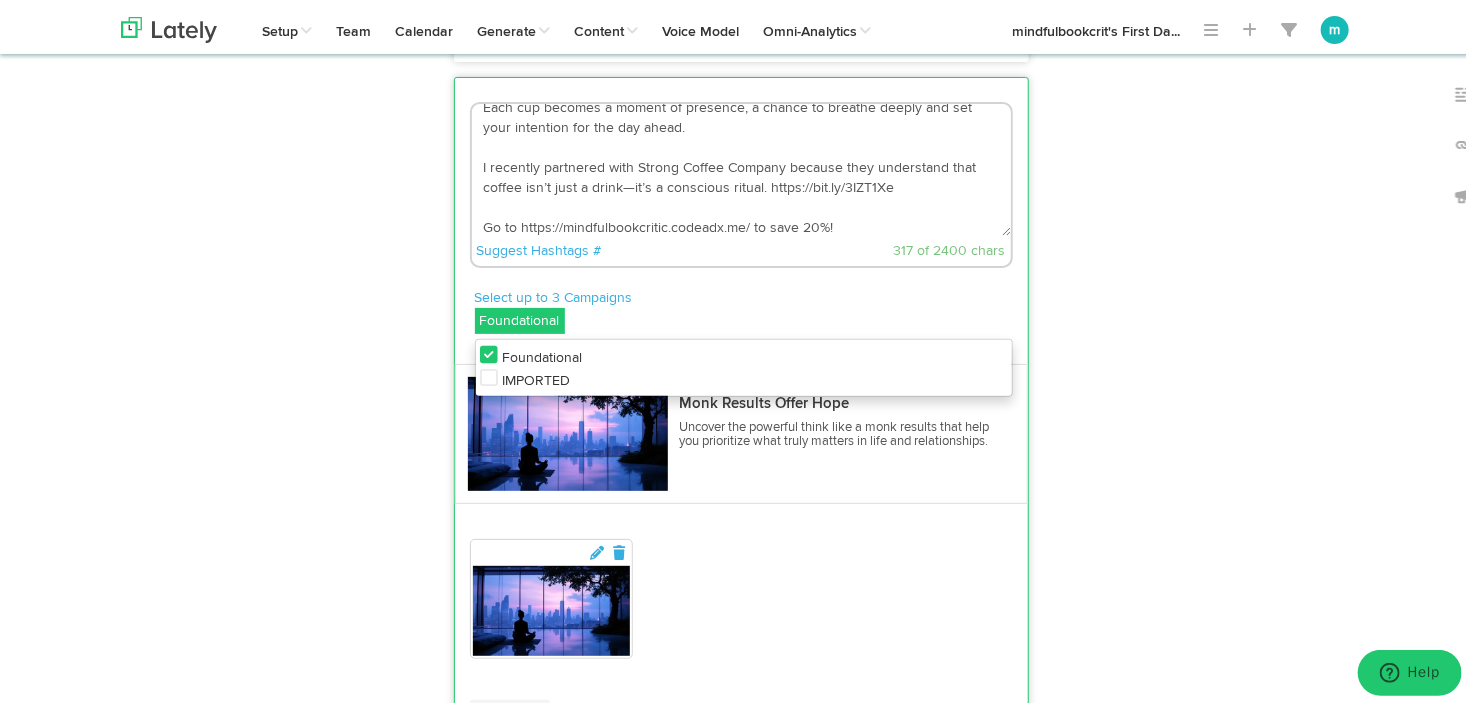 click on "Foundational" at bounding box center [520, 317] 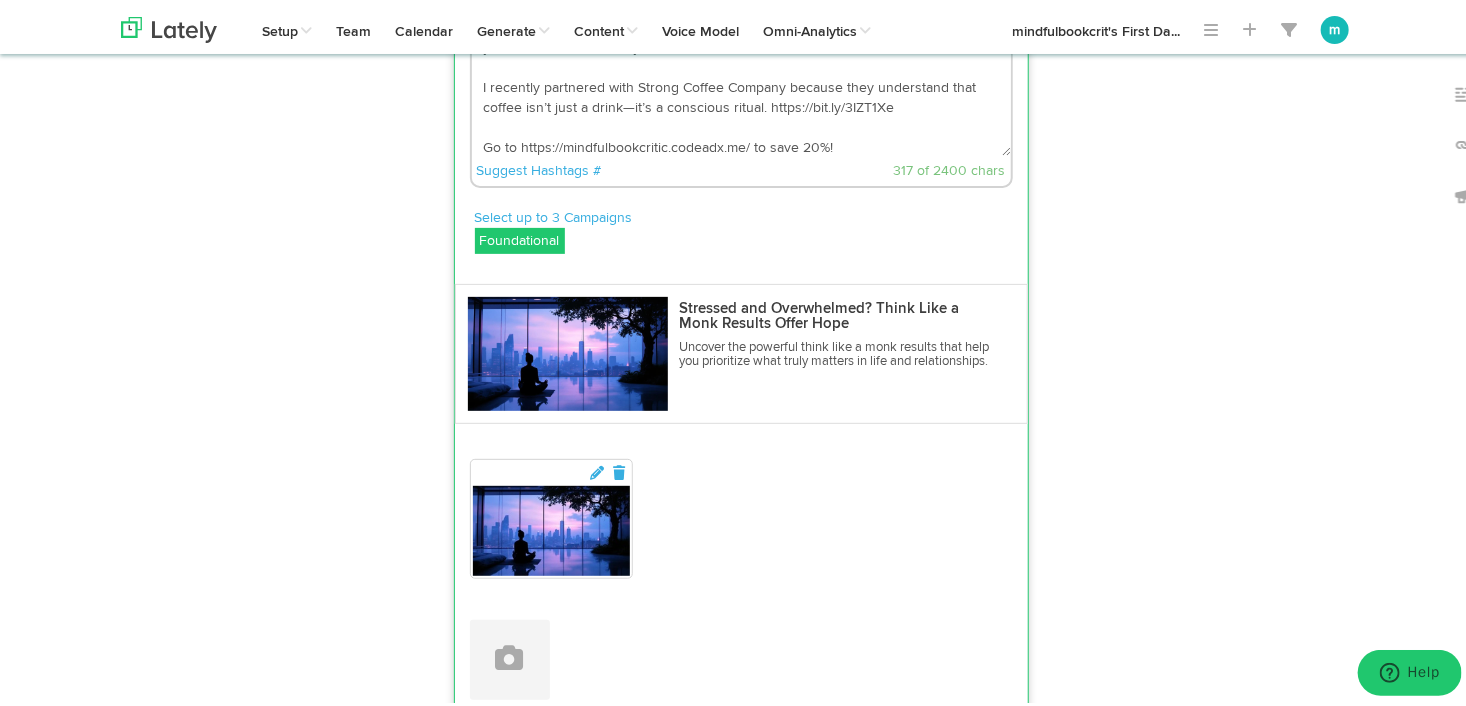 scroll, scrollTop: 4100, scrollLeft: 0, axis: vertical 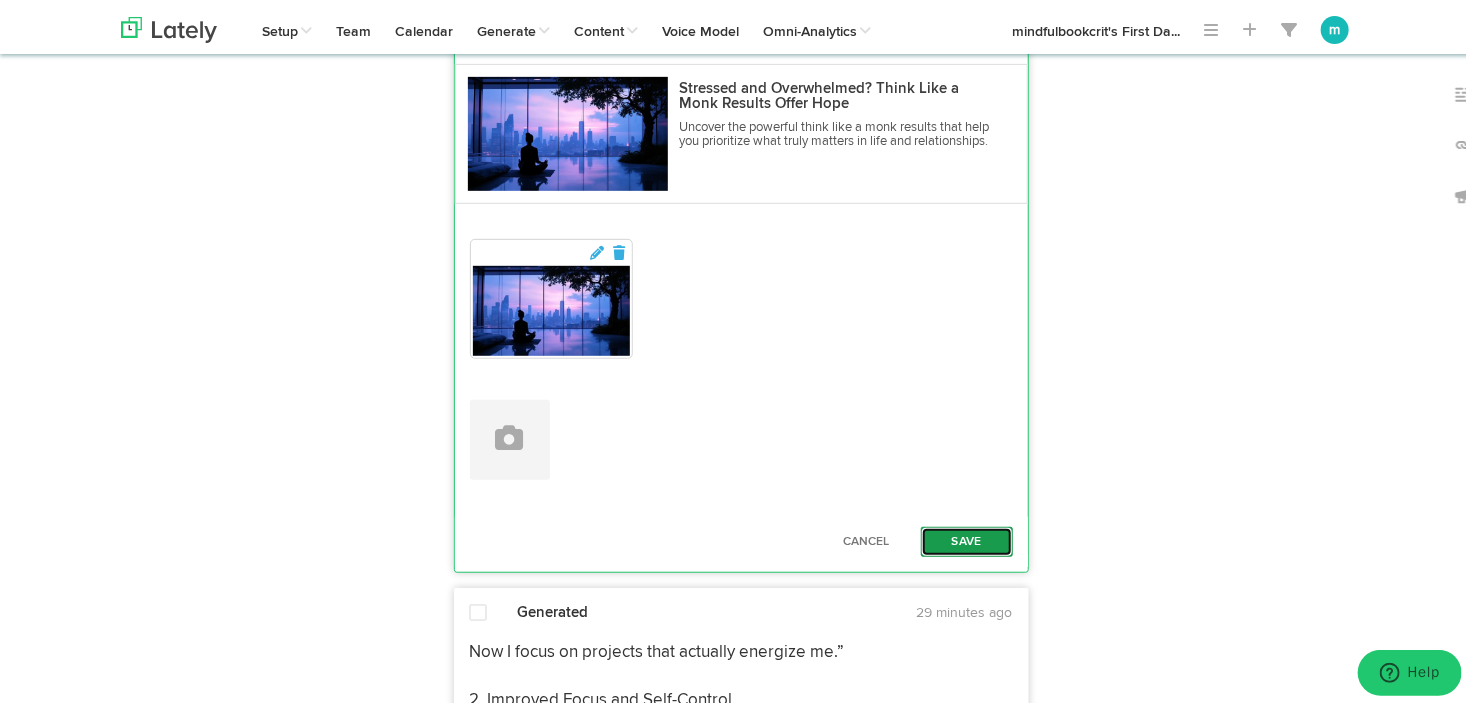 click on "Save" at bounding box center [967, 538] 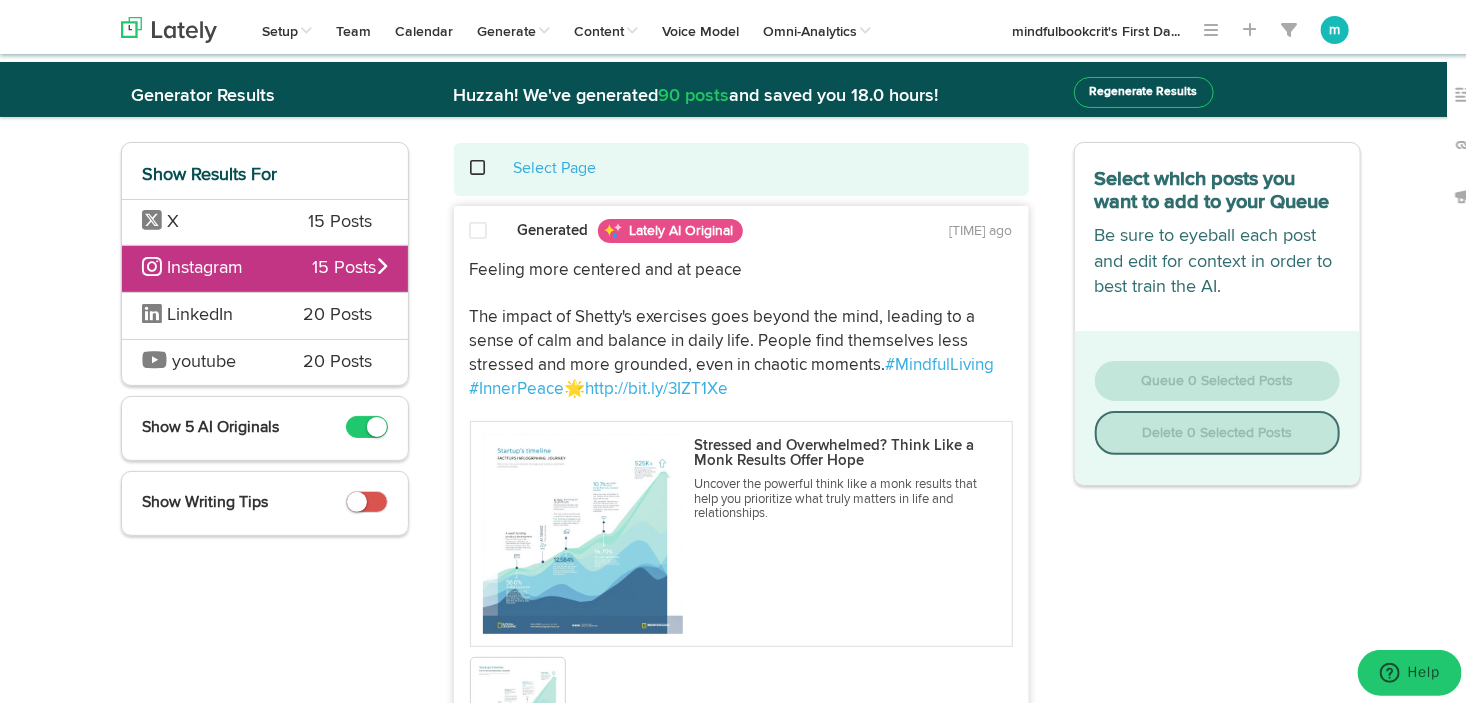 scroll, scrollTop: 0, scrollLeft: 0, axis: both 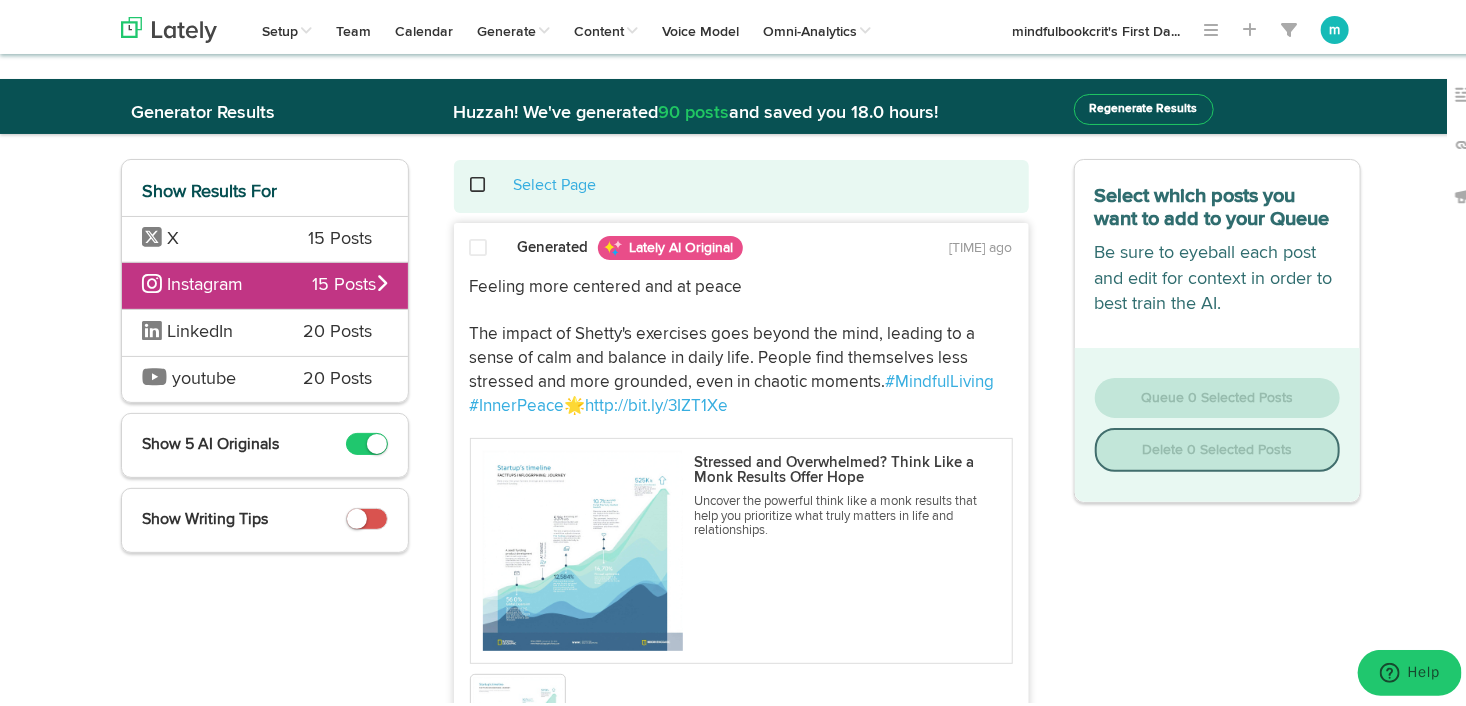 click on "Feeling more centered and at peace
The impact of Shetty's exercises goes beyond the mind, leading to a sense of calm and balance in daily life. People find themselves less stressed and more grounded, even in chaotic moments.
#MindfulLiving   #InnerPeace  🌟  http://bit.ly/3IZT1Xe" at bounding box center (741, 343) 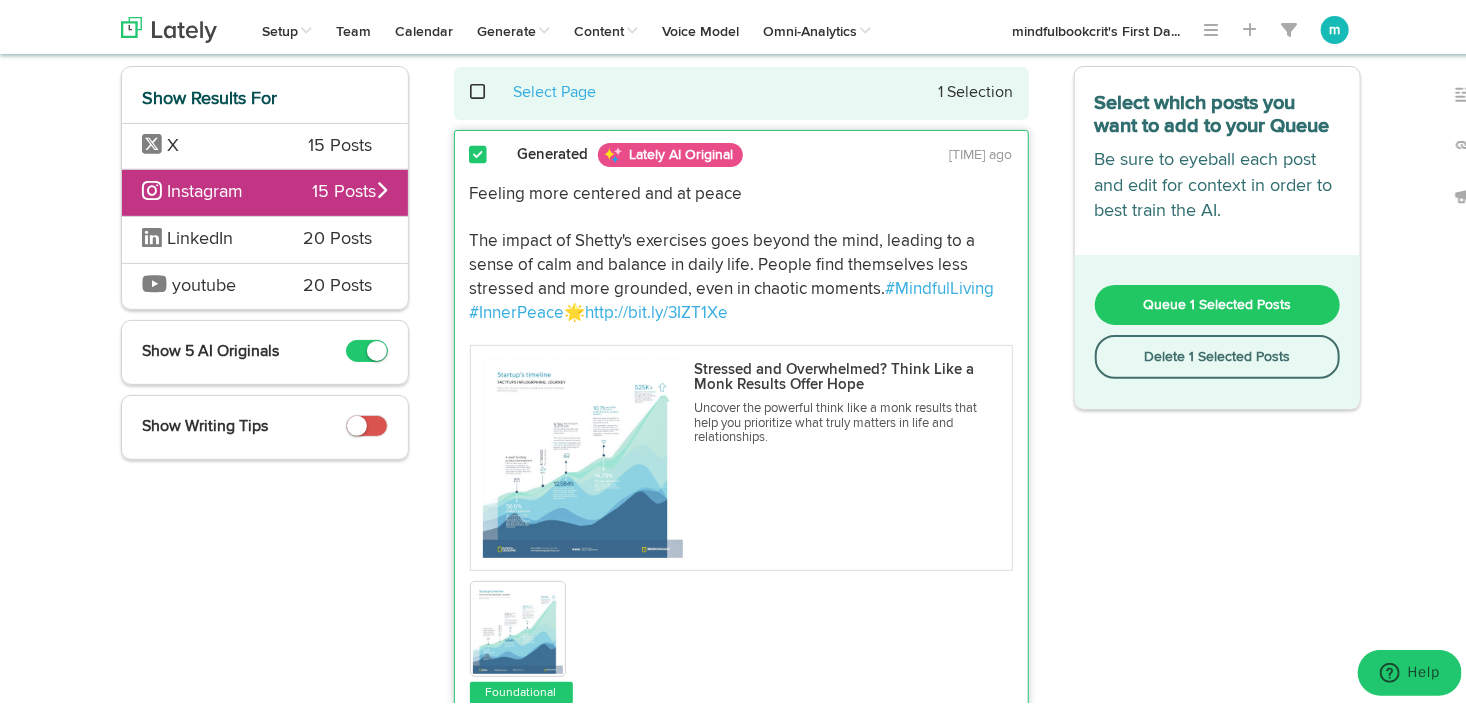 scroll, scrollTop: 200, scrollLeft: 0, axis: vertical 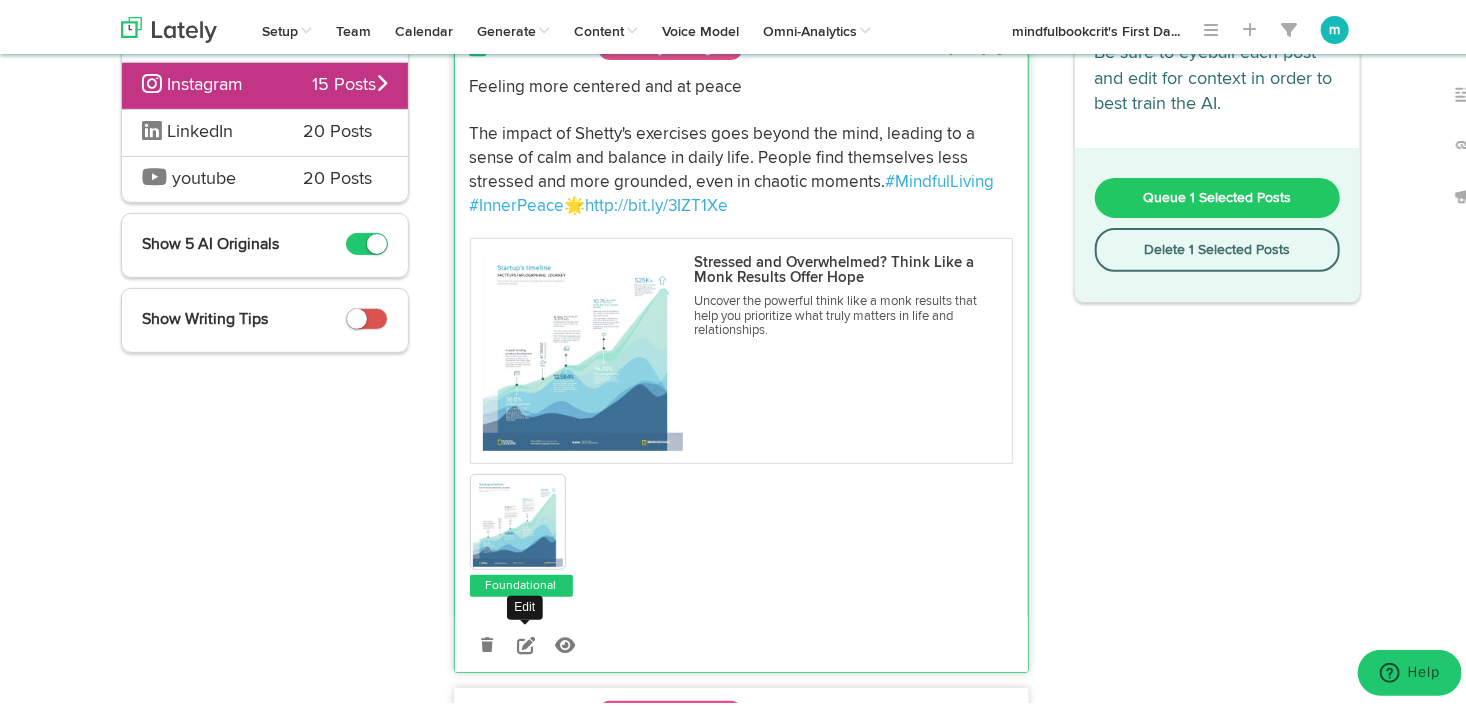 click at bounding box center [526, 640] 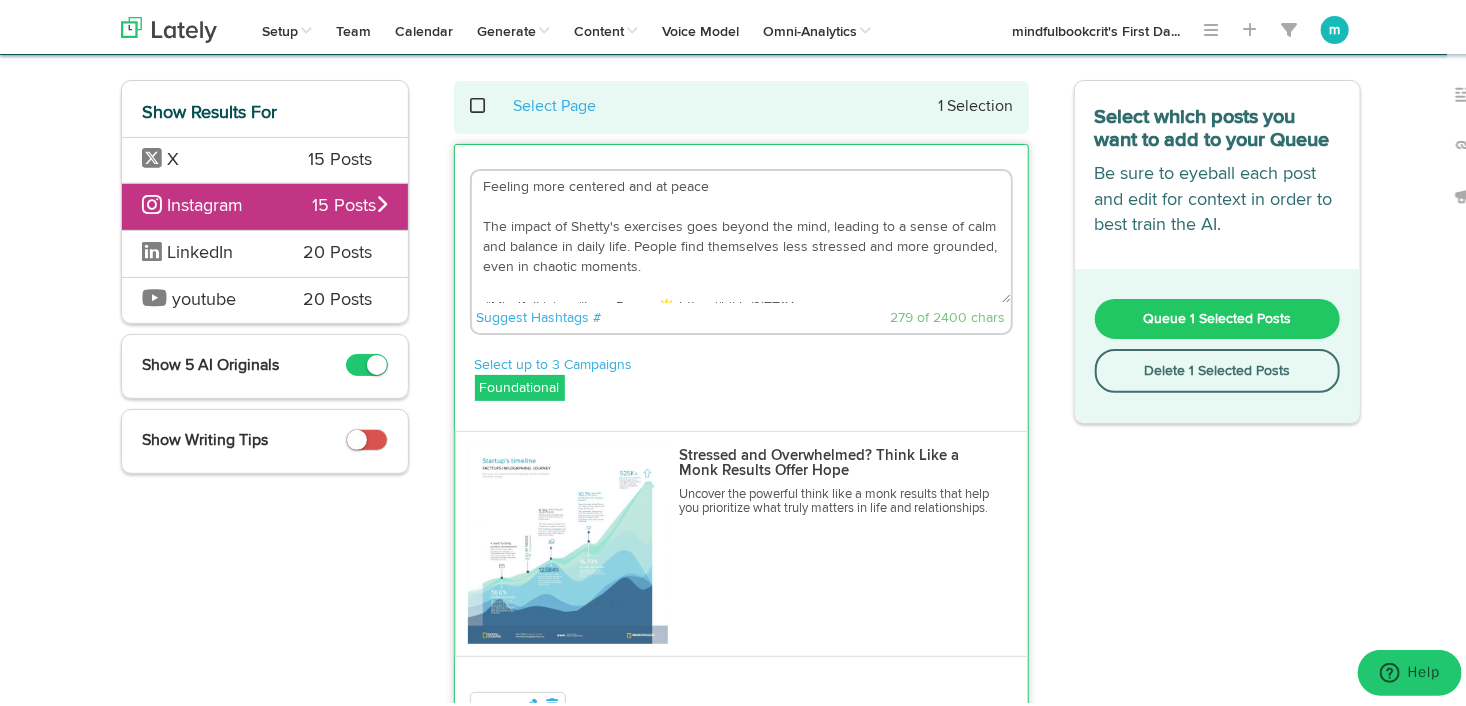 scroll, scrollTop: 0, scrollLeft: 0, axis: both 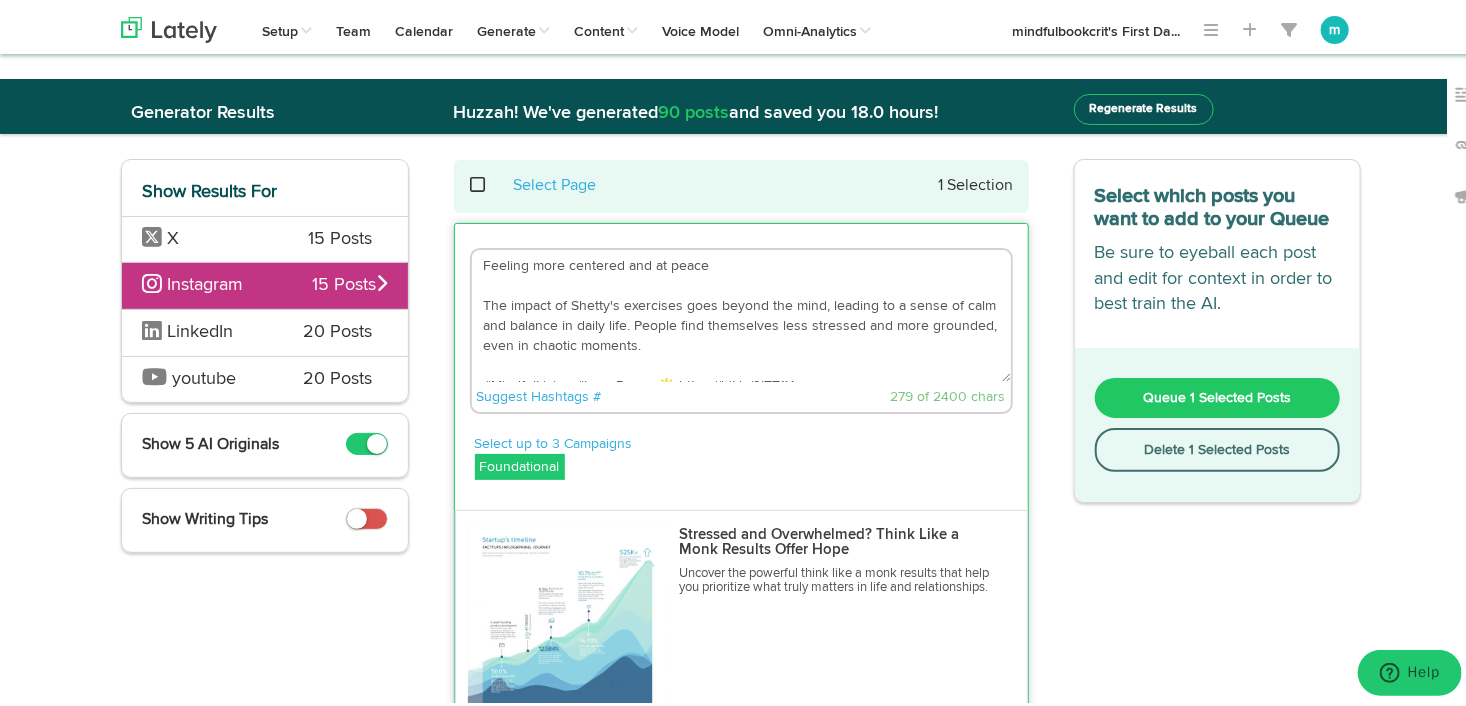 click on "Feeling more centered and at peace
The impact of Shetty's exercises goes beyond the mind, leading to a sense of calm and balance in daily life. People find themselves less stressed and more grounded, even in chaotic moments.
#MindfulLiving #InnerPeace 🌟 https://bit.ly/3IZT1Xe" at bounding box center (741, 312) 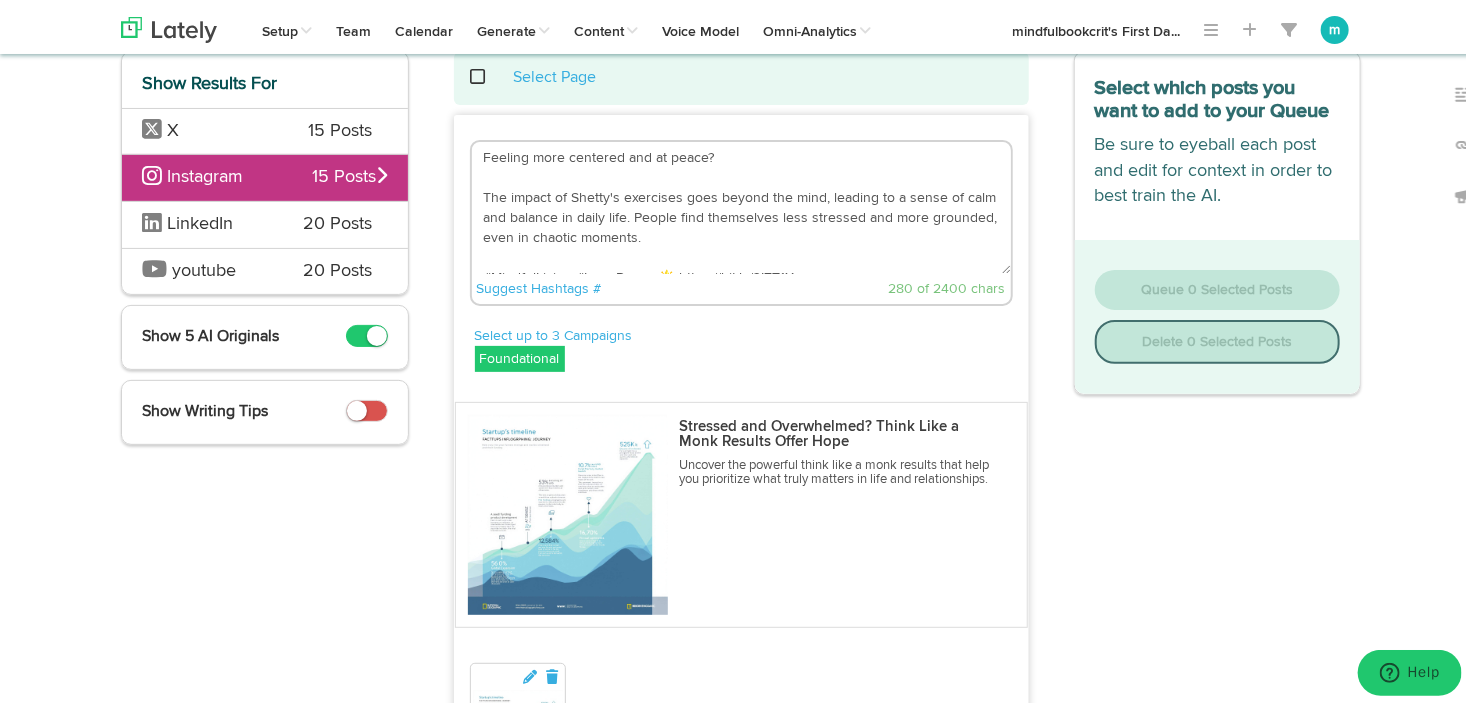 scroll, scrollTop: 0, scrollLeft: 0, axis: both 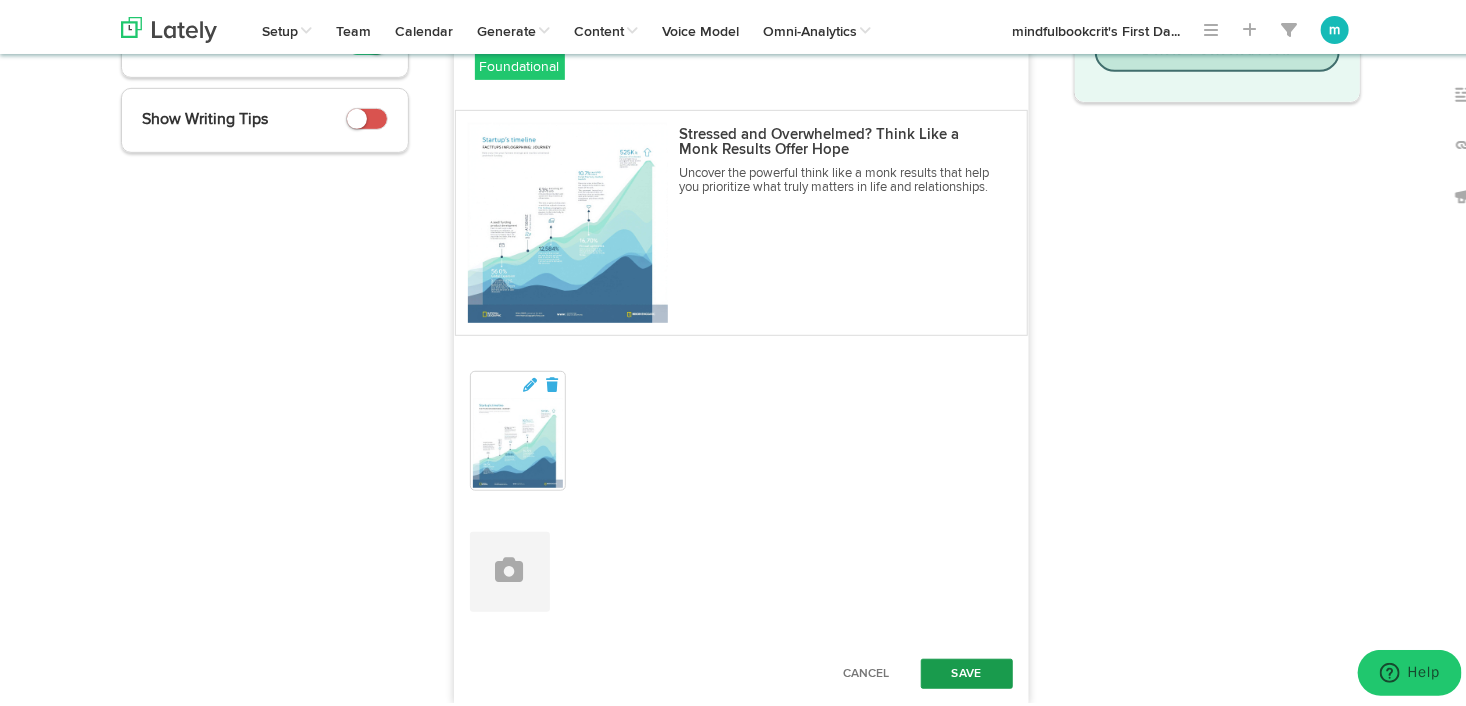type on "Feeling more centered and at peace?
The impact of Shetty's exercises goes beyond the mind, leading to a sense of calm and balance in daily life. People find themselves less stressed and more grounded, even in chaotic moments.
#MindfulLiving #InnerPeace 🌟 https://bit.ly/3IZT1Xe" 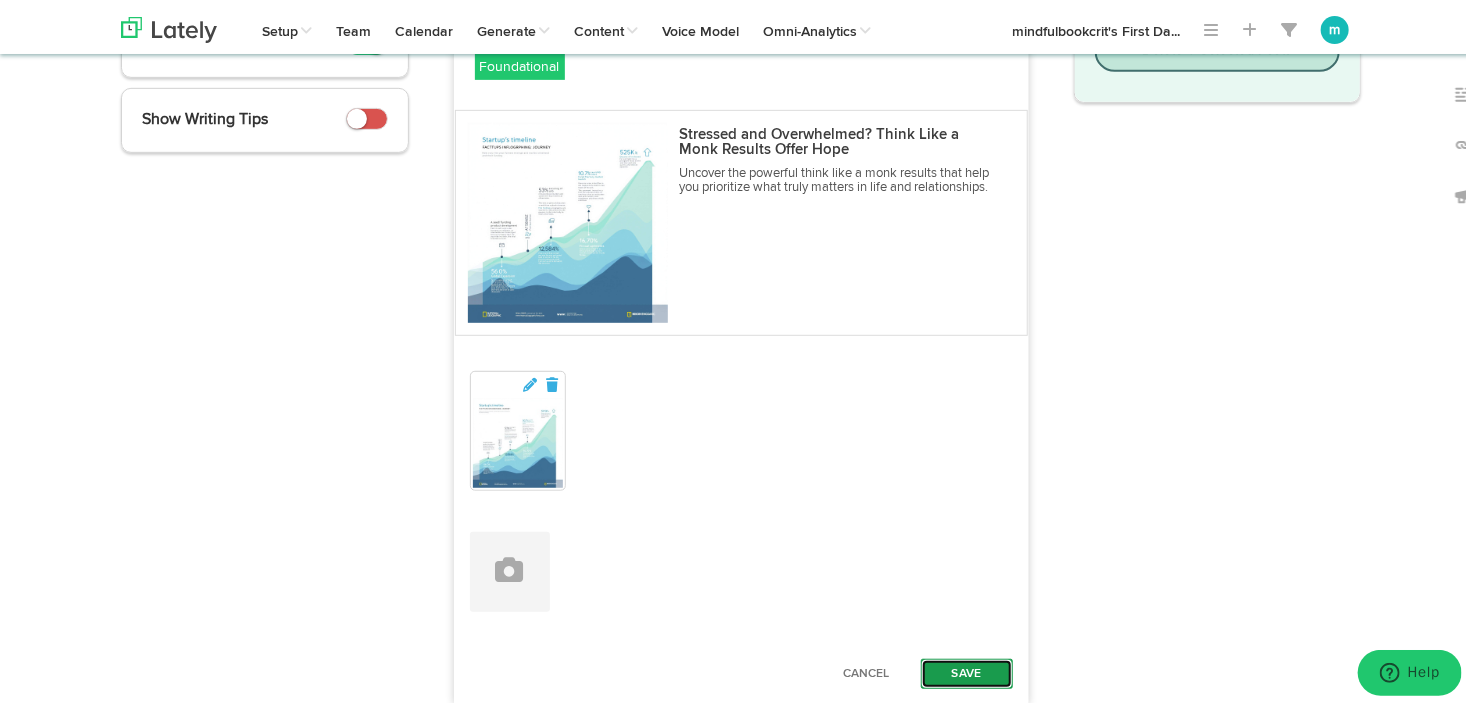 click on "Save" at bounding box center [967, 670] 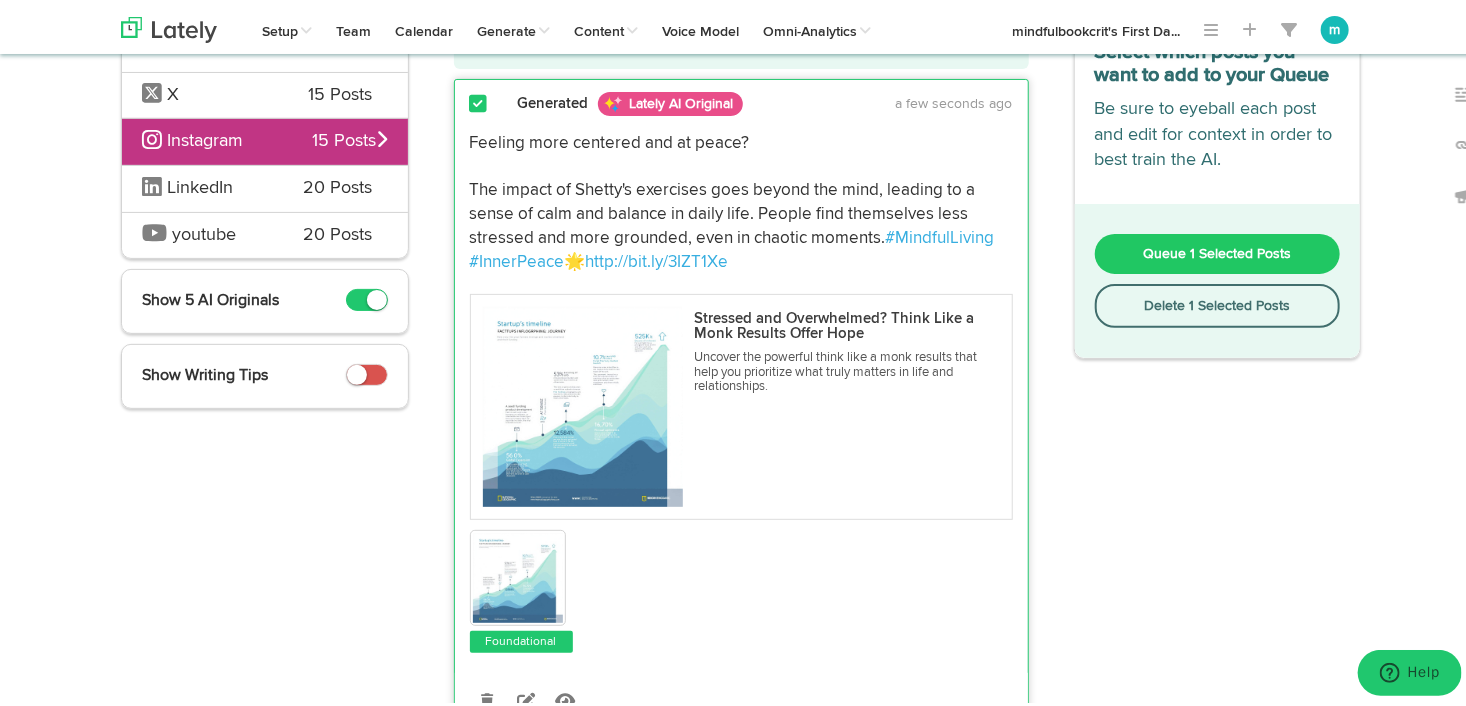 scroll, scrollTop: 500, scrollLeft: 0, axis: vertical 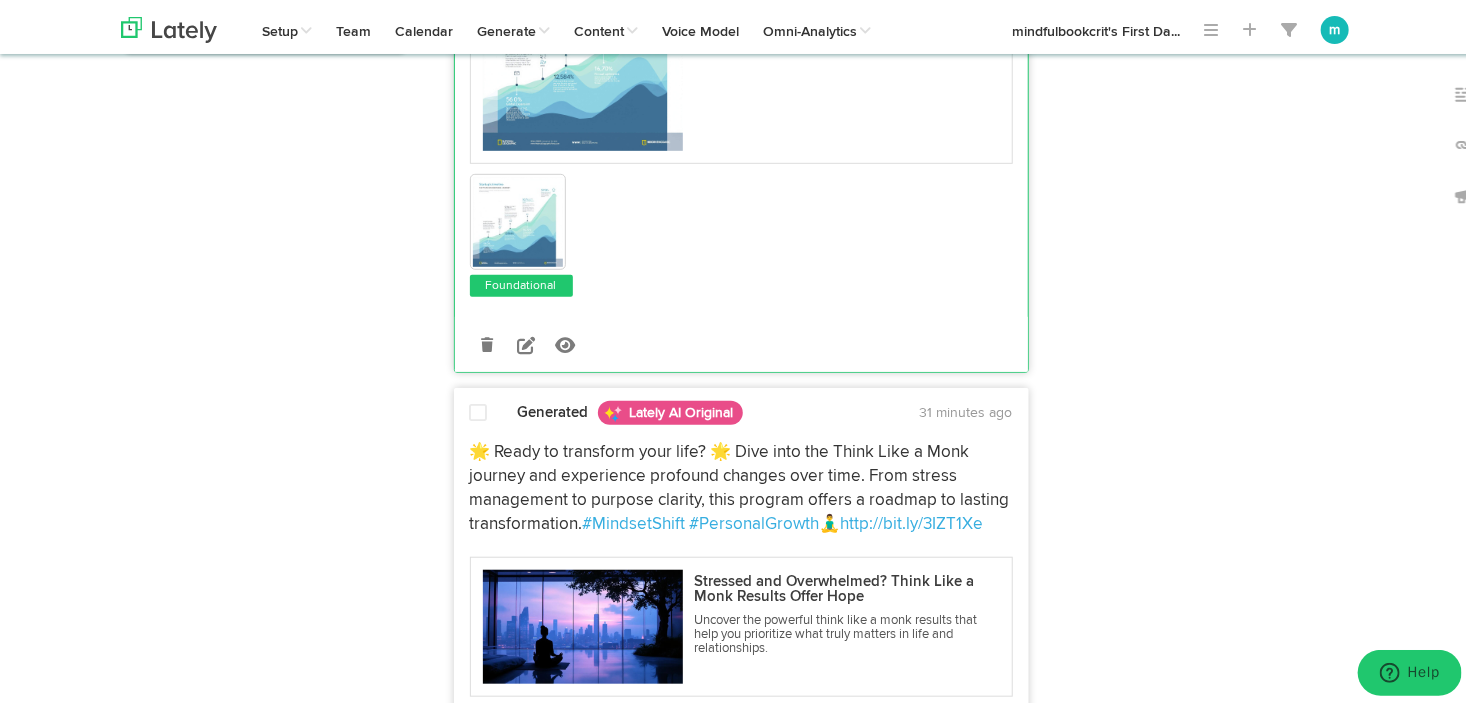 click at bounding box center (479, 410) 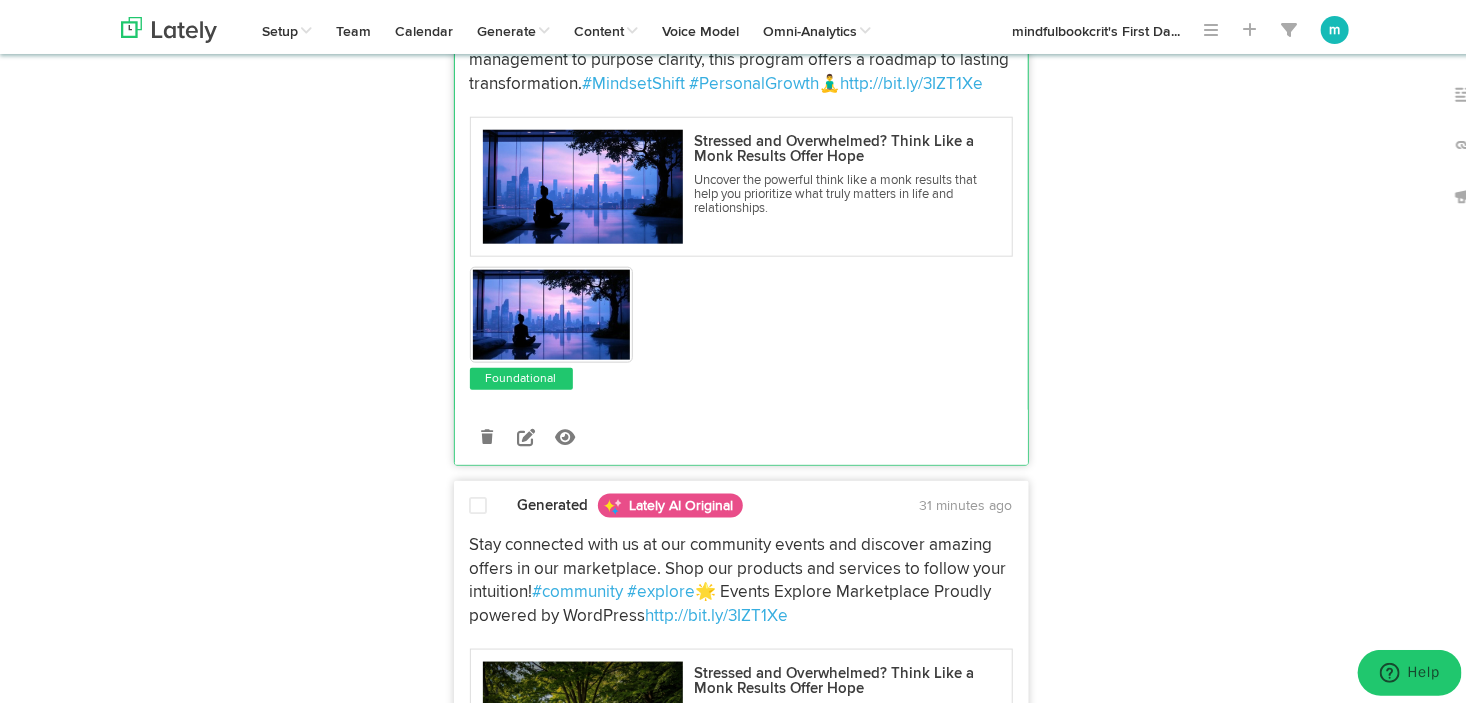 scroll, scrollTop: 1100, scrollLeft: 0, axis: vertical 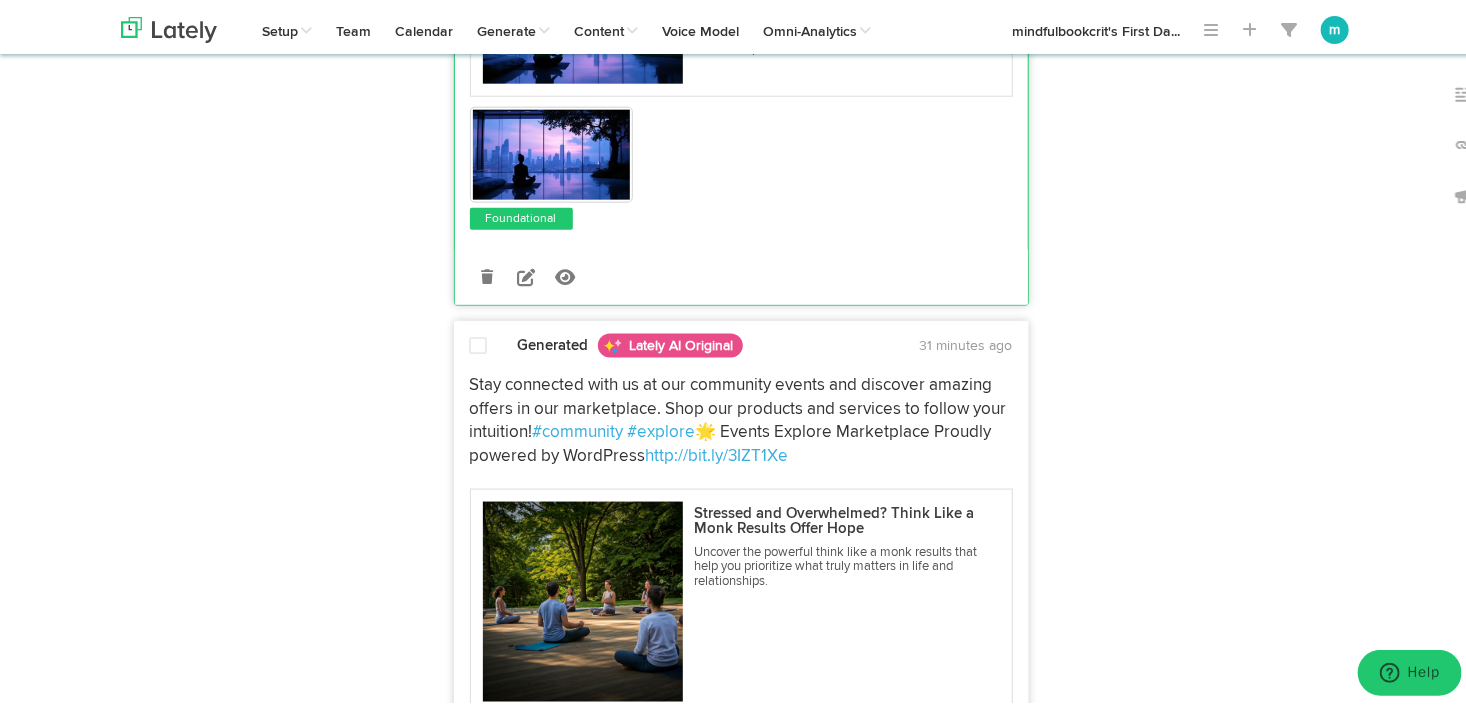 click at bounding box center [479, 342] 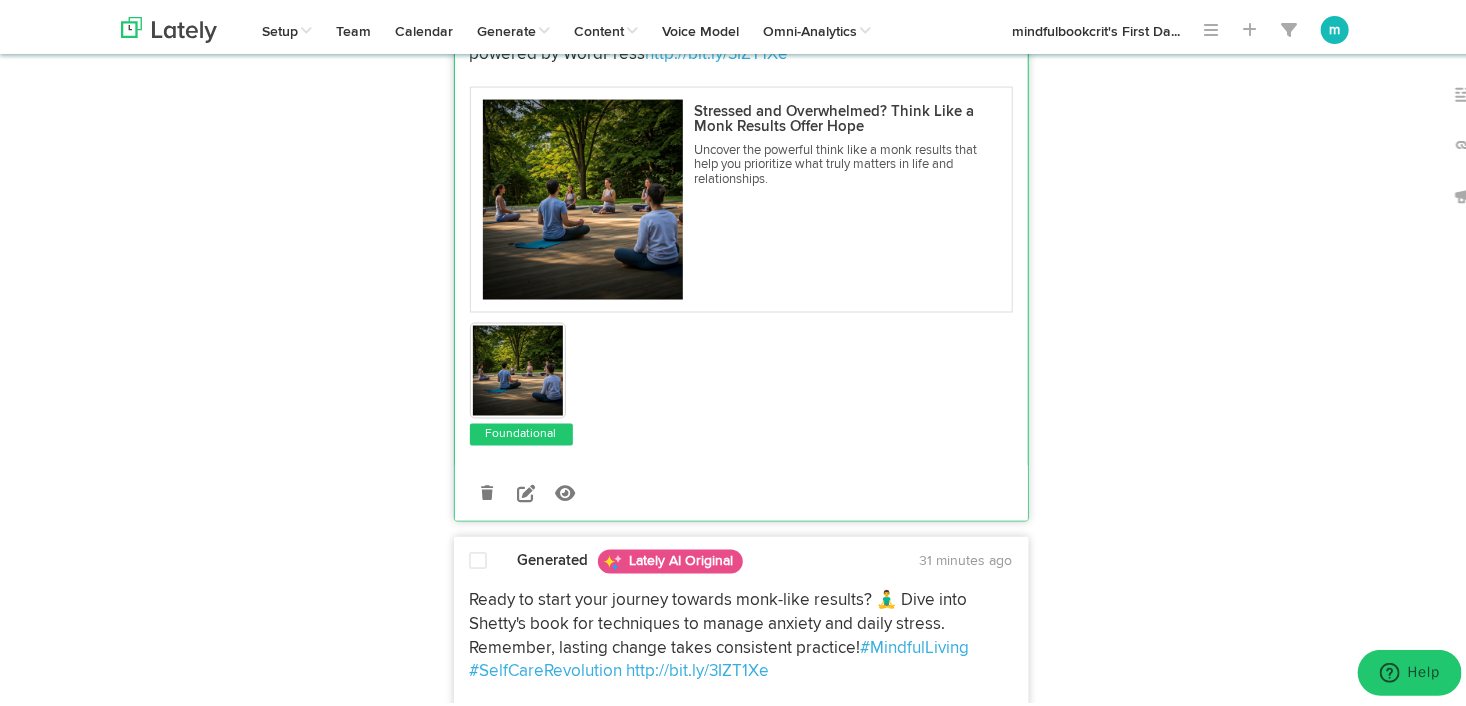 scroll, scrollTop: 1600, scrollLeft: 0, axis: vertical 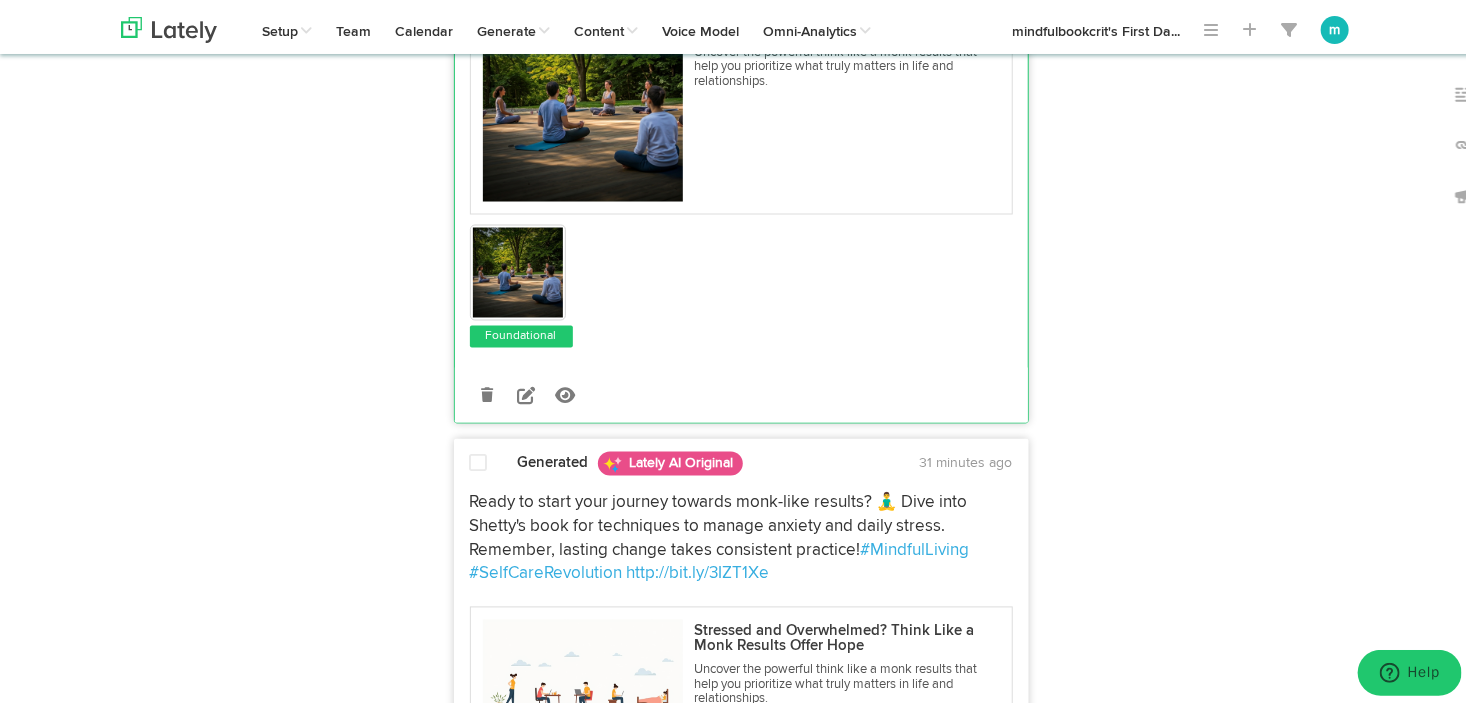 click at bounding box center [479, 460] 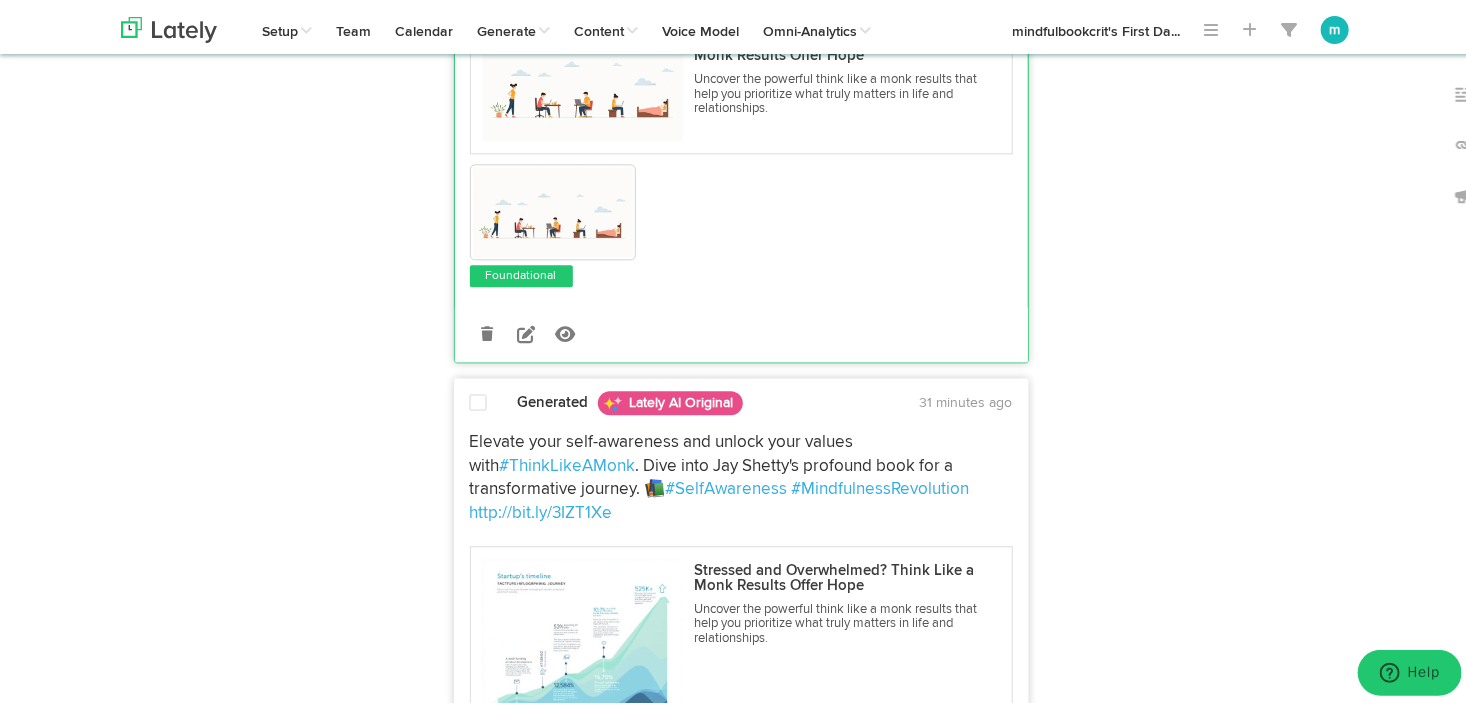 scroll, scrollTop: 2200, scrollLeft: 0, axis: vertical 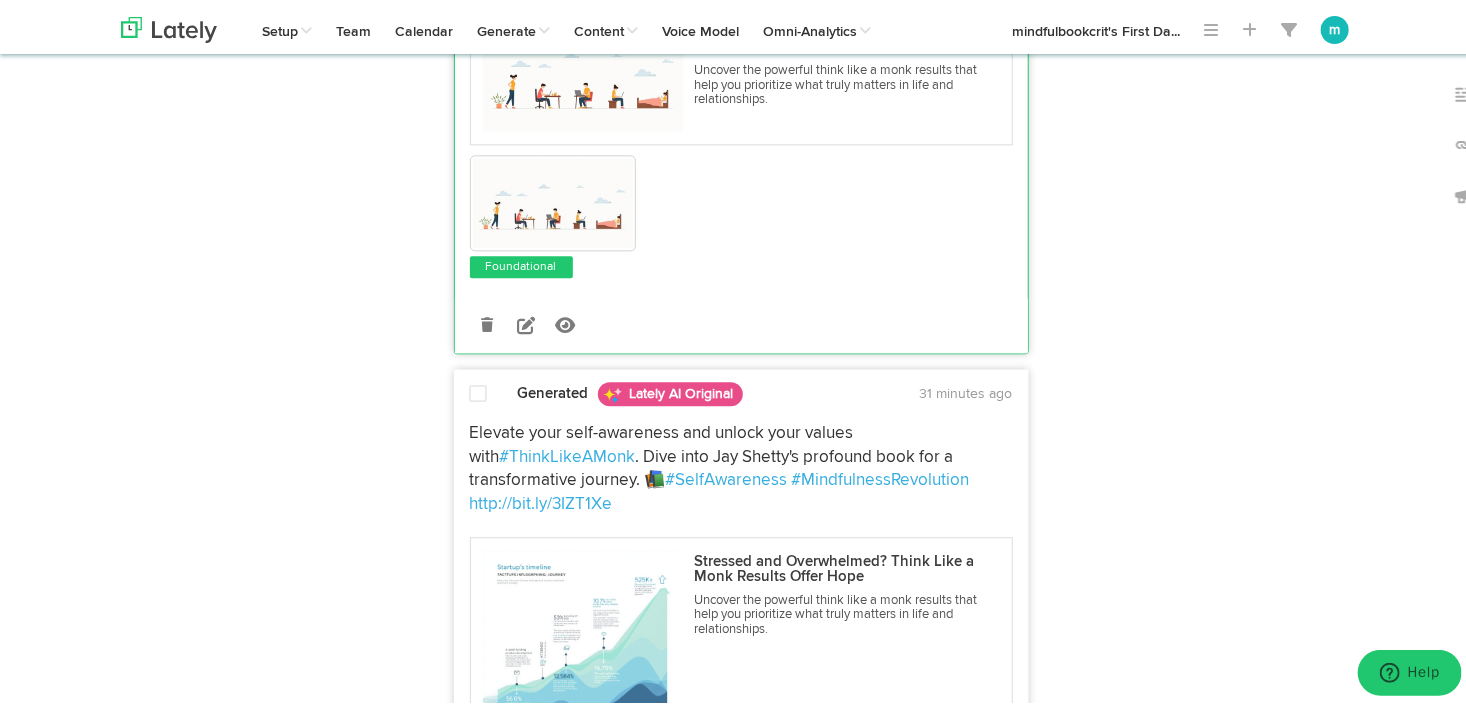 click at bounding box center [479, 390] 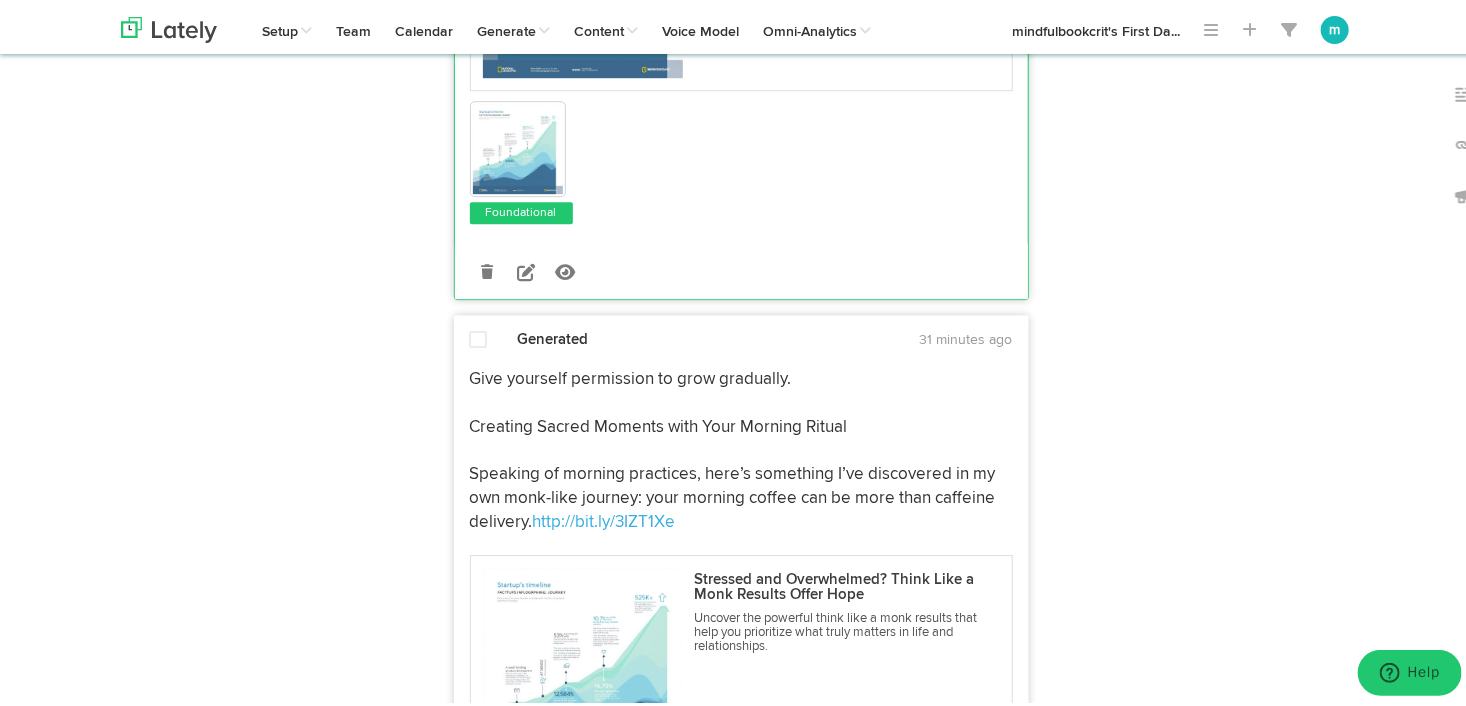 scroll, scrollTop: 2900, scrollLeft: 0, axis: vertical 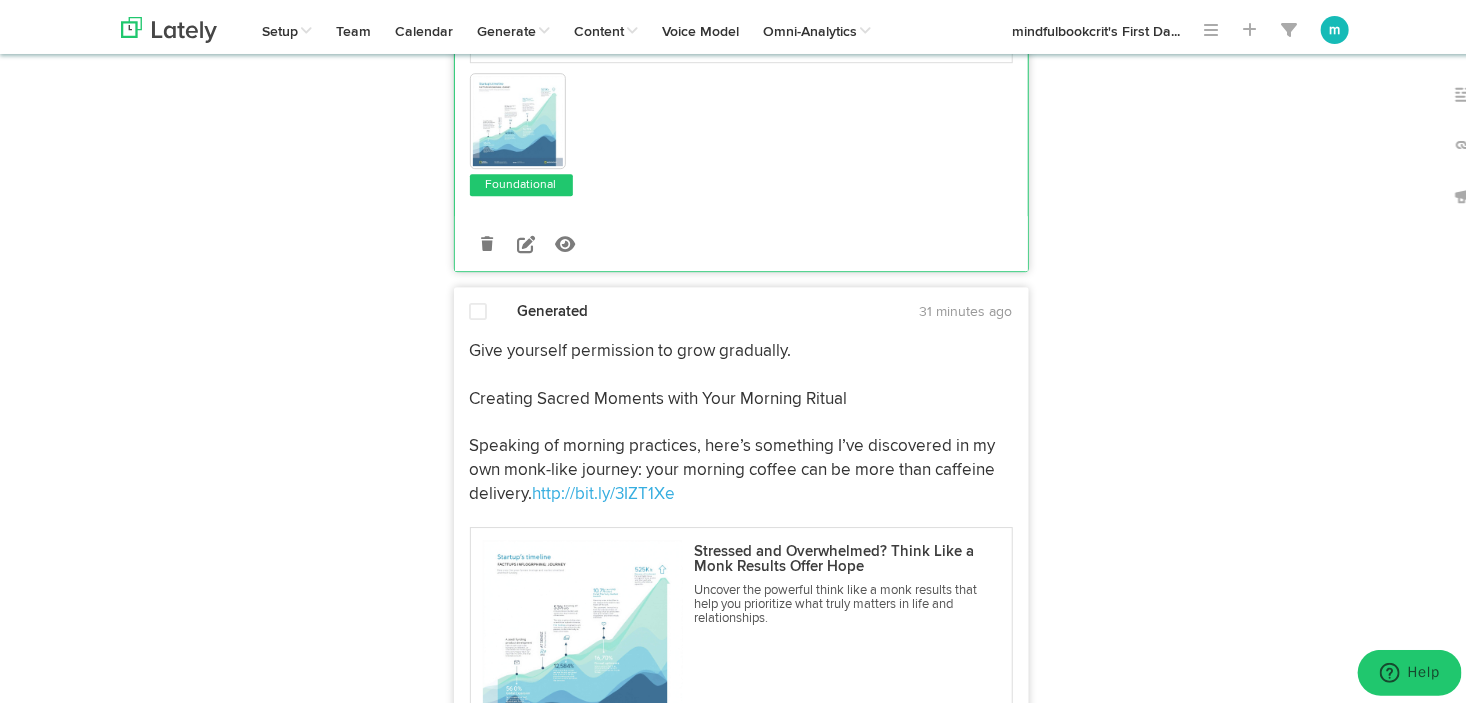 click at bounding box center [479, 308] 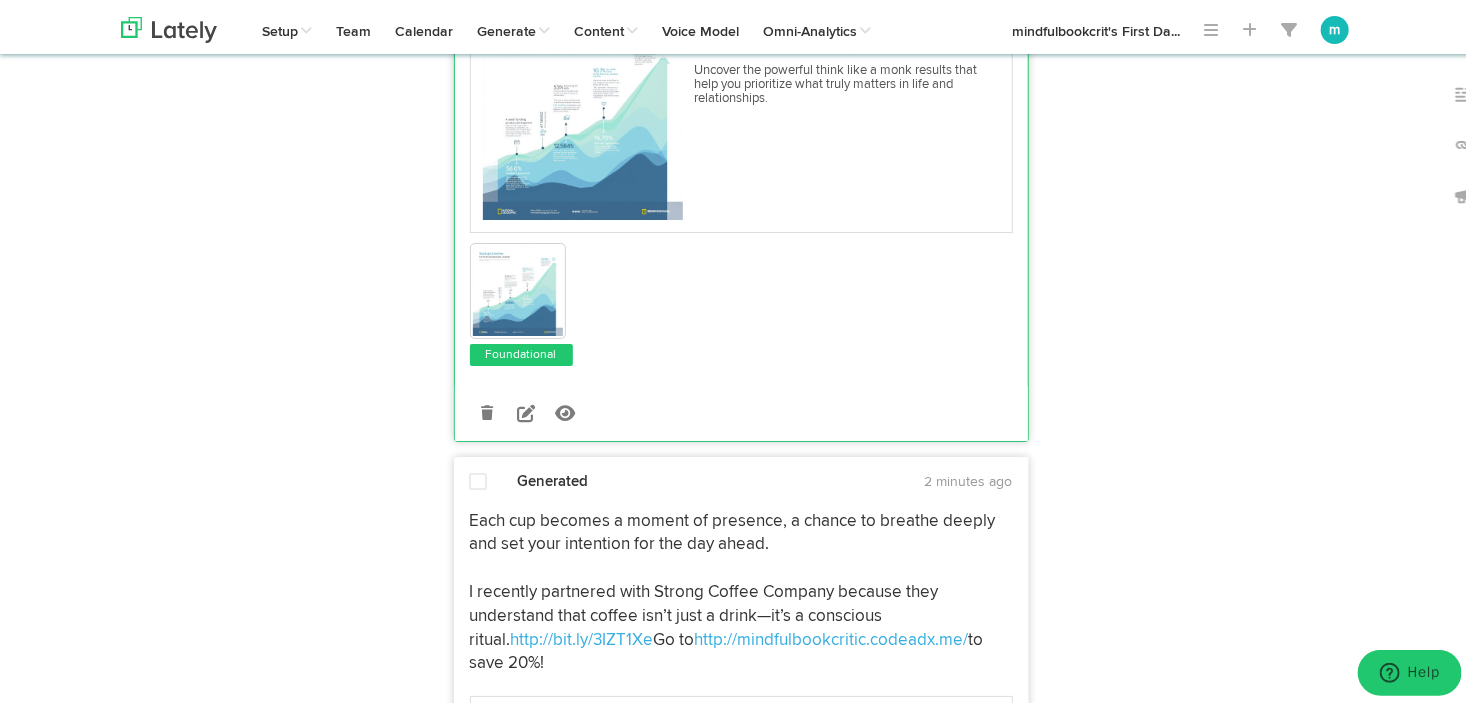 scroll, scrollTop: 3500, scrollLeft: 0, axis: vertical 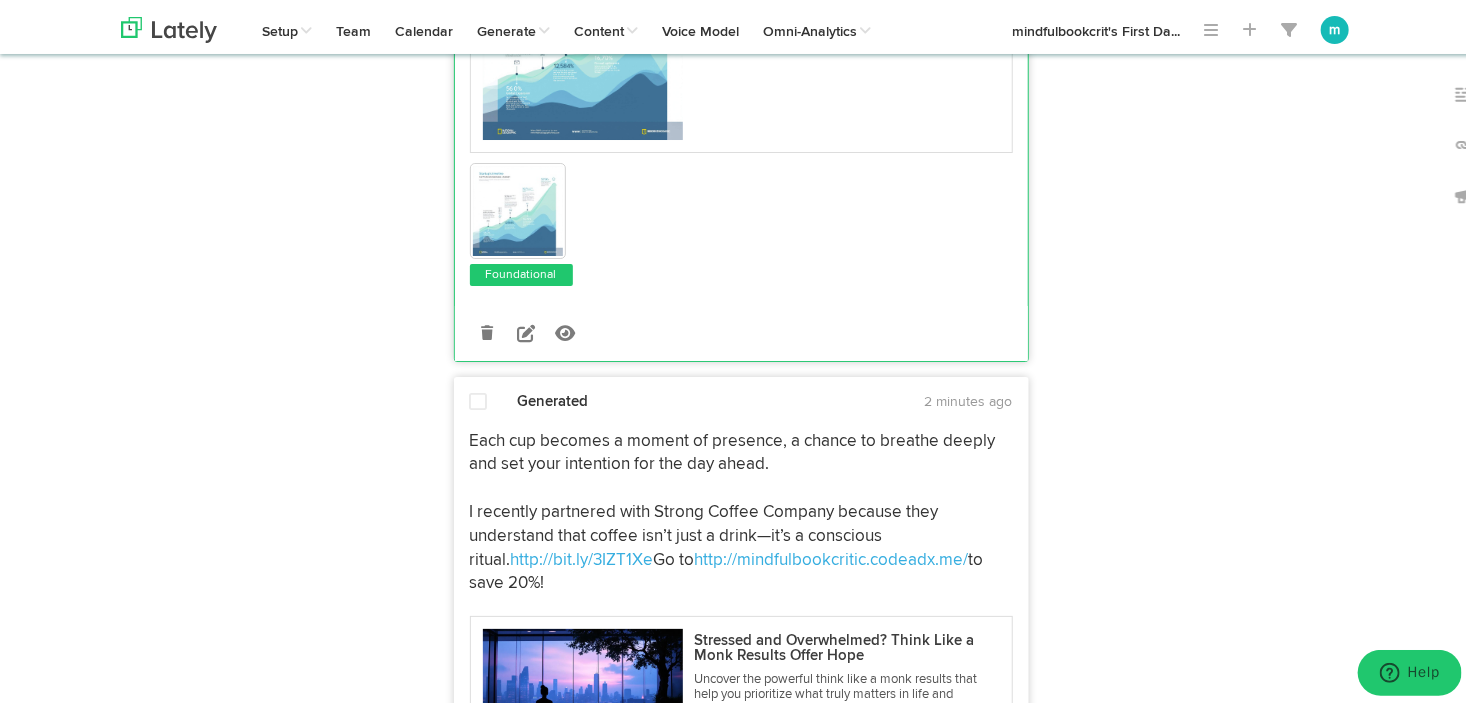 click on "Generated
2 minutes ago
Each cup becomes a moment of presence, a chance to breathe deeply and set your intention for the day ahead.
I recently partnered with Strong Coffee Company because they understand that coffee isn’t just a drink—it’s a conscious ritual.  http://bit.ly/3IZT1Xe
Go to  http://mindfulbookcritic.codeadx.me/  to save 20%!" at bounding box center [741, 667] 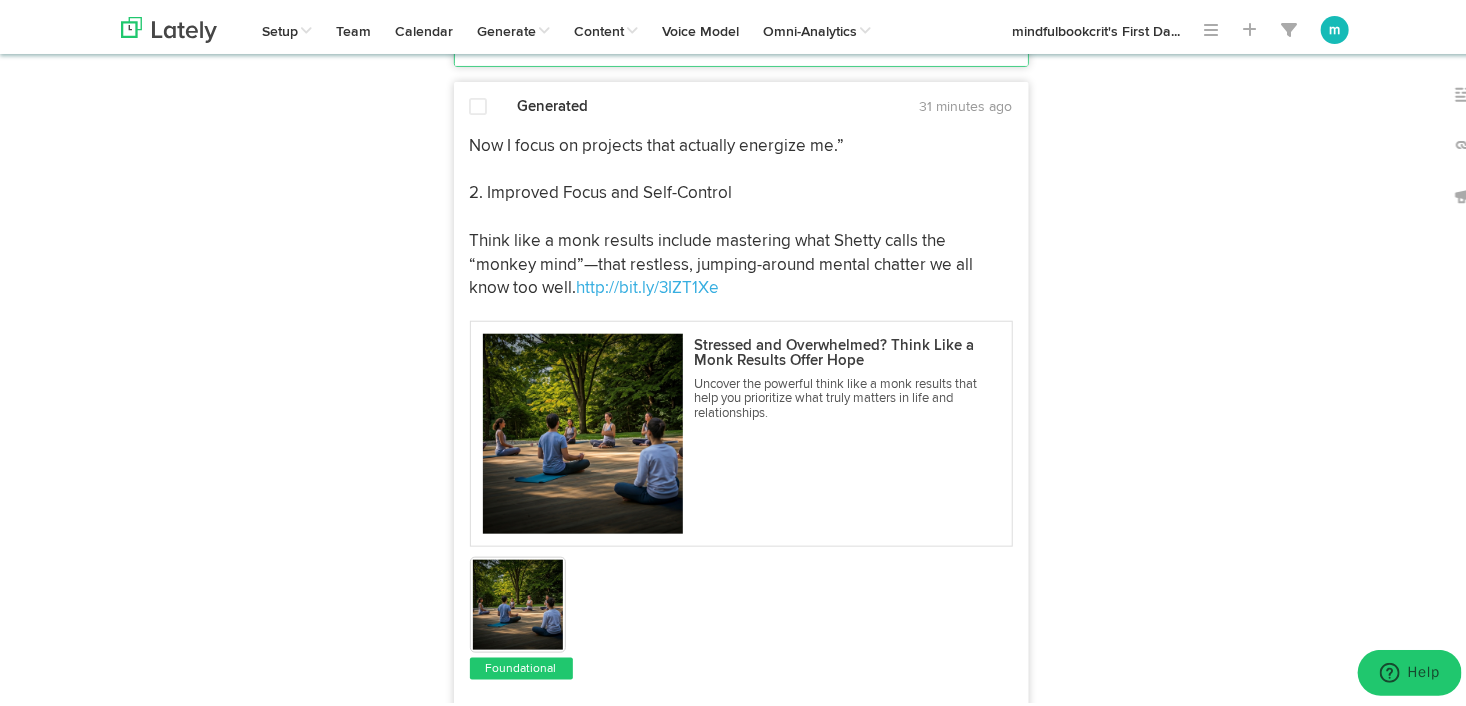 scroll, scrollTop: 4400, scrollLeft: 0, axis: vertical 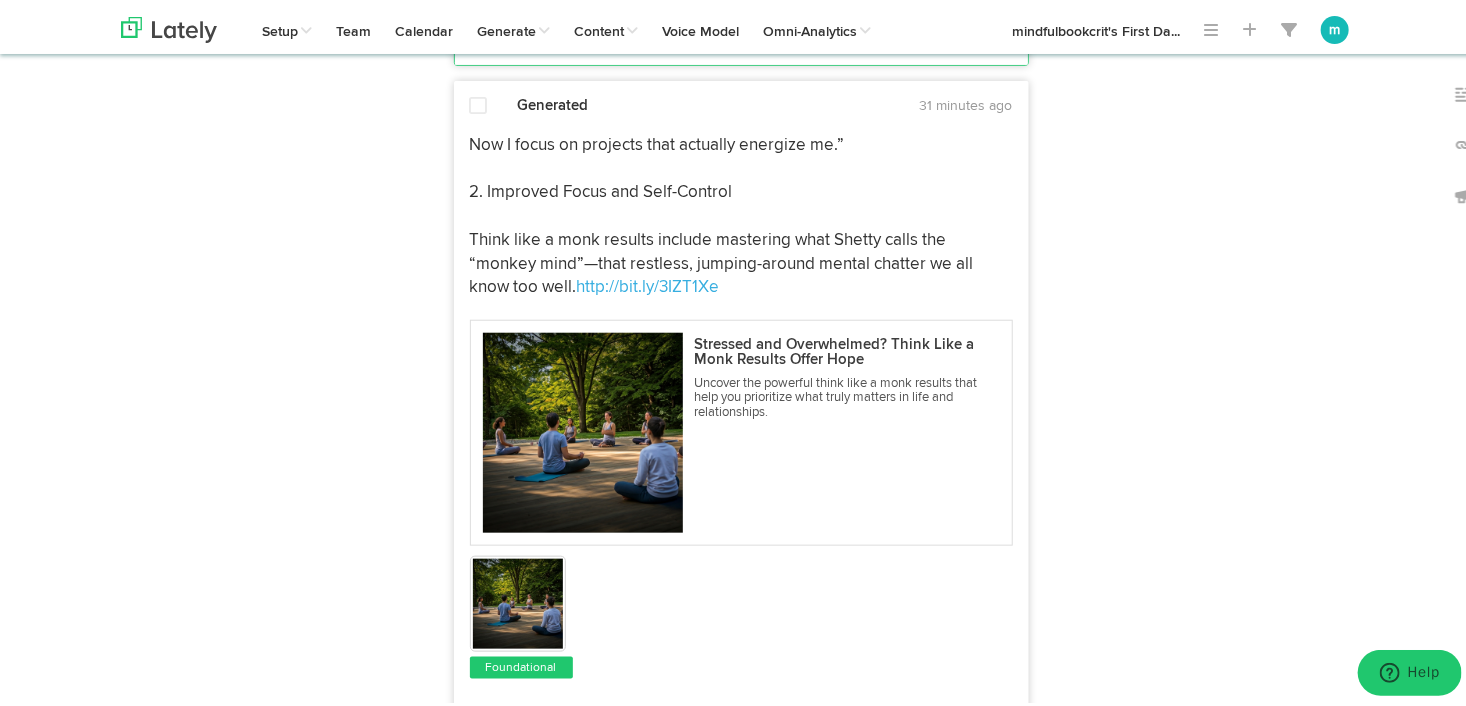 click at bounding box center [479, 102] 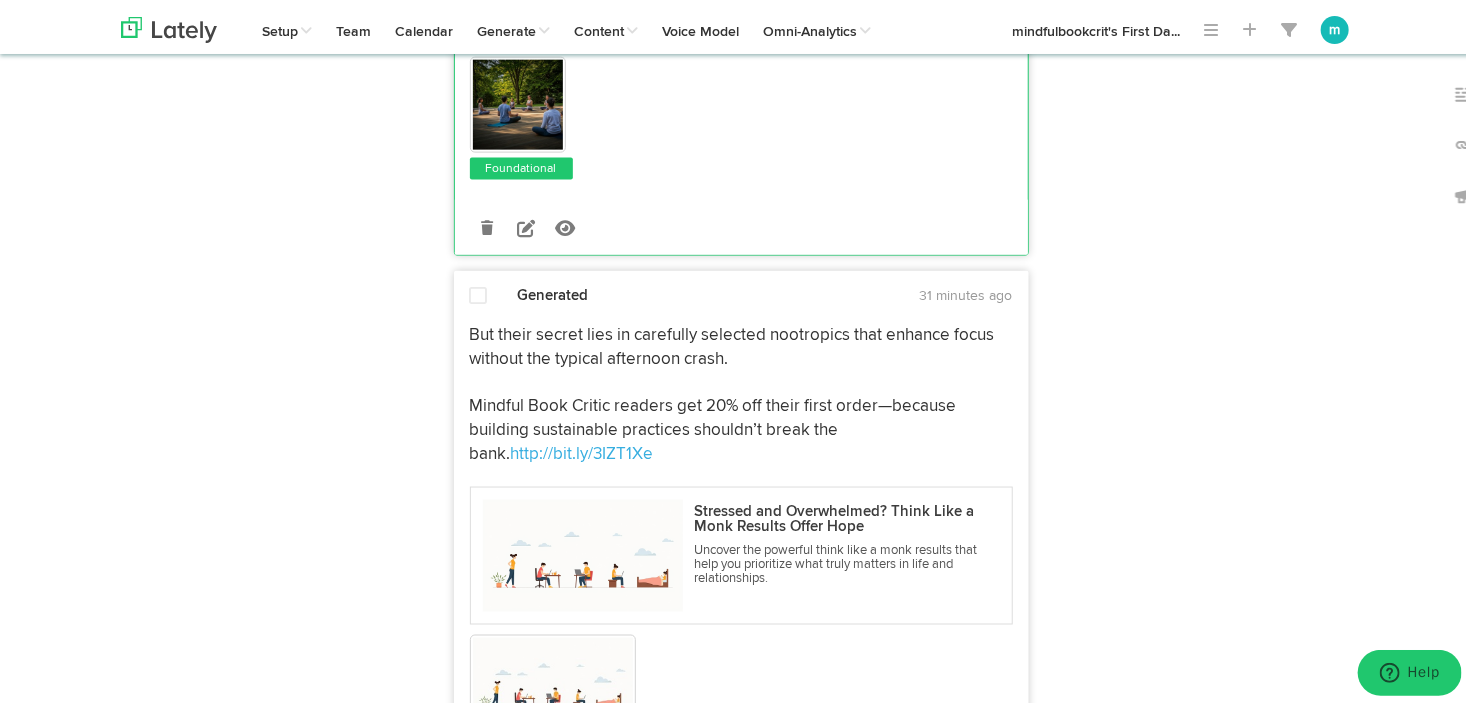 scroll, scrollTop: 4900, scrollLeft: 0, axis: vertical 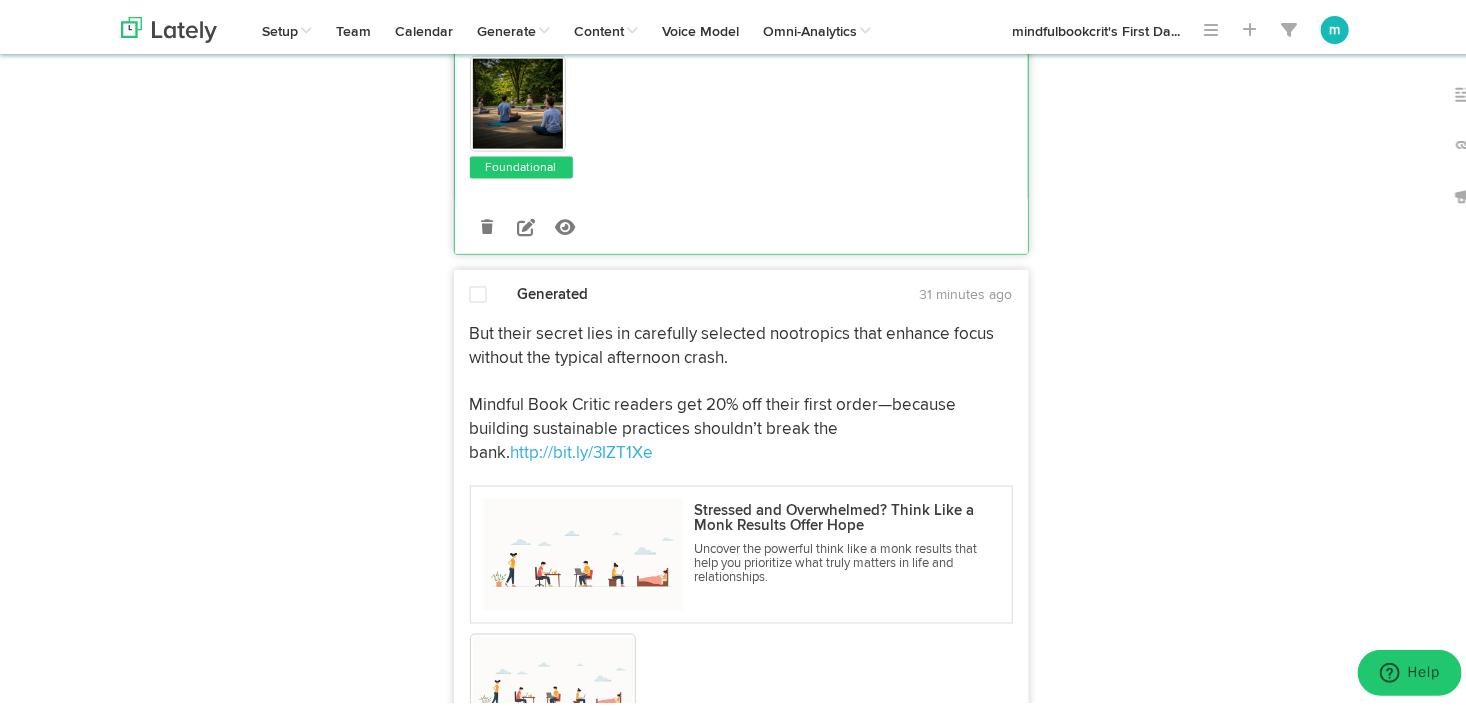 click on "But their secret lies in carefully selected nootropics that enhance focus without the typical afternoon crash.
Mindful Book Critic readers get 20% off their first order—because building sustainable practices shouldn’t break the bank.  http://bit.ly/3IZT1Xe" at bounding box center (741, 390) 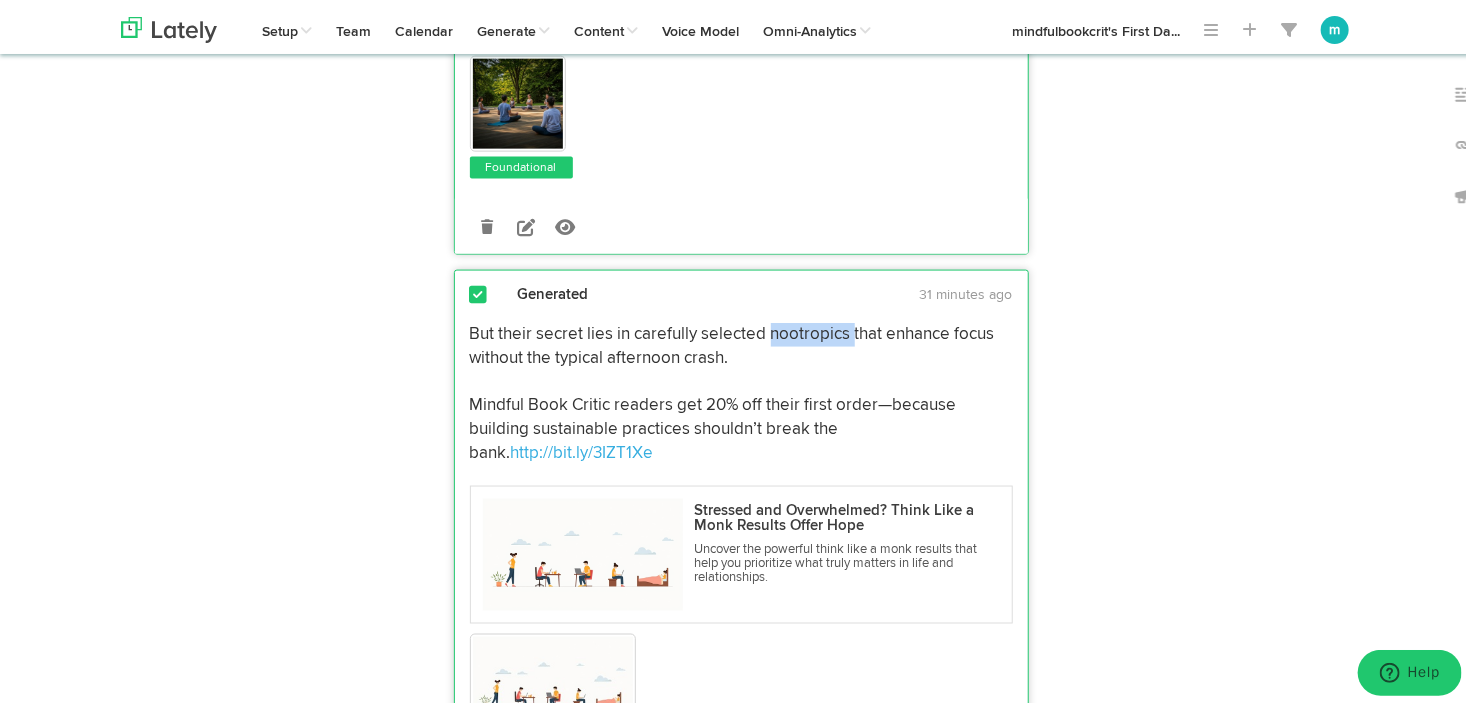 click on "But their secret lies in carefully selected nootropics that enhance focus without the typical afternoon crash.
Mindful Book Critic readers get 20% off their first order—because building sustainable practices shouldn’t break the bank.  http://bit.ly/3IZT1Xe" at bounding box center [741, 390] 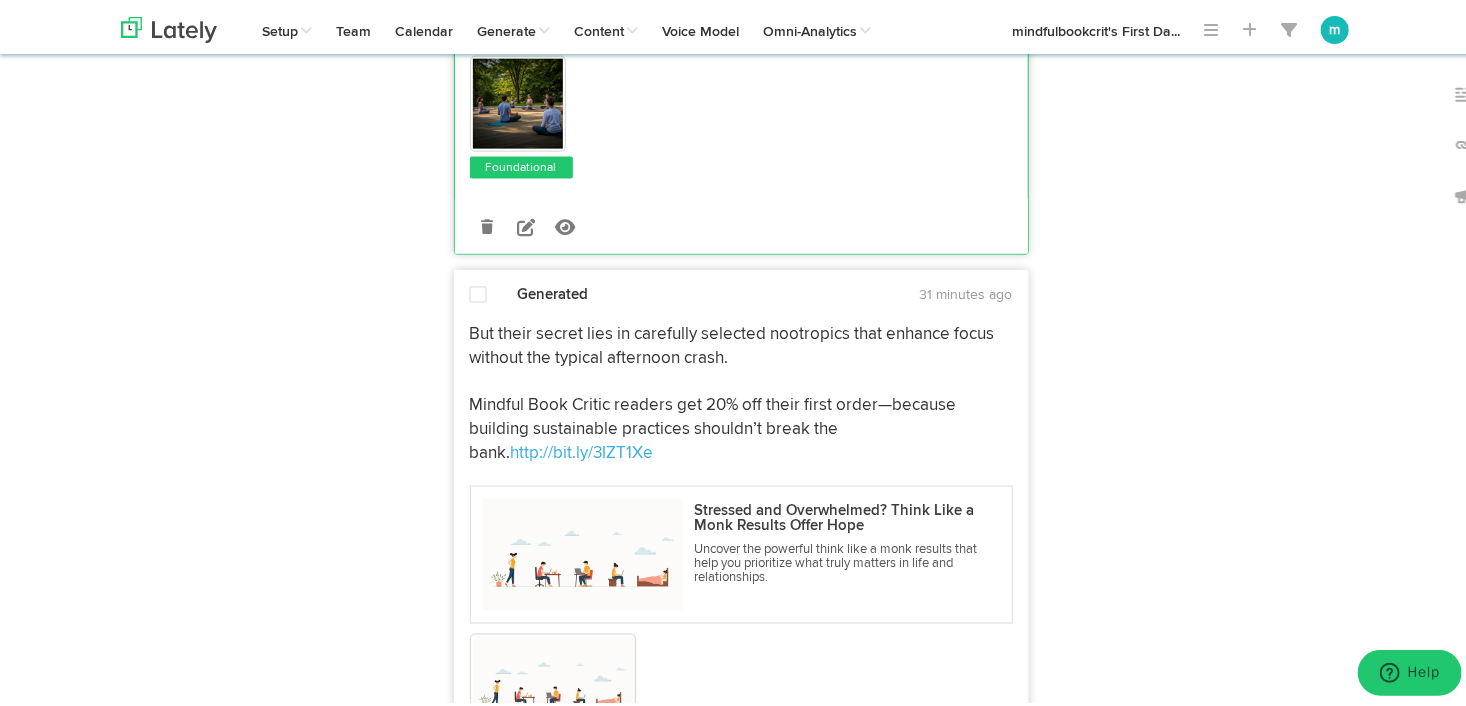 click at bounding box center (479, 291) 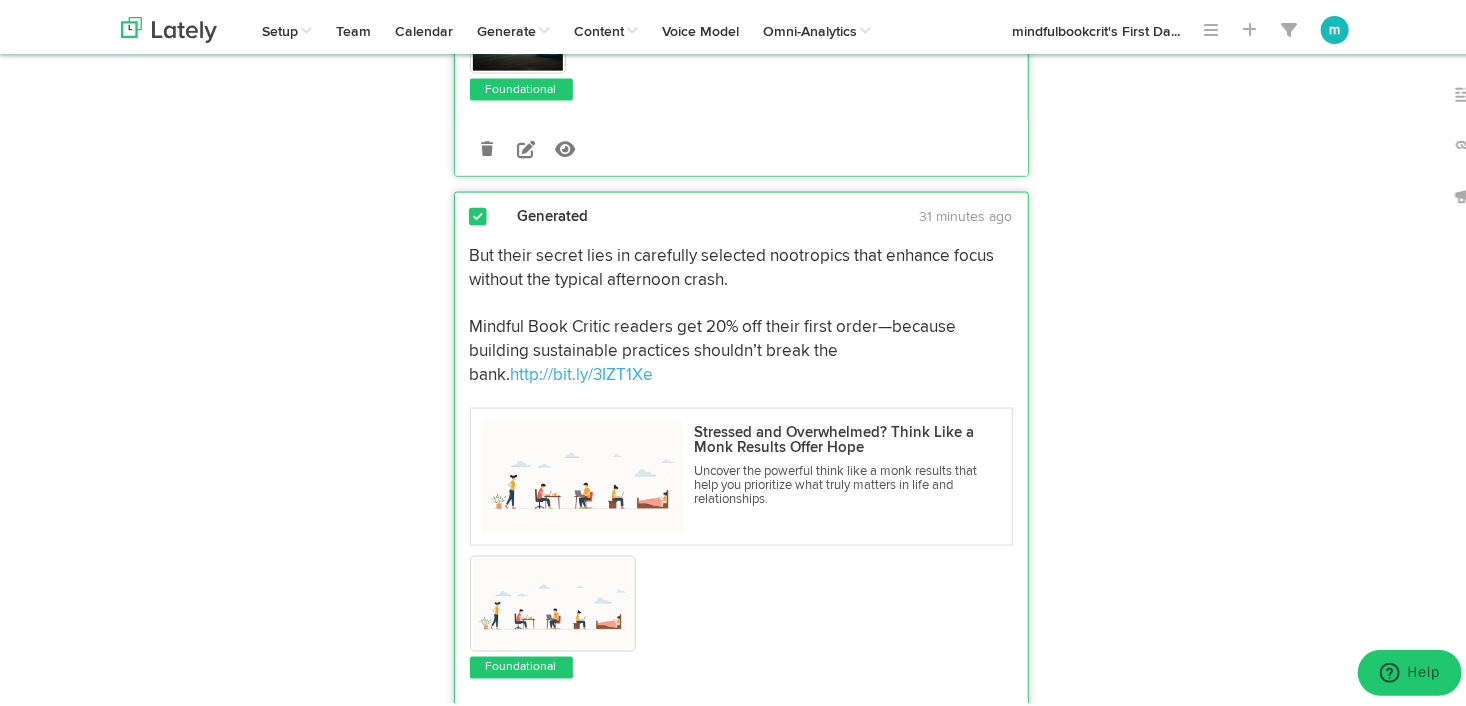 scroll, scrollTop: 5100, scrollLeft: 0, axis: vertical 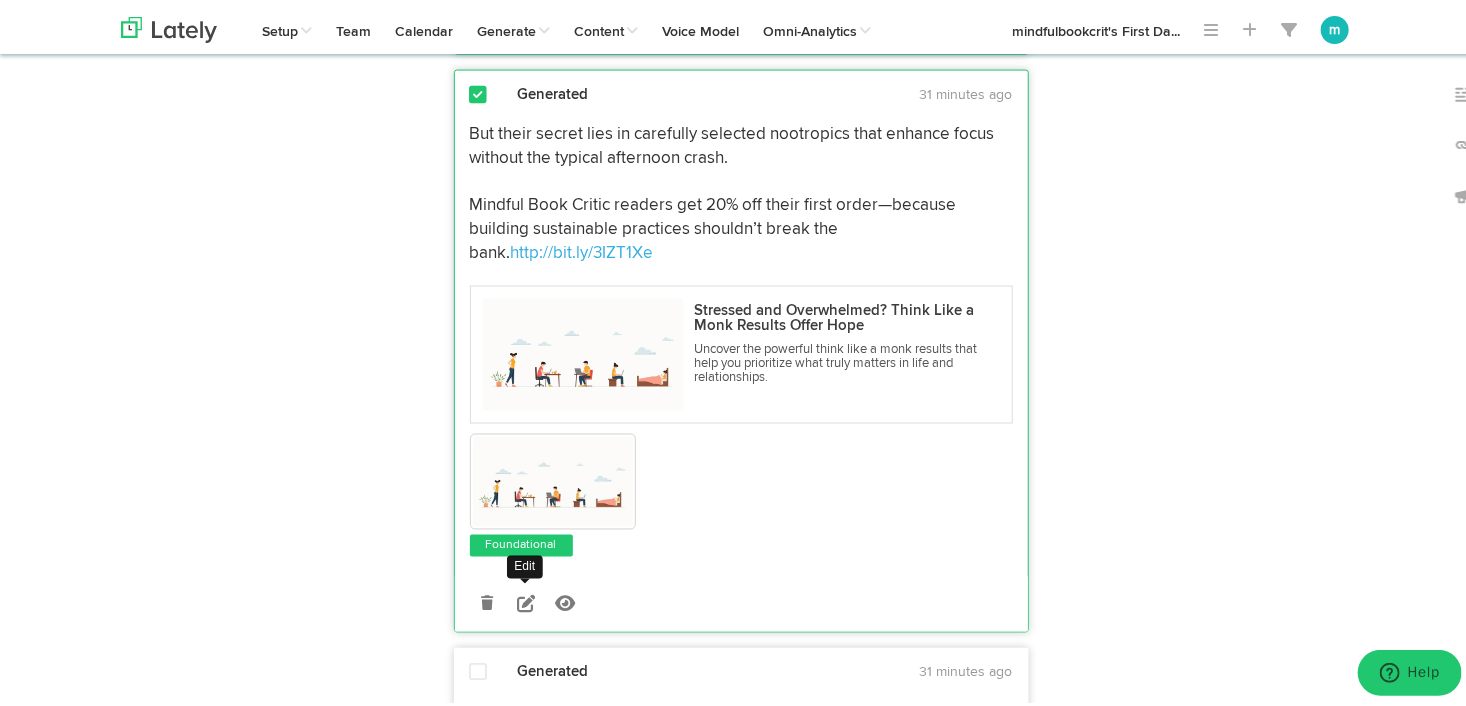 click at bounding box center (526, 600) 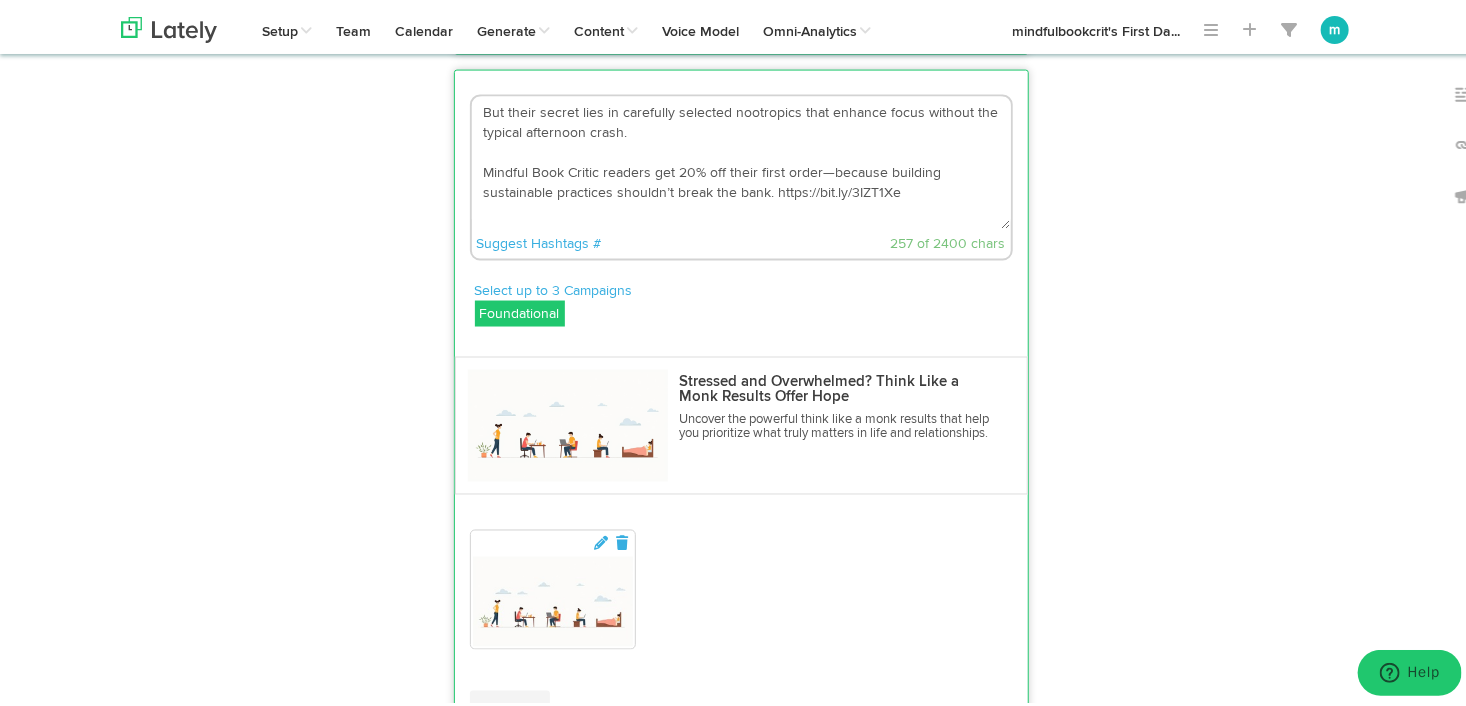 click on "But their secret lies in carefully selected nootropics that enhance focus without the typical afternoon crash.
Mindful Book Critic readers get 20% off their first order—because building sustainable practices shouldn’t break the bank. https://bit.ly/3IZT1Xe" at bounding box center [741, 159] 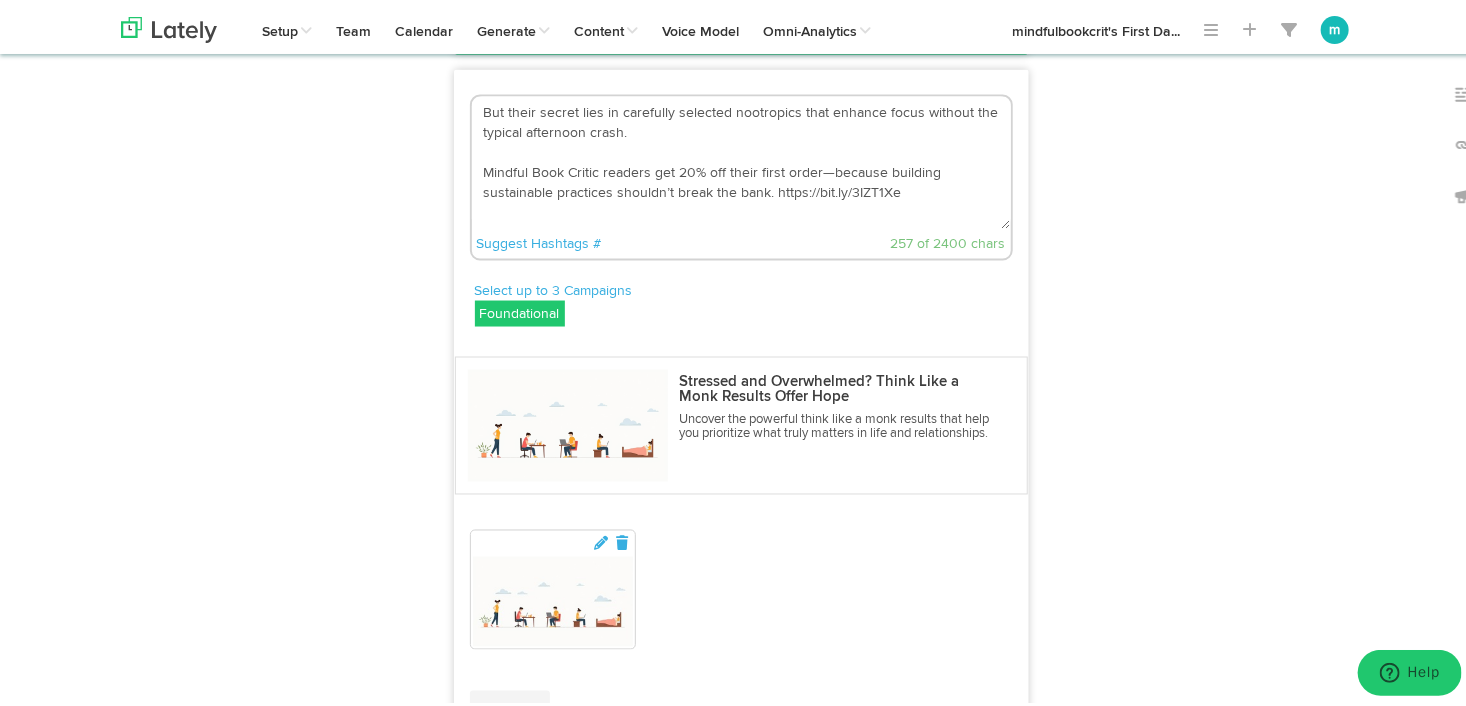 scroll, scrollTop: 12, scrollLeft: 0, axis: vertical 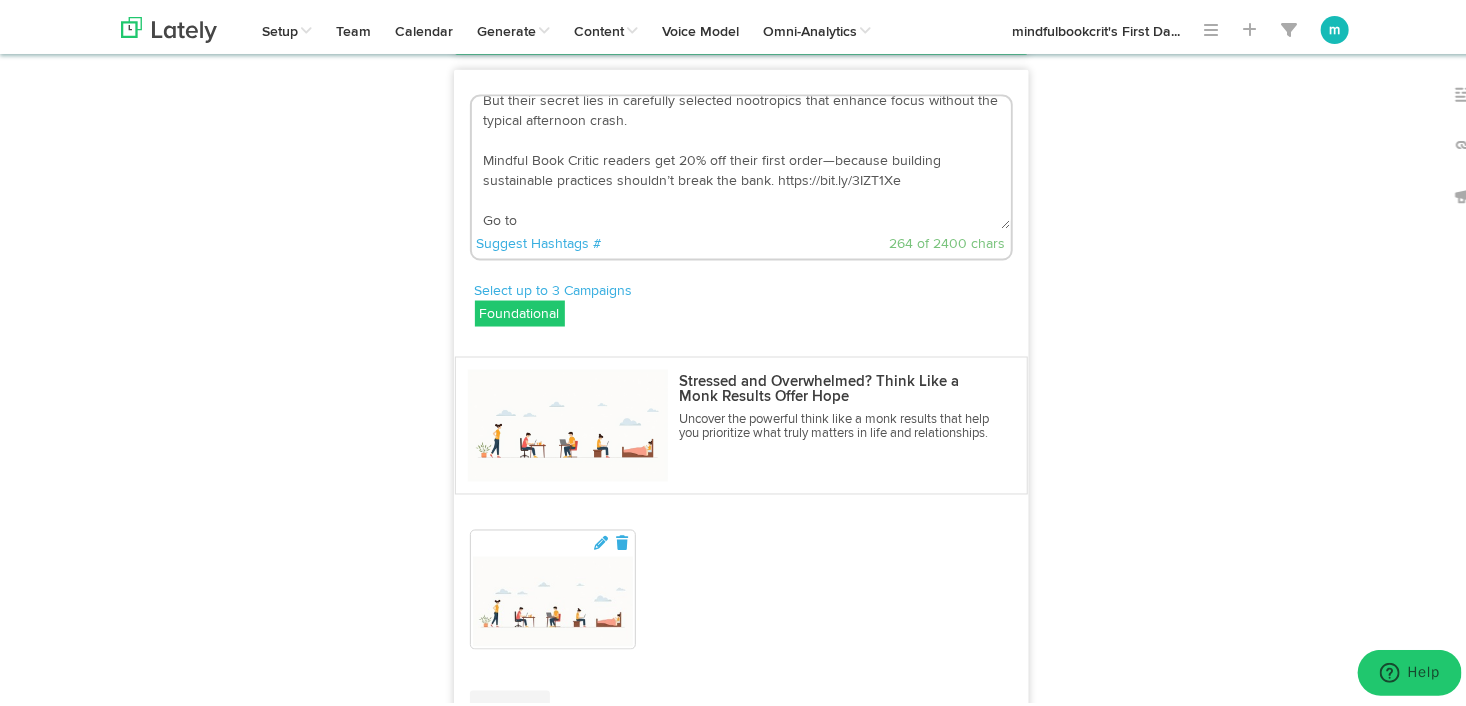 paste on "https://mindfulbookcritic.codeadx.me/" 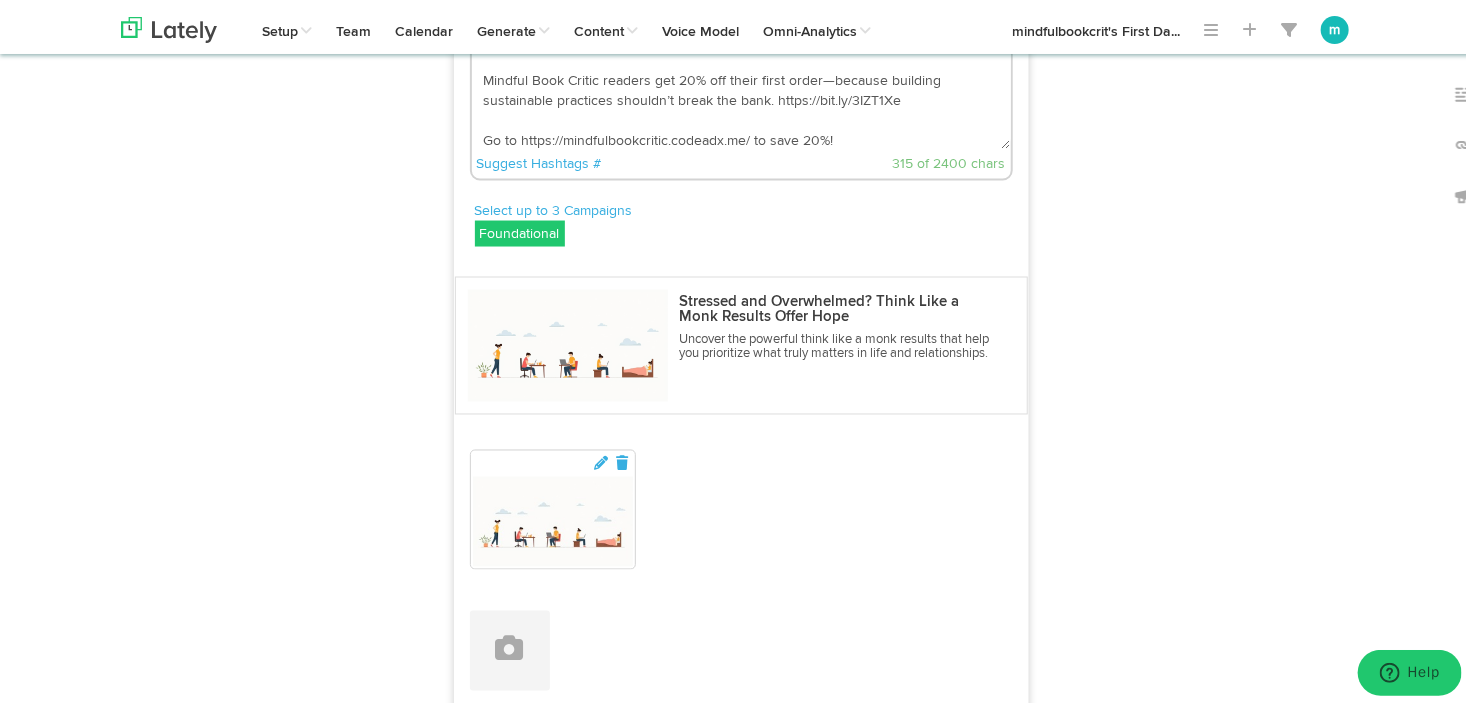 scroll, scrollTop: 5400, scrollLeft: 0, axis: vertical 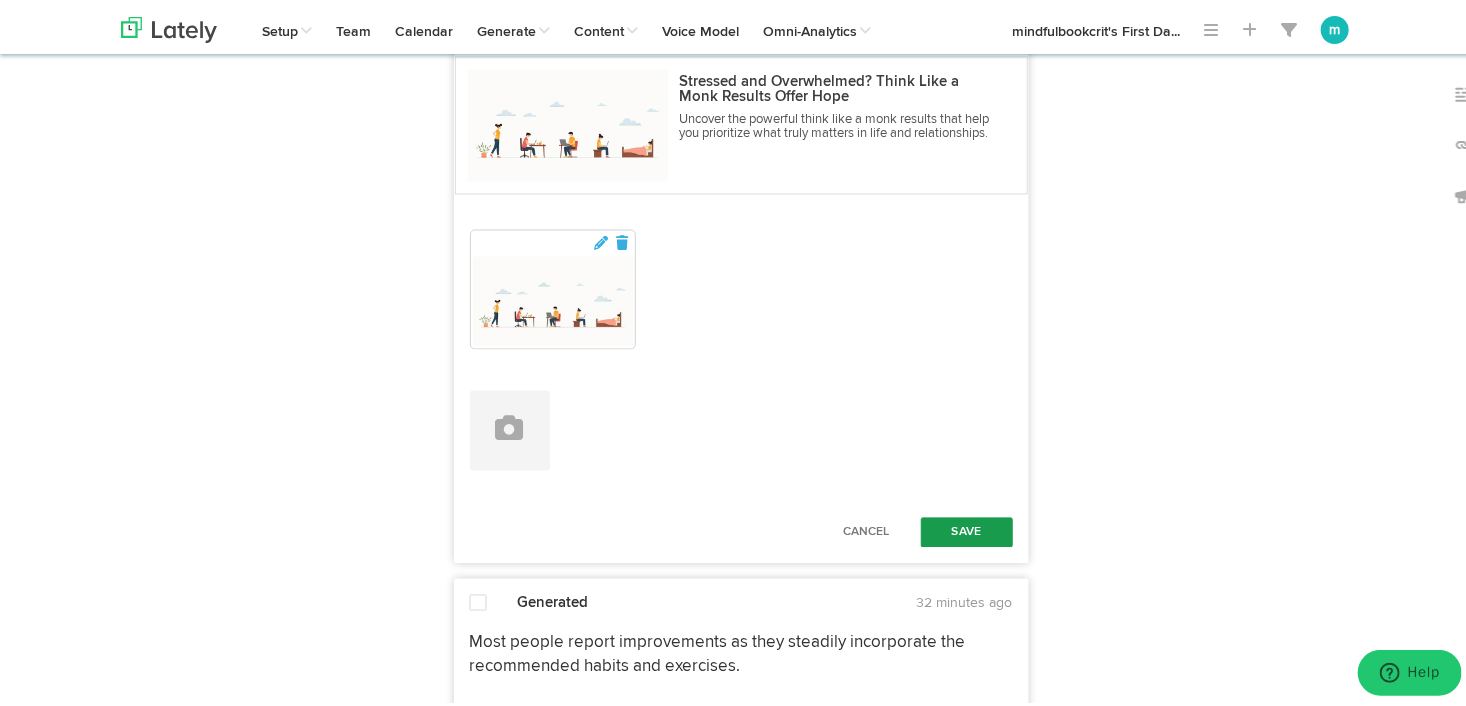 type on "But their secret lies in carefully selected nootropics that enhance focus without the typical afternoon crash.
Mindful Book Critic readers get 20% off their first order—because building sustainable practices shouldn’t break the bank. https://bit.ly/3IZT1Xe
Go to https://mindfulbookcritic.codeadx.me/ to save 20%!" 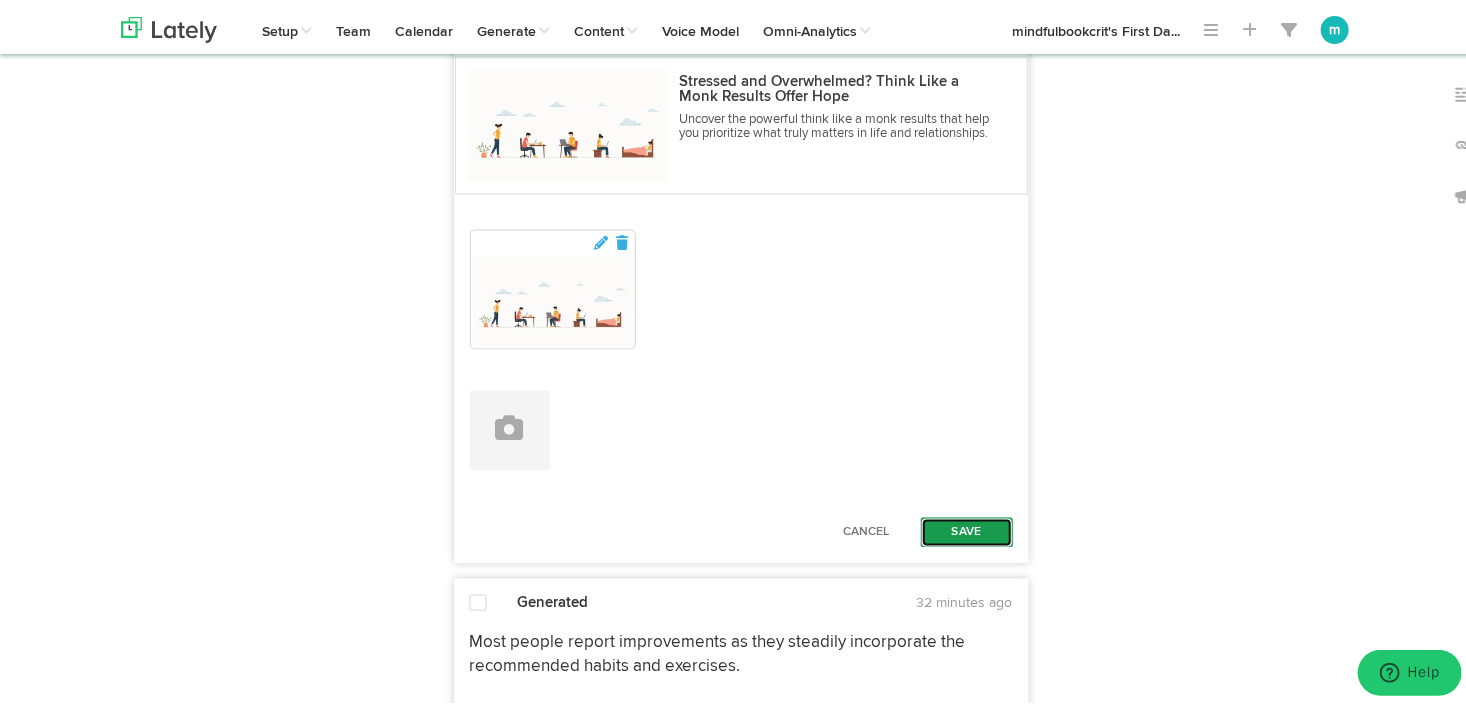 click on "Save" at bounding box center (967, 529) 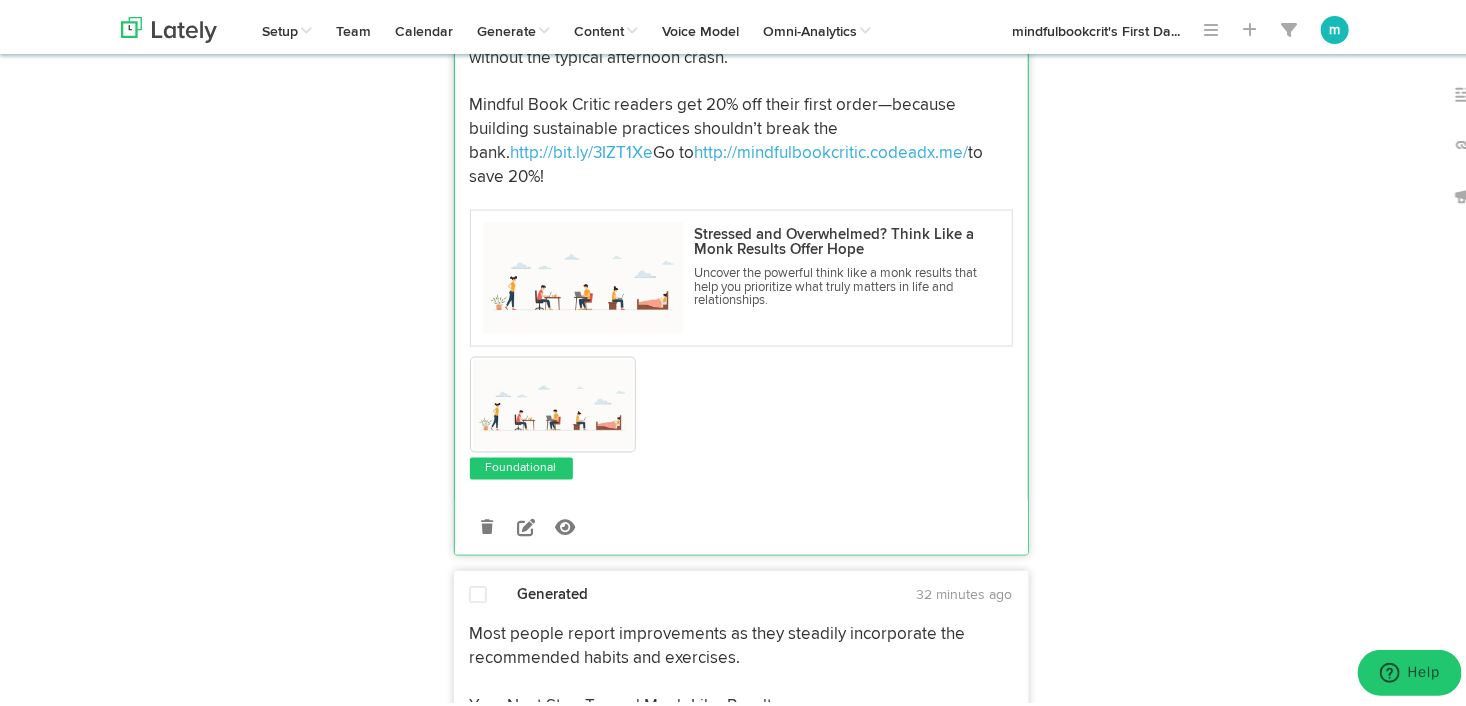 scroll, scrollTop: 5400, scrollLeft: 0, axis: vertical 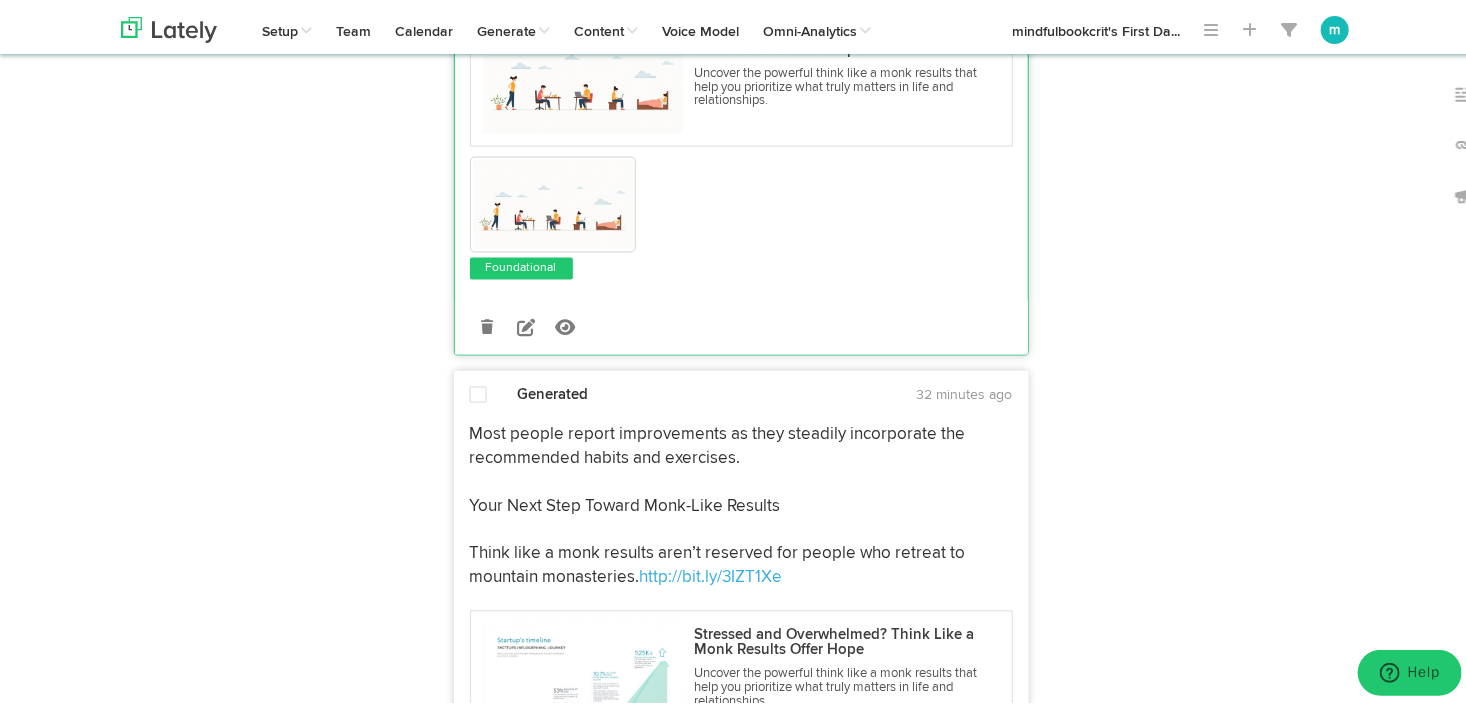 click at bounding box center [479, 392] 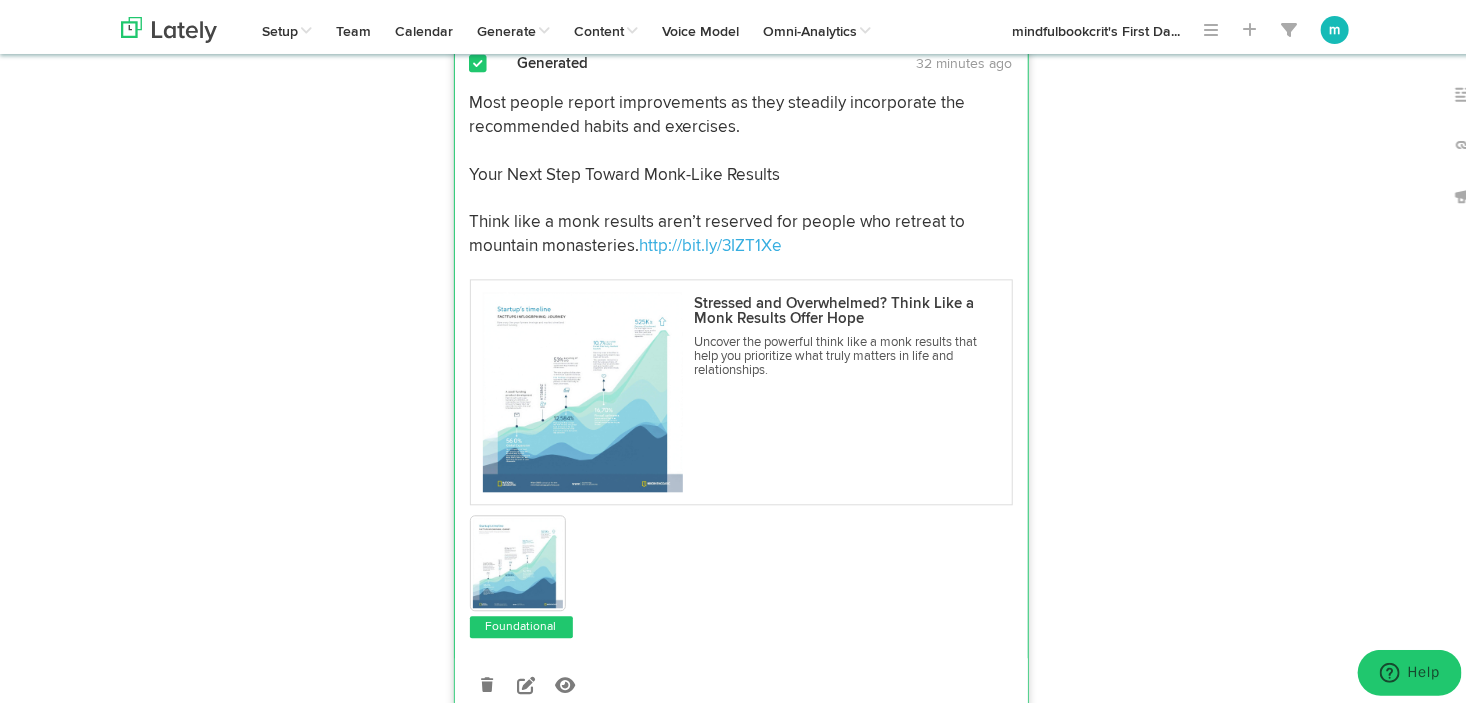 scroll, scrollTop: 5800, scrollLeft: 0, axis: vertical 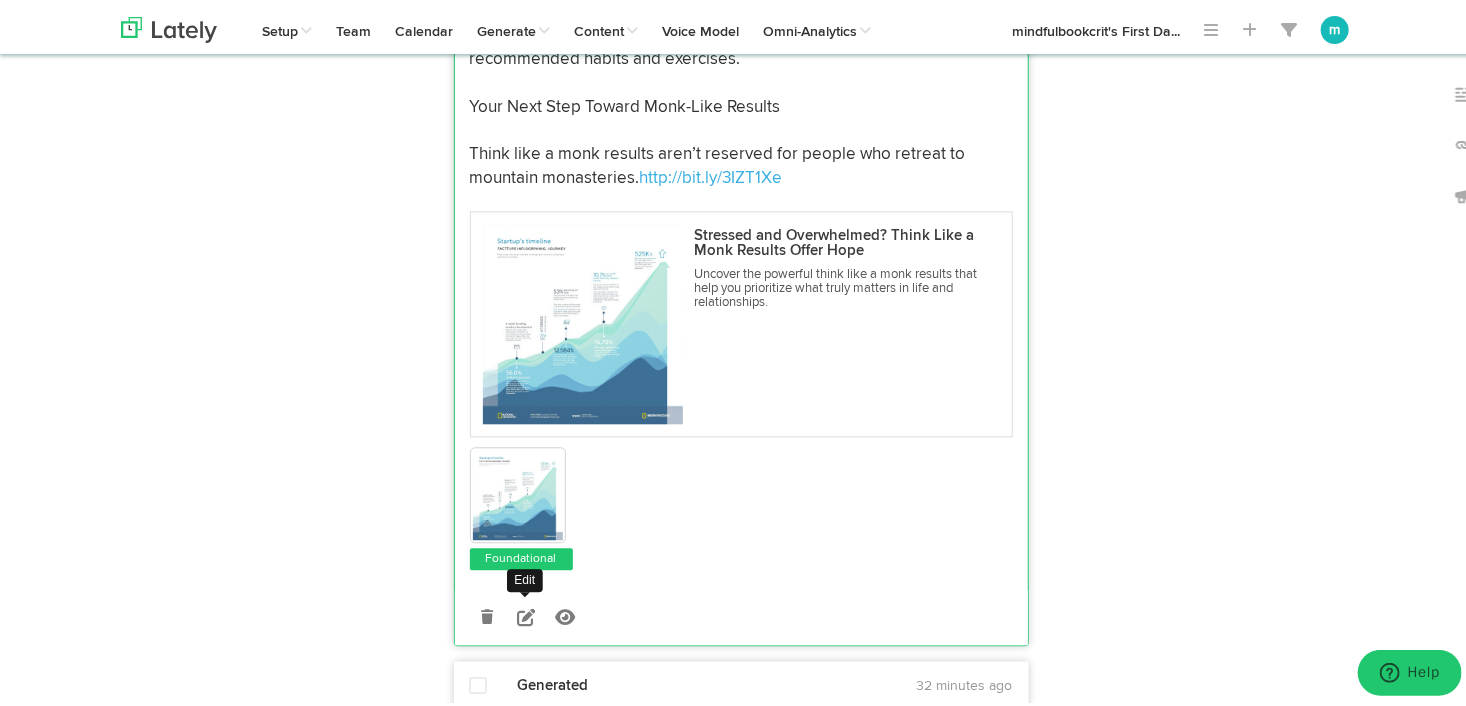 click at bounding box center (526, 613) 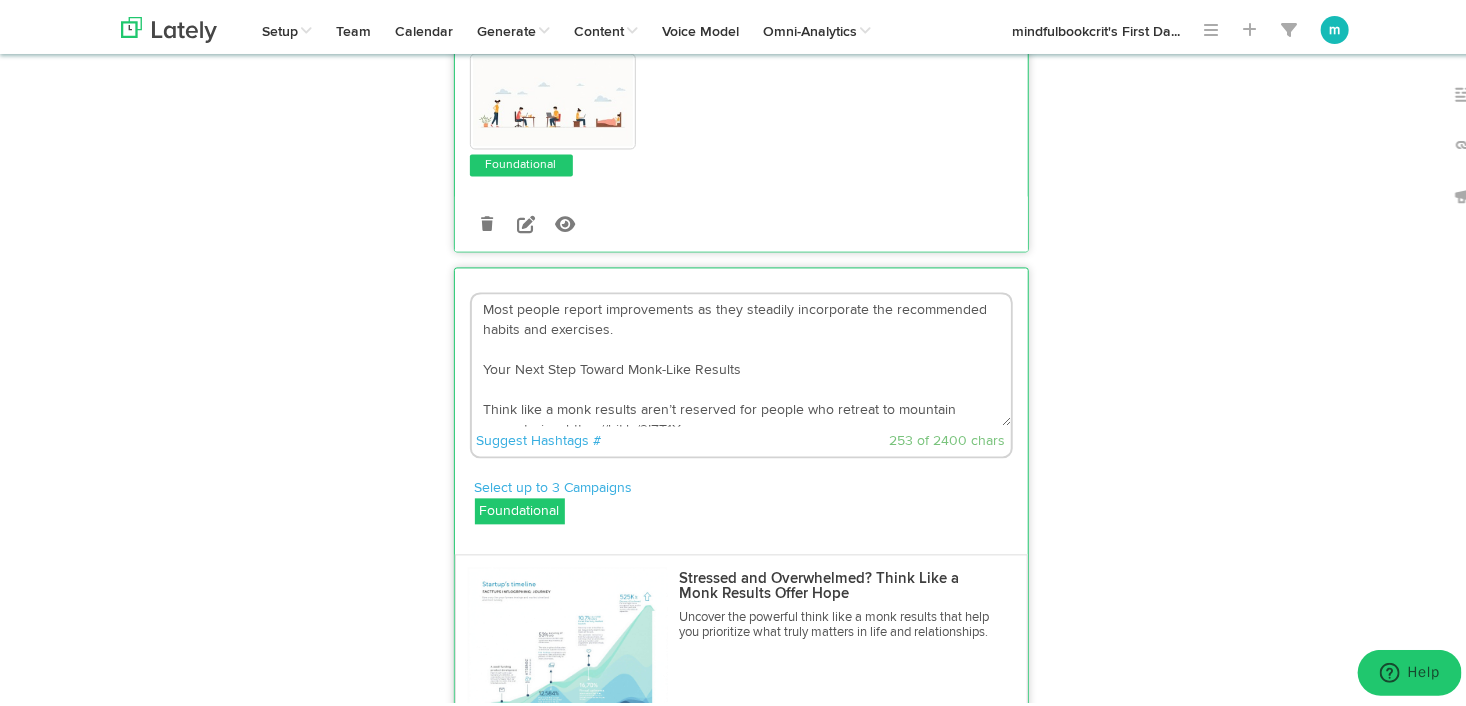 scroll, scrollTop: 5500, scrollLeft: 0, axis: vertical 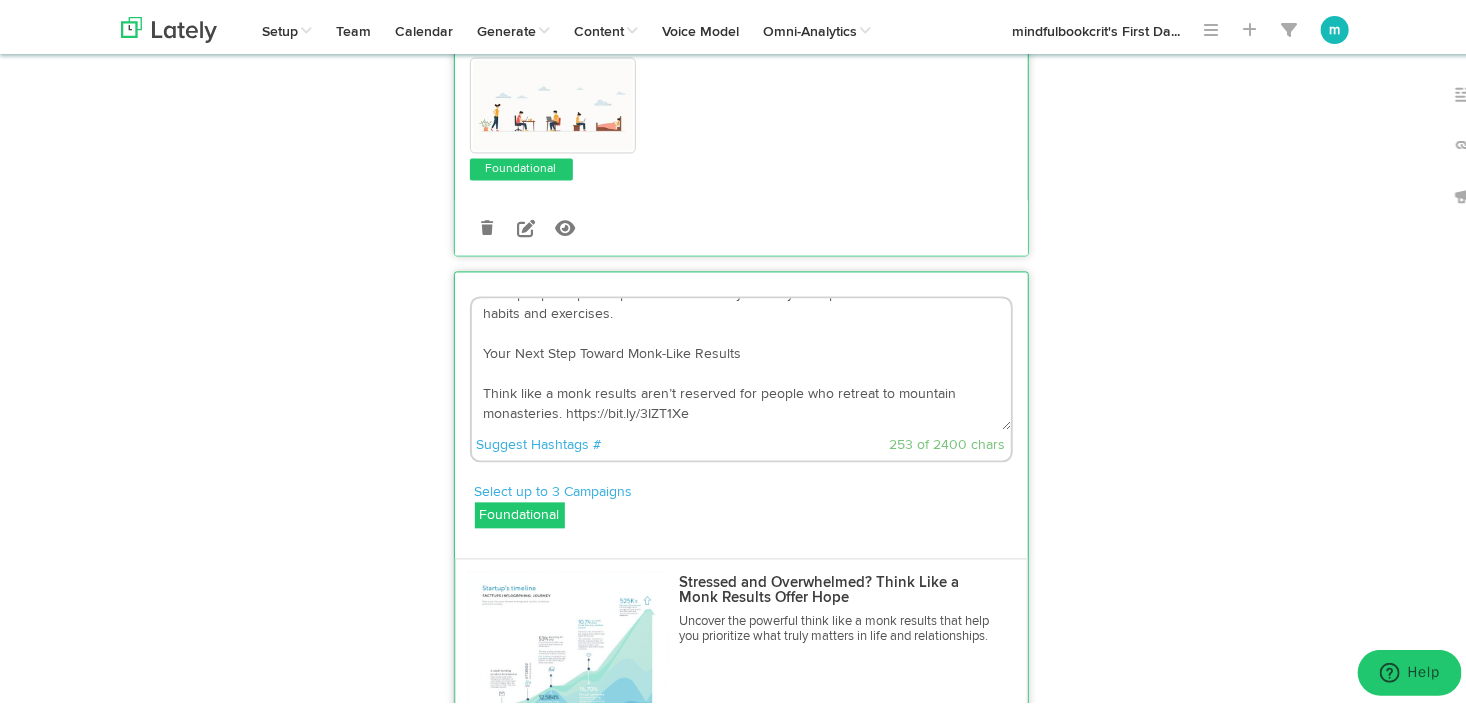 drag, startPoint x: 473, startPoint y: 353, endPoint x: 979, endPoint y: 468, distance: 518.9036 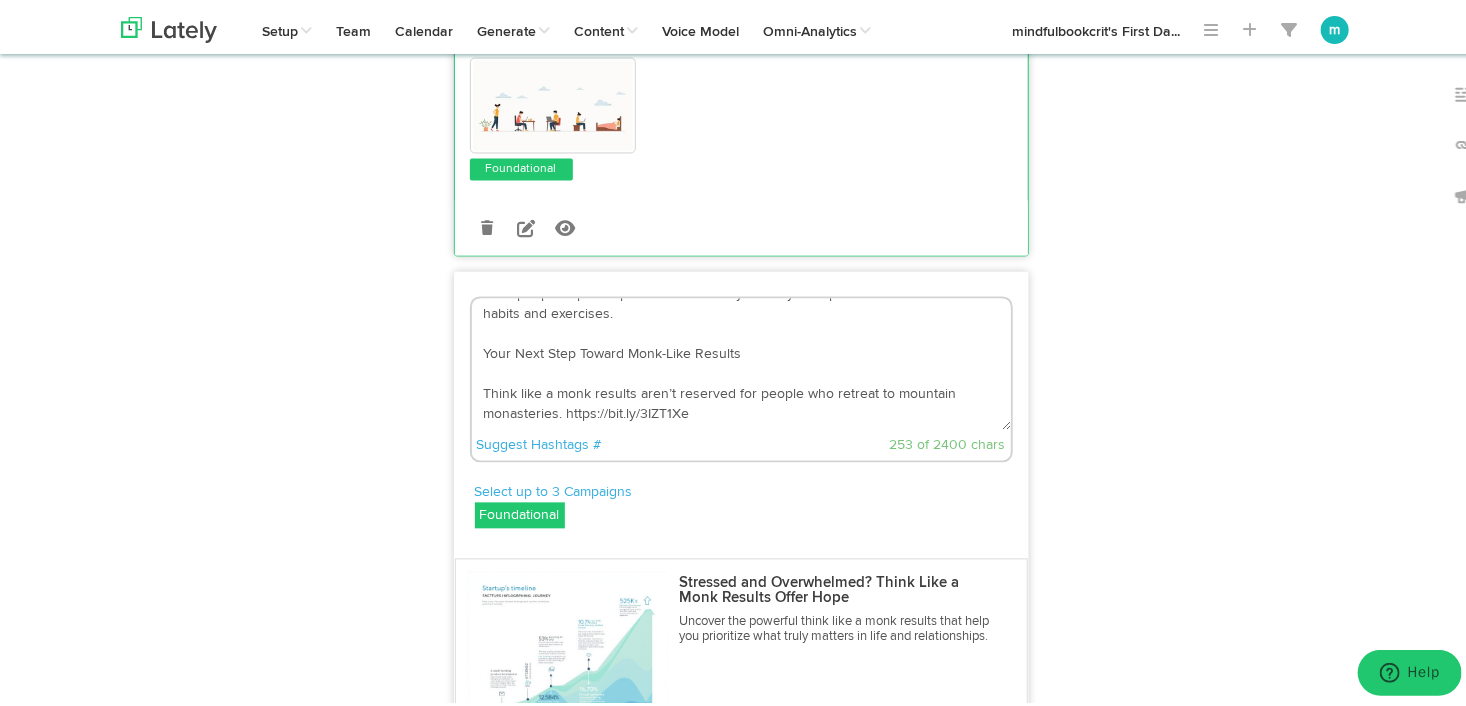 click on "Most people report improvements as they steadily incorporate the recommended habits and exercises.
Your Next Step Toward Monk-Like Results
Think like a monk results aren’t reserved for people who retreat to mountain monasteries. https://bit.ly/3IZT1Xe" at bounding box center (741, 360) 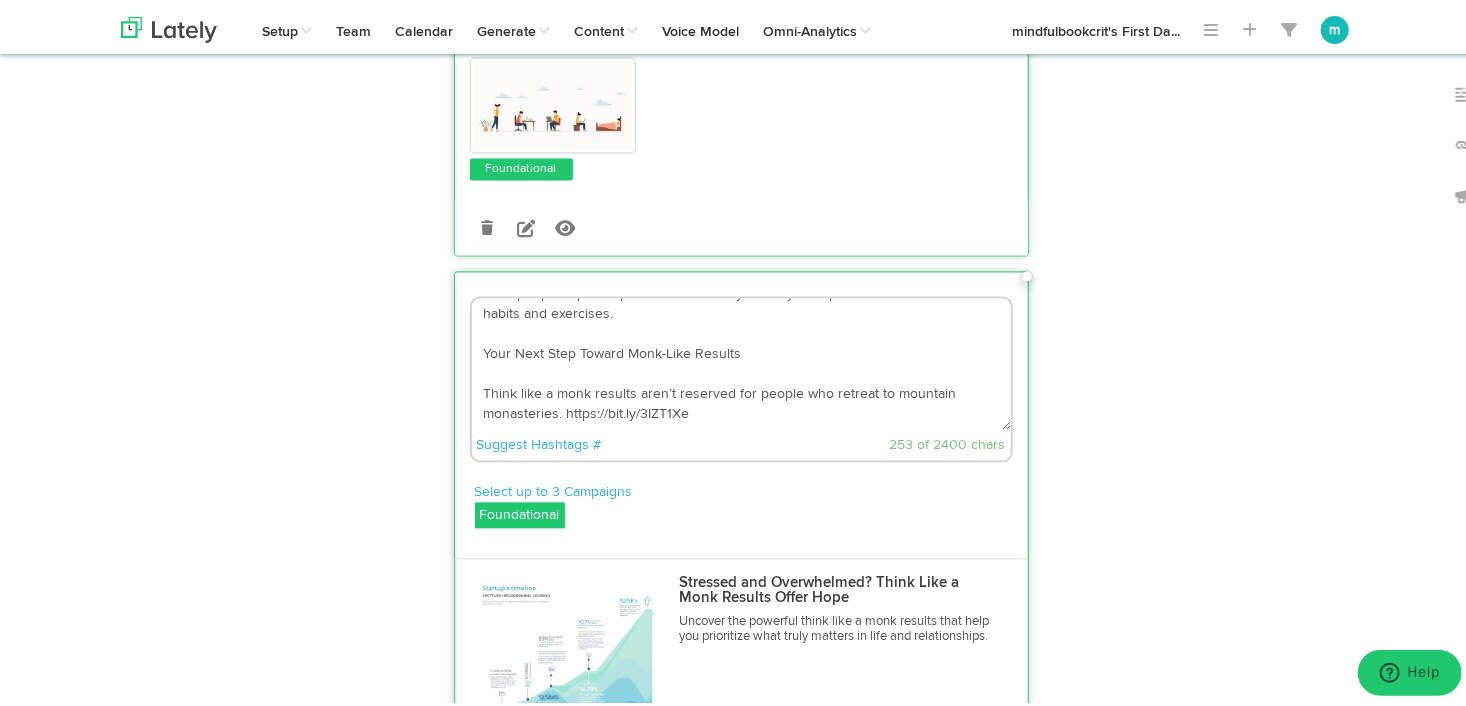 scroll, scrollTop: 0, scrollLeft: 0, axis: both 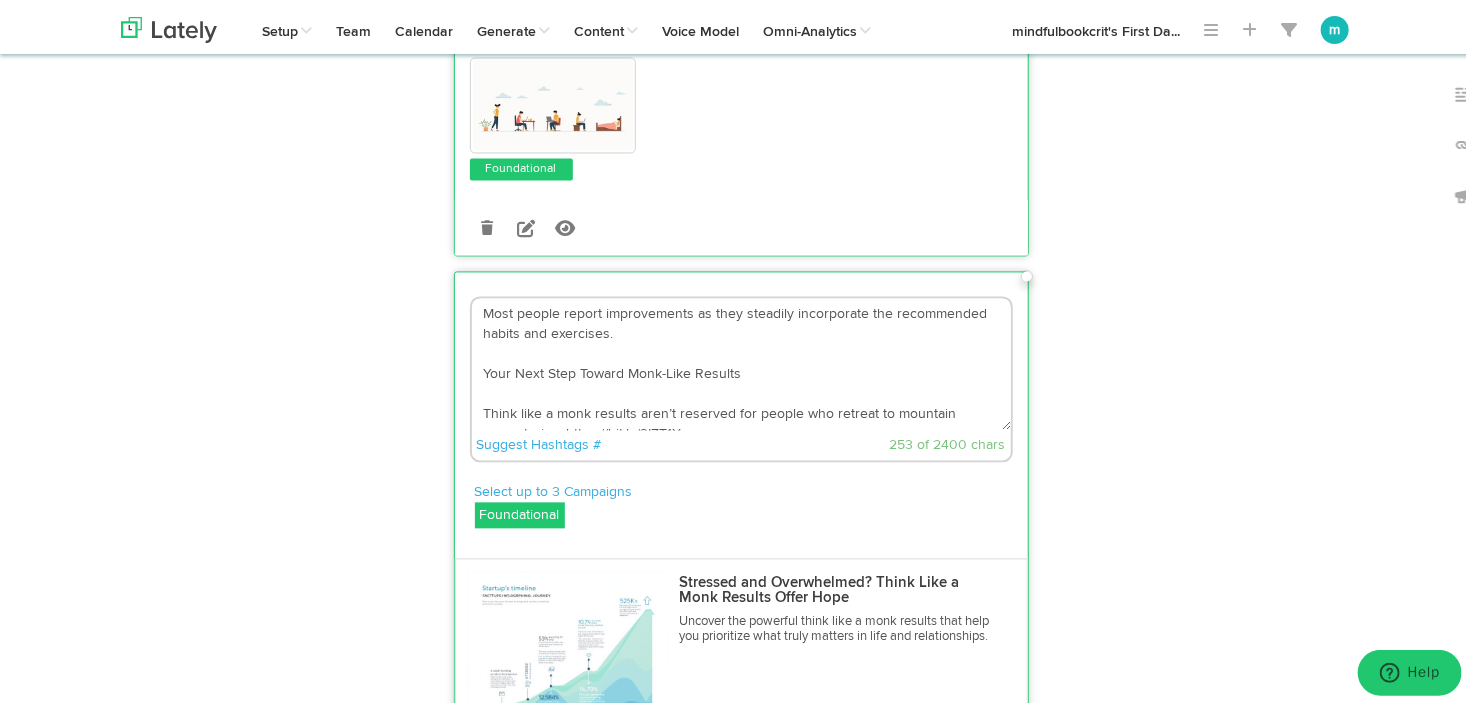 drag, startPoint x: 721, startPoint y: 452, endPoint x: 384, endPoint y: 315, distance: 363.7829 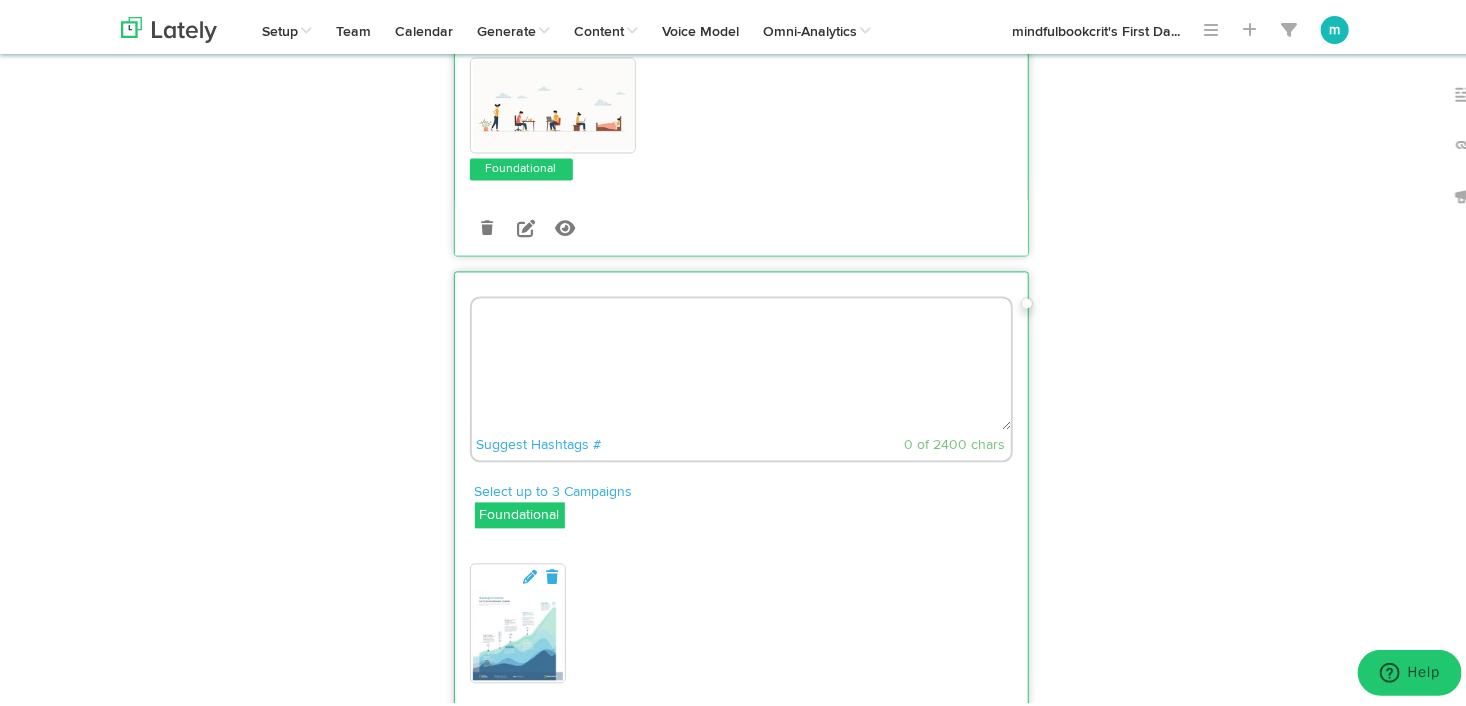 paste on "You don’t need to disappear into the mountains to experience deep peace and clarity.
Real Think like a monk results happen when you bring simple habits—like mindful breathing, reflection, and gratitude—into your daily life.
Most people report meaningful changes just by staying consistent.
✨ Start where you are. Grow from there.
🔗 Tap the link to take your next step: https://bit.ly/3IZT1Xe
#MindfulLiving #DailyPeace #MonkMindset #ThinkLikeAMonk #SpiritualPractice #WellnessJourney" 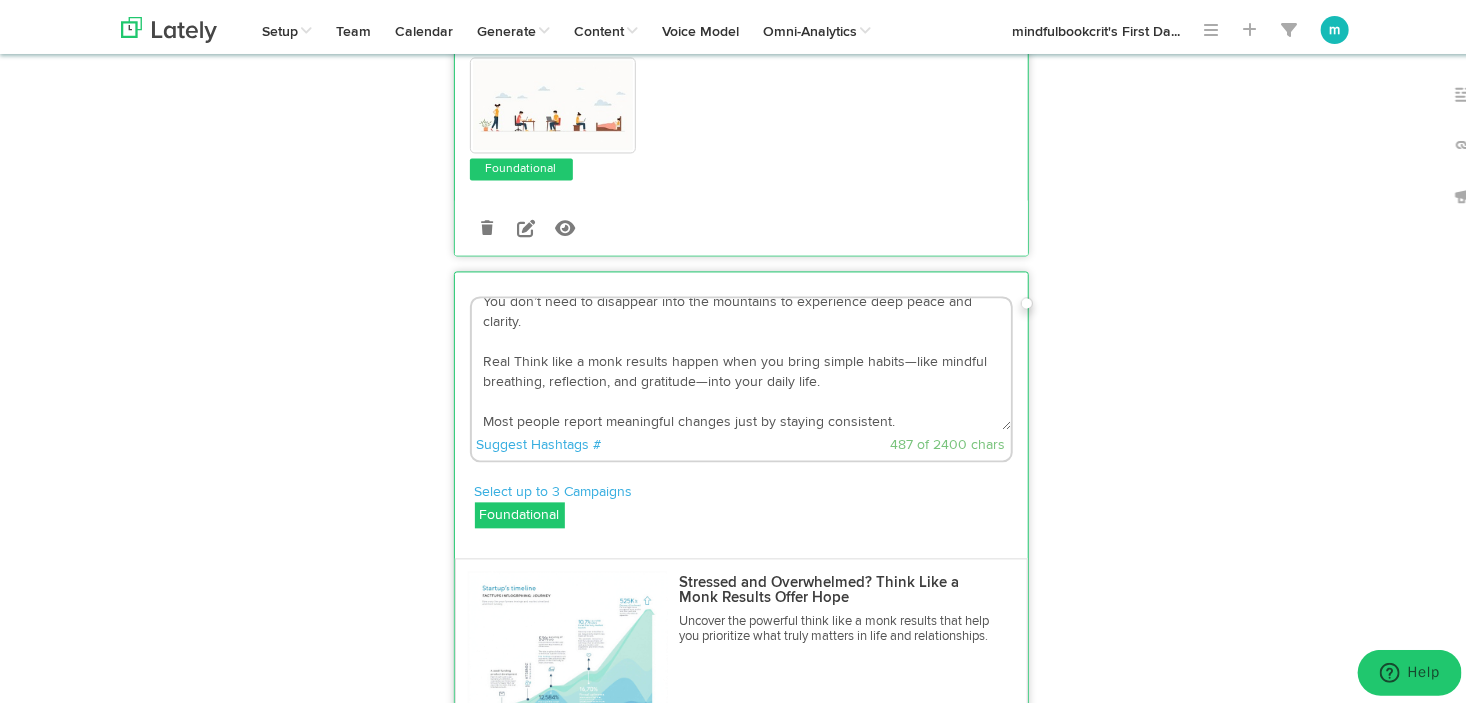 scroll, scrollTop: 0, scrollLeft: 0, axis: both 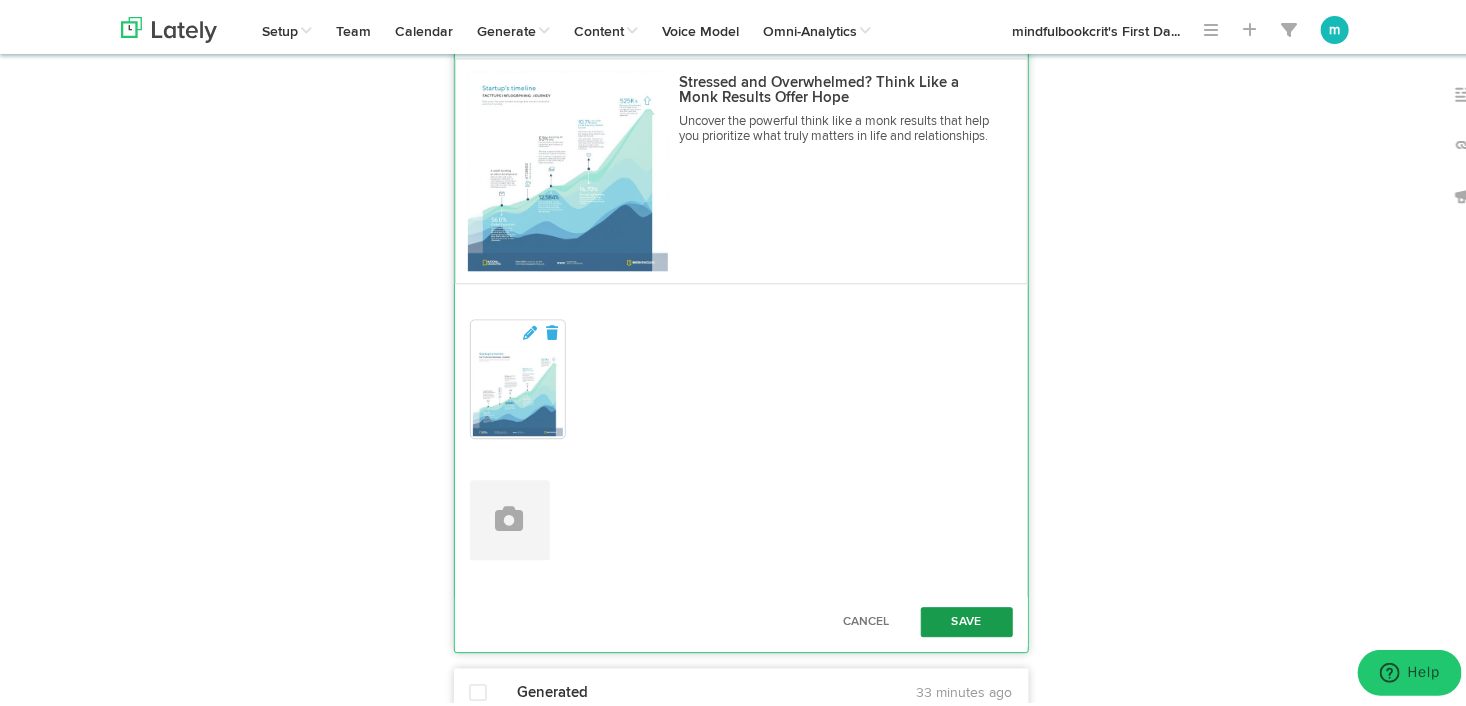 type on "You don’t need to disappear into the mountains to experience deep peace and clarity.
Real Think like a monk results happen when you bring simple habits—like mindful breathing, reflection, and gratitude—into your daily life.
Most people report meaningful changes just by staying consistent.
✨ Start where you are. Grow from there.
🔗 Tap the link to take your next step: https://bit.ly/3IZT1Xe
#MindfulLiving #DailyPeace #MonkMindset #ThinkLikeAMonk #SpiritualPractice #WellnessJourney" 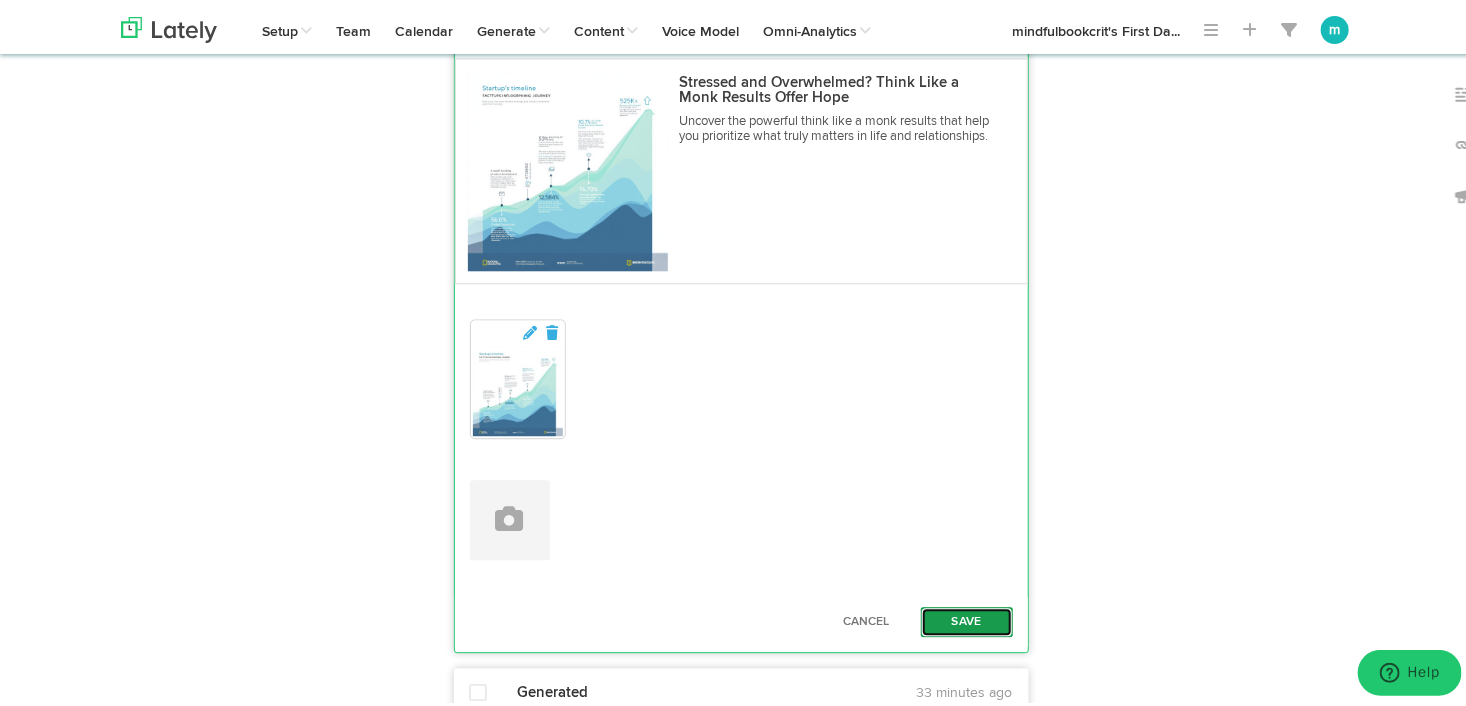 click on "Save" at bounding box center (967, 618) 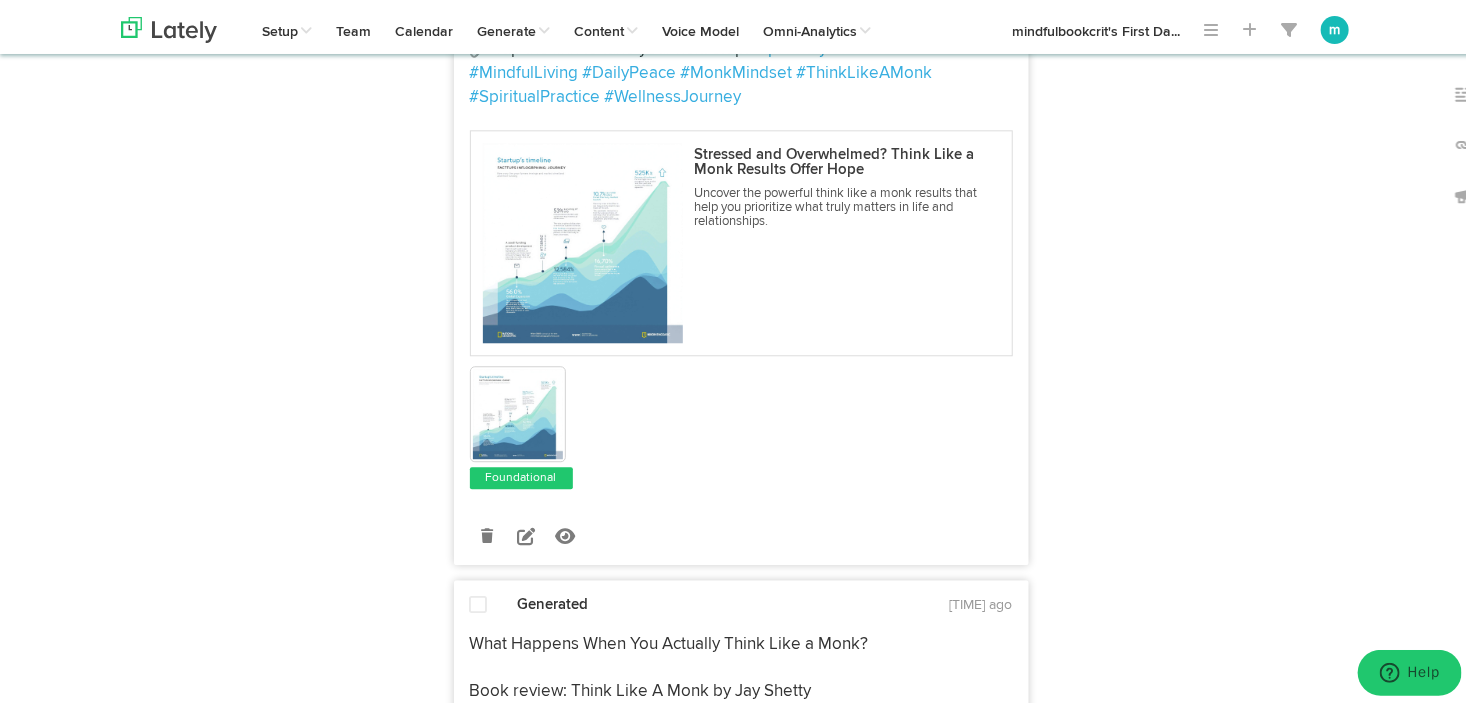 scroll, scrollTop: 5800, scrollLeft: 0, axis: vertical 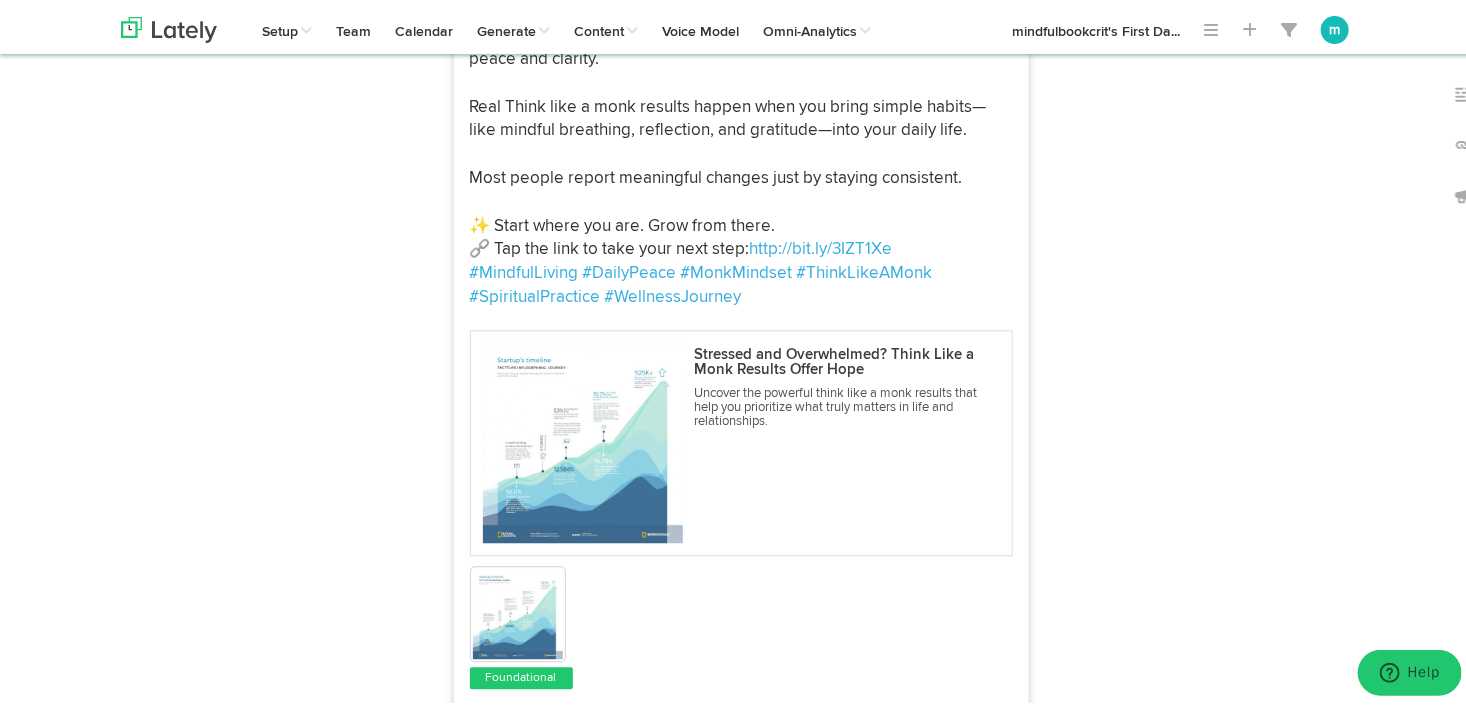 click at bounding box center (583, 439) 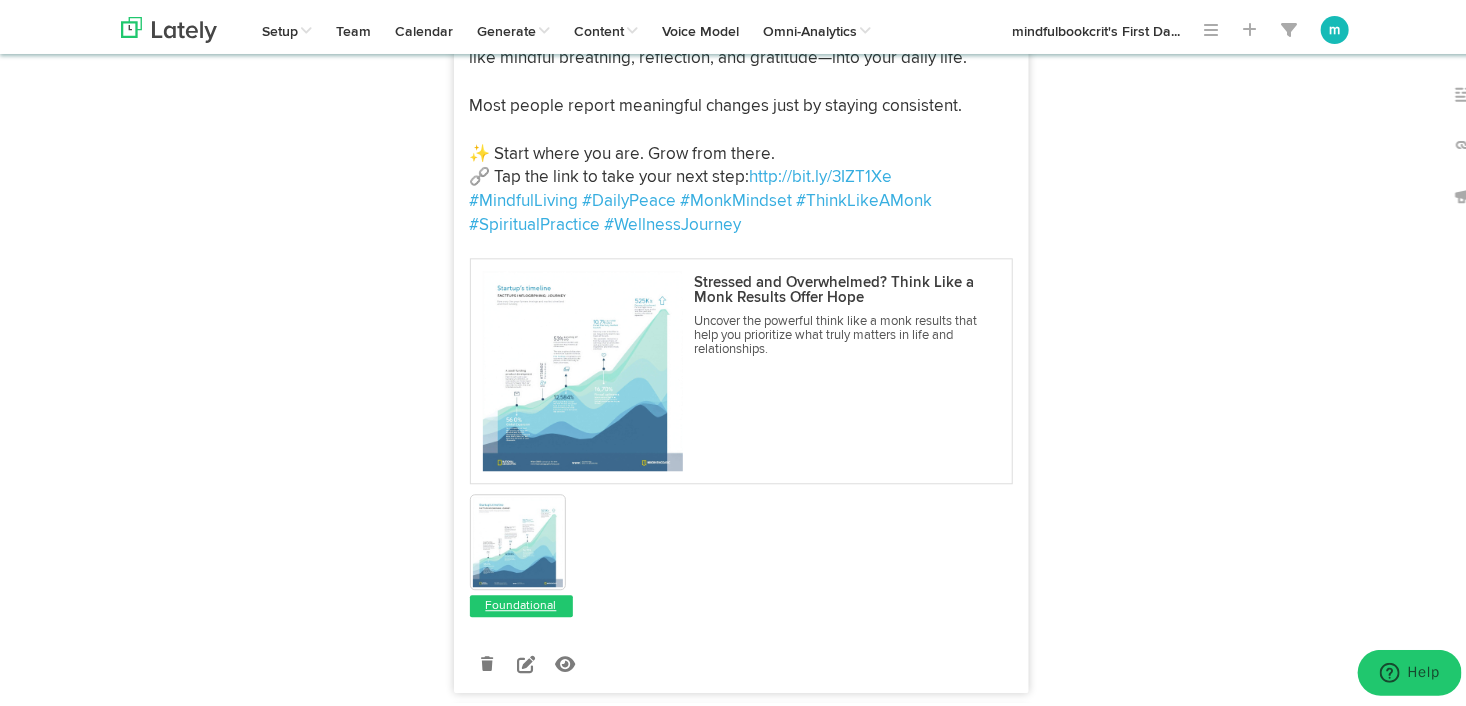 scroll, scrollTop: 6000, scrollLeft: 0, axis: vertical 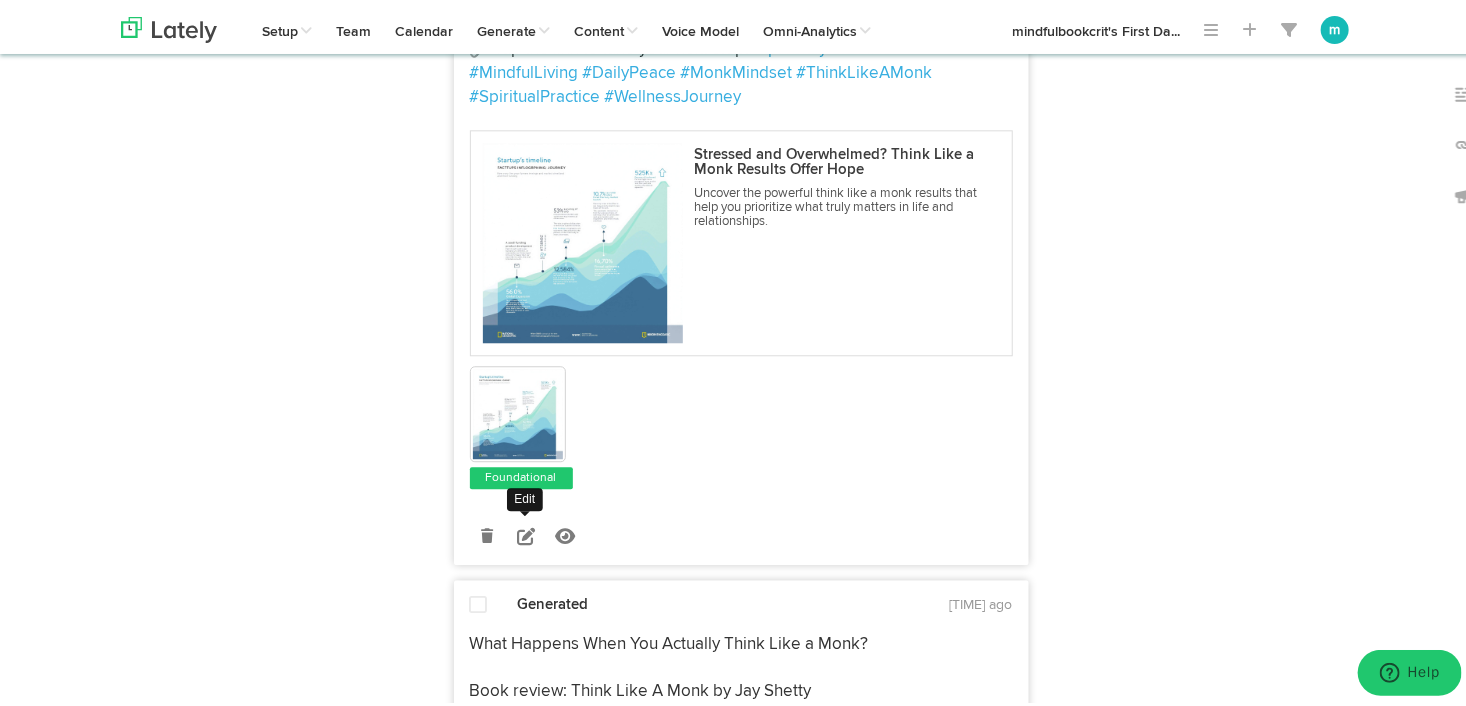 click at bounding box center (526, 532) 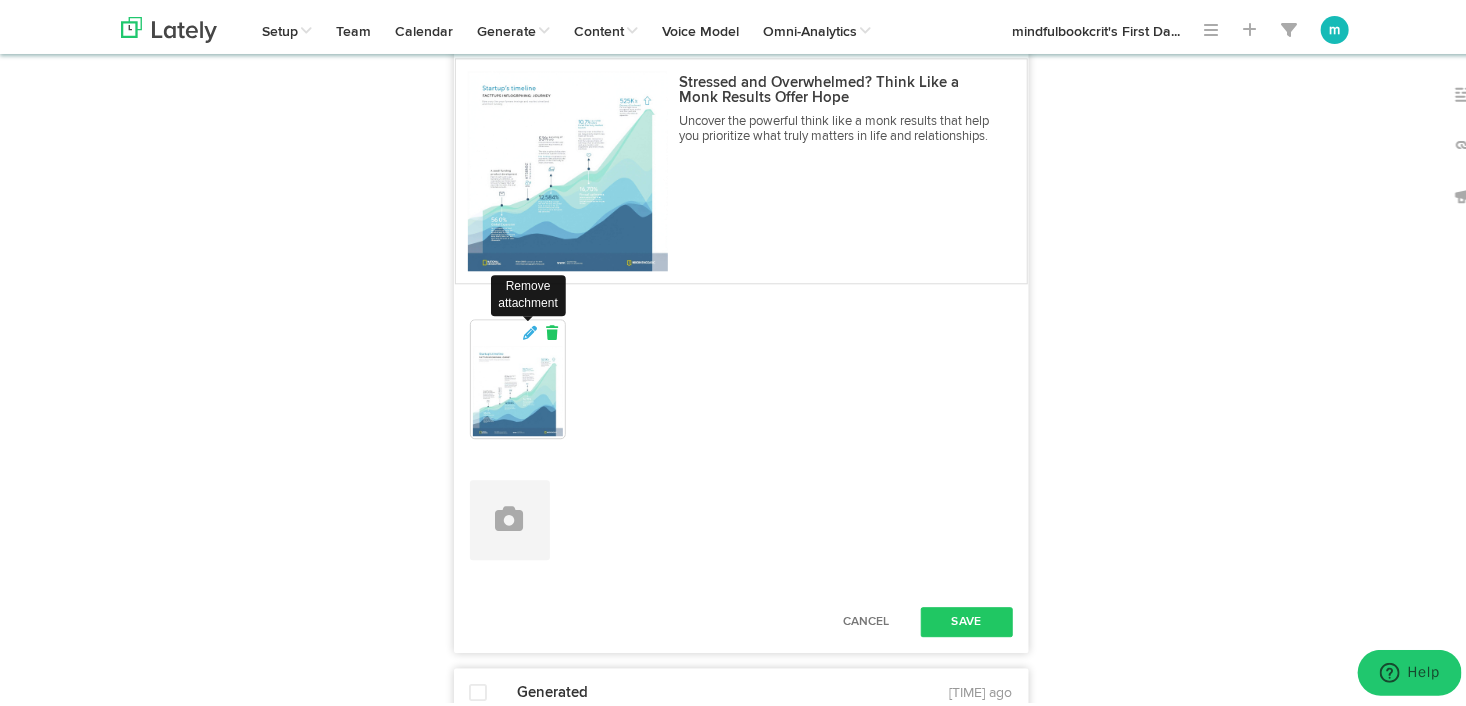 click at bounding box center (552, 329) 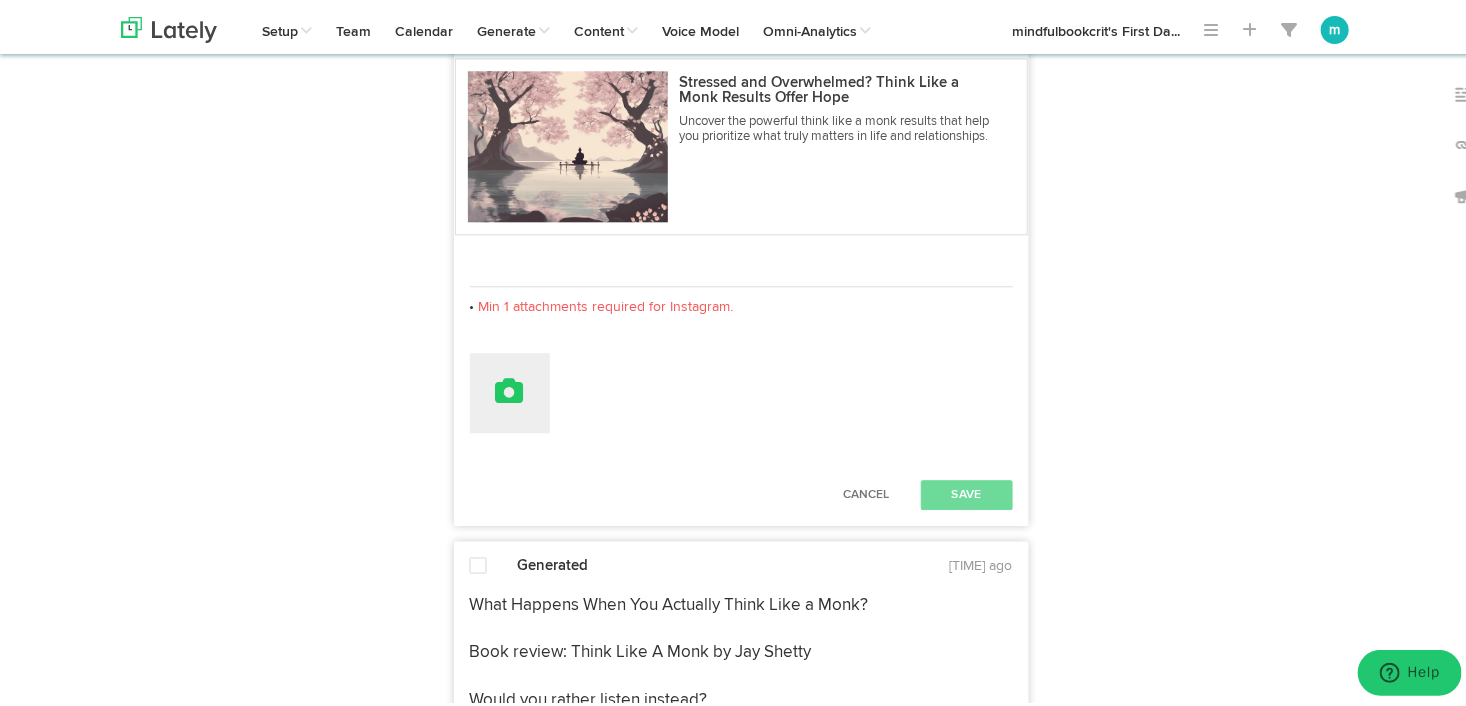 click at bounding box center (510, 387) 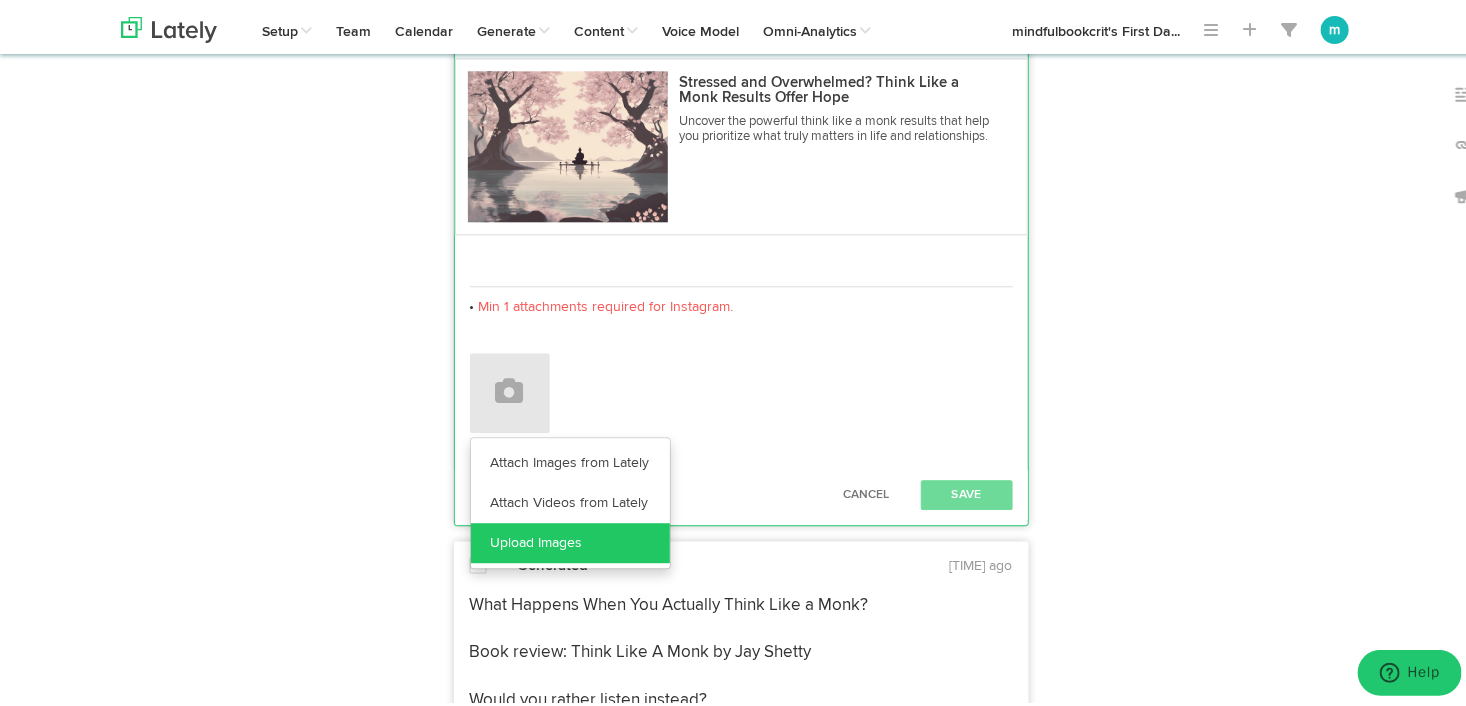 click on "Upload Images" at bounding box center [570, 539] 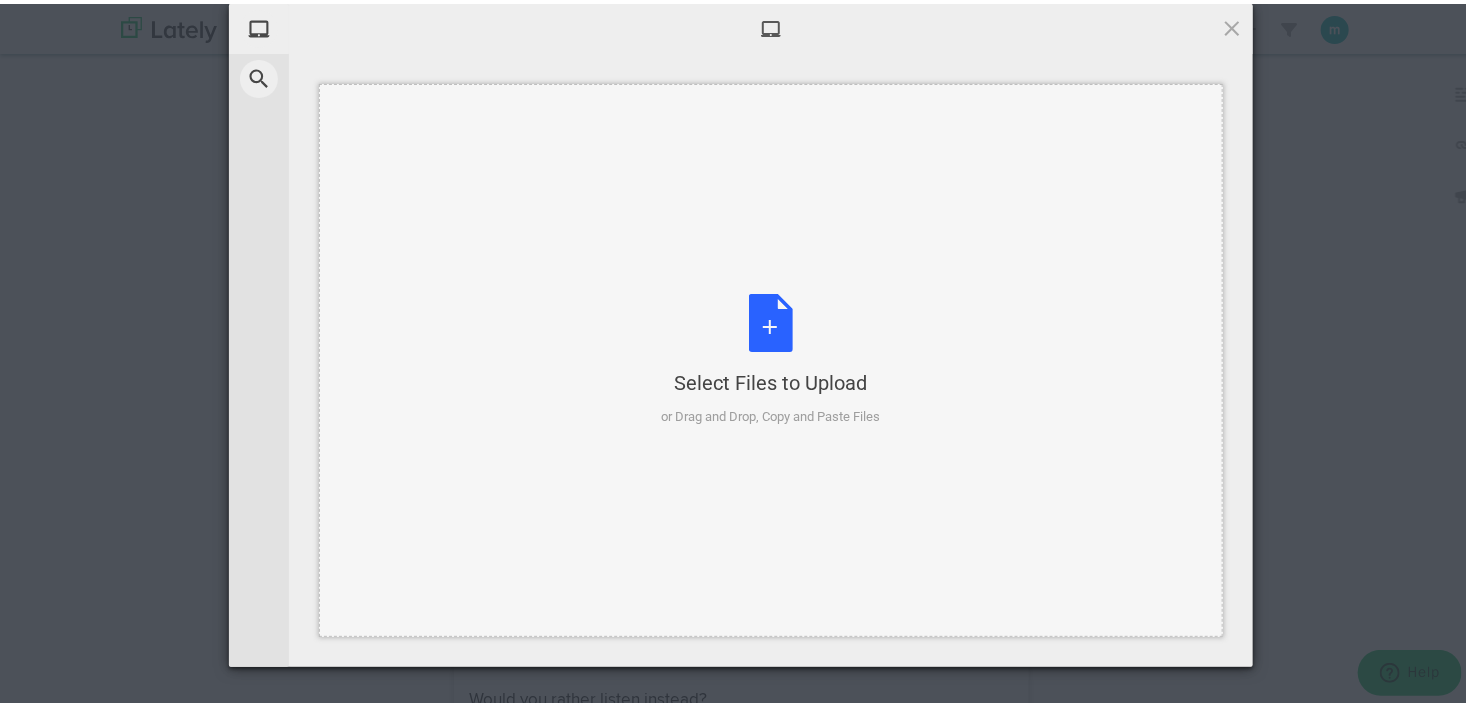 click on "Select Files to Upload
or Drag and Drop, Copy and Paste Files" at bounding box center [771, 356] 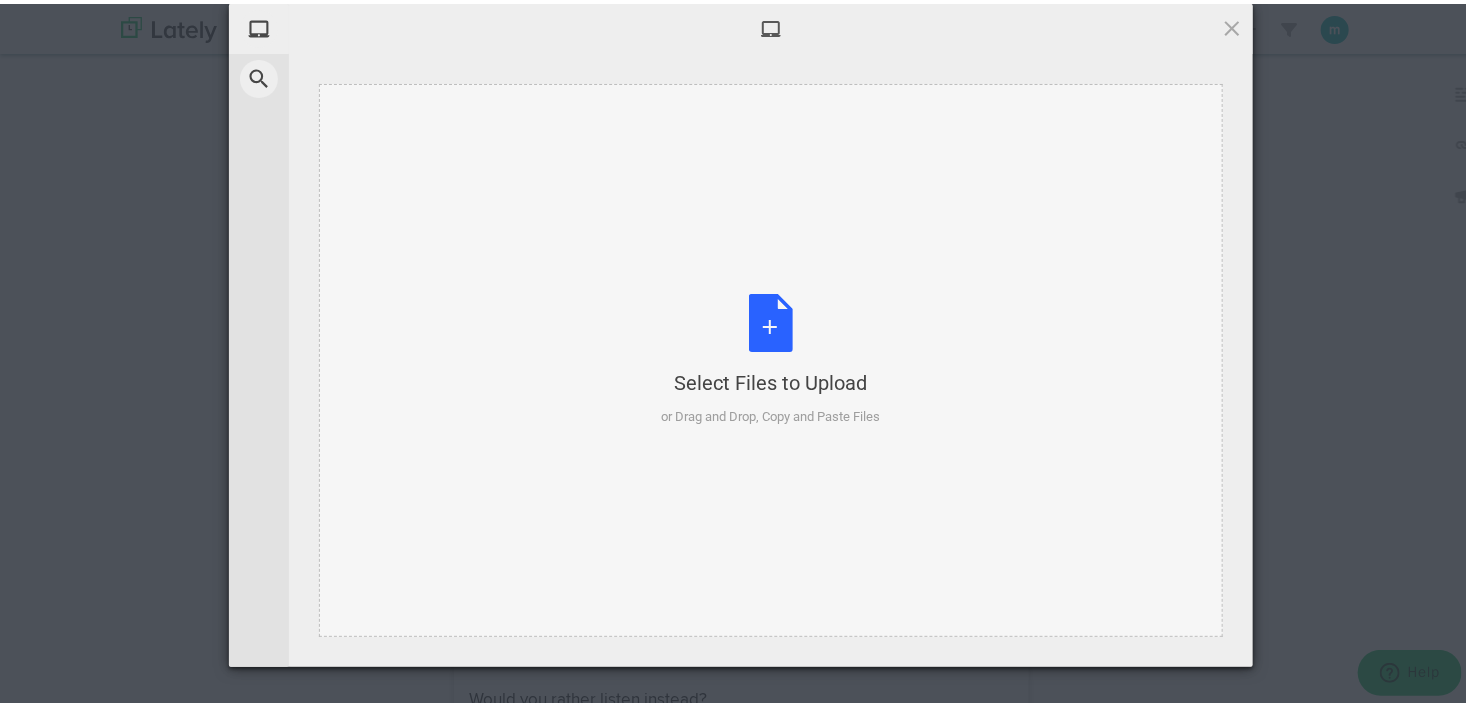 type 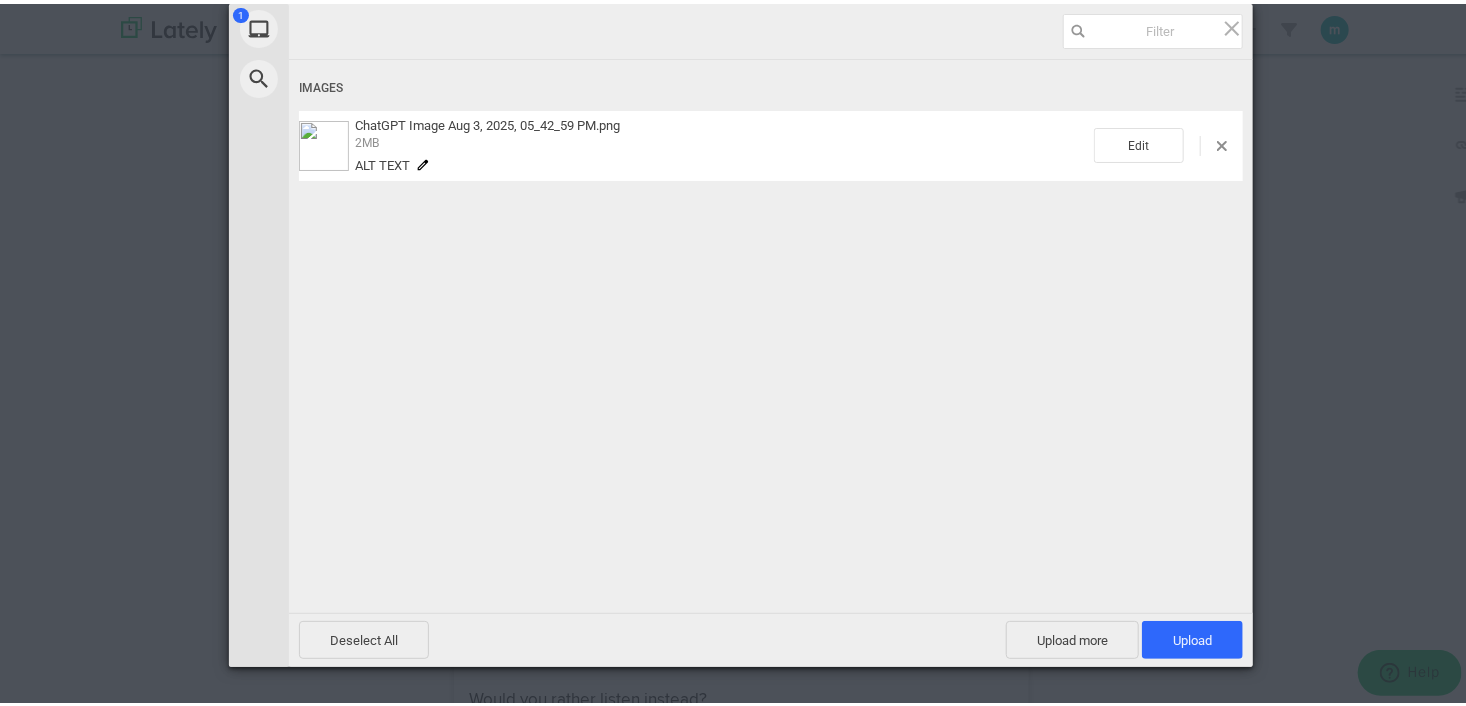 click on "Alt text" at bounding box center [382, 161] 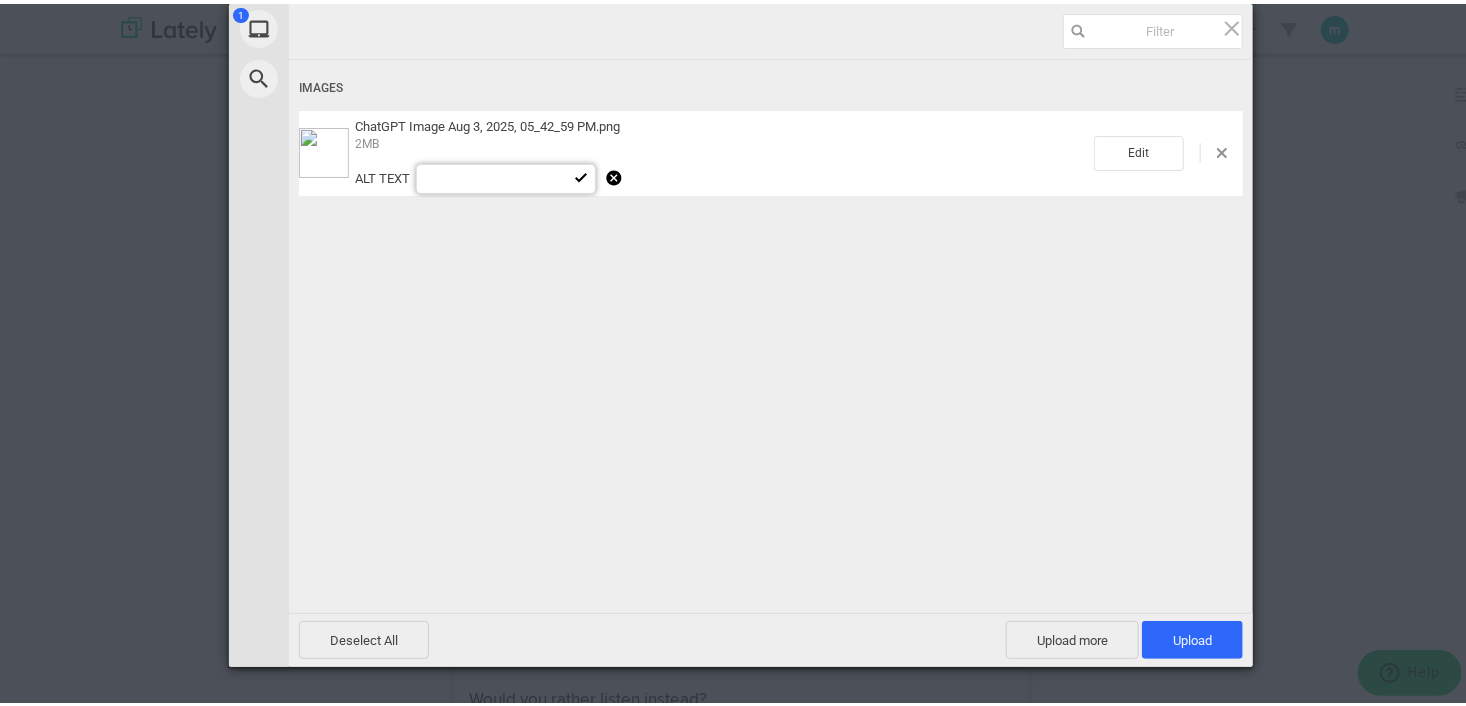 click at bounding box center (506, 175) 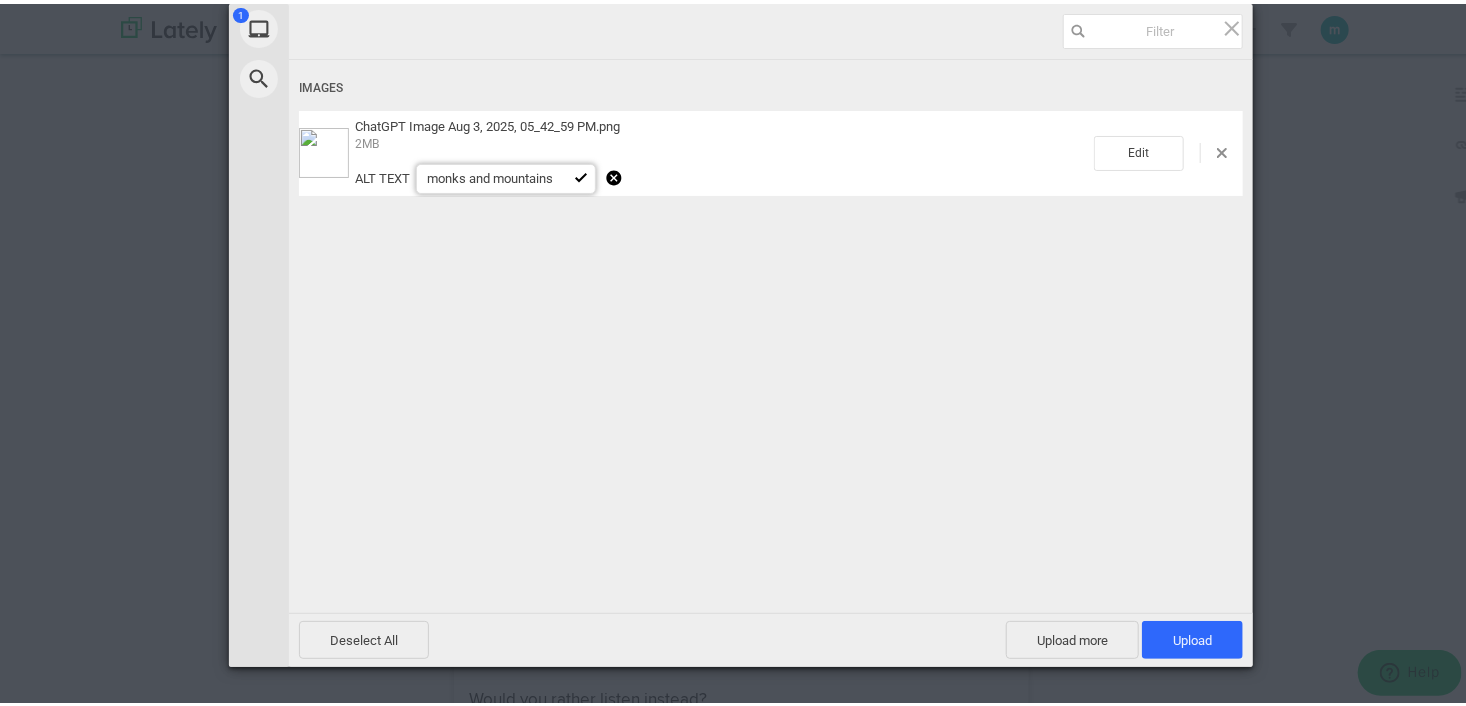 type on "monks and mountains" 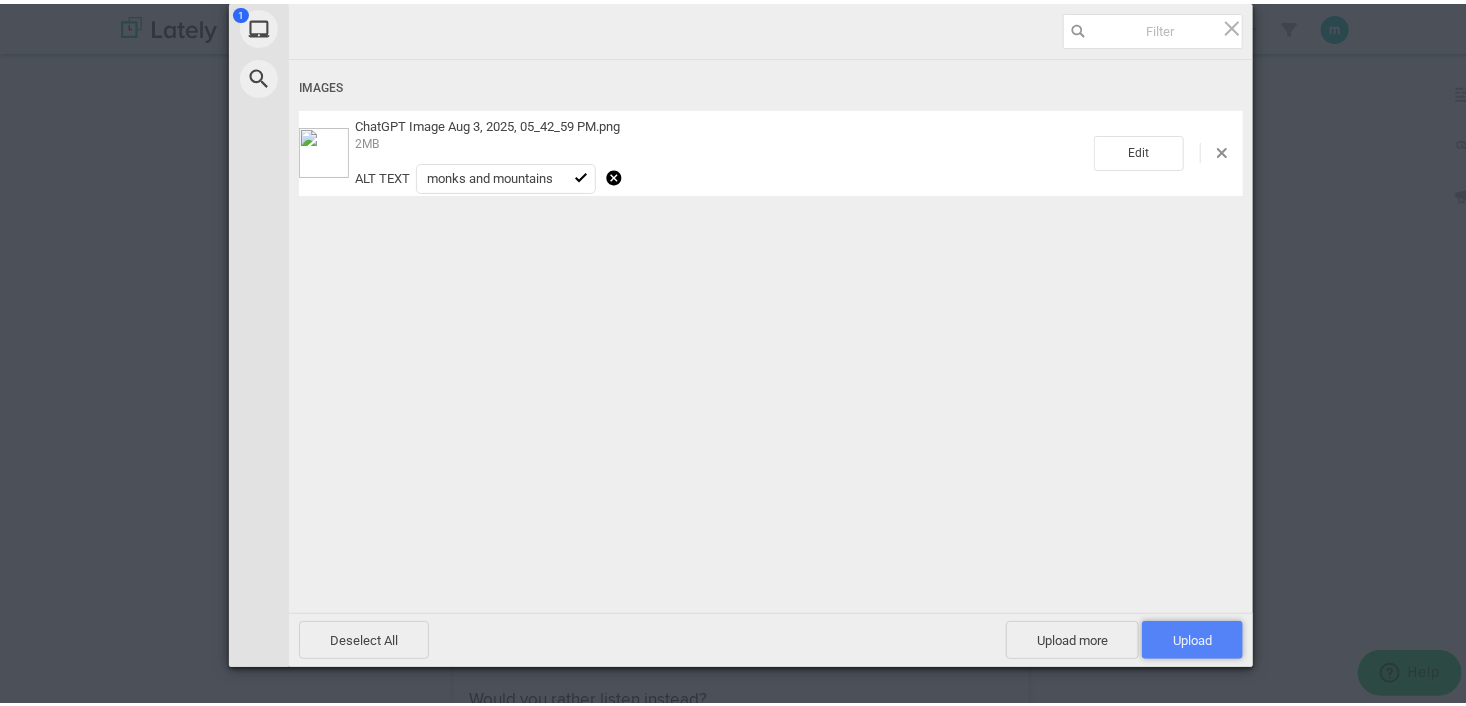 click on "Upload
1" at bounding box center [1192, 636] 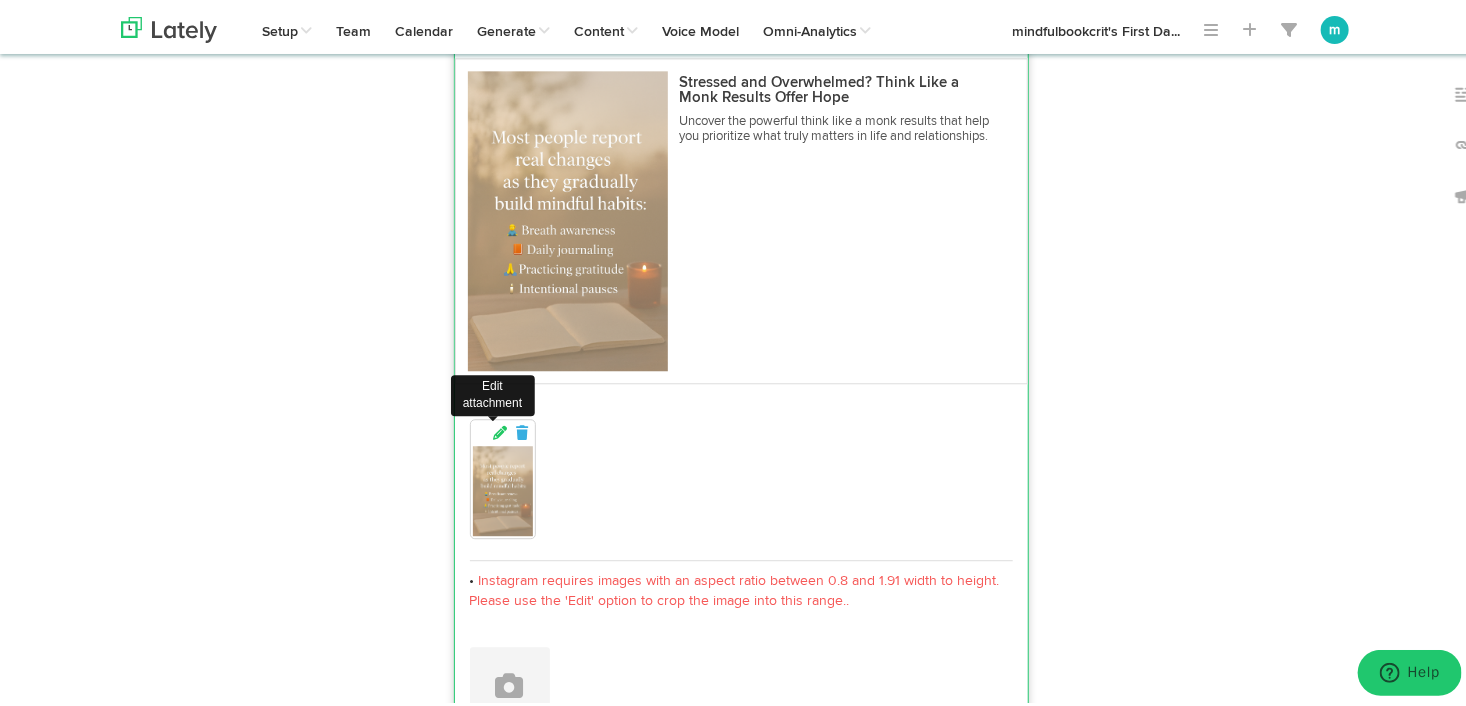 click at bounding box center (501, 429) 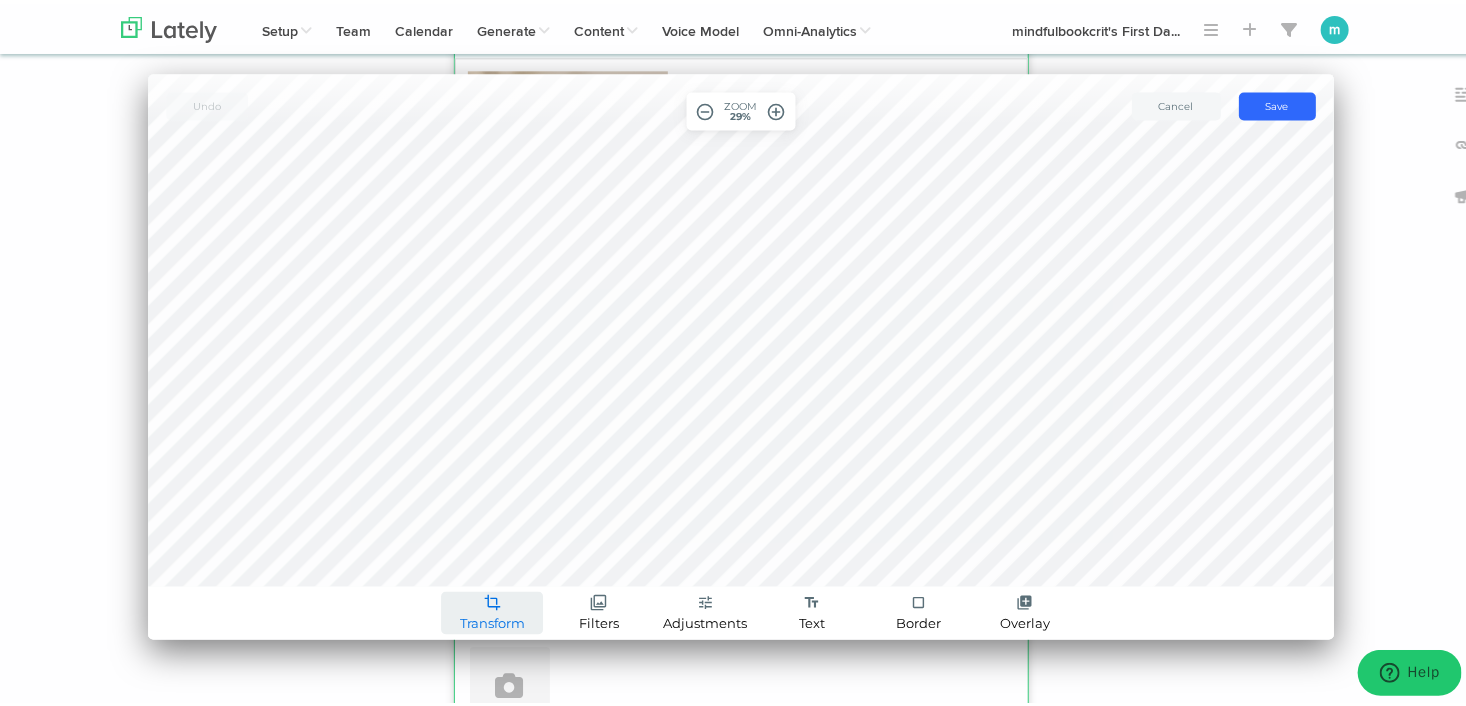 click on "crop" at bounding box center (492, 600) 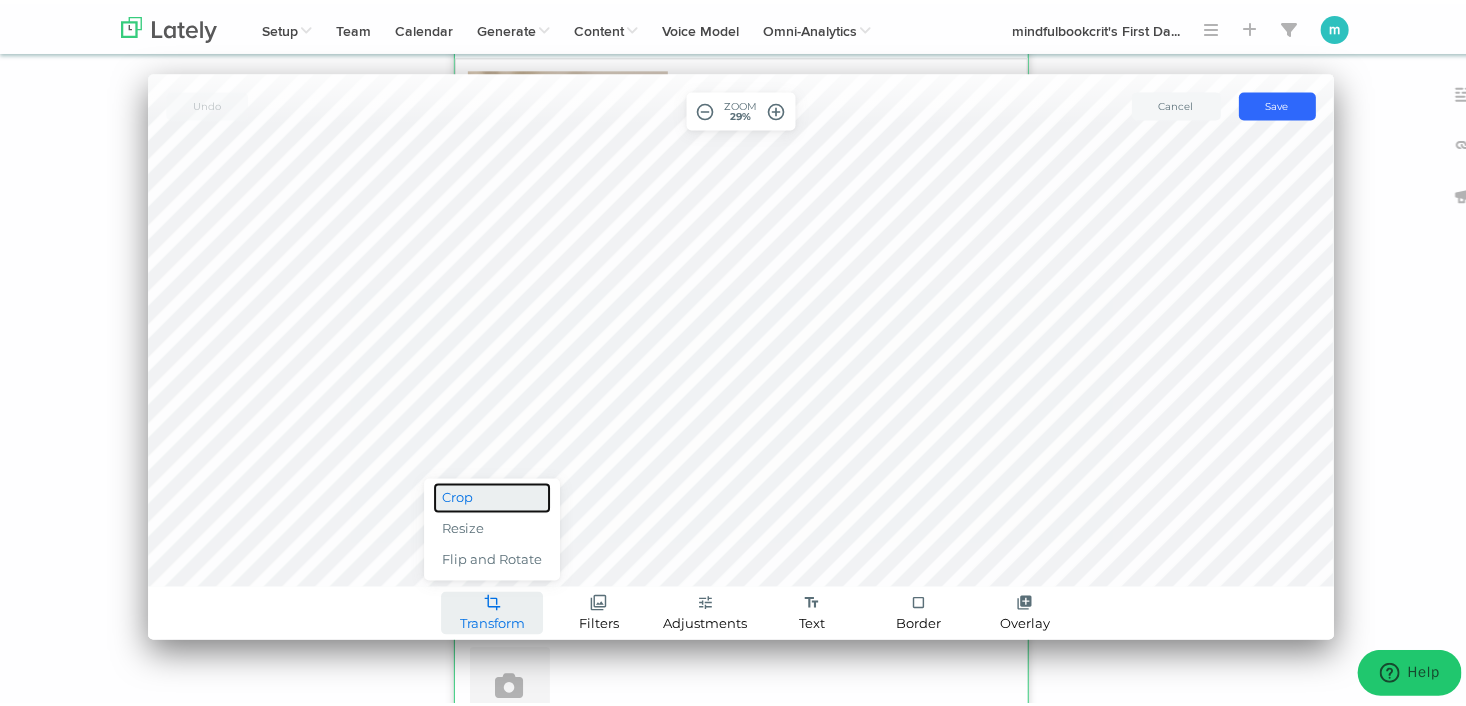 click on "Crop" at bounding box center (493, 494) 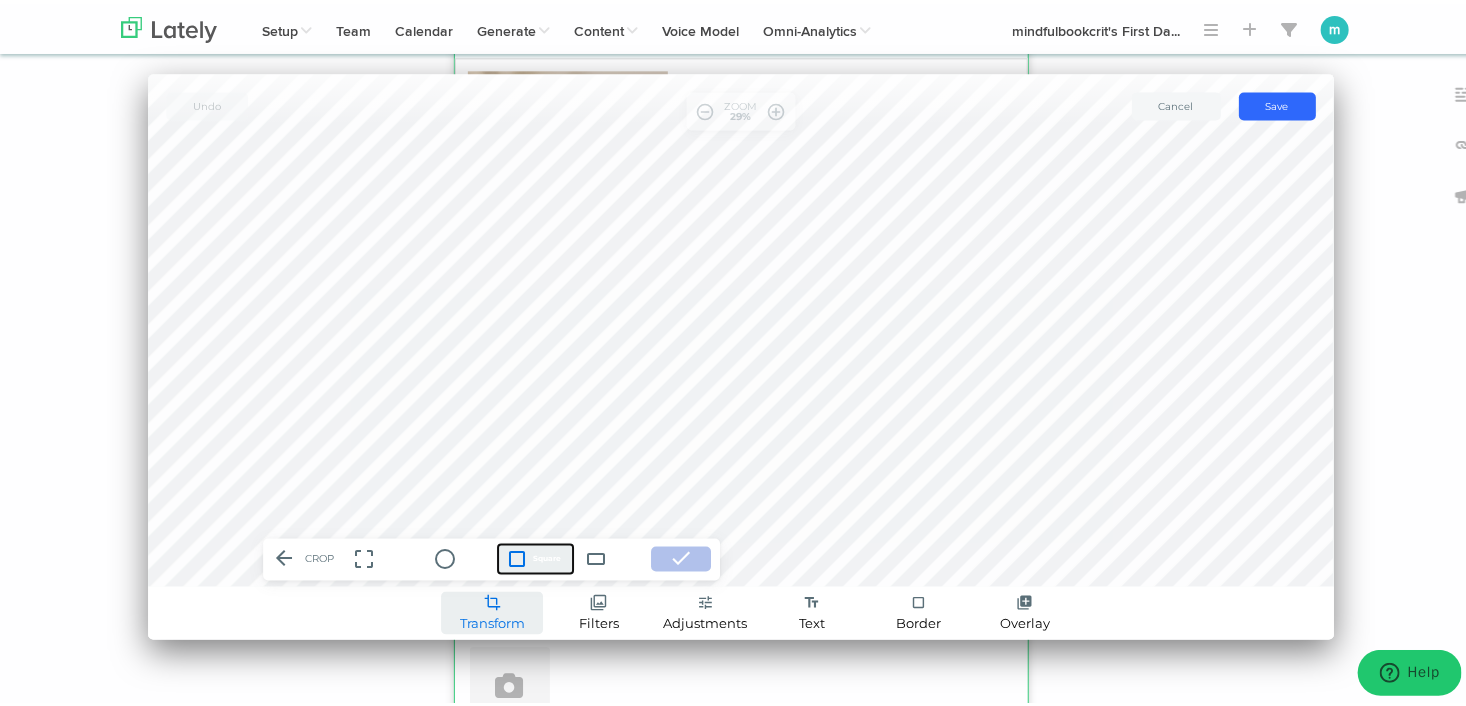 click on "crop_square" at bounding box center (517, 555) 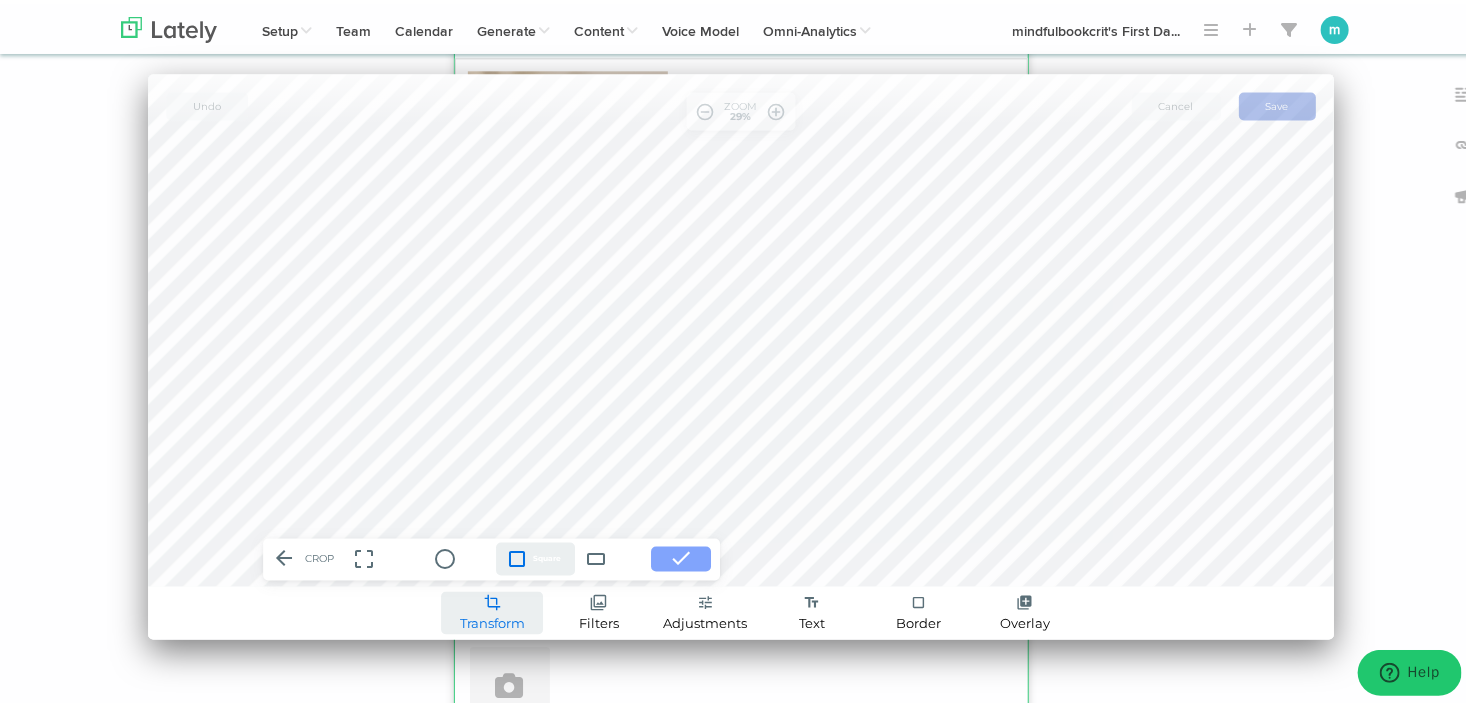 click on "done" at bounding box center [681, 555] 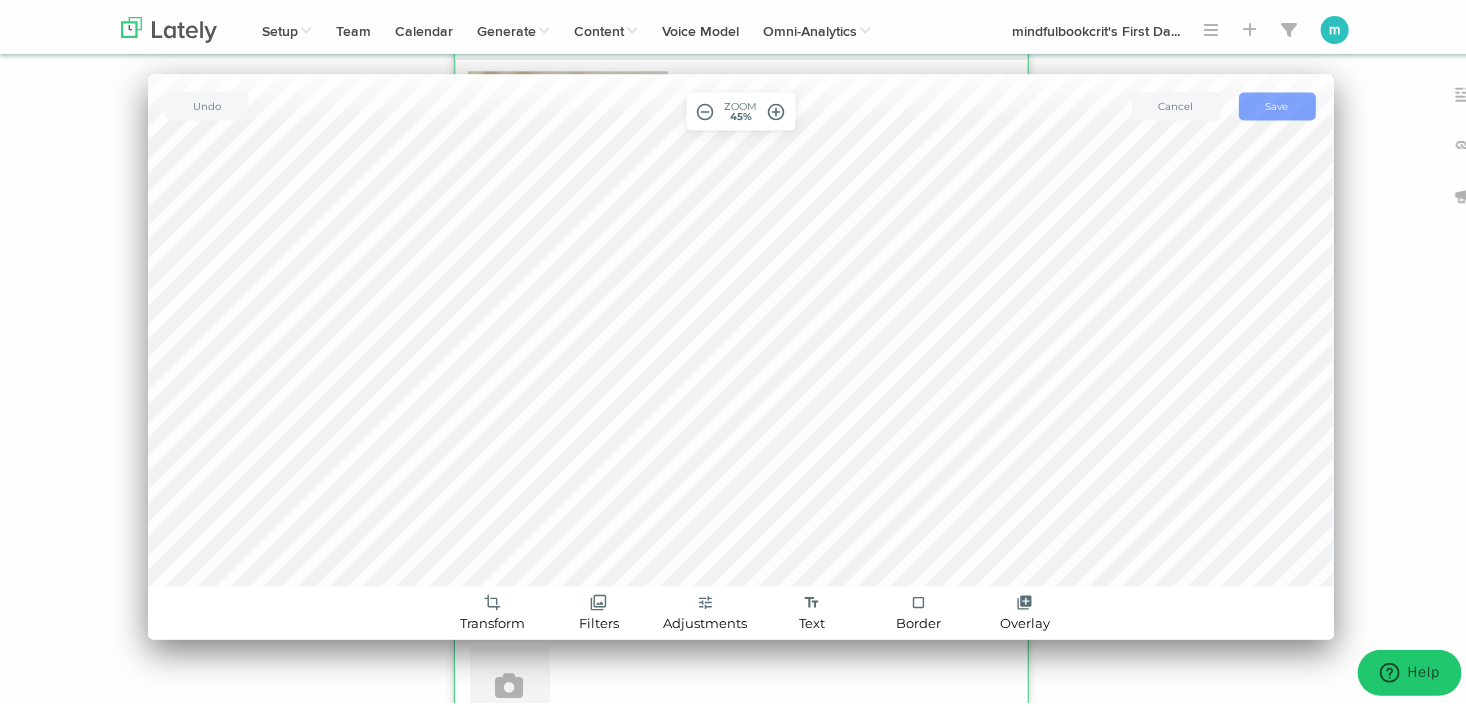 click on "save Save" at bounding box center (1277, 103) 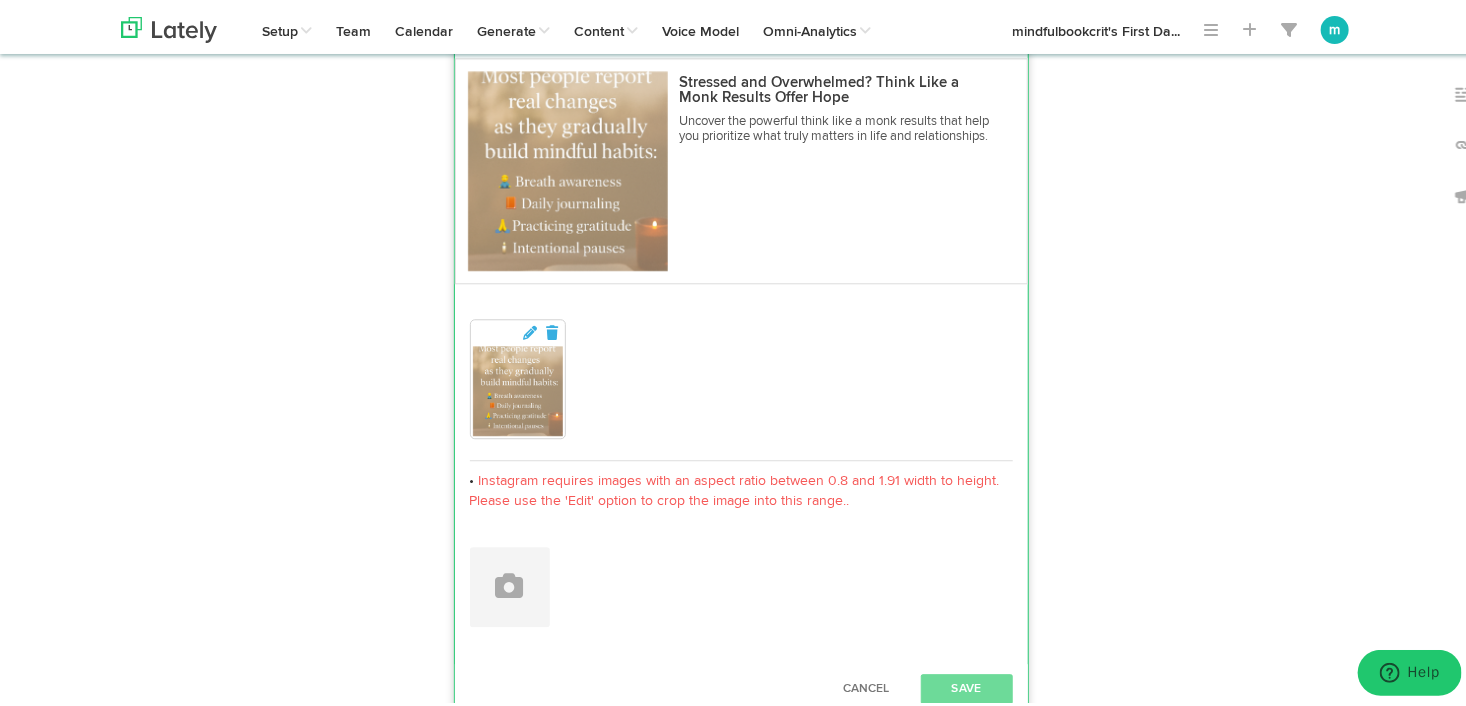 click at bounding box center [518, 387] 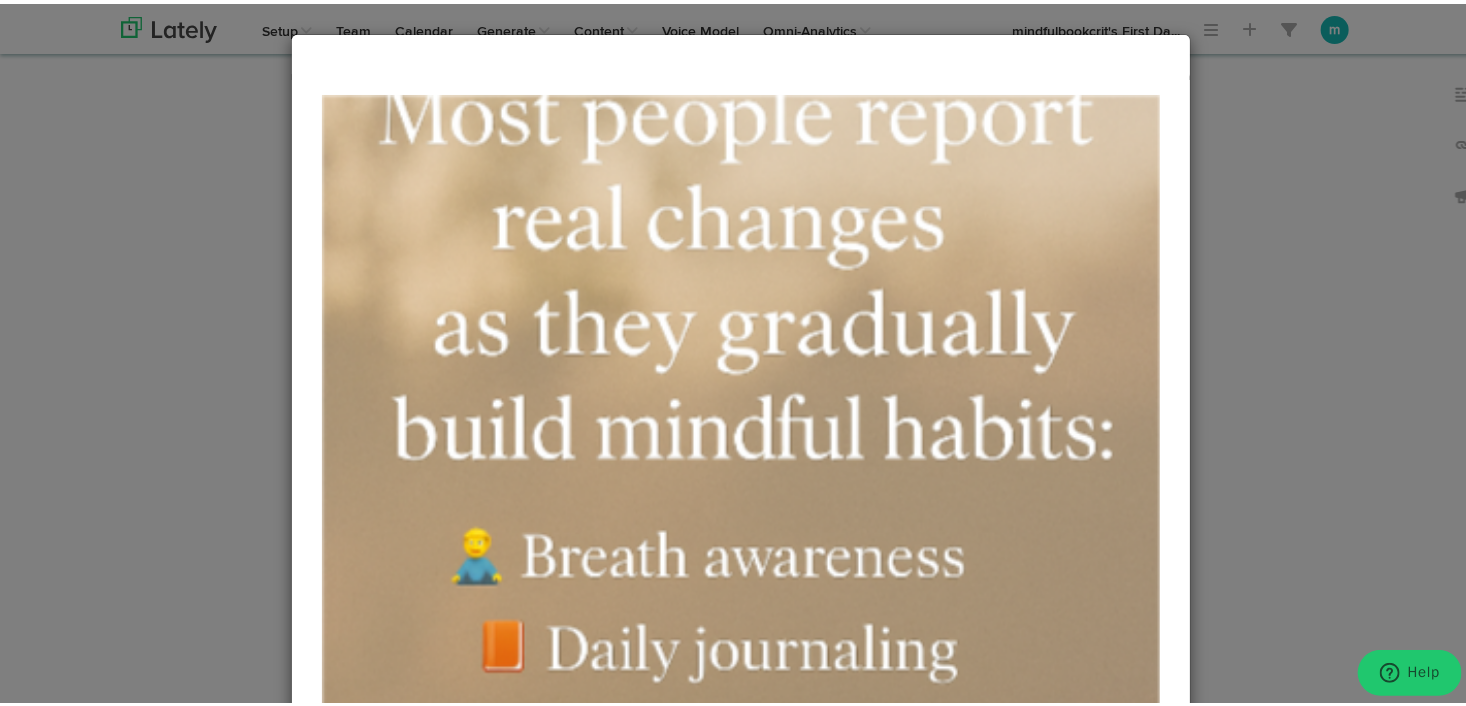 click on "Close" at bounding box center [741, 353] 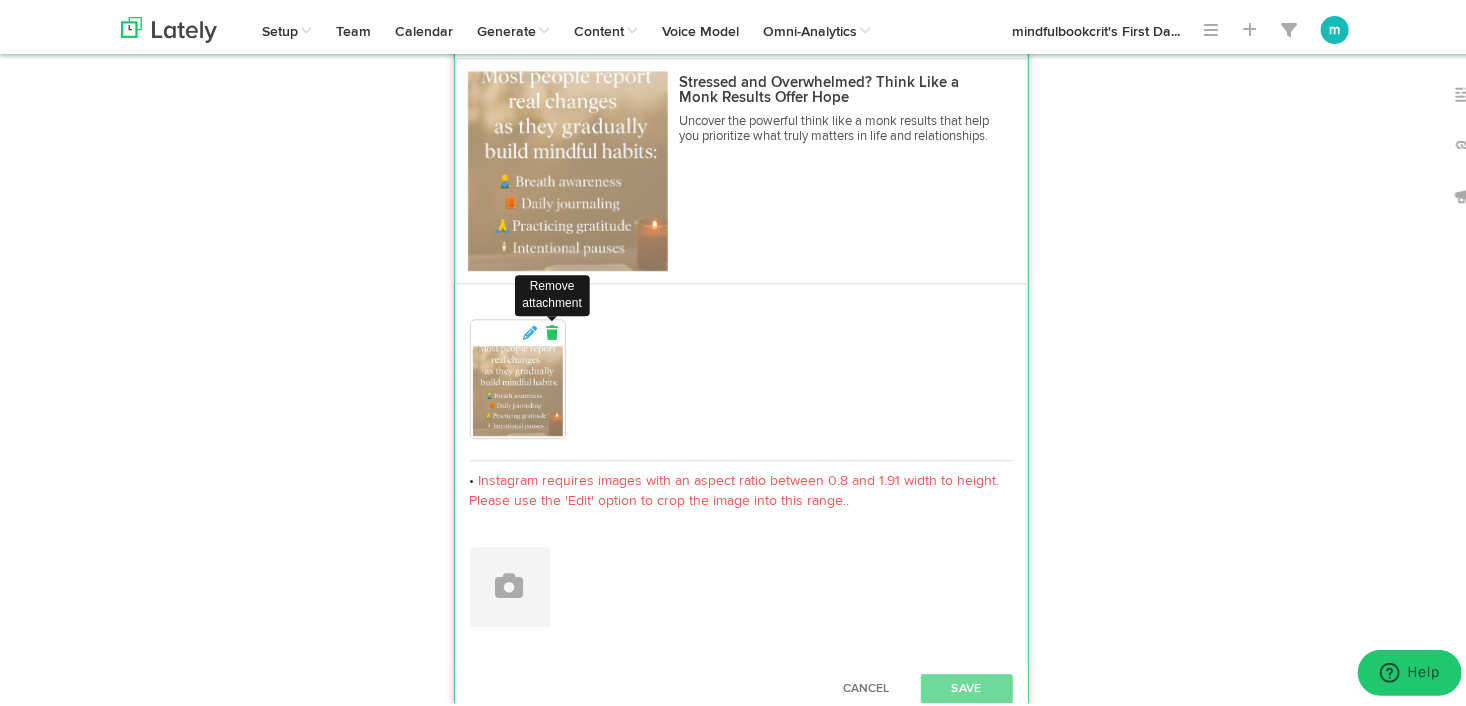 click at bounding box center [552, 329] 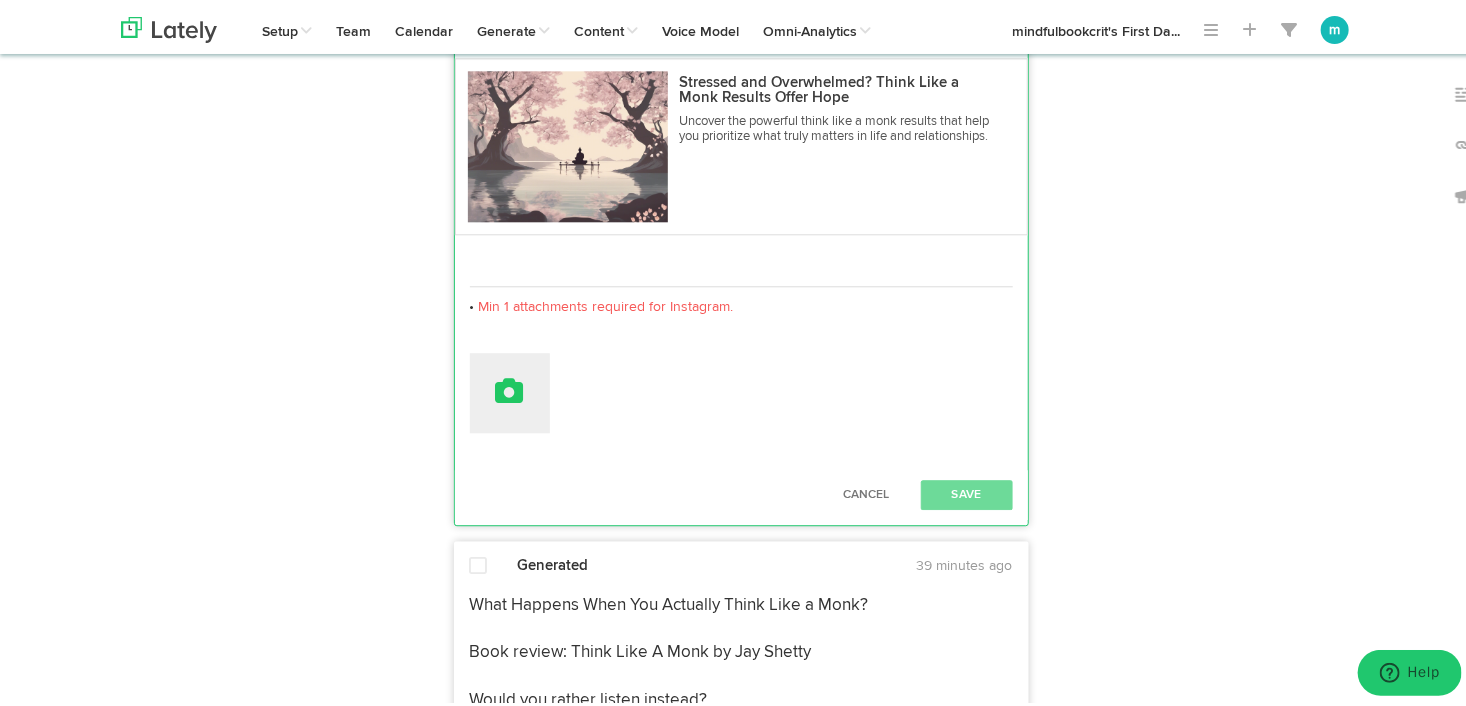 click at bounding box center [510, 387] 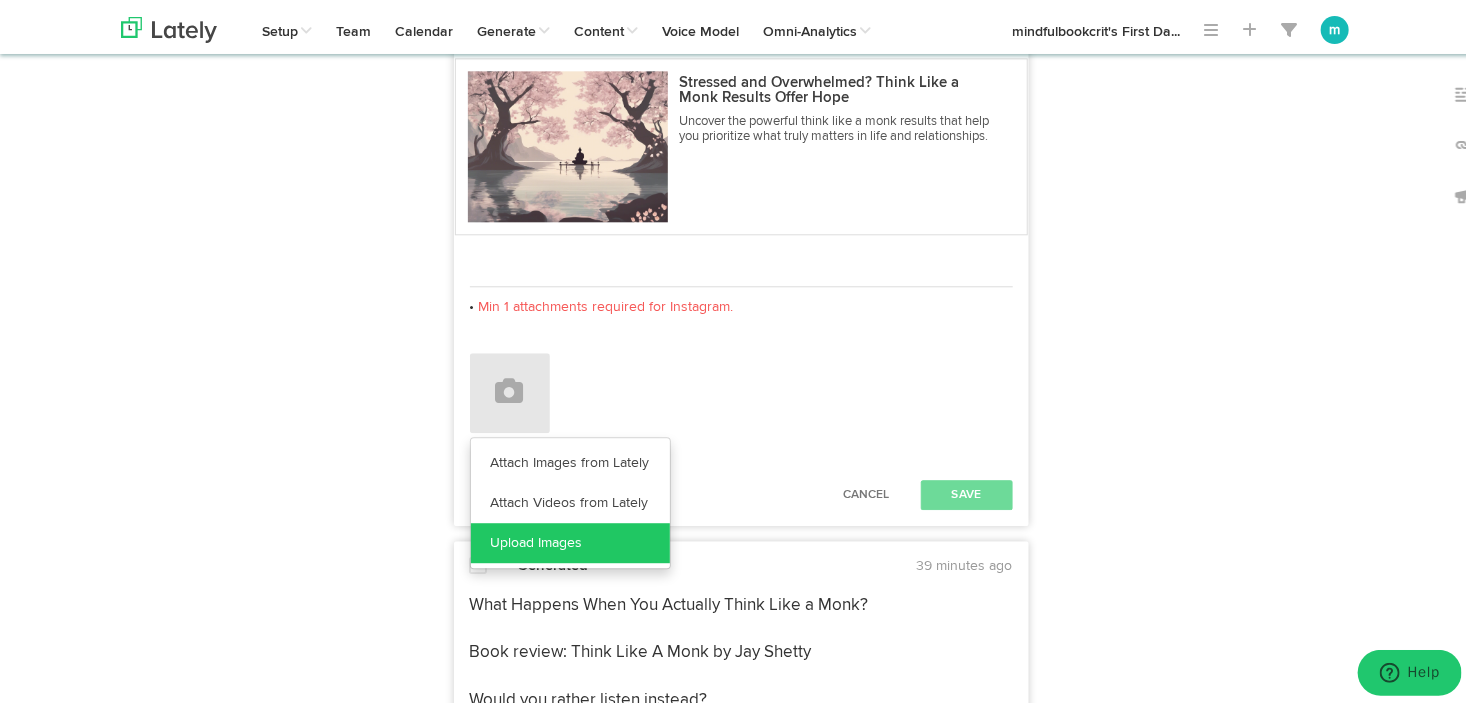click on "Upload Images" at bounding box center [570, 539] 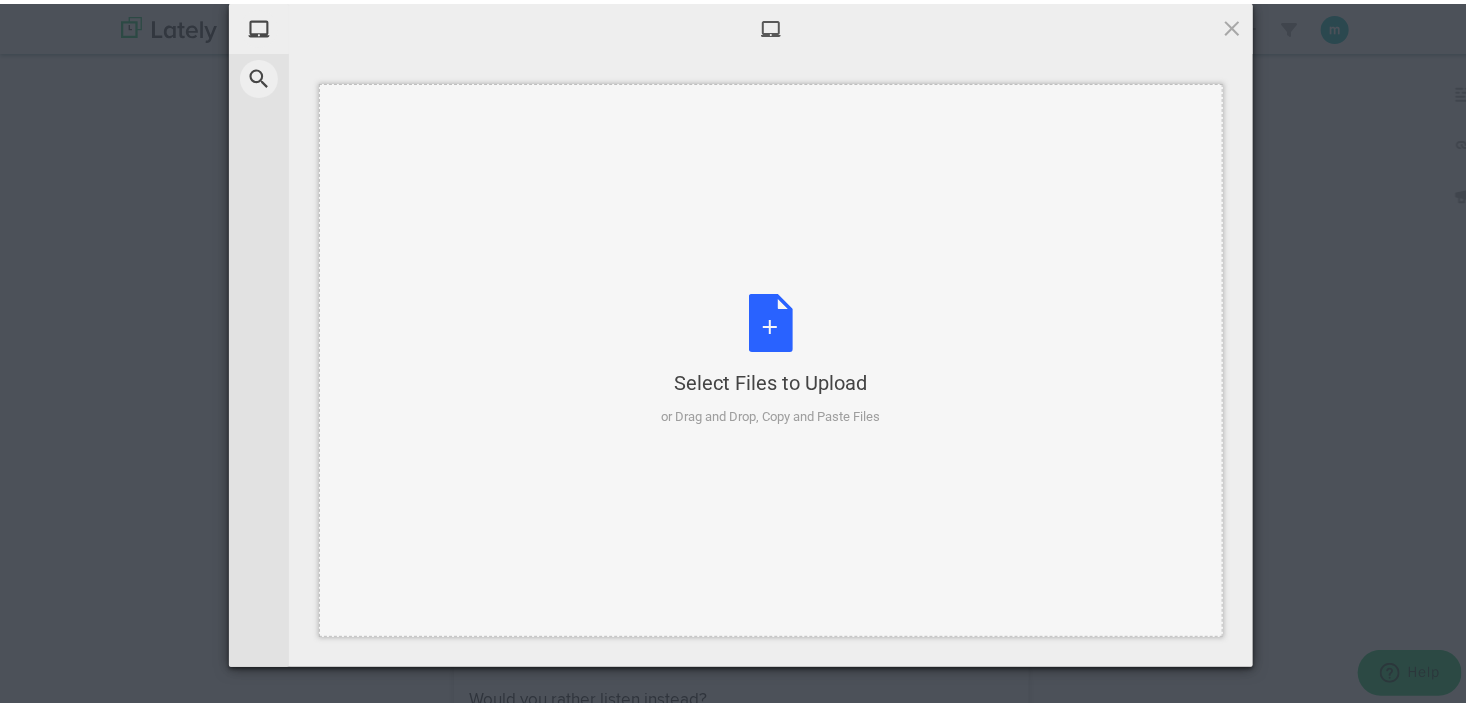click on "Select Files to Upload
or Drag and Drop, Copy and Paste Files" at bounding box center [771, 356] 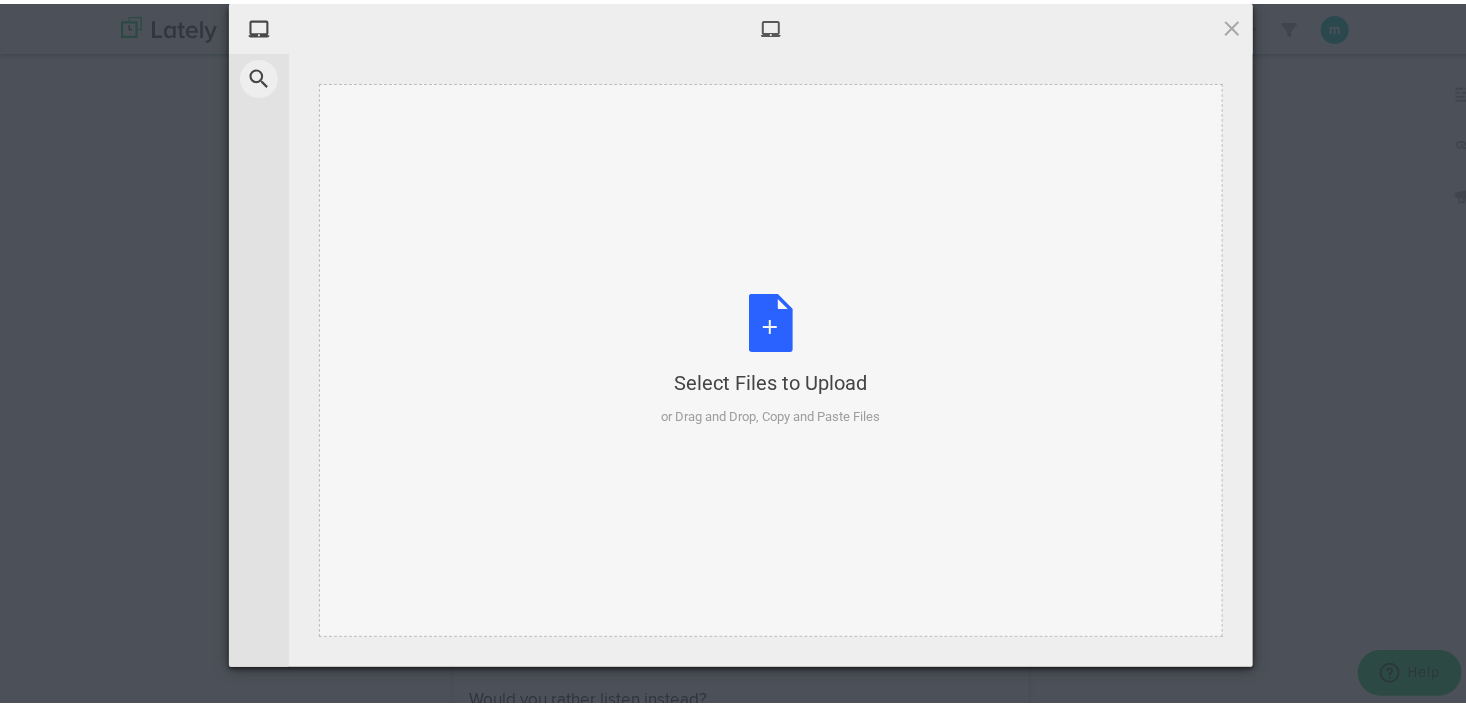 type 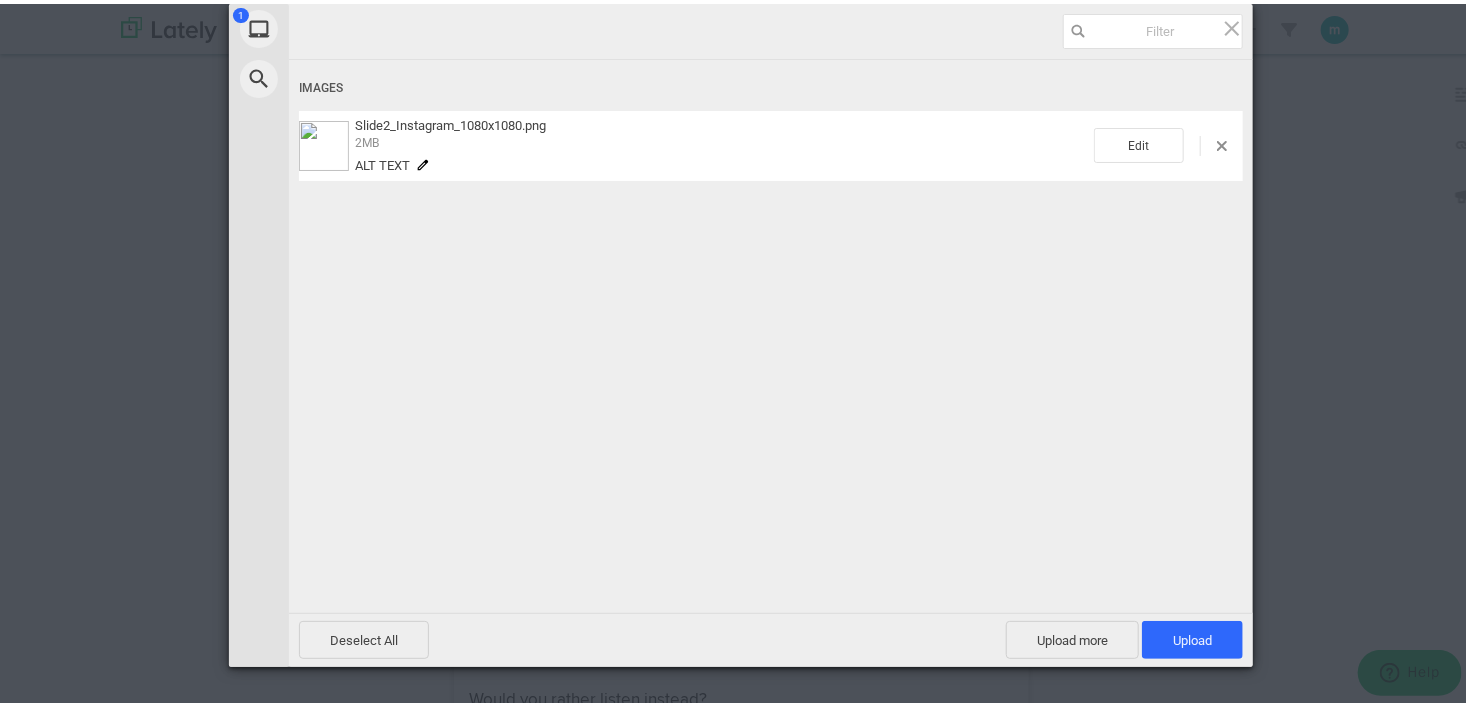 click on "Alt text" at bounding box center [382, 161] 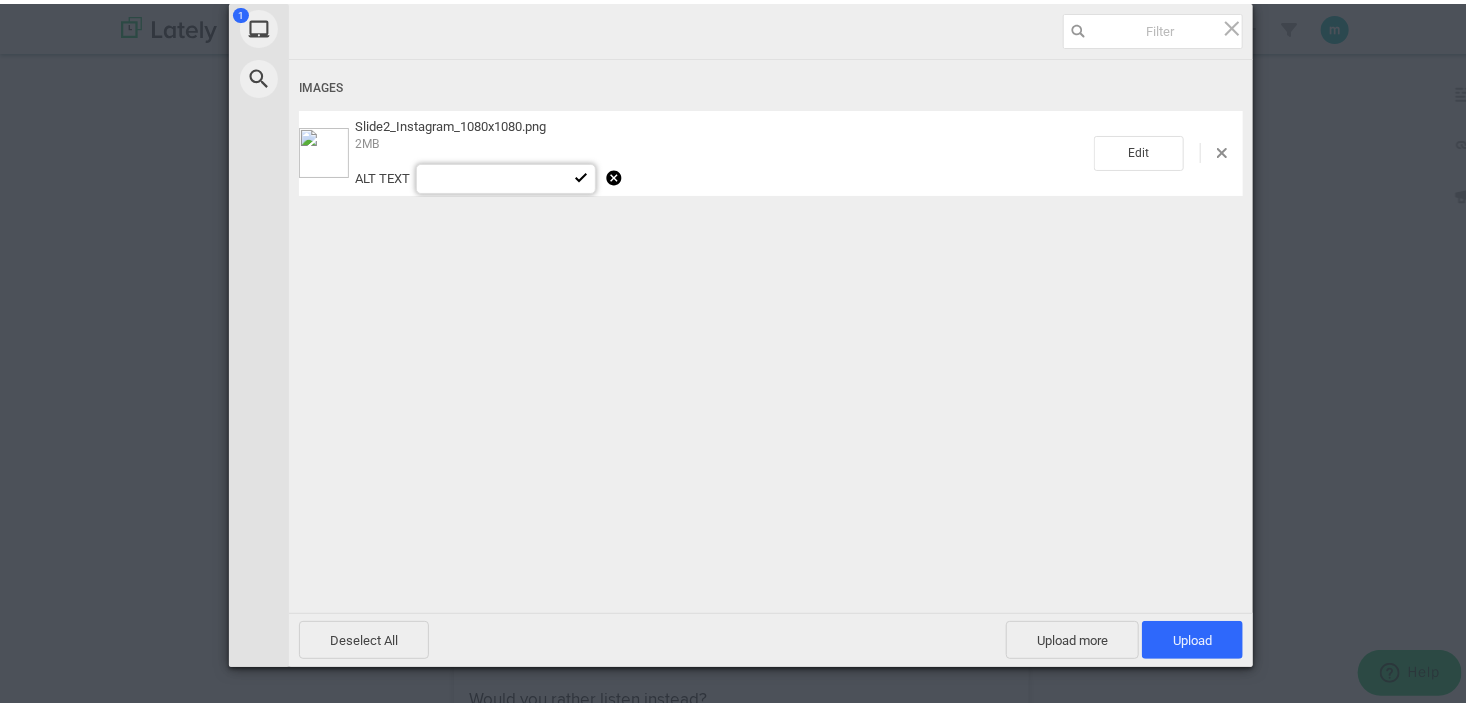 click at bounding box center (506, 175) 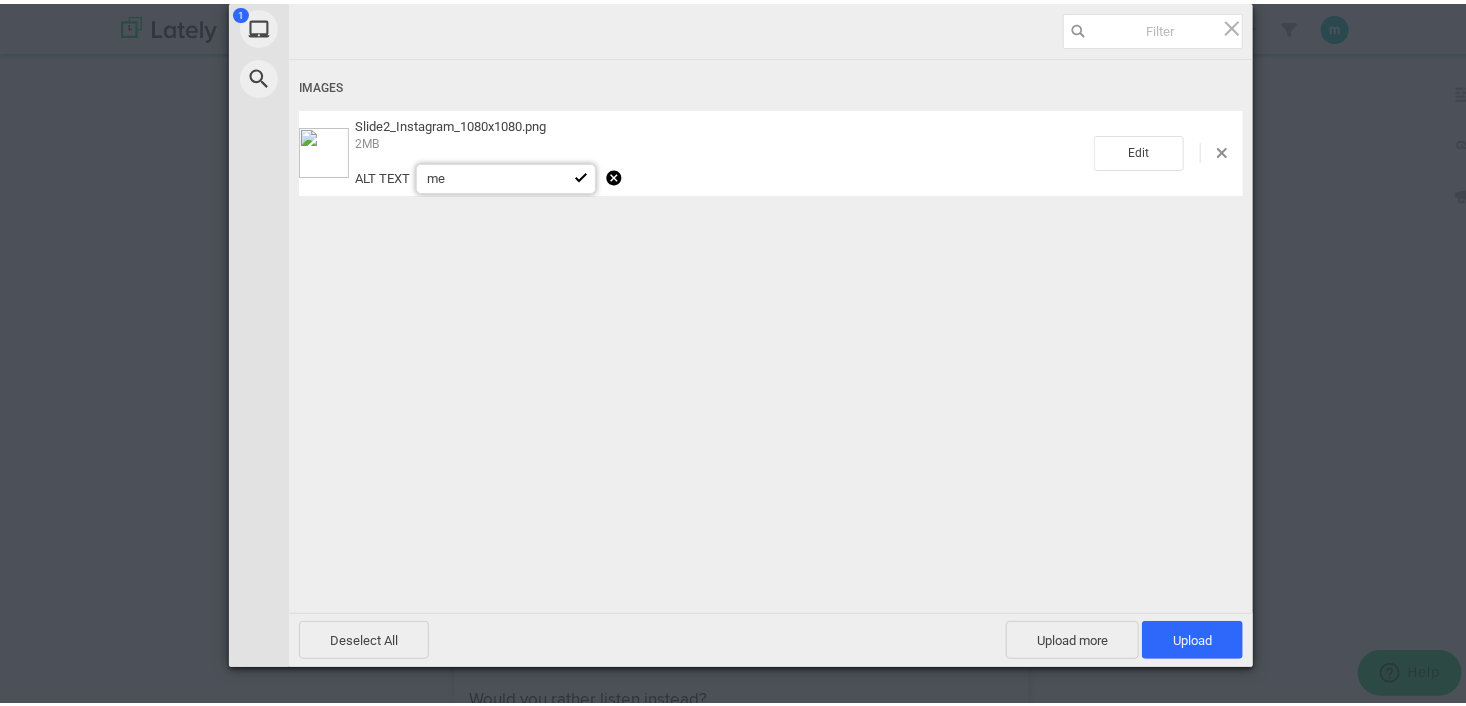 type on "m" 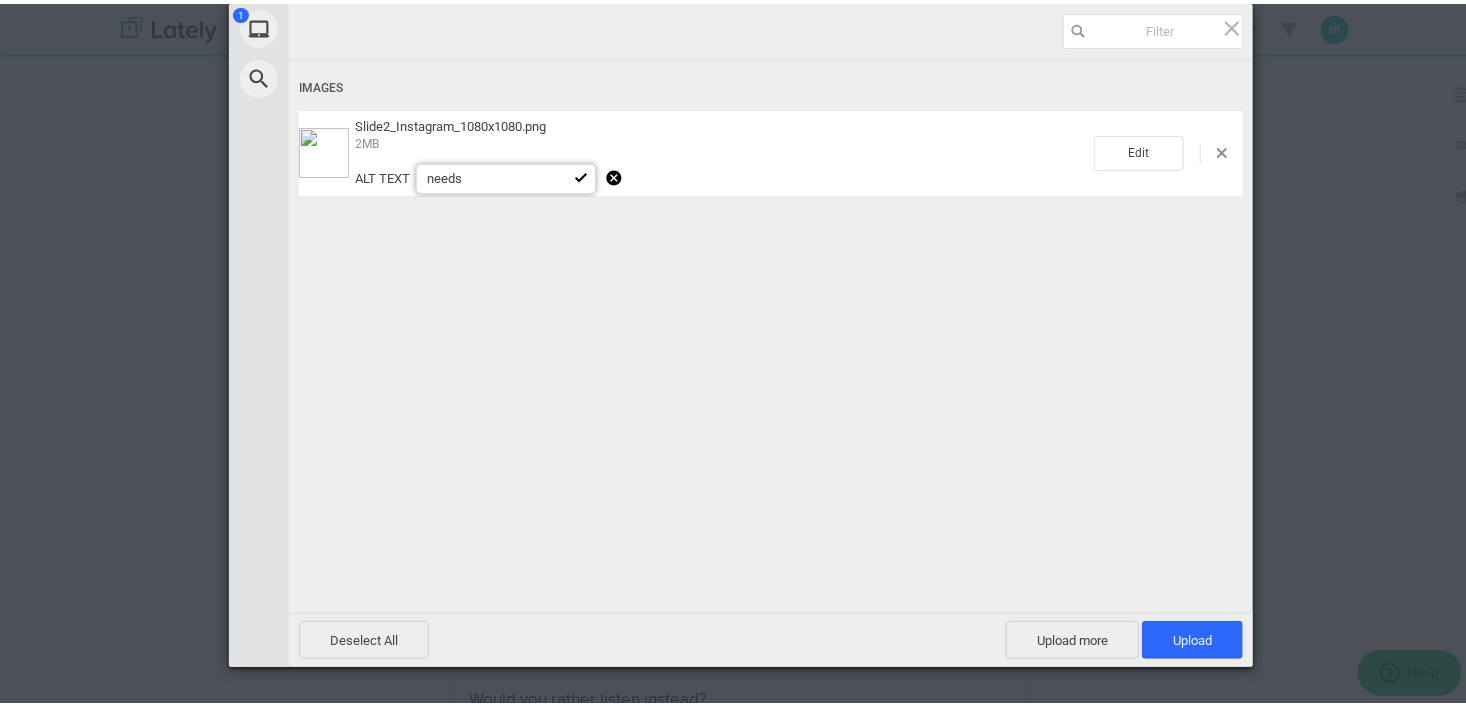 type on "needs" 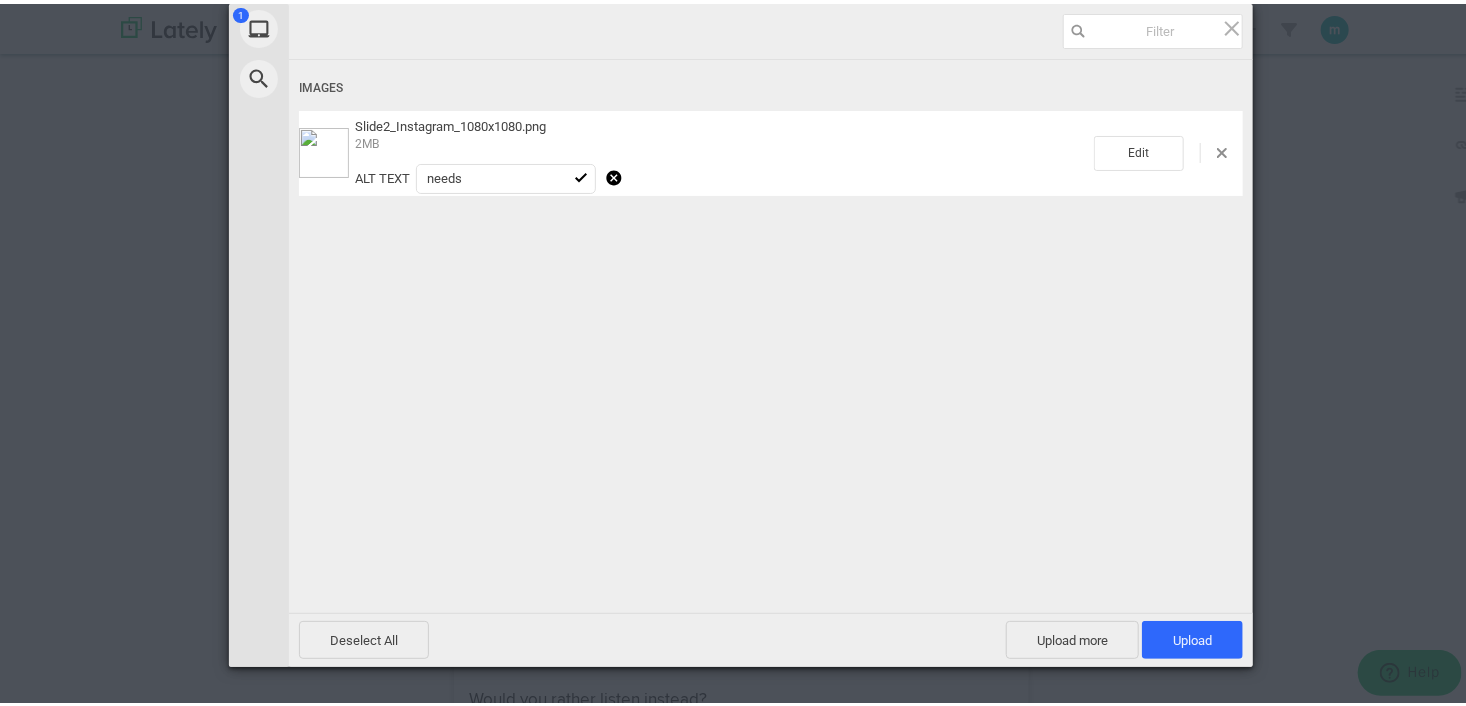 click at bounding box center [582, 175] 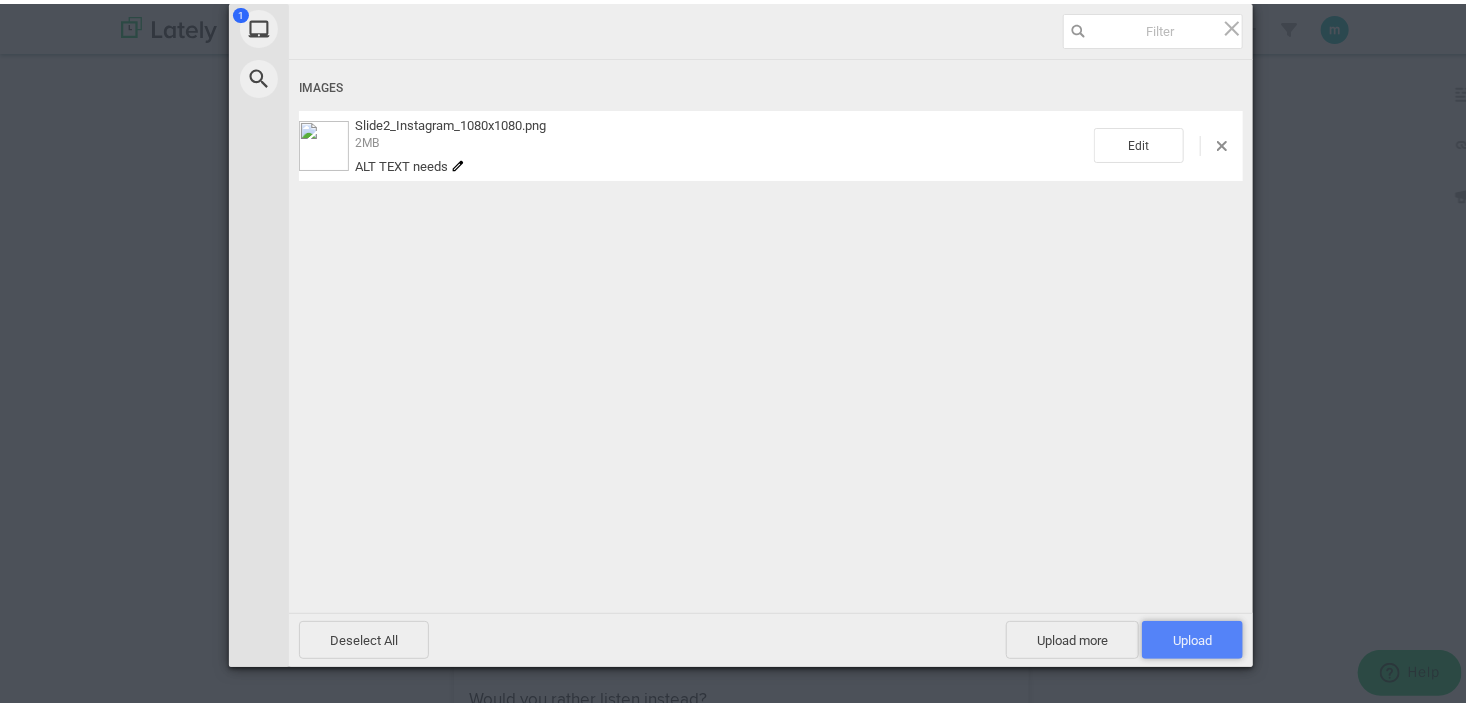 click on "Upload
1" at bounding box center (1192, 636) 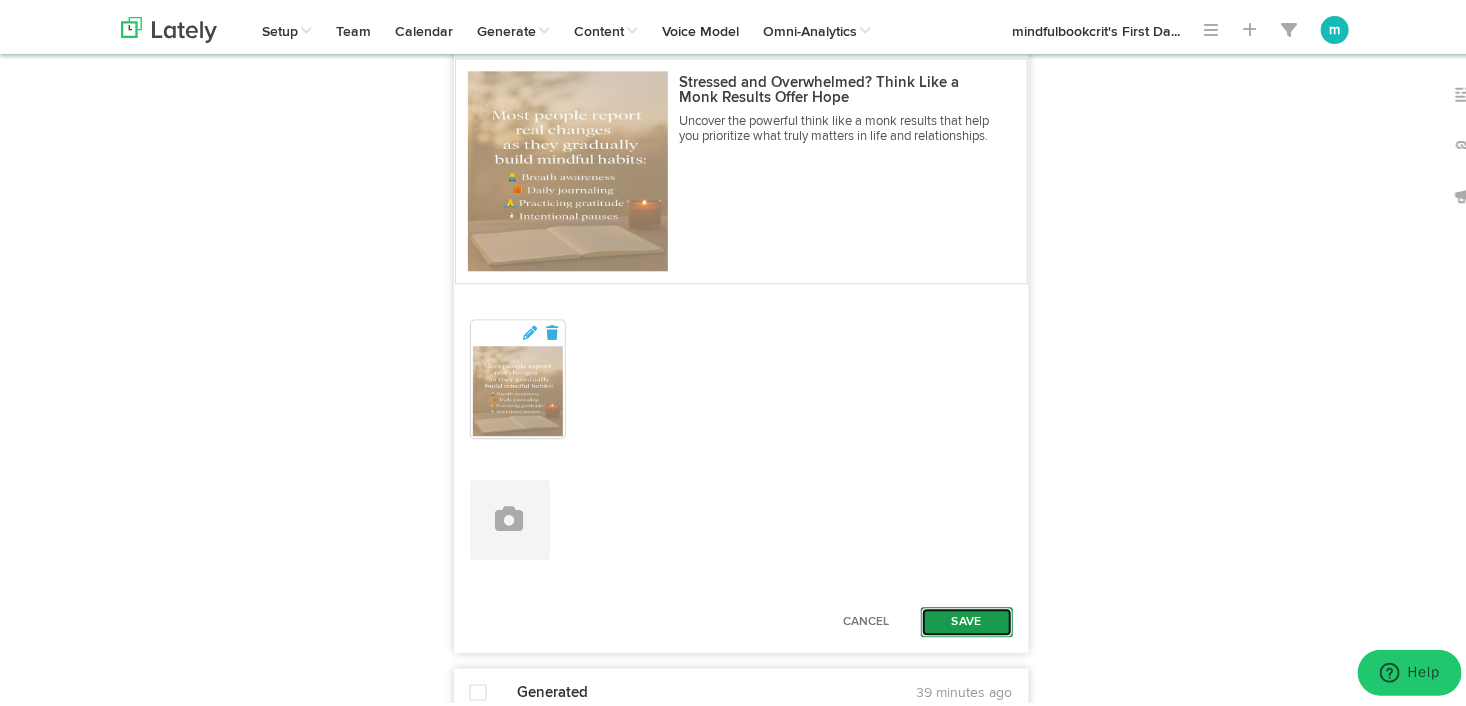 click on "Save" at bounding box center (967, 618) 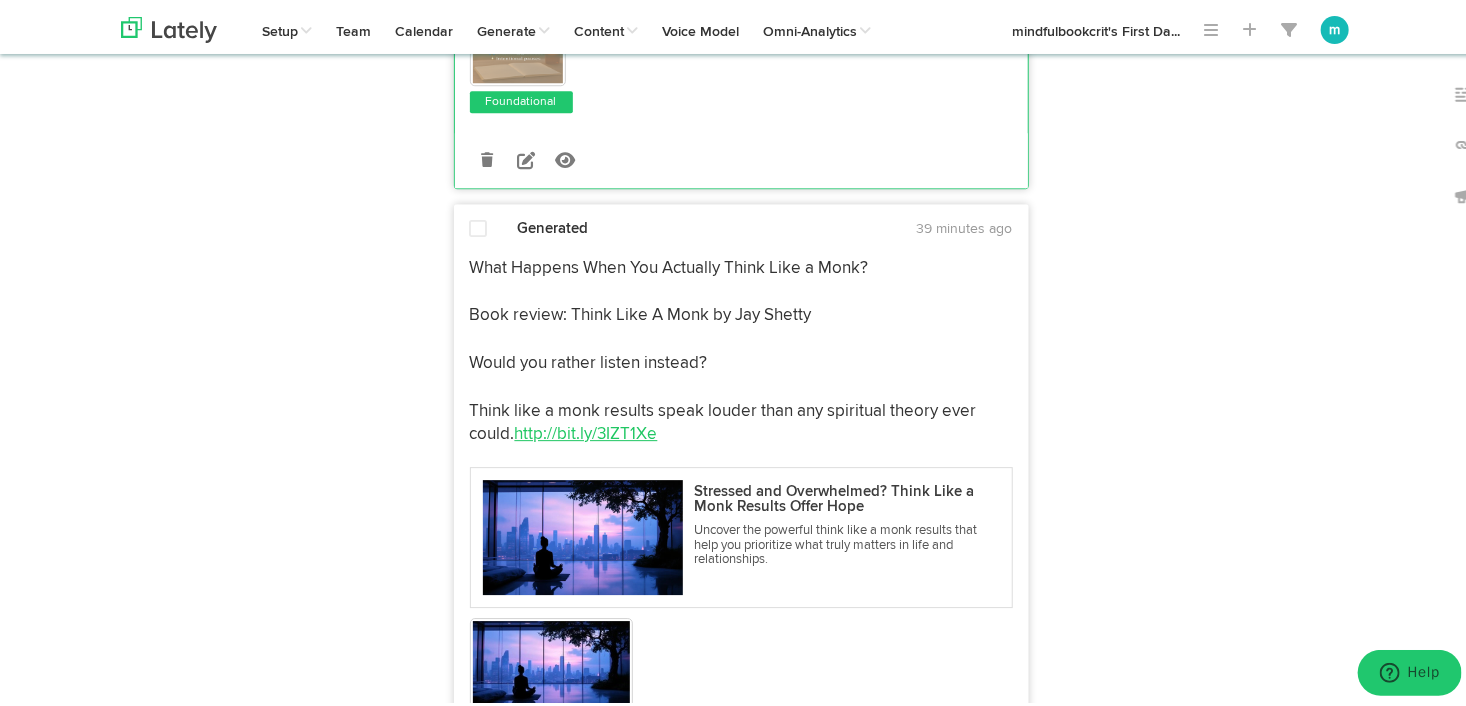 scroll, scrollTop: 6500, scrollLeft: 0, axis: vertical 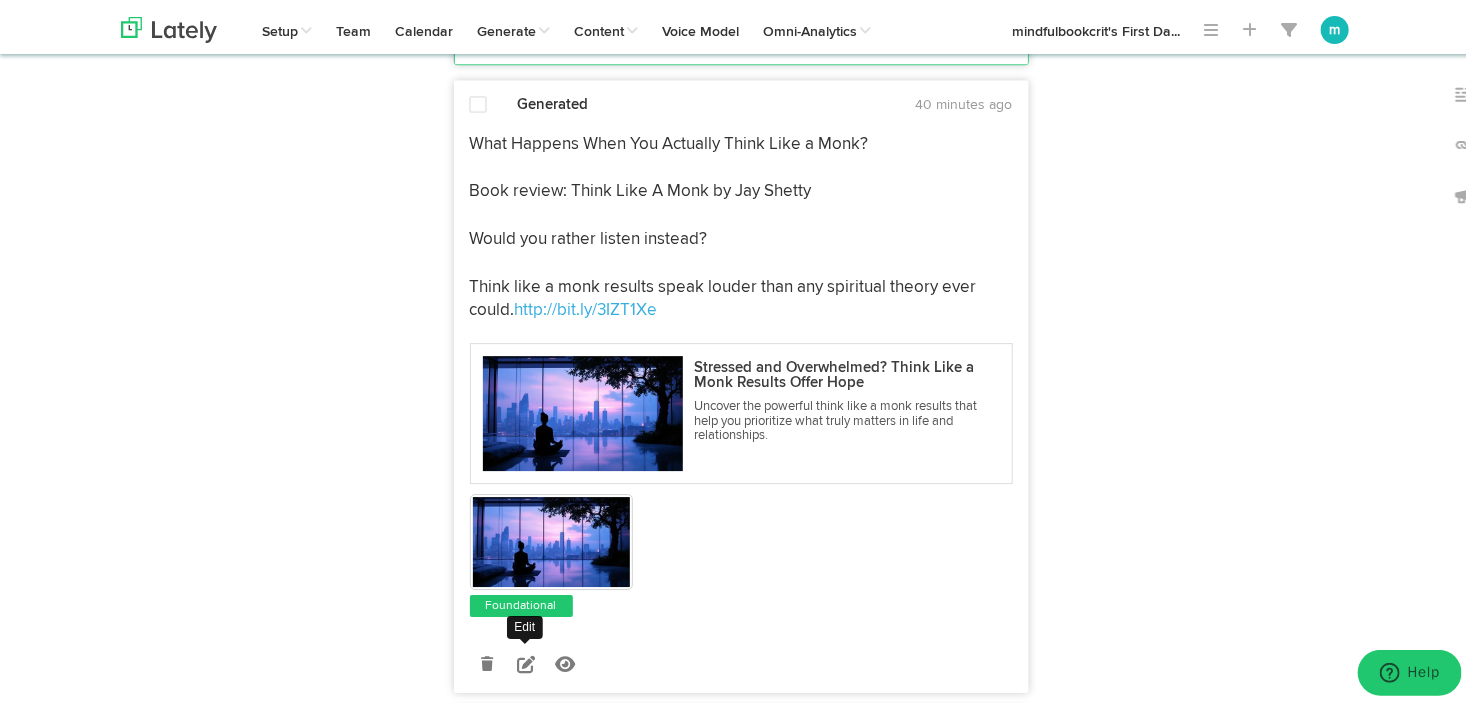 click at bounding box center [526, 660] 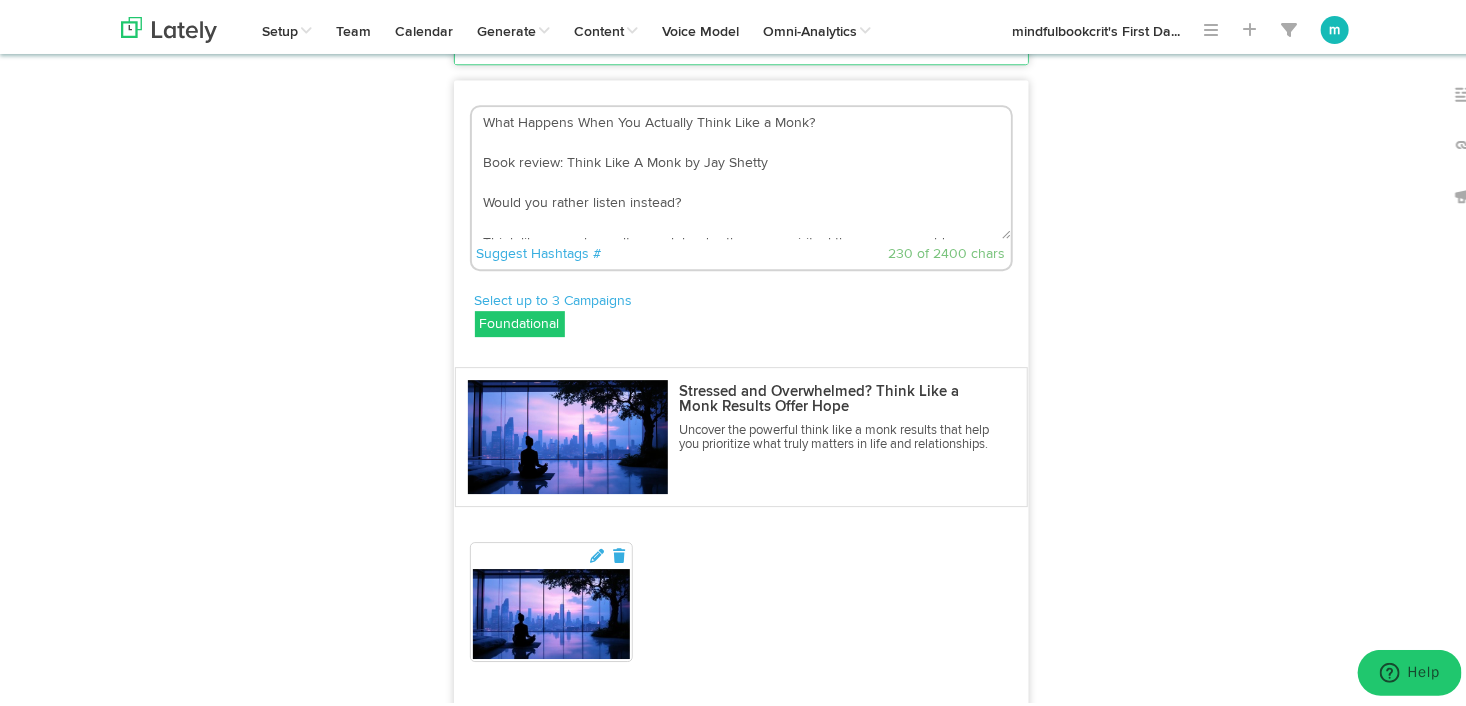 click on "What Happens When You Actually Think Like a Monk?
Book review: Think Like A Monk by Jay Shetty
Would you rather listen instead?
Think like a monk results speak louder than any spiritual theory ever could. https://bit.ly/3IZT1Xe" at bounding box center [741, 169] 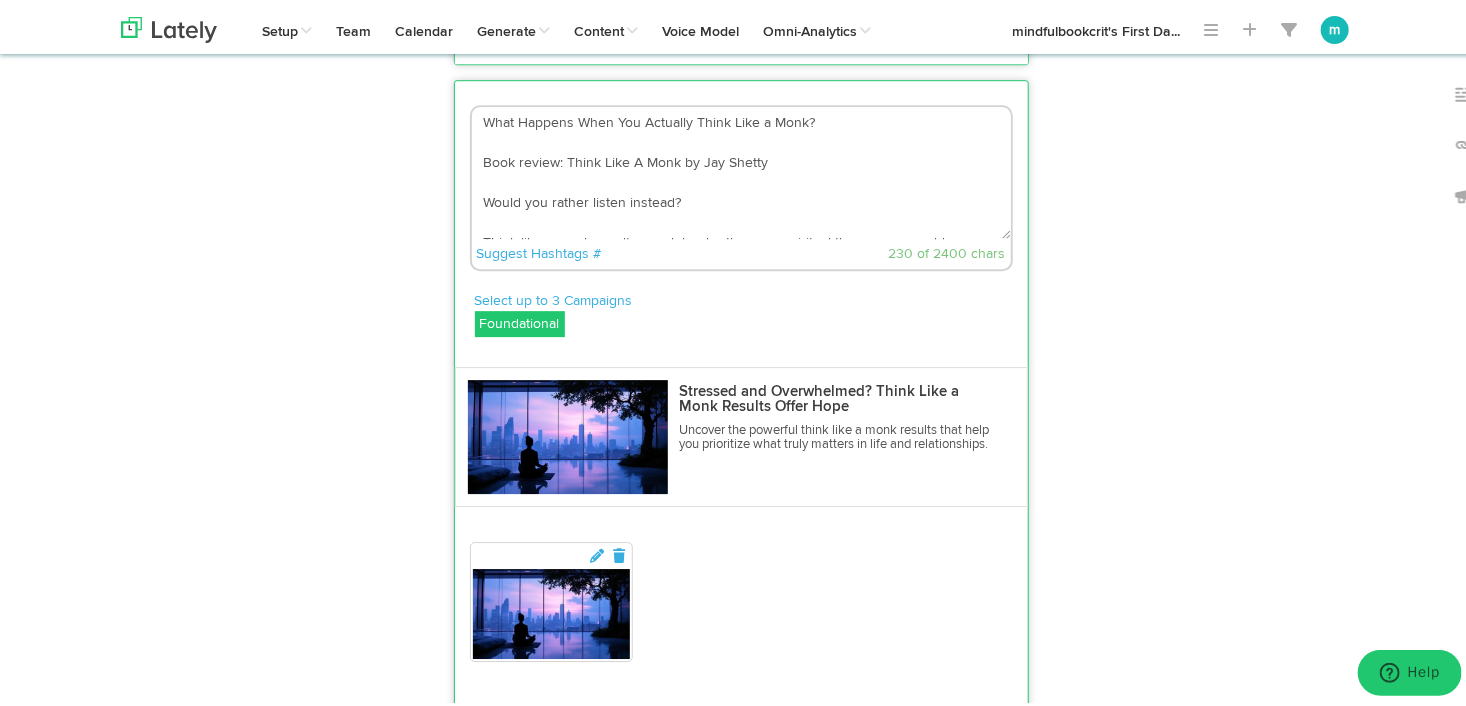 click on "Suggest Hashtags #" at bounding box center (577, 250) 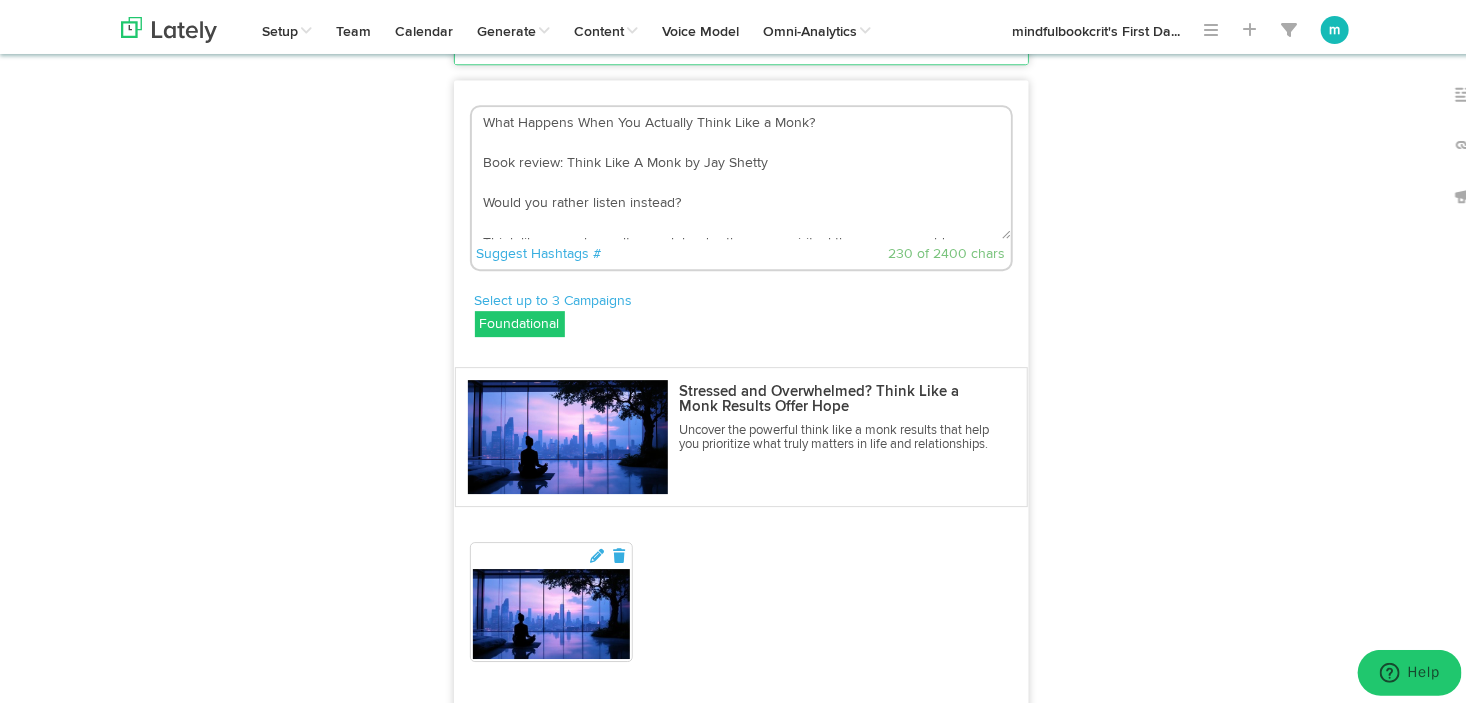 drag, startPoint x: 673, startPoint y: 243, endPoint x: 437, endPoint y: 141, distance: 257.0992 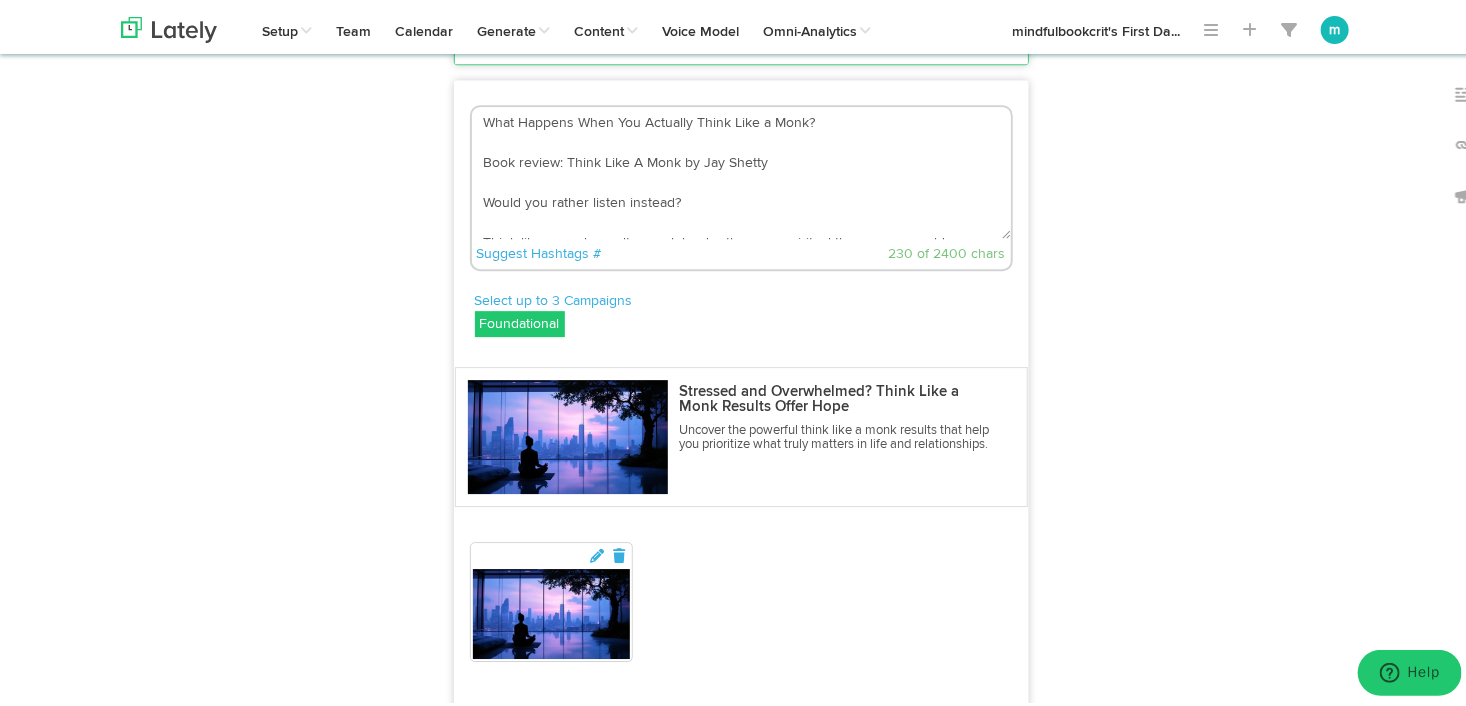 paste on "Ever wondered what it actually means to “think like a monk”?
It’s more than a catchphrase—it’s a life philosophy that rewires your approach to stress, success, and self-worth.
In our latest book review, we dive into Jay Shetty’s Think Like a Monk and explore the real-life results people are experiencing:
✔️ Less reactivity
✔️ More intention
✔️ Deep inner calm
✔️ Purpose-driven decisions
✨ Curious?
🧘‍♂️ Tap the link in bio to read or listen now!
🎧 Audio review also available.
#ThinkLikeAMonk #JayShetty #MindfulLiving #BookReview #SpiritualGrowth #PurposeDrivenLife #MindfulnessJourney" 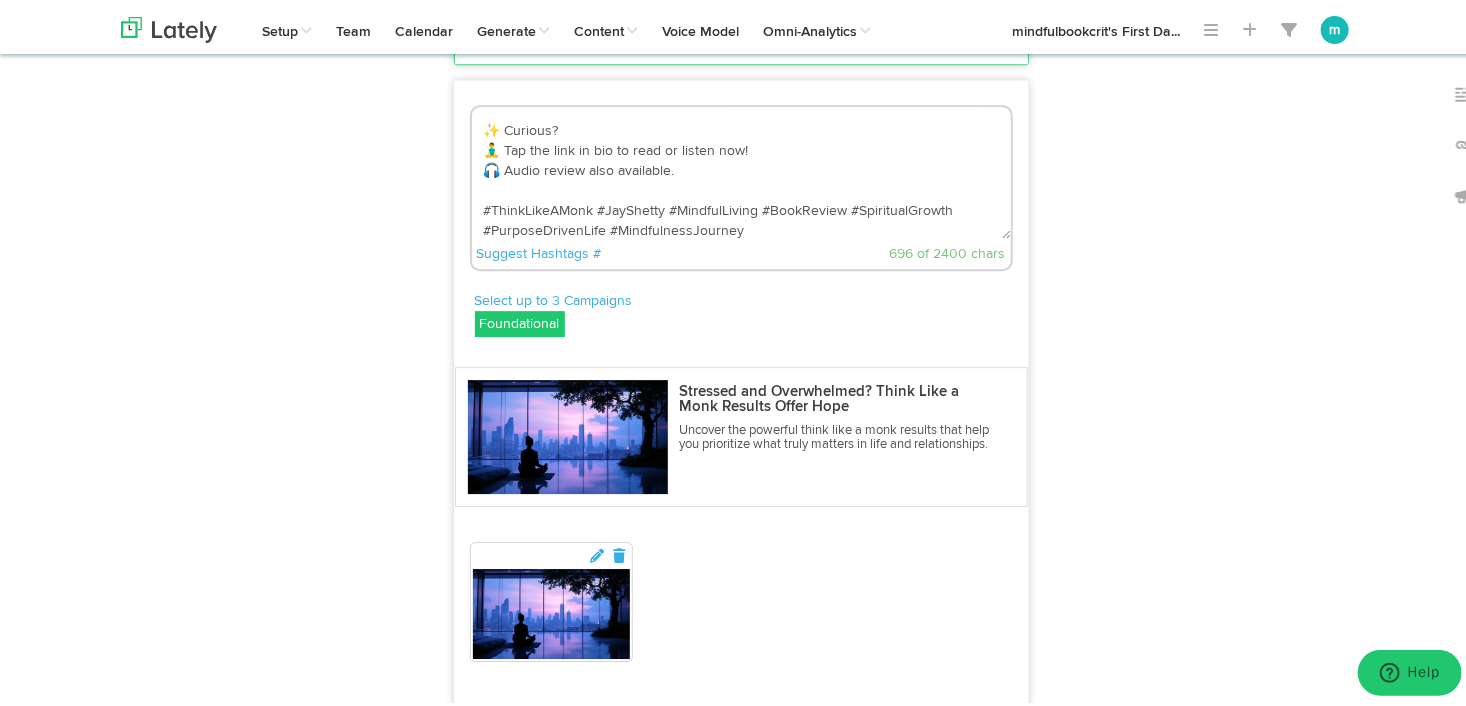 scroll, scrollTop: 300, scrollLeft: 0, axis: vertical 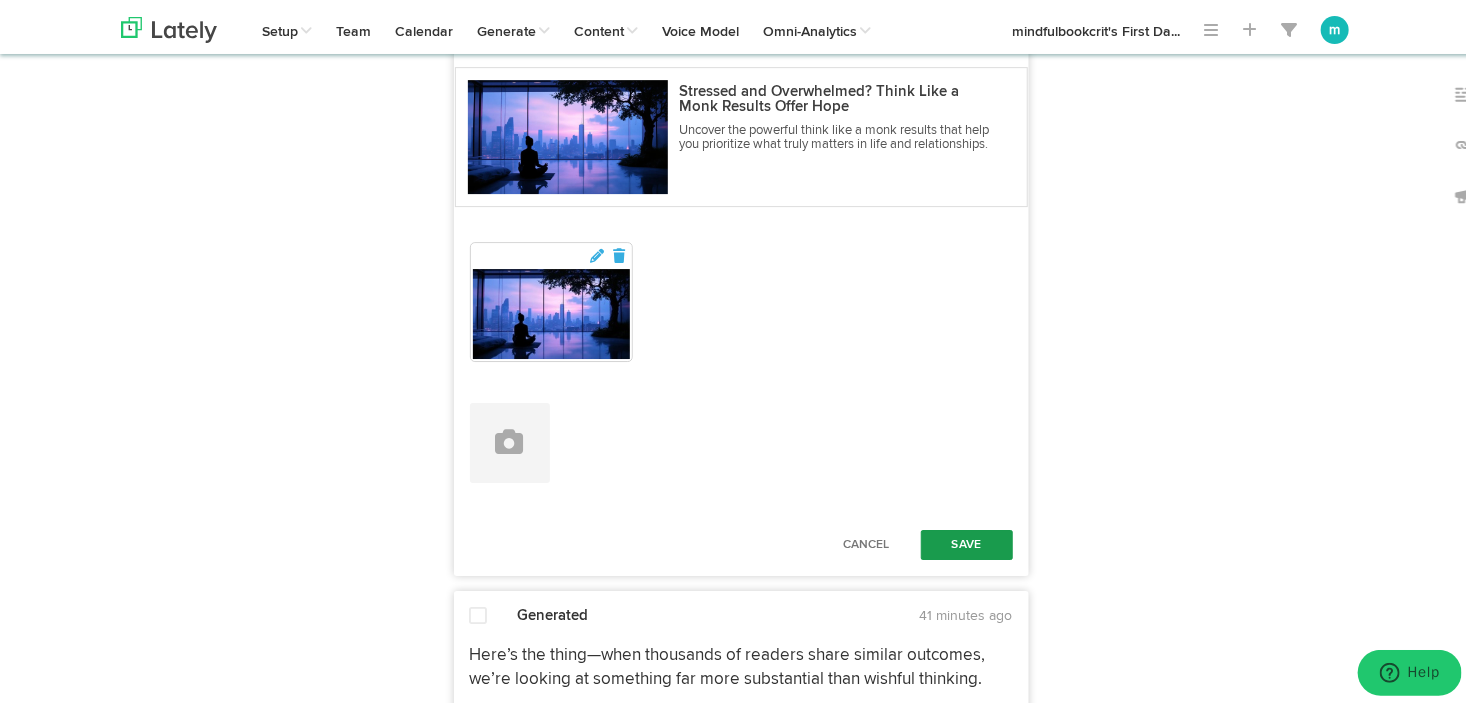 type on "Ever wondered what it actually means to “think like a monk”?
It’s more than a catchphrase—it’s a life philosophy that rewires your approach to stress, success, and self-worth.
In our latest book review, we dive into Jay Shetty’s Think Like a Monk and explore the real-life results people are experiencing:
✔️ Less reactivity
✔️ More intention
✔️ Deep inner calm
✔️ Purpose-driven decisions
✨ Curious?
🧘‍♂️ Tap the link in bio to read or listen now!
🎧 Audio review also available.
#ThinkLikeAMonk #JayShetty #MindfulLiving #BookReview #SpiritualGrowth #PurposeDrivenLife #MindfulnessJourney
Think like a monk results speak louder than any spiritual theory ever could. https://bit.ly/3IZT1Xe" 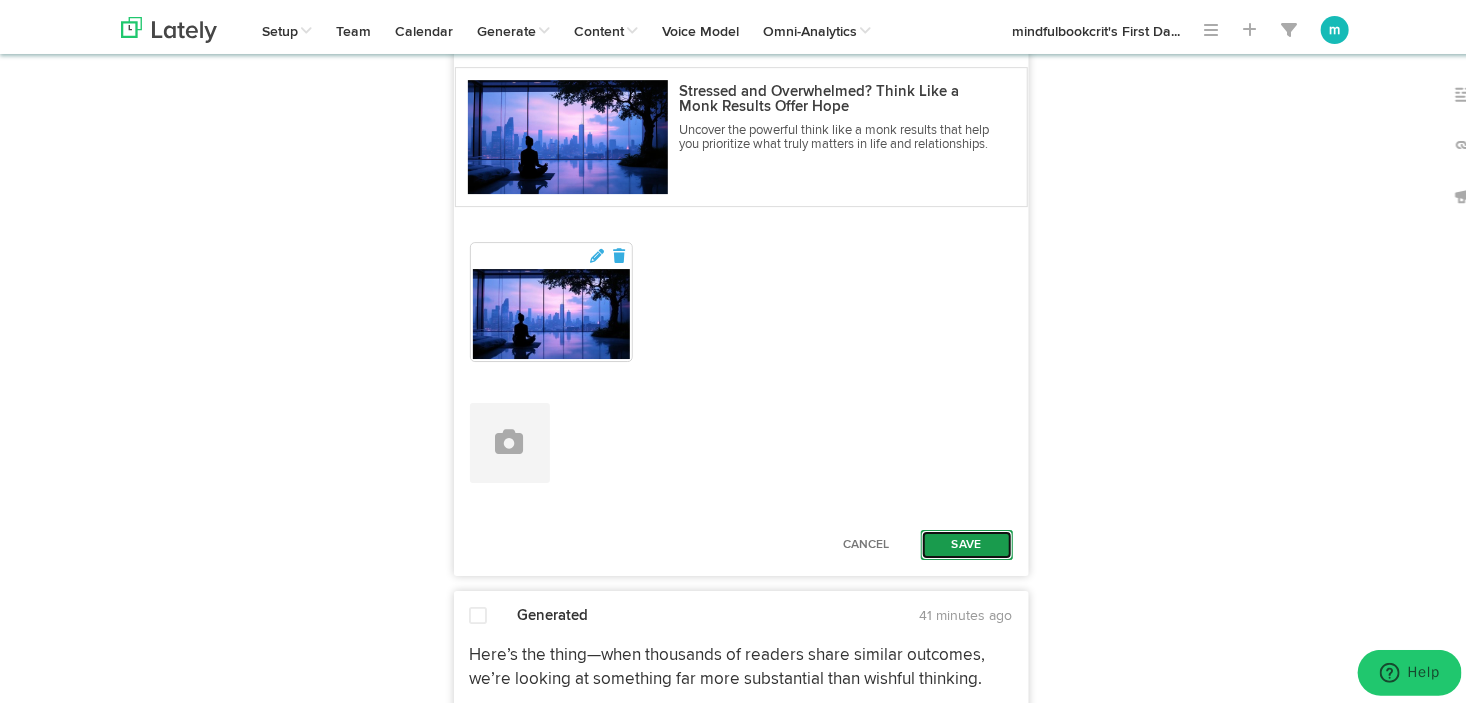 click on "Save" at bounding box center (967, 541) 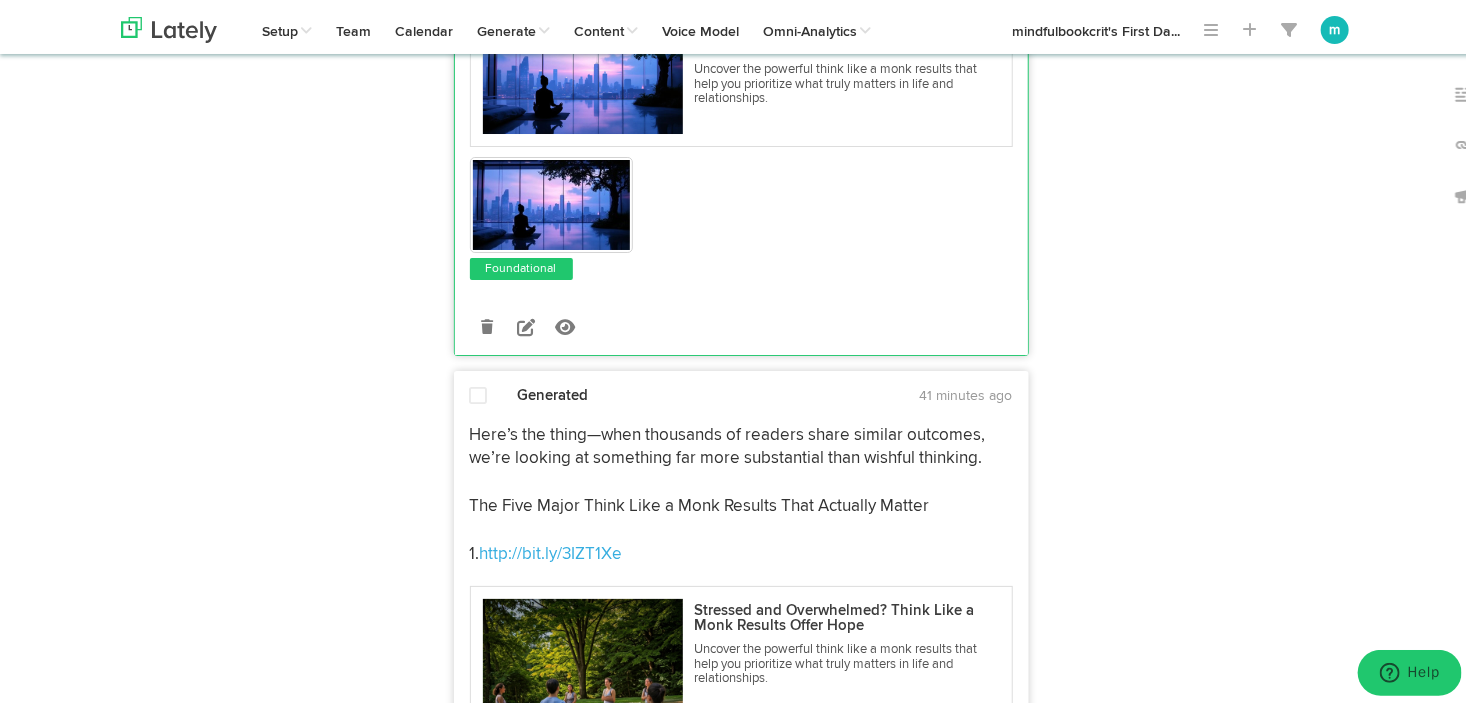 scroll, scrollTop: 7300, scrollLeft: 0, axis: vertical 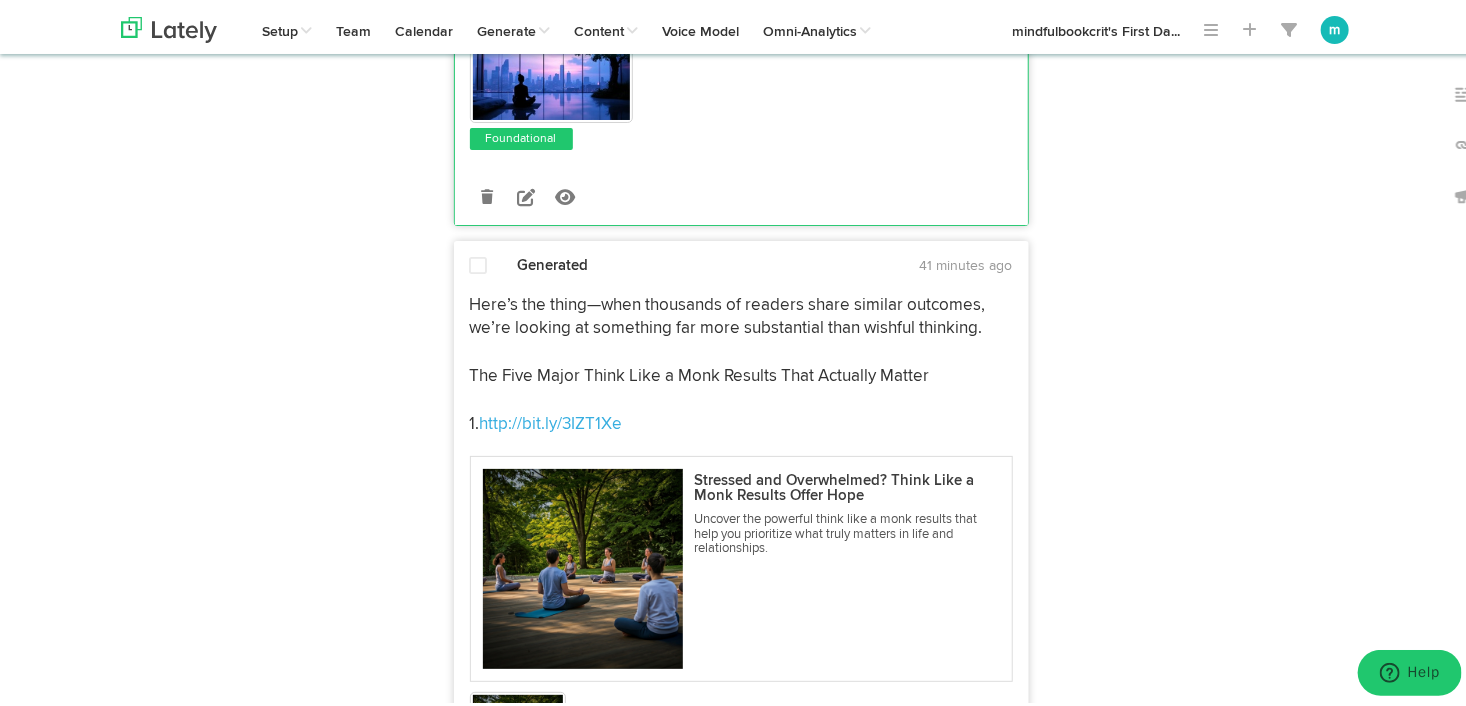 click on "Here’s the thing—when thousands of readers share similar outcomes, we’re looking at something far more substantial than wishful thinking.
The Five Major Think Like a Monk Results That Actually Matter
1.  http://bit.ly/3IZT1Xe" at bounding box center [741, 361] 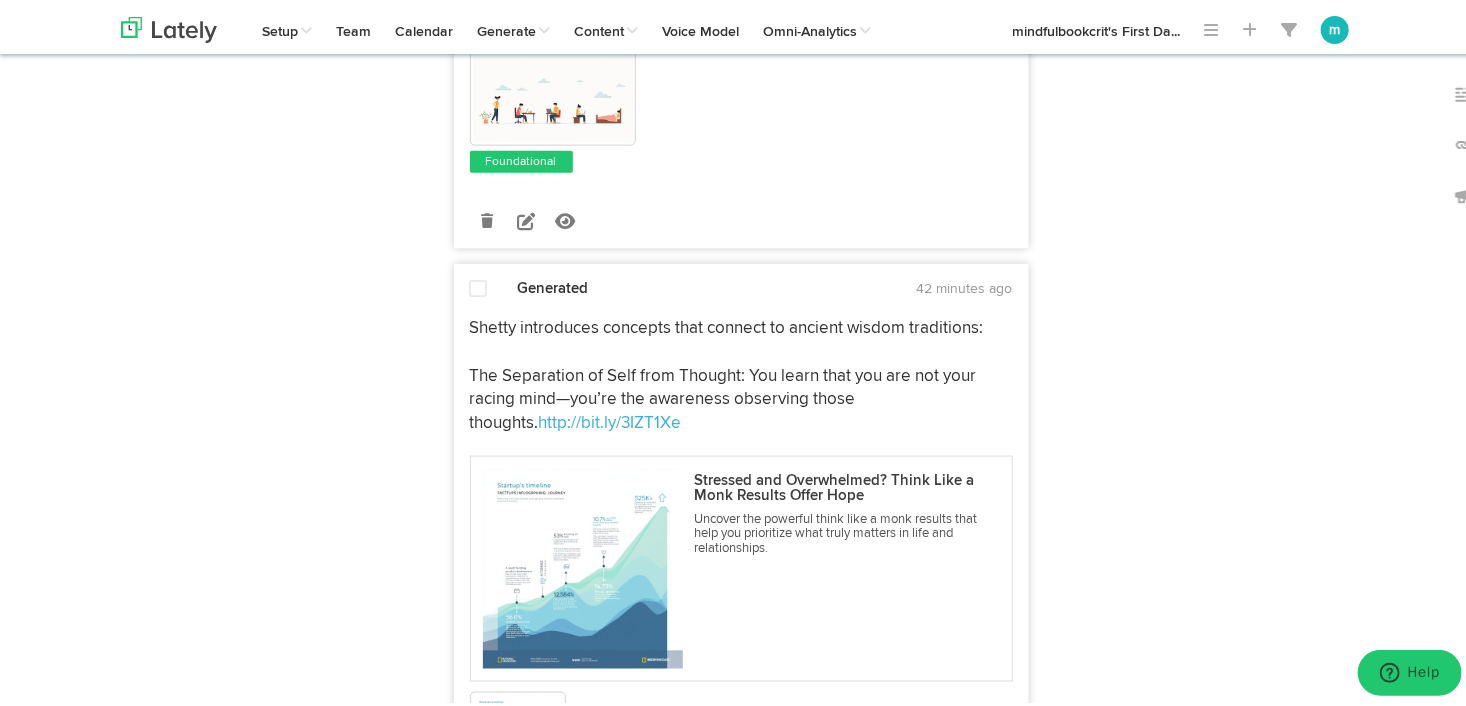 scroll, scrollTop: 8600, scrollLeft: 0, axis: vertical 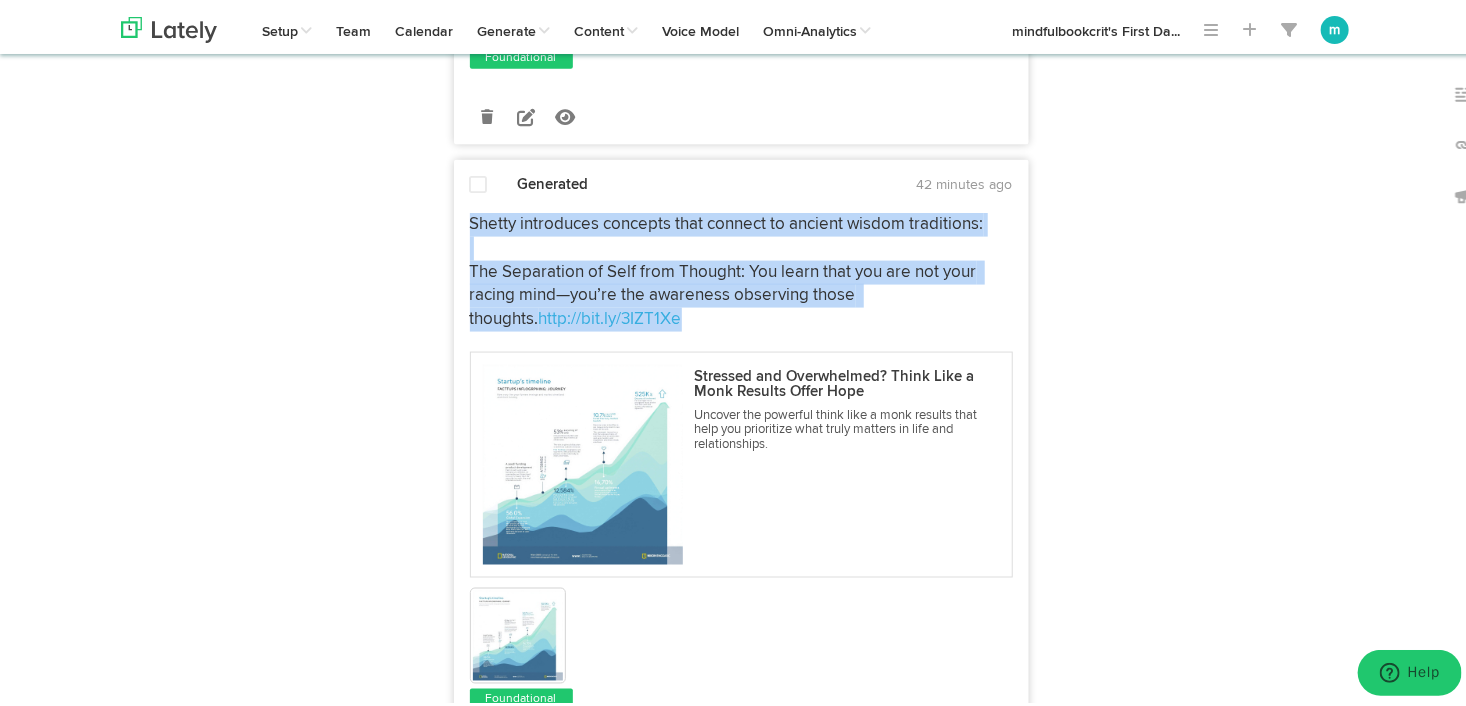 drag, startPoint x: 455, startPoint y: 205, endPoint x: 645, endPoint y: 312, distance: 218.05733 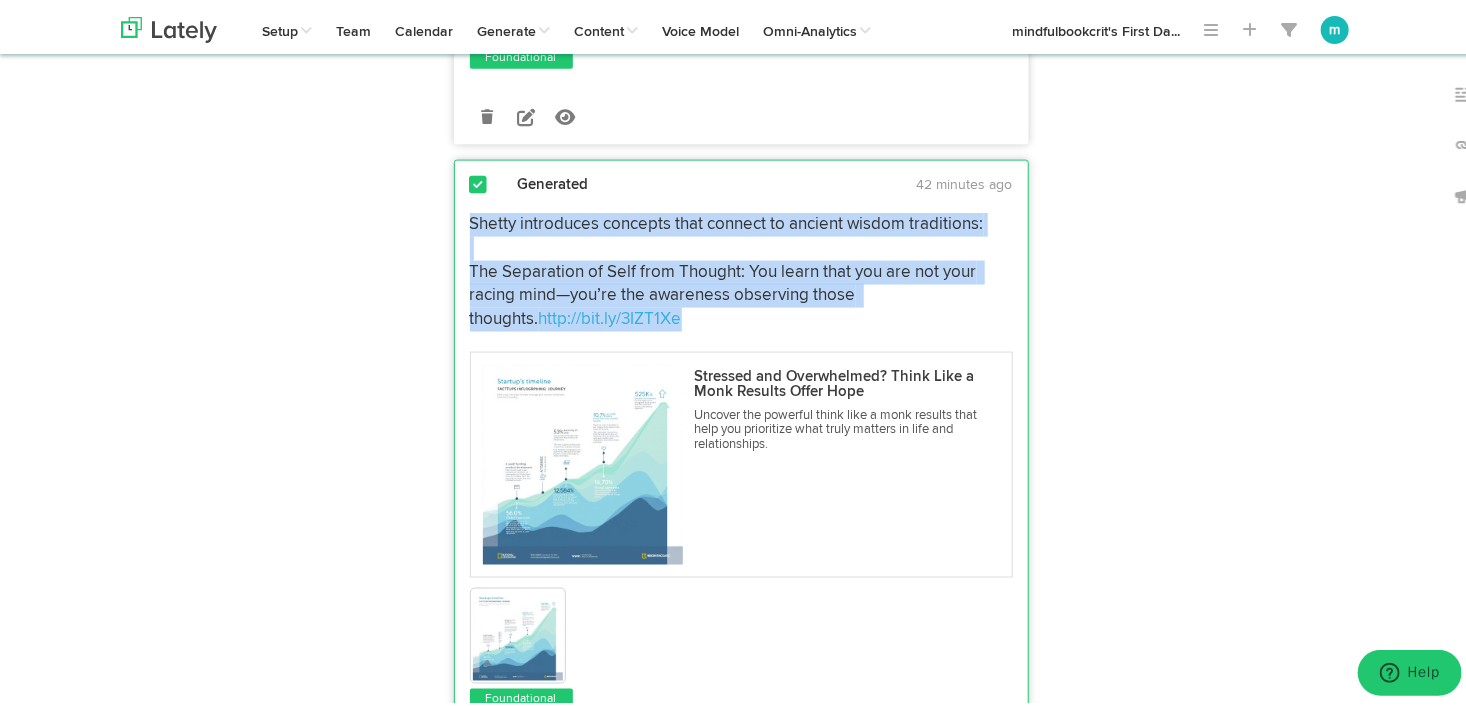 copy on "Shetty introduces concepts that connect to ancient wisdom traditions:
The Separation of Self from Thought: You learn that you are not your racing mind—you’re the awareness observing those thoughts.  [URL]" 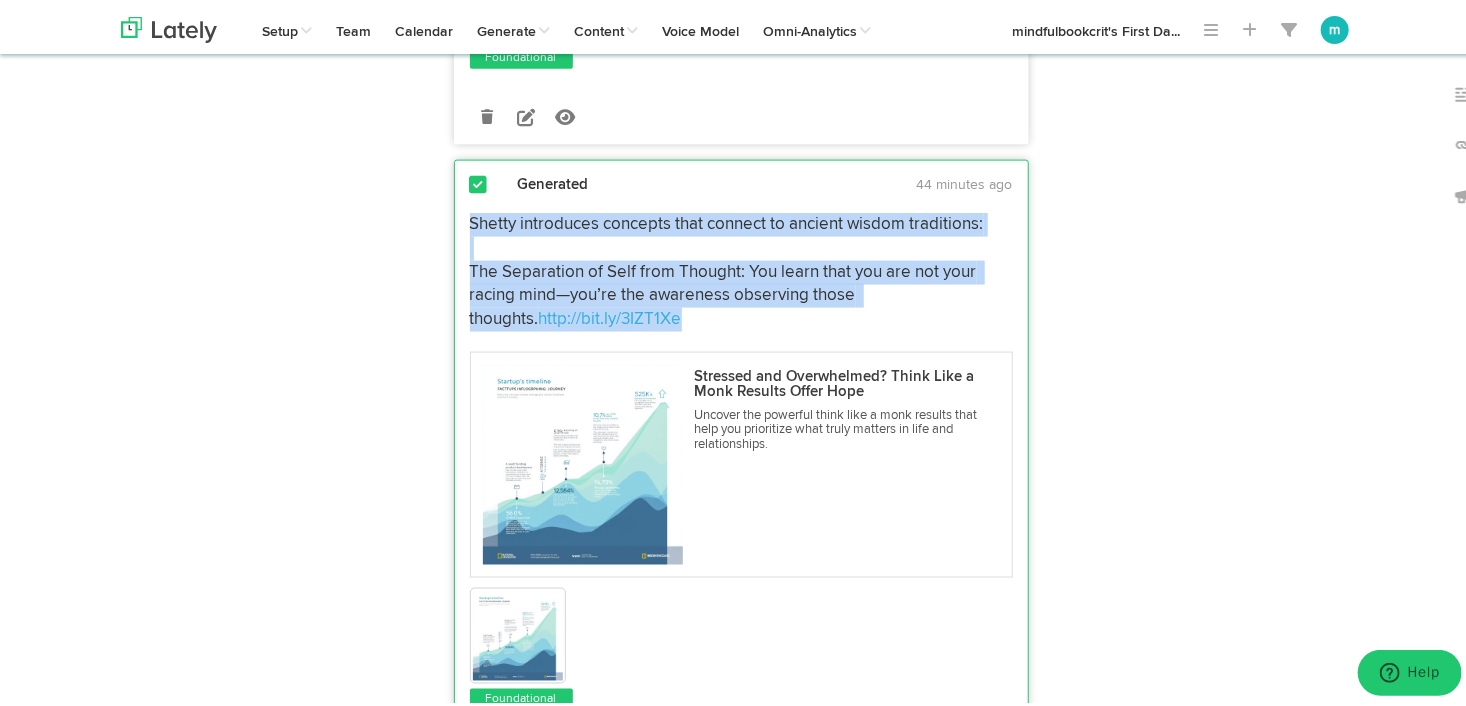 scroll, scrollTop: 8800, scrollLeft: 0, axis: vertical 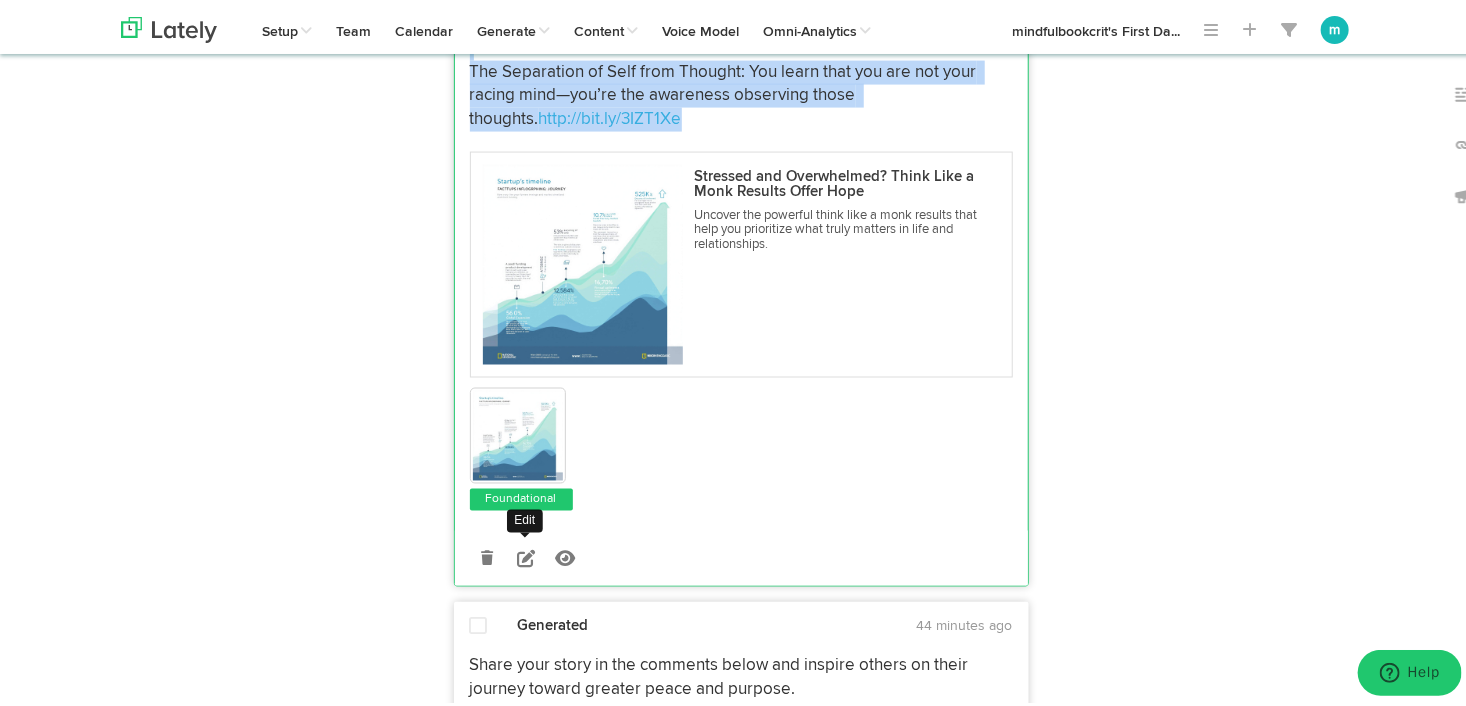 click at bounding box center [526, 555] 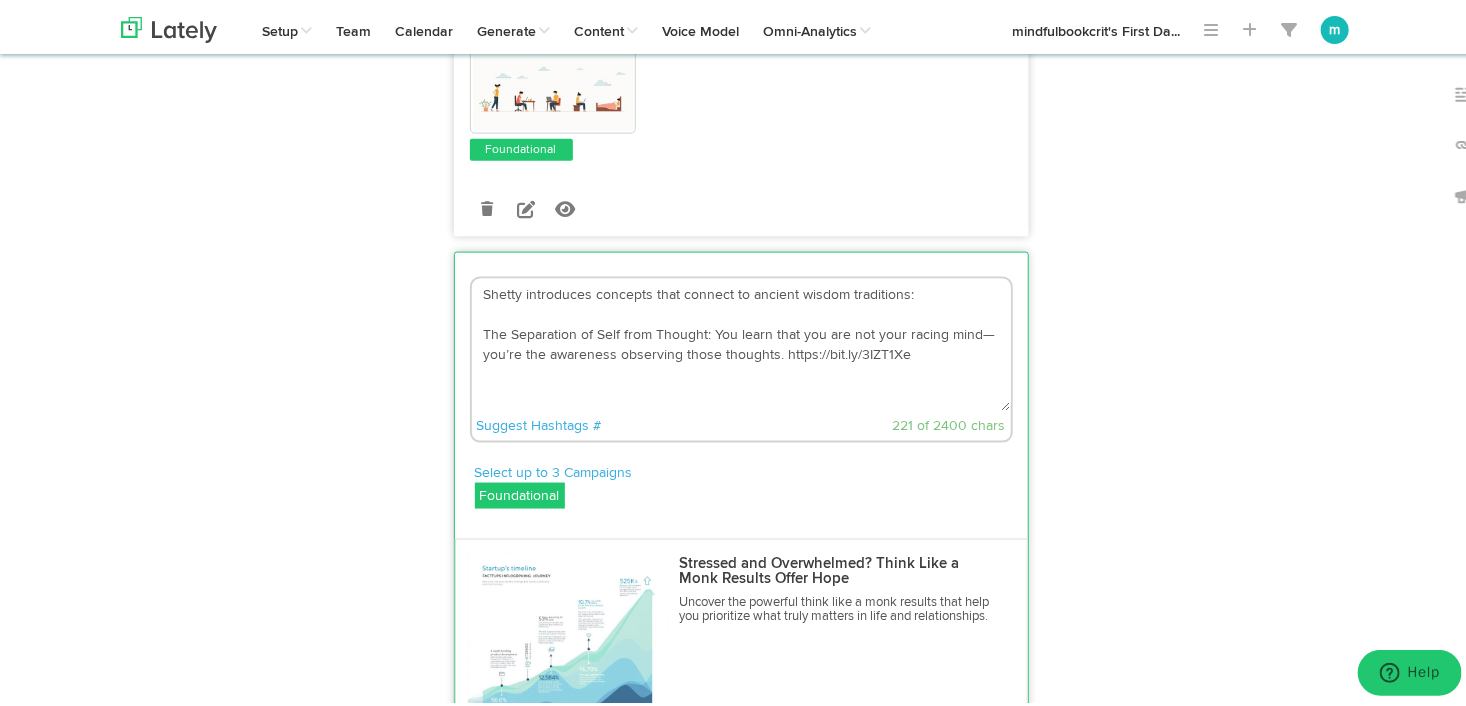 scroll, scrollTop: 8500, scrollLeft: 0, axis: vertical 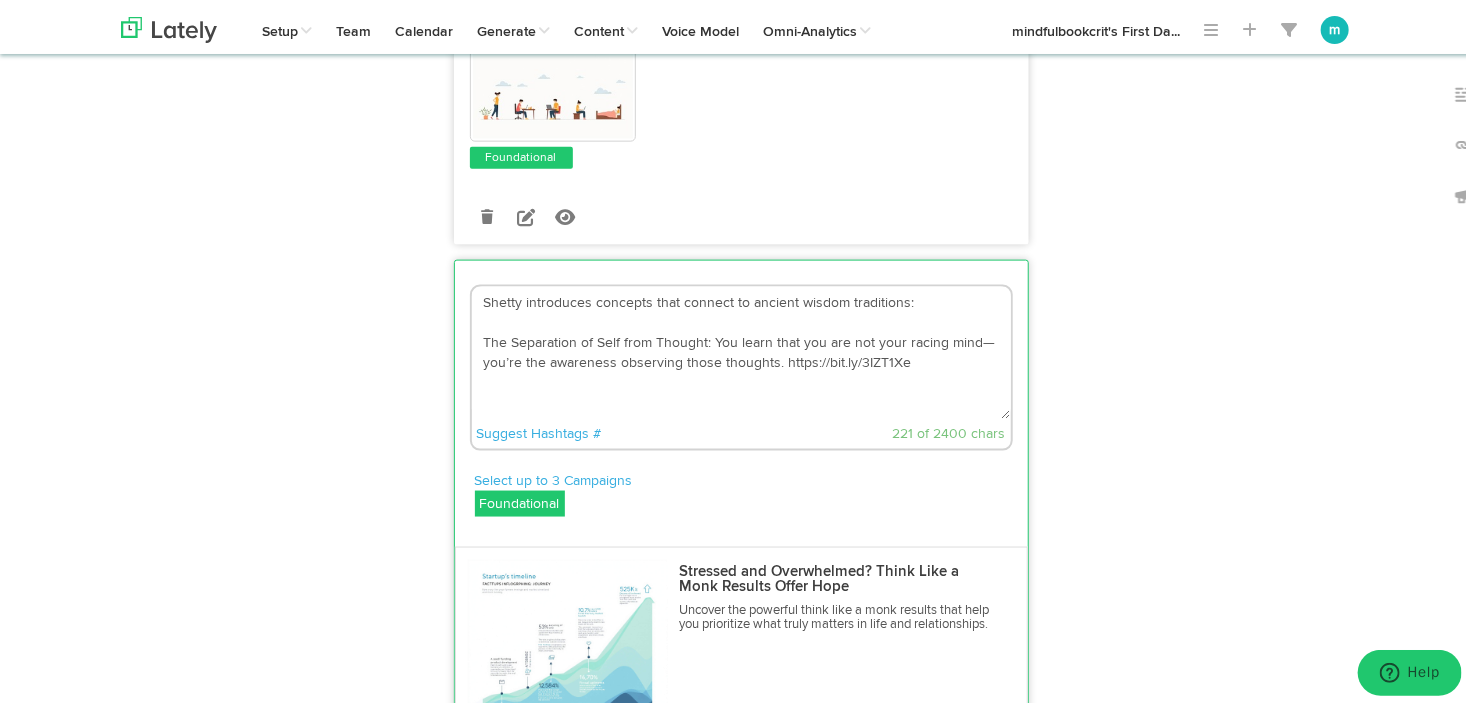 drag, startPoint x: 914, startPoint y: 358, endPoint x: 439, endPoint y: 277, distance: 481.8568 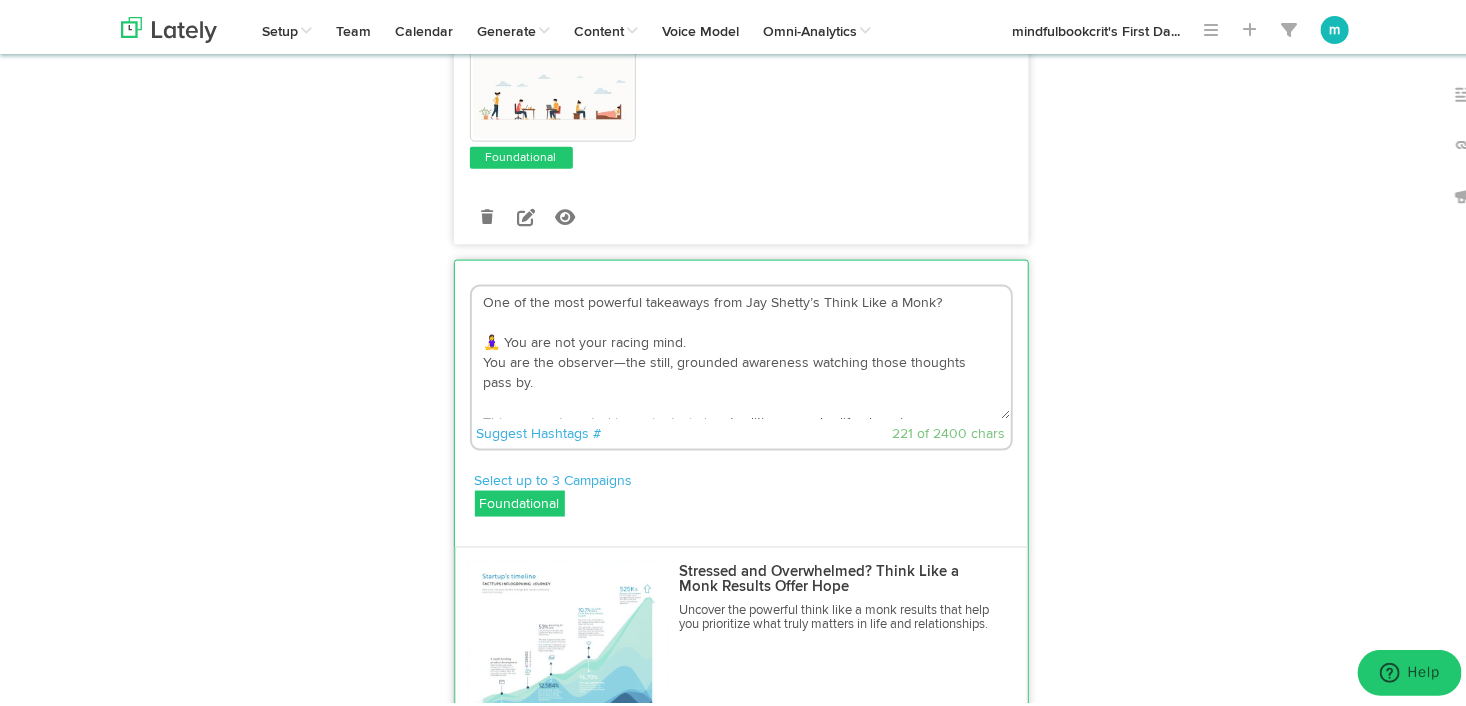 scroll, scrollTop: 152, scrollLeft: 0, axis: vertical 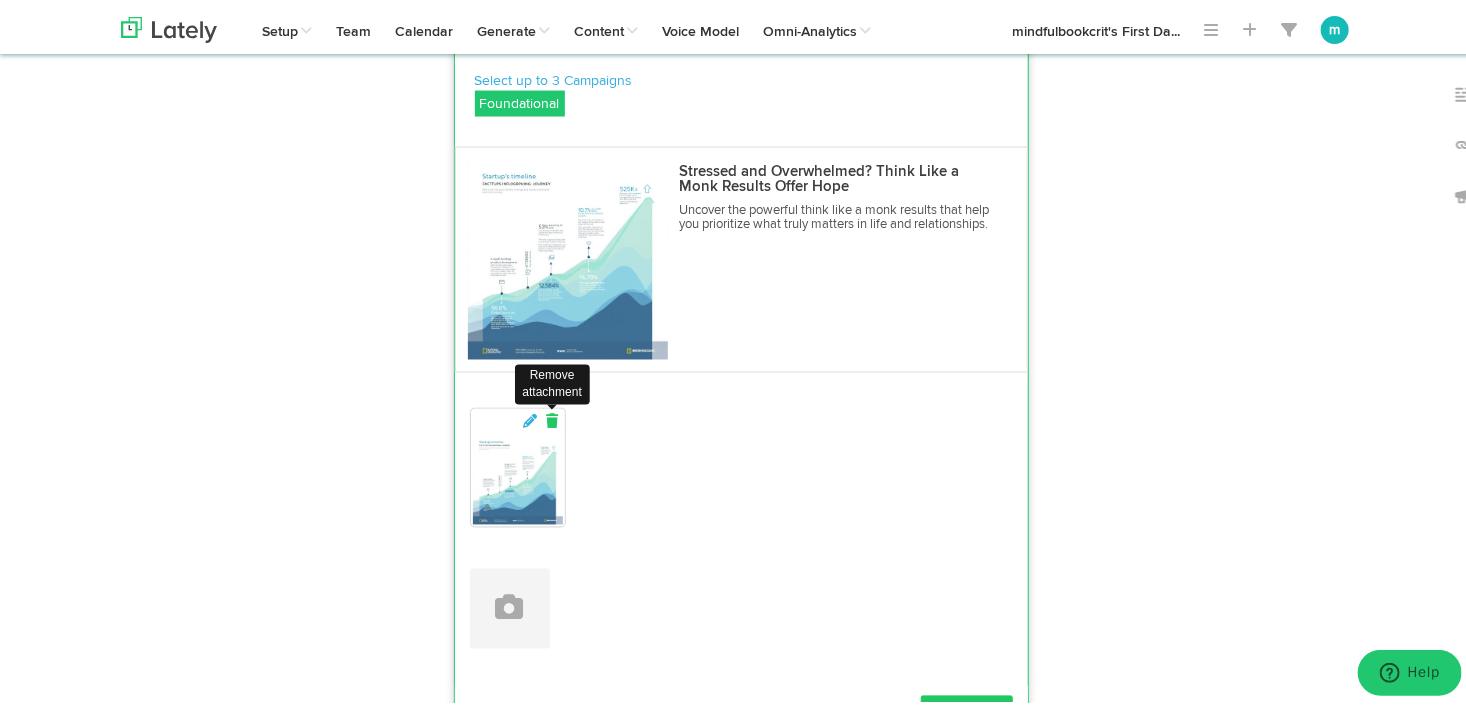 type on "One of the most powerful takeaways from Jay Shetty’s Think Like a Monk?
🧘‍♀️ You are not your racing mind.
You are the observer—the still, grounded awareness watching those thoughts pass by.
This concept, rooted in ancient wisdom traditions, can be life-changing.
And that’s just one insight from a book packed with perspective-shifting gems.
✨ Want to explore more monk-inspired wisdom?
Tap the link to start your journey: [URL]
#ThinkLikeAMonk #JayShetty #MindfulnessMatters #AncientWisdom #SpiritualAwareness #SelfDiscovery #BookReview #MindfulLiving" 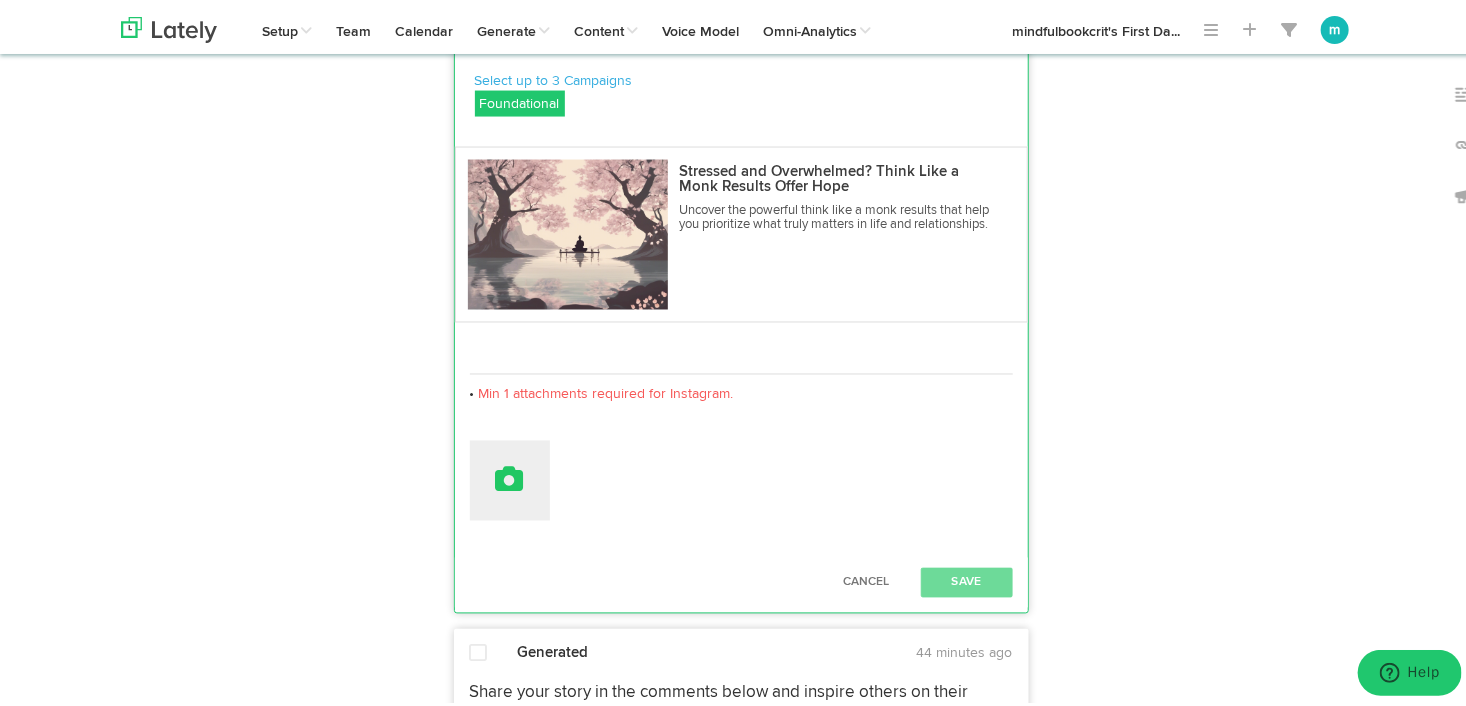 click at bounding box center (510, 476) 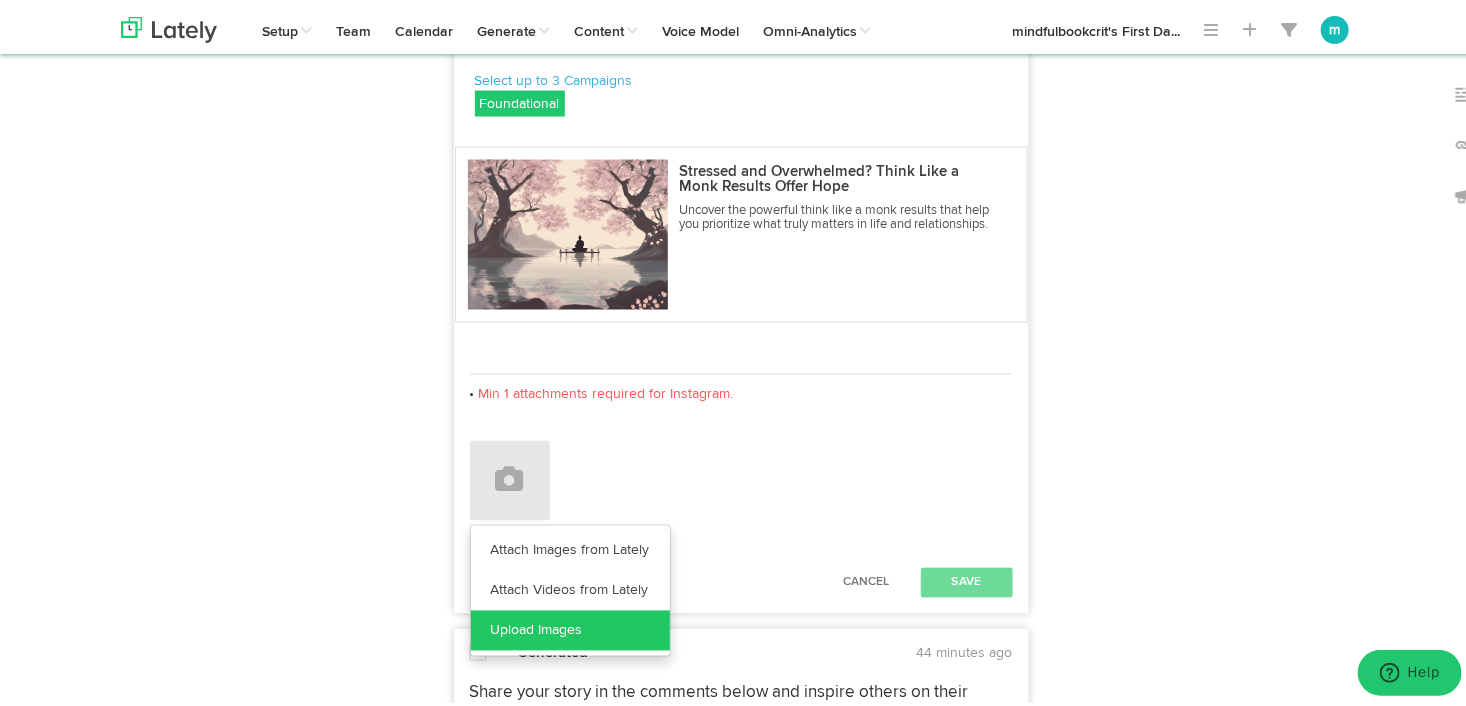 click on "Upload Images" at bounding box center [570, 627] 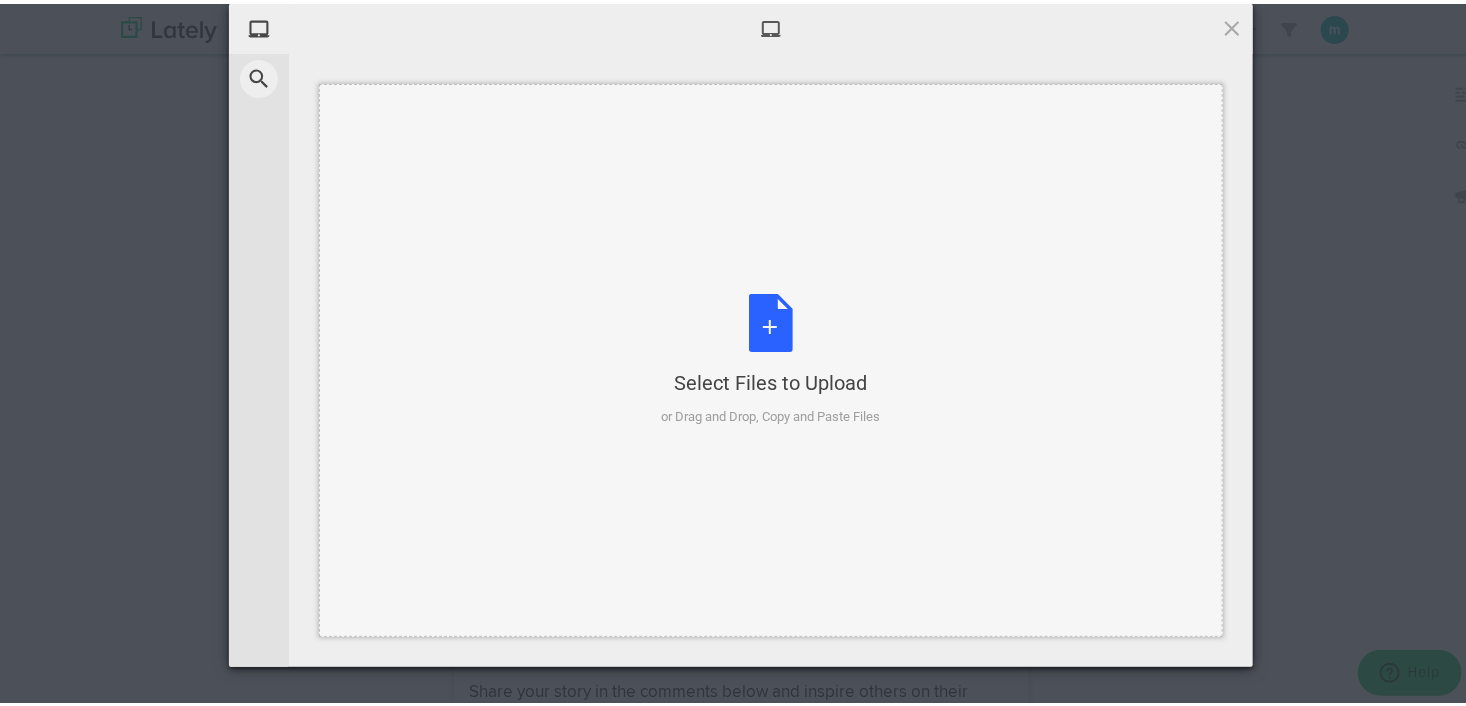 click on "Select Files to Upload
or Drag and Drop, Copy and Paste Files" at bounding box center [771, 356] 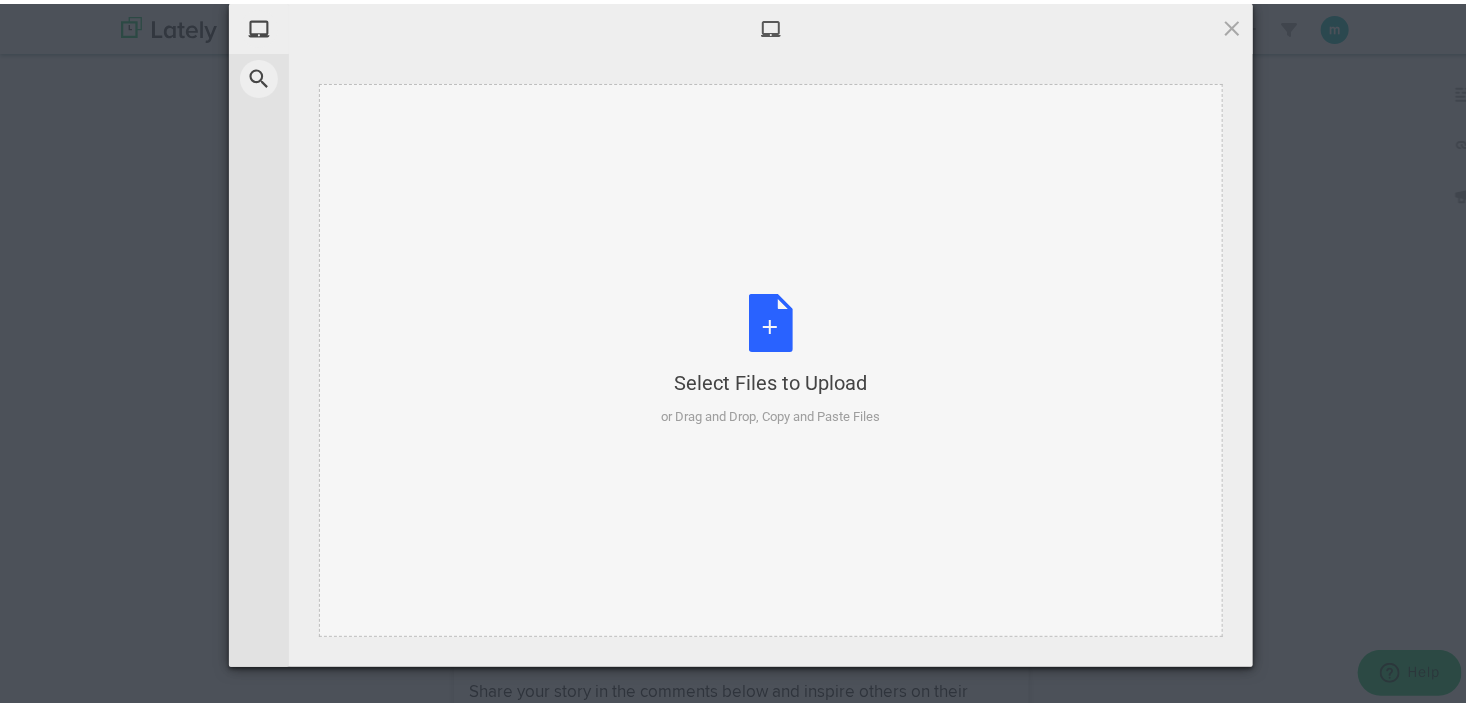 type 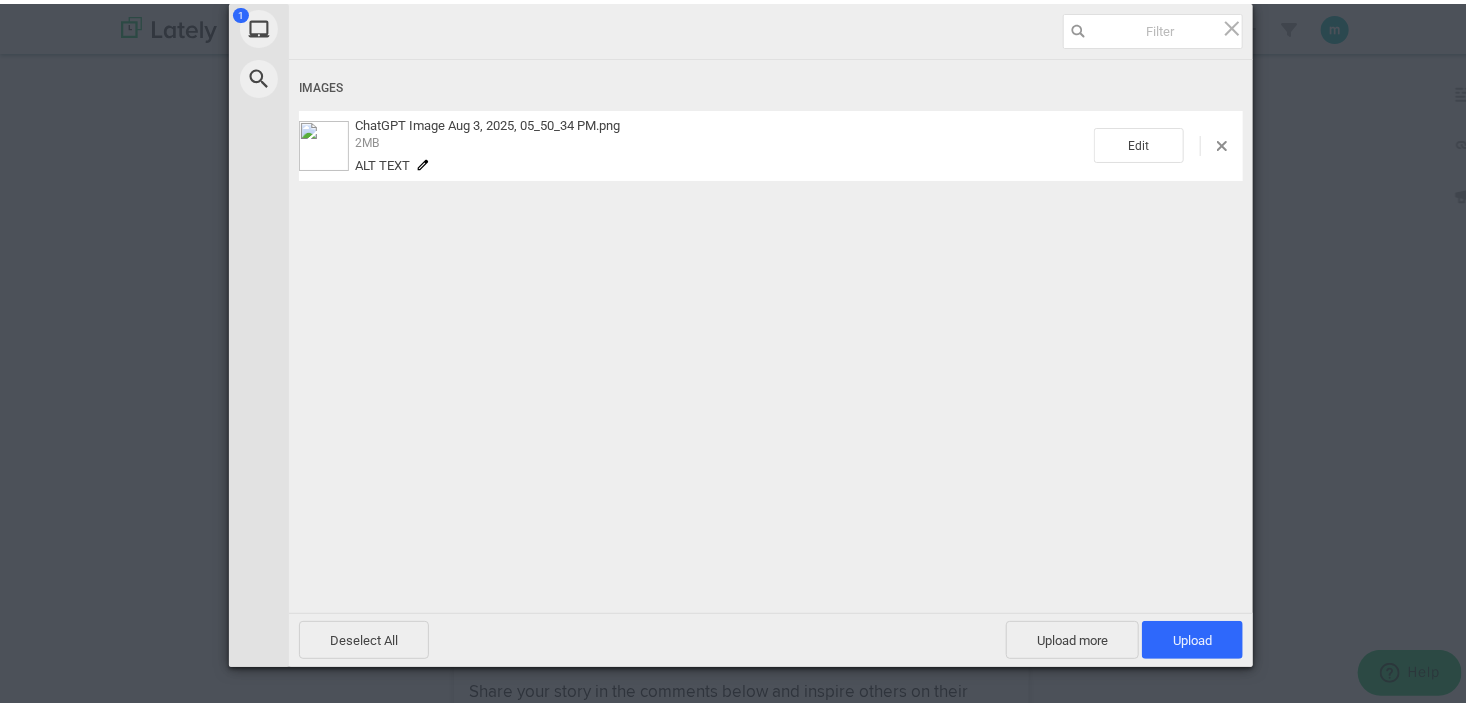 click on "Alt text" at bounding box center (382, 161) 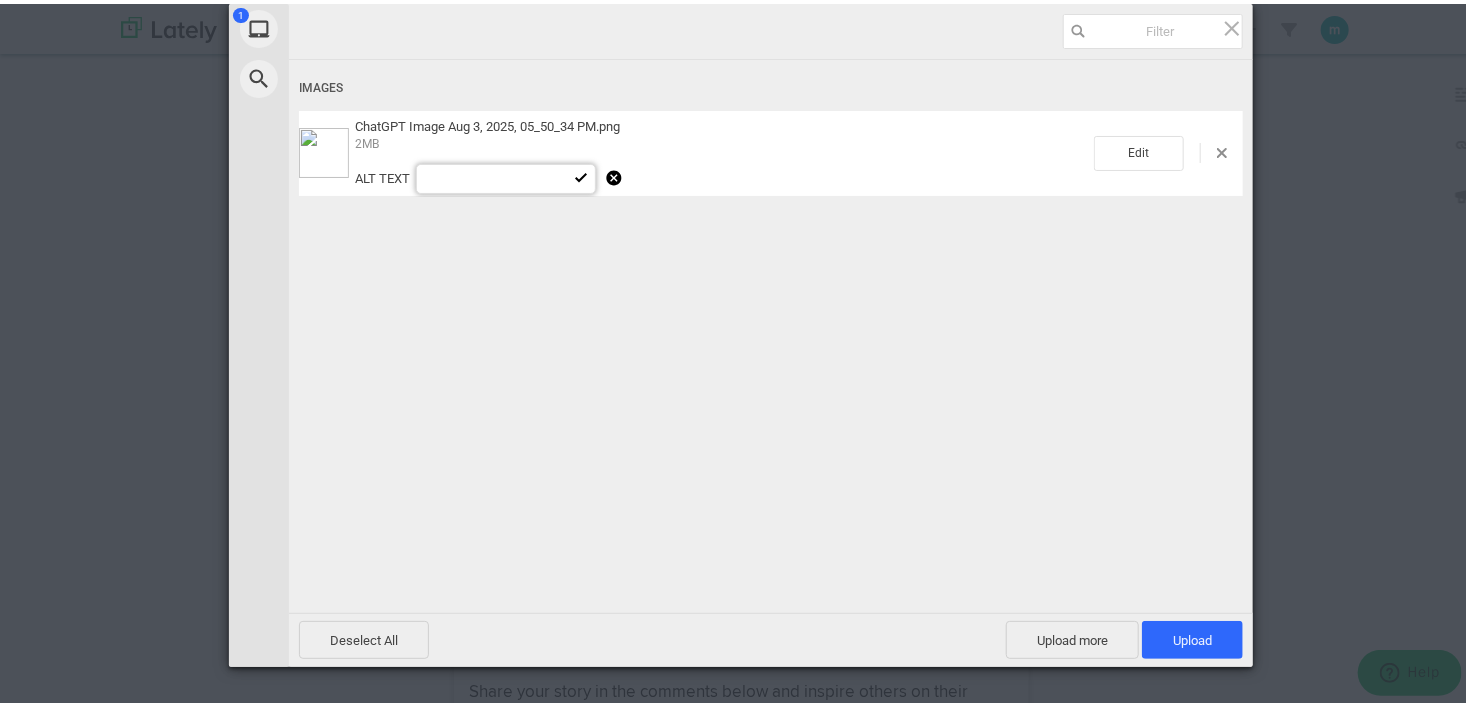 click at bounding box center (506, 175) 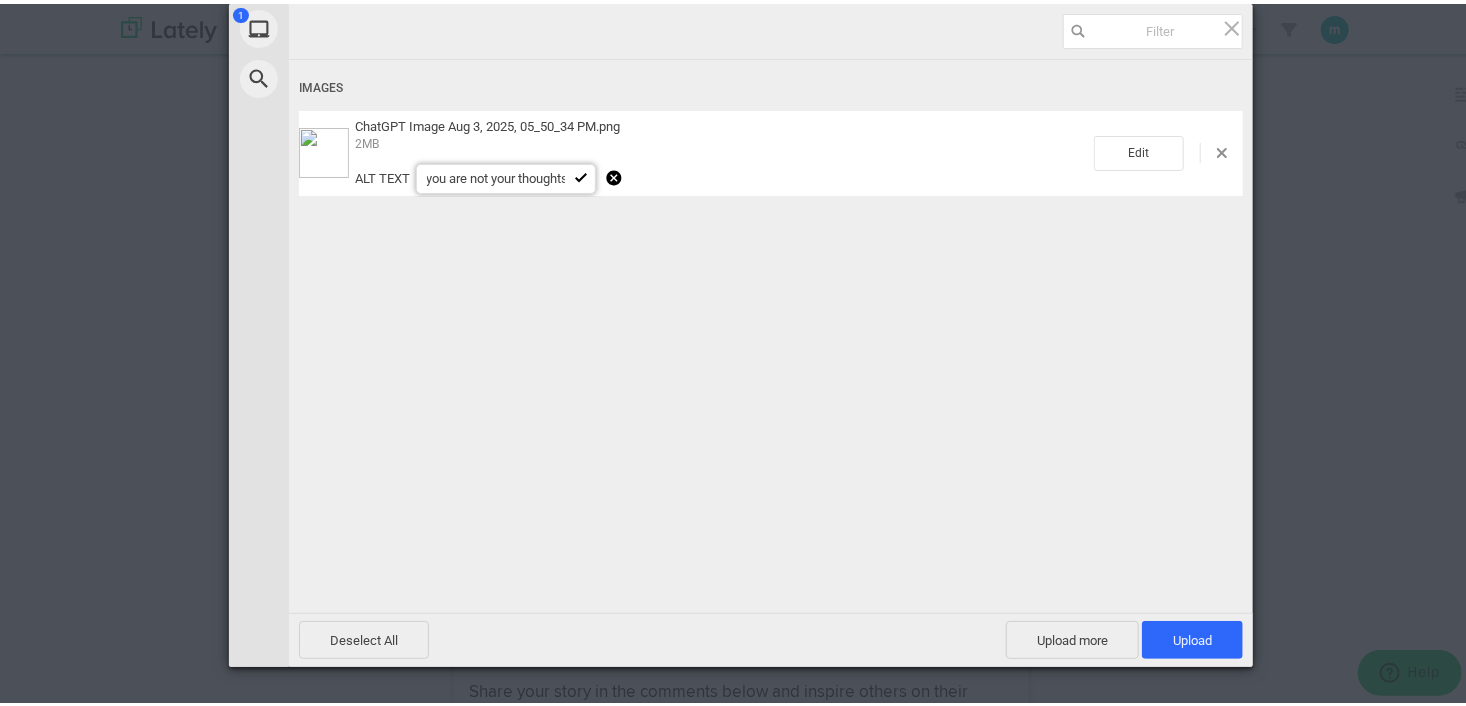 scroll, scrollTop: 0, scrollLeft: 8, axis: horizontal 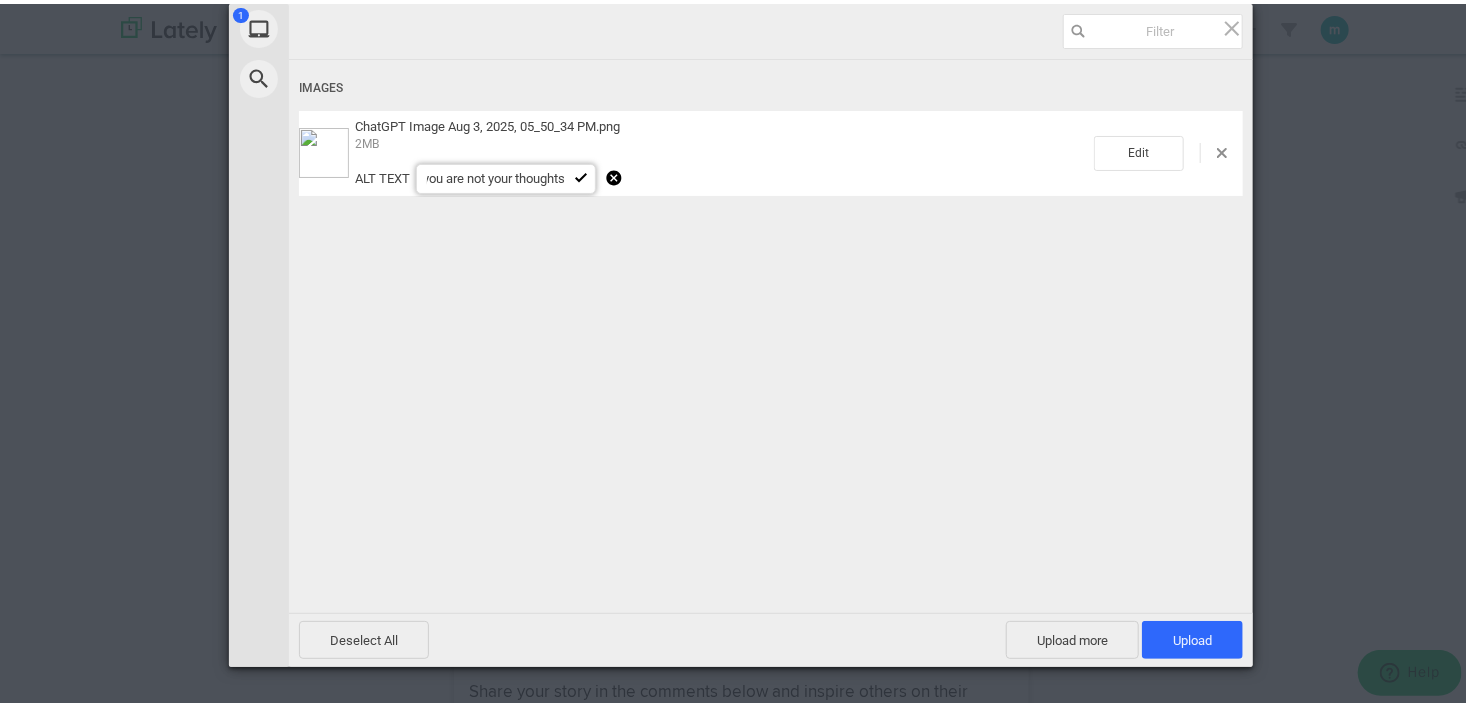 type on "you are not your thoughts" 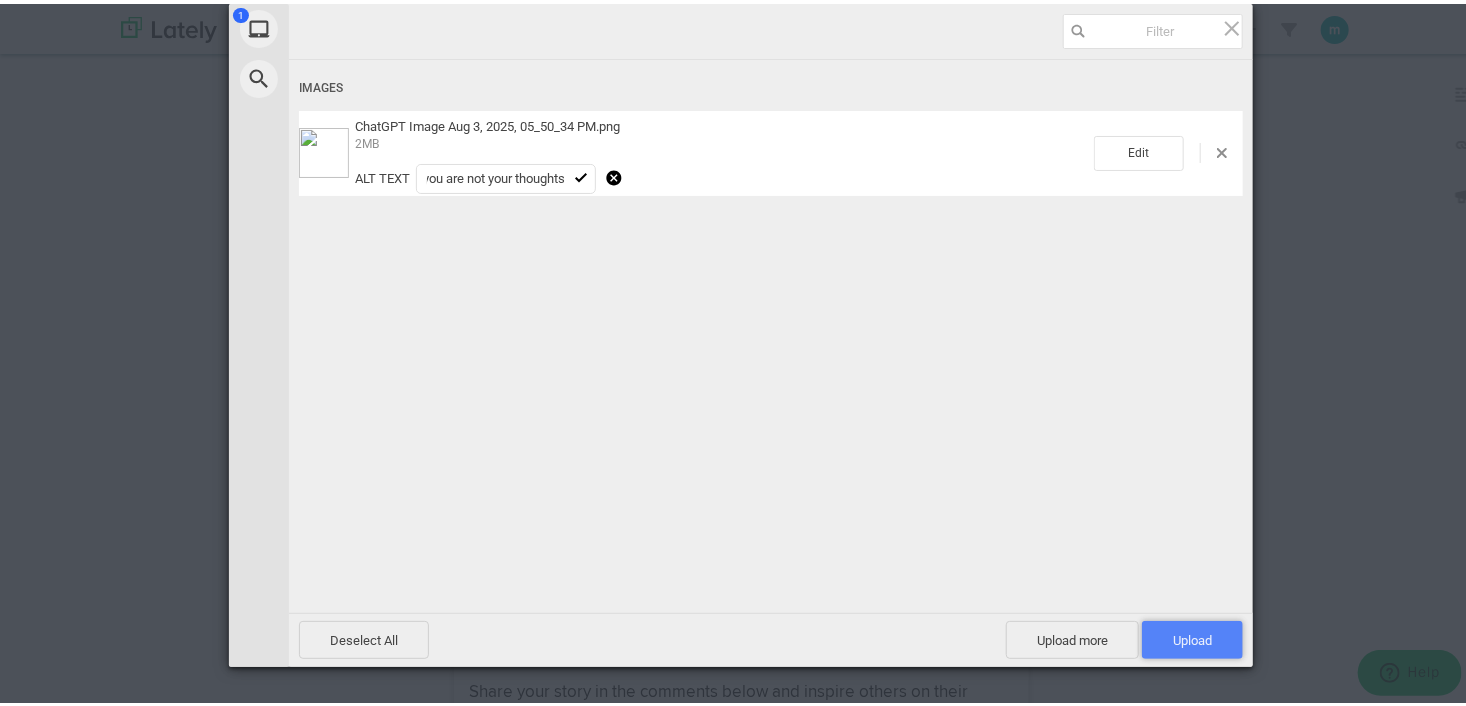 scroll, scrollTop: 0, scrollLeft: 0, axis: both 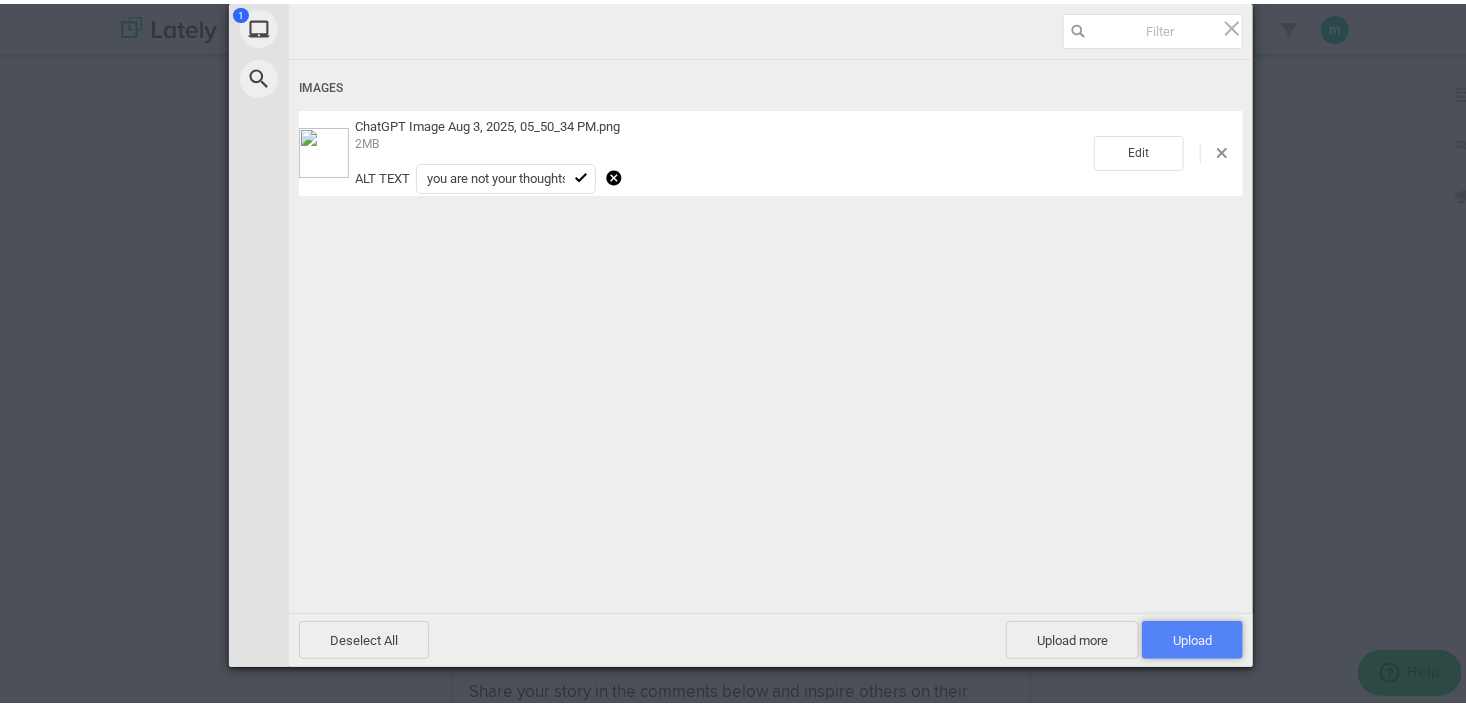 click on "Upload
1" at bounding box center (1192, 636) 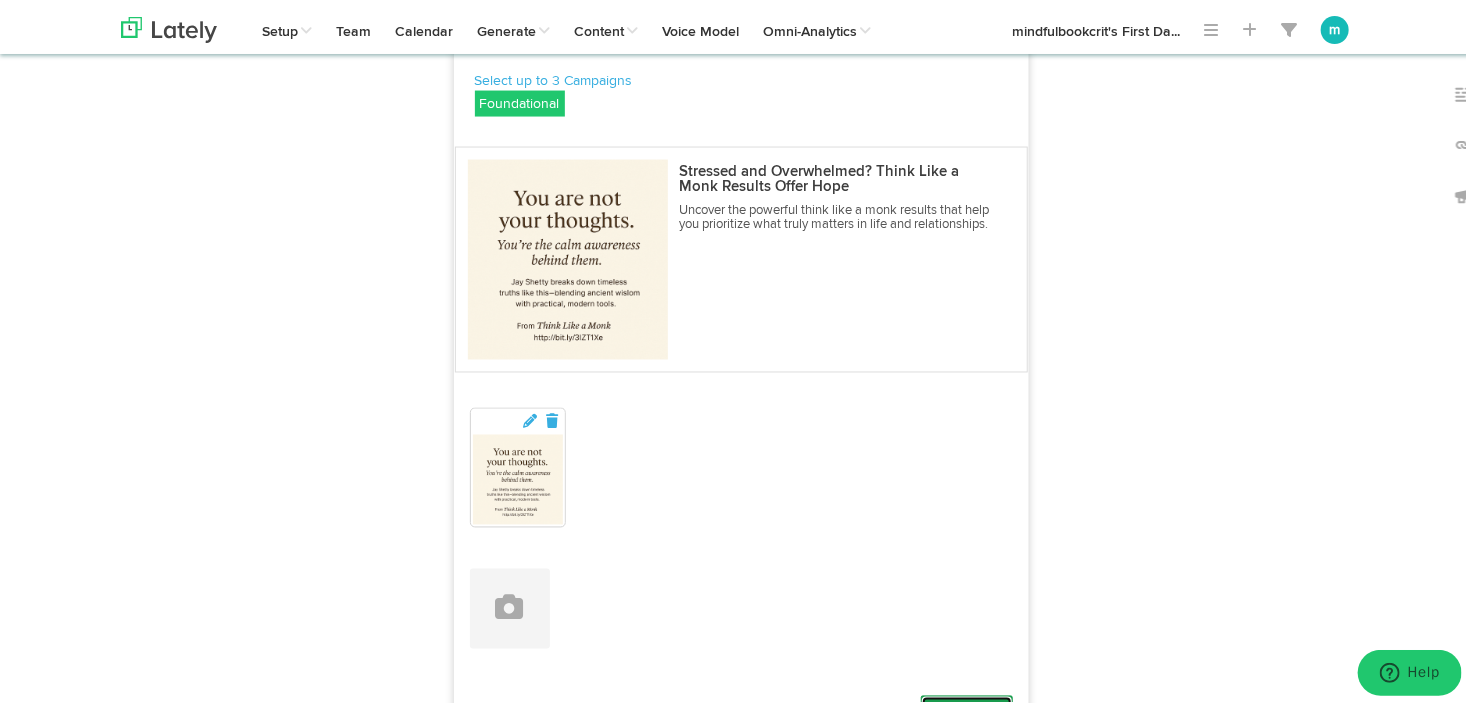 click on "Save" at bounding box center [967, 707] 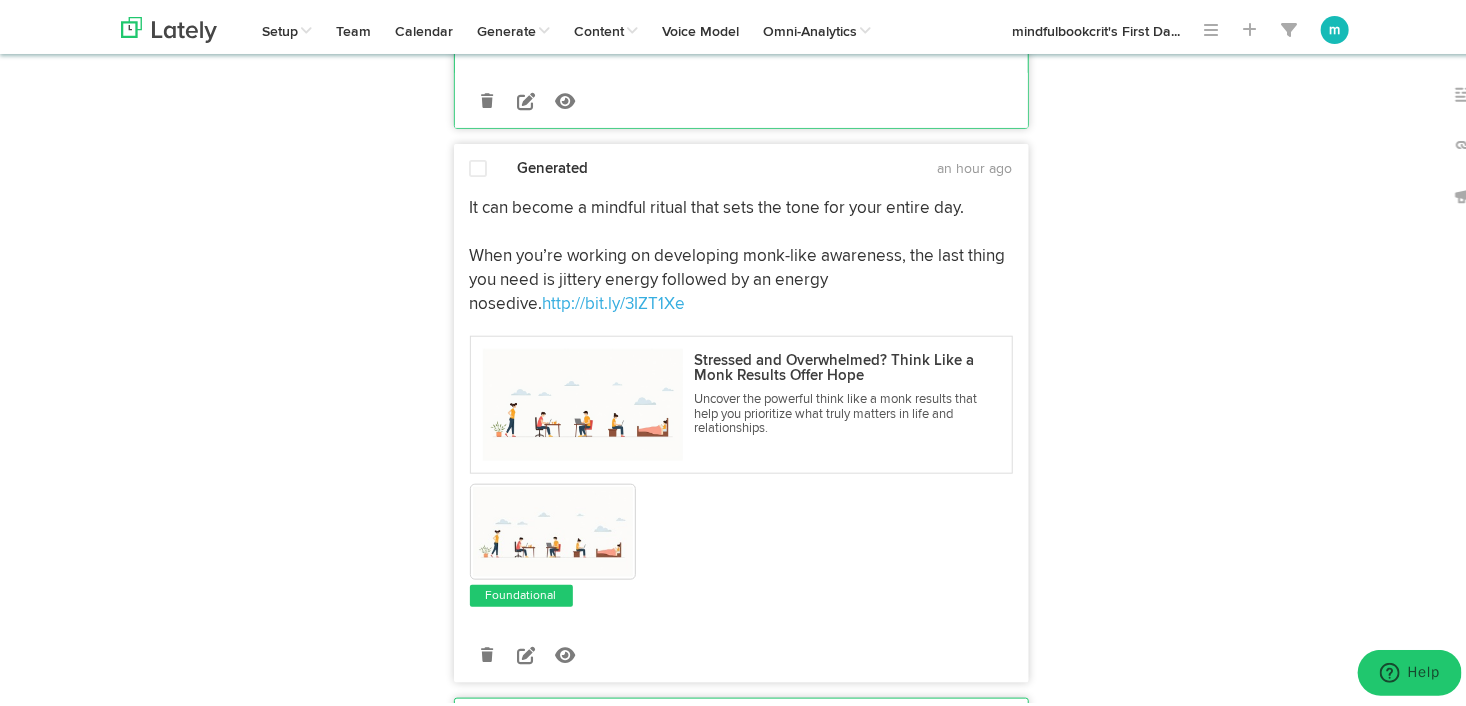 scroll, scrollTop: 7914, scrollLeft: 0, axis: vertical 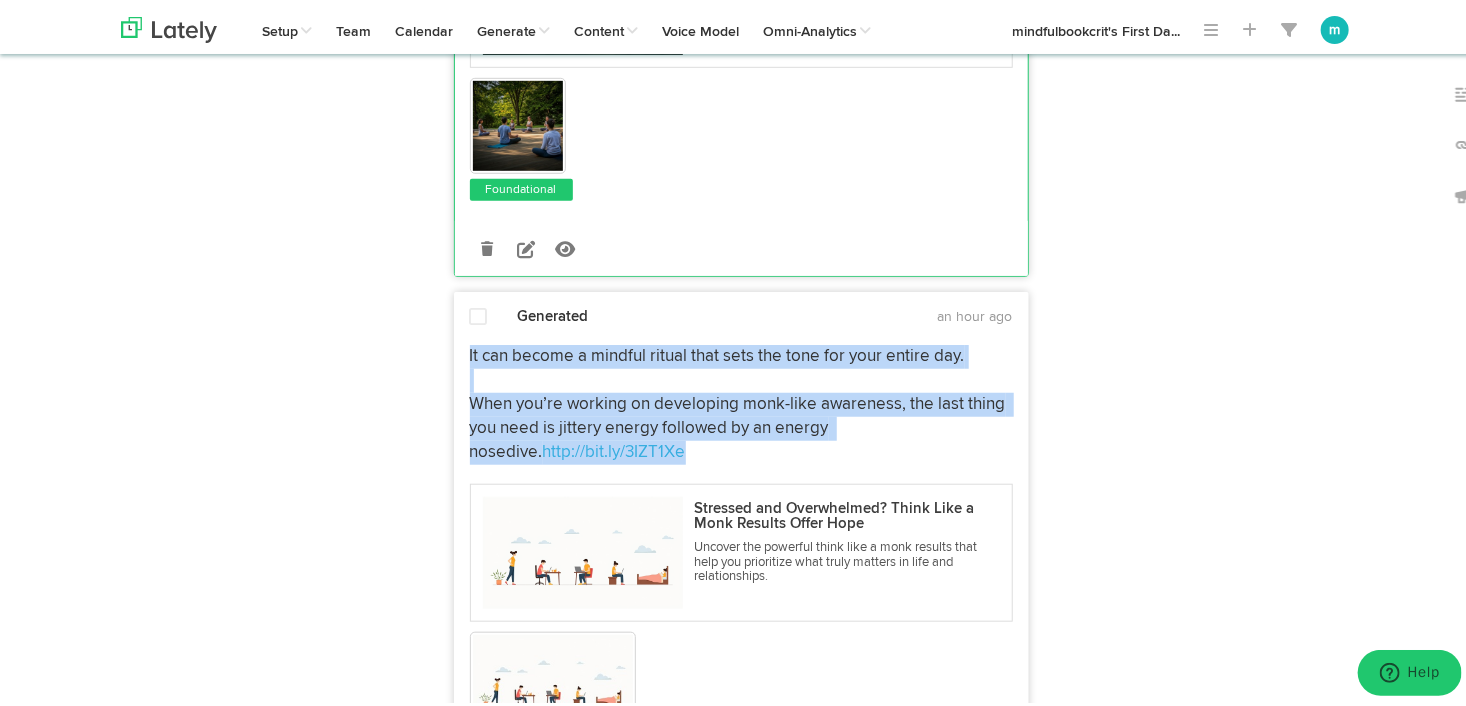 drag, startPoint x: 453, startPoint y: 334, endPoint x: 926, endPoint y: 425, distance: 481.67416 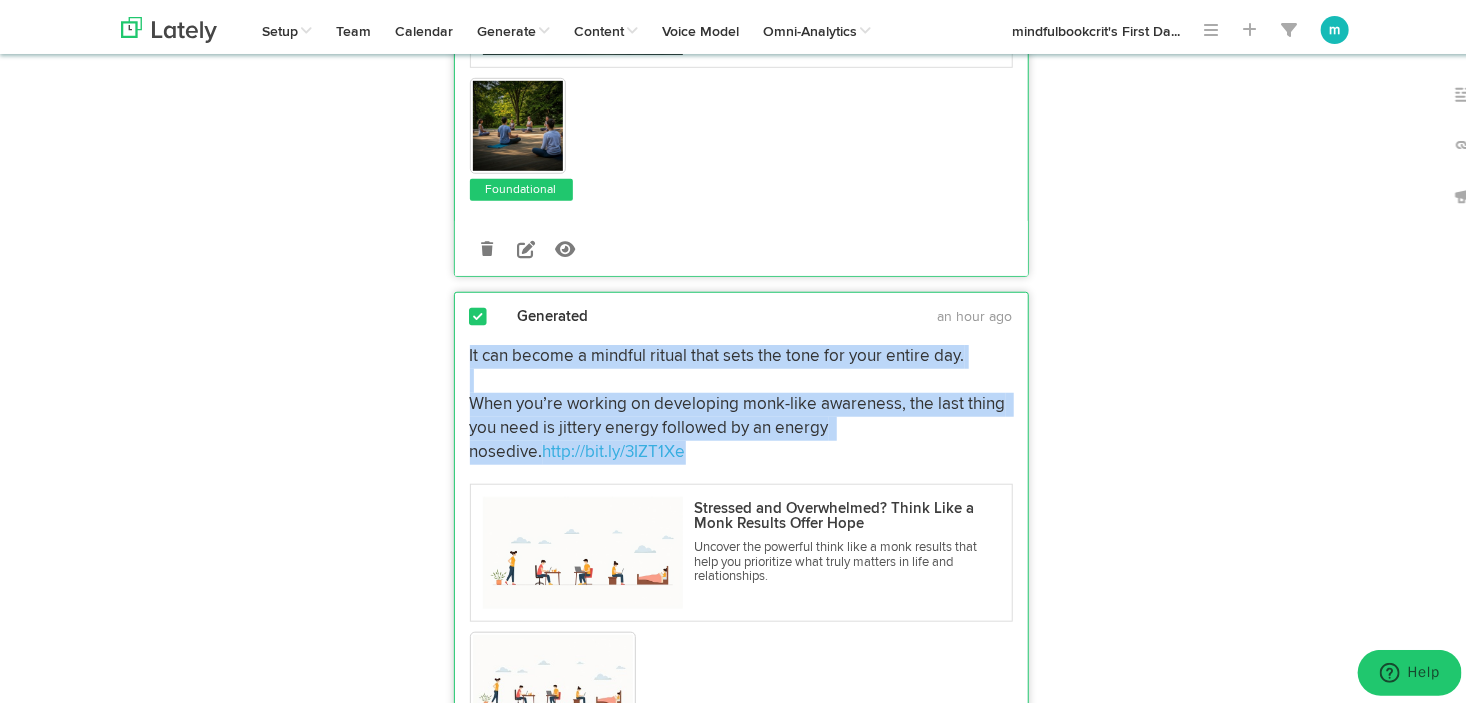 copy on "It can become a mindful ritual that sets the tone for your entire day.
When you’re working on developing monk-like awareness, the last thing you need is jittery energy followed by an energy nosedive.  http://bit.ly/3IZT1Xe" 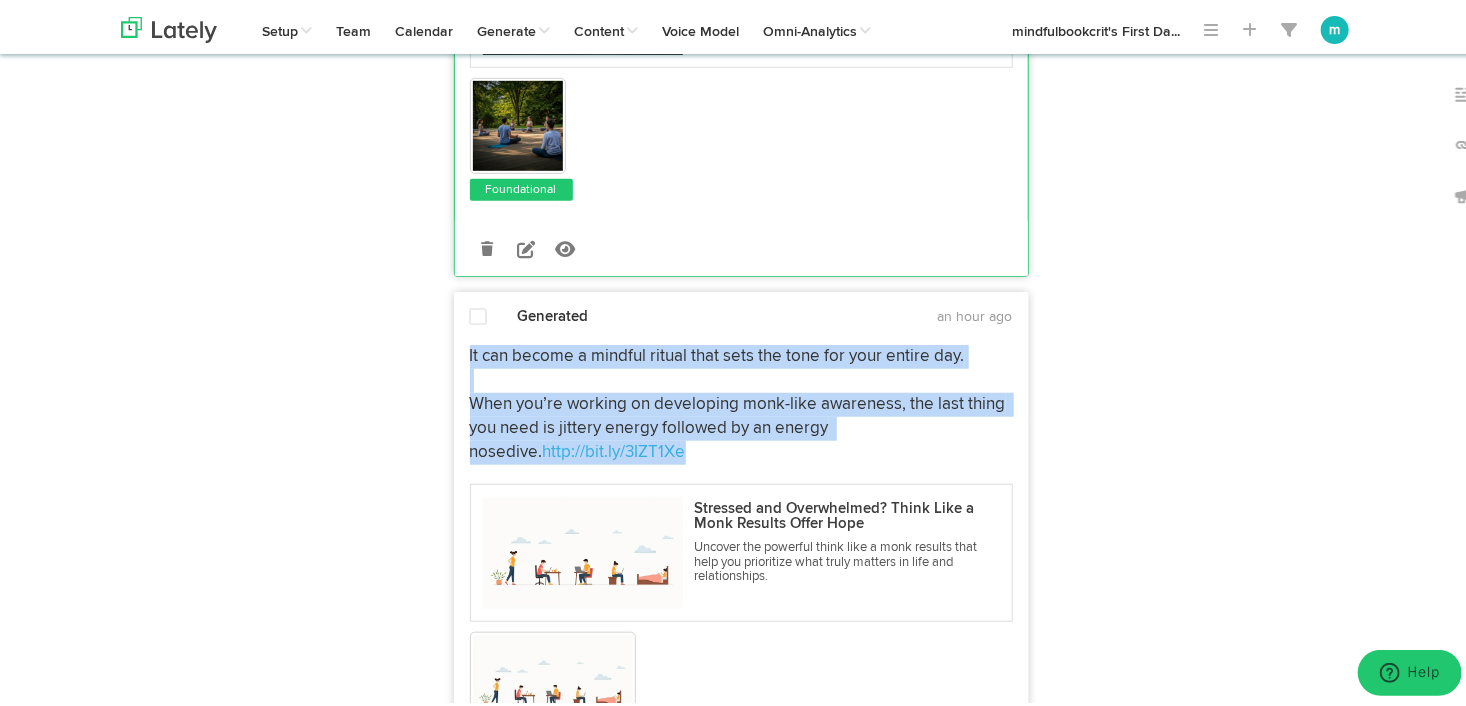 drag, startPoint x: 451, startPoint y: 335, endPoint x: 764, endPoint y: 437, distance: 329.20056 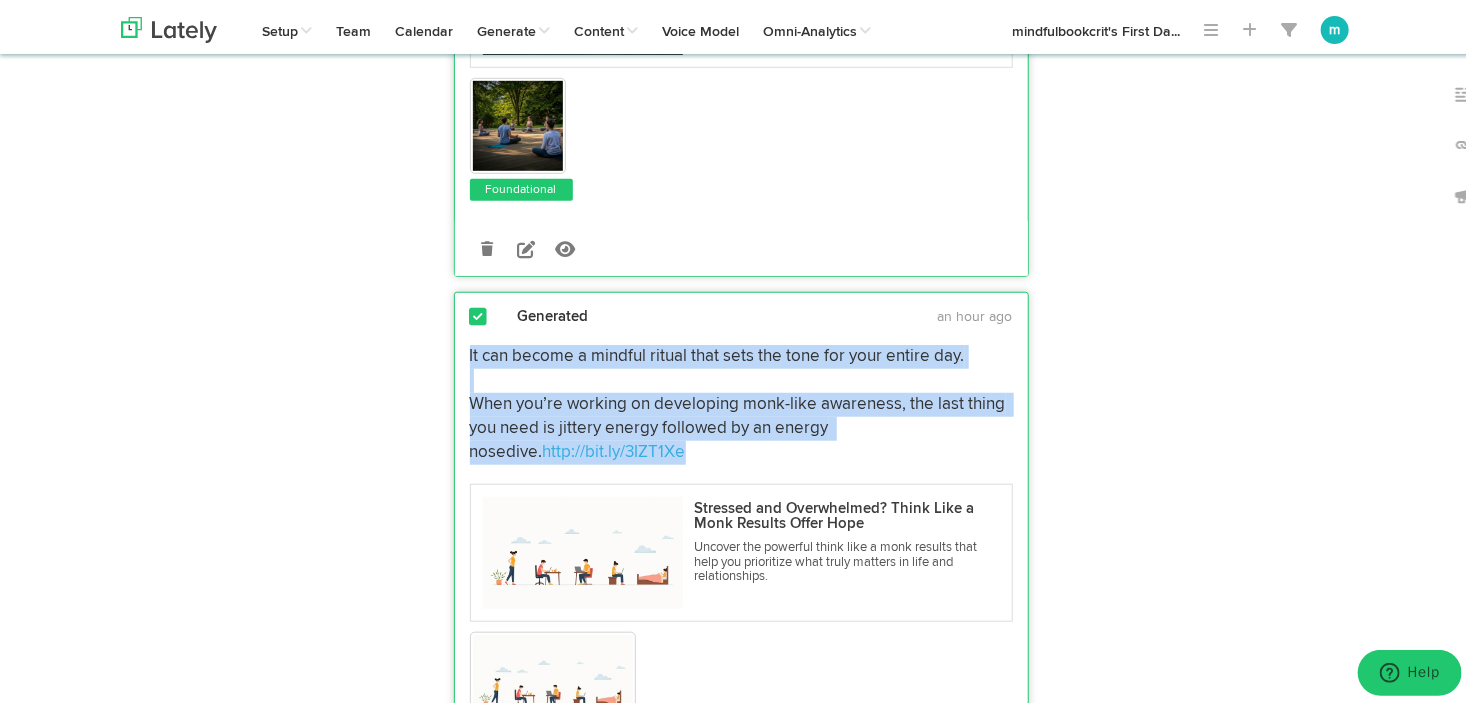 copy on "It can become a mindful ritual that sets the tone for your entire day.
When you’re working on developing monk-like awareness, the last thing you need is jittery energy followed by an energy nosedive.  http://bit.ly/3IZT1Xe" 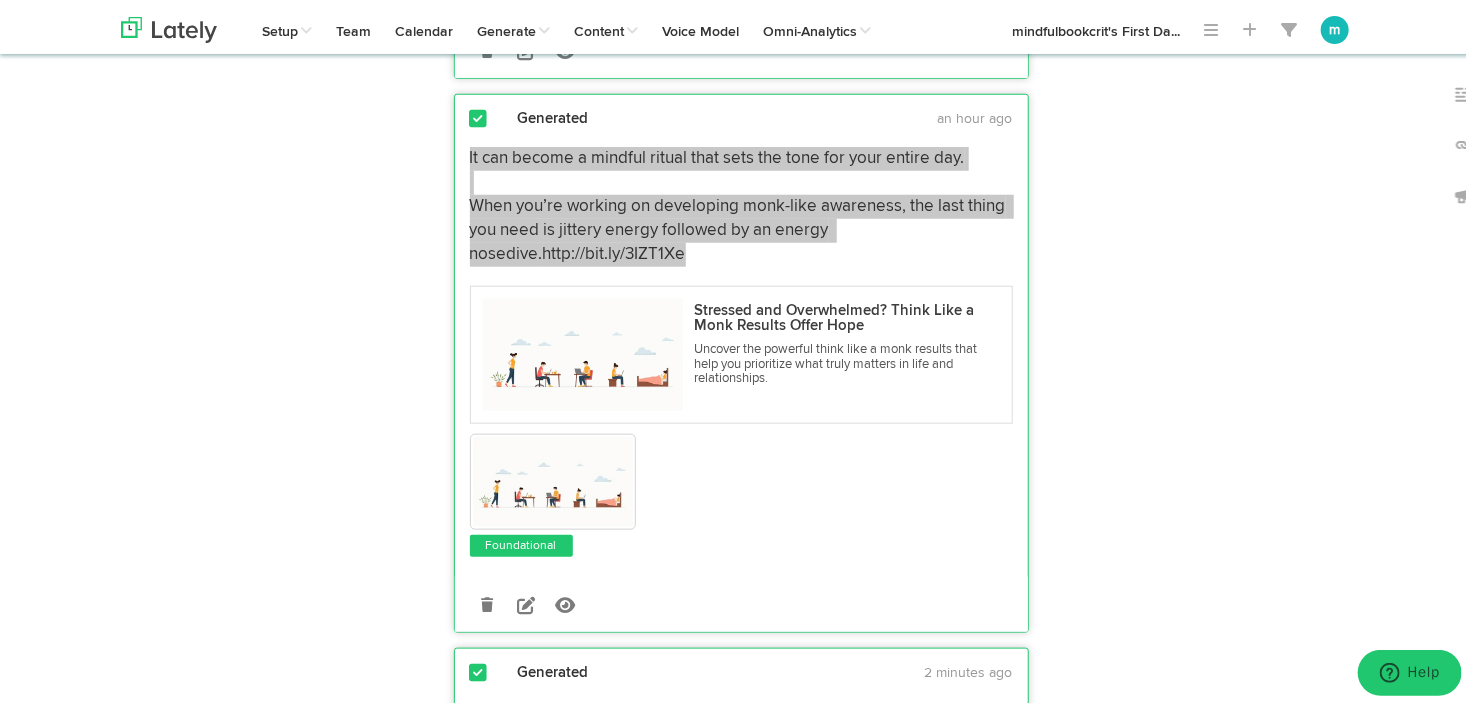scroll, scrollTop: 8114, scrollLeft: 0, axis: vertical 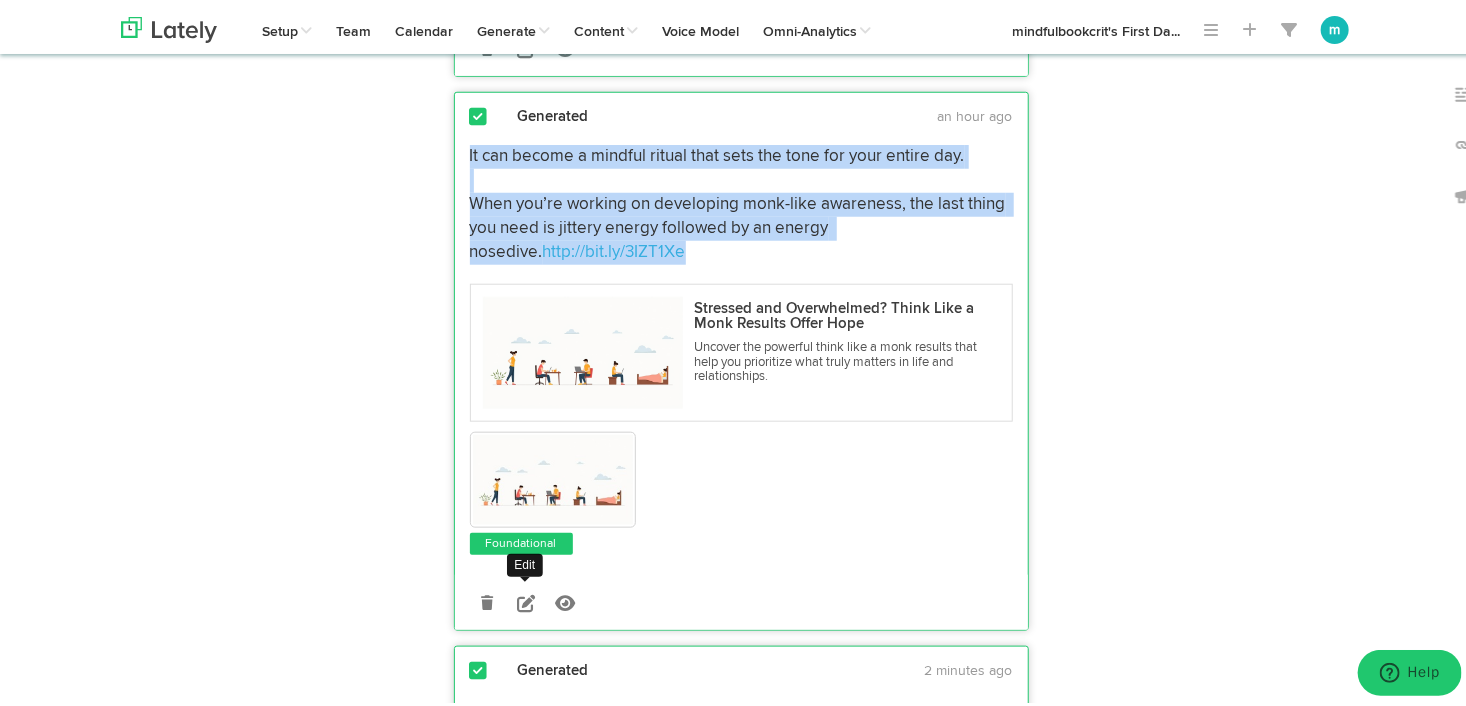 click at bounding box center (526, 599) 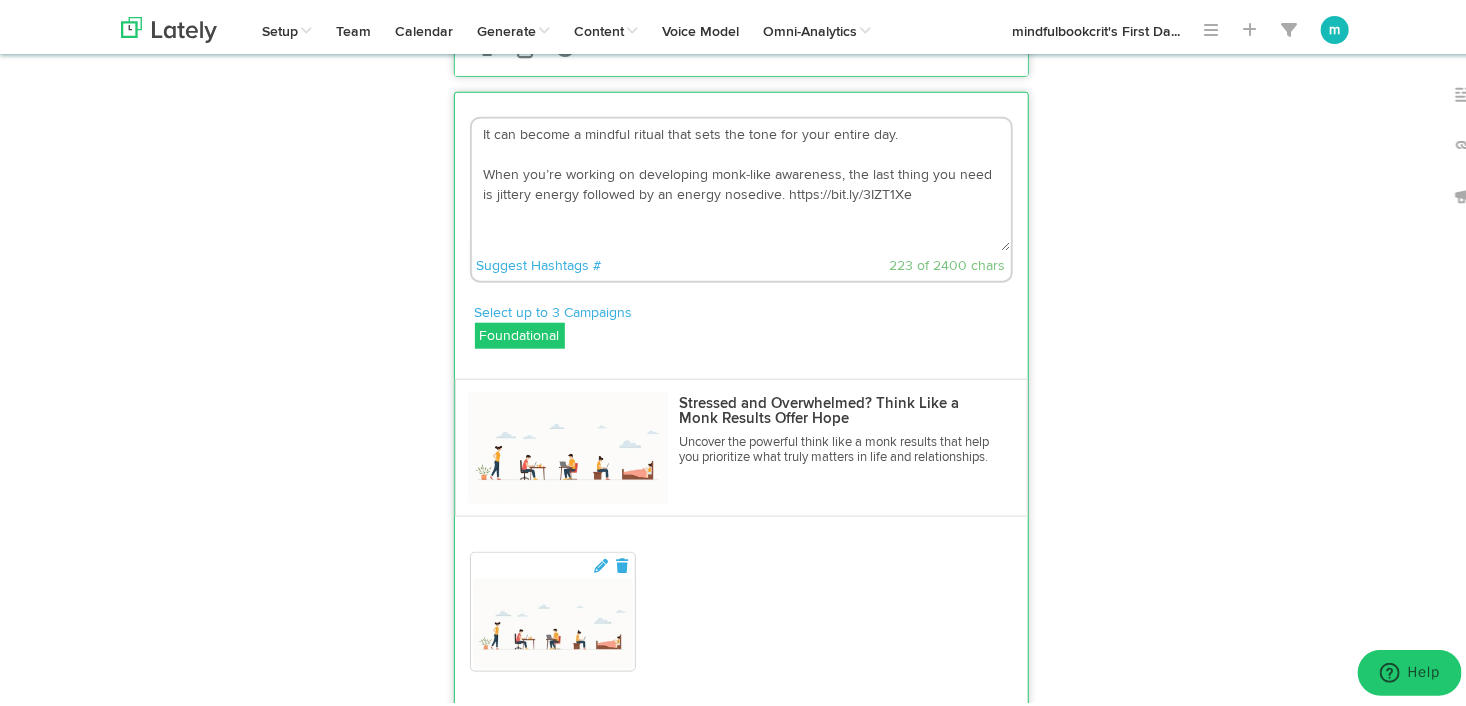 drag, startPoint x: 887, startPoint y: 175, endPoint x: 392, endPoint y: 109, distance: 499.3806 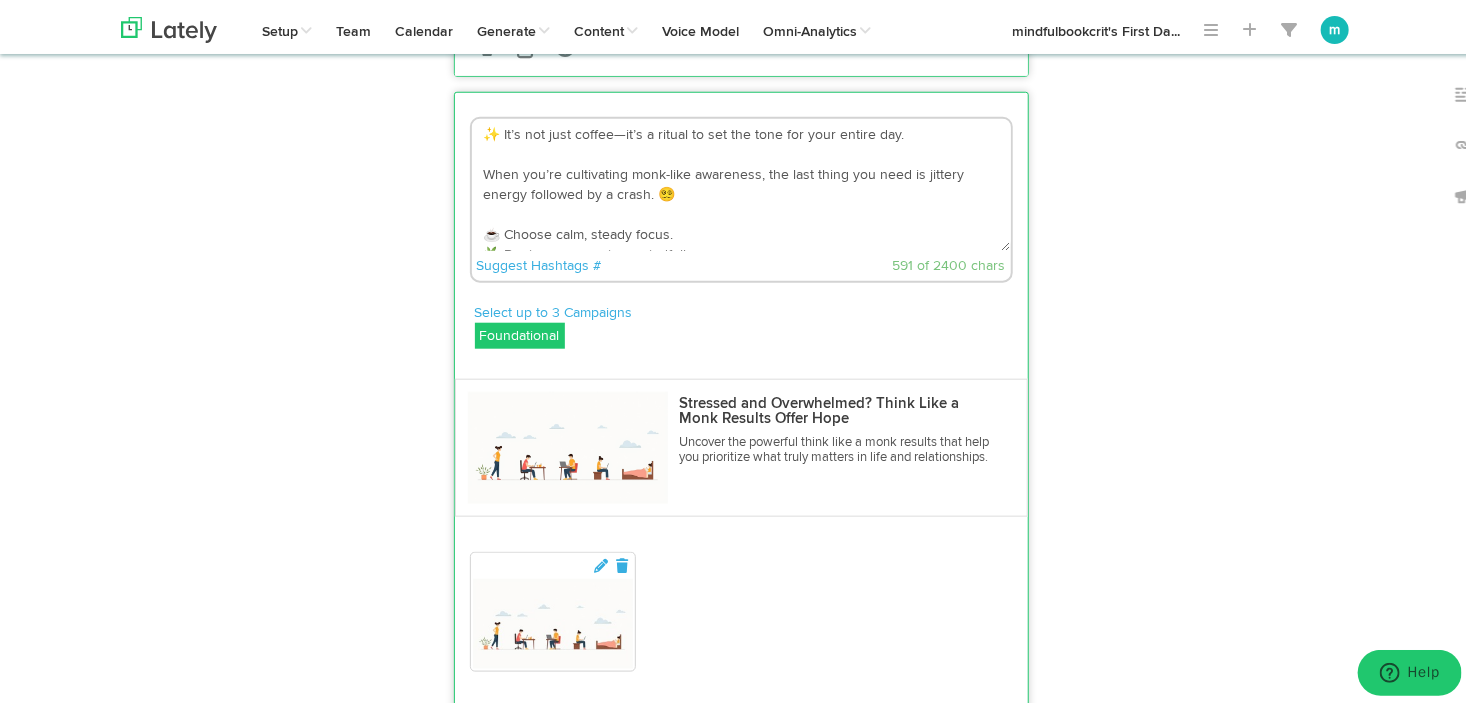 scroll, scrollTop: 172, scrollLeft: 0, axis: vertical 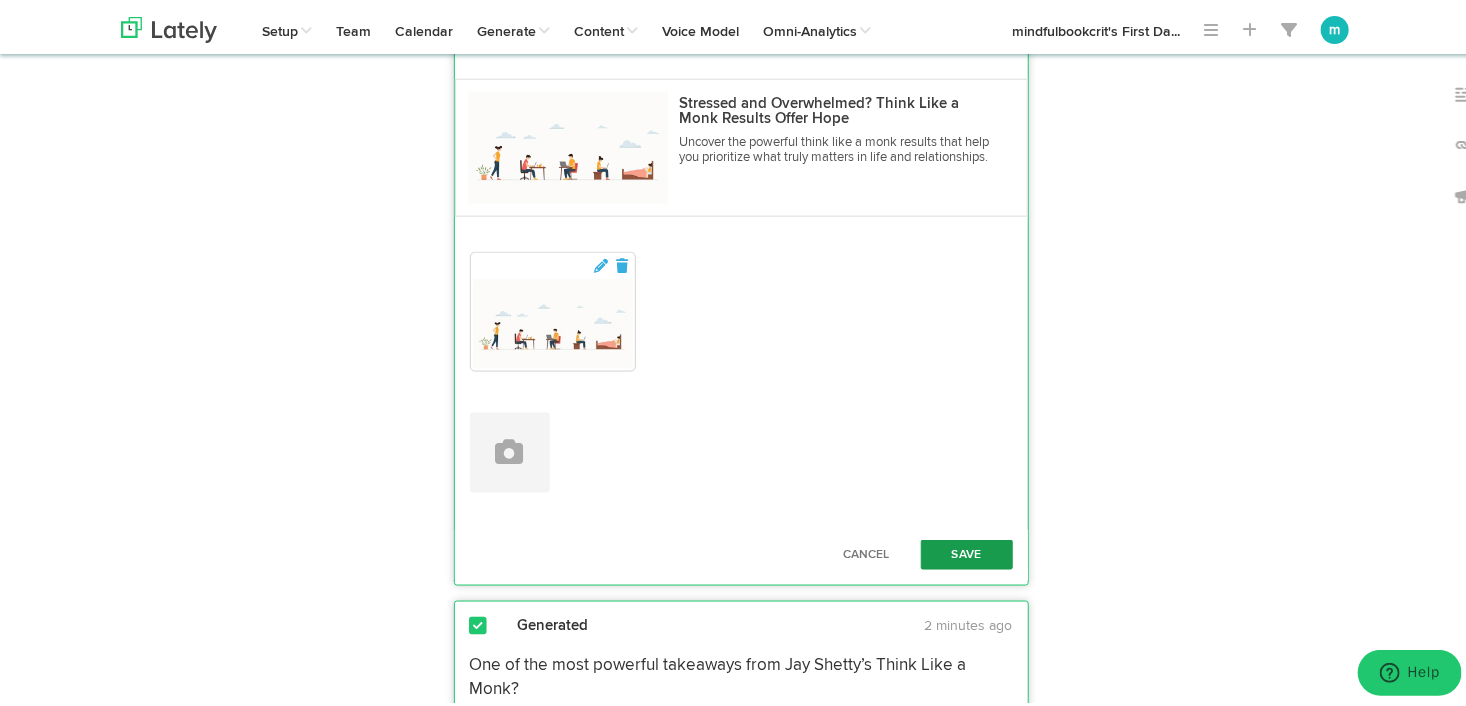 type on "✨ It’s not just coffee—it’s a ritual to set the tone for your entire day.
When you’re cultivating monk-like awareness, the last thing you need is jittery energy followed by a crash. 😵‍💫
☕ Choose calm, steady focus.
🌿 Begin your mornings mindfully.
🧘‍♂️ Feel the difference in how you move through the day.
📖 Inspired by Think Like a Monk by Jay Shetty
🔗 Dive into more mindfulness tools: http://bit.ly/3IZT1Xe
#MindfulMornings #RitualNotRoutine #ThinkLikeAMonk #JayShettyWisdom #MorningMindset #SpiritualWellness #IntentionalLiving #PeacefulProductivity #MindBodySpirit #MonkEnergy" 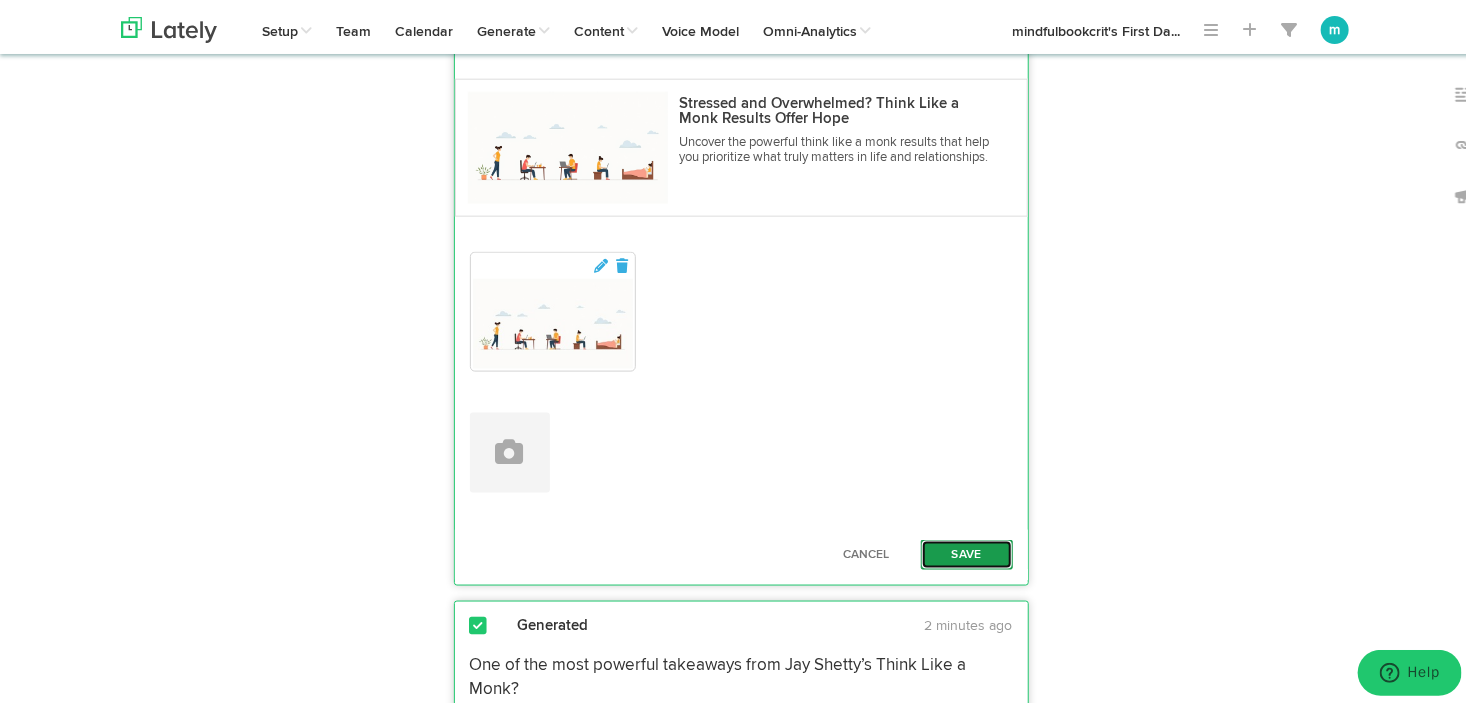 click on "Save" at bounding box center [967, 551] 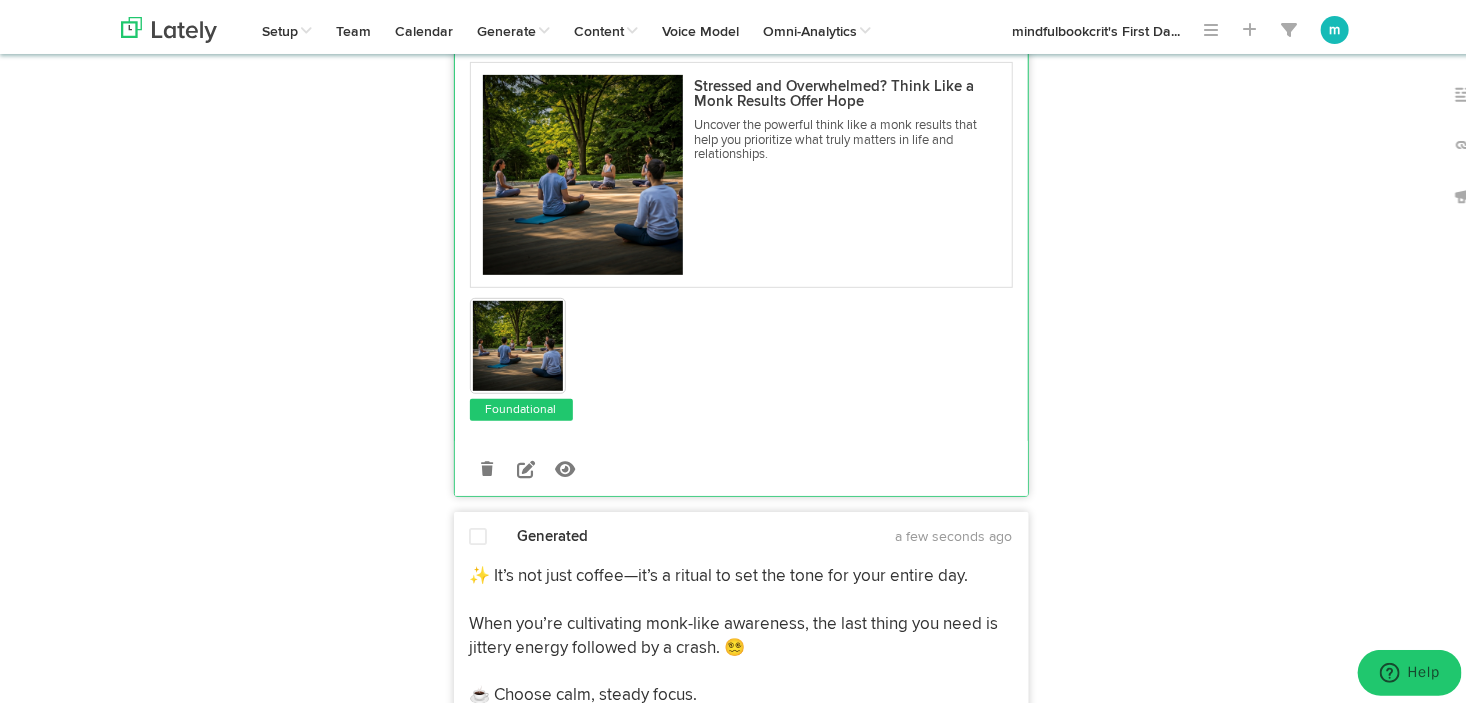 scroll, scrollTop: 7314, scrollLeft: 0, axis: vertical 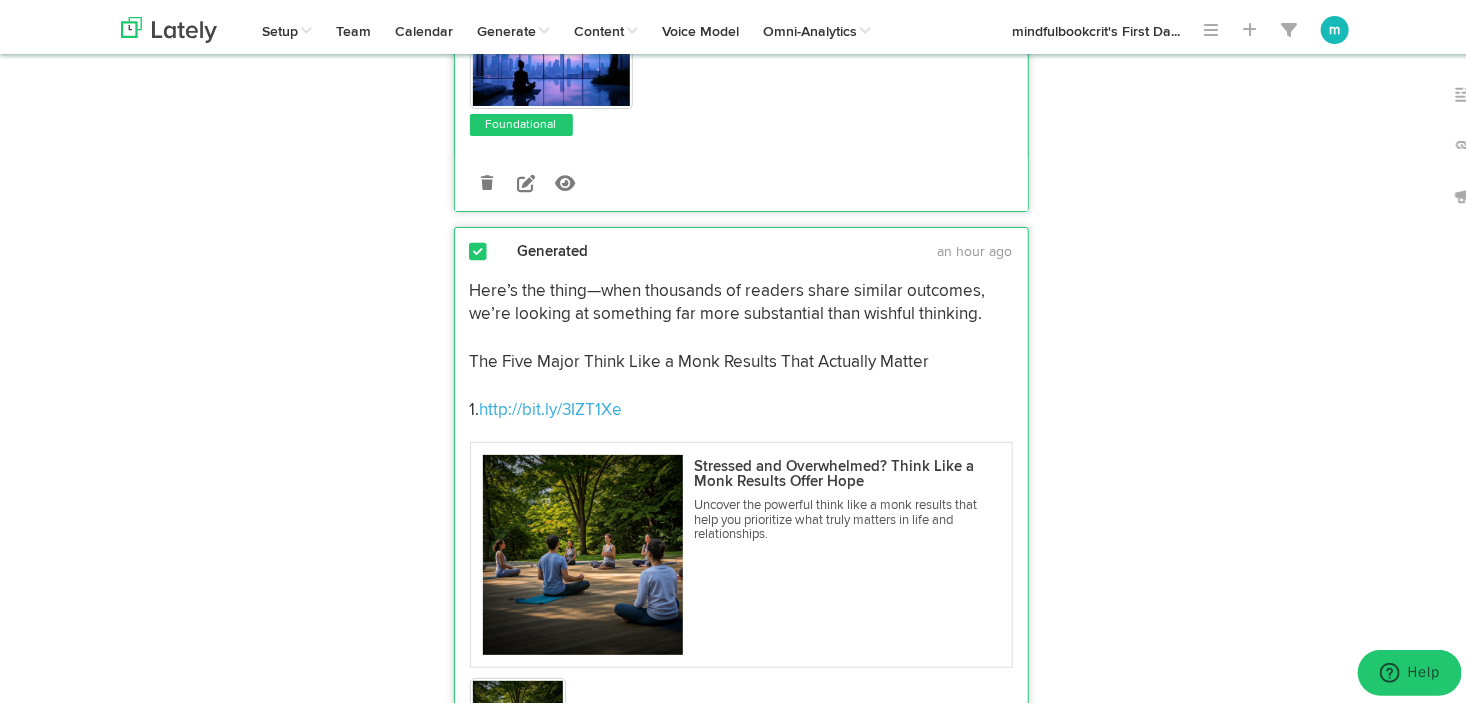 click at bounding box center (479, 248) 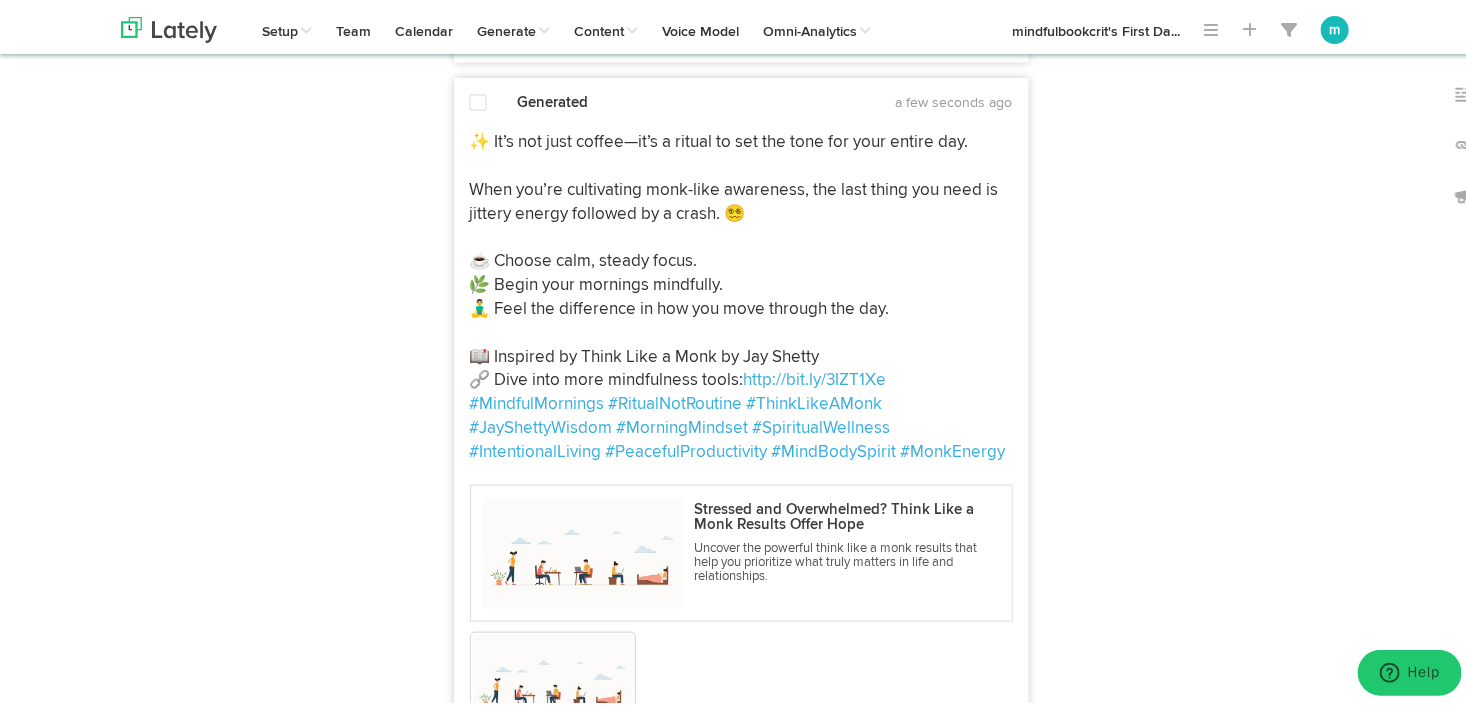 scroll, scrollTop: 7928, scrollLeft: 0, axis: vertical 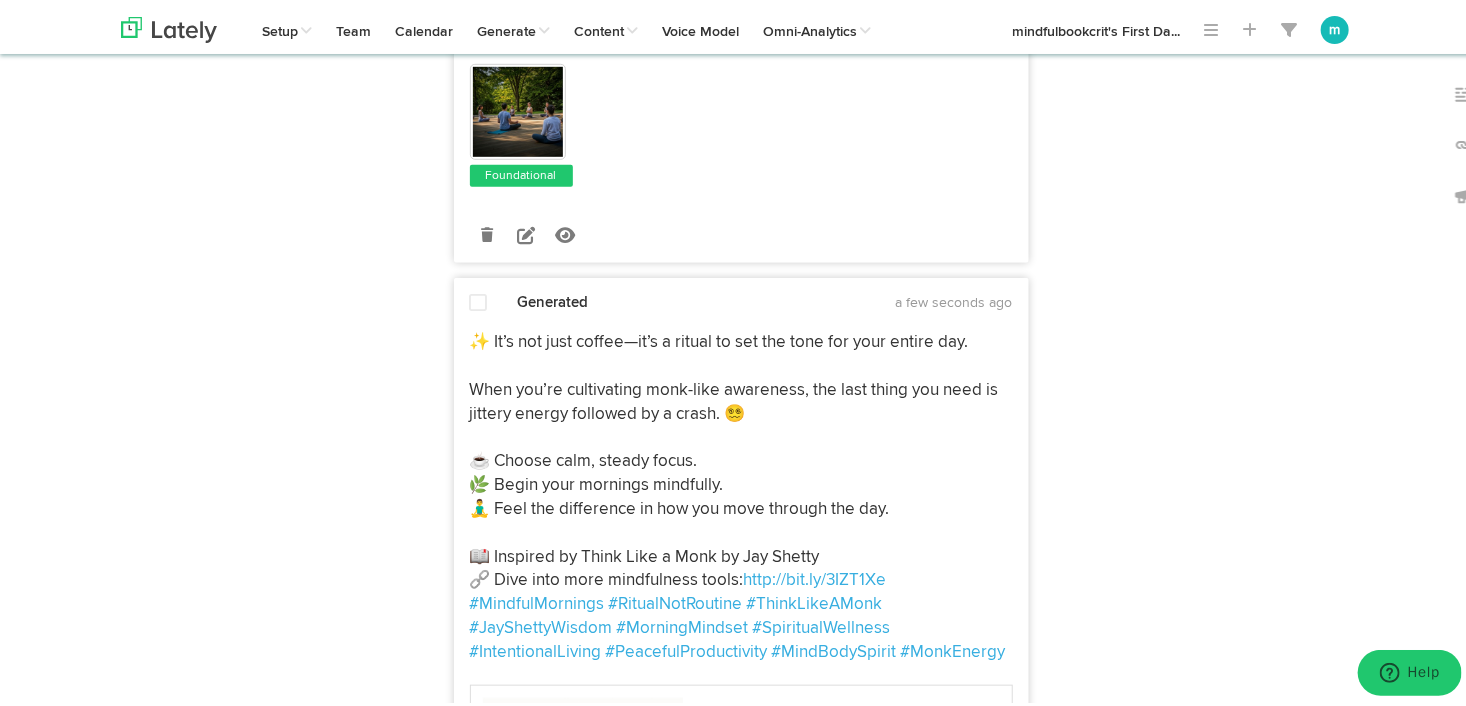 click at bounding box center (479, 299) 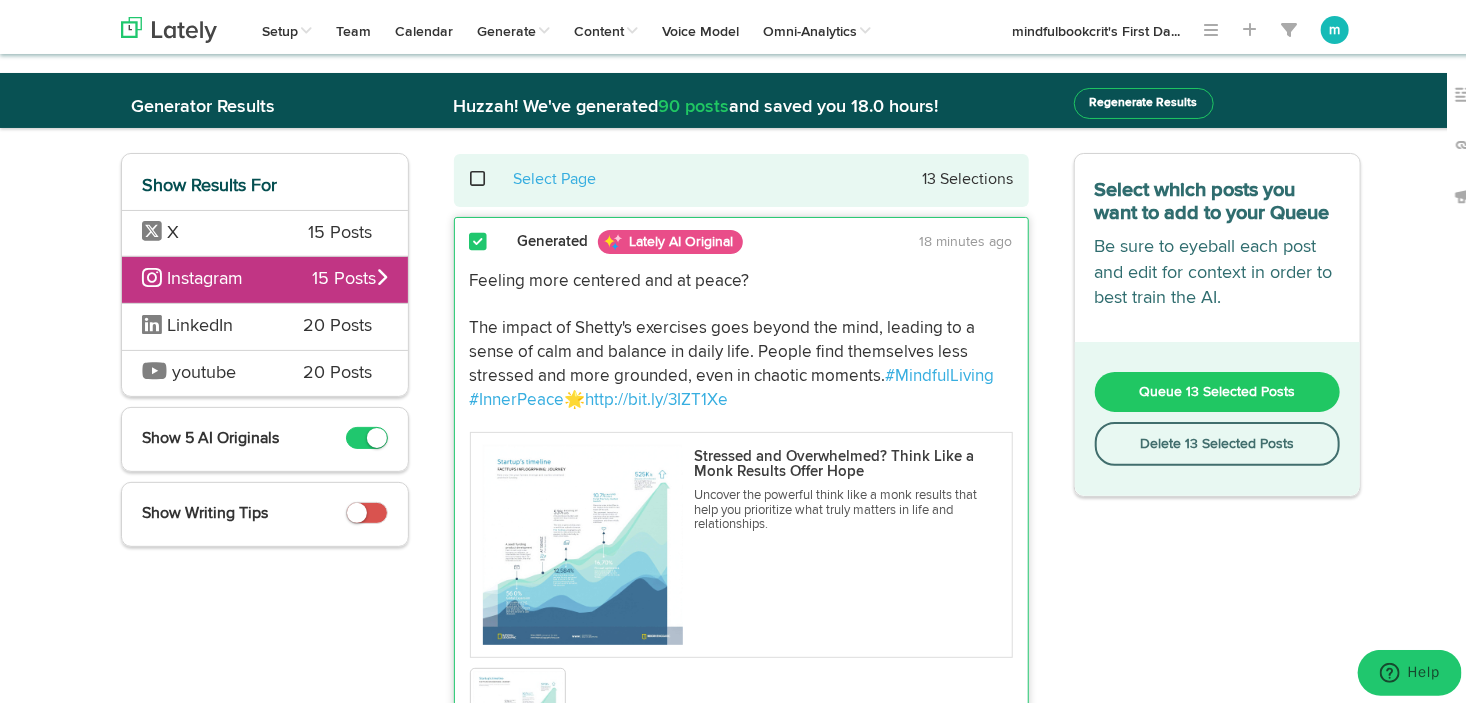 scroll, scrollTop: 0, scrollLeft: 0, axis: both 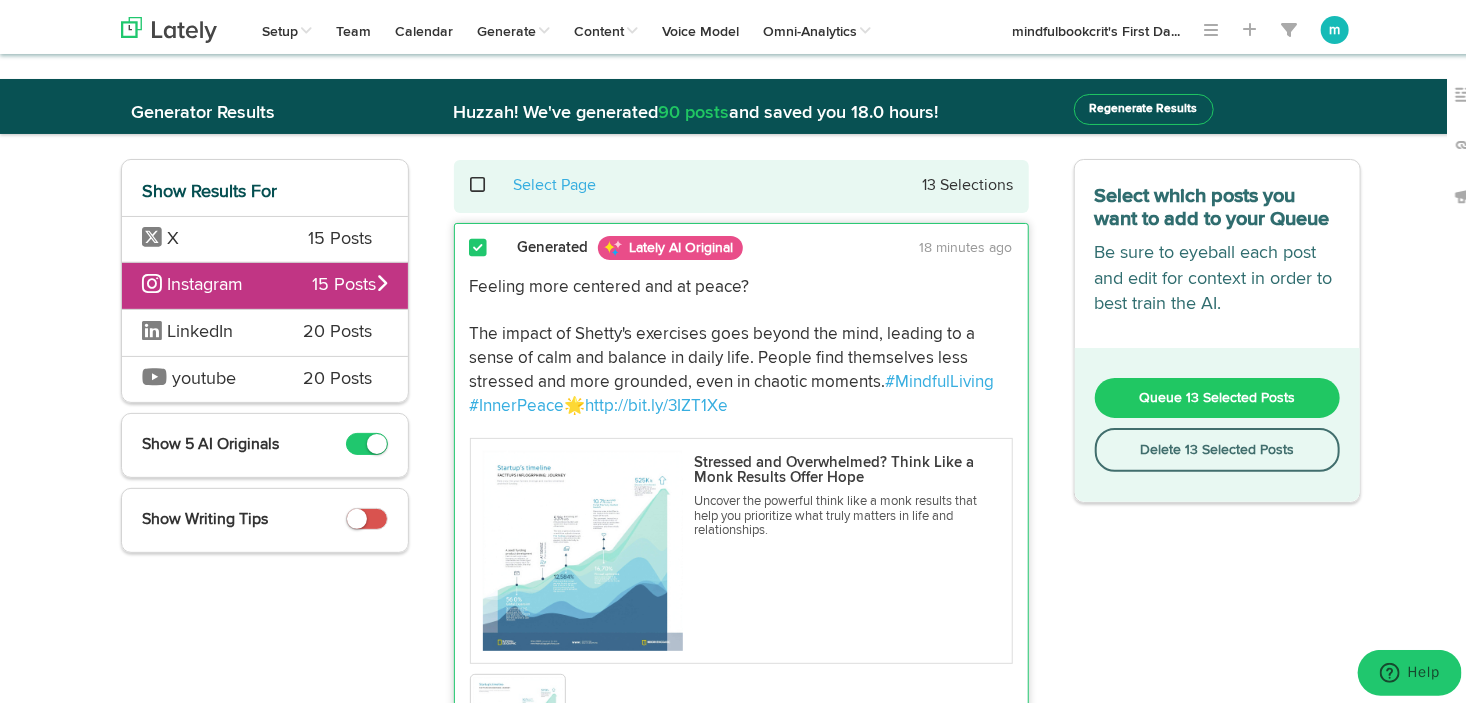 click on "Queue 13 Selected Posts" at bounding box center (1217, 394) 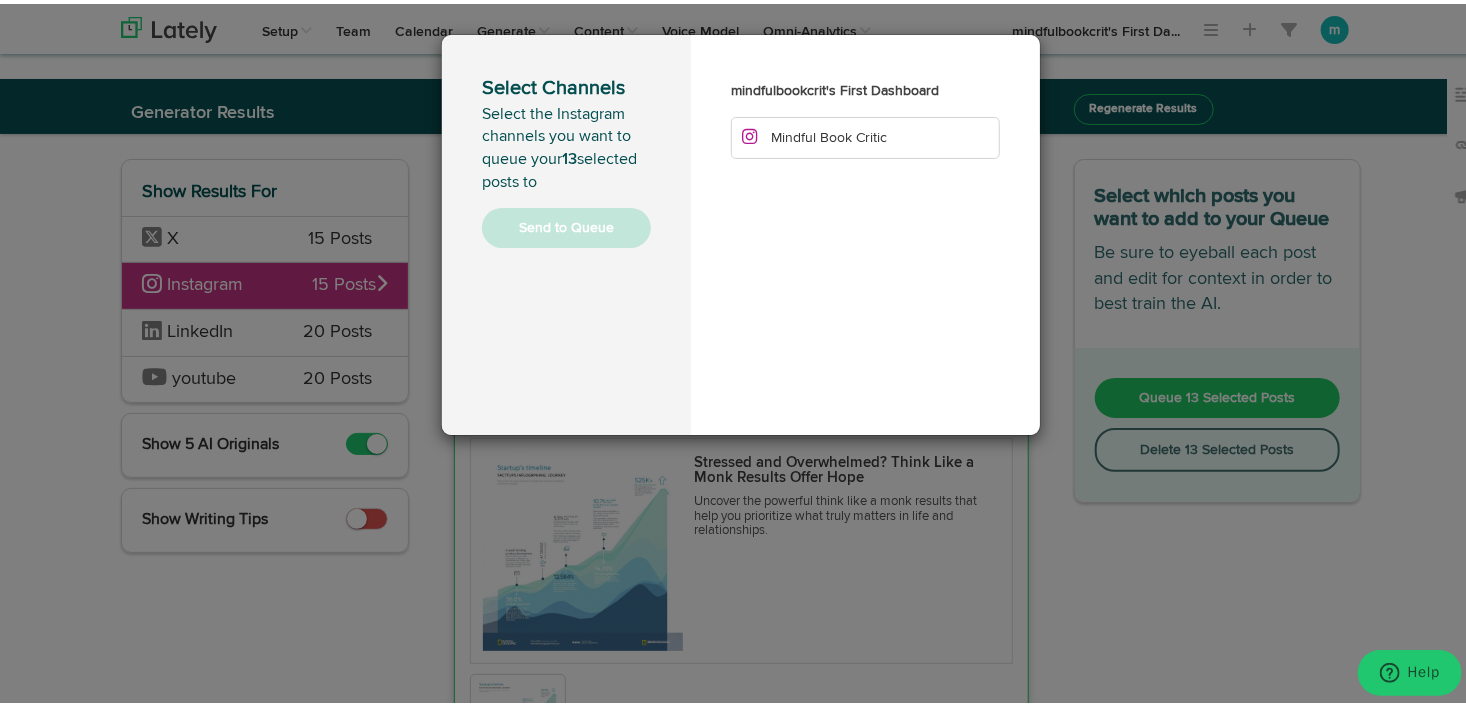 click on "Mindful Book Critic" at bounding box center (829, 134) 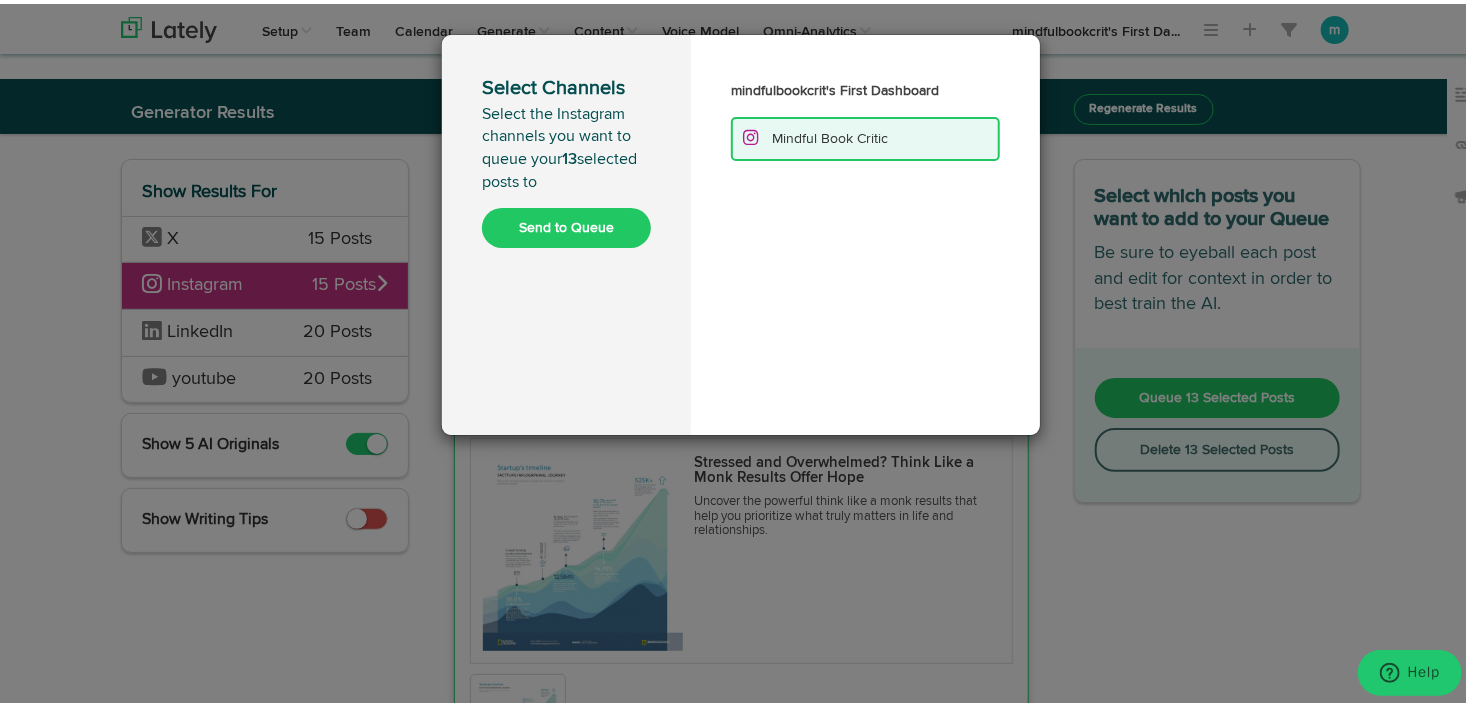 click on "Send to Queue" at bounding box center [566, 224] 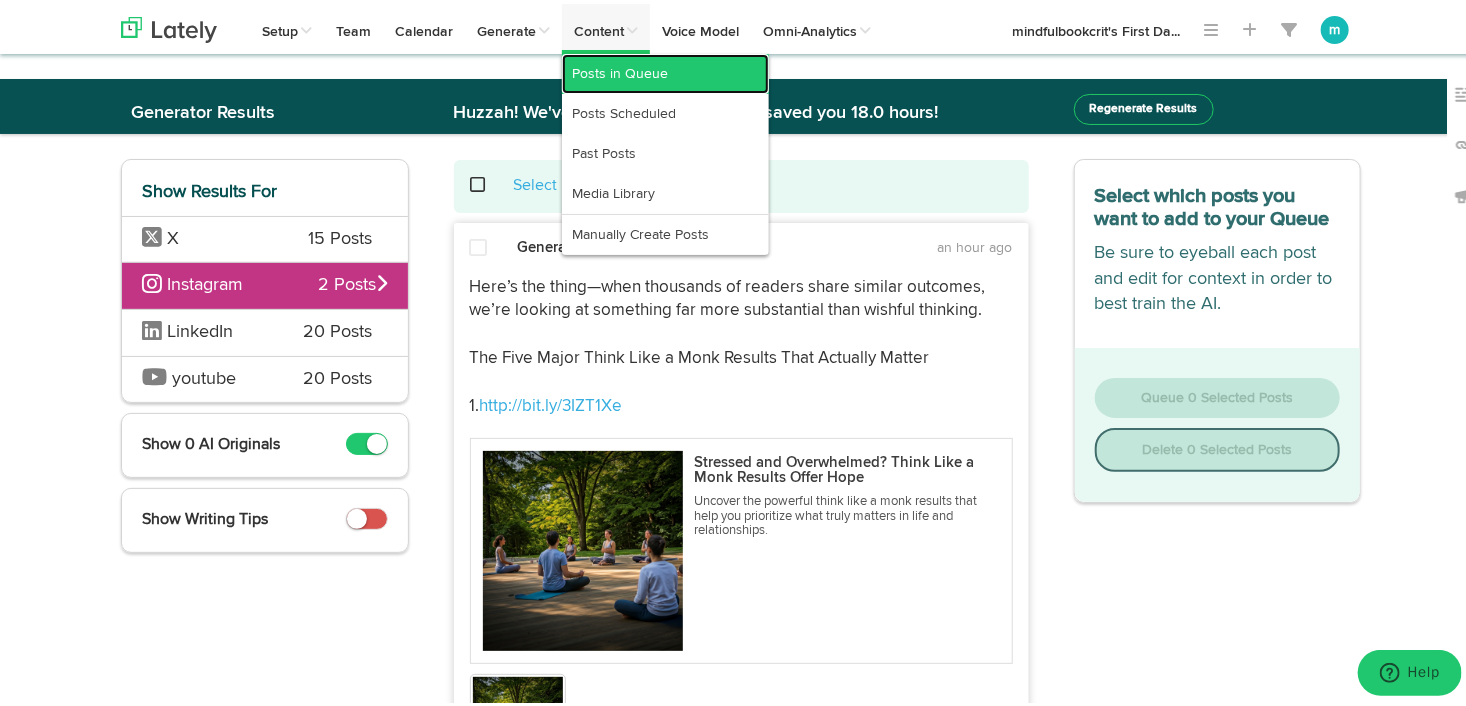 click on "Posts in Queue" at bounding box center [665, 70] 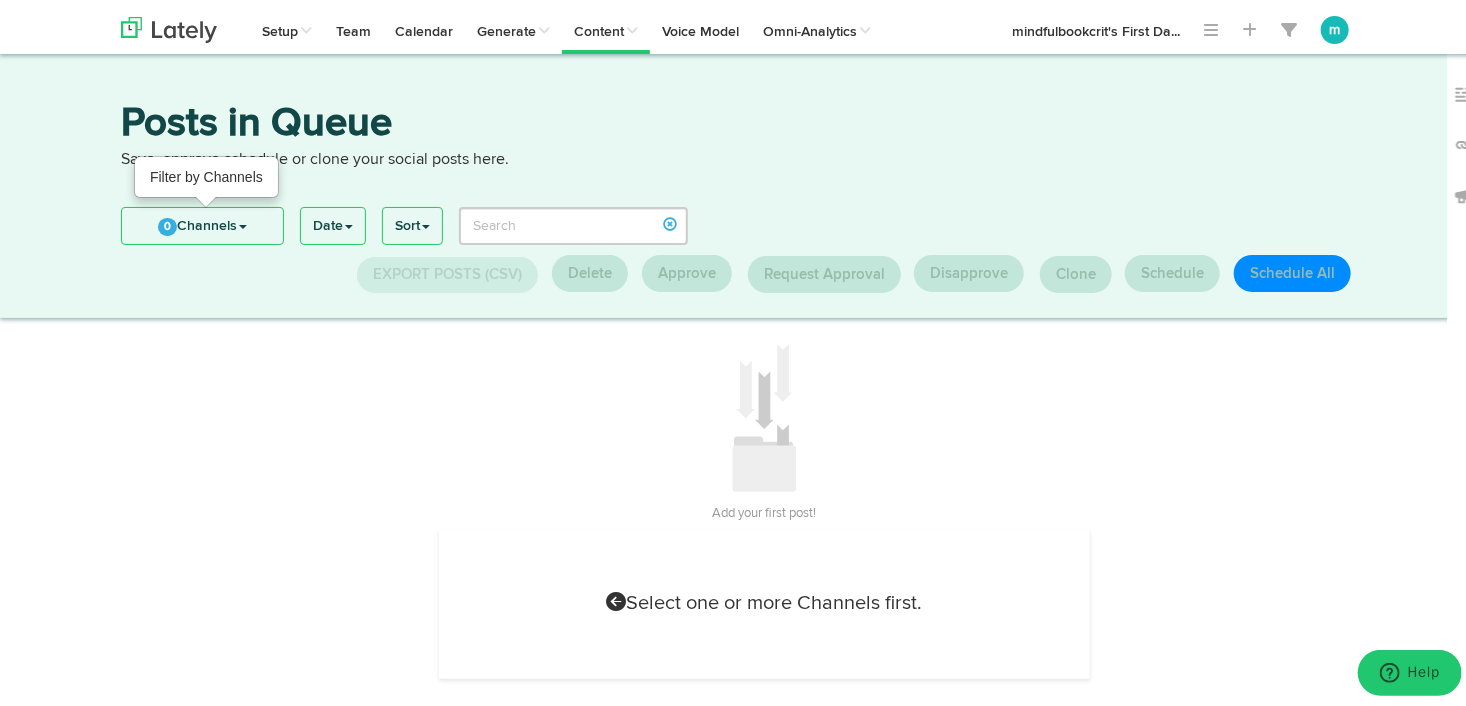 click on "0  Channels" at bounding box center [202, 222] 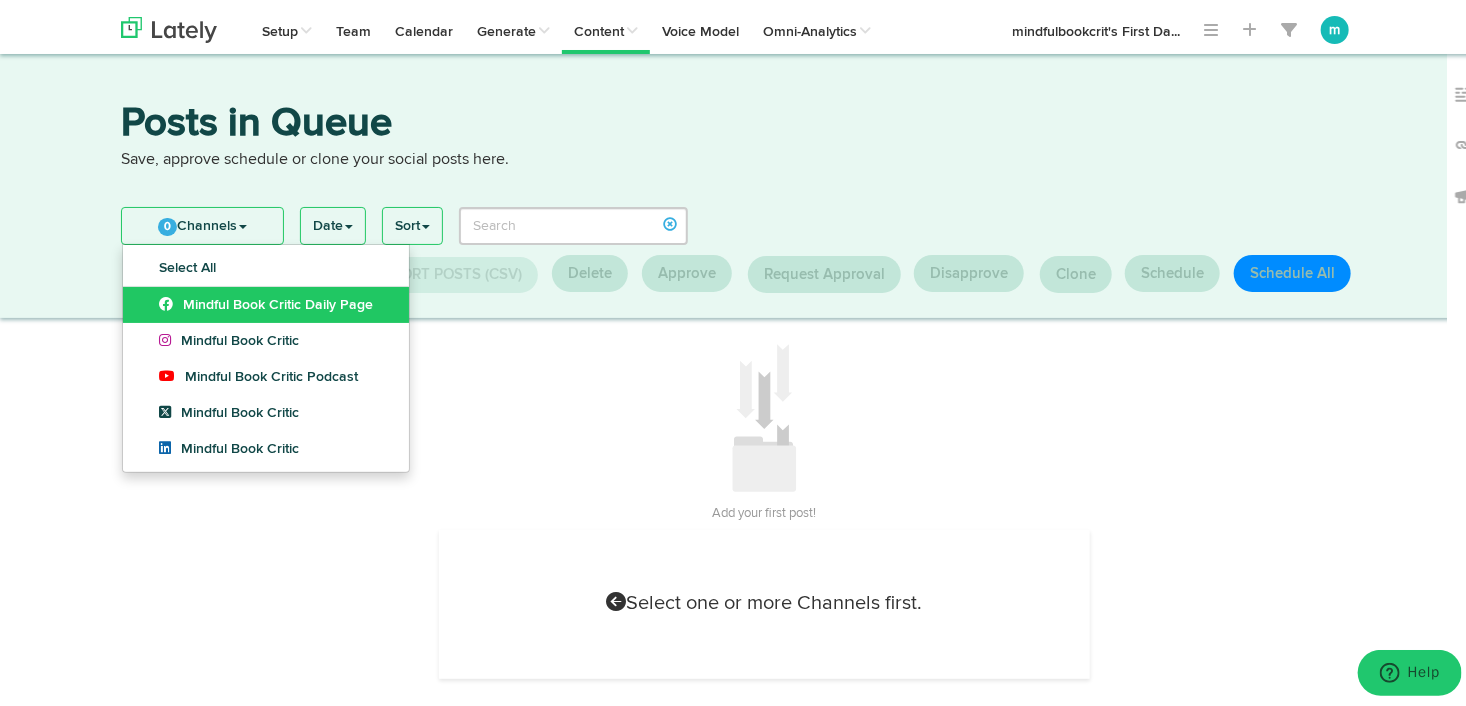 click on "Mindful Book Critic Daily Page" at bounding box center (266, 301) 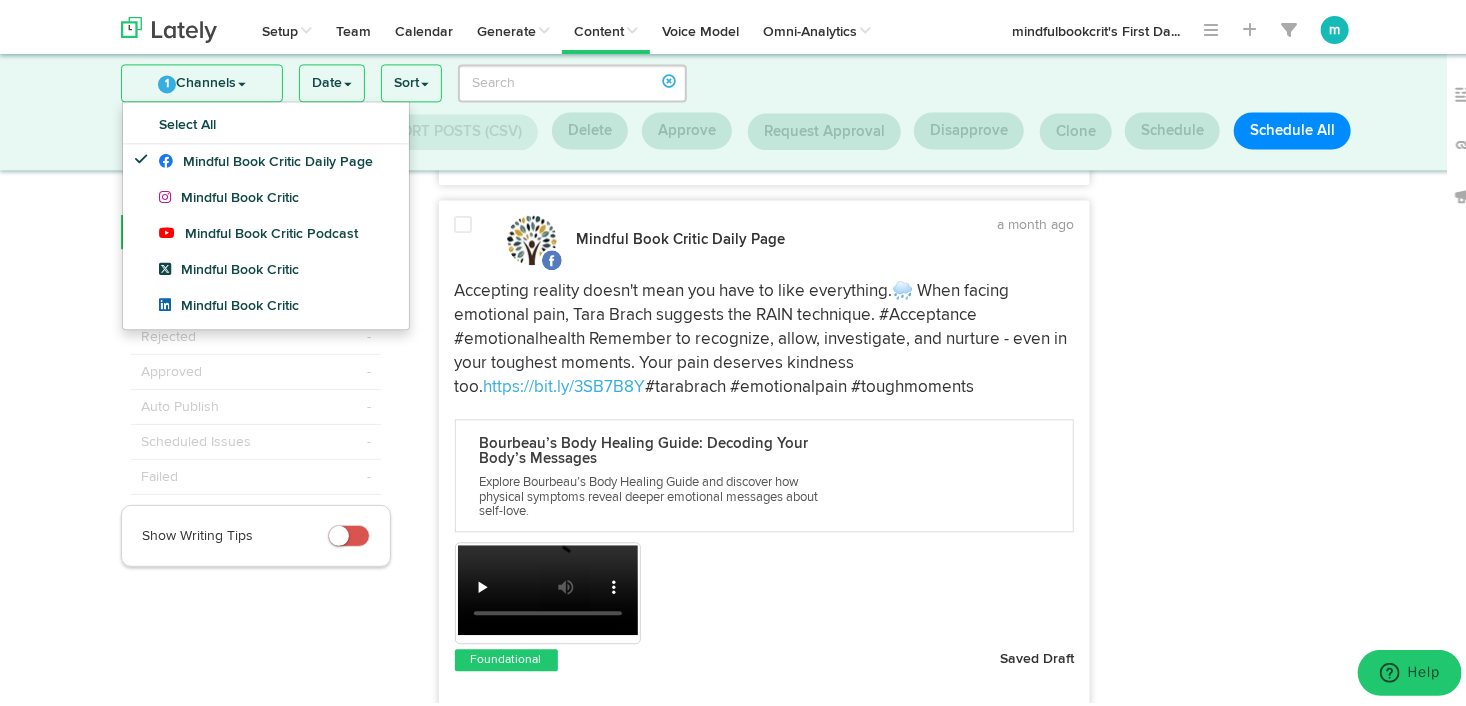 scroll, scrollTop: 16778, scrollLeft: 0, axis: vertical 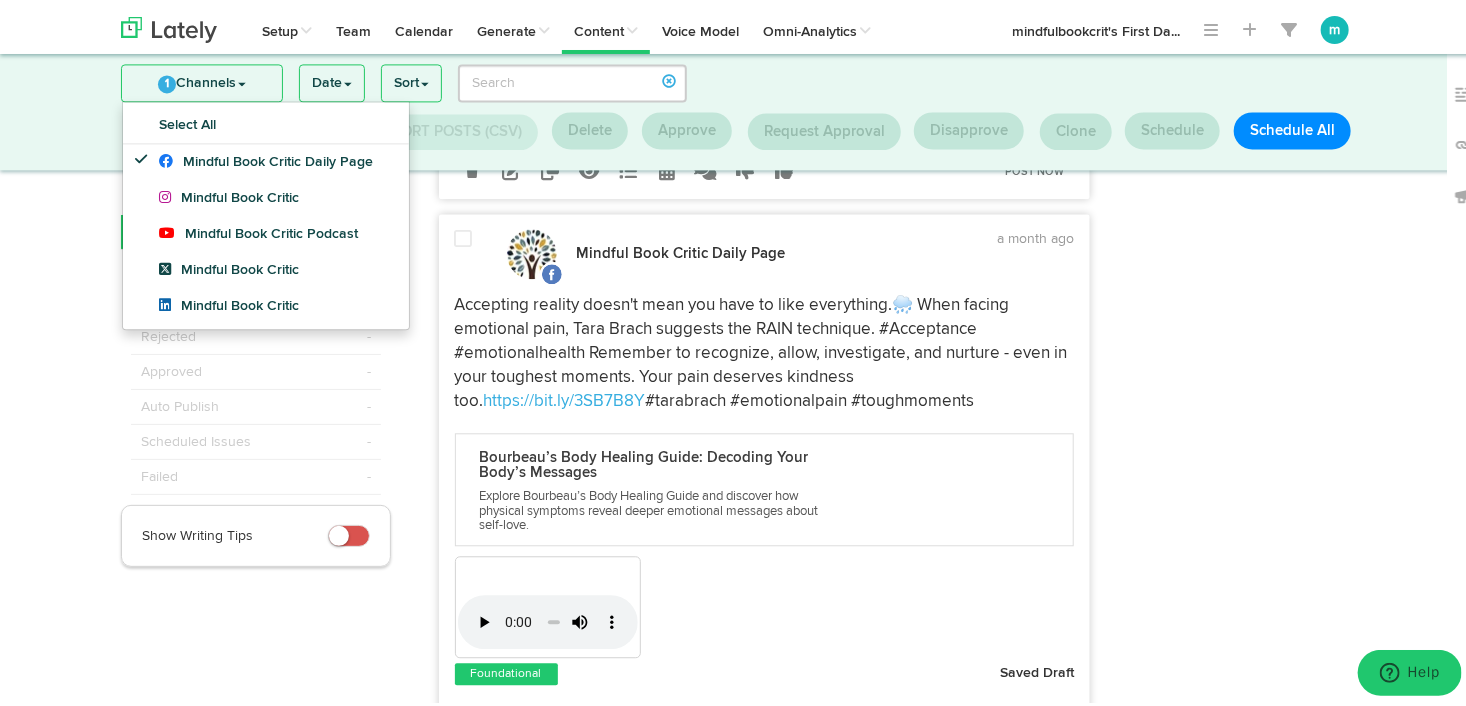 click at bounding box center [464, 235] 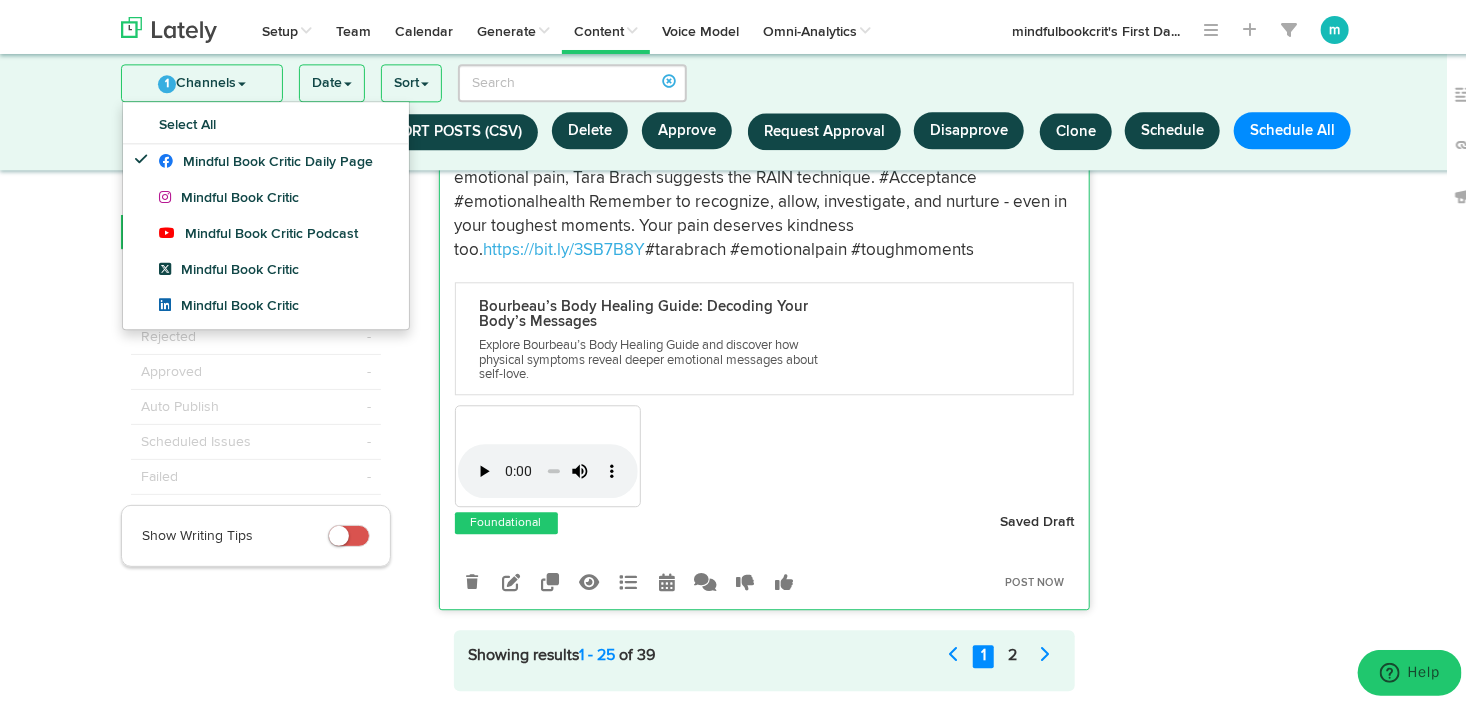 scroll, scrollTop: 17078, scrollLeft: 0, axis: vertical 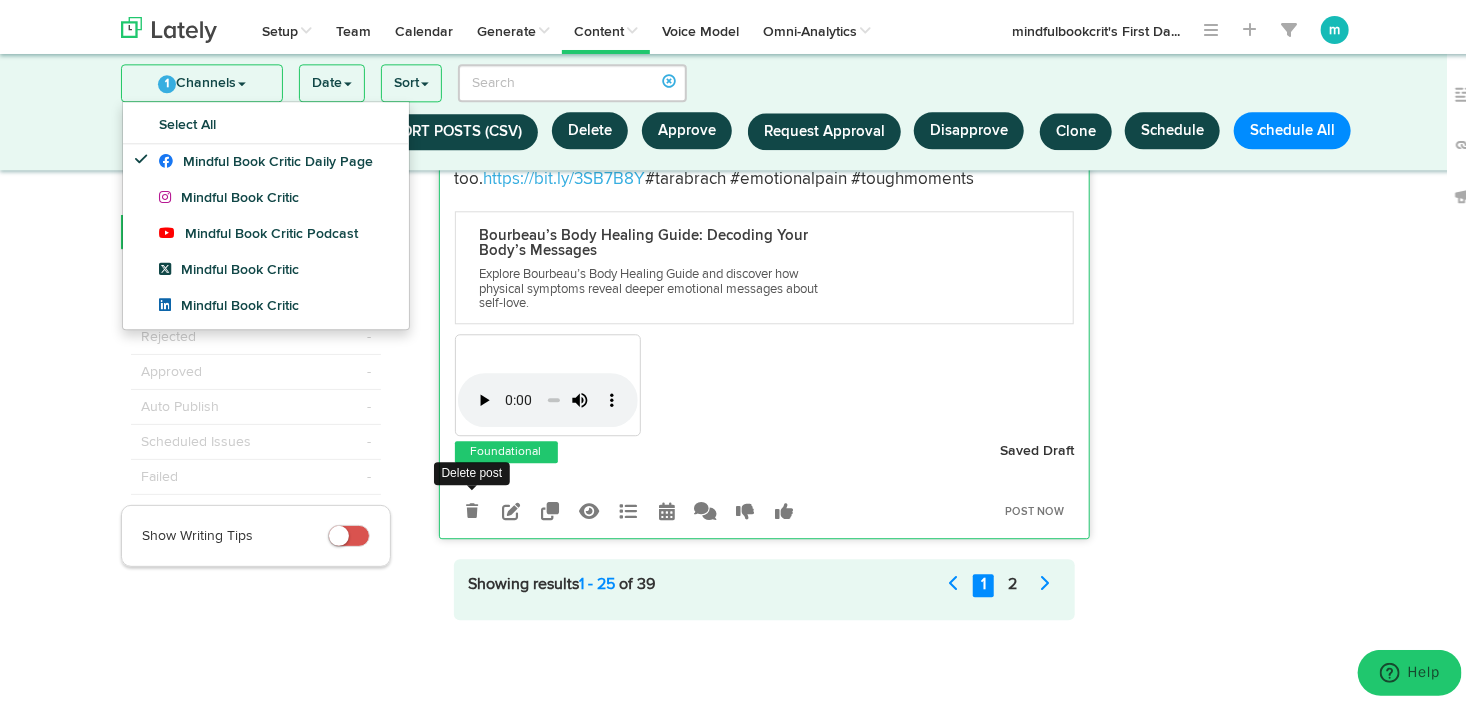click at bounding box center (472, 507) 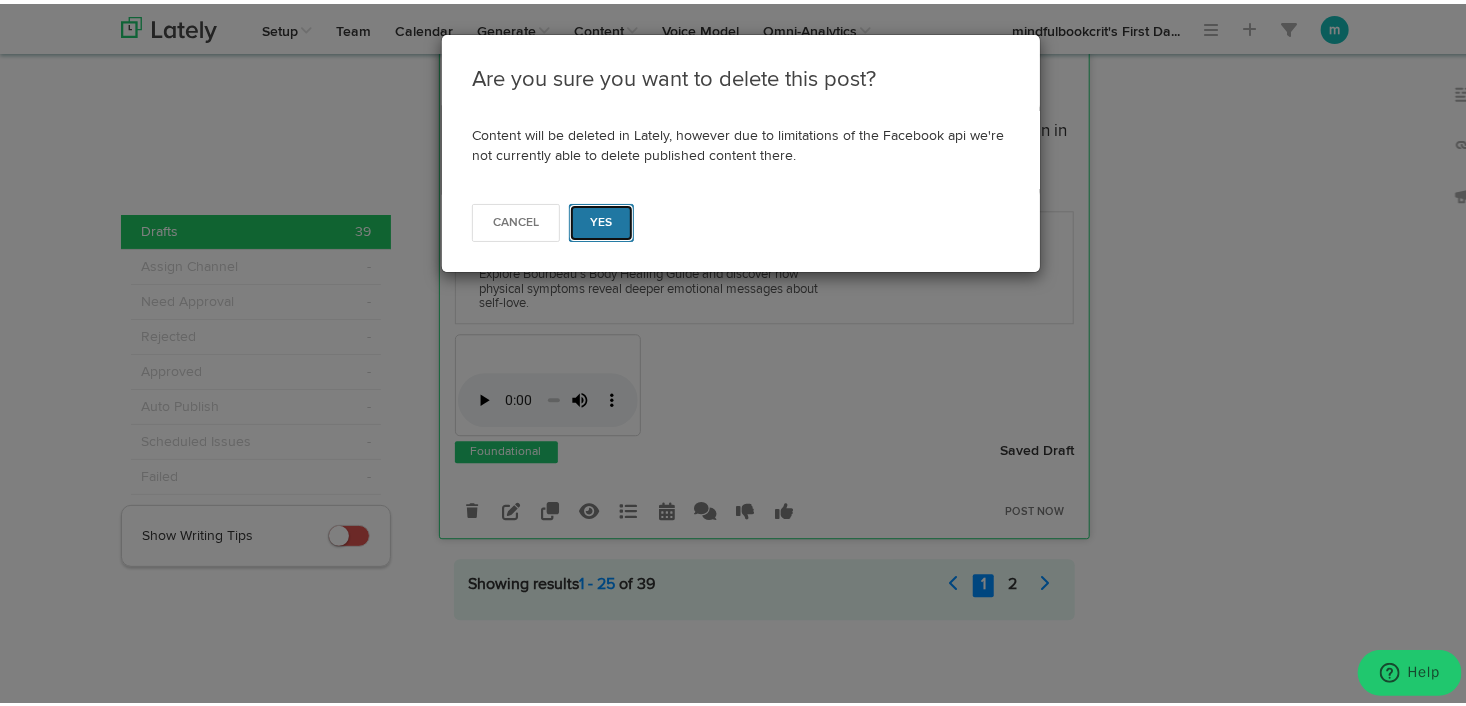 click on "Yes" at bounding box center (601, 219) 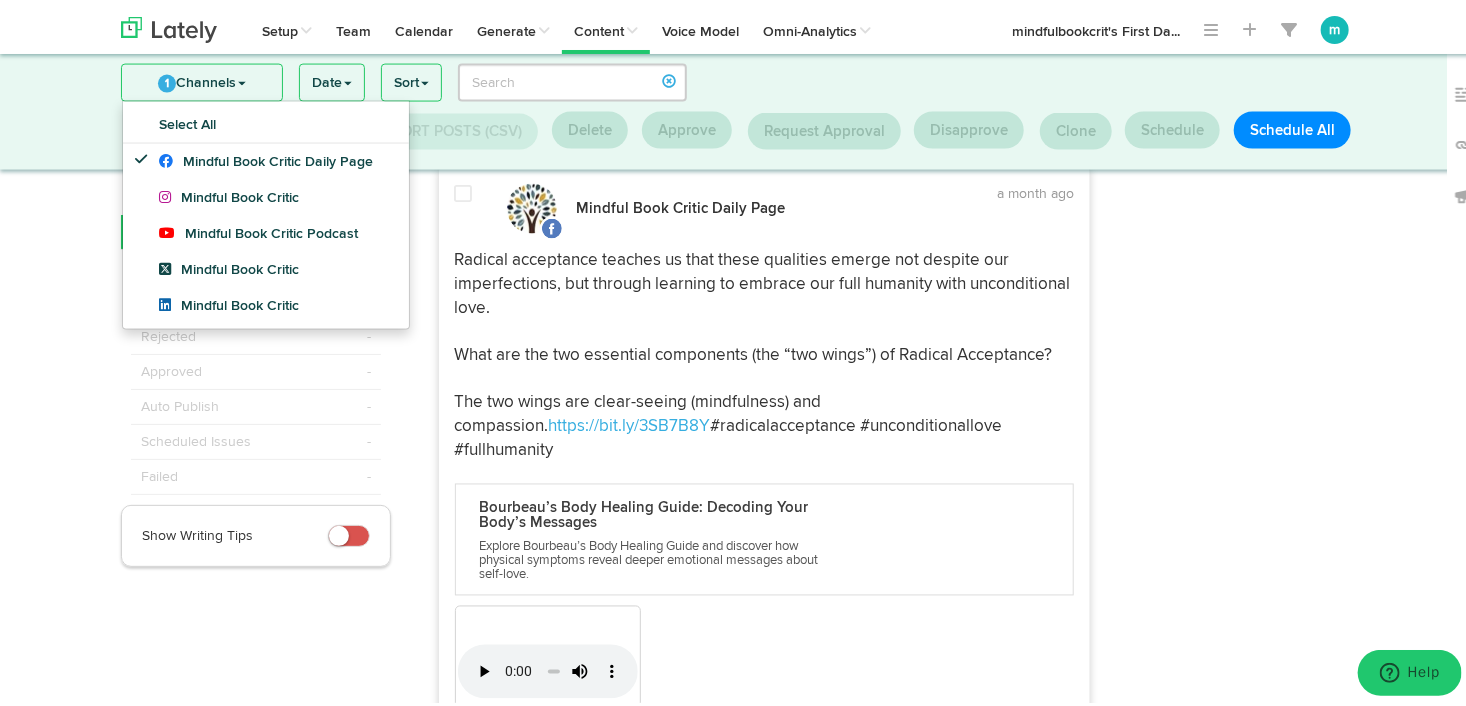 scroll, scrollTop: 16118, scrollLeft: 0, axis: vertical 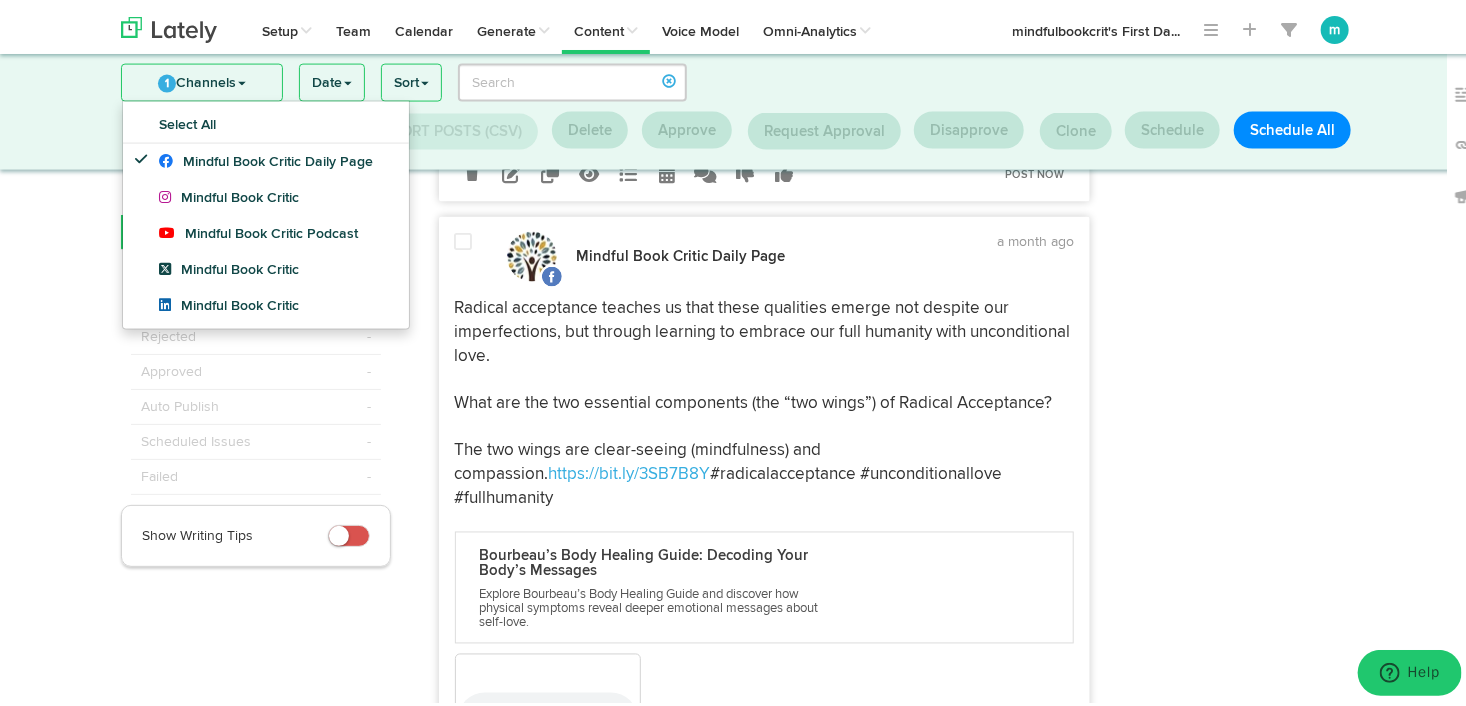 click at bounding box center [464, 238] 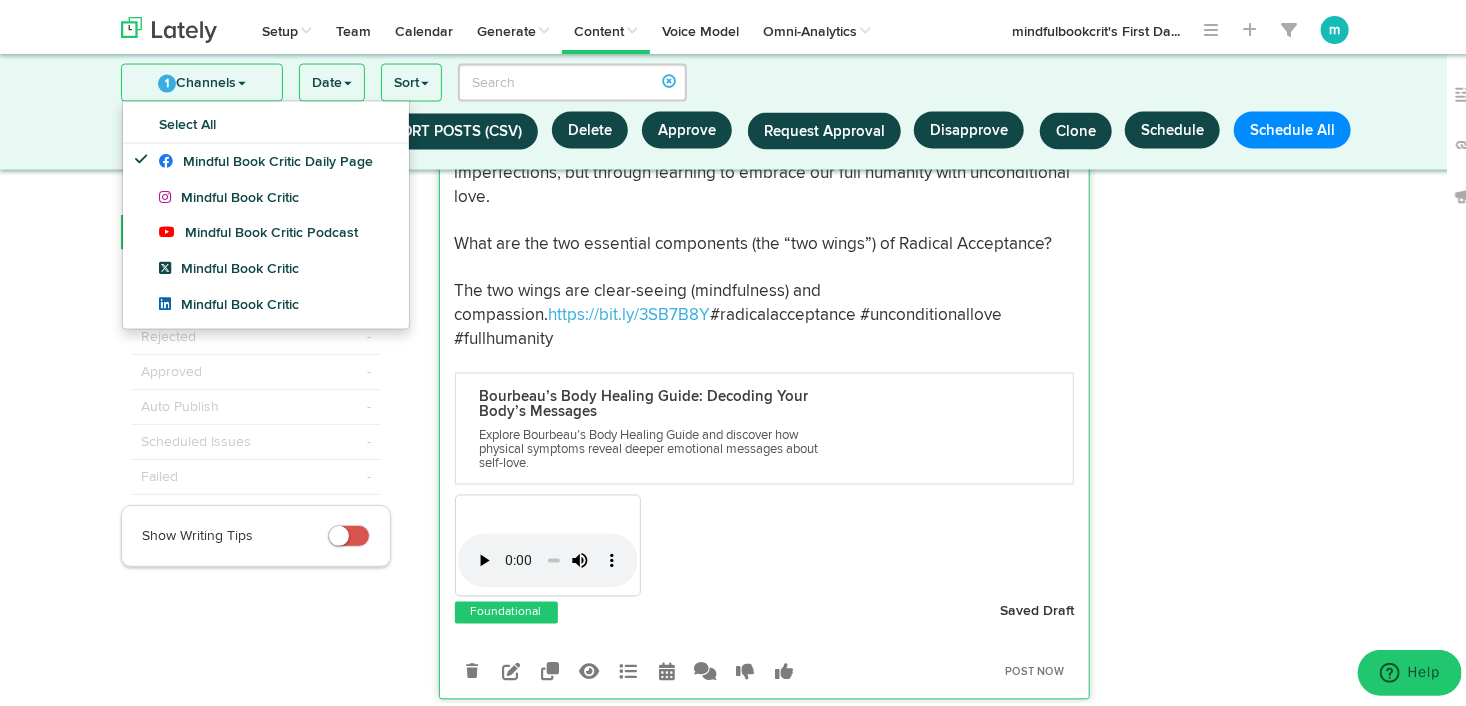 scroll, scrollTop: 16418, scrollLeft: 0, axis: vertical 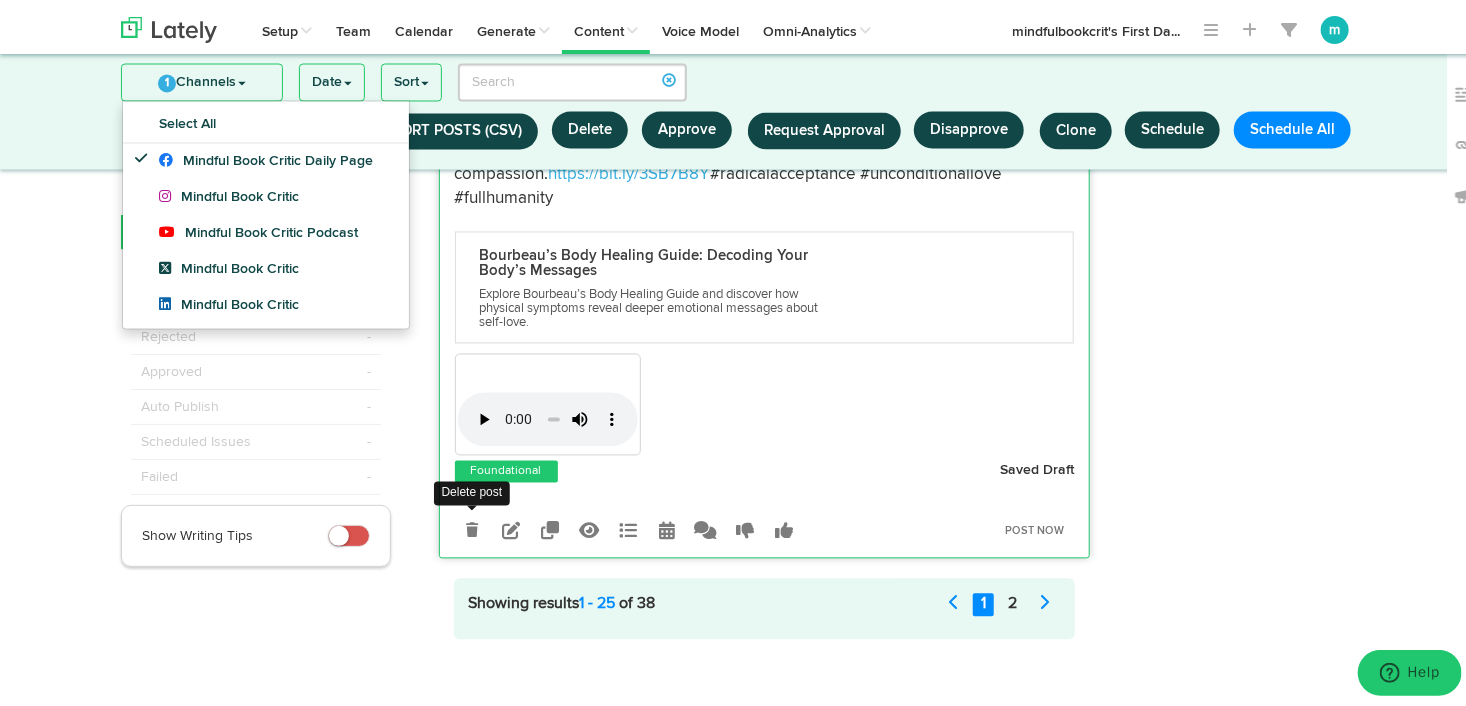 click at bounding box center [472, 527] 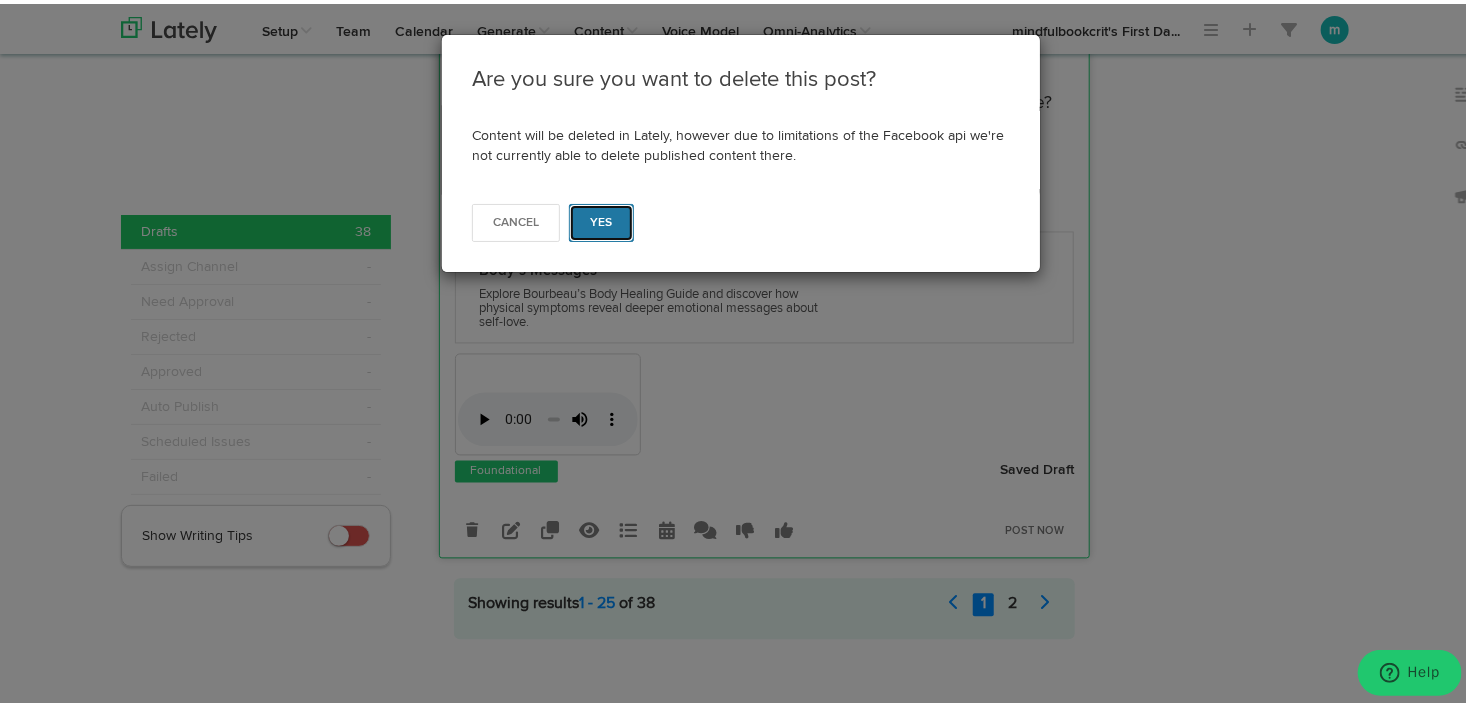 click on "Yes" at bounding box center (601, 219) 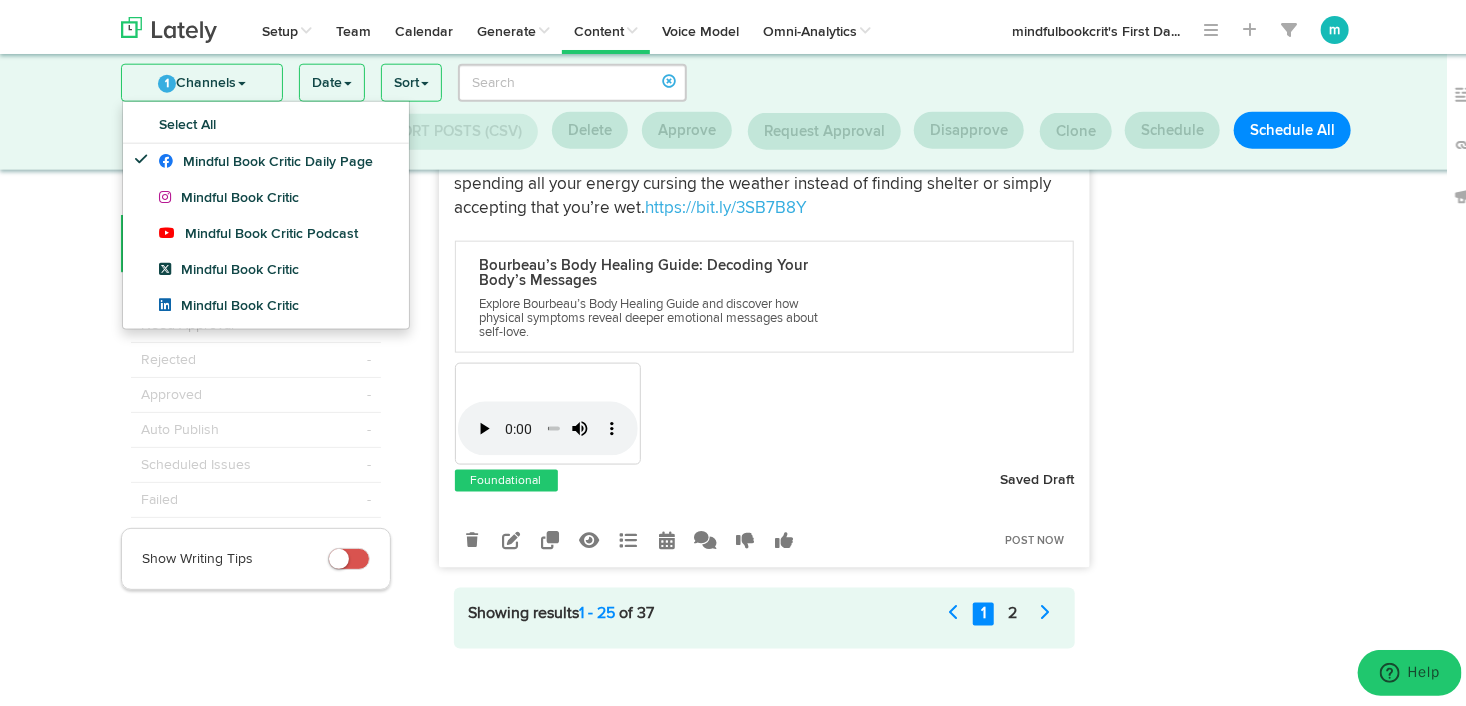 scroll, scrollTop: 15586, scrollLeft: 0, axis: vertical 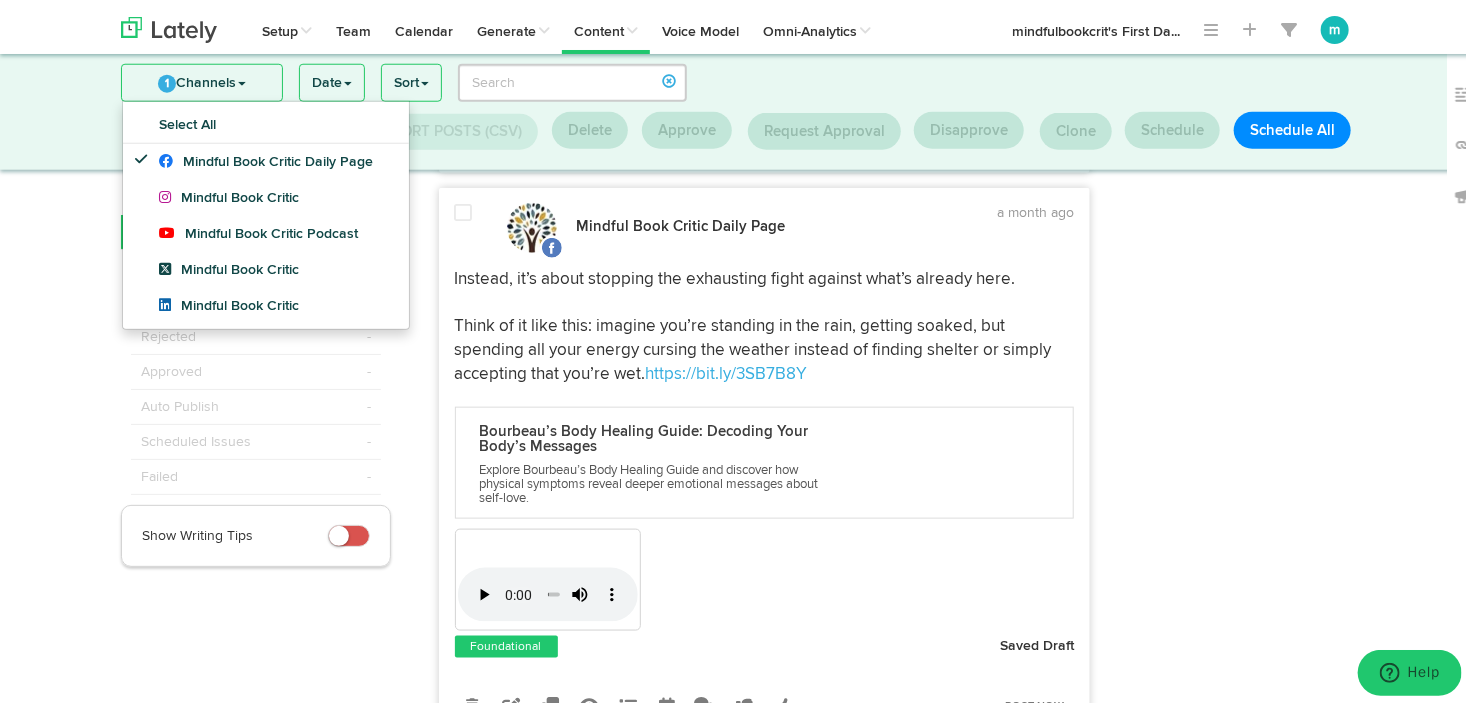 click at bounding box center [464, 209] 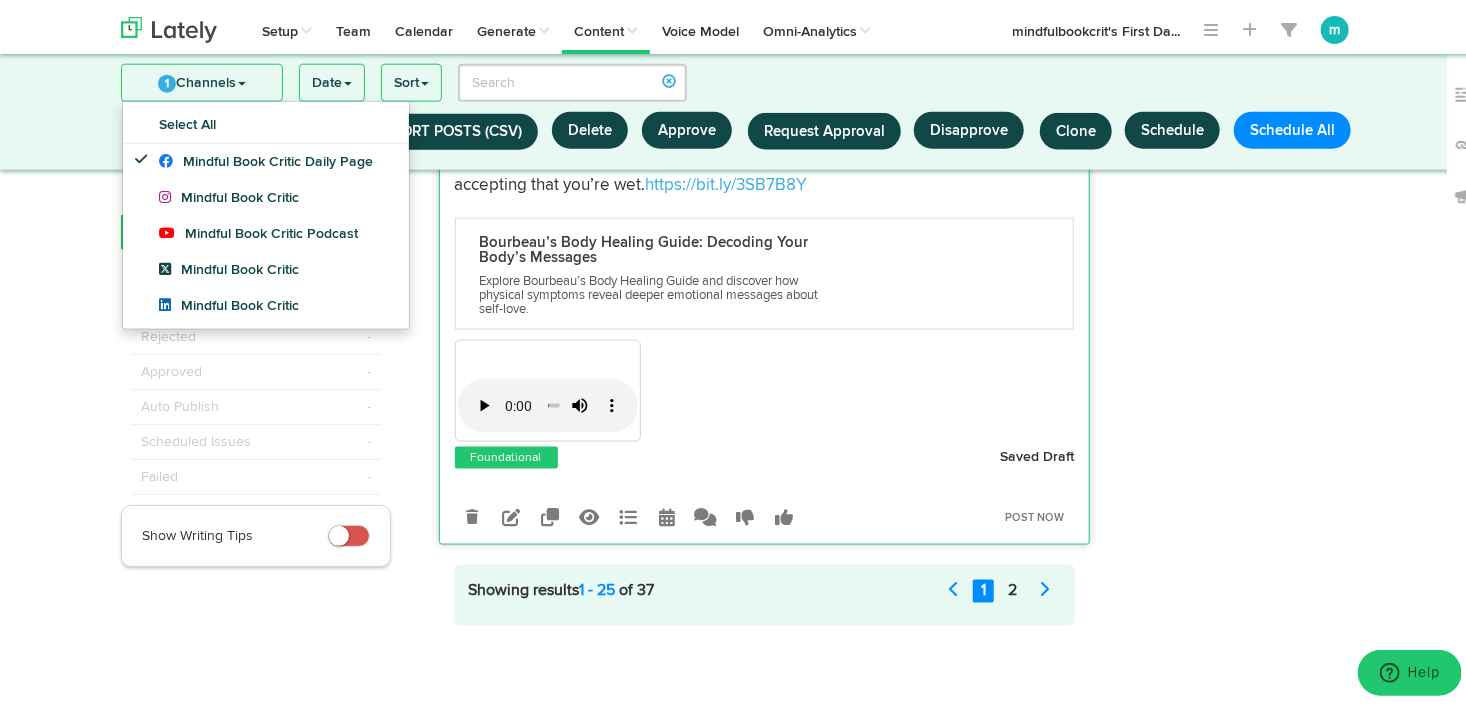 scroll, scrollTop: 15886, scrollLeft: 0, axis: vertical 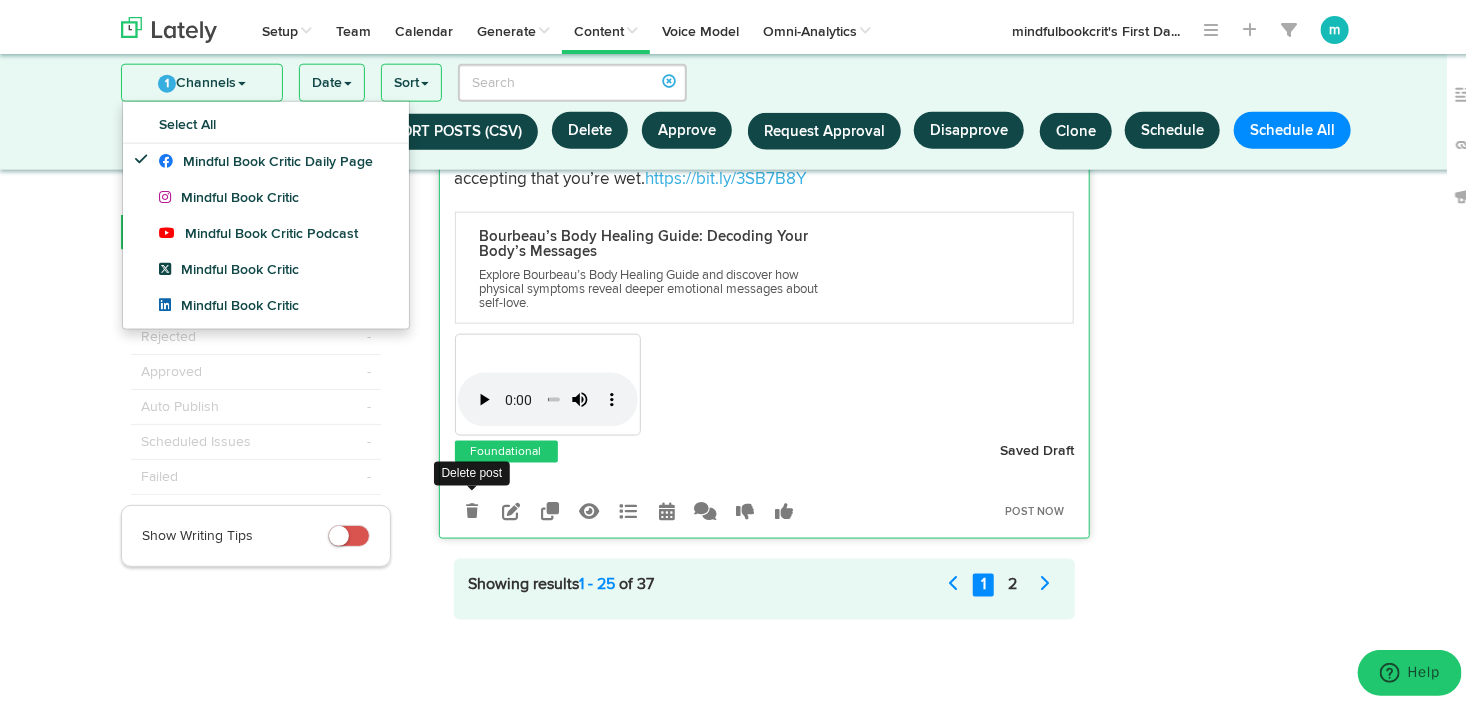 click at bounding box center [472, 507] 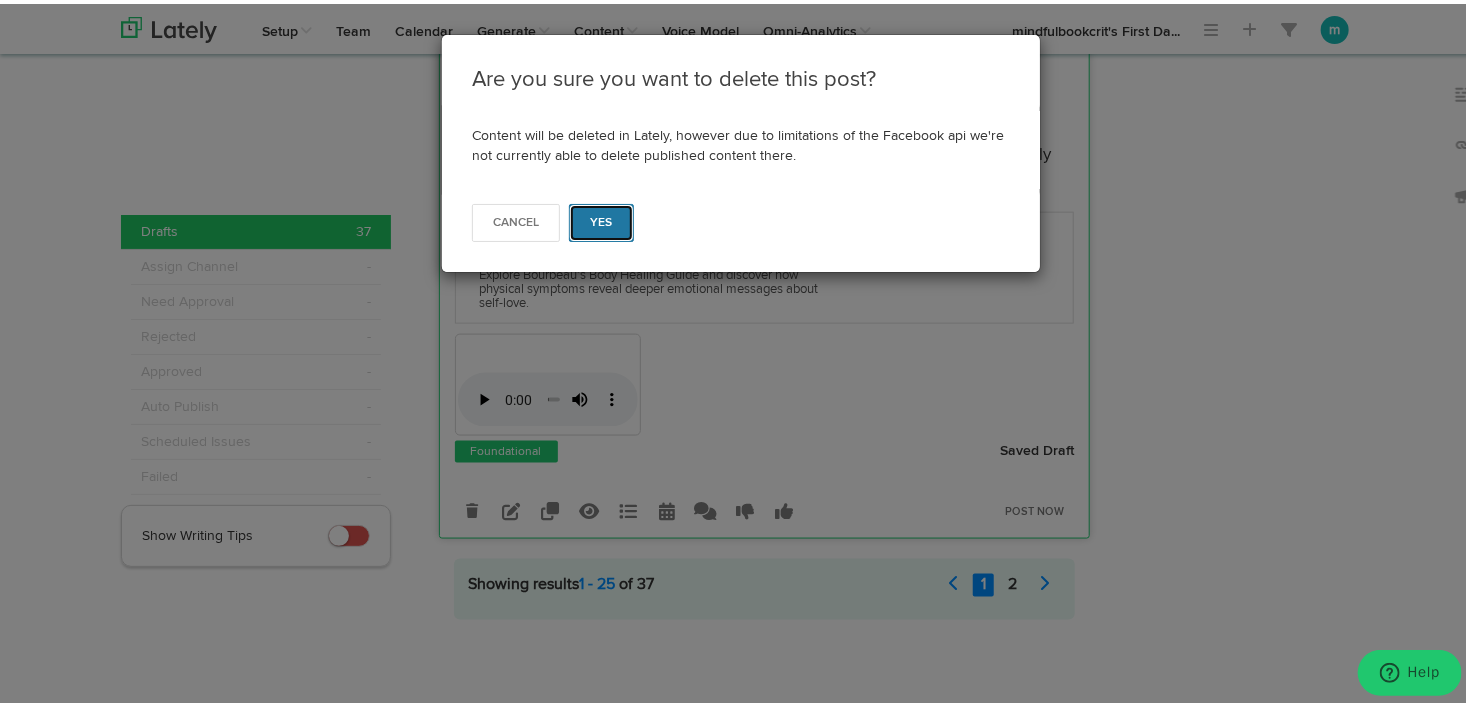 click on "Yes" at bounding box center [601, 219] 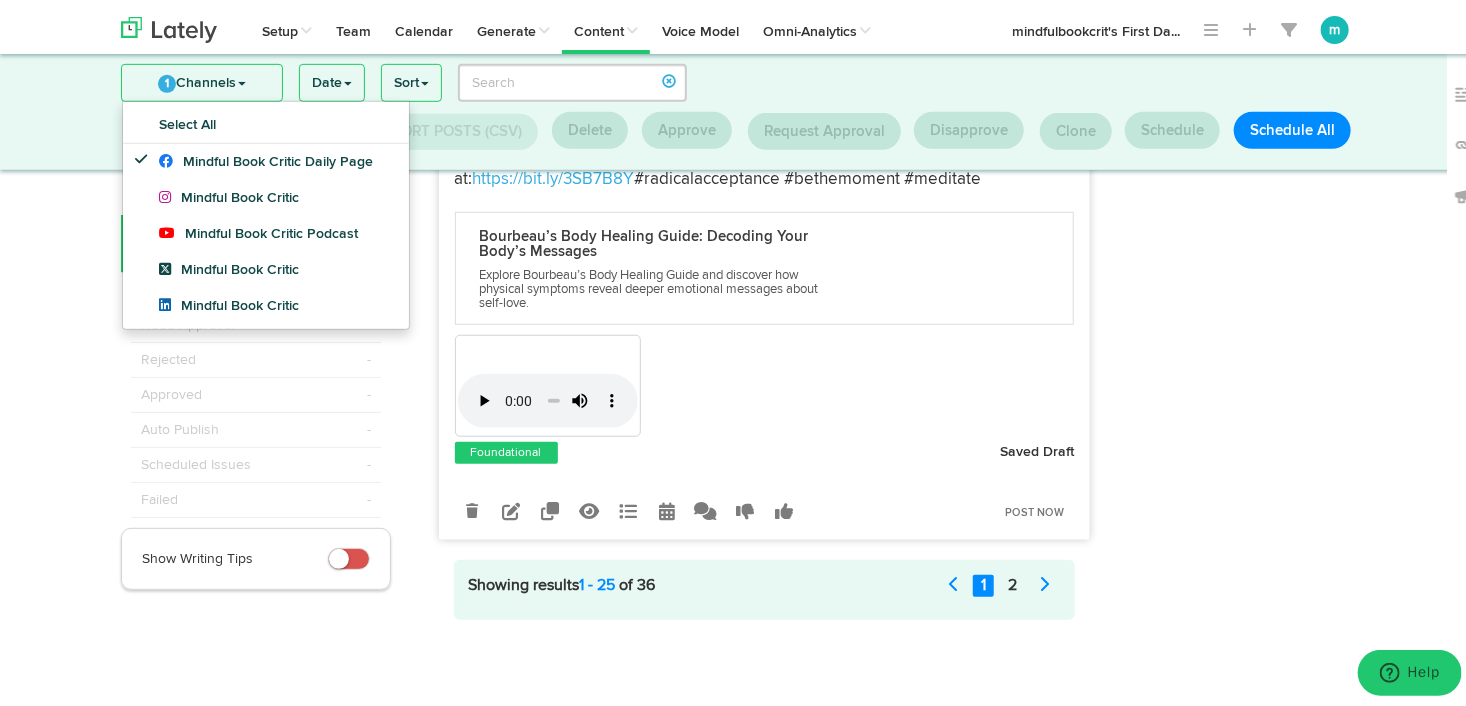 scroll, scrollTop: 15026, scrollLeft: 0, axis: vertical 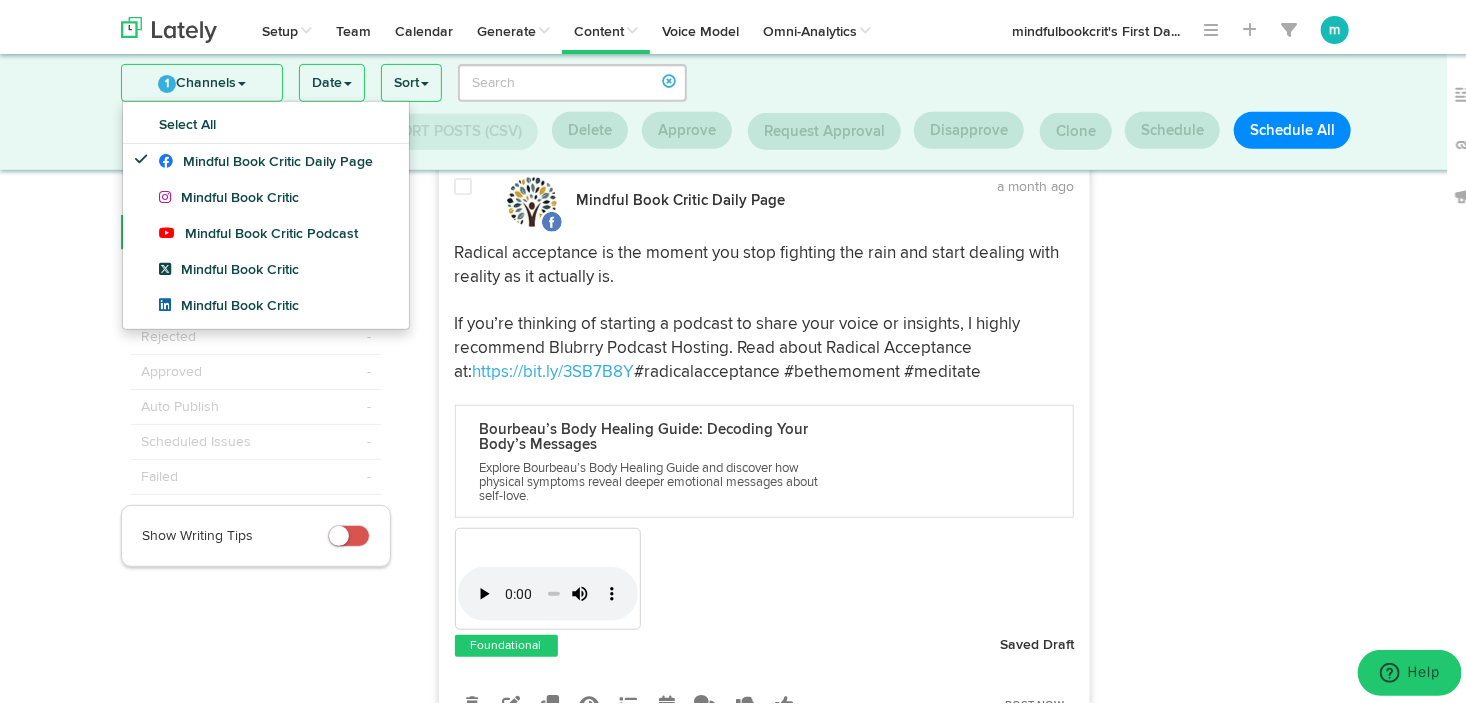 click at bounding box center (464, 183) 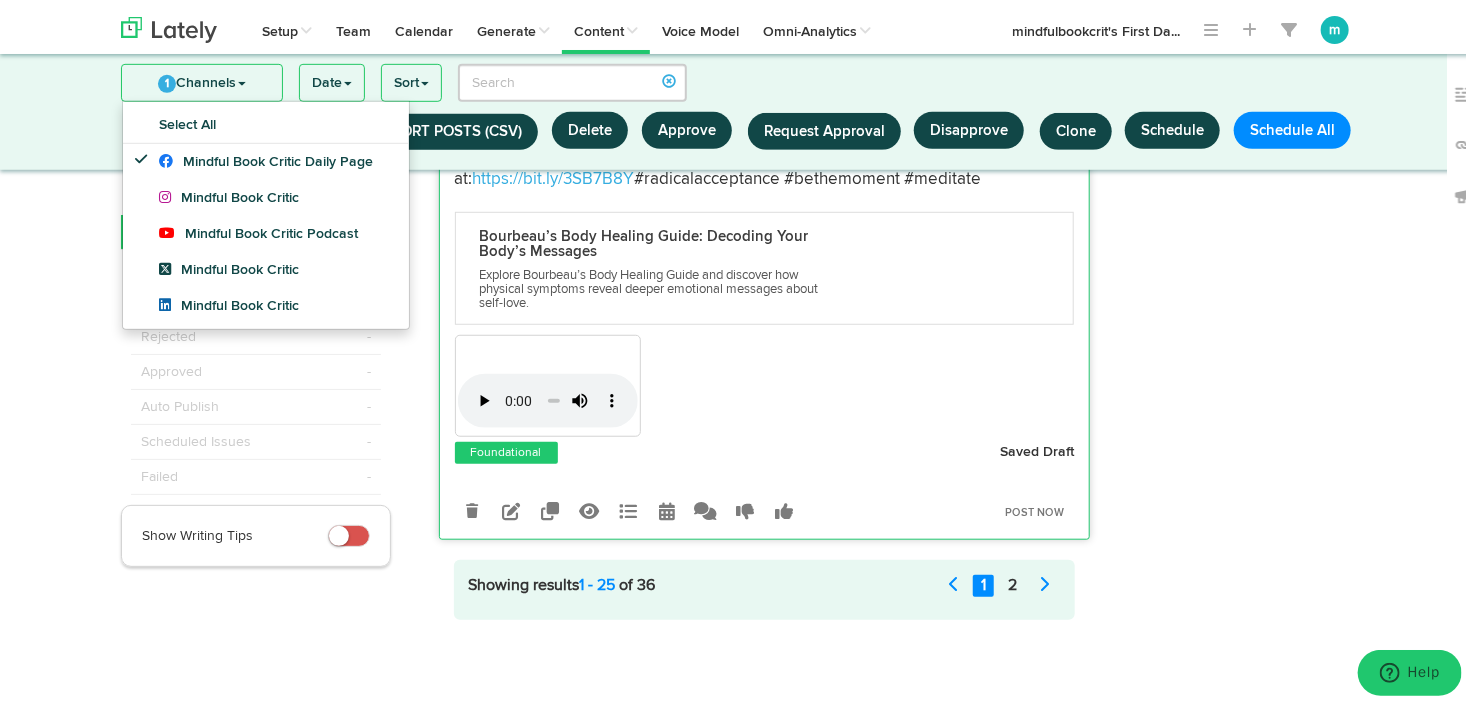 scroll, scrollTop: 15326, scrollLeft: 0, axis: vertical 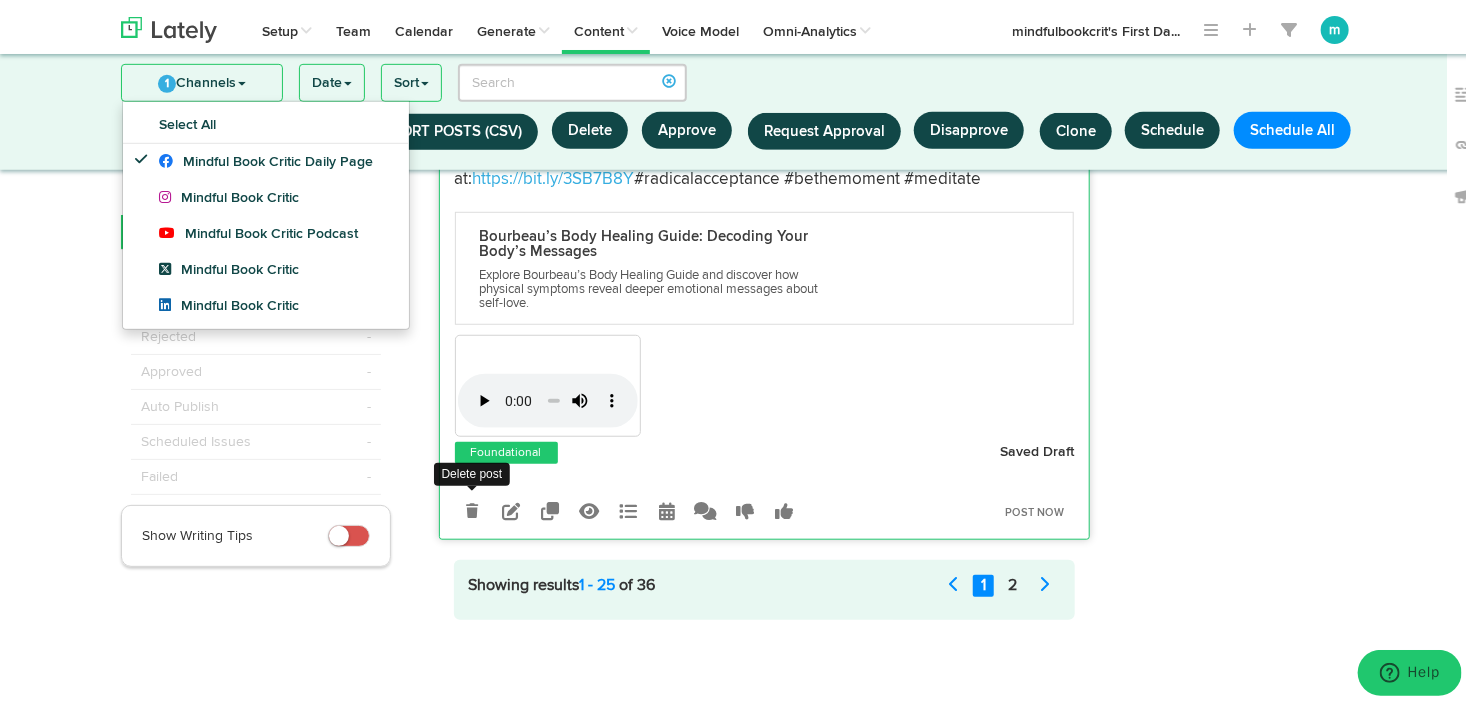 click at bounding box center (472, 507) 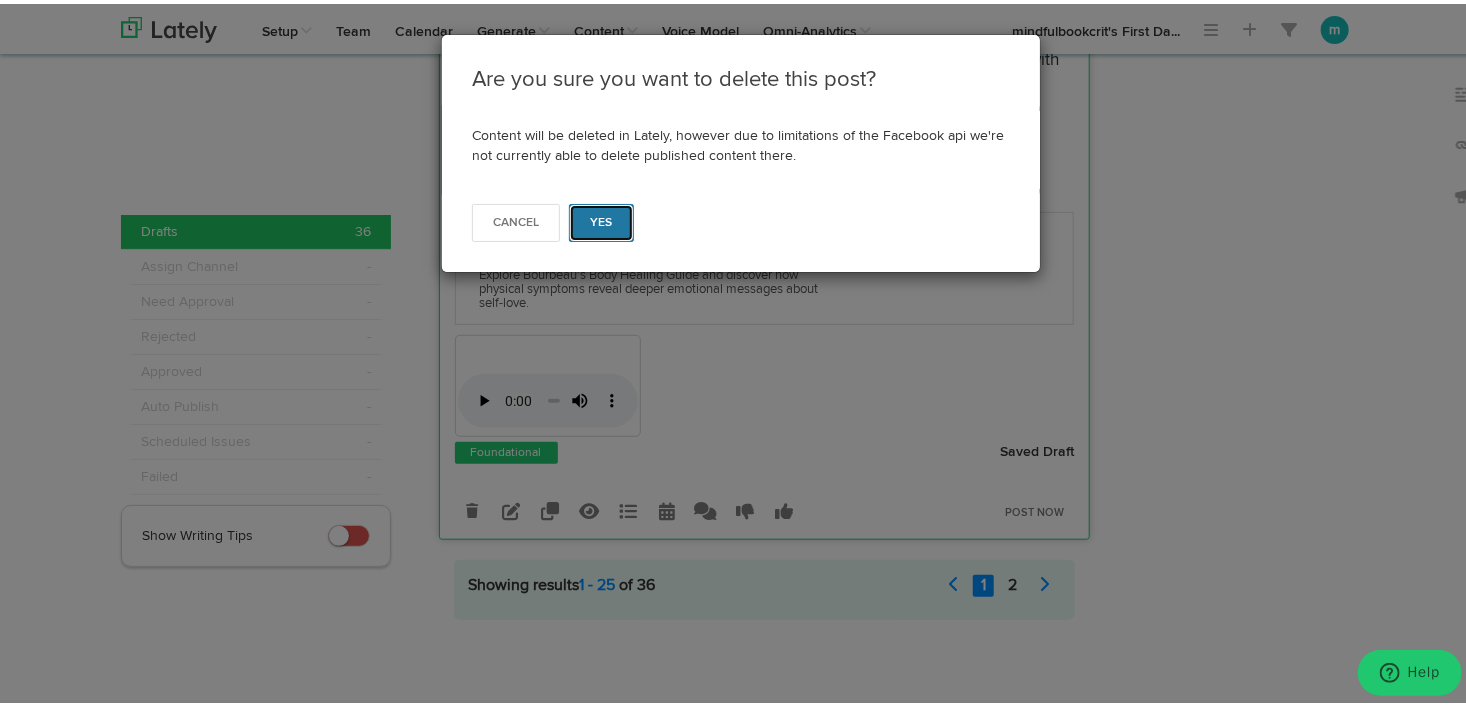 click on "Yes" at bounding box center [601, 219] 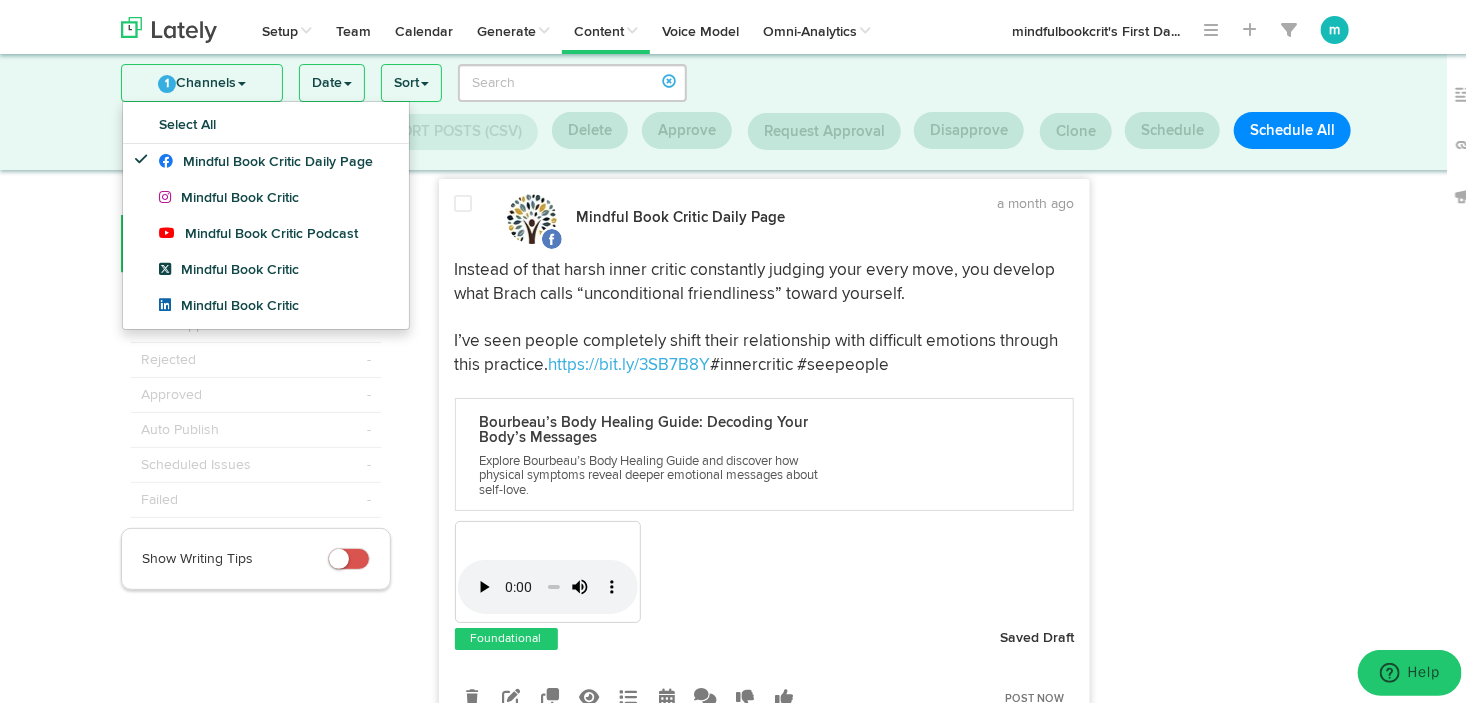 scroll, scrollTop: 14442, scrollLeft: 0, axis: vertical 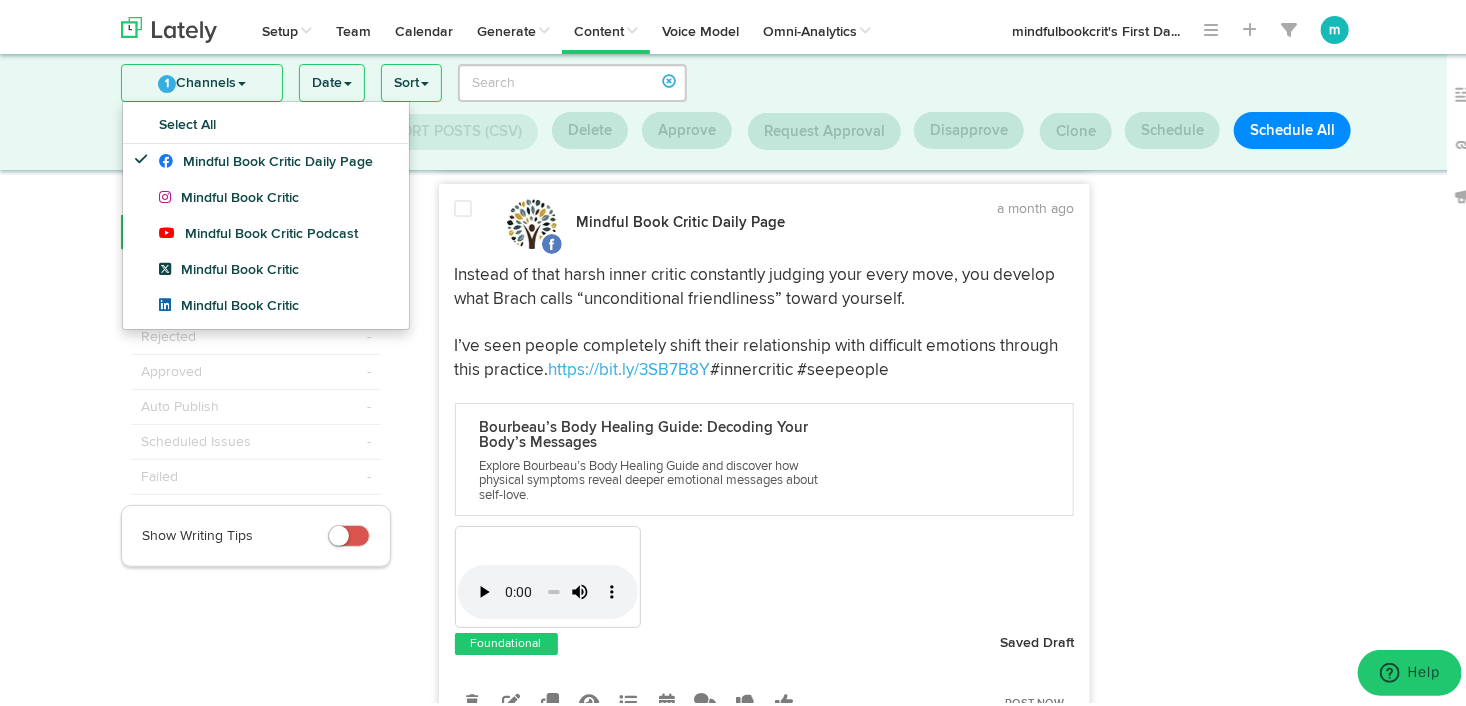 click at bounding box center (466, 220) 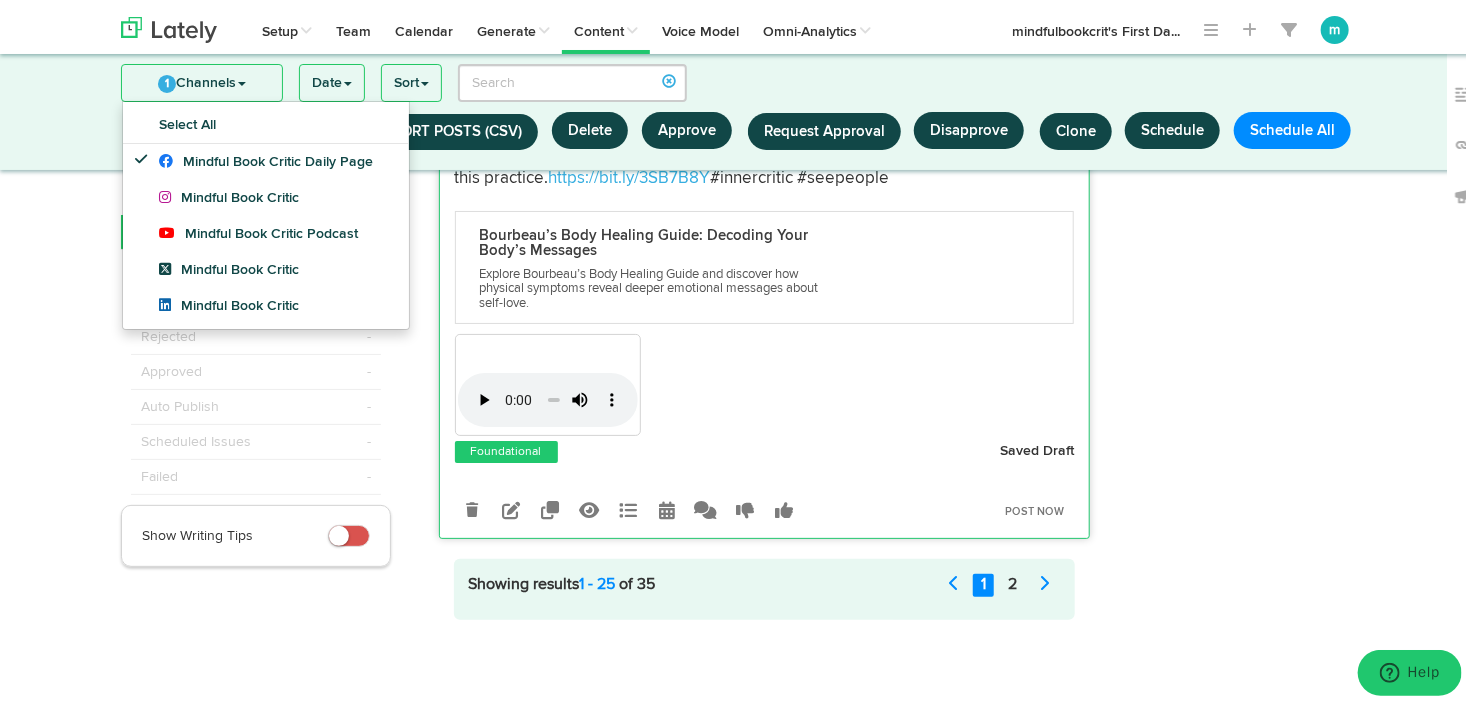 scroll, scrollTop: 14742, scrollLeft: 0, axis: vertical 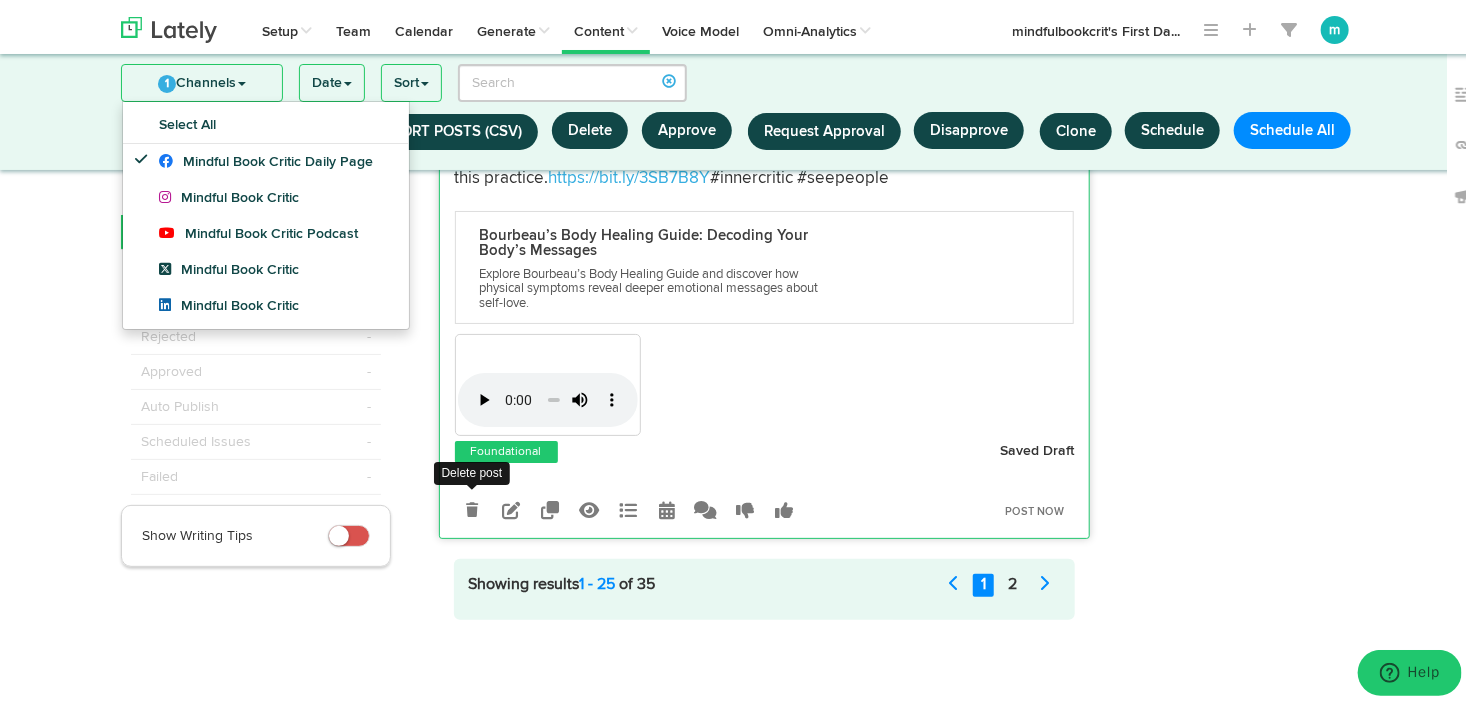 click at bounding box center [472, 506] 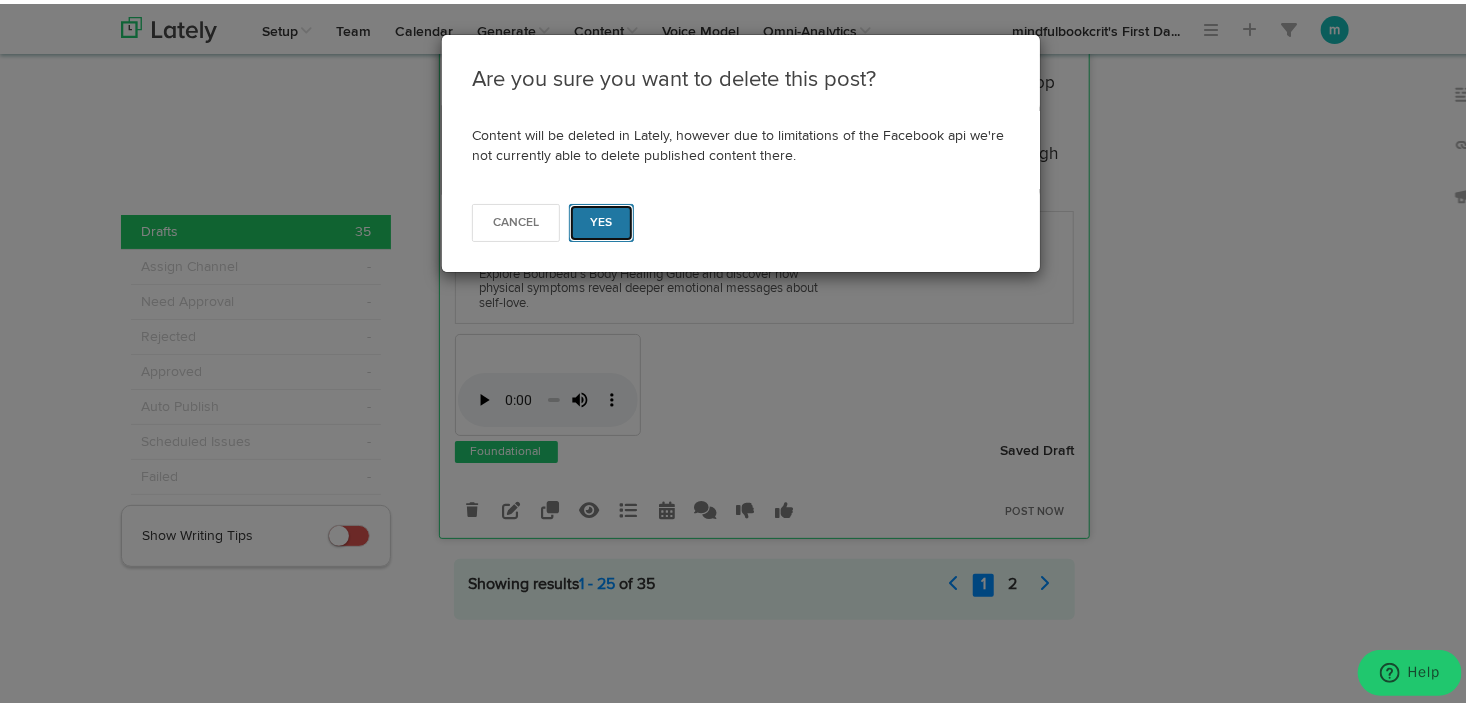 click on "Yes" at bounding box center (601, 219) 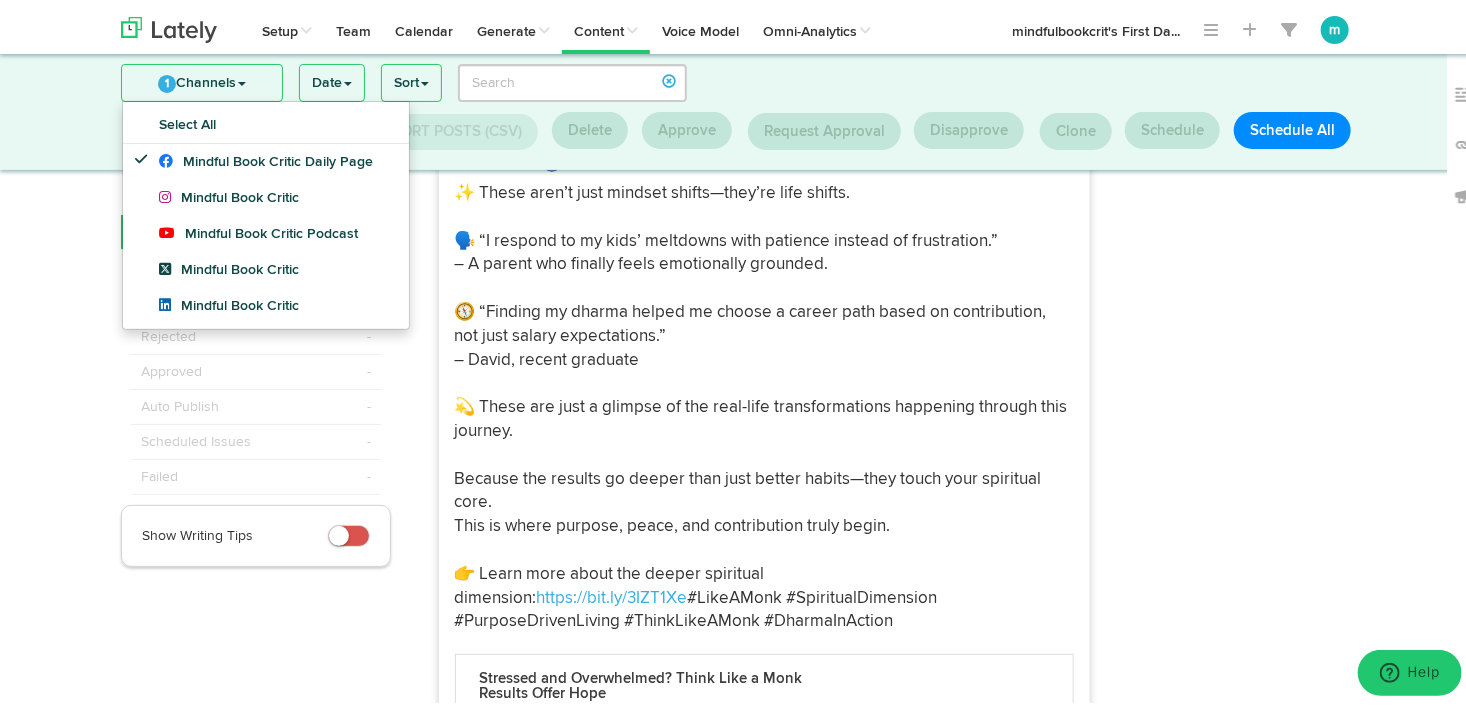 scroll, scrollTop: 0, scrollLeft: 0, axis: both 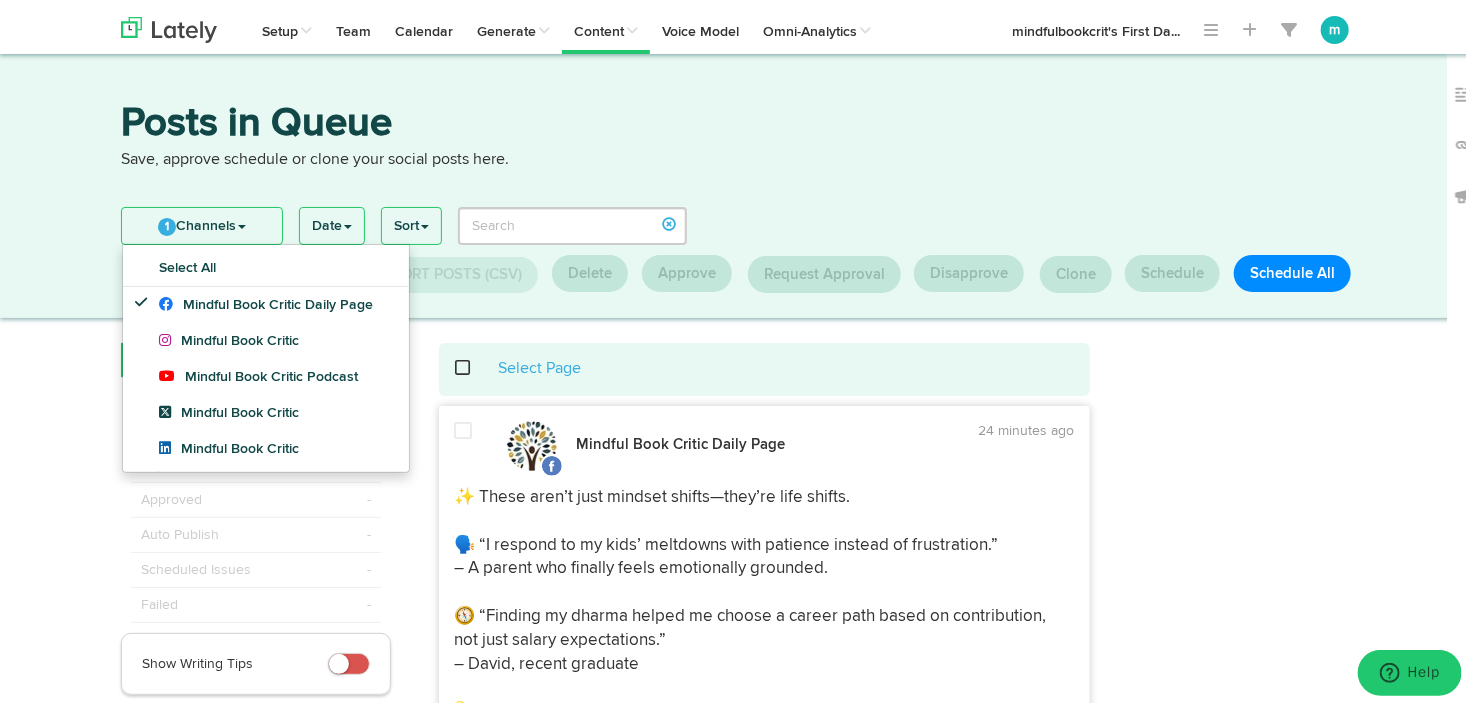 click at bounding box center (474, 364) 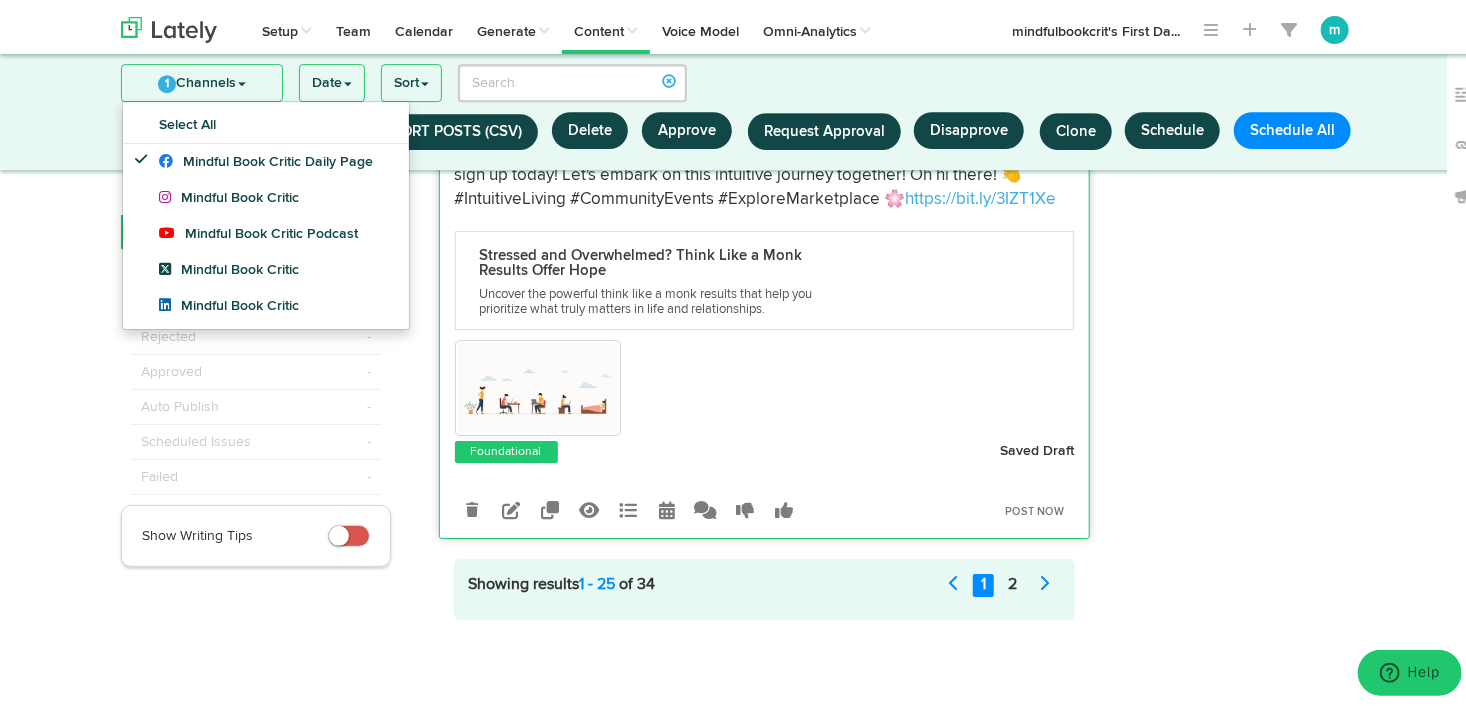scroll, scrollTop: 14182, scrollLeft: 0, axis: vertical 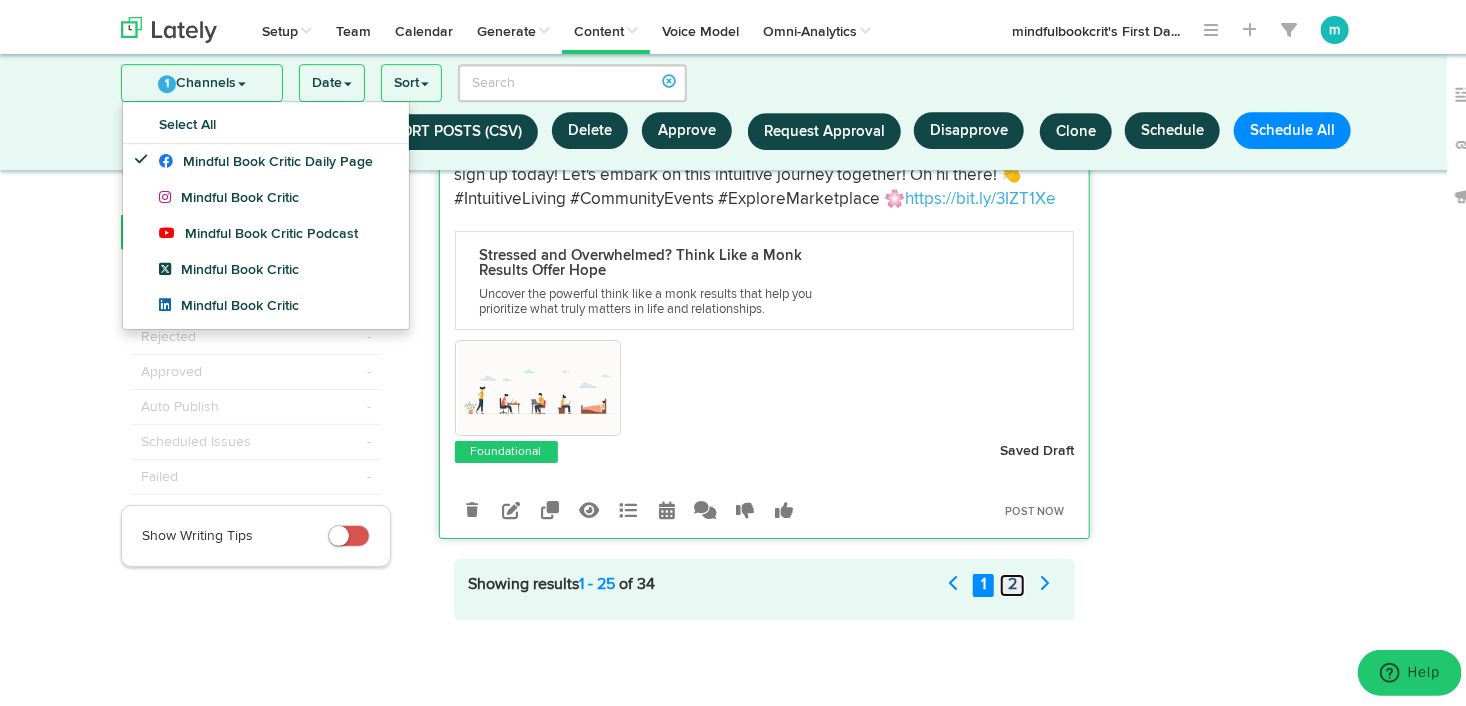 click on "2" 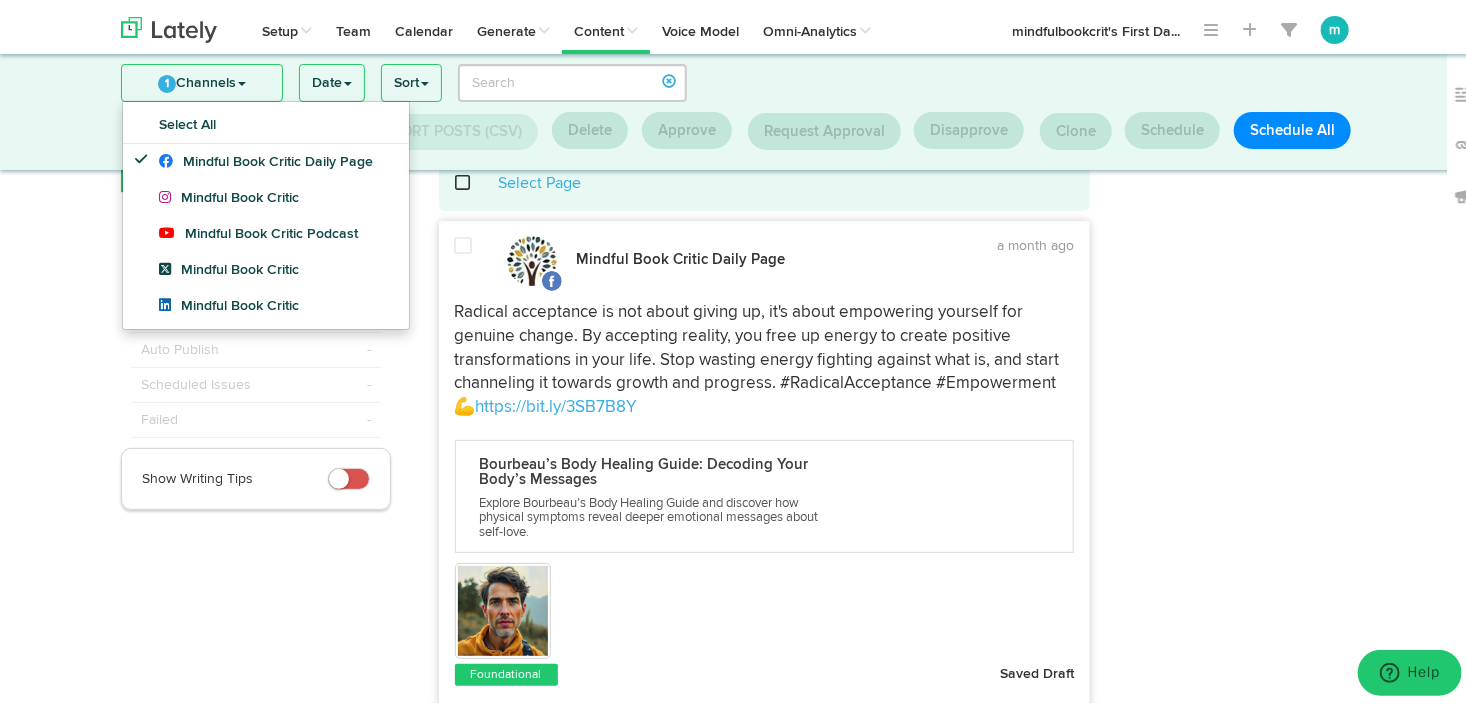 scroll, scrollTop: 204, scrollLeft: 0, axis: vertical 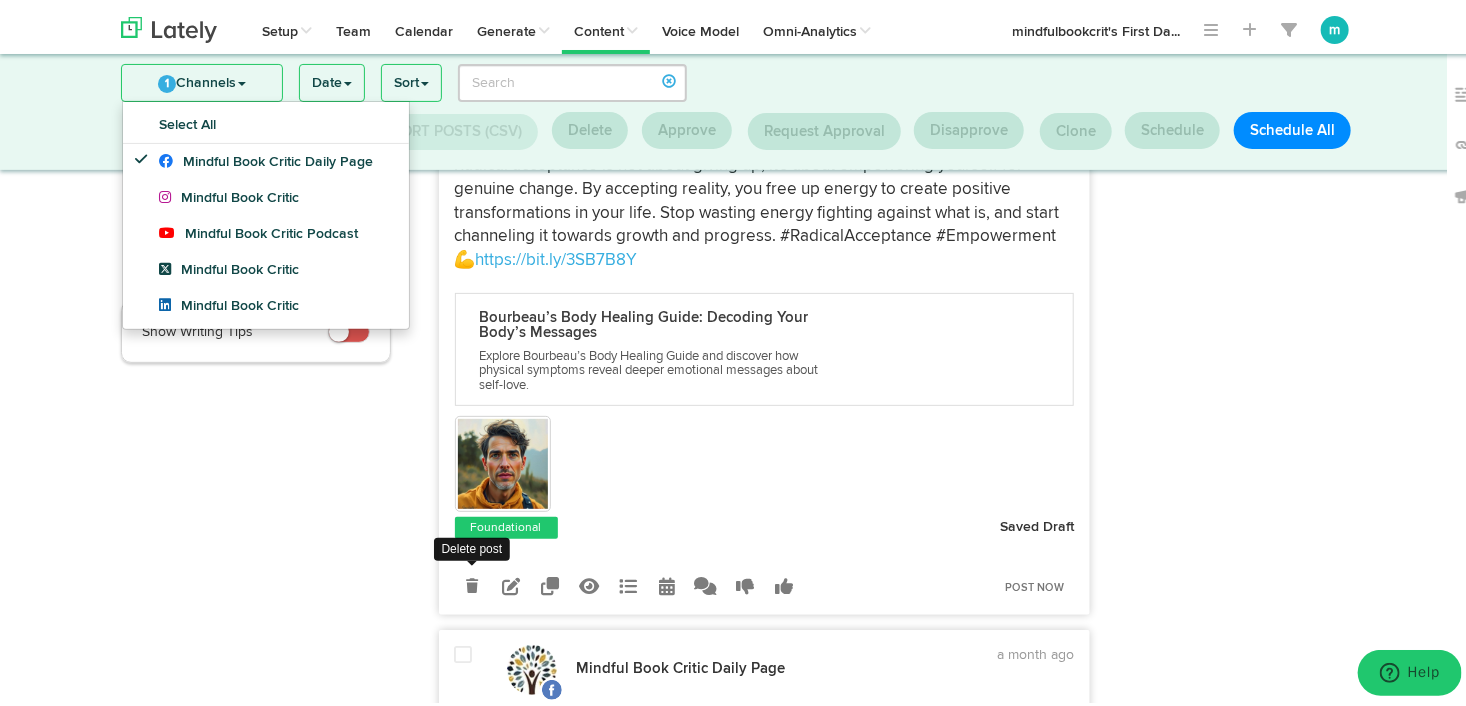 click at bounding box center [472, 582] 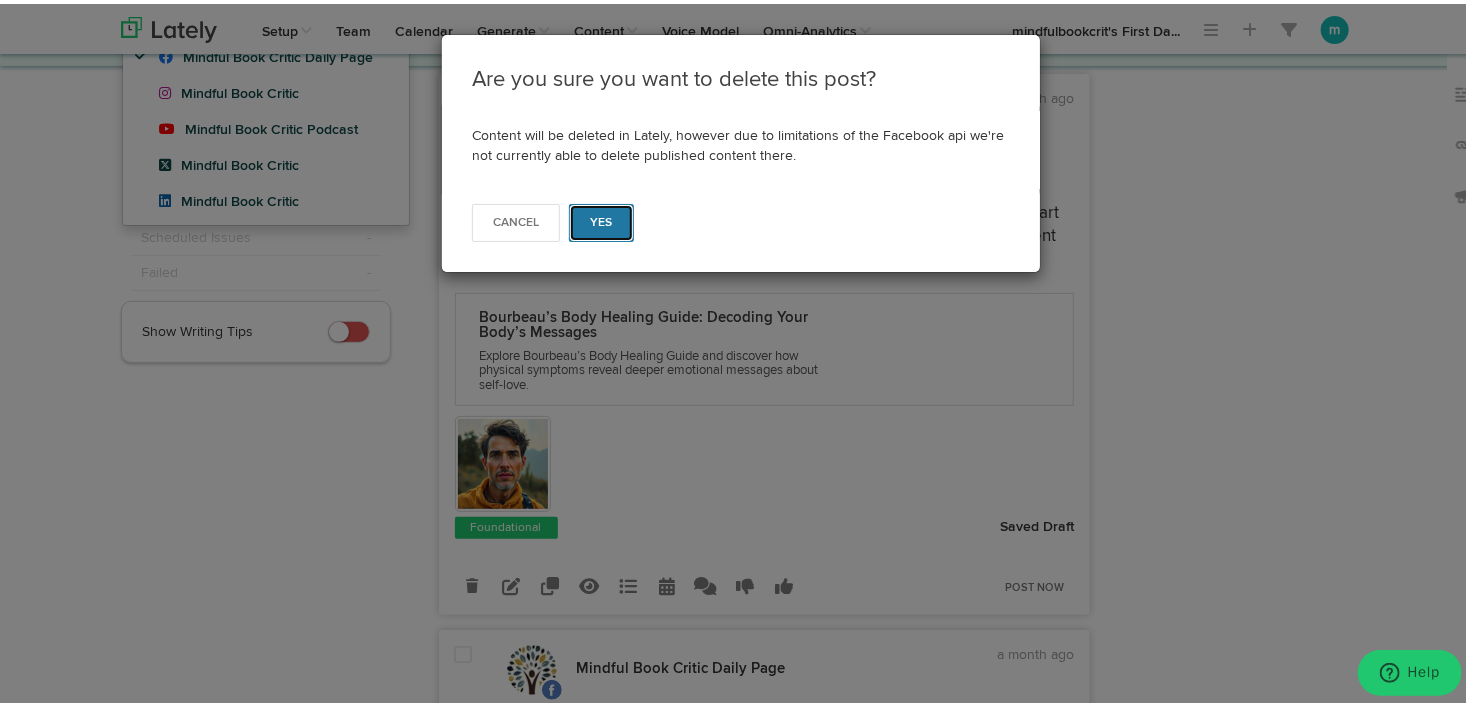 click on "Yes" at bounding box center [601, 219] 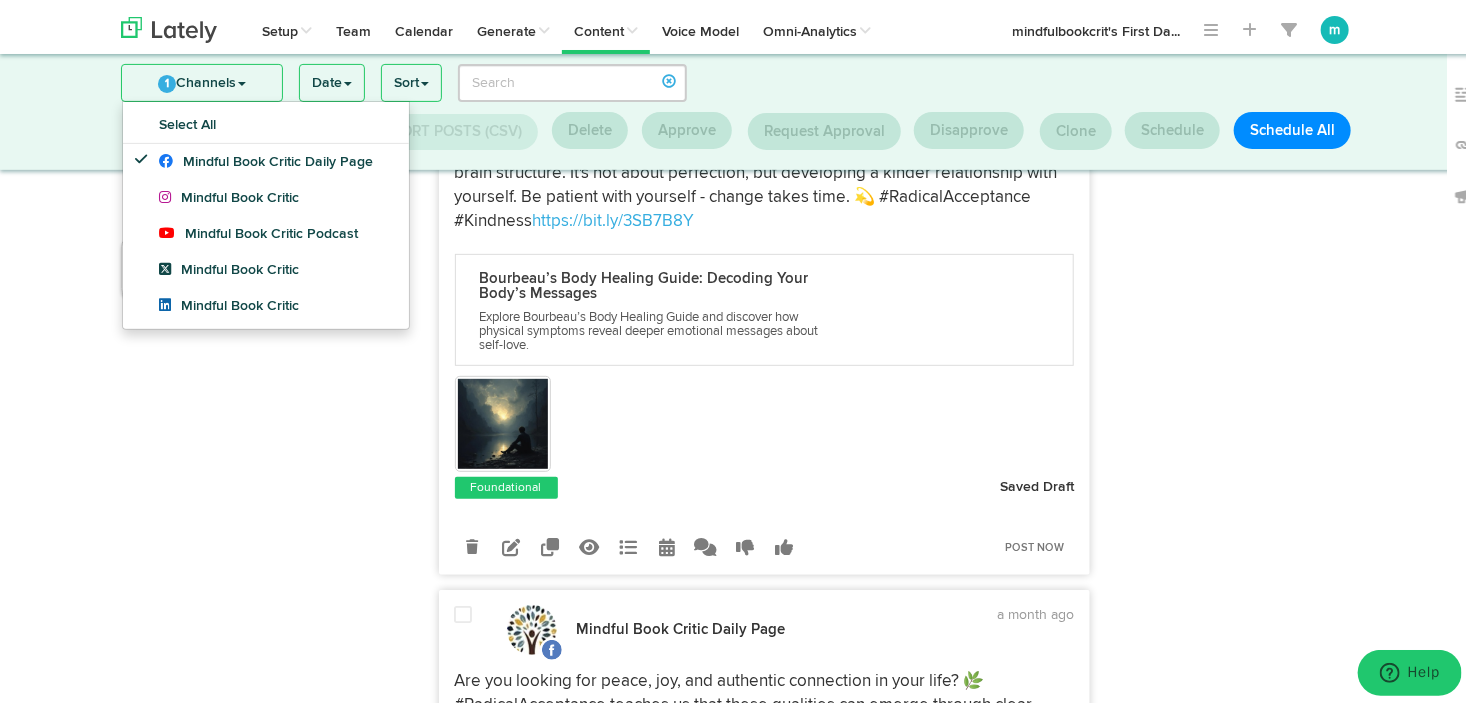 scroll, scrollTop: 204, scrollLeft: 0, axis: vertical 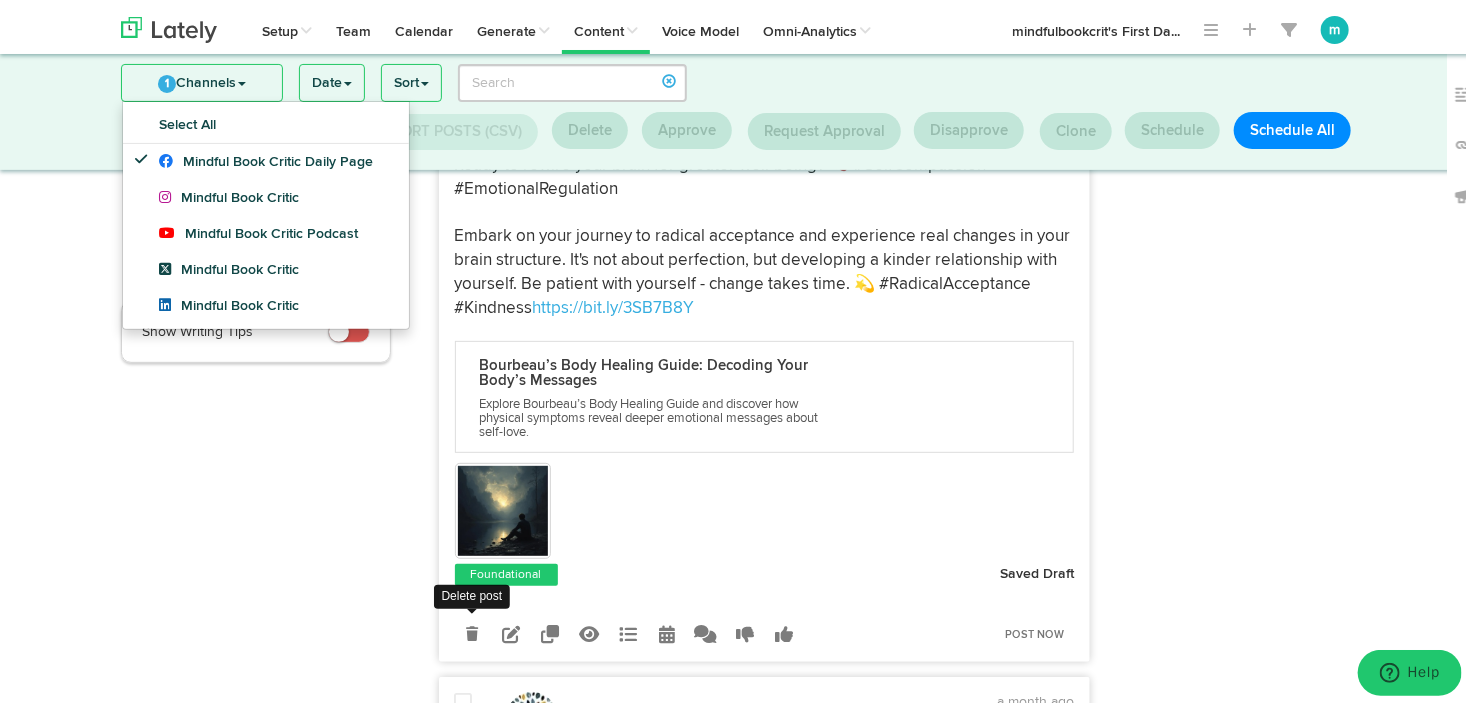 click at bounding box center (472, 630) 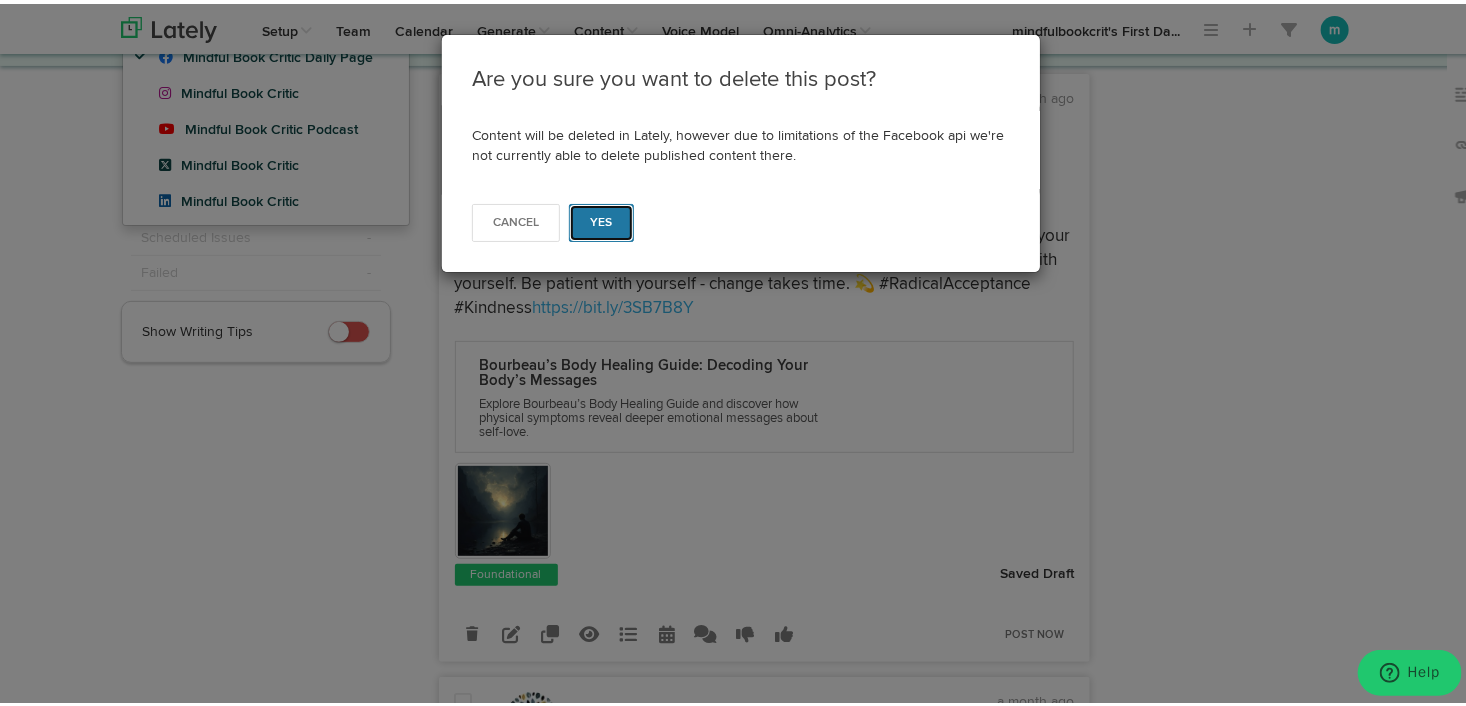 click on "Yes" at bounding box center [601, 219] 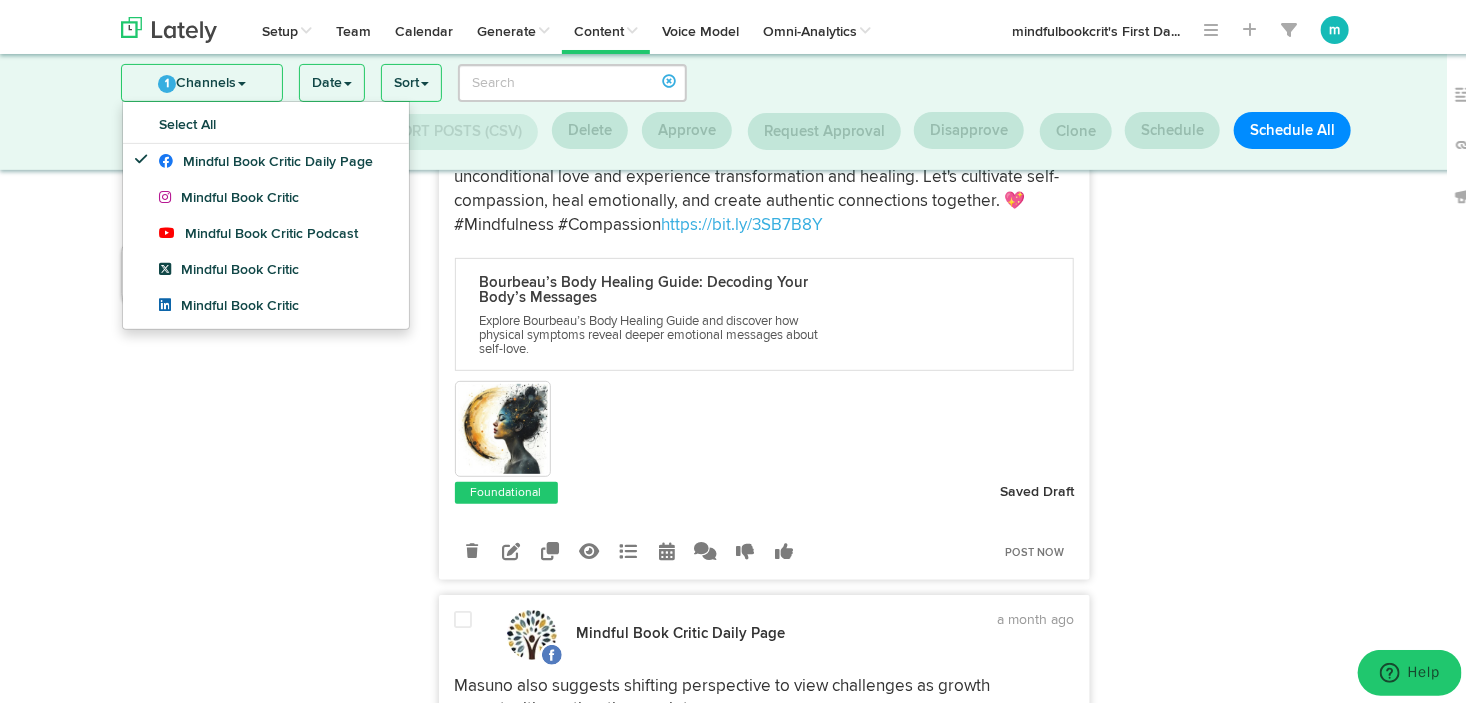 scroll, scrollTop: 304, scrollLeft: 0, axis: vertical 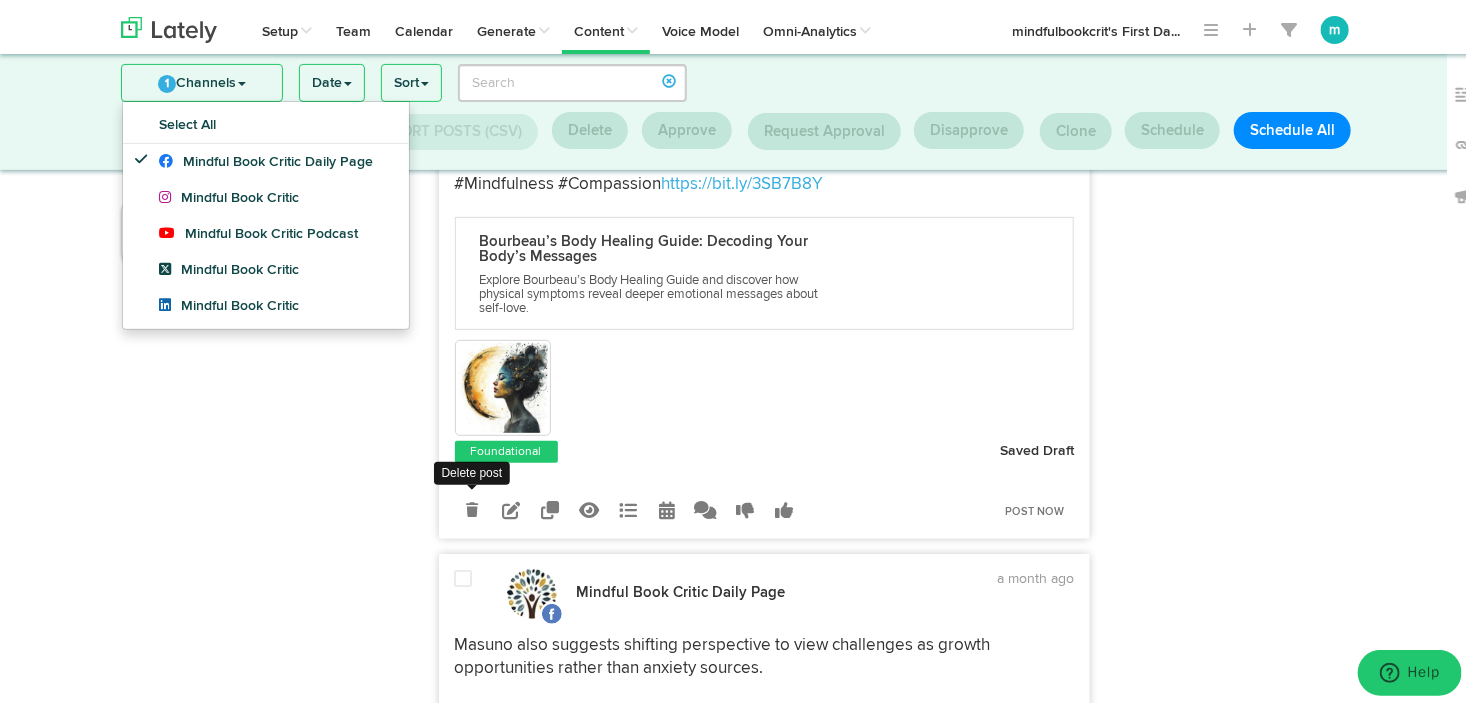 click at bounding box center (472, 506) 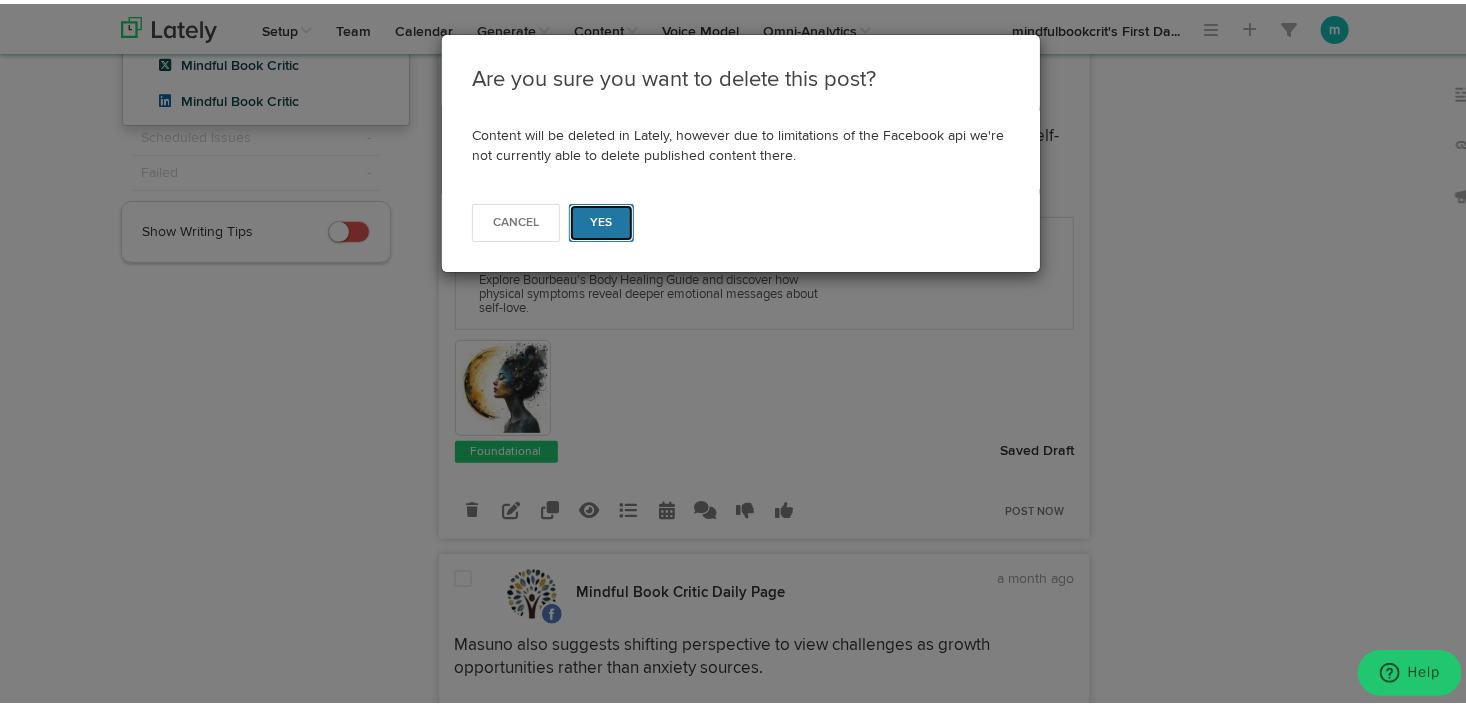 click on "Yes" at bounding box center (601, 219) 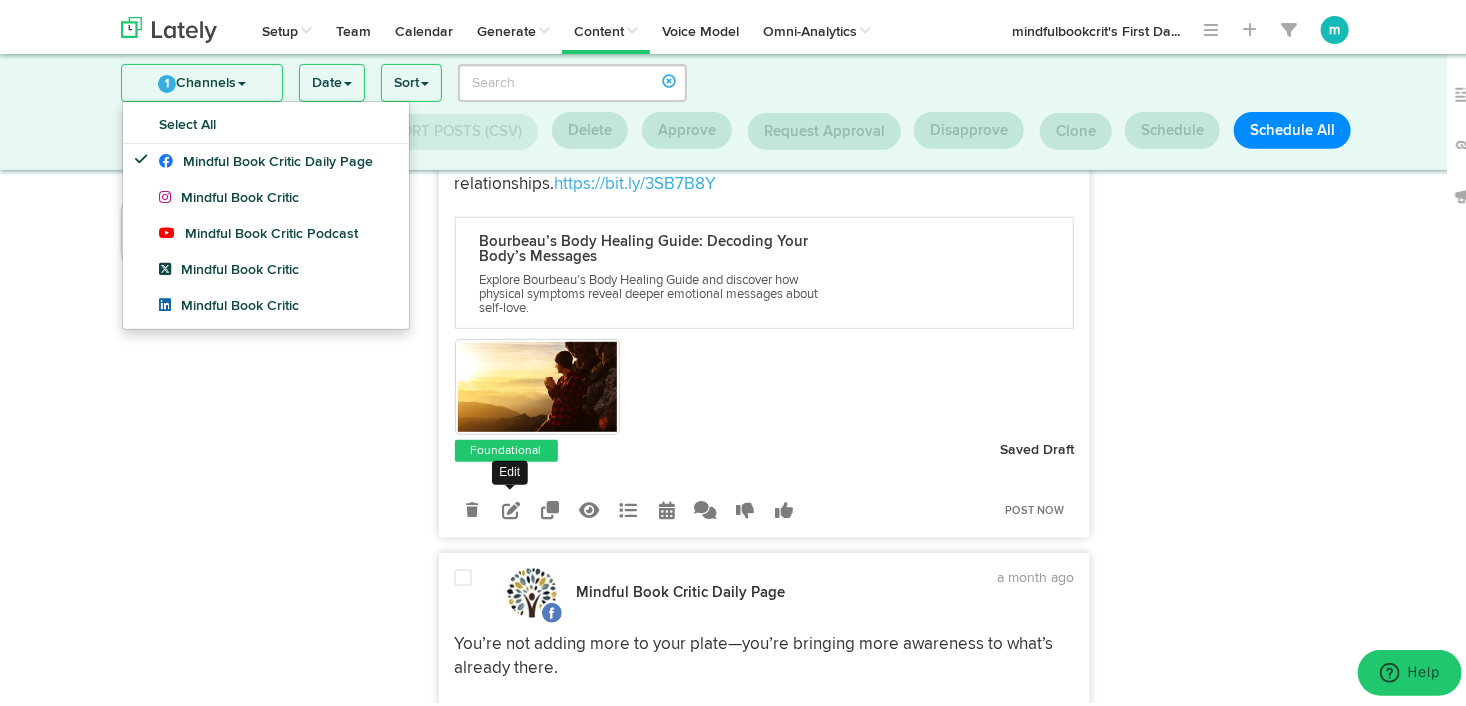 scroll, scrollTop: 304, scrollLeft: 0, axis: vertical 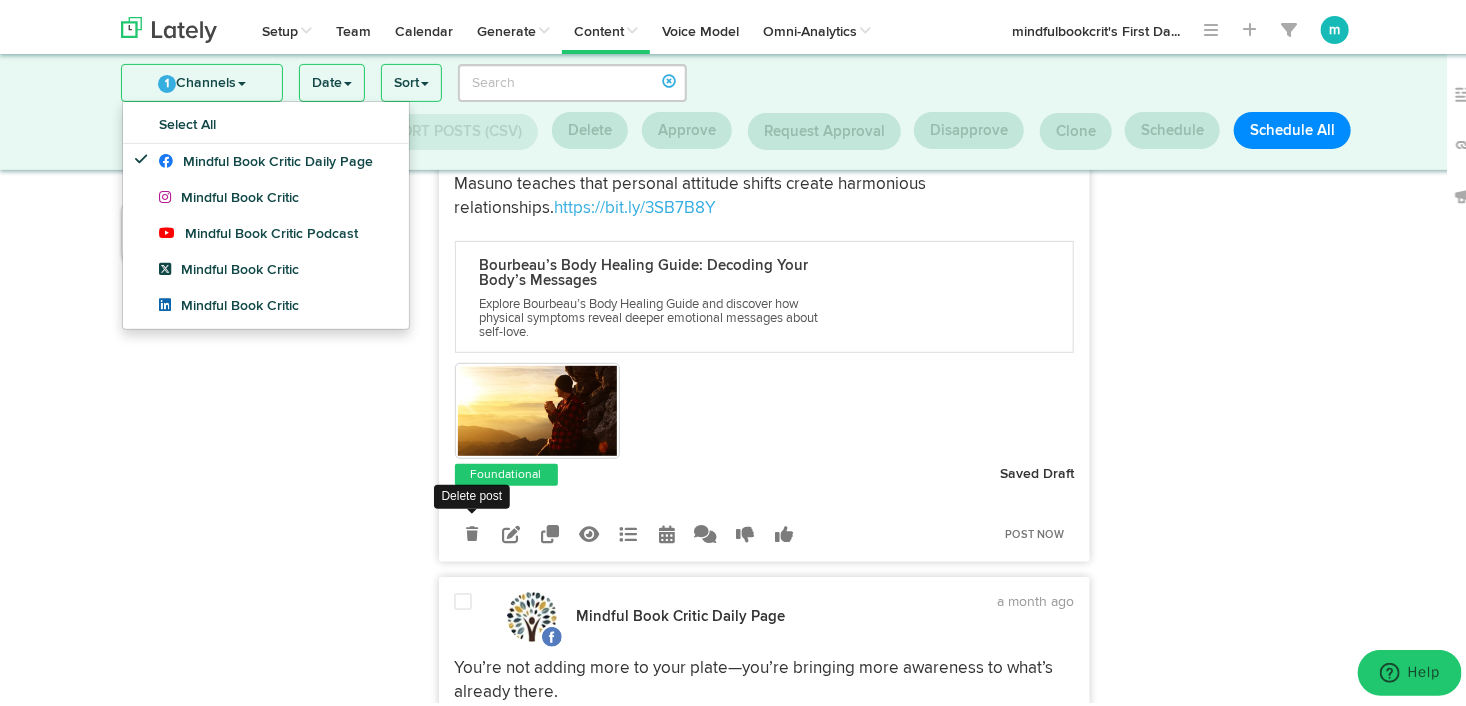 click at bounding box center (472, 530) 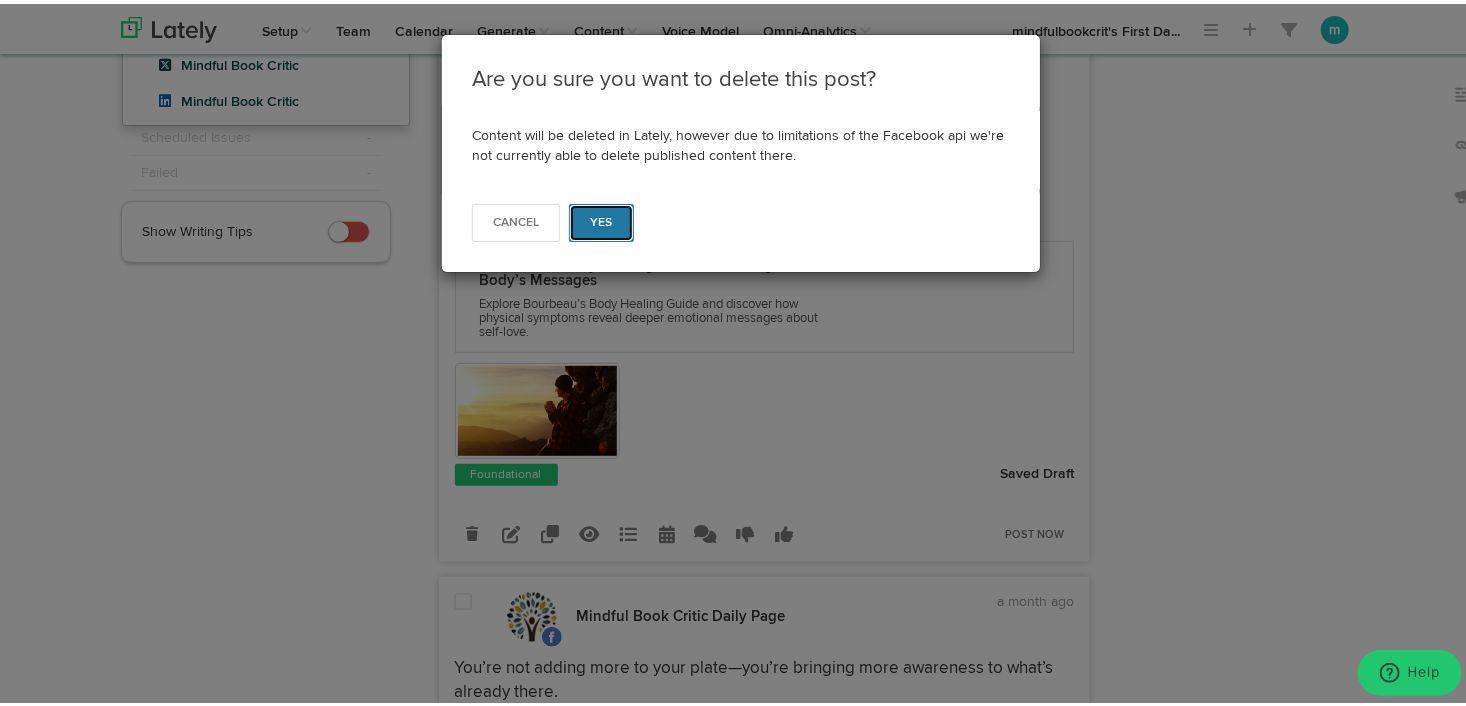 click on "Yes" at bounding box center [601, 219] 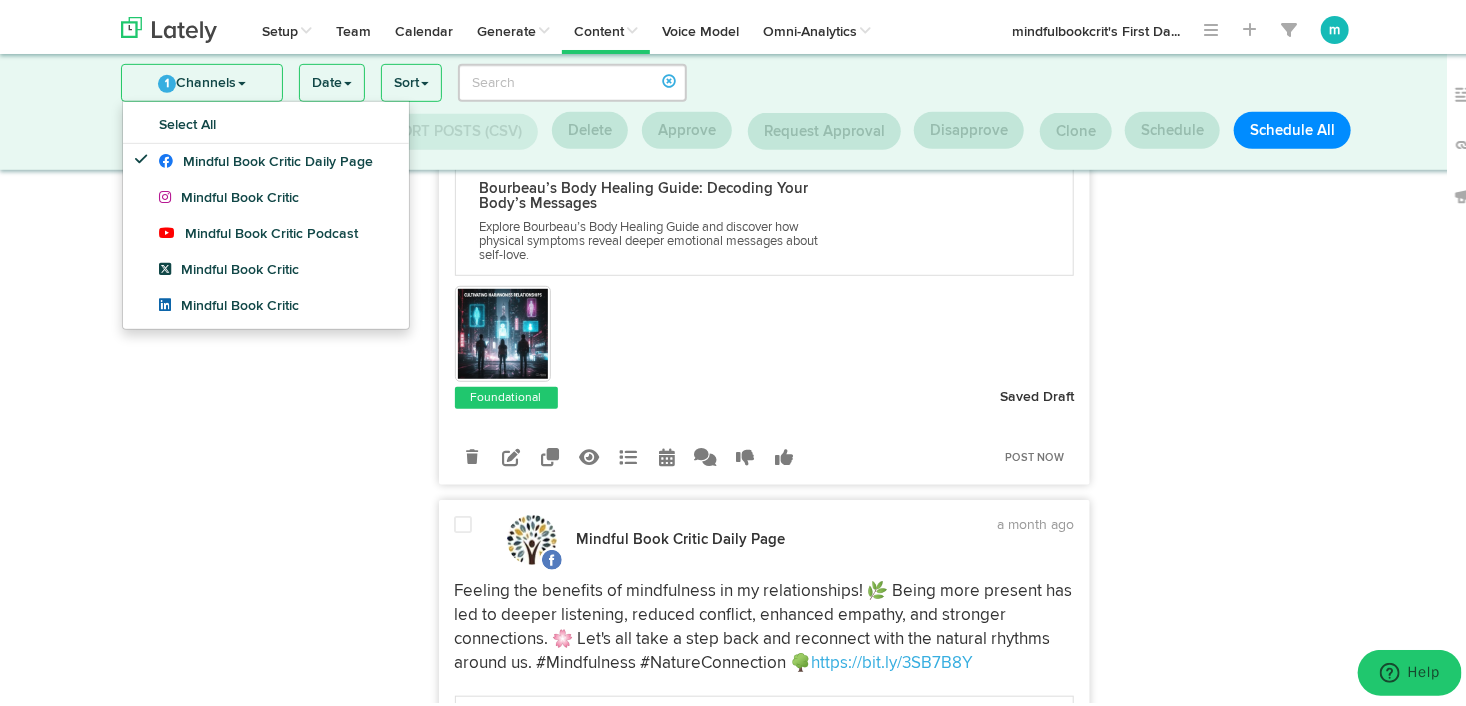 scroll, scrollTop: 504, scrollLeft: 0, axis: vertical 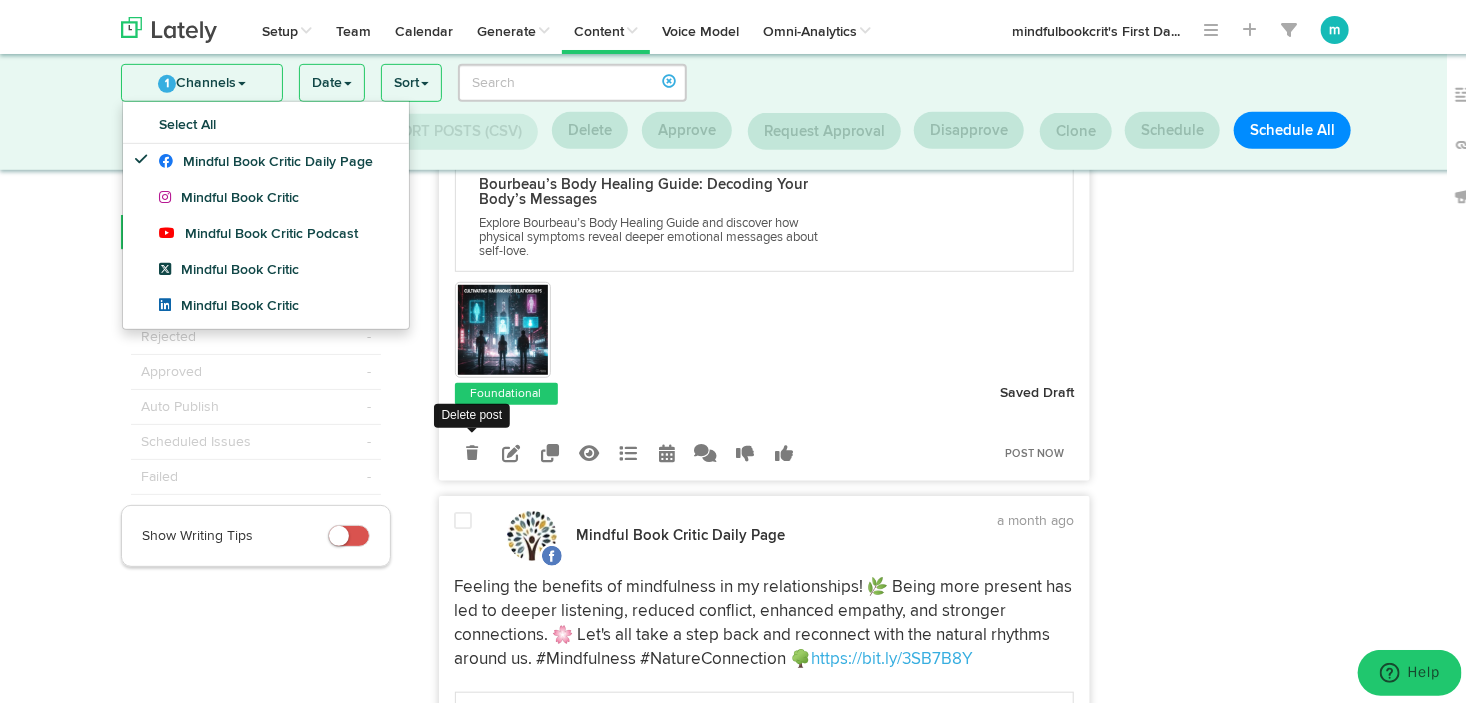 click at bounding box center [472, 449] 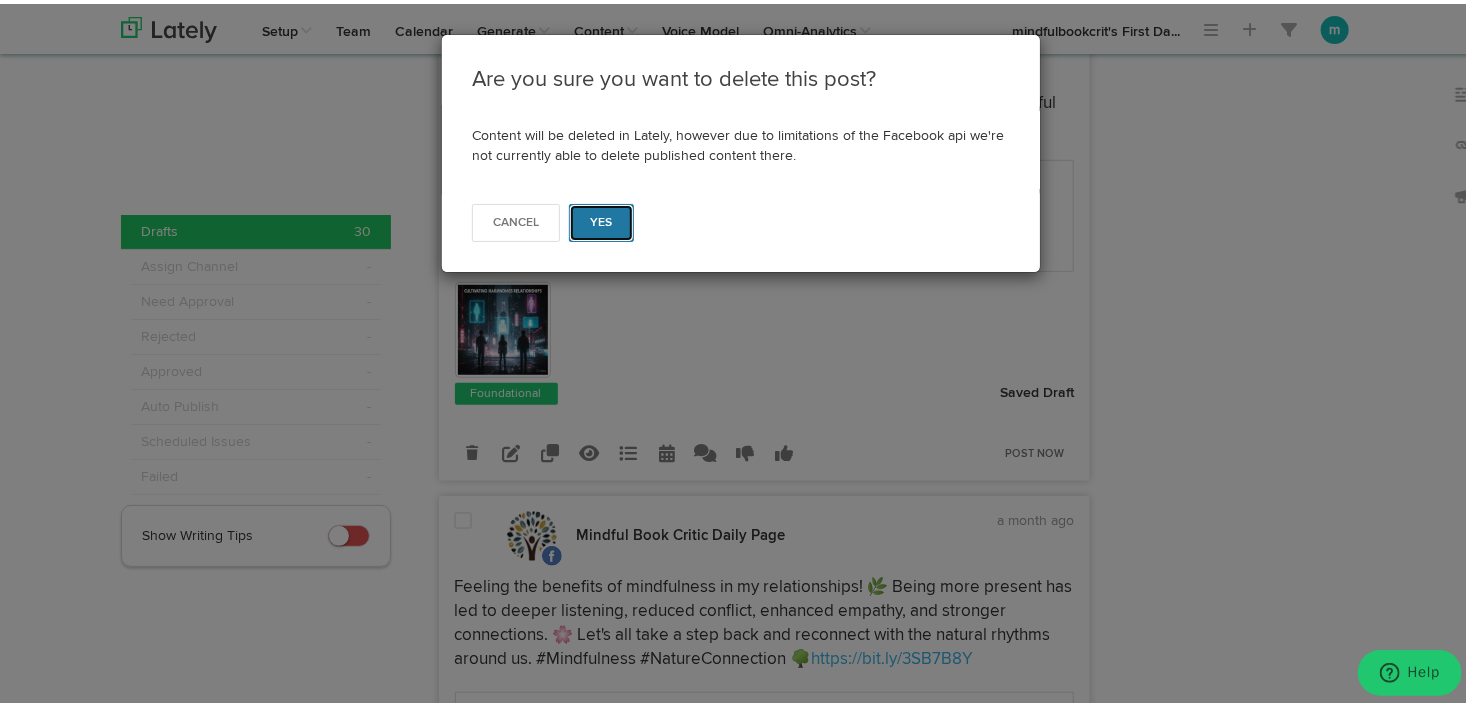 click on "Yes" at bounding box center (601, 219) 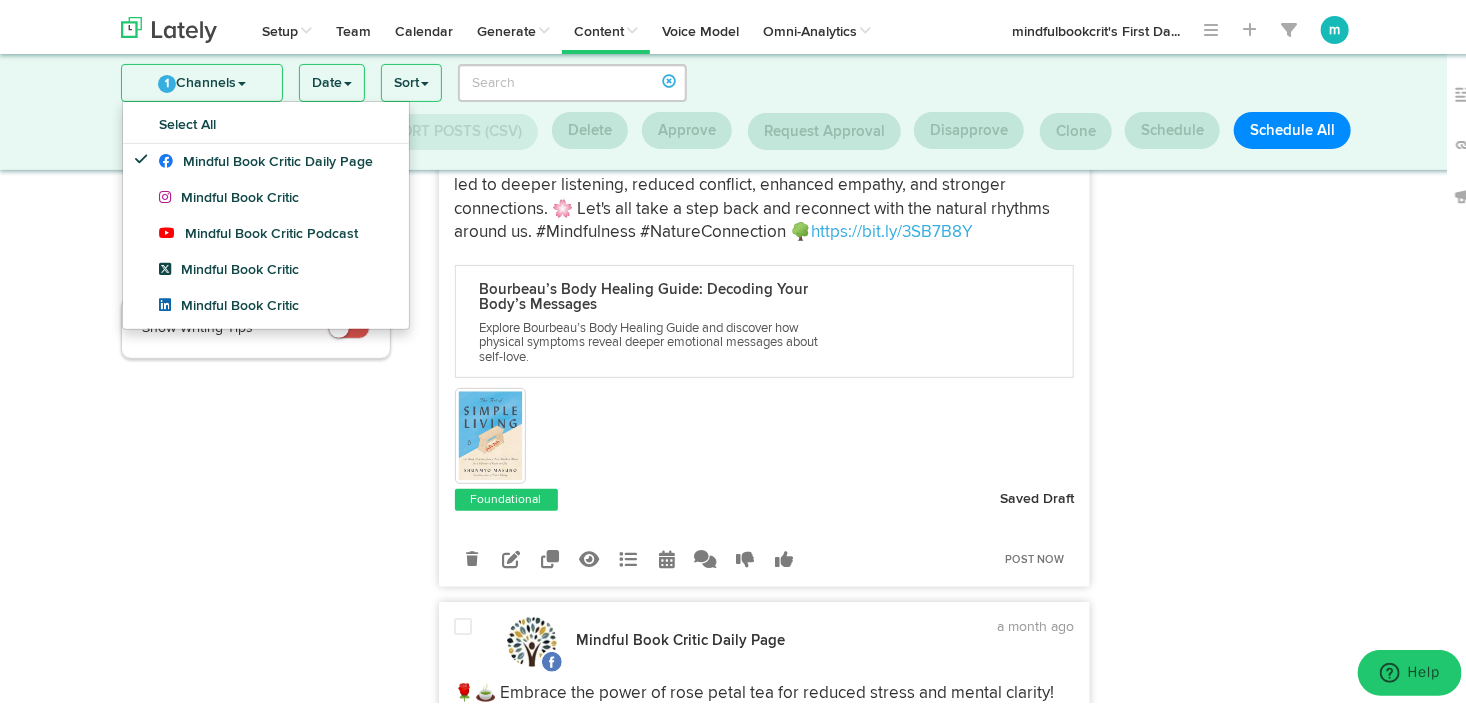 scroll, scrollTop: 204, scrollLeft: 0, axis: vertical 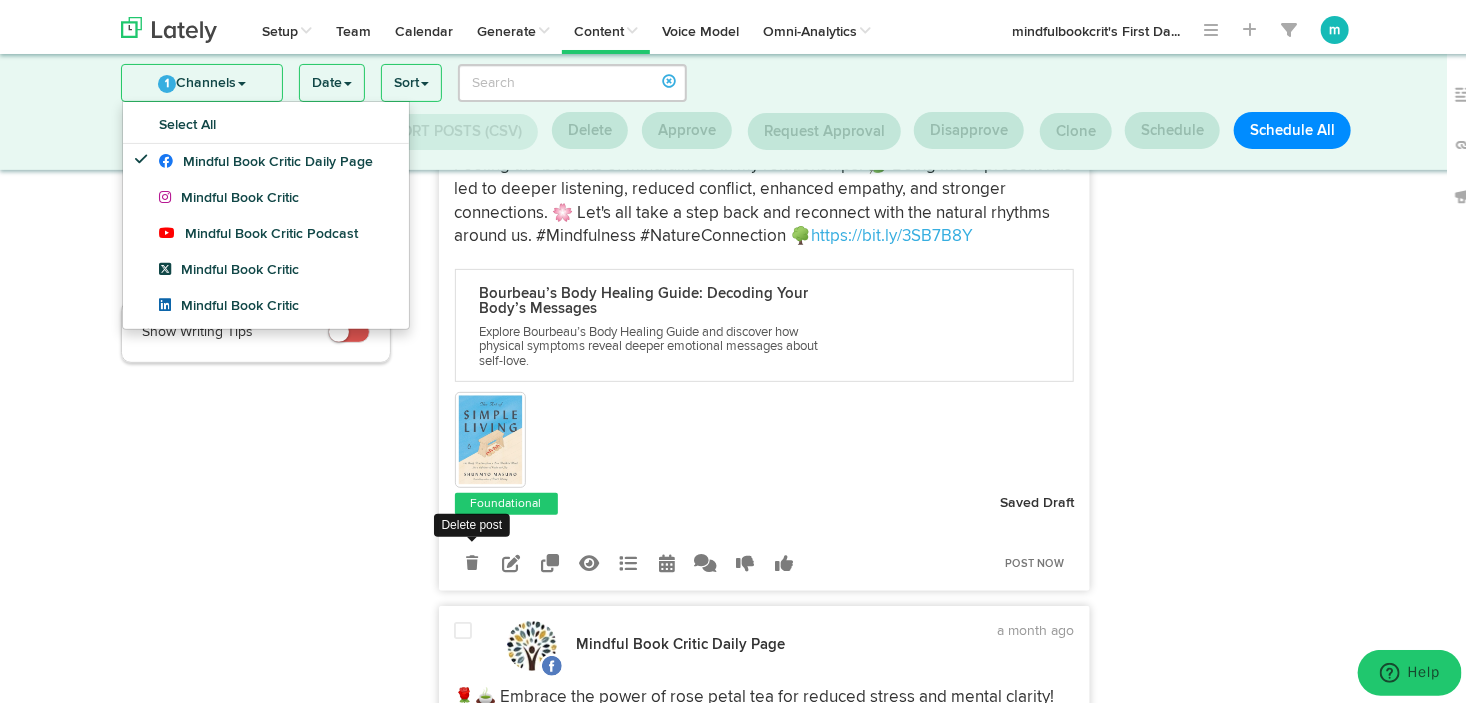 click at bounding box center (472, 559) 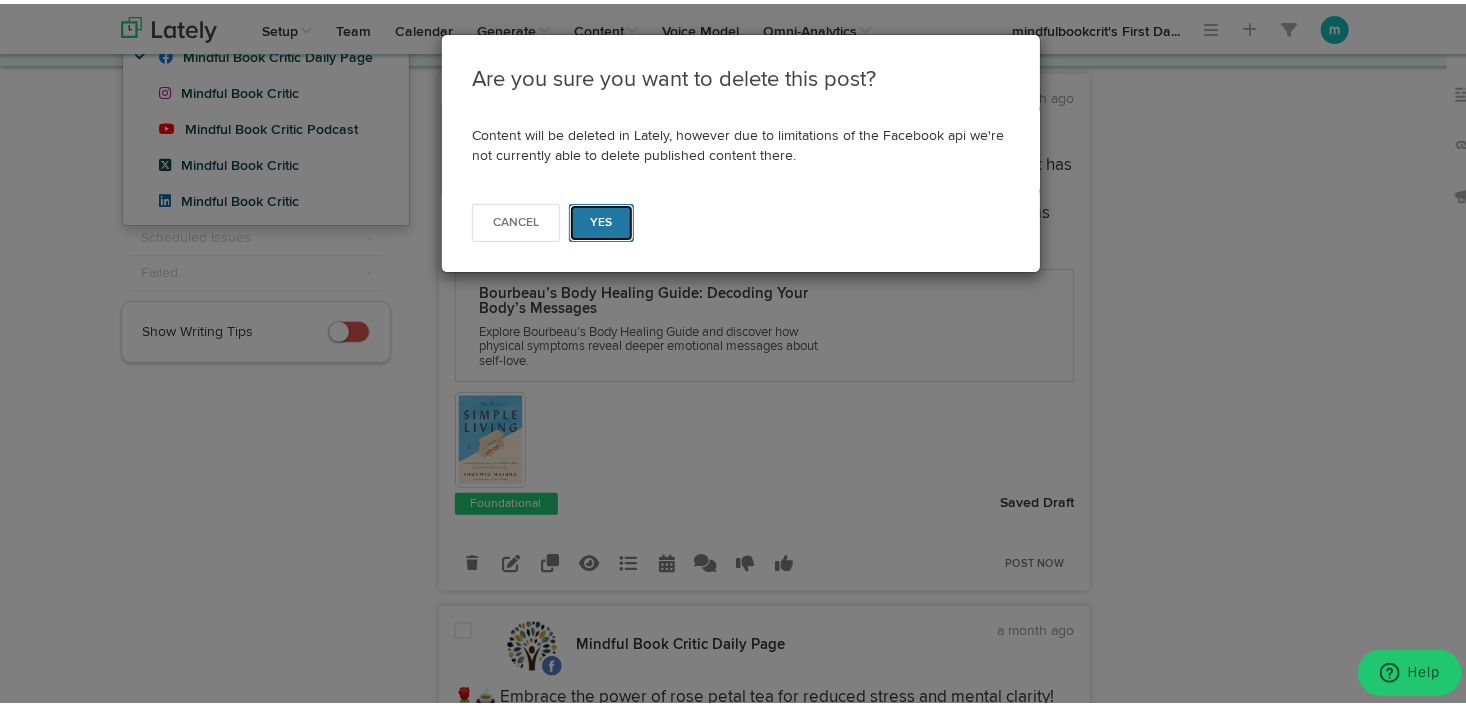 click on "Yes" at bounding box center [601, 219] 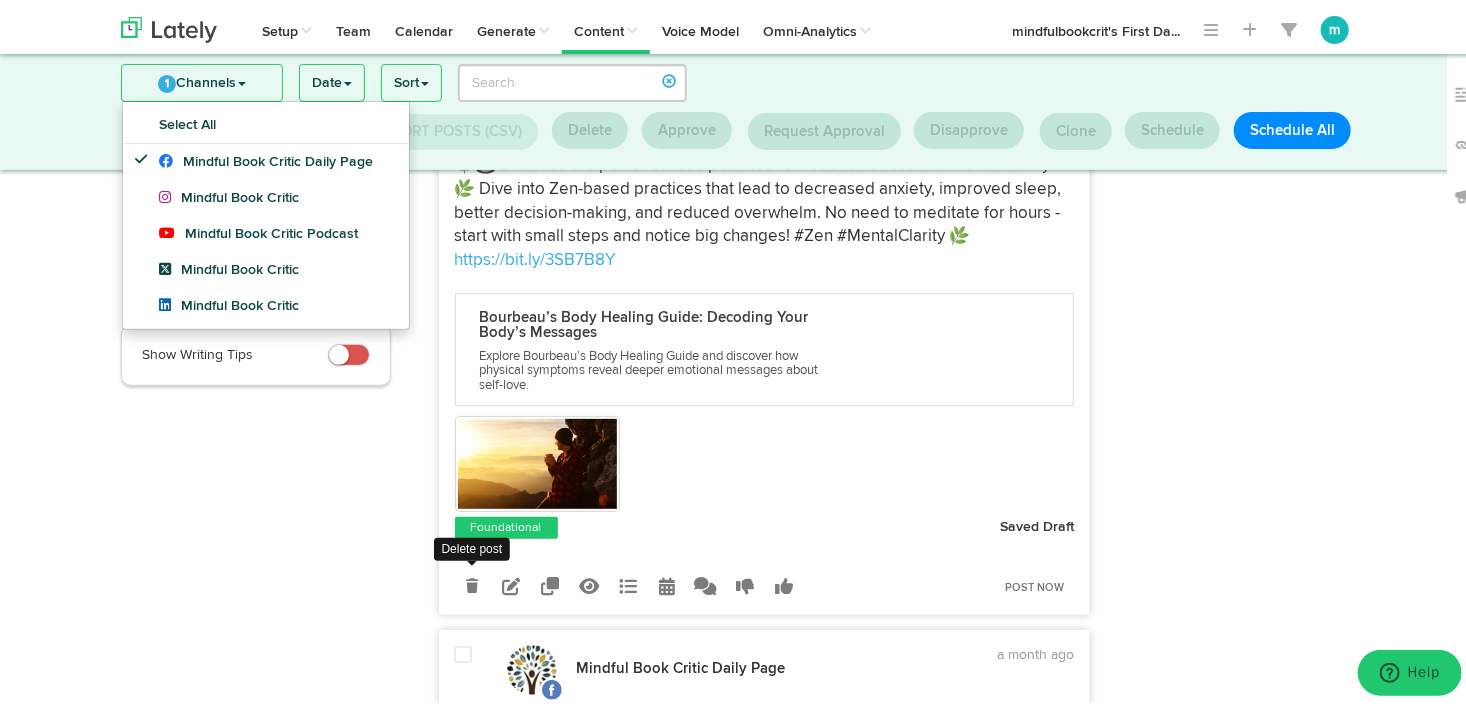 click at bounding box center [472, 582] 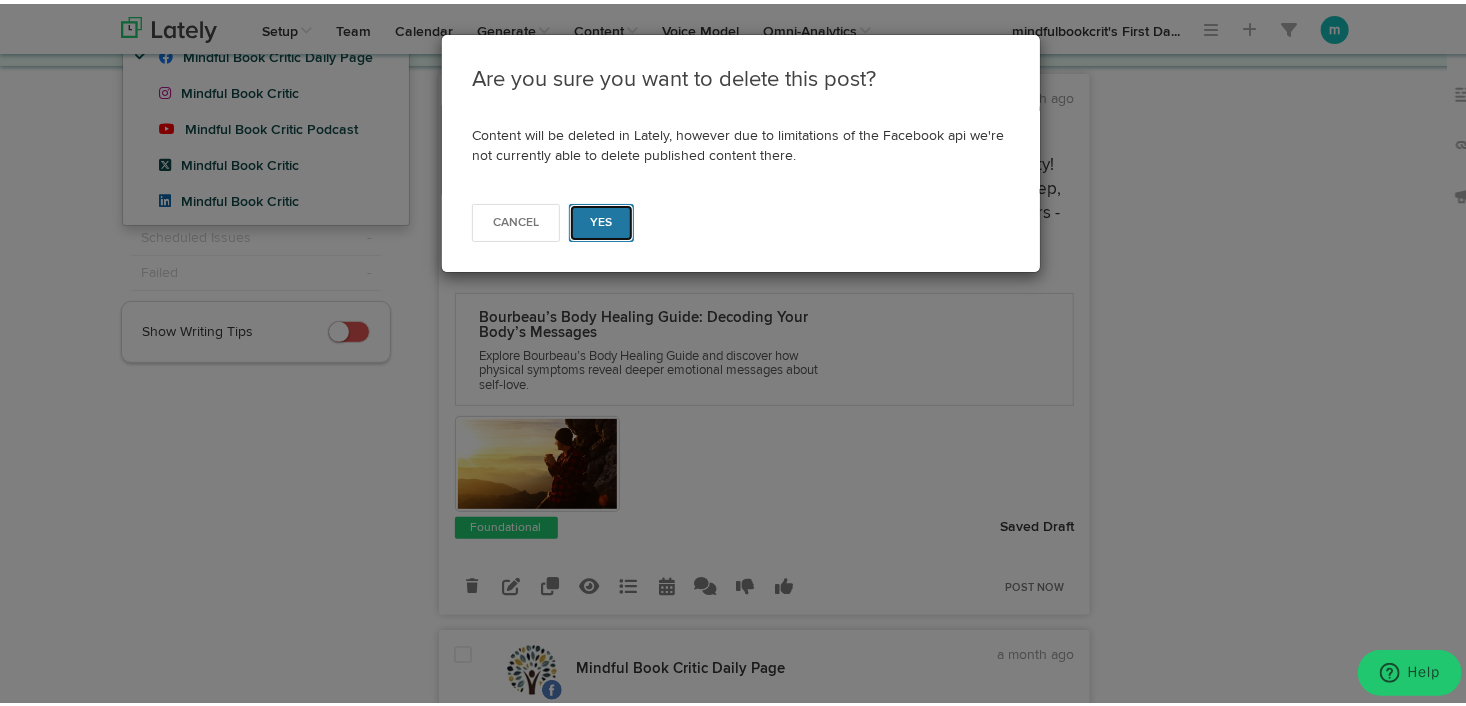 click on "Yes" at bounding box center [601, 219] 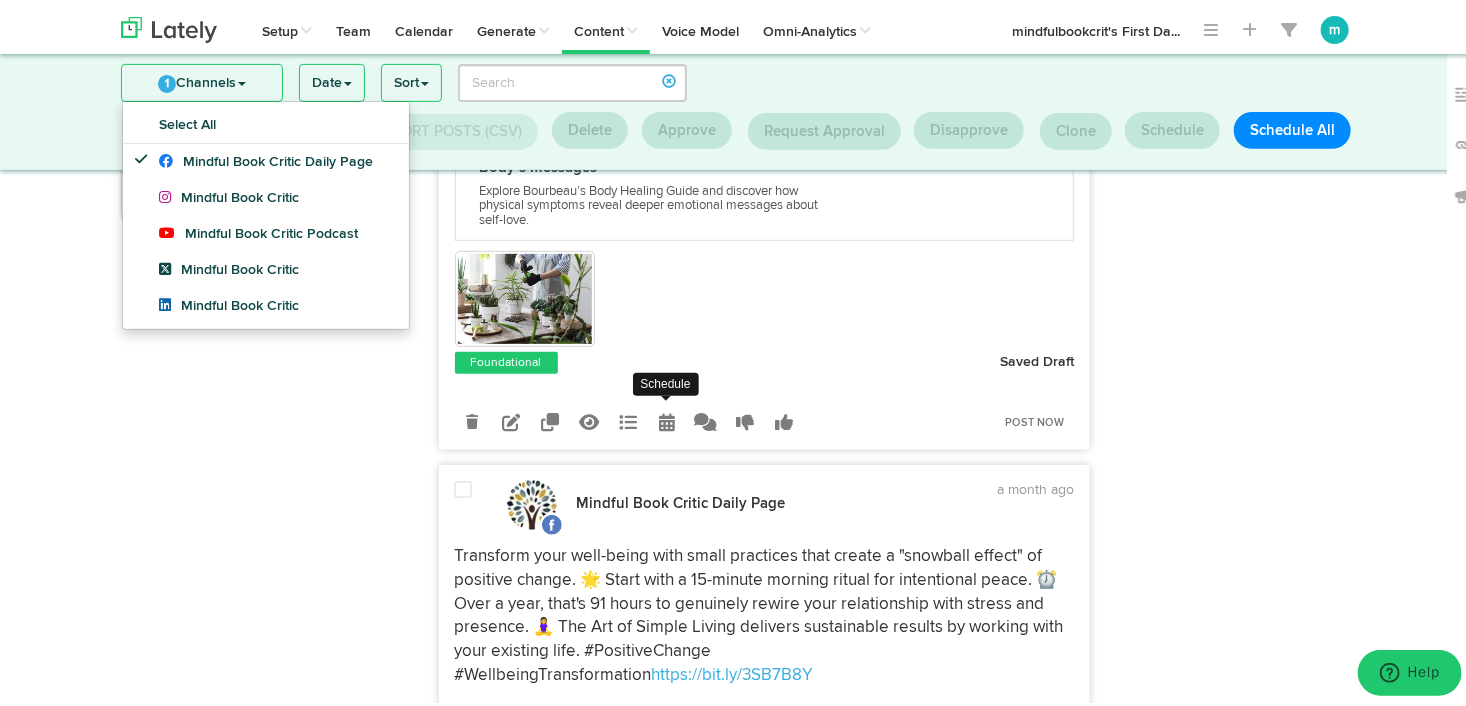 scroll, scrollTop: 341, scrollLeft: 0, axis: vertical 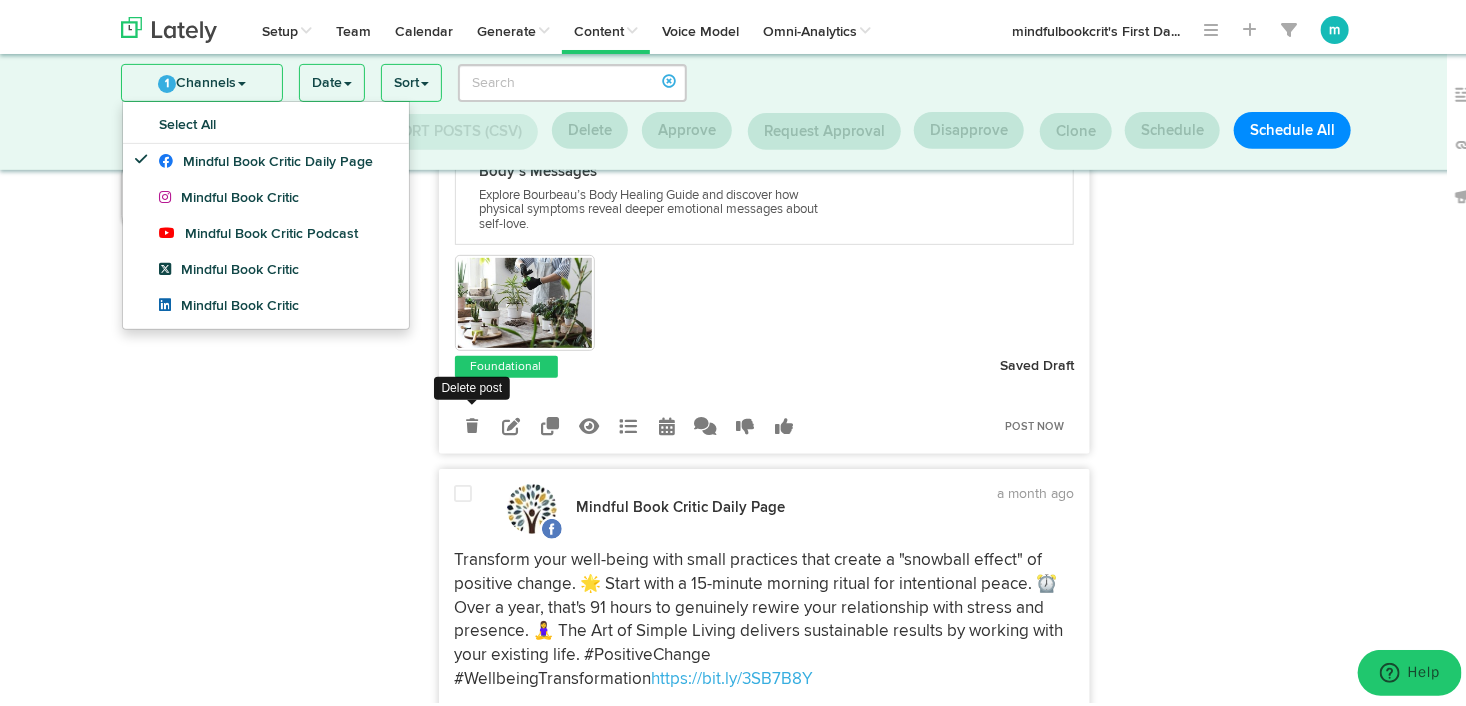 click at bounding box center (472, 422) 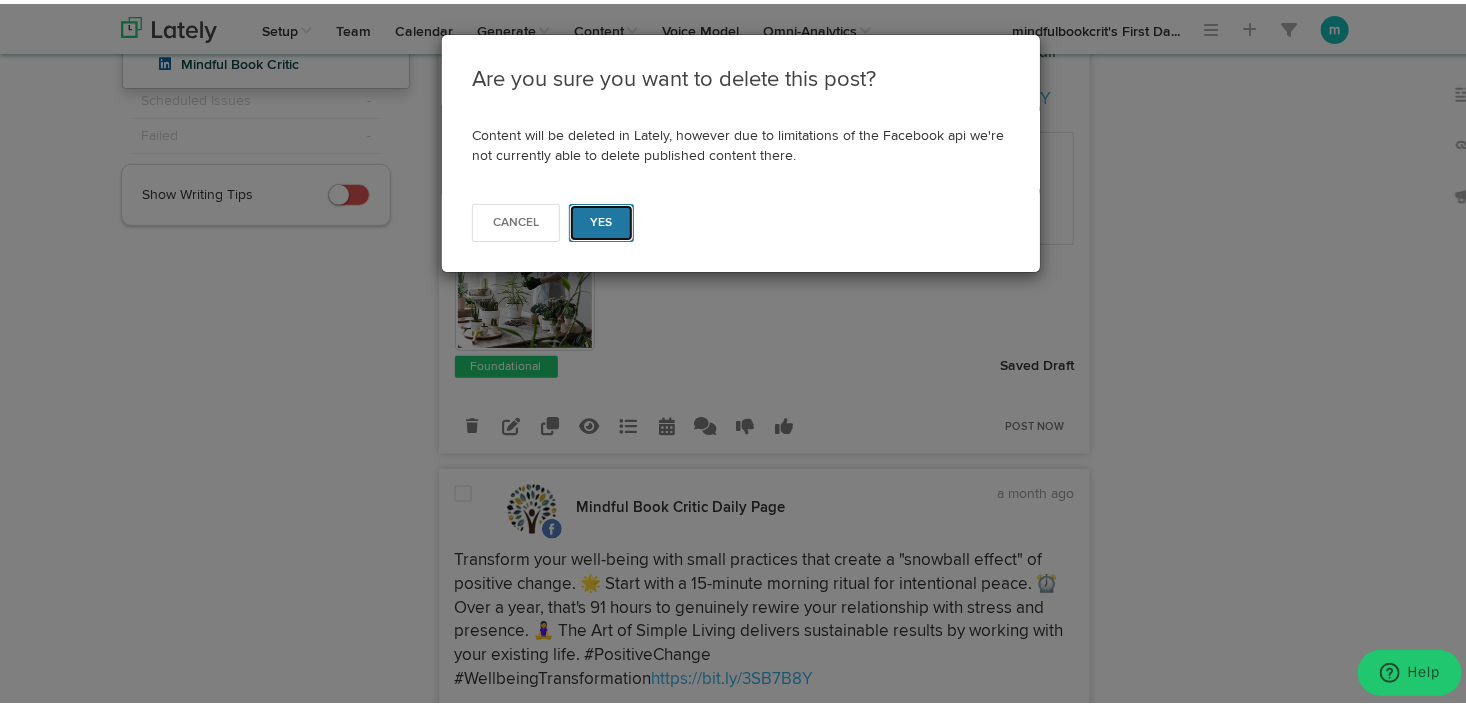 click on "Yes" at bounding box center (601, 219) 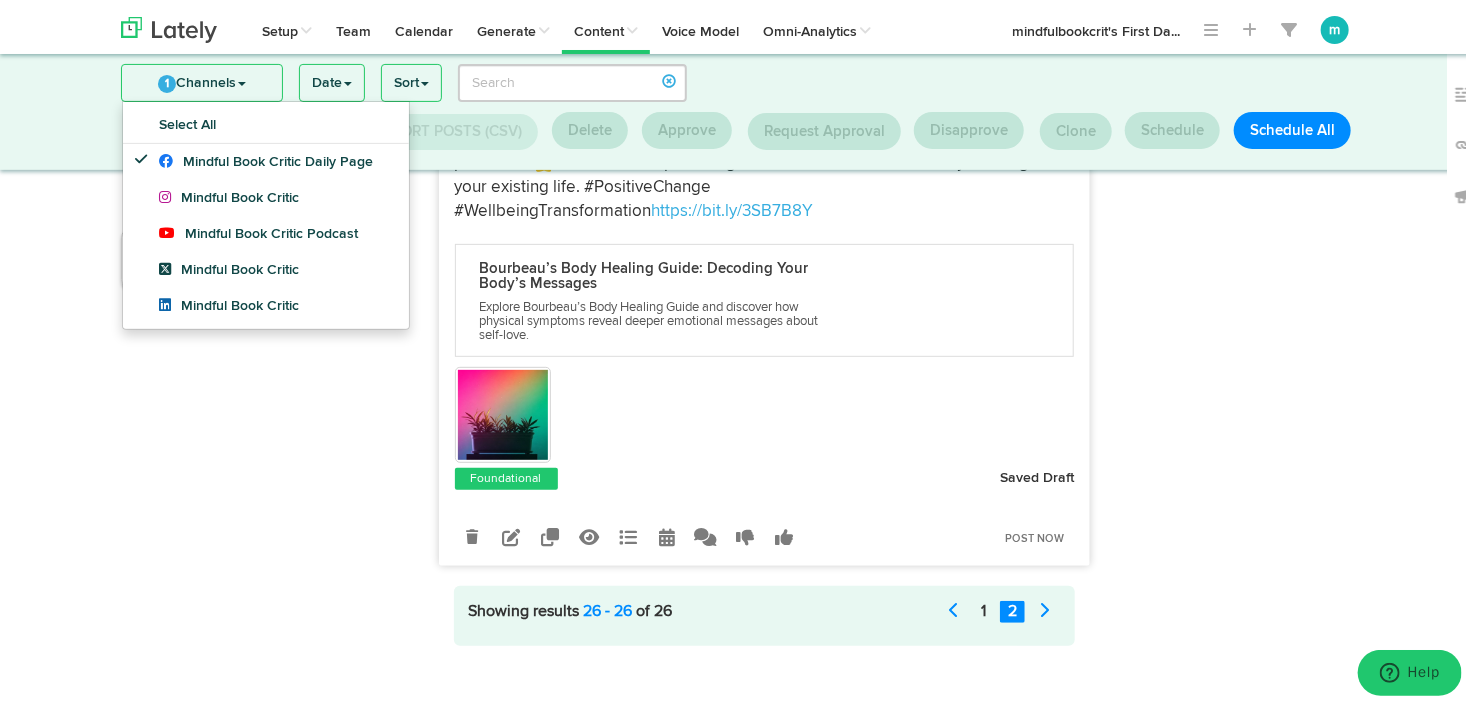scroll, scrollTop: 254, scrollLeft: 0, axis: vertical 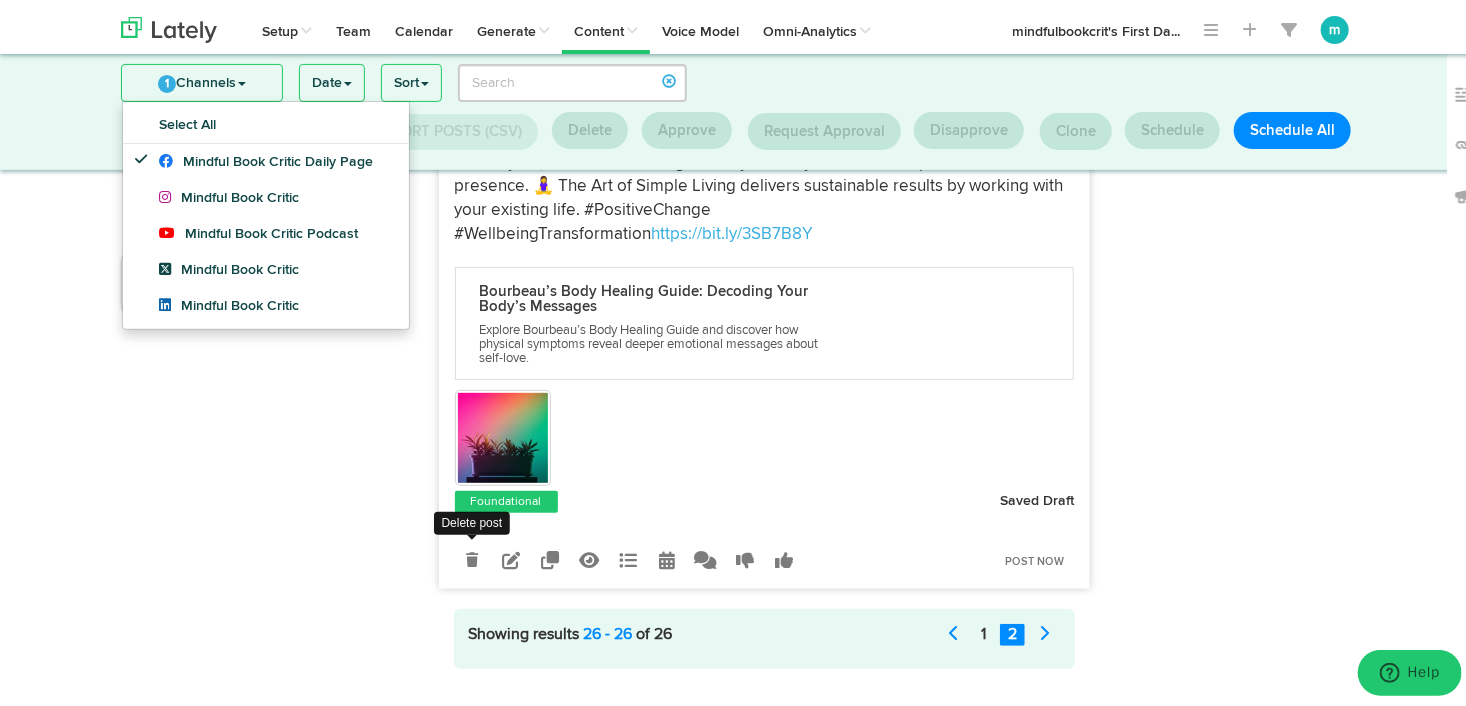 click at bounding box center (472, 556) 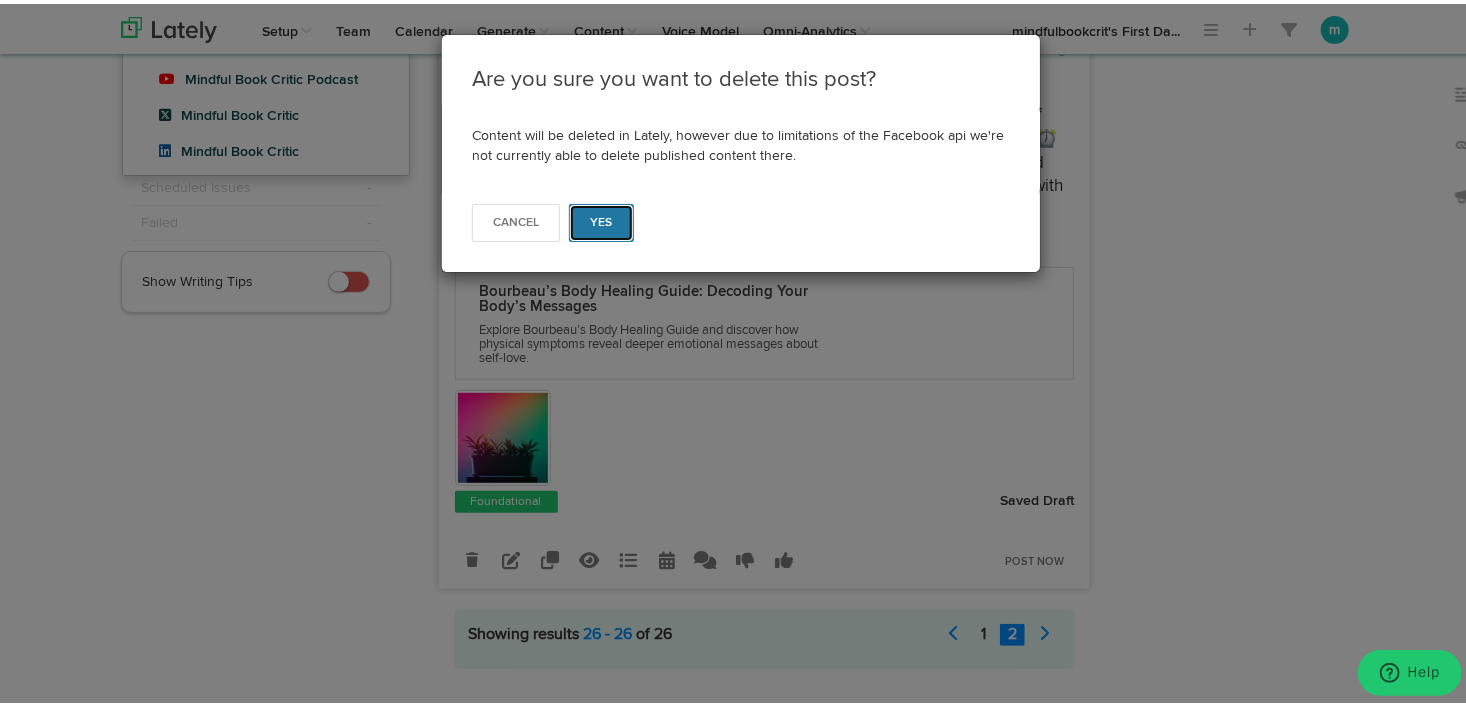 click on "Yes" at bounding box center (601, 219) 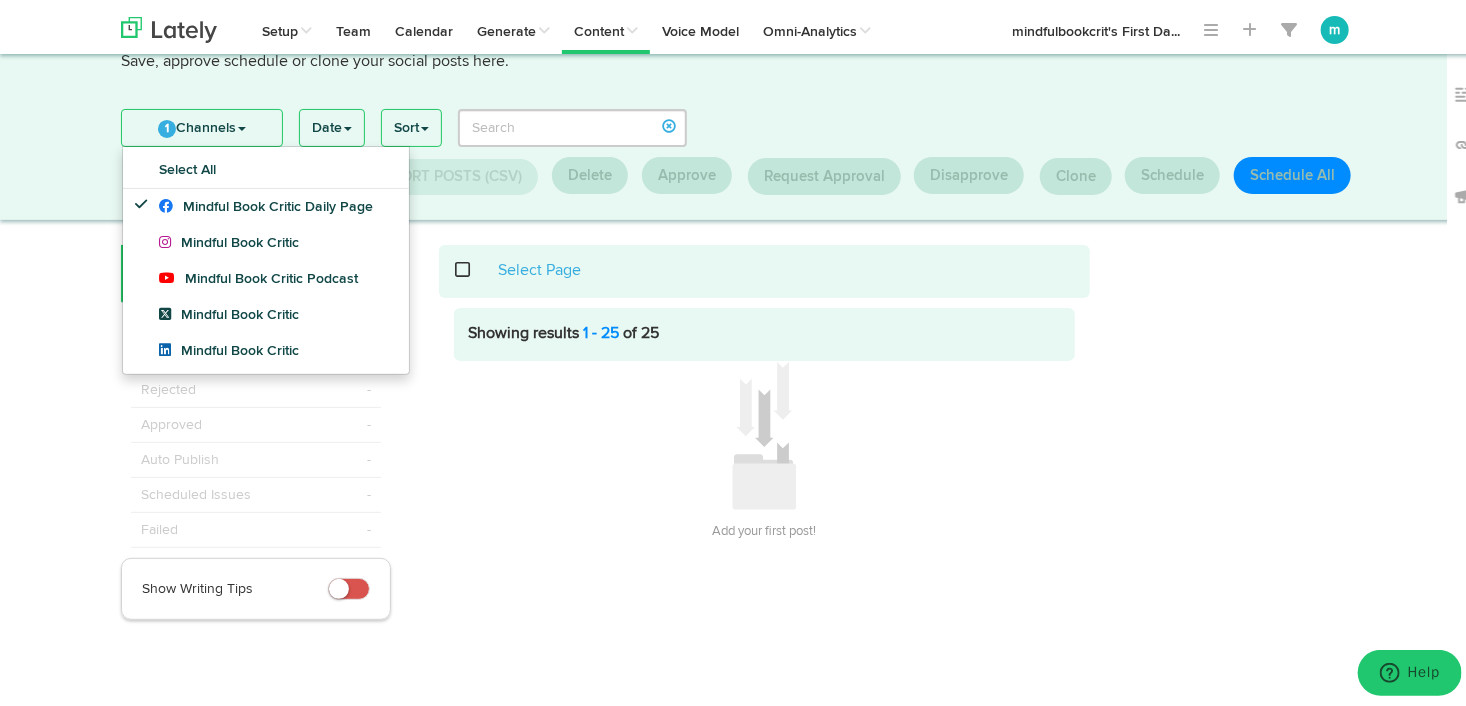scroll, scrollTop: 0, scrollLeft: 0, axis: both 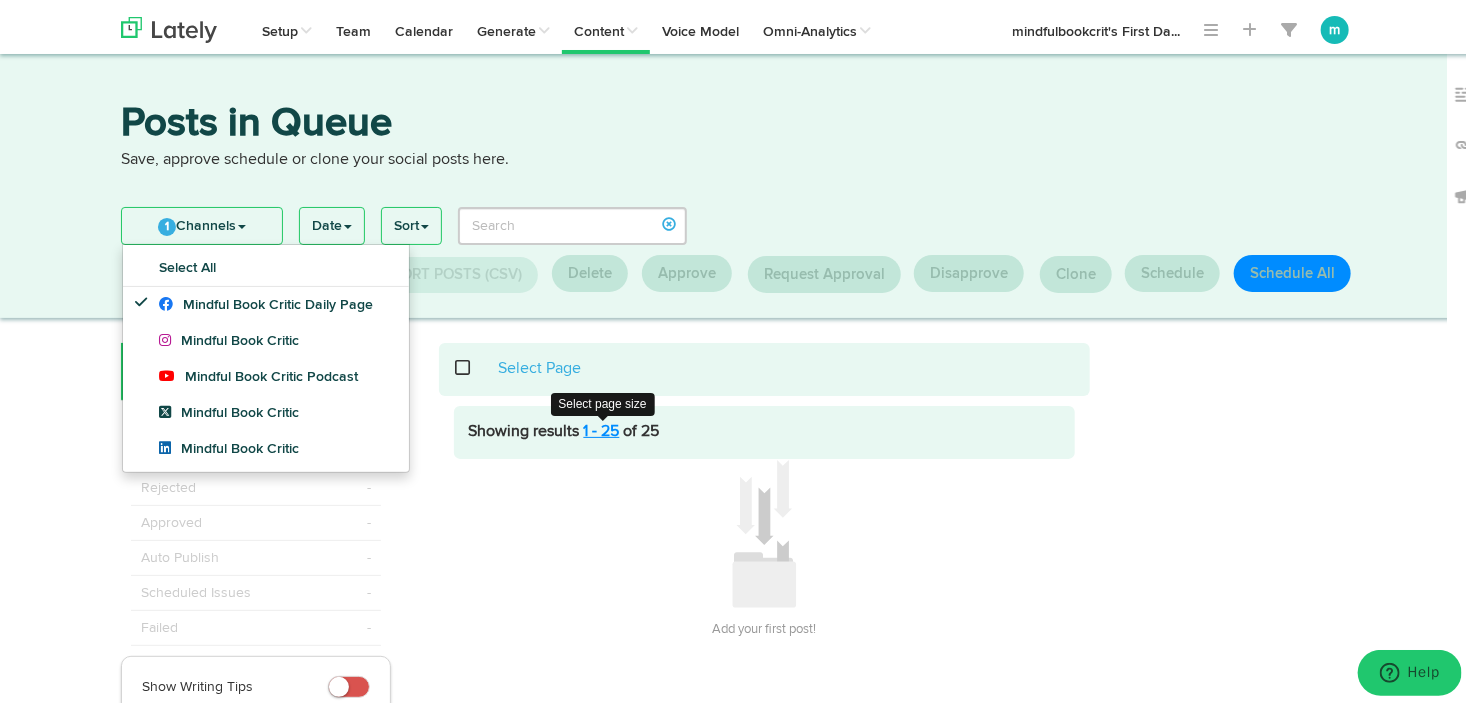 click on "1 - 25" at bounding box center (602, 428) 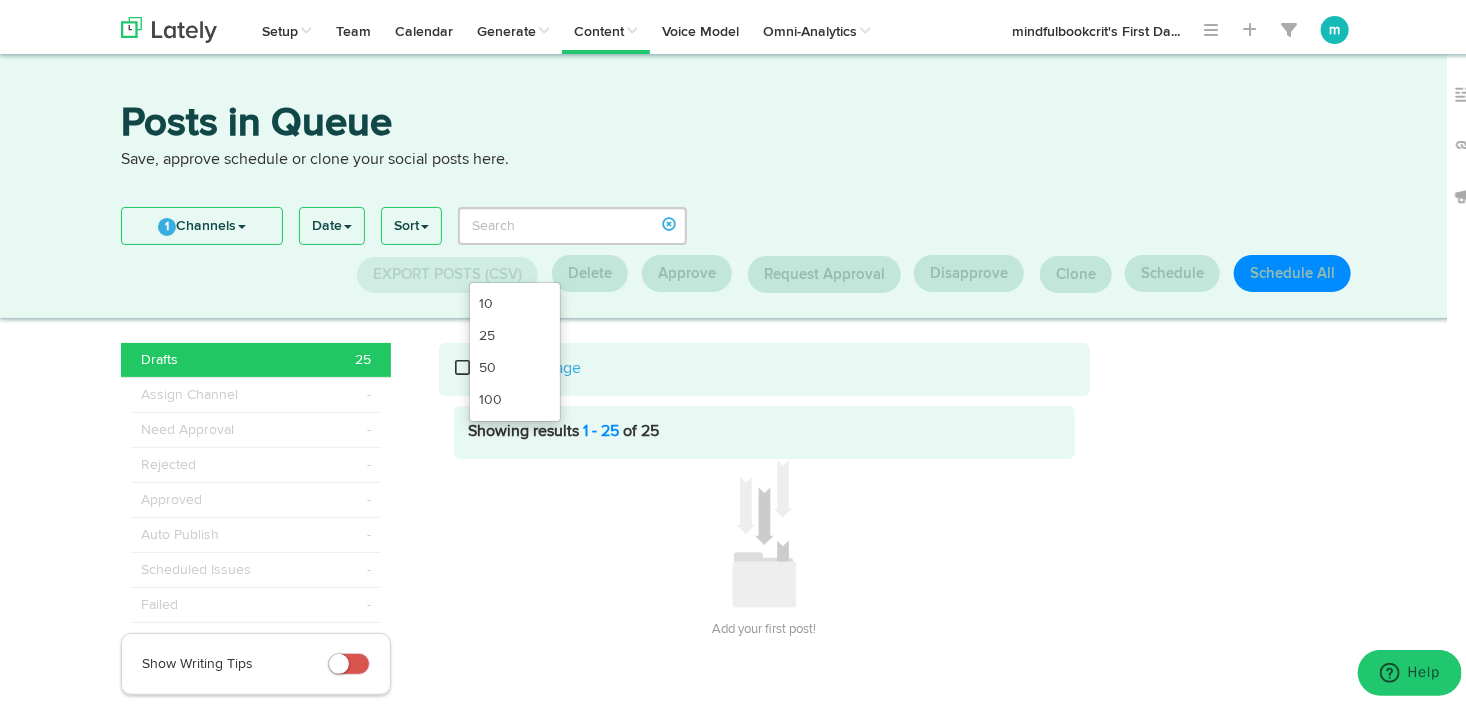 click on "Add your first post!" at bounding box center (765, 548) 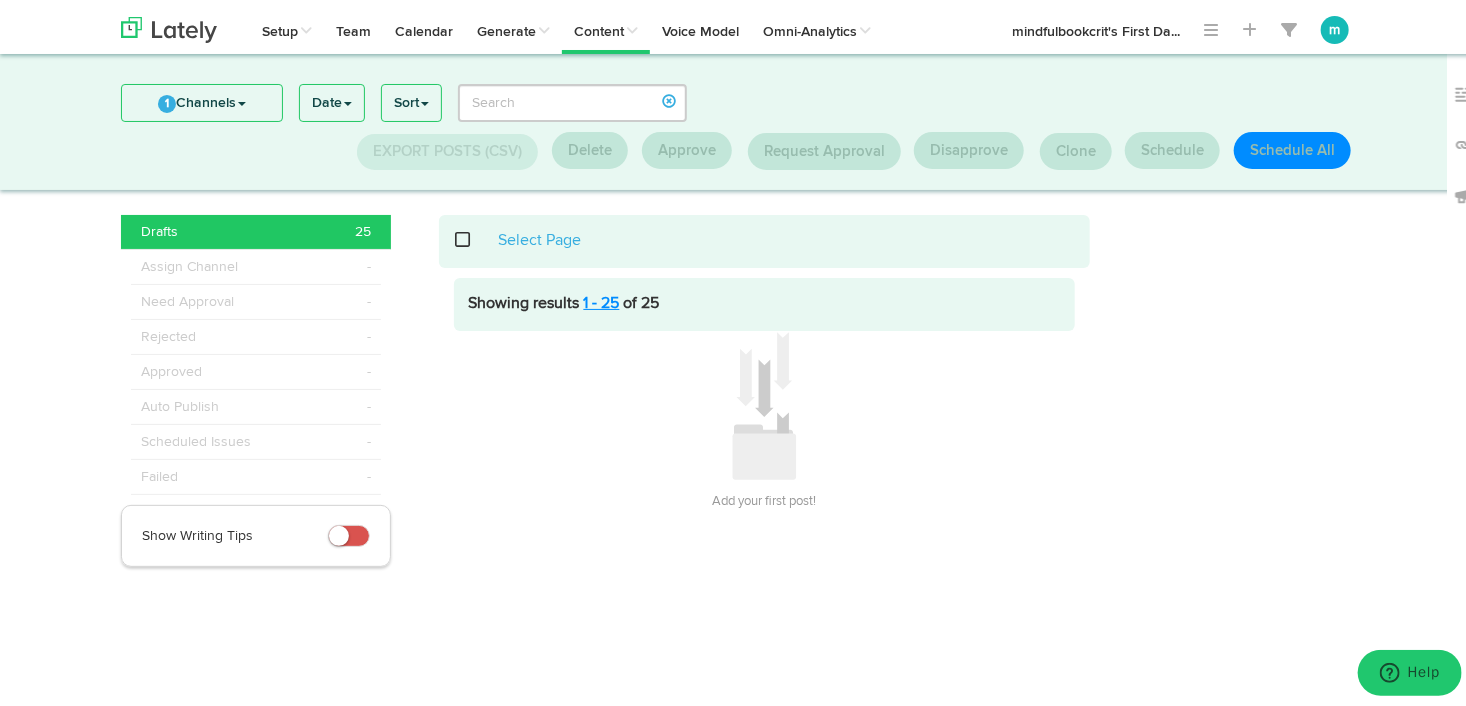 scroll, scrollTop: 0, scrollLeft: 0, axis: both 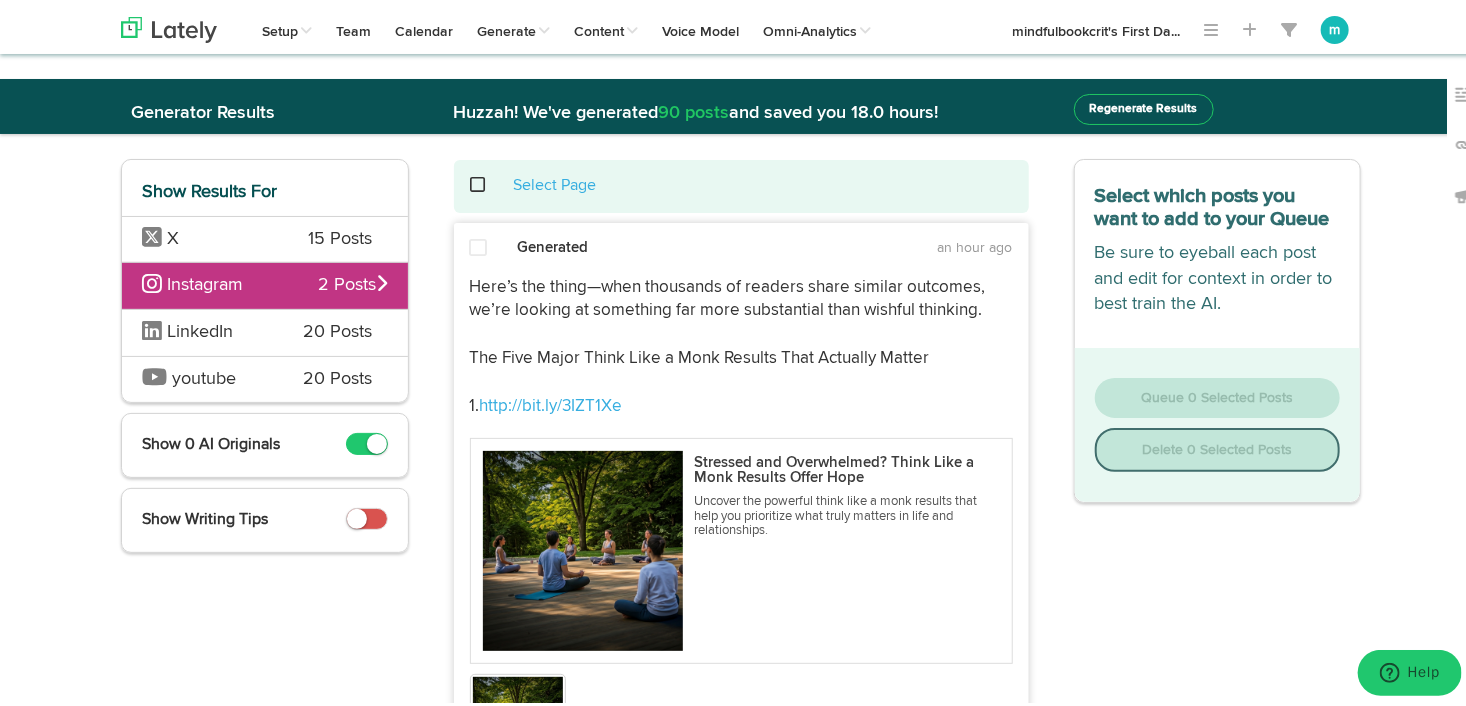 click at bounding box center [489, 181] 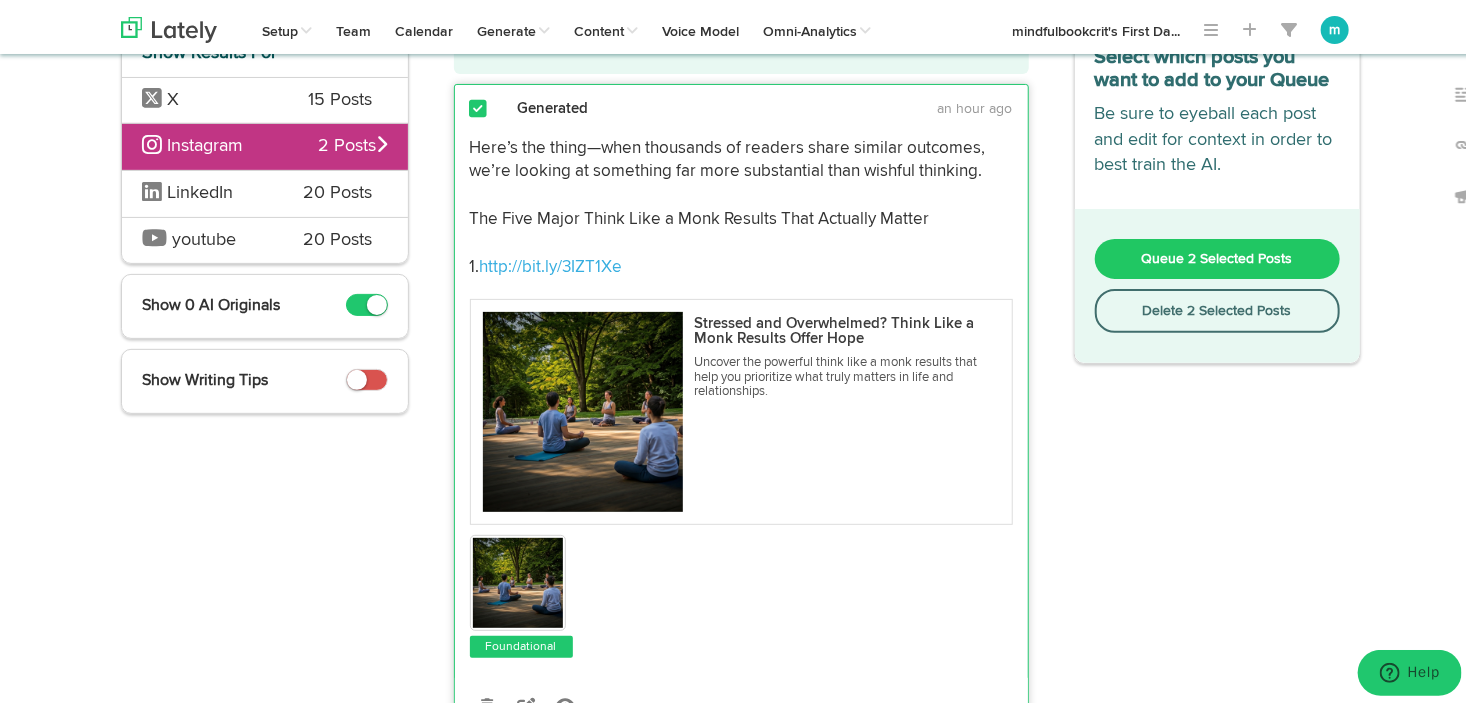 scroll, scrollTop: 0, scrollLeft: 0, axis: both 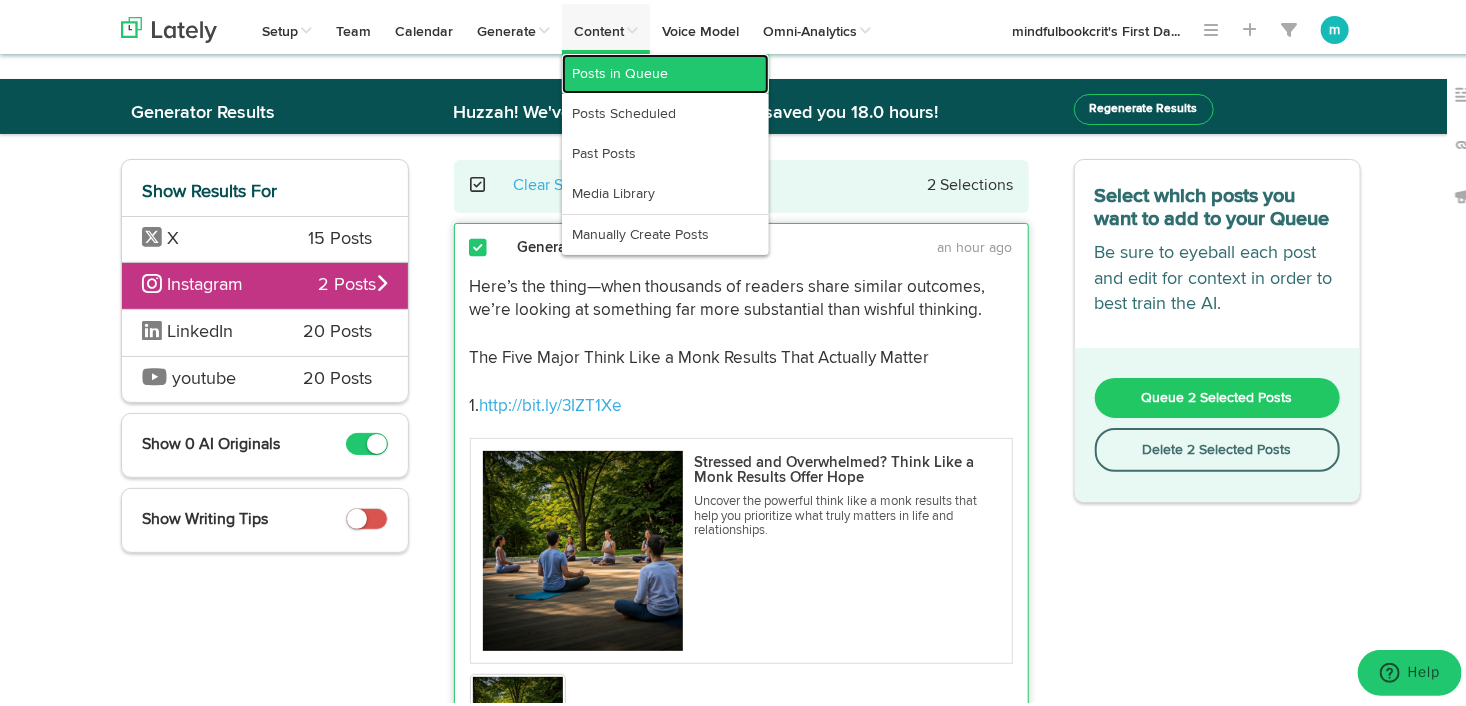 click on "Posts in Queue" at bounding box center (665, 70) 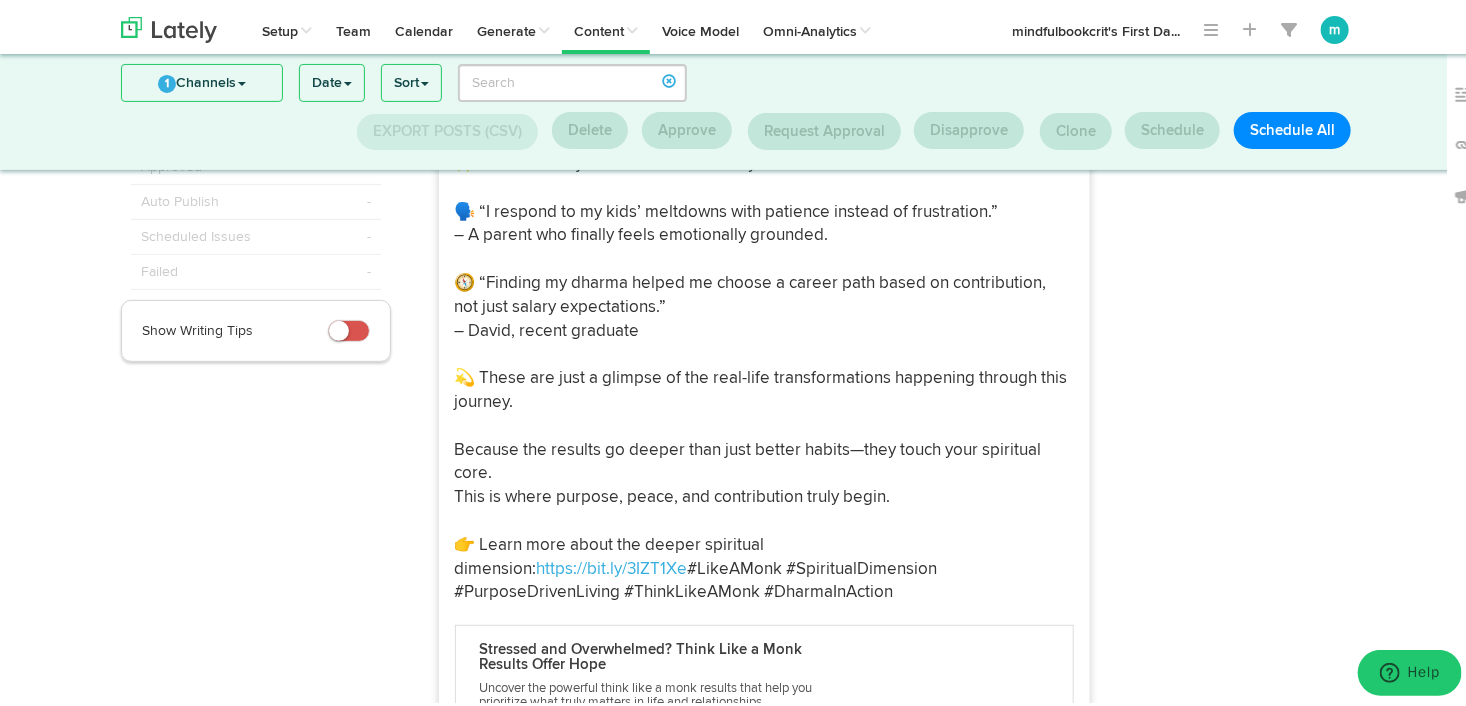 scroll, scrollTop: 0, scrollLeft: 0, axis: both 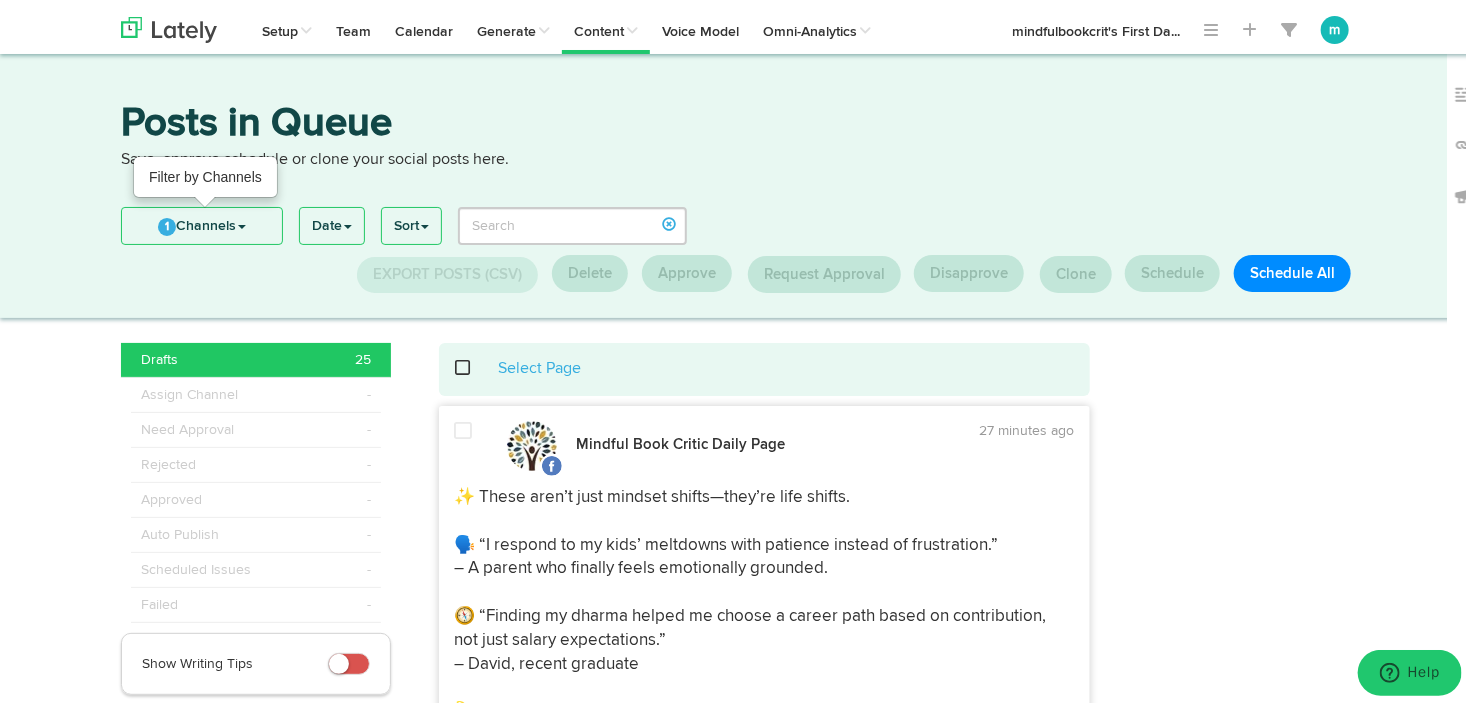 click on "1  Channels" at bounding box center [202, 222] 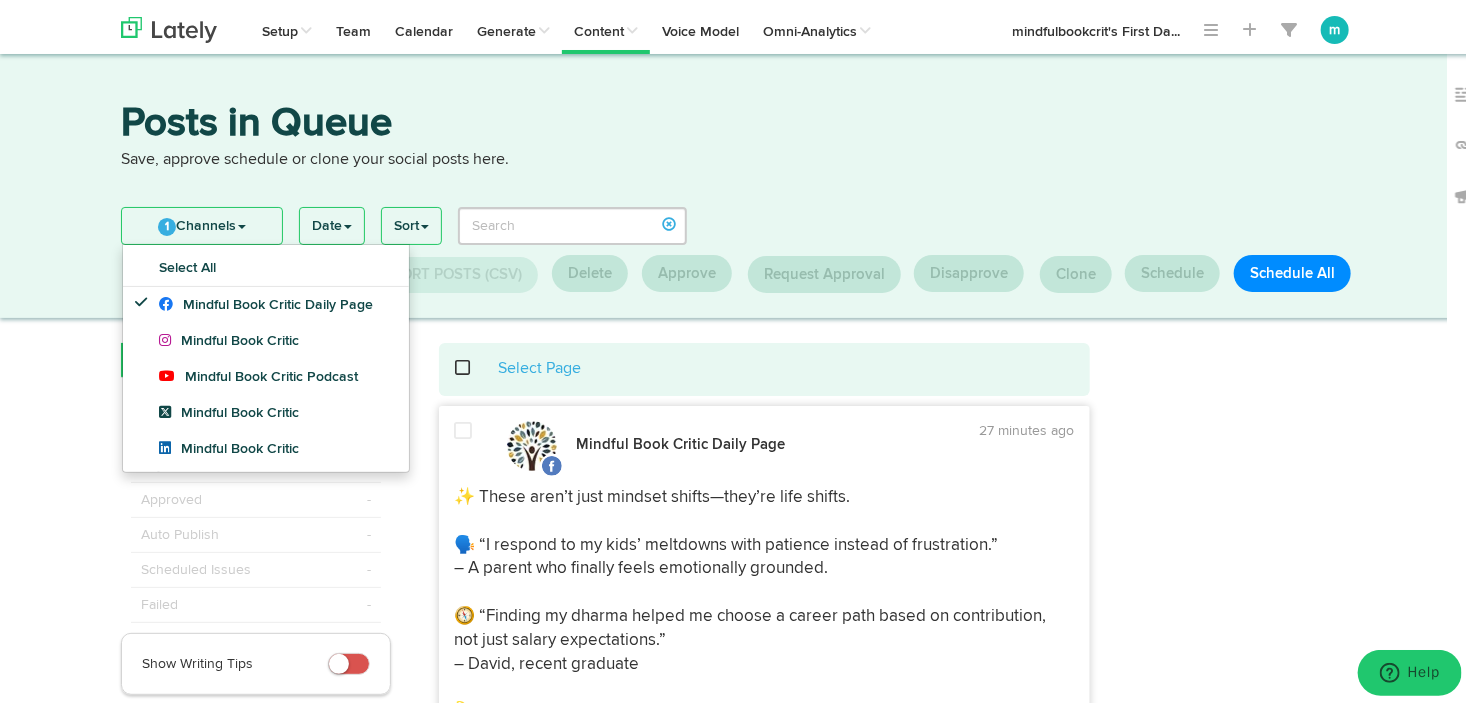 click on "Select Page" at bounding box center [765, 365] 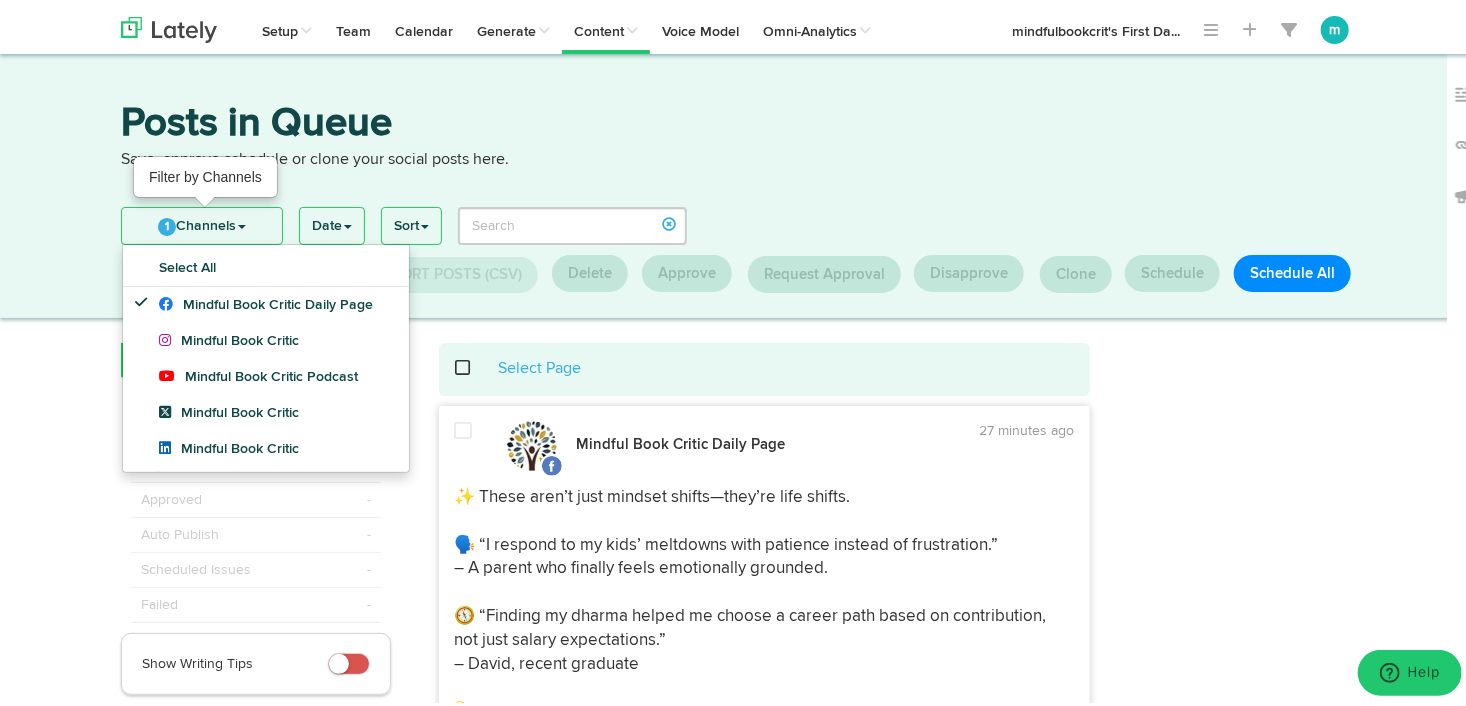 click on "1  Channels" at bounding box center [202, 222] 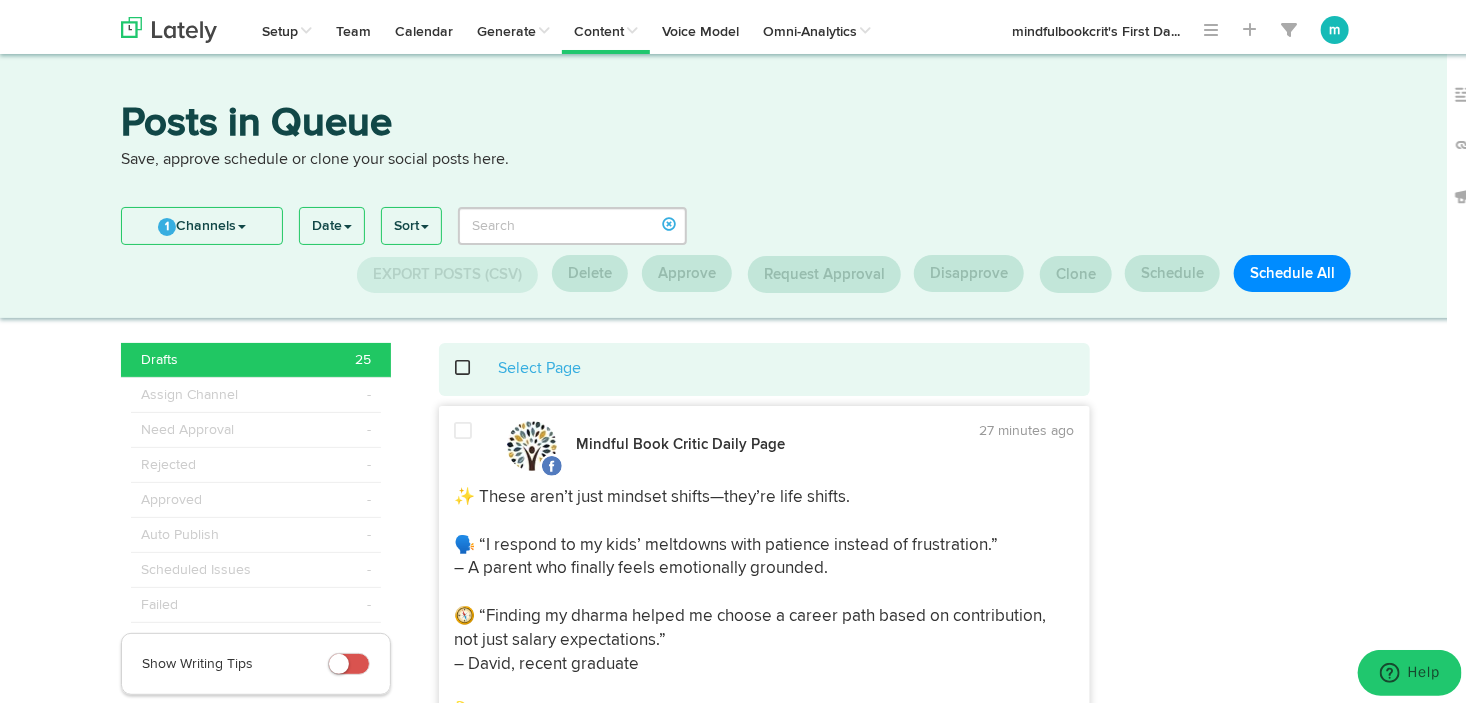 click at bounding box center [474, 364] 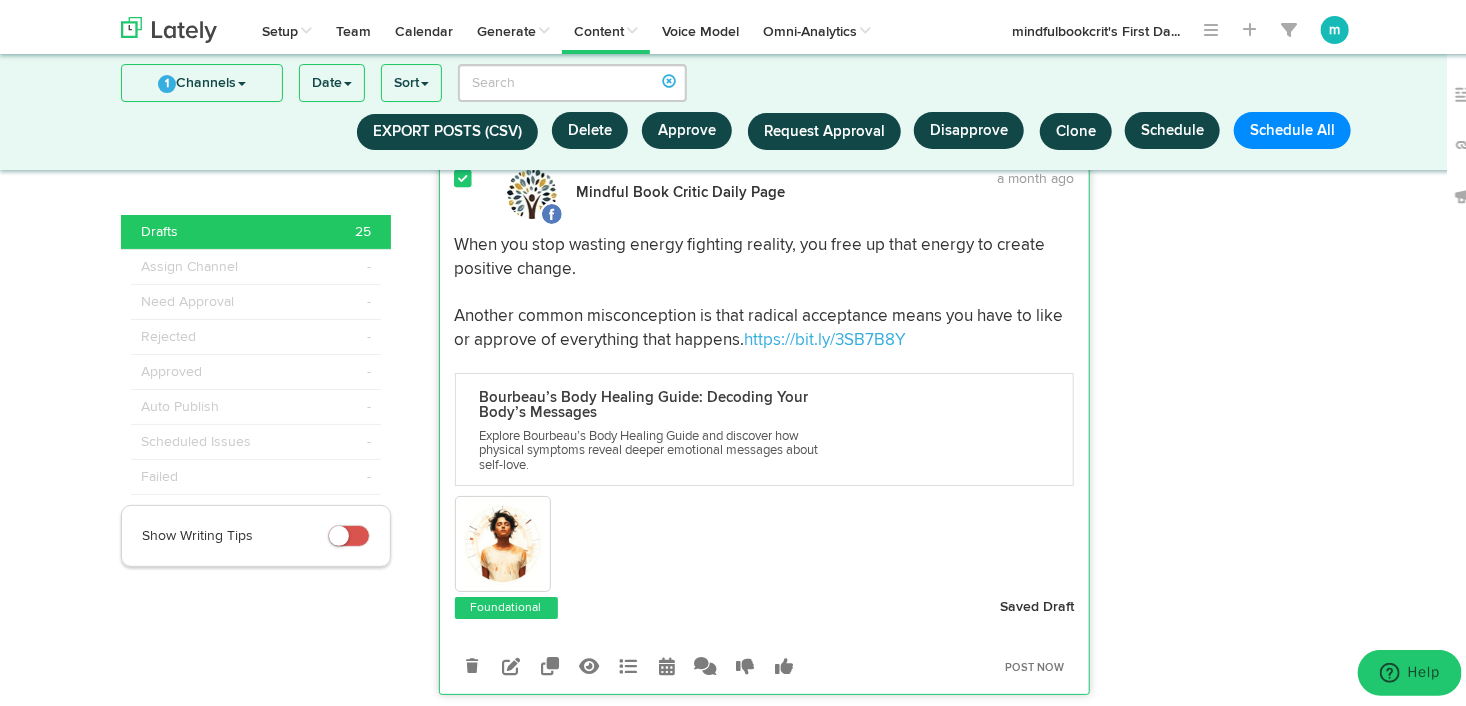 scroll, scrollTop: 14575, scrollLeft: 0, axis: vertical 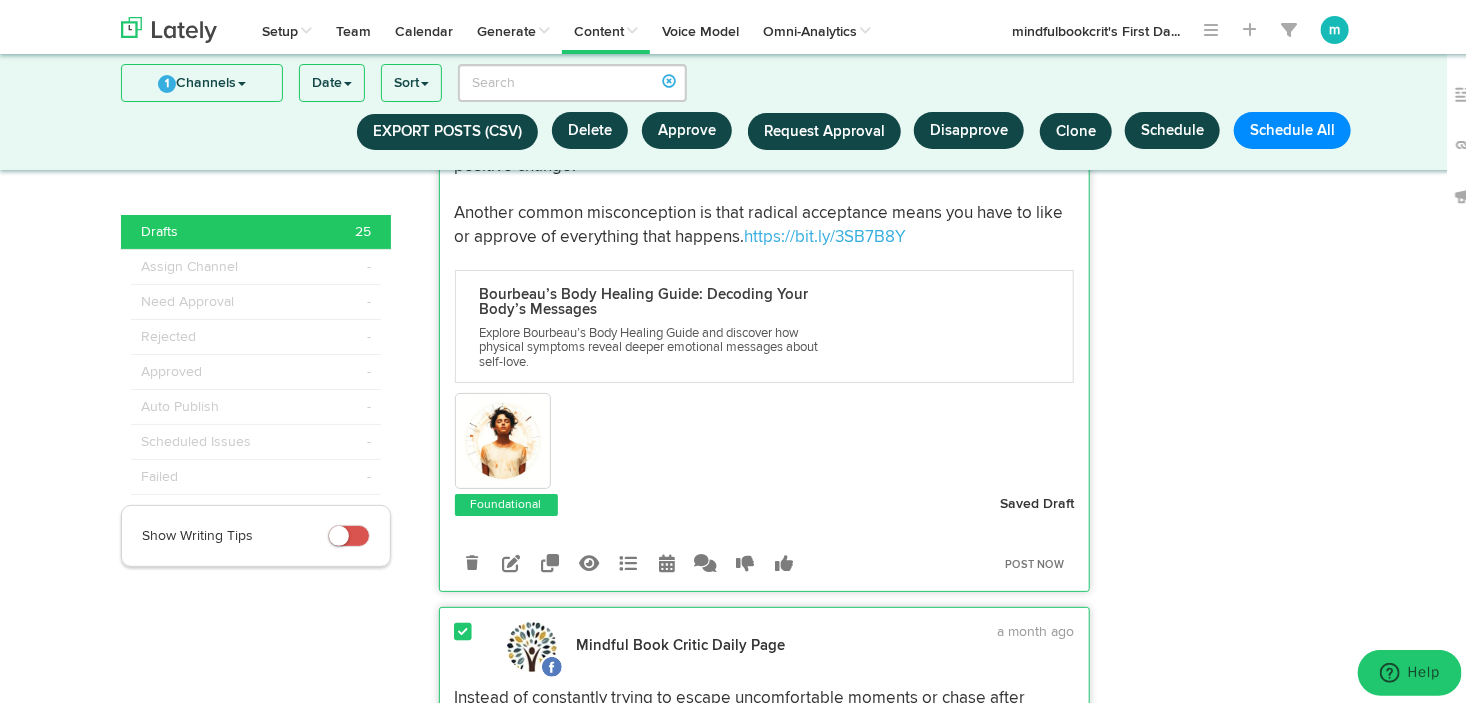 click at bounding box center (464, 72) 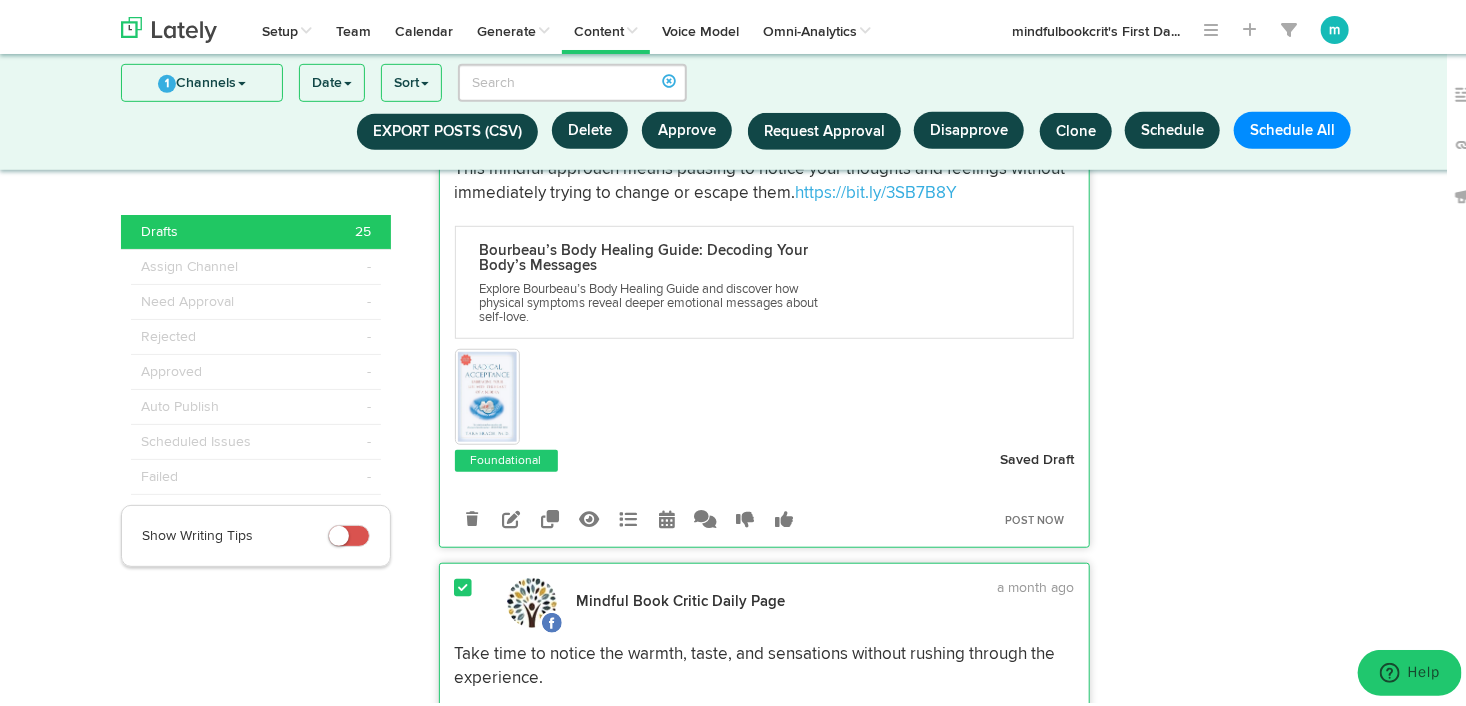 scroll, scrollTop: 14975, scrollLeft: 0, axis: vertical 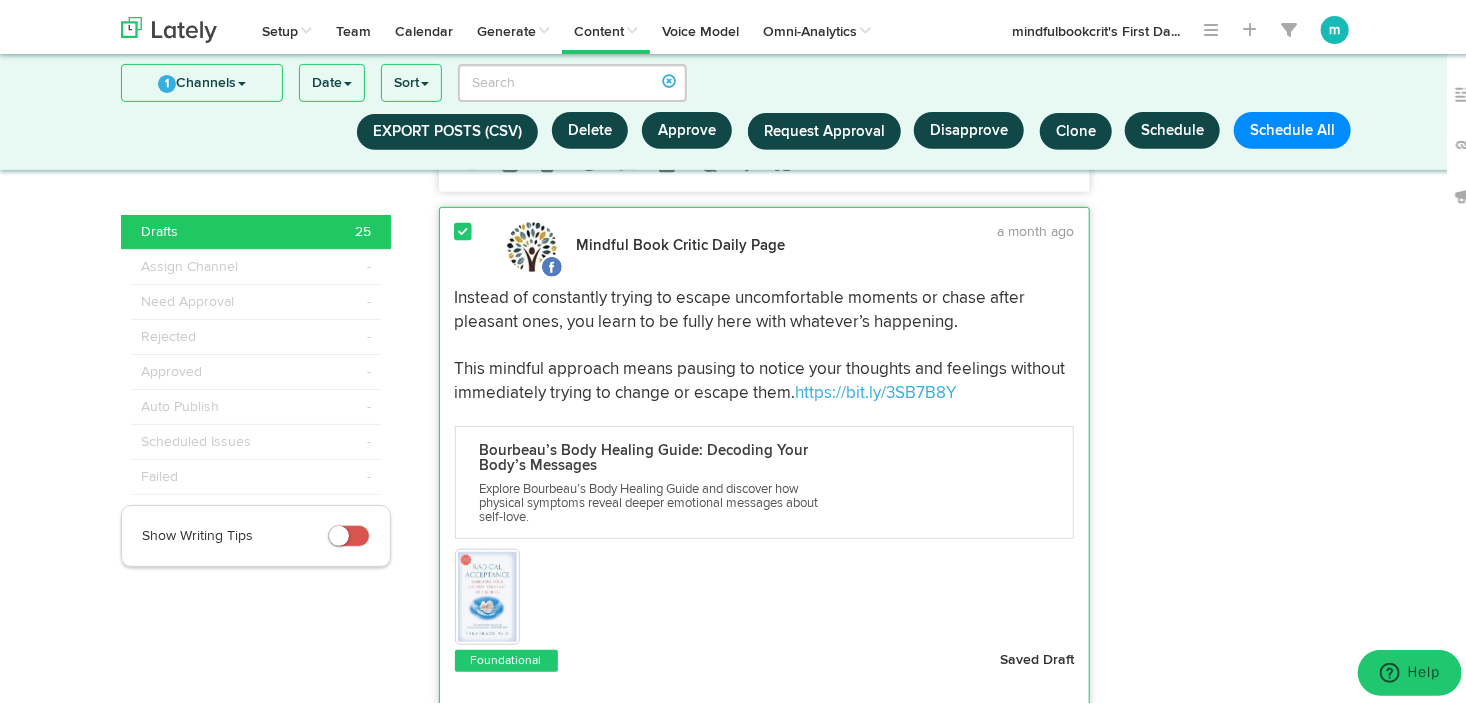 click at bounding box center [466, 243] 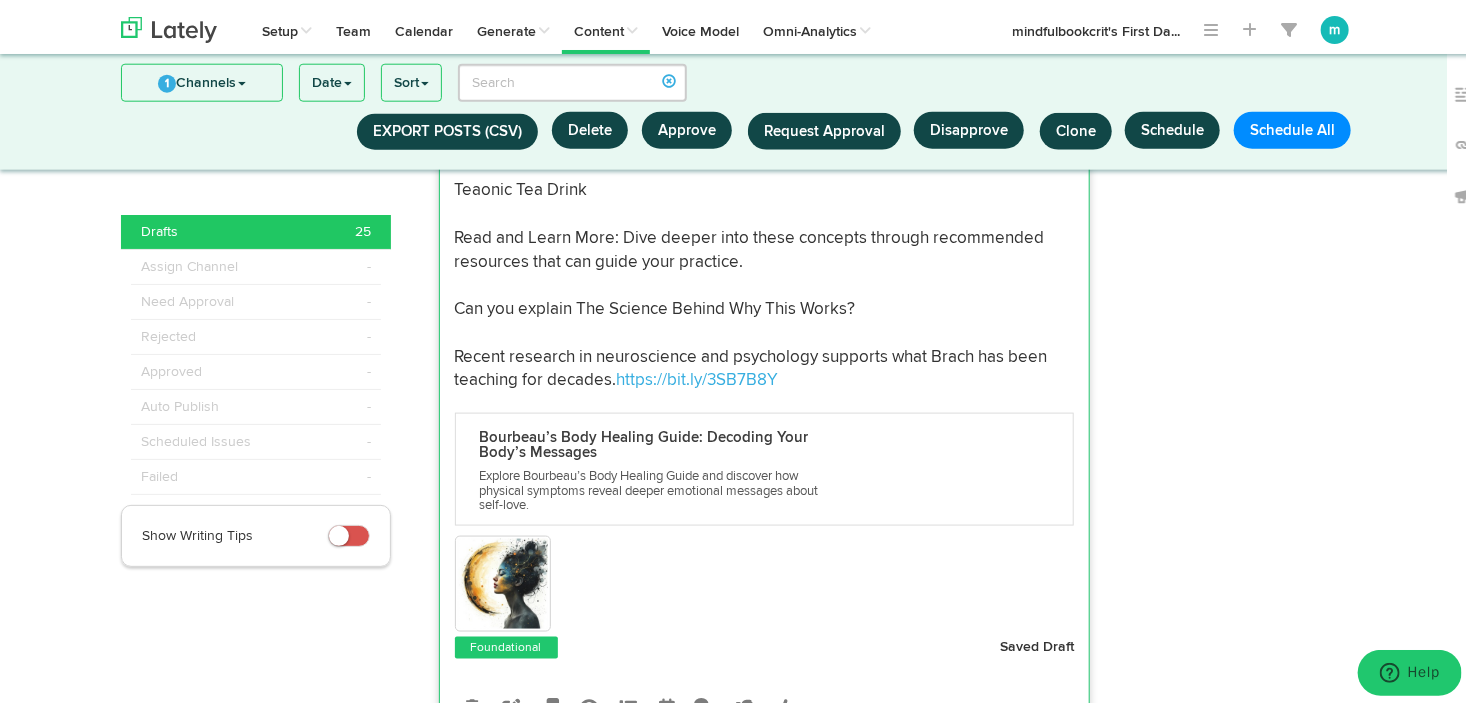 scroll, scrollTop: 15575, scrollLeft: 0, axis: vertical 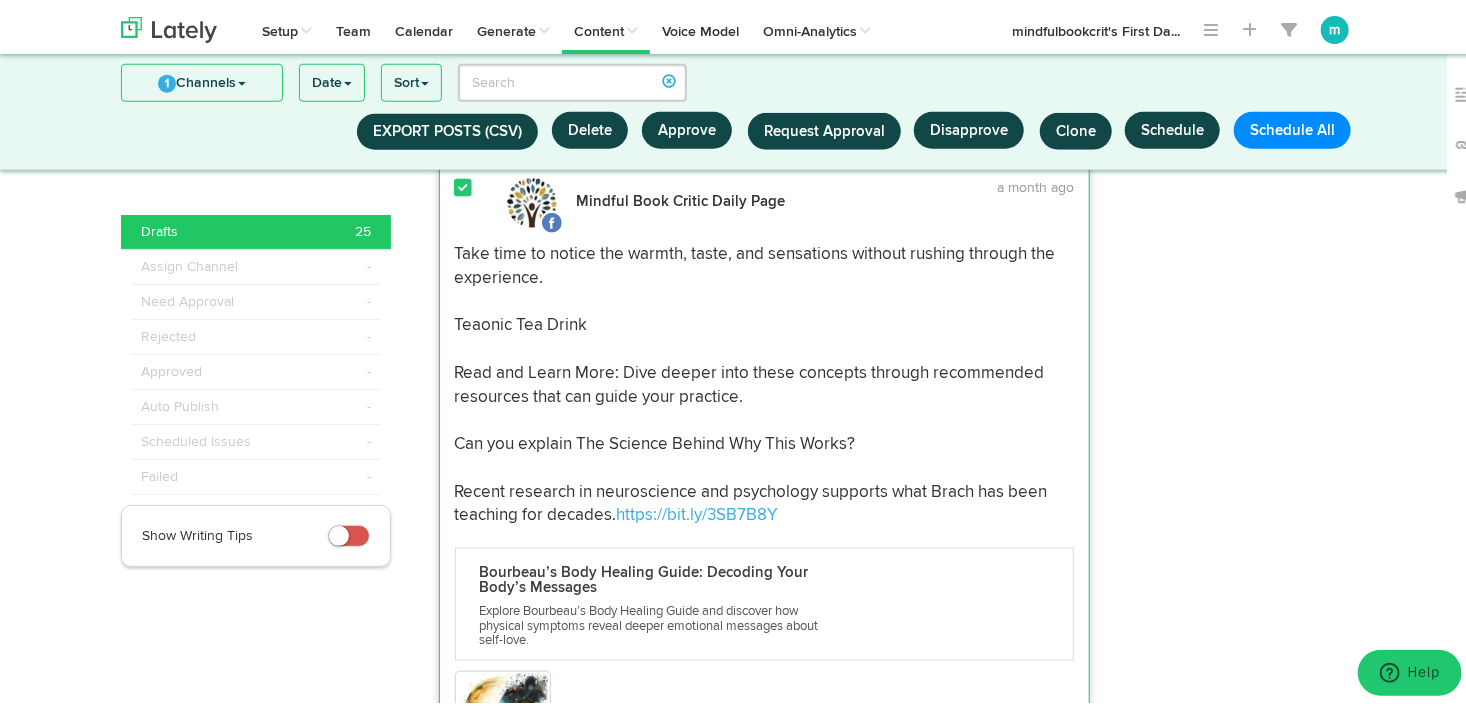 click at bounding box center (464, 184) 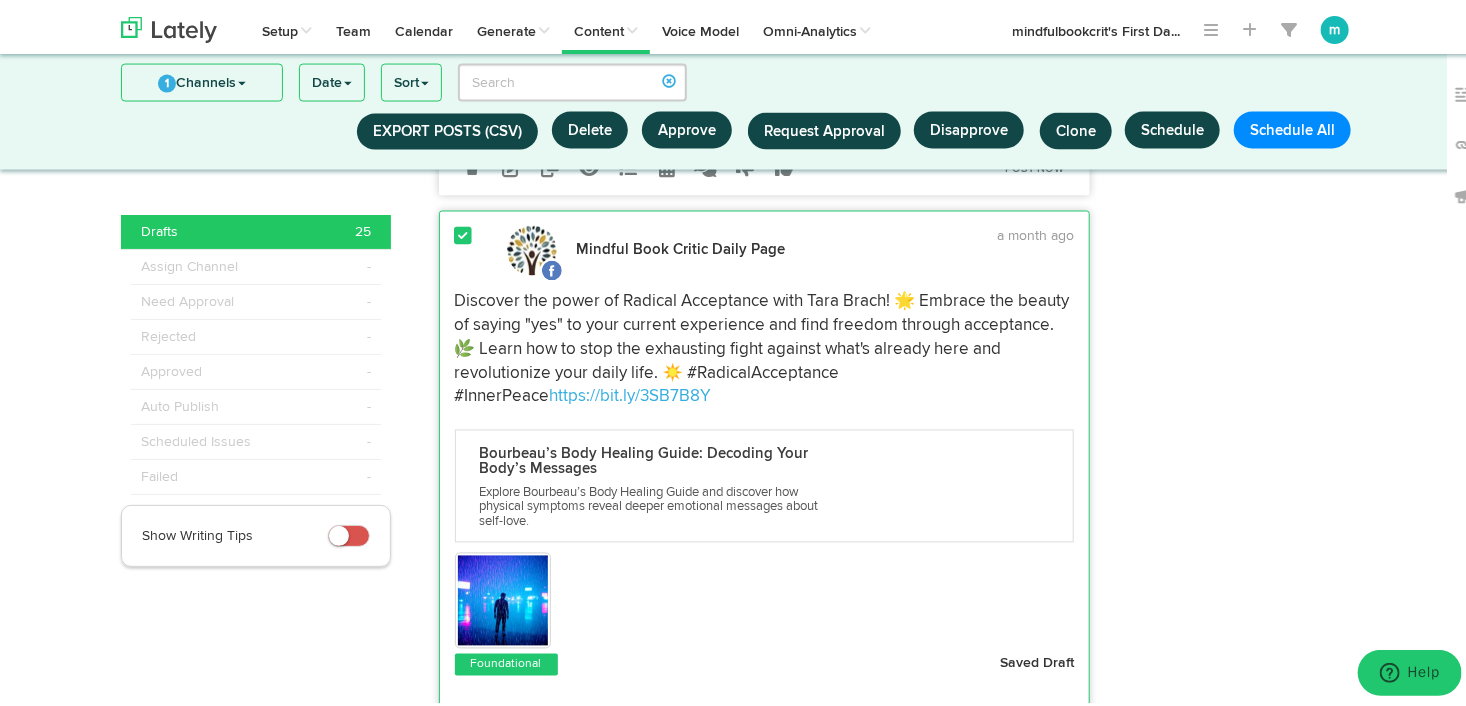 scroll, scrollTop: 16275, scrollLeft: 0, axis: vertical 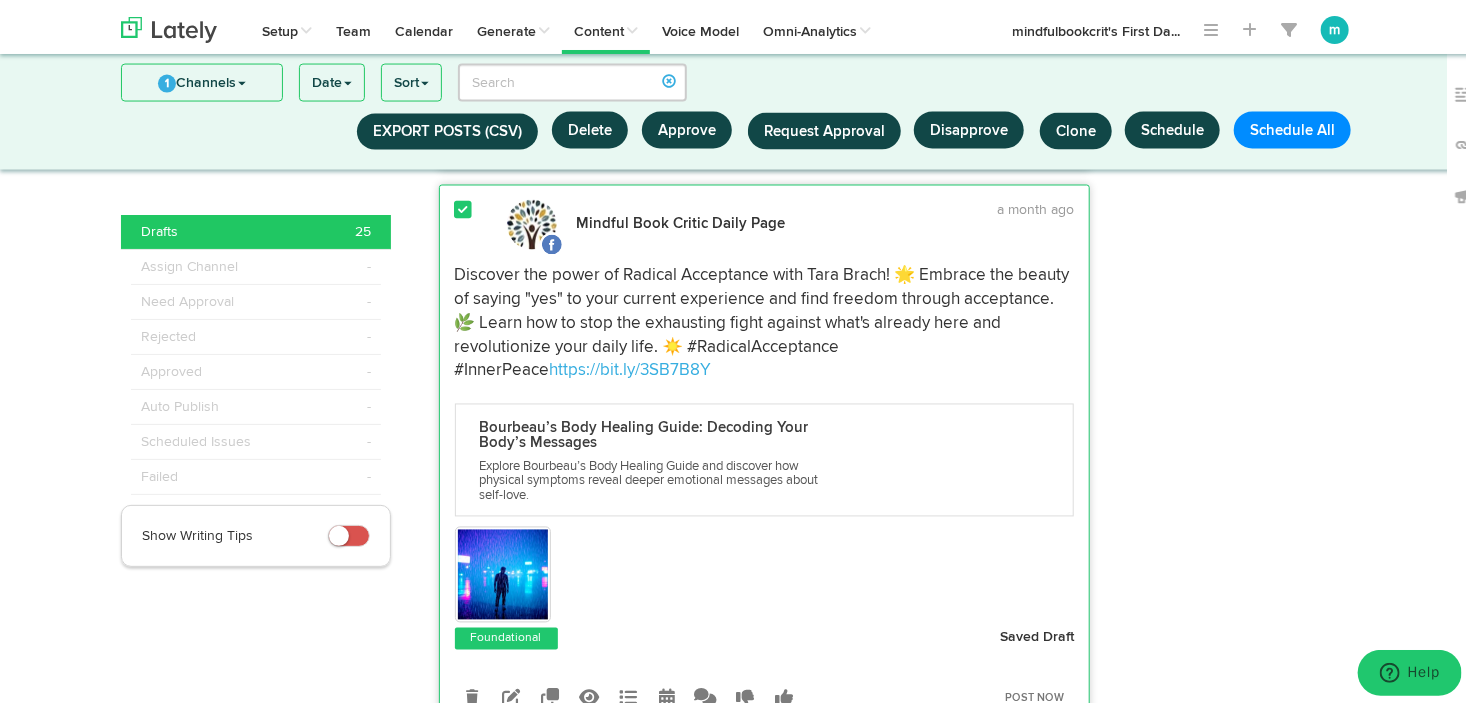 click at bounding box center [464, 206] 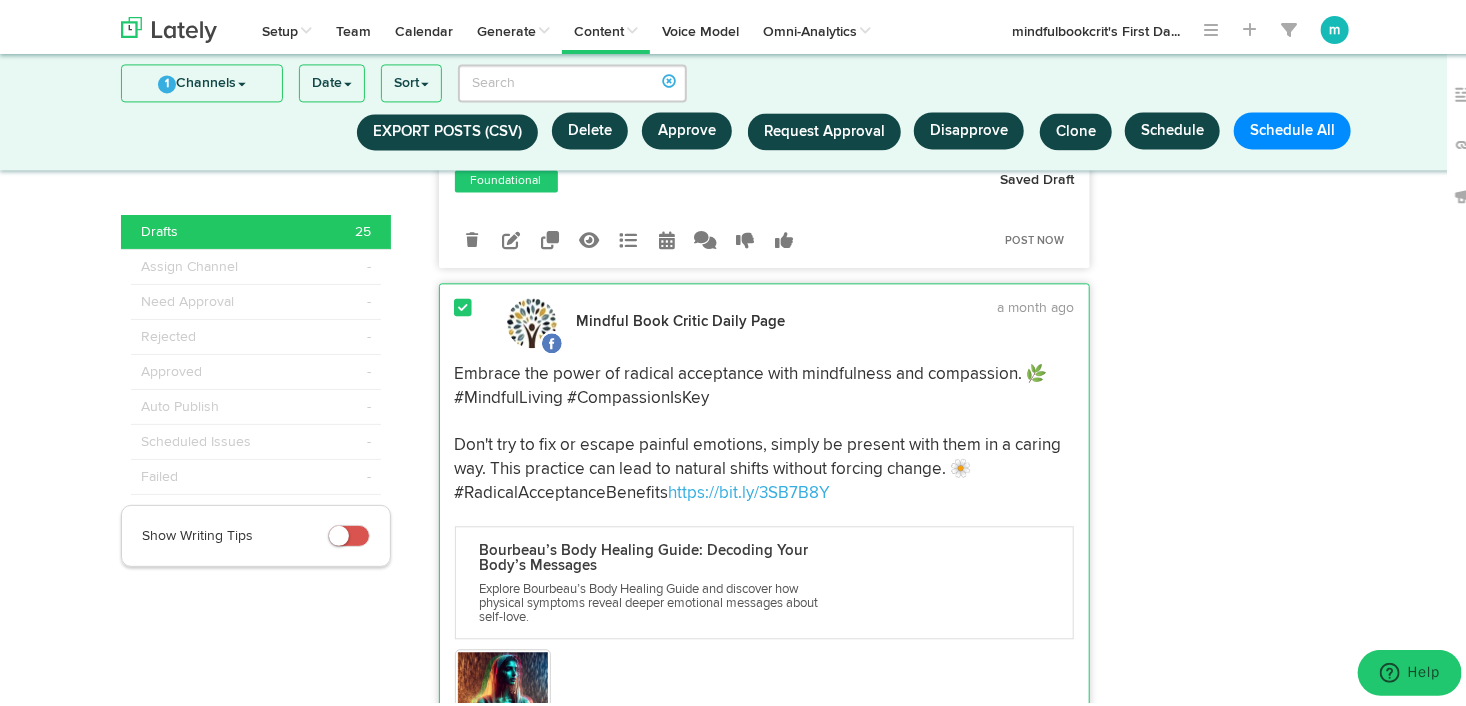scroll, scrollTop: 16875, scrollLeft: 0, axis: vertical 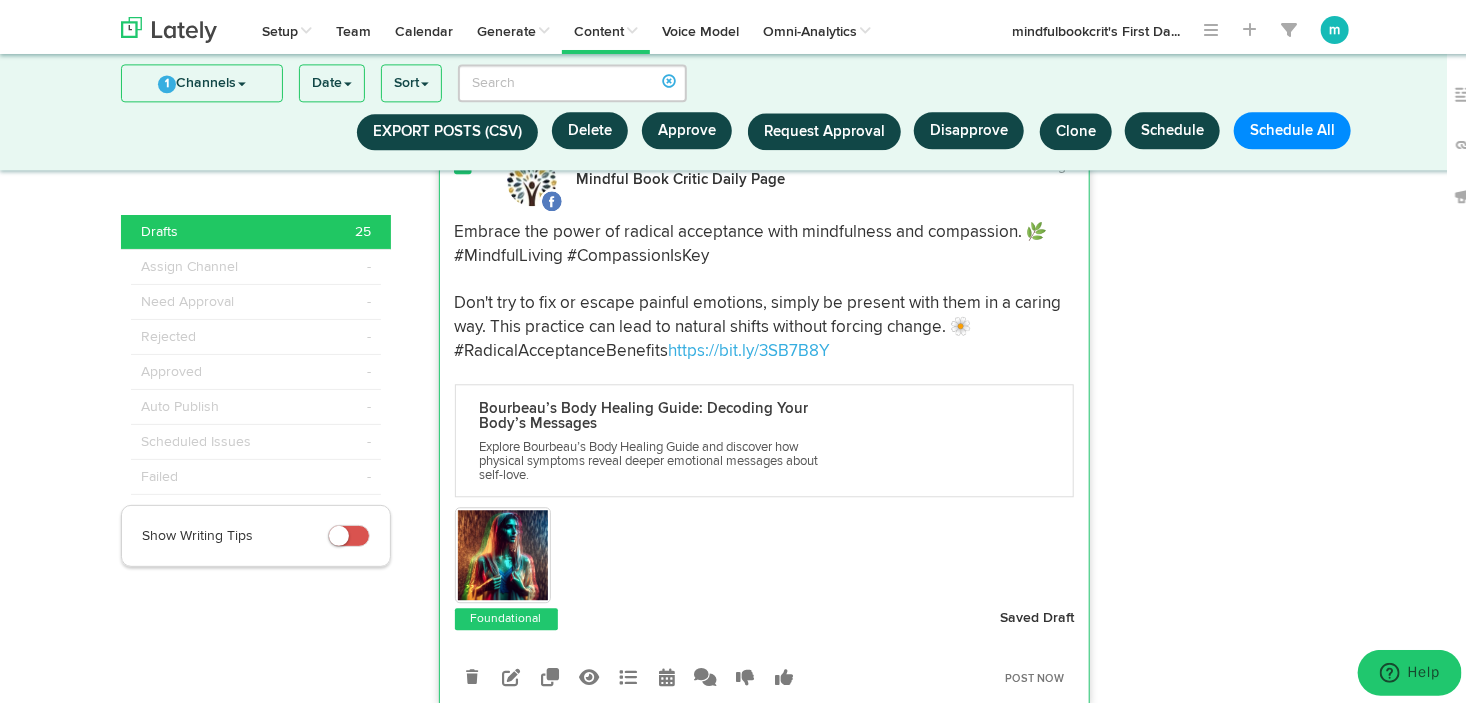 click at bounding box center [464, 162] 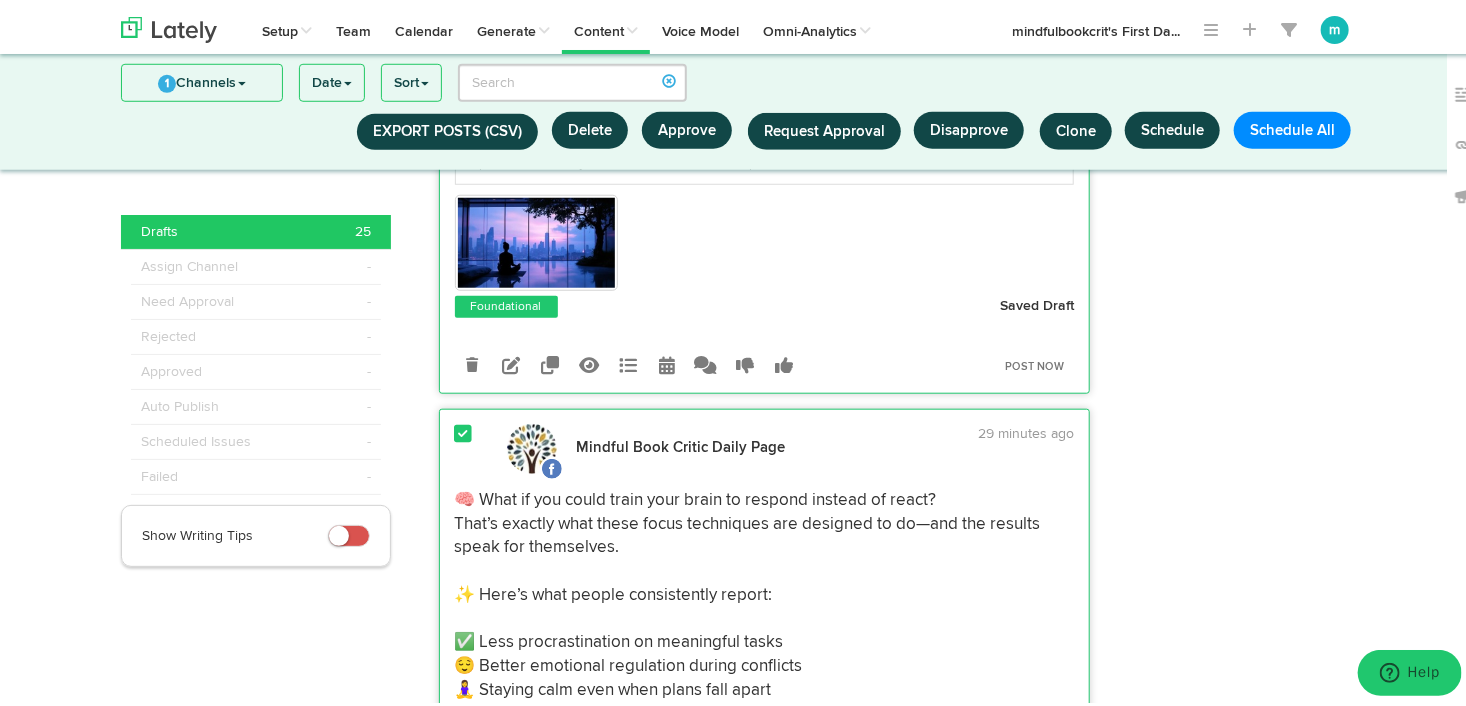 scroll, scrollTop: 0, scrollLeft: 0, axis: both 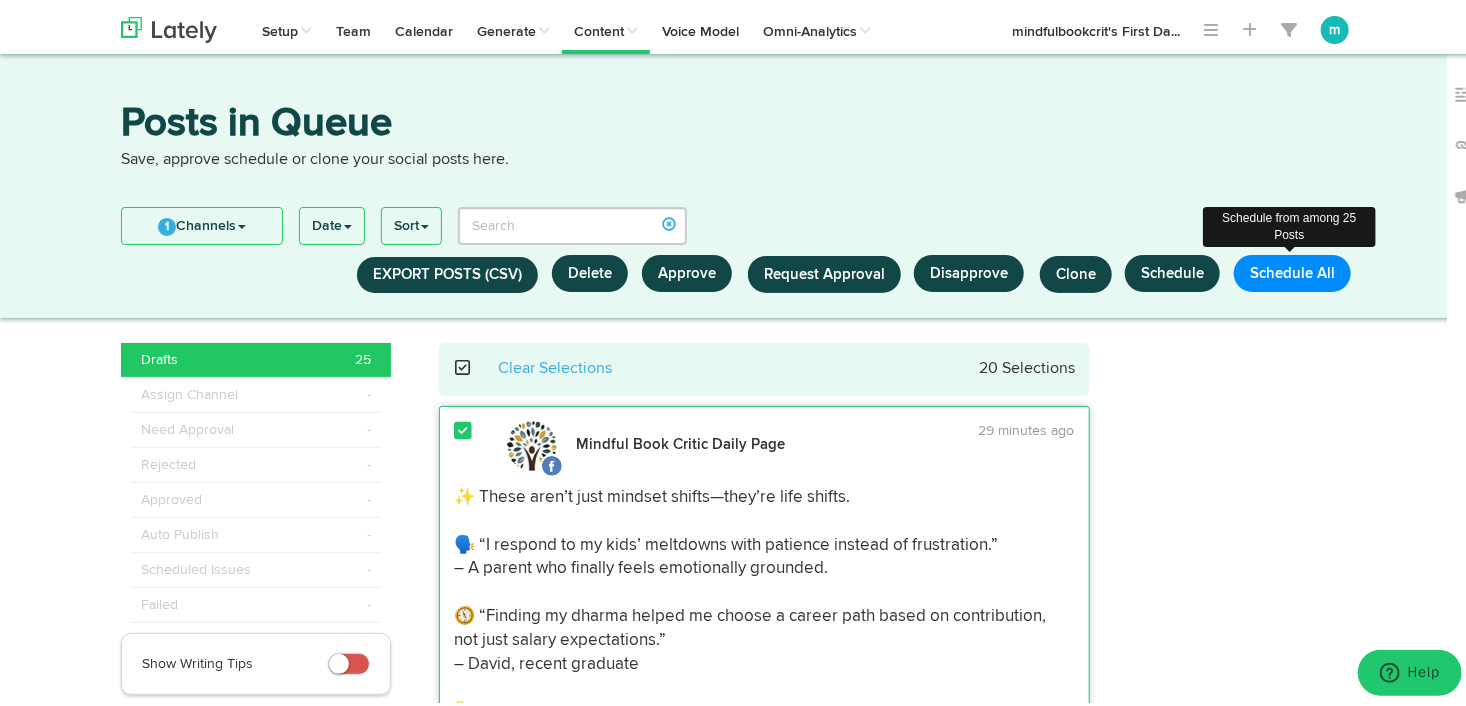 click on "Schedule All" at bounding box center [1292, 269] 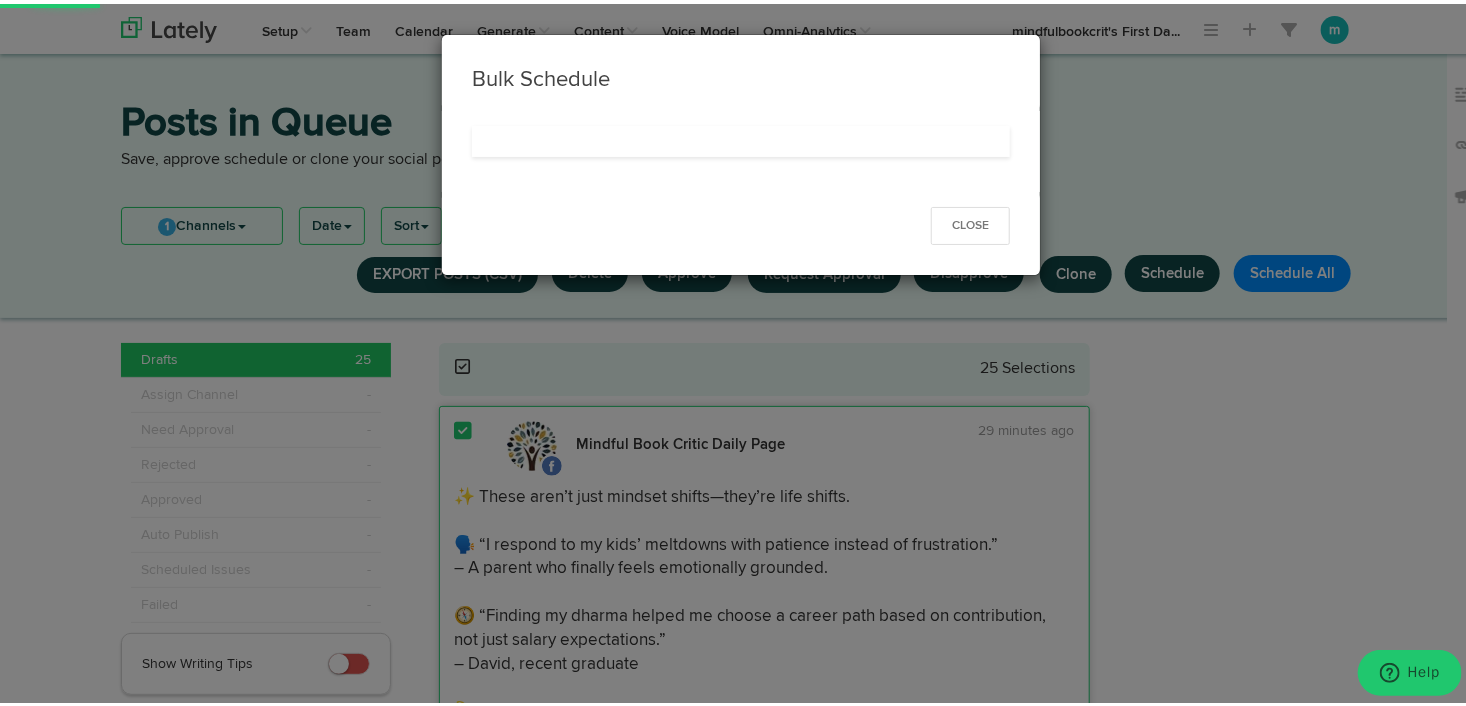 select on "11" 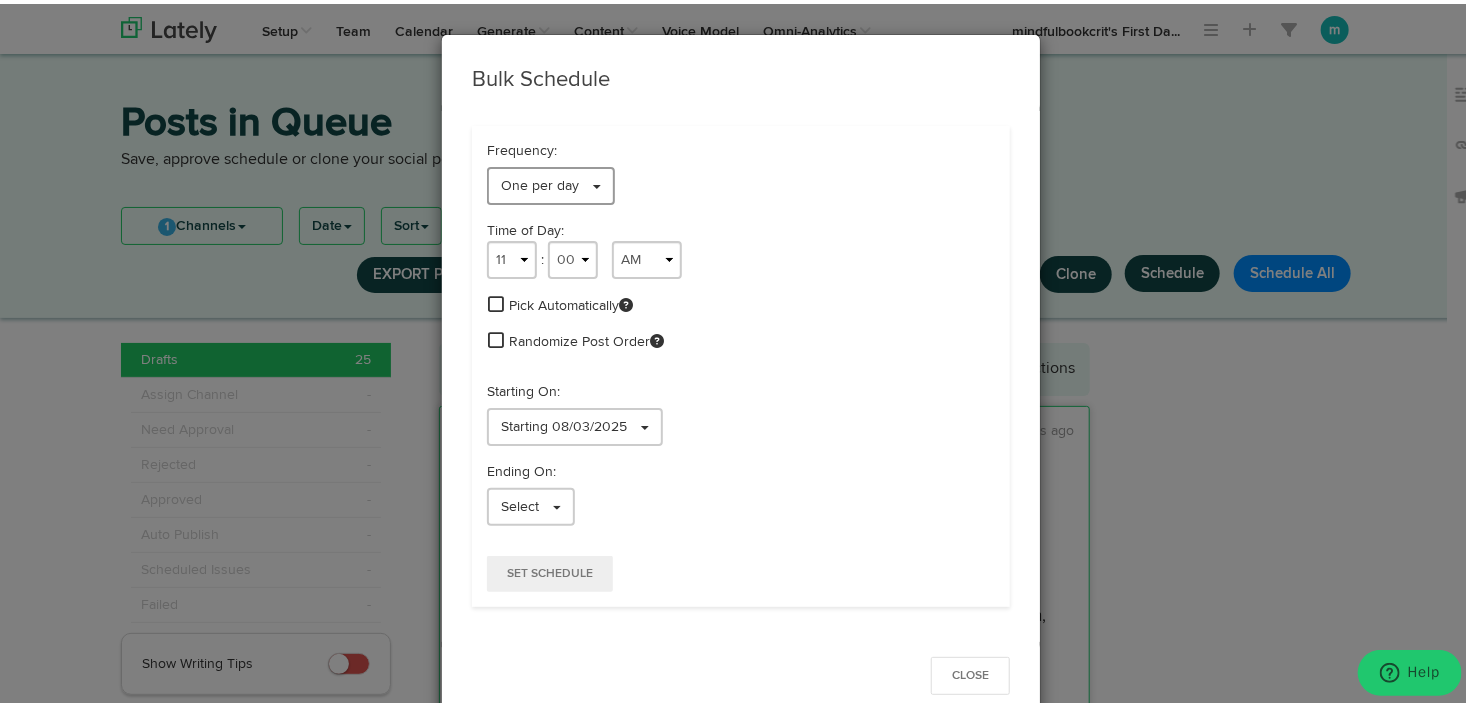 click on "One per day" at bounding box center (540, 182) 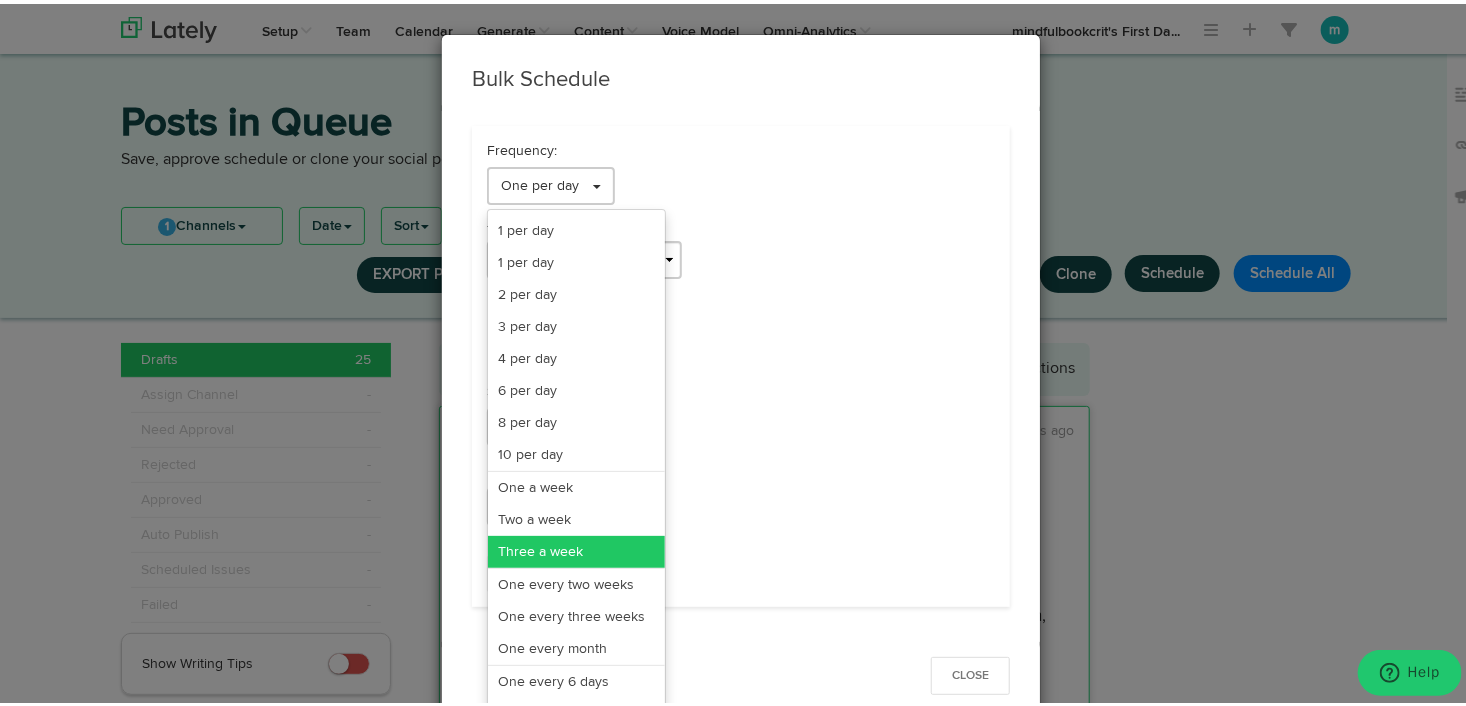 click on "Three a week" at bounding box center [576, 548] 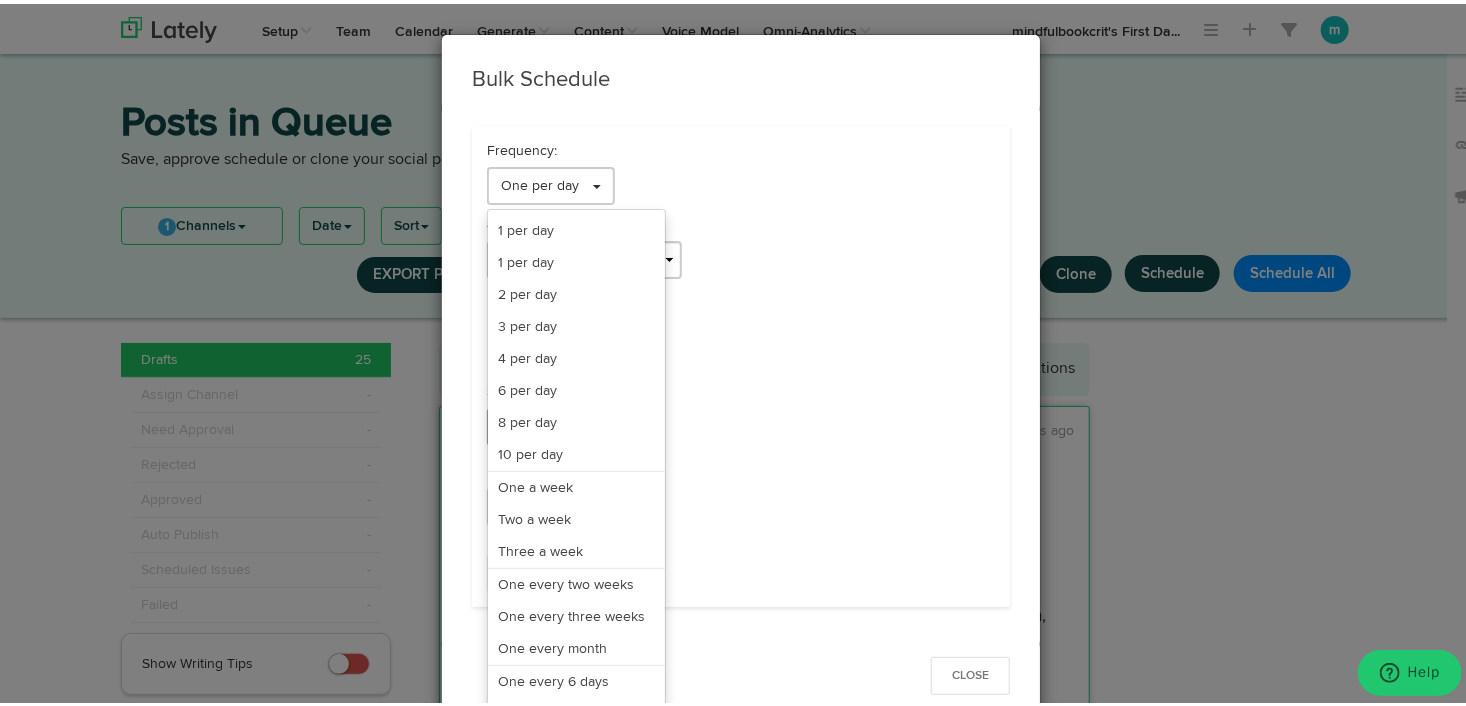 select on "11" 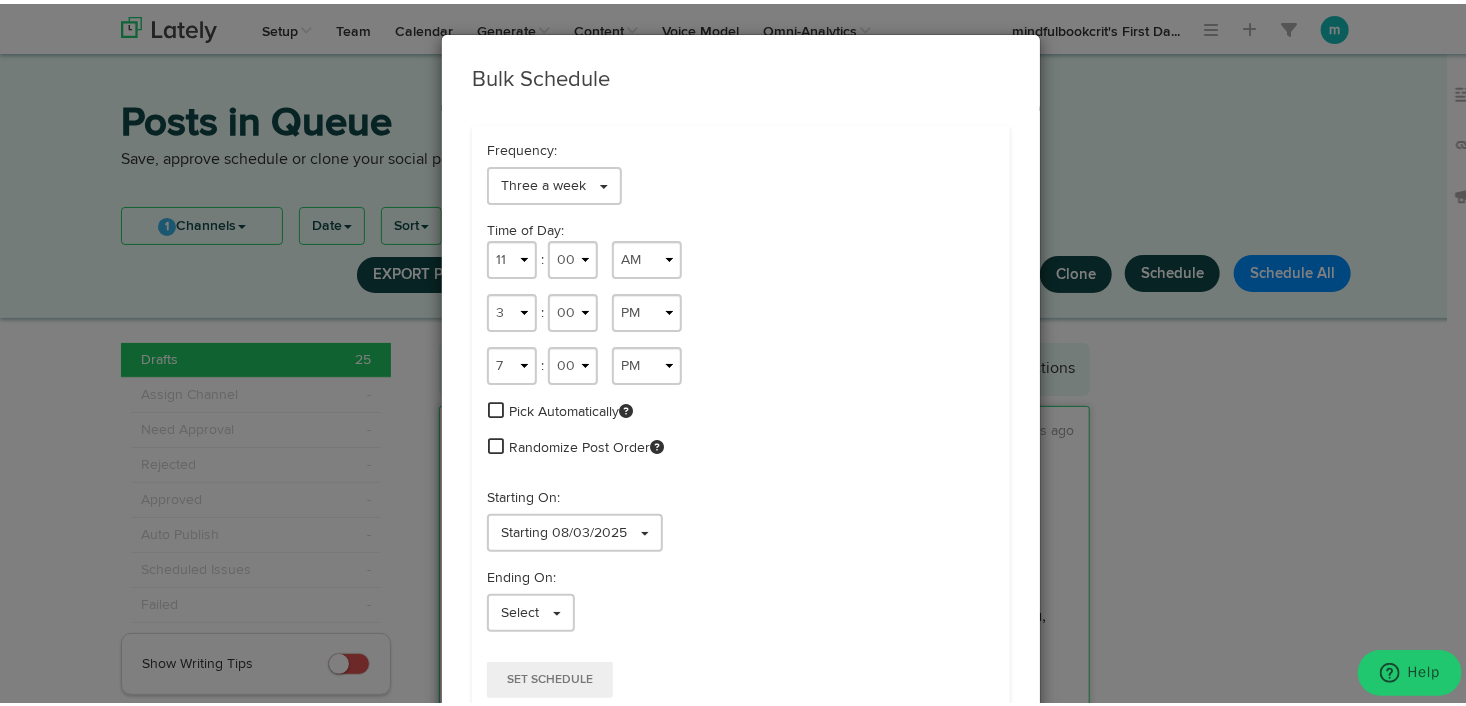 click at bounding box center (496, 406) 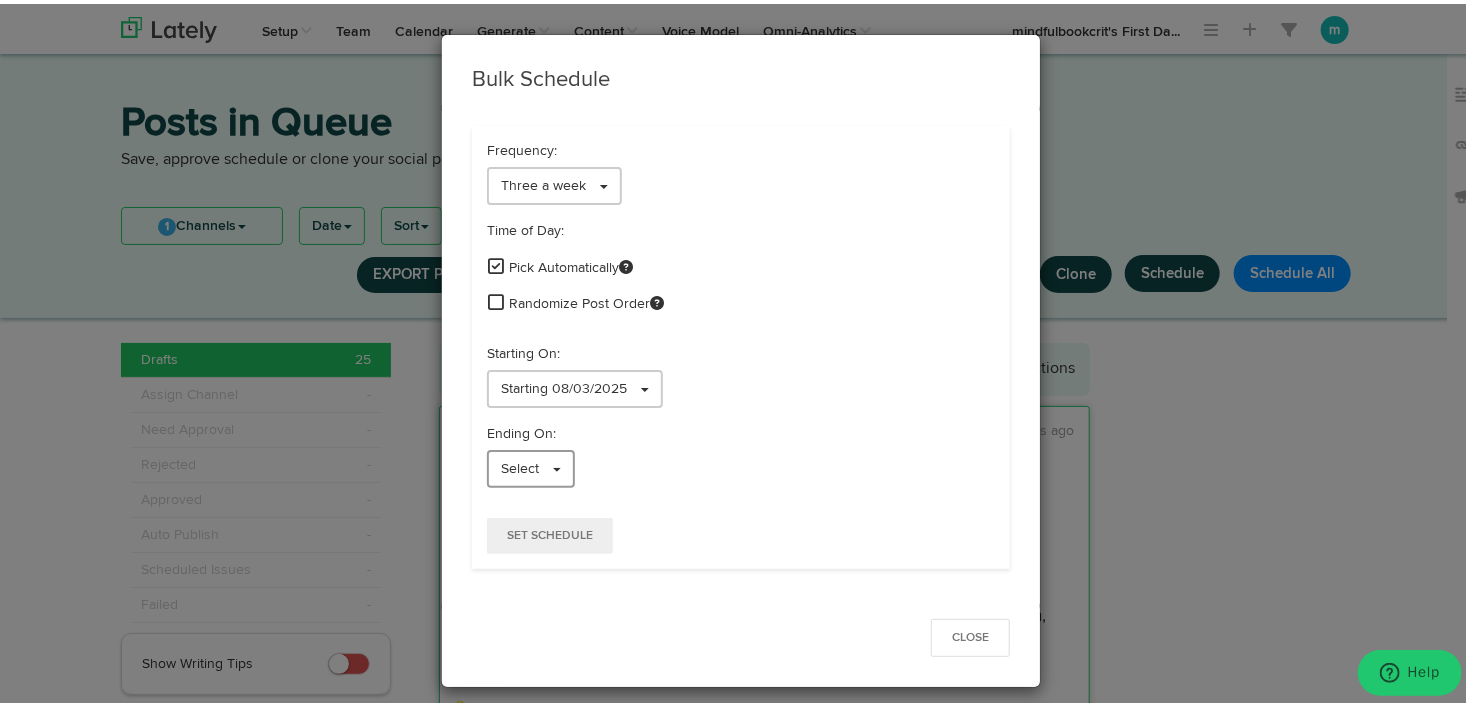 click on "Select" at bounding box center (520, 465) 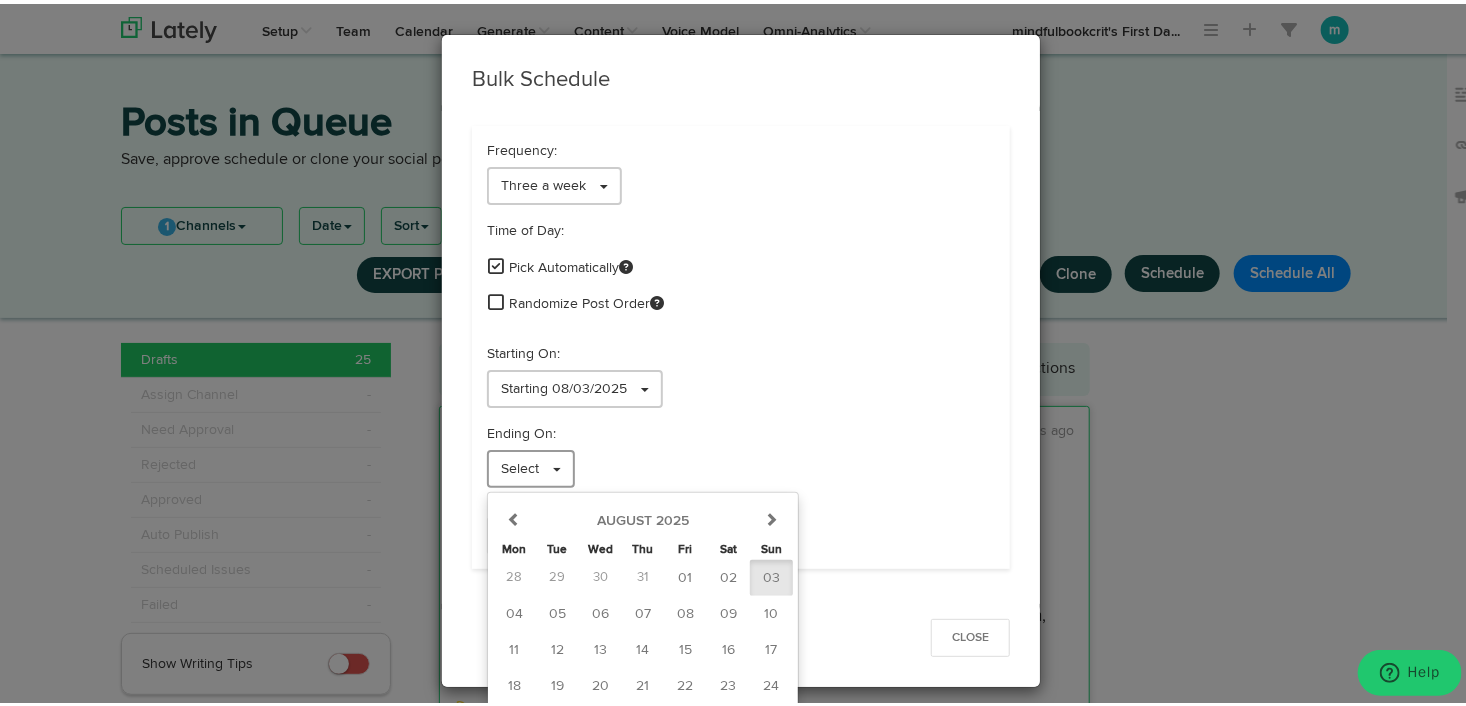 scroll, scrollTop: 64, scrollLeft: 0, axis: vertical 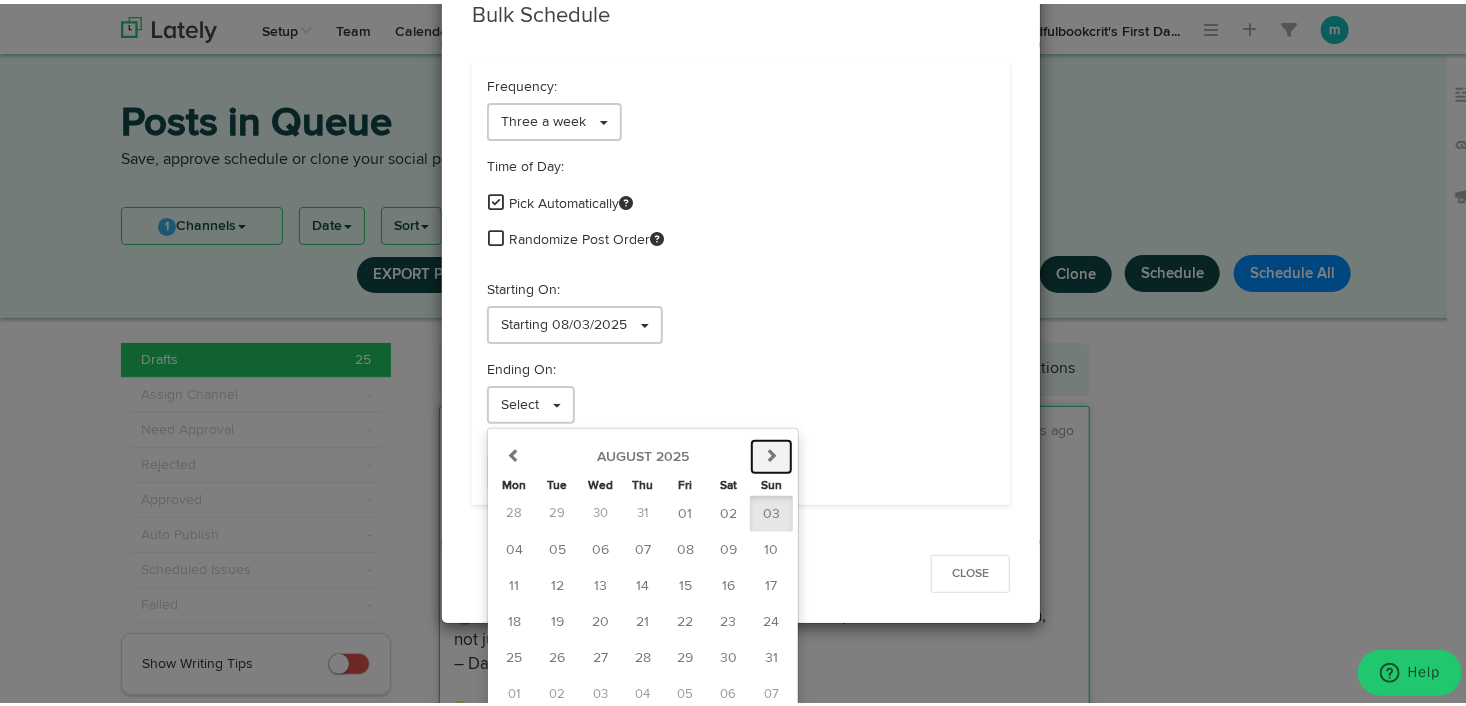 click at bounding box center [772, 451] 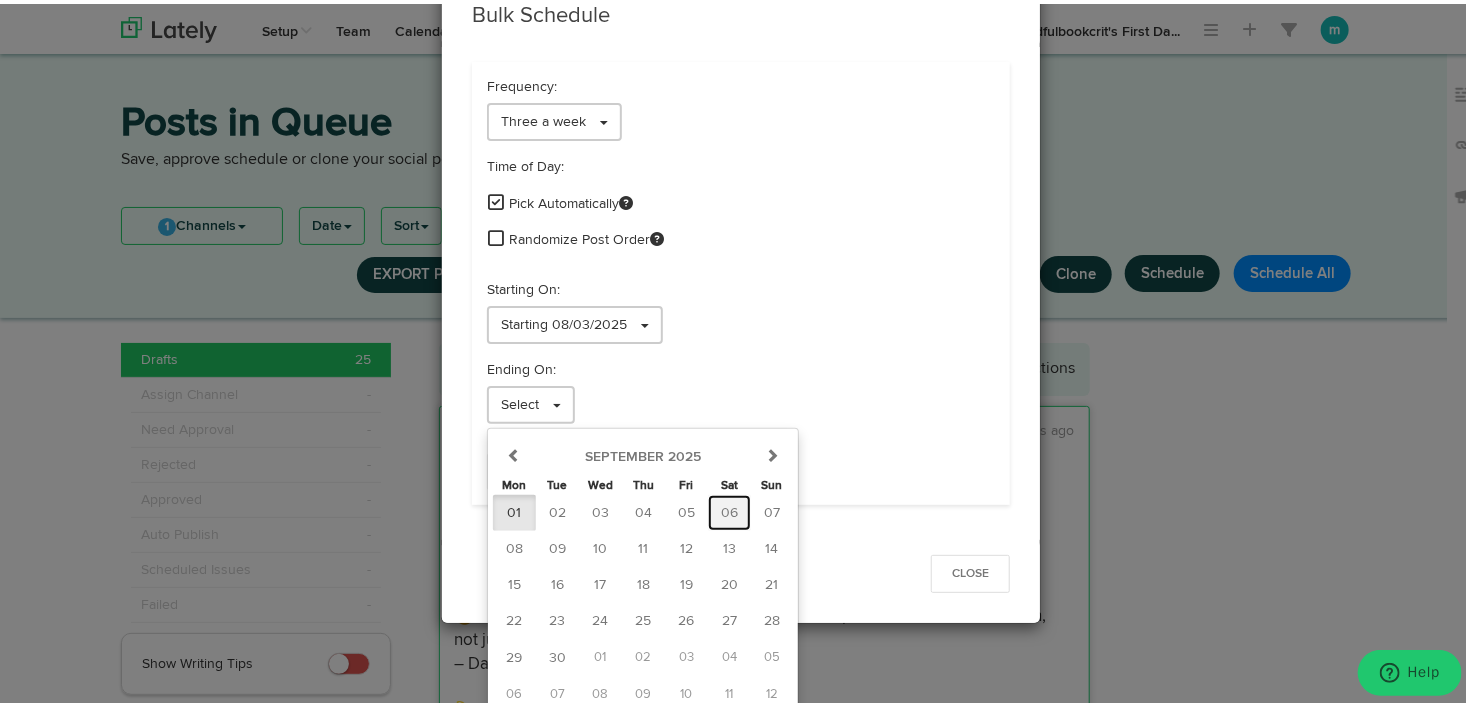 click on "06" at bounding box center [729, 509] 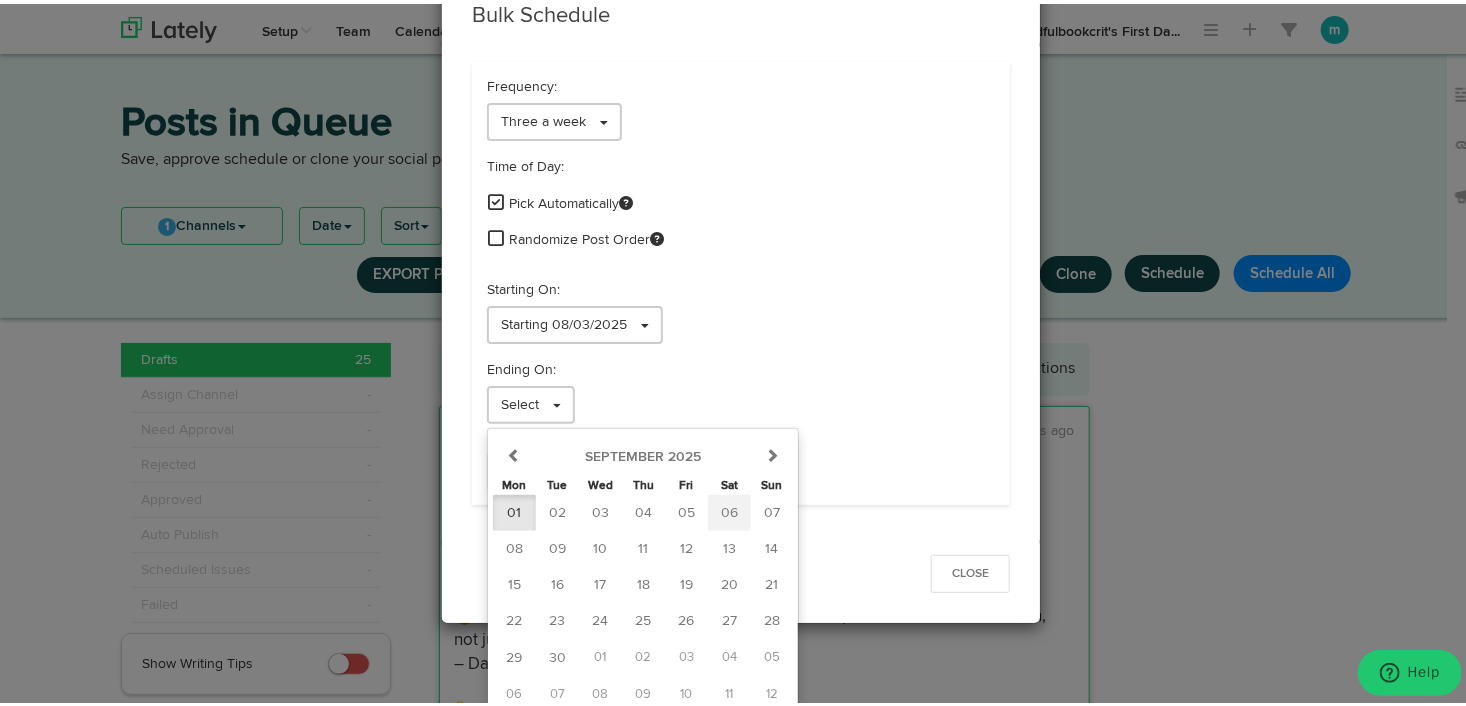 scroll, scrollTop: 4, scrollLeft: 0, axis: vertical 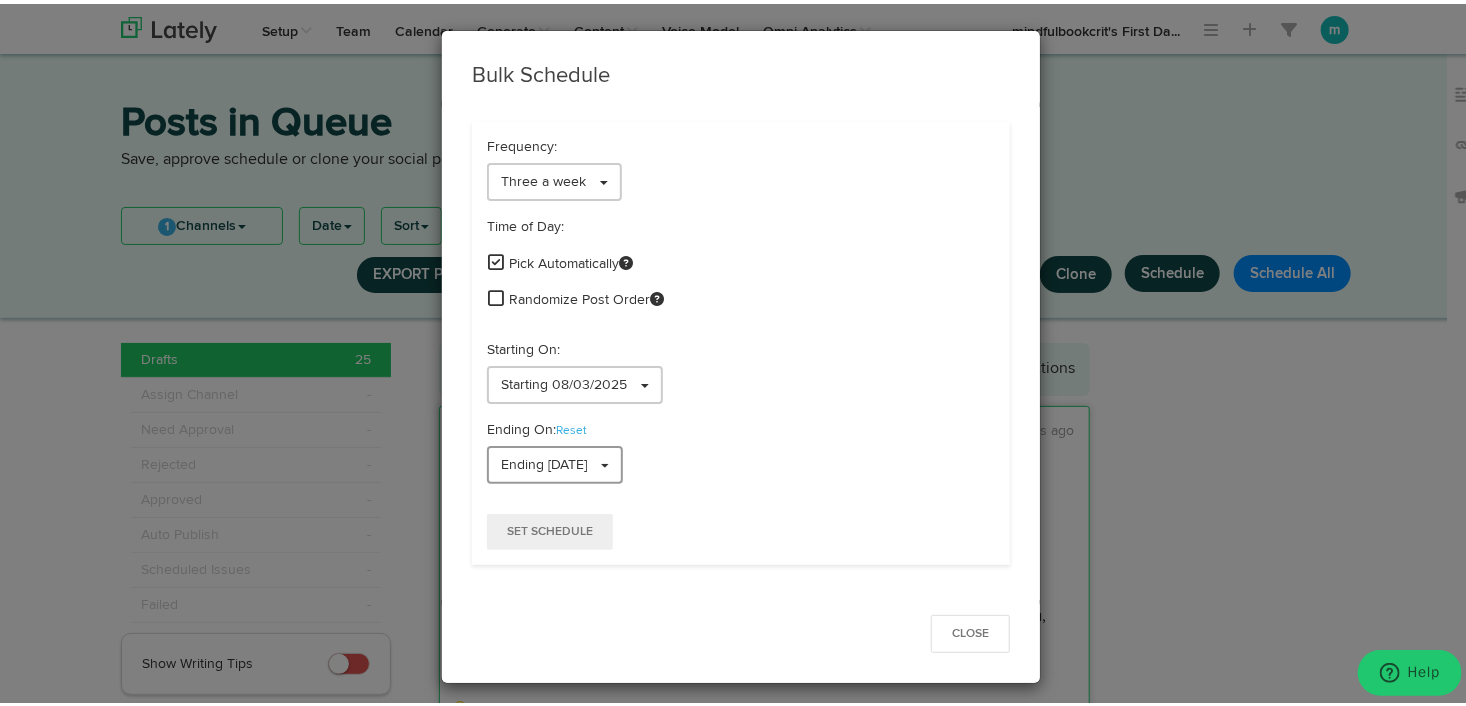click on "Ending [DATE]" at bounding box center (555, 461) 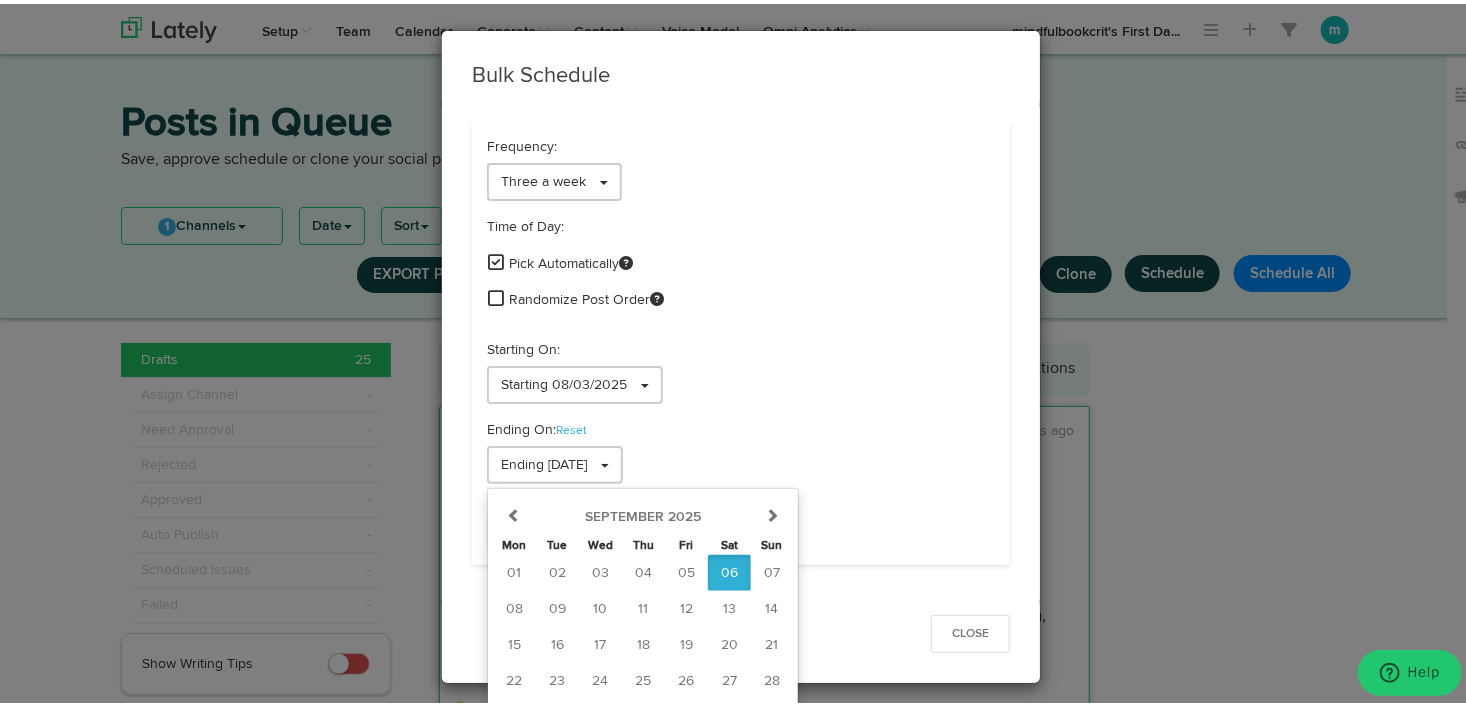 scroll, scrollTop: 64, scrollLeft: 0, axis: vertical 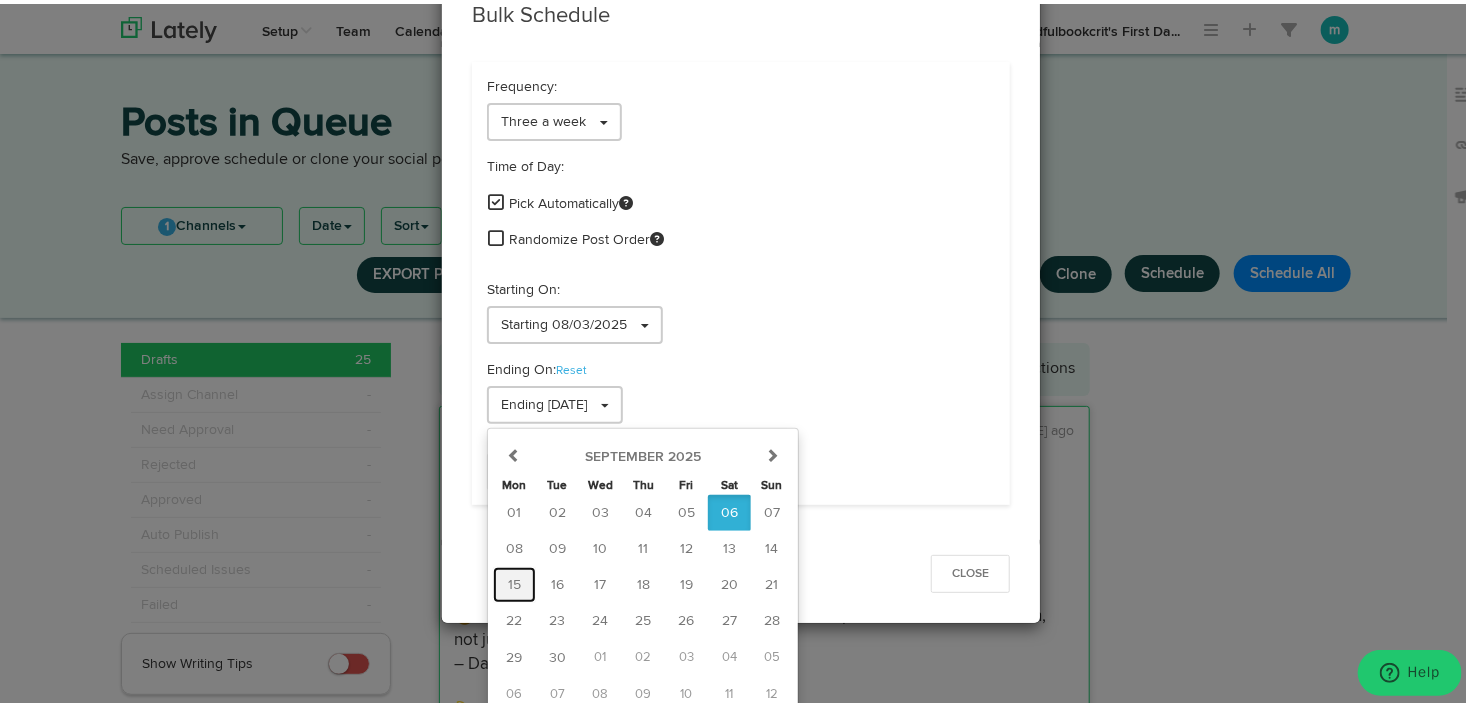 click on "15" at bounding box center (514, 581) 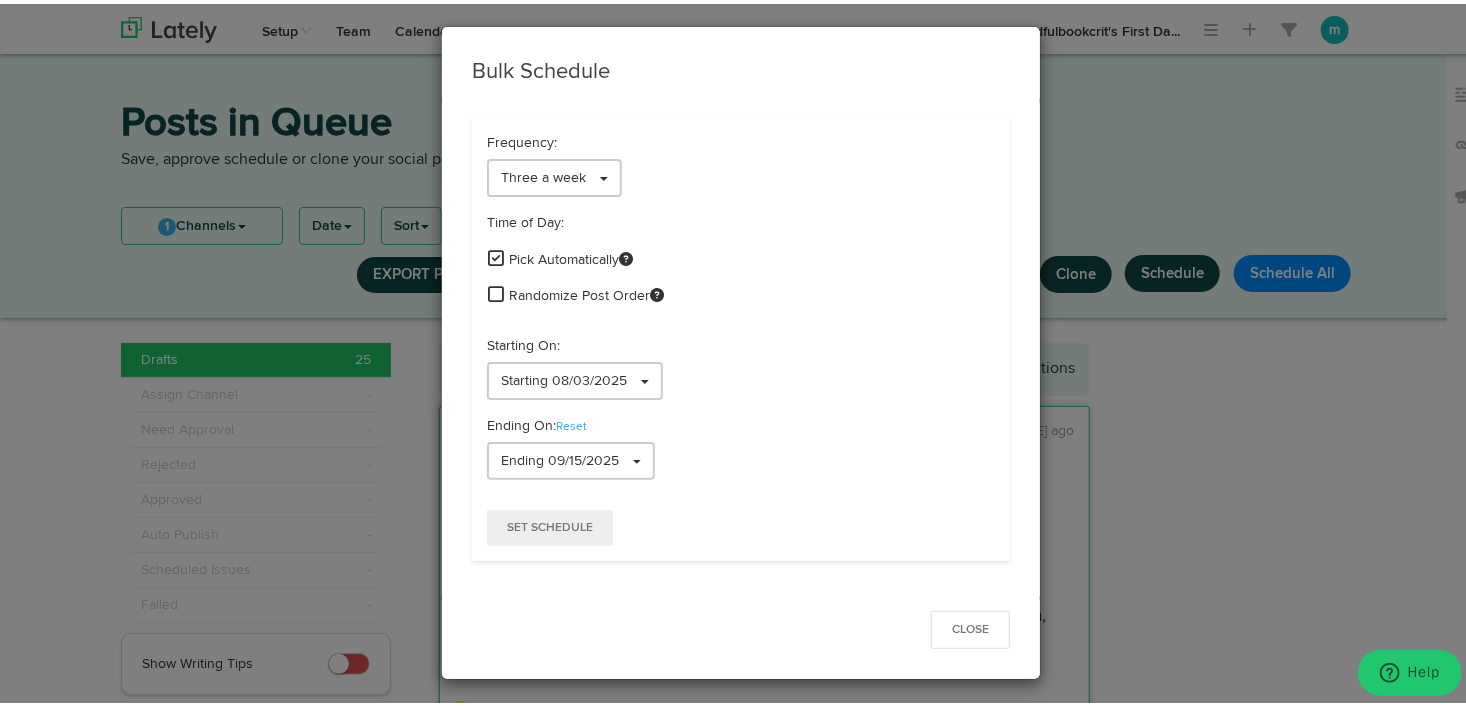scroll, scrollTop: 4, scrollLeft: 0, axis: vertical 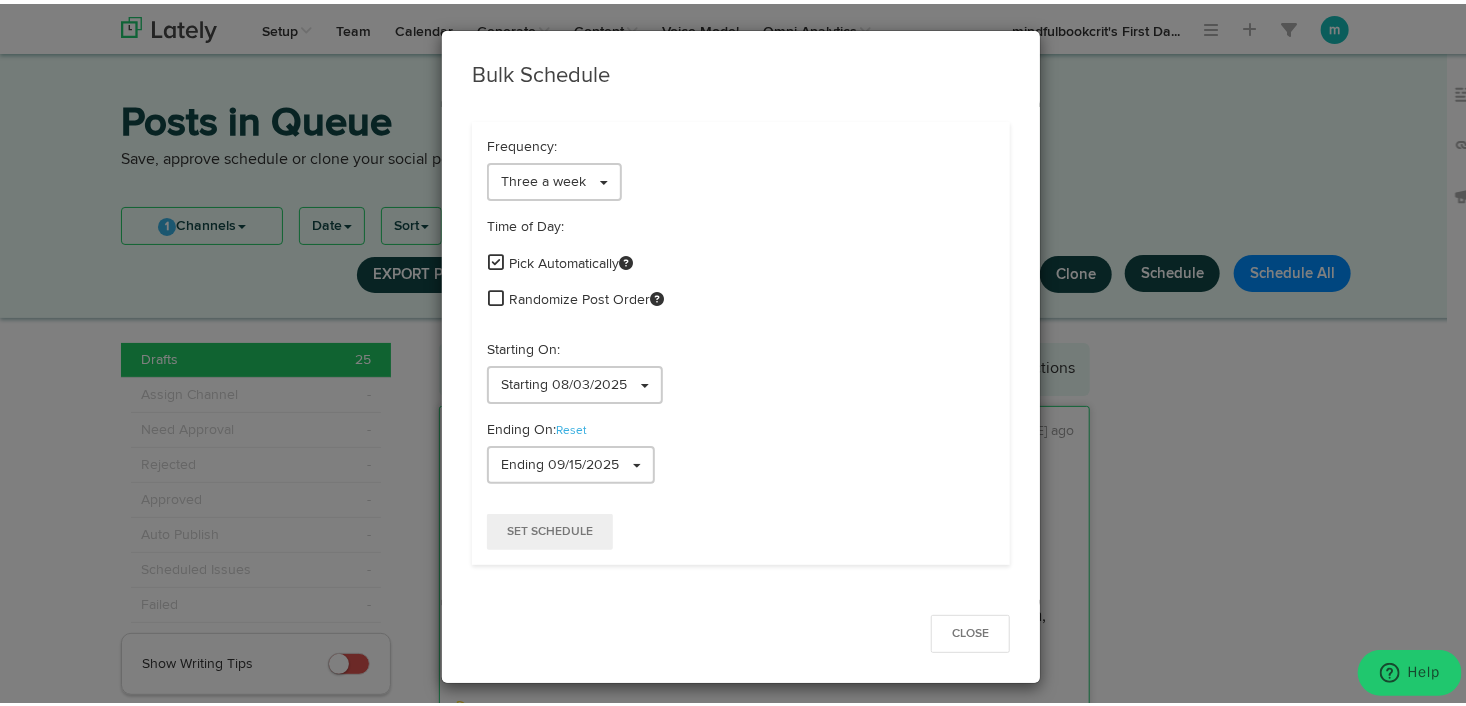 click on "Randomize Post Order" at bounding box center (586, 296) 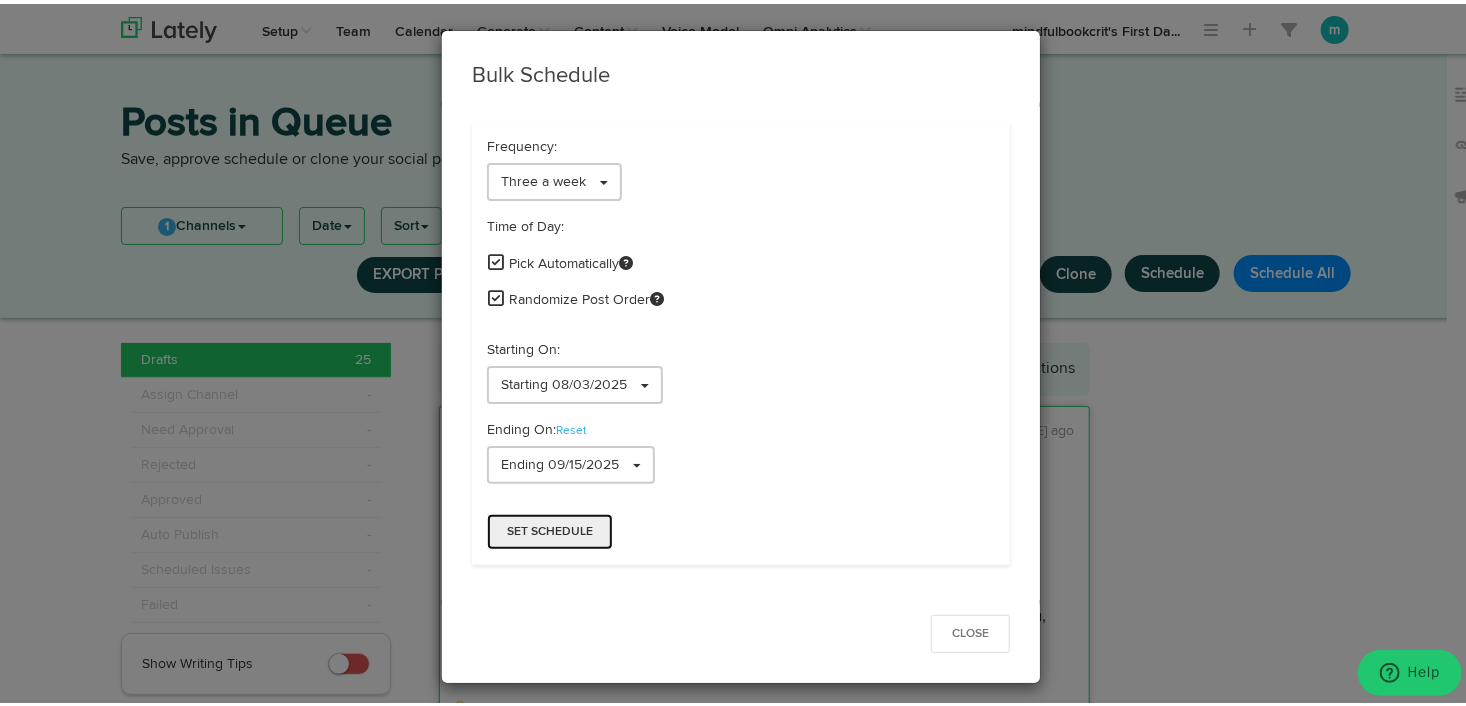 click on "Set Schedule" at bounding box center [550, 528] 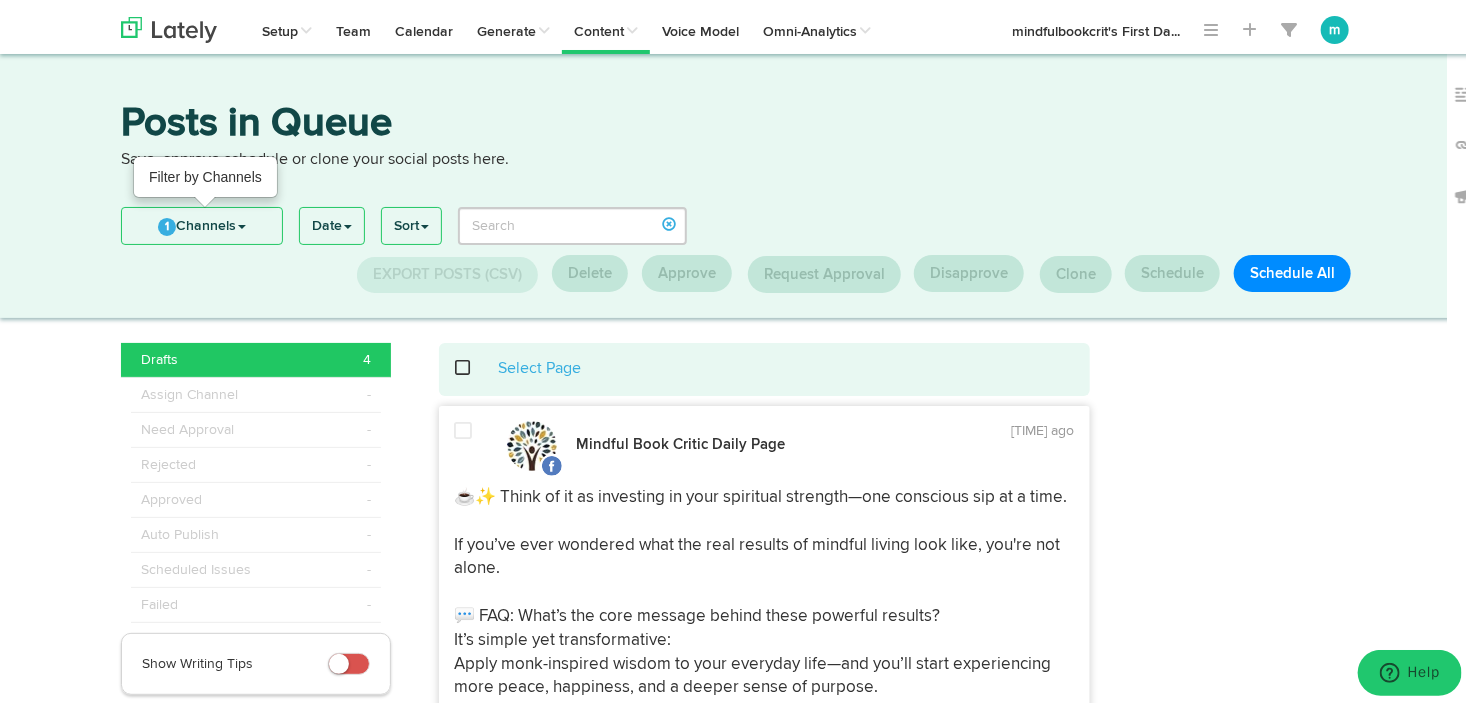 click on "1  Channels" at bounding box center [202, 222] 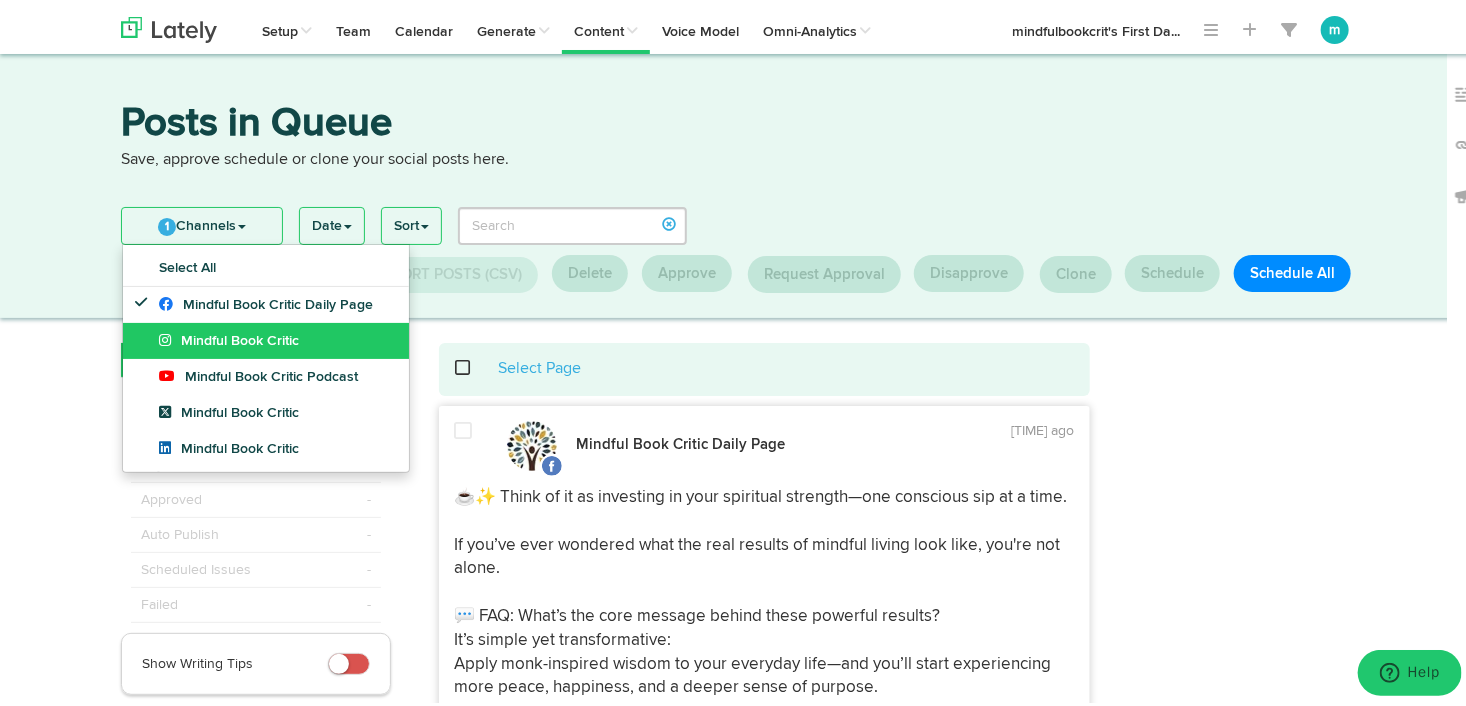click on "Mindful Book Critic" at bounding box center (266, 337) 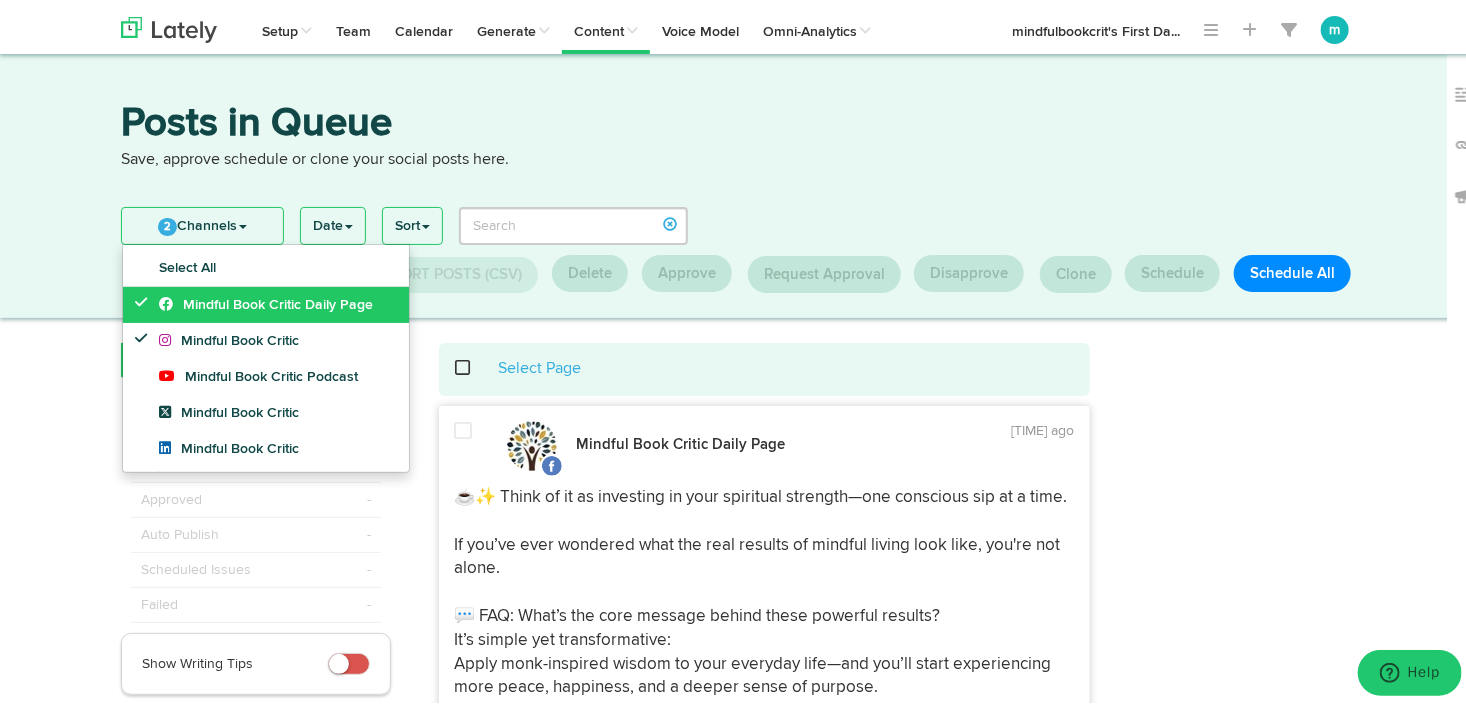 click at bounding box center (146, 298) 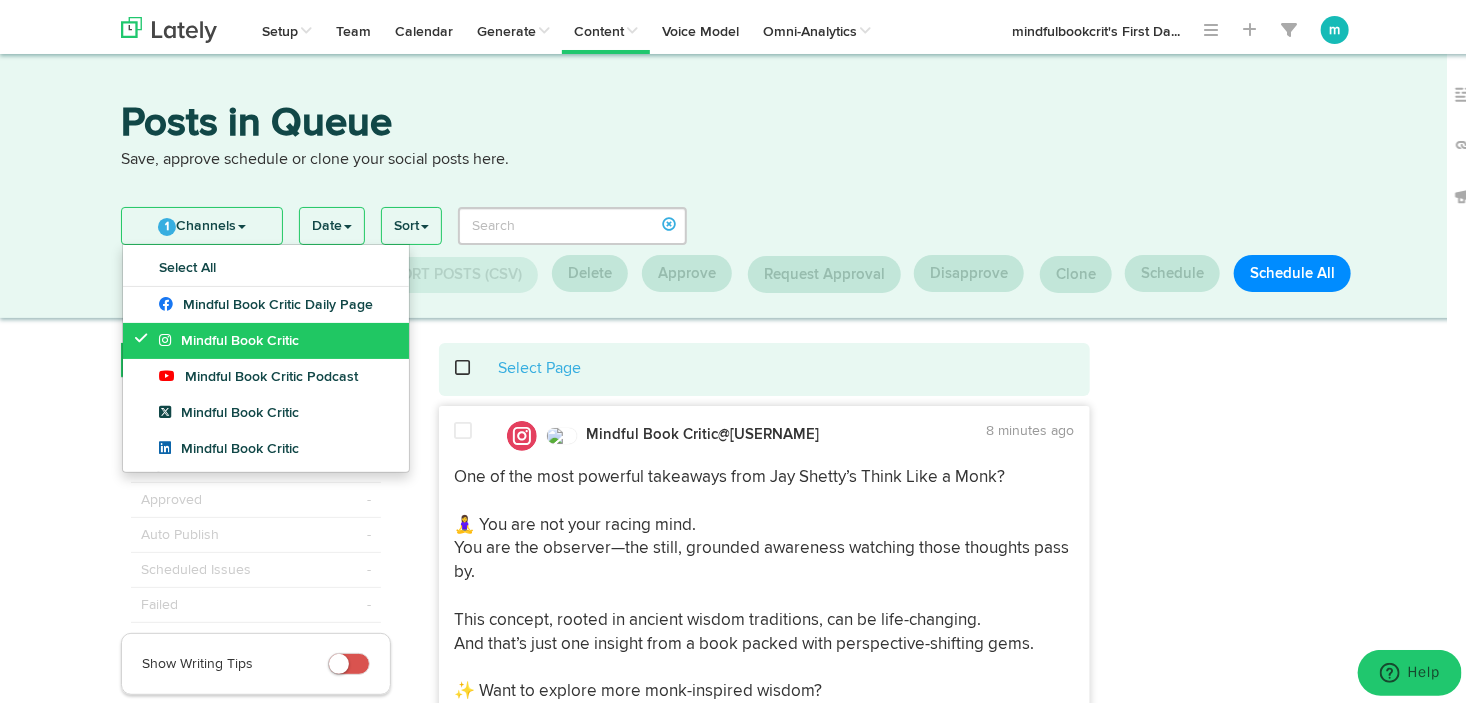 click on "Mindful Book Critic" at bounding box center (266, 337) 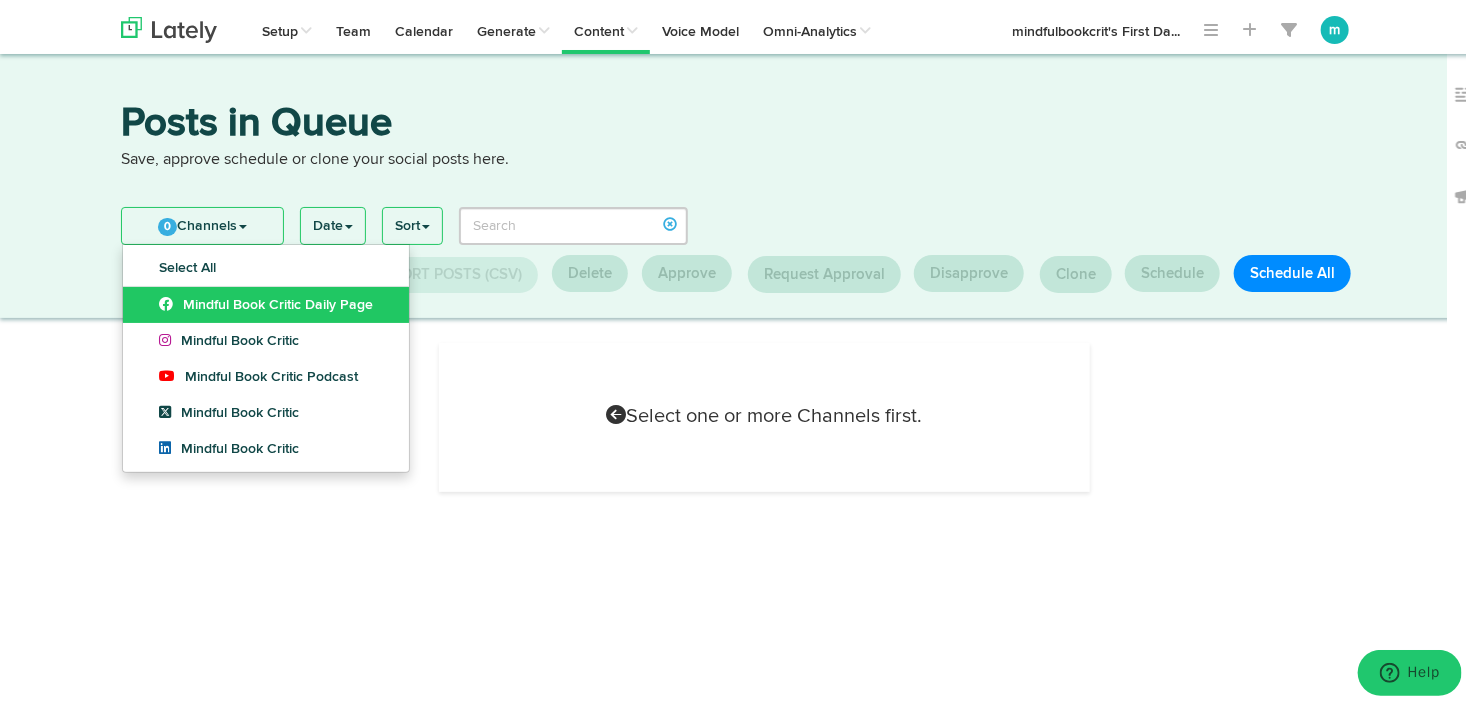 click on "Mindful Book Critic Daily Page" at bounding box center [266, 301] 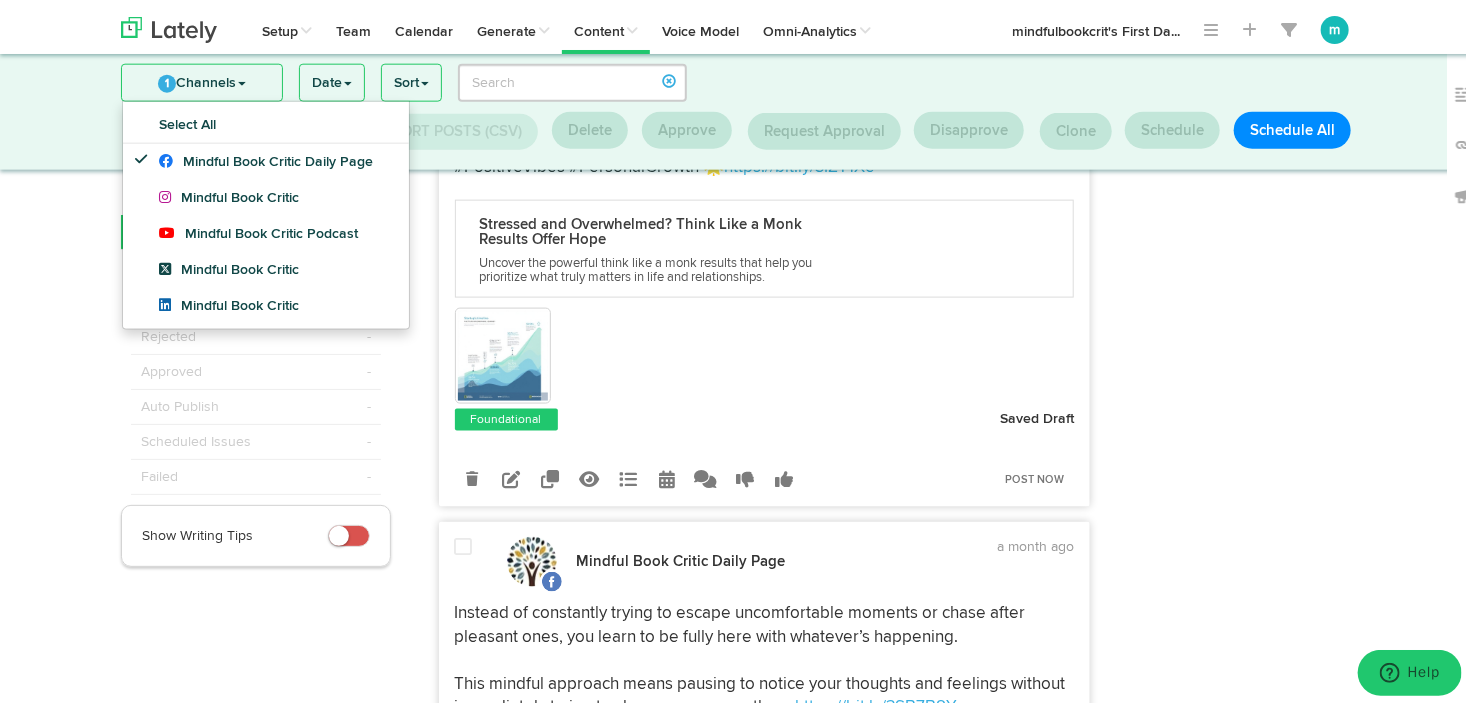 scroll, scrollTop: 1408, scrollLeft: 0, axis: vertical 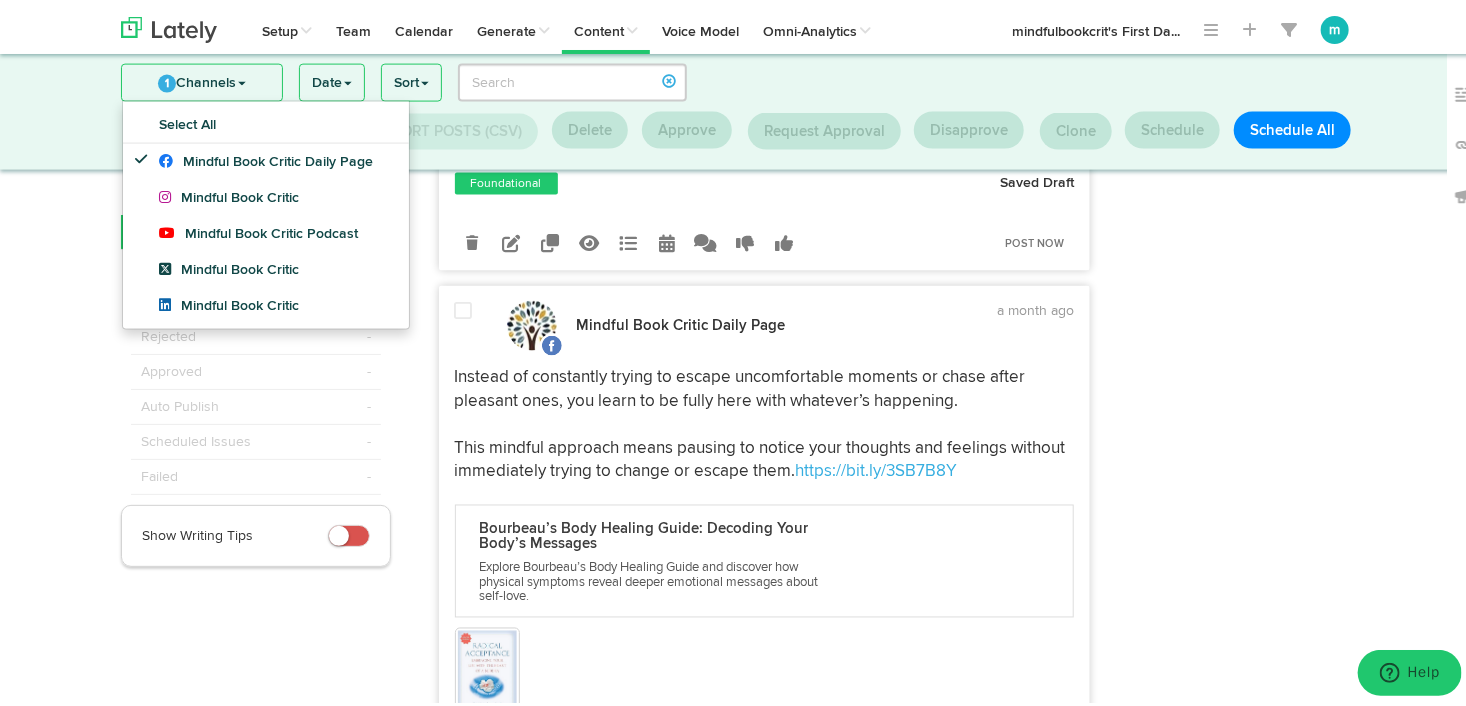 click at bounding box center [1240, 127] 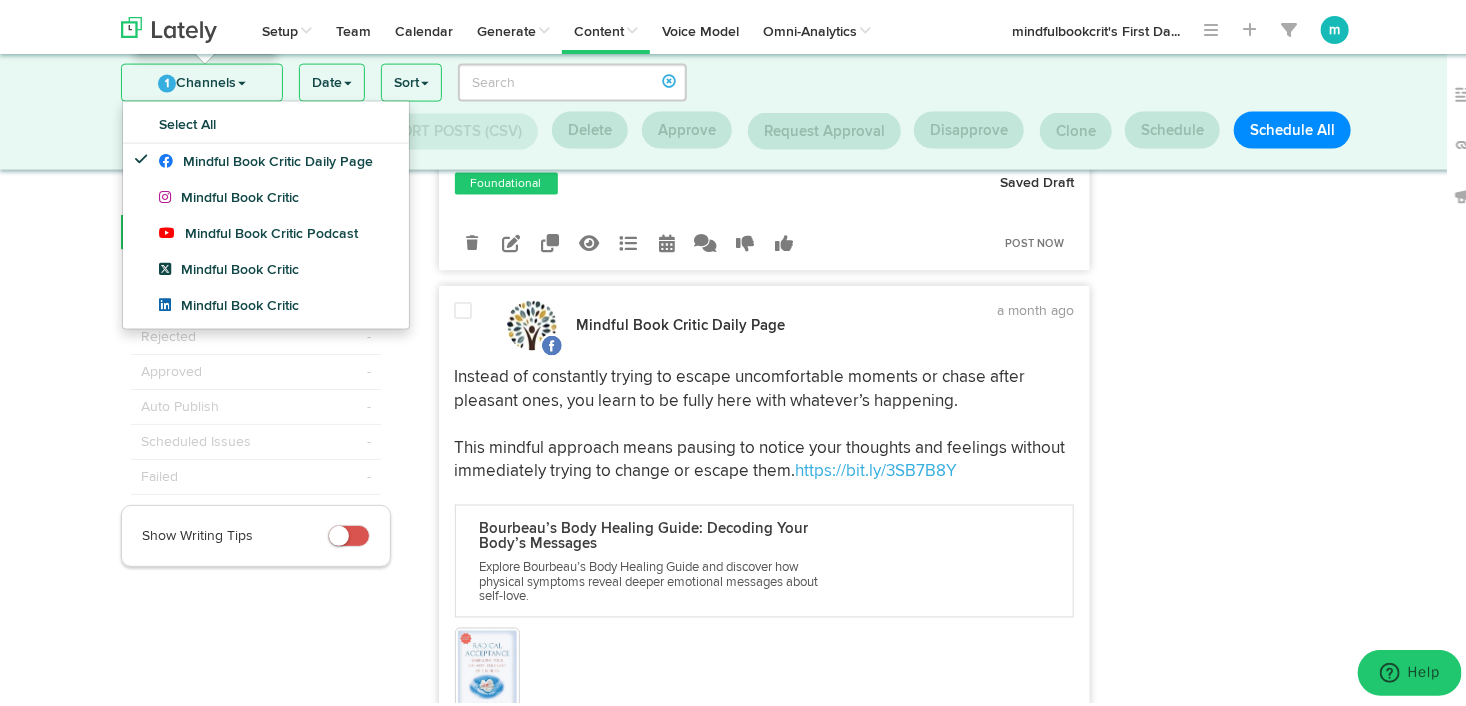 click on "1  Channels" at bounding box center (202, 79) 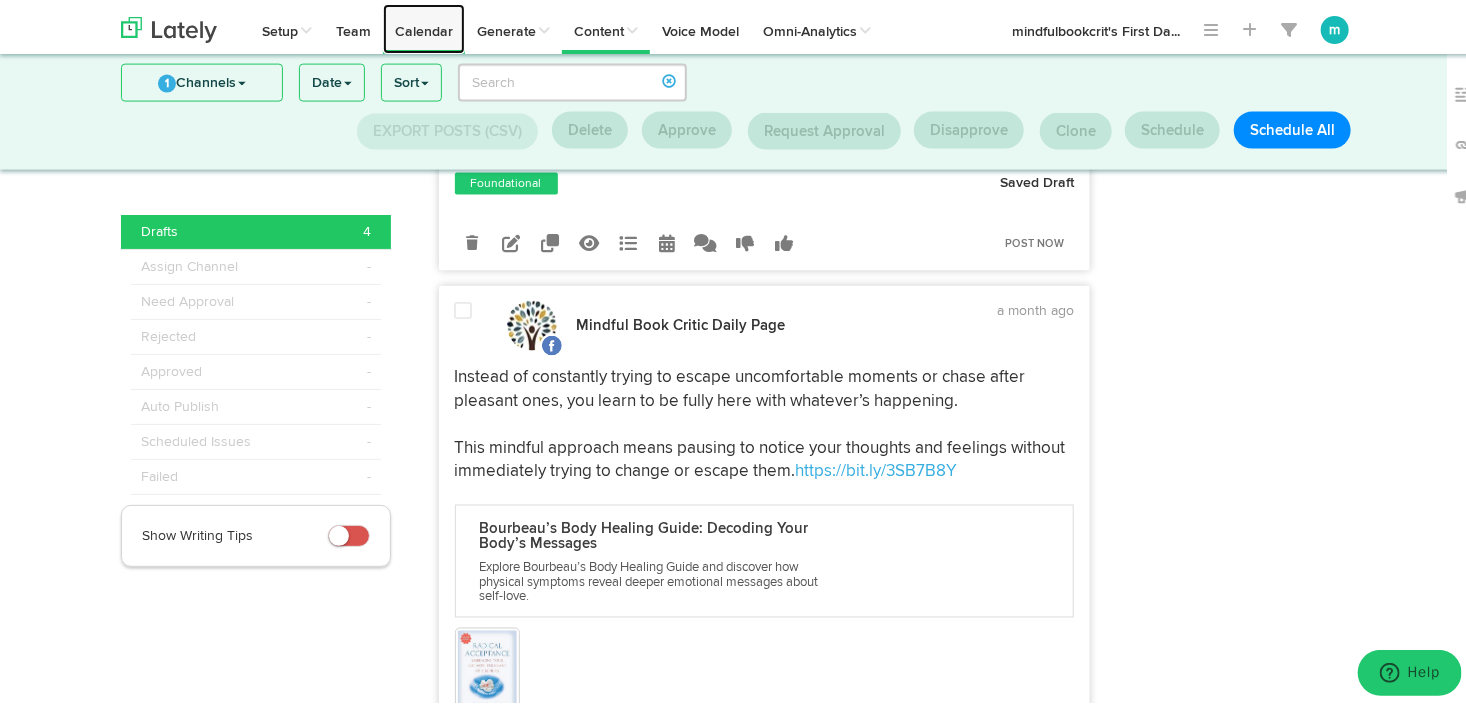 click on "Calendar" at bounding box center [424, 25] 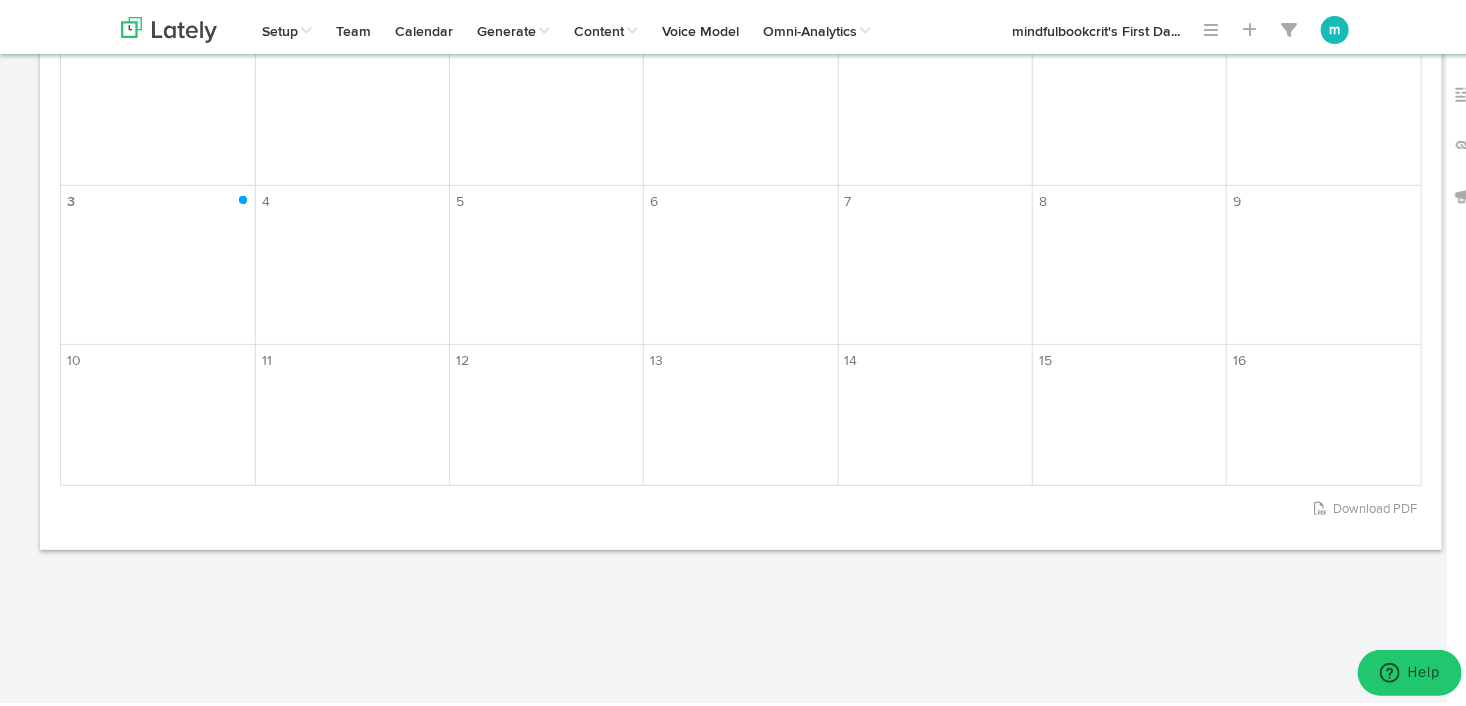 scroll, scrollTop: 0, scrollLeft: 0, axis: both 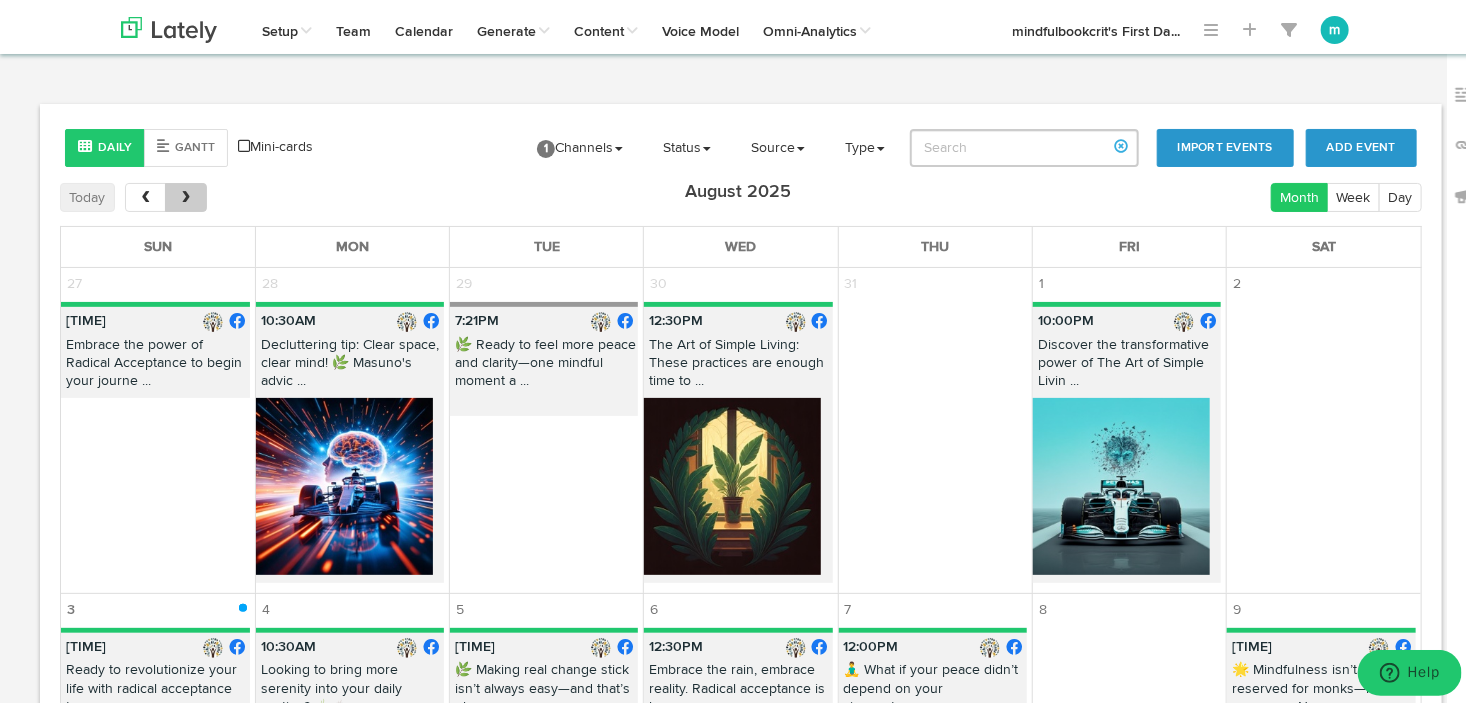 click at bounding box center [186, 194] 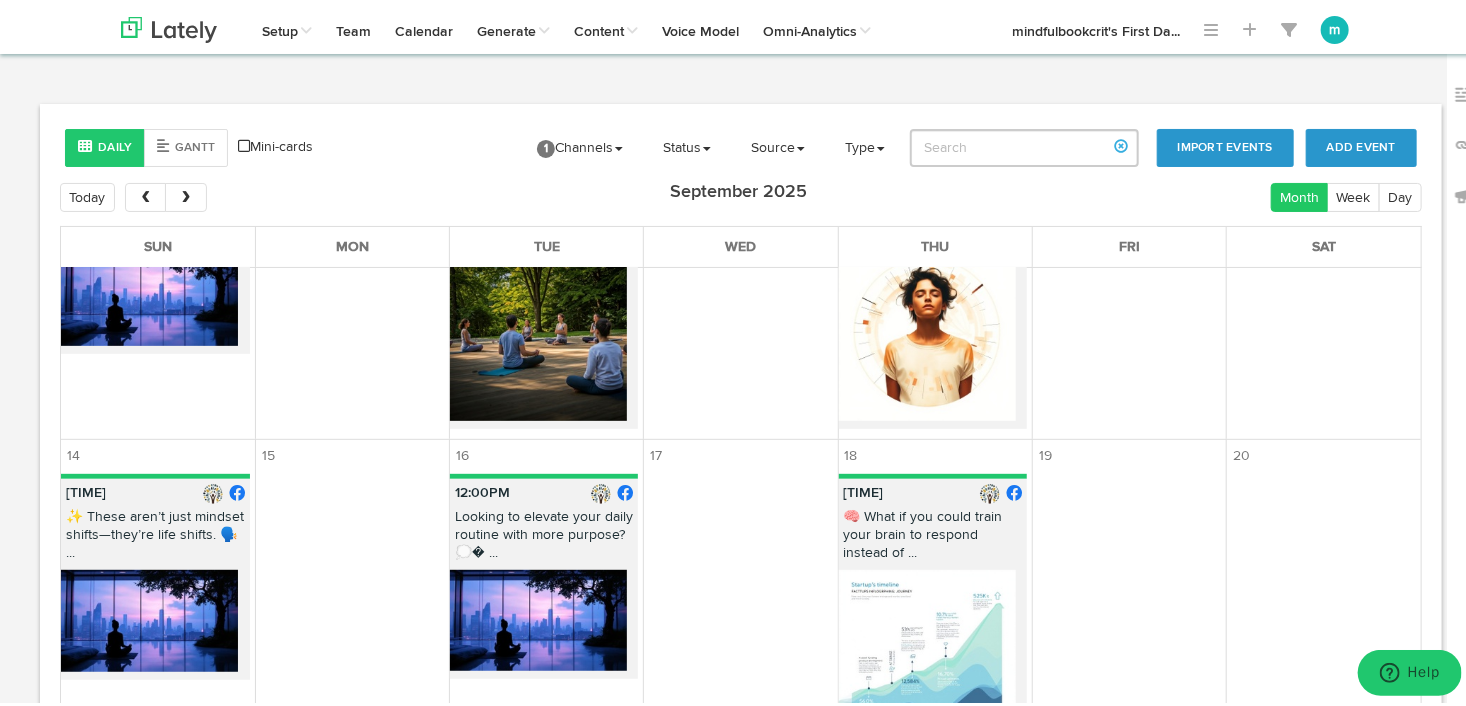 scroll, scrollTop: 481, scrollLeft: 0, axis: vertical 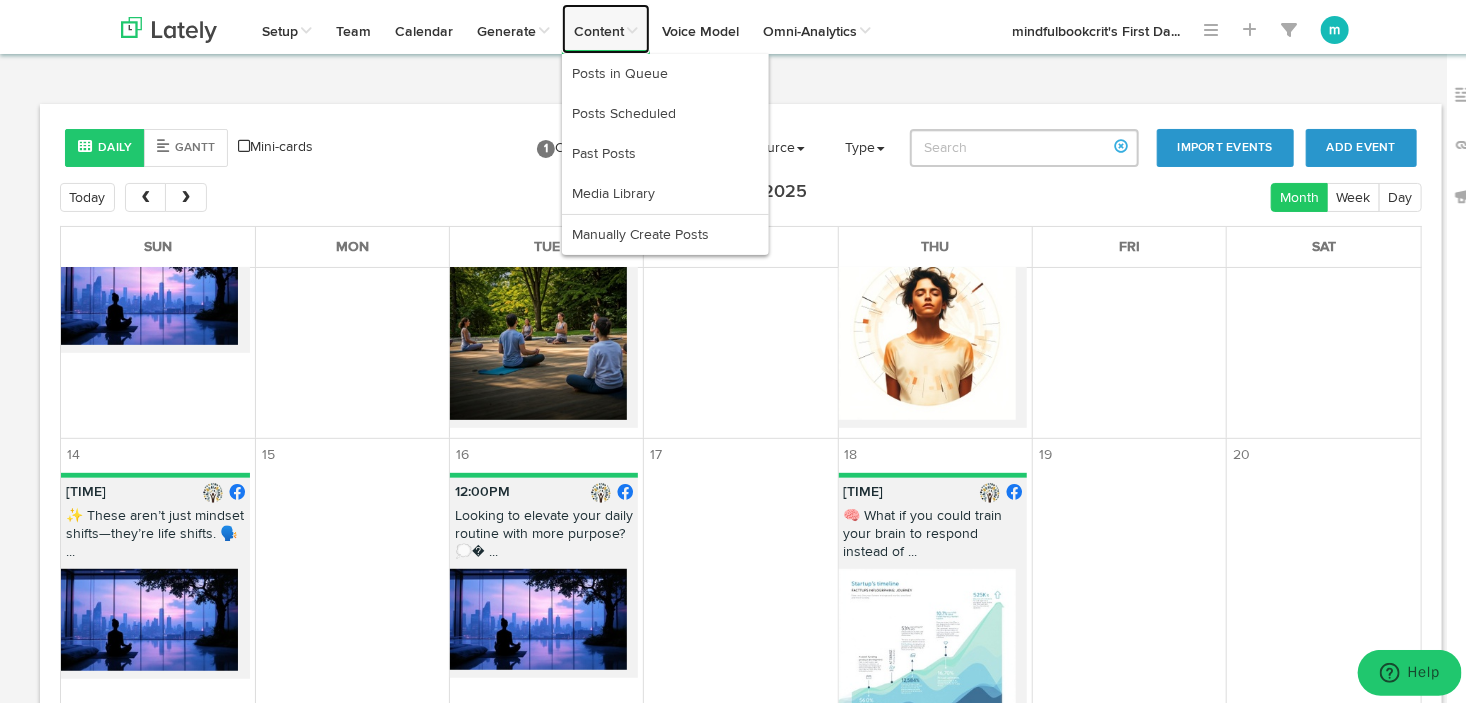 click on "Content" at bounding box center (606, 25) 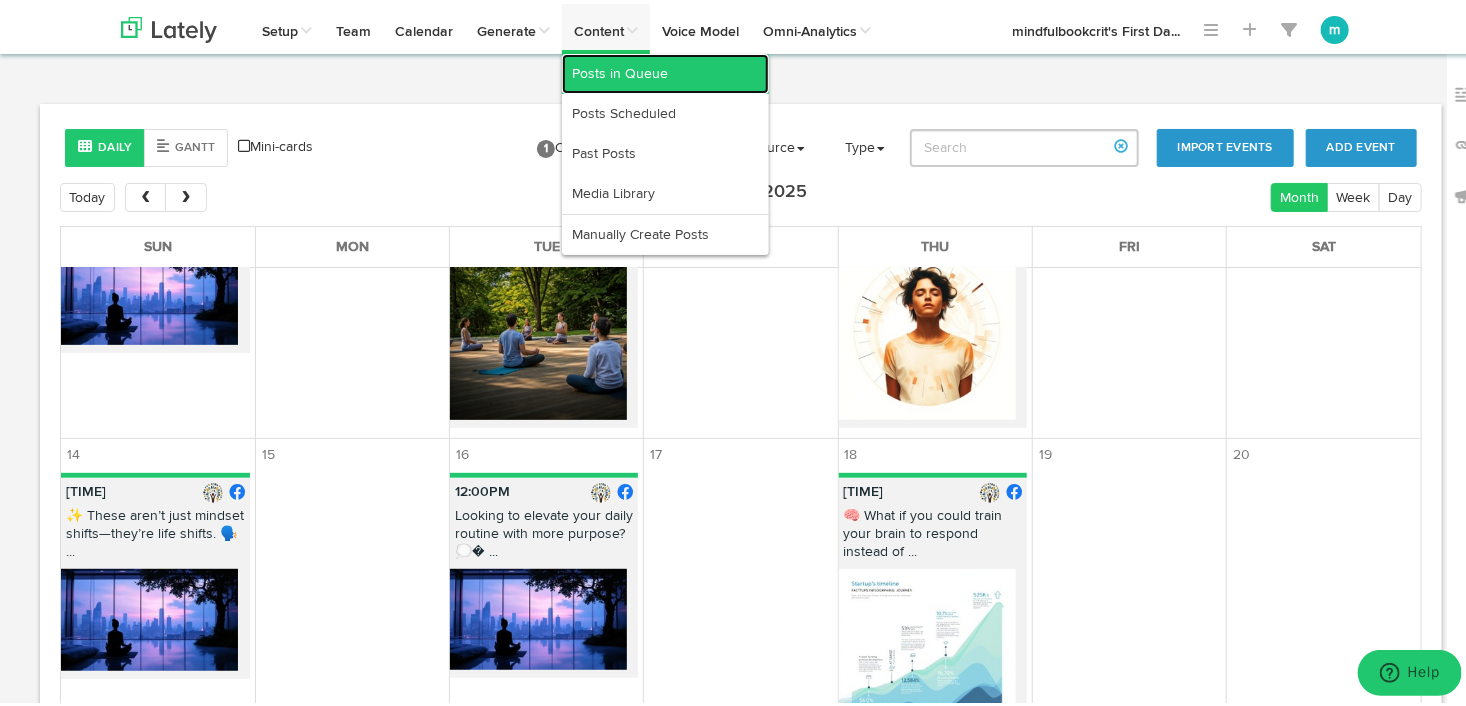 click on "Posts in Queue" at bounding box center [665, 70] 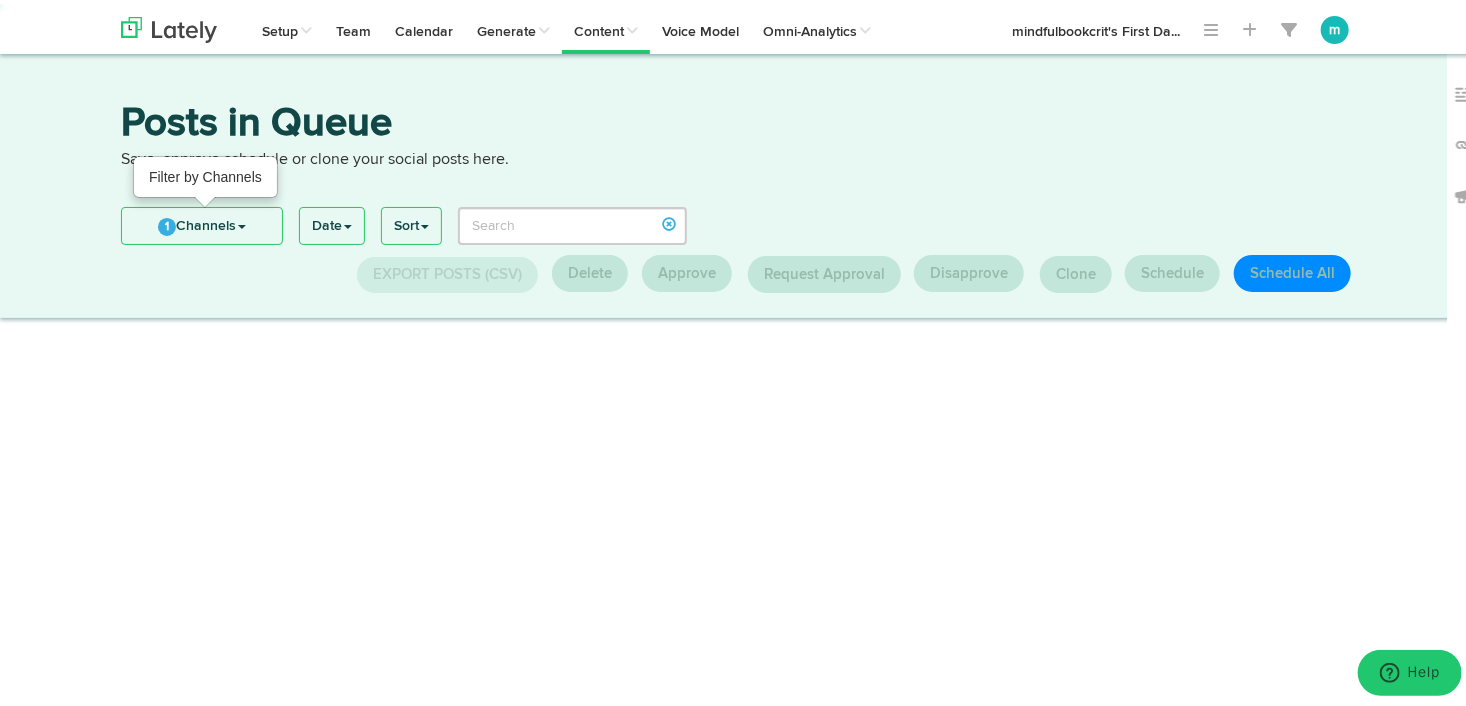 click on "1  Channels" at bounding box center [202, 222] 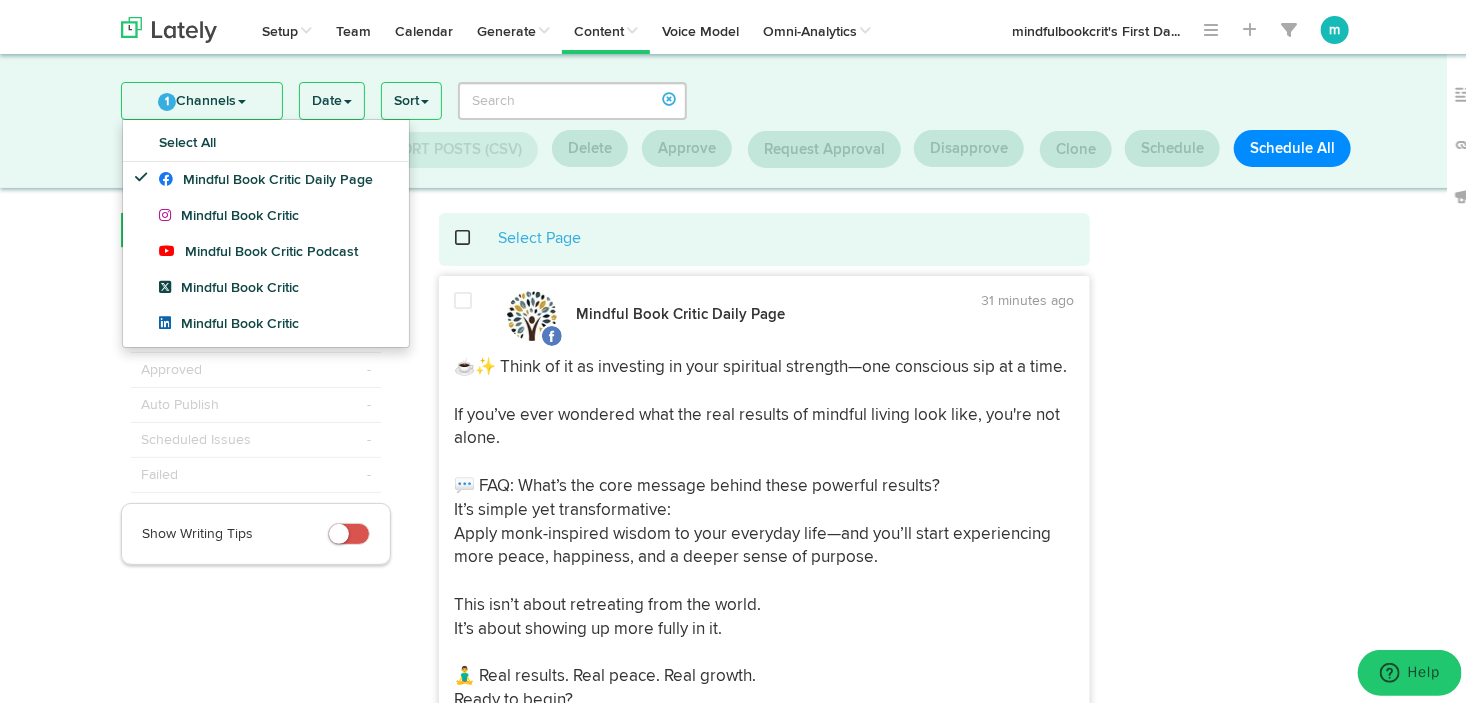 scroll, scrollTop: 1, scrollLeft: 0, axis: vertical 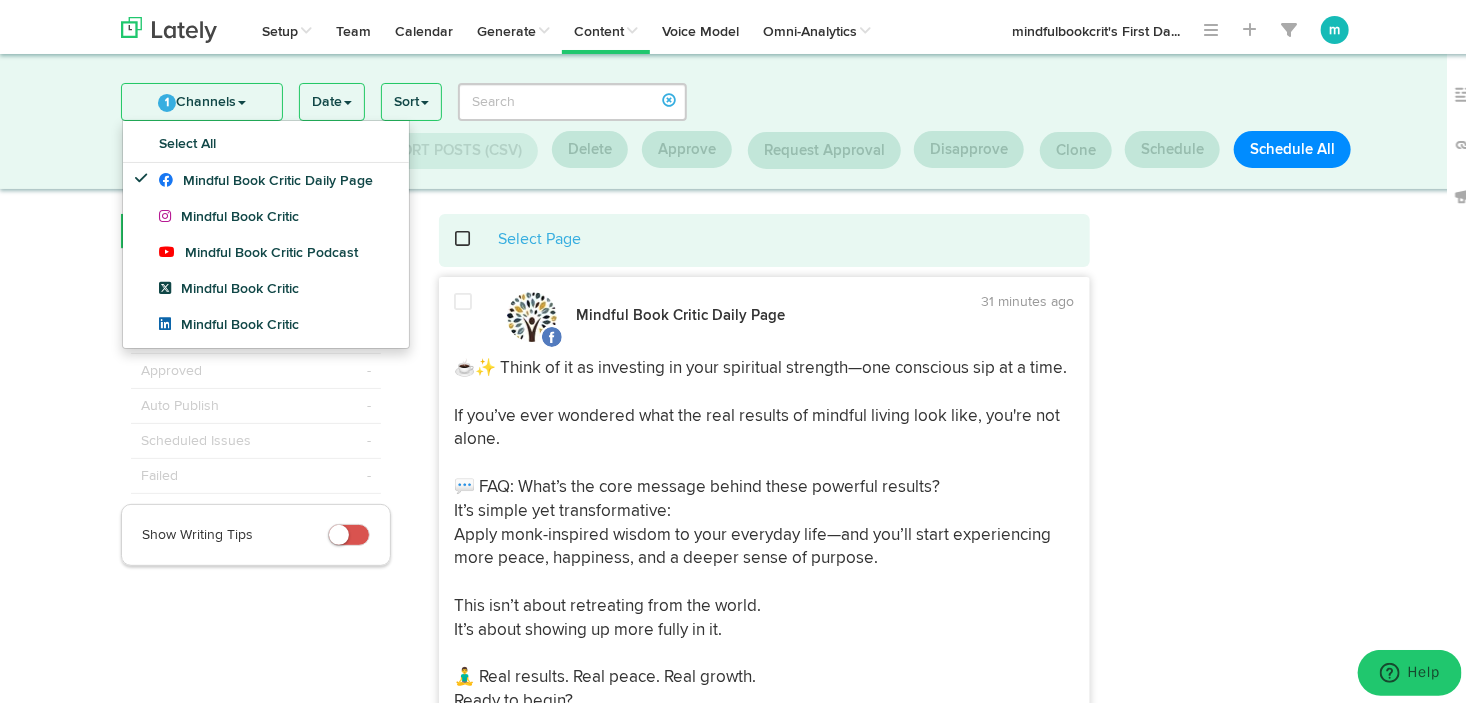 click at bounding box center [1240, 1534] 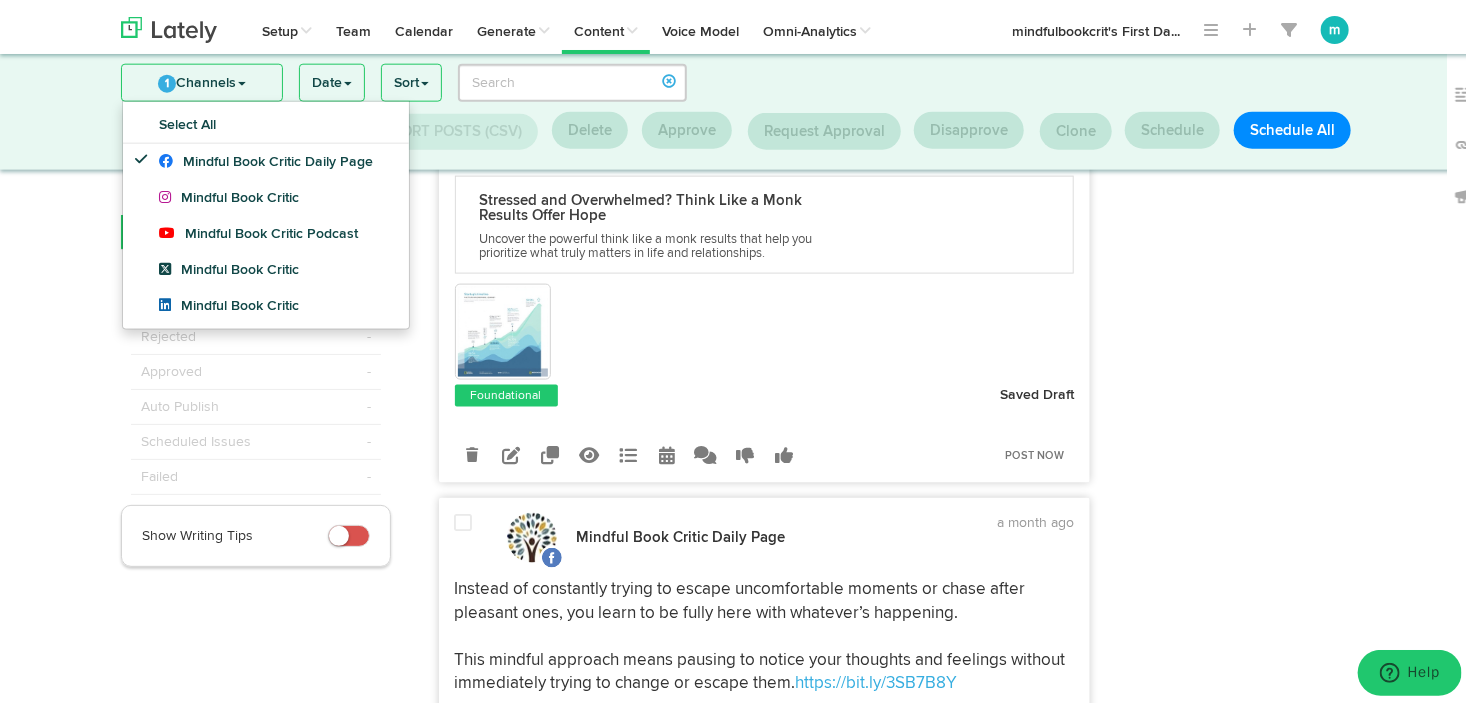 scroll, scrollTop: 1401, scrollLeft: 0, axis: vertical 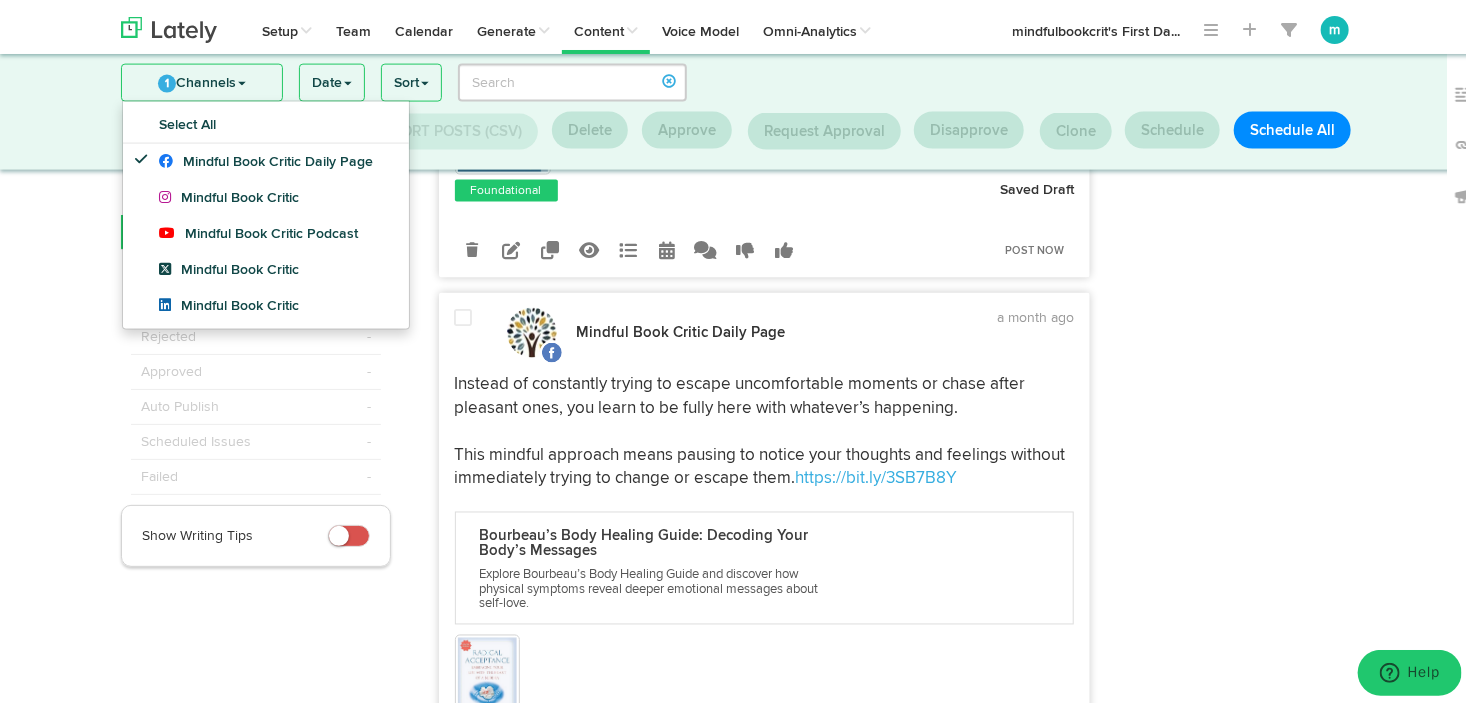 click at bounding box center [1240, 134] 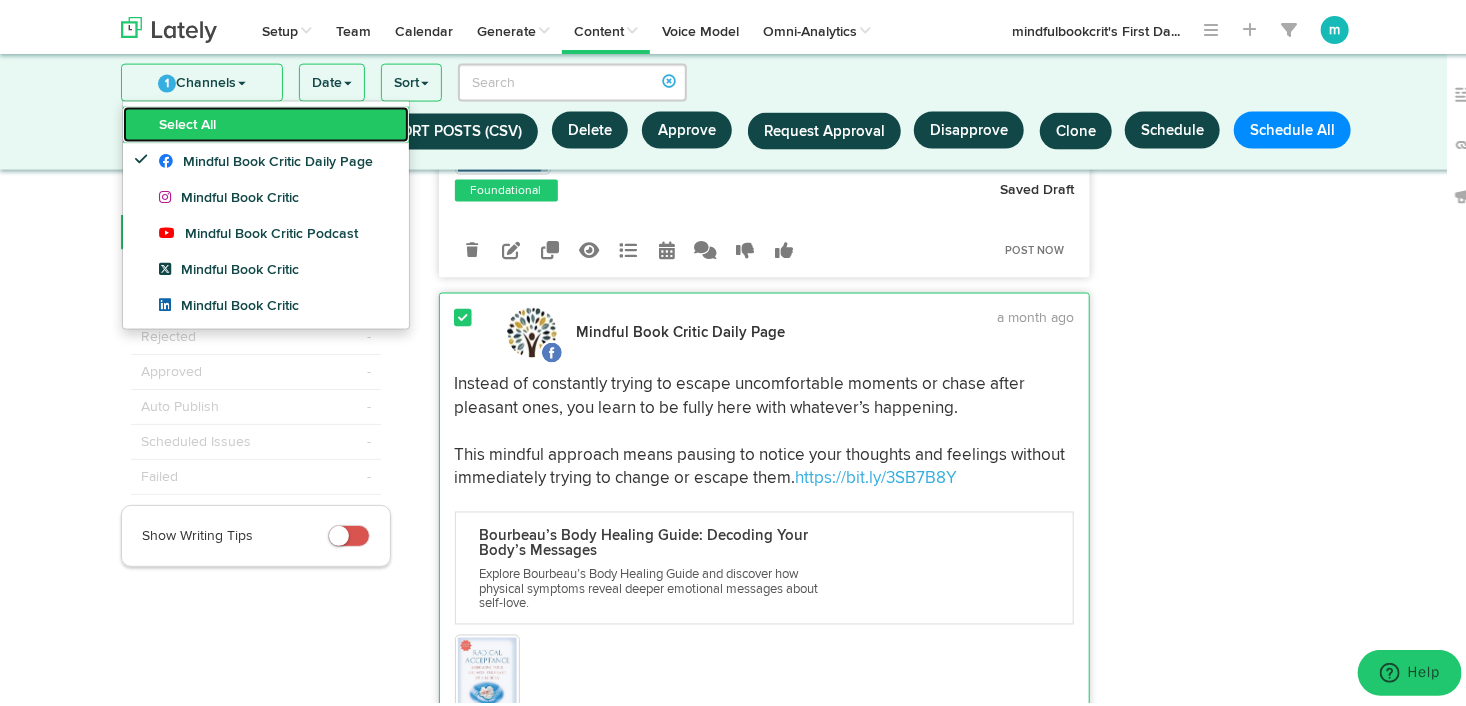 click on "Select All" at bounding box center (266, 121) 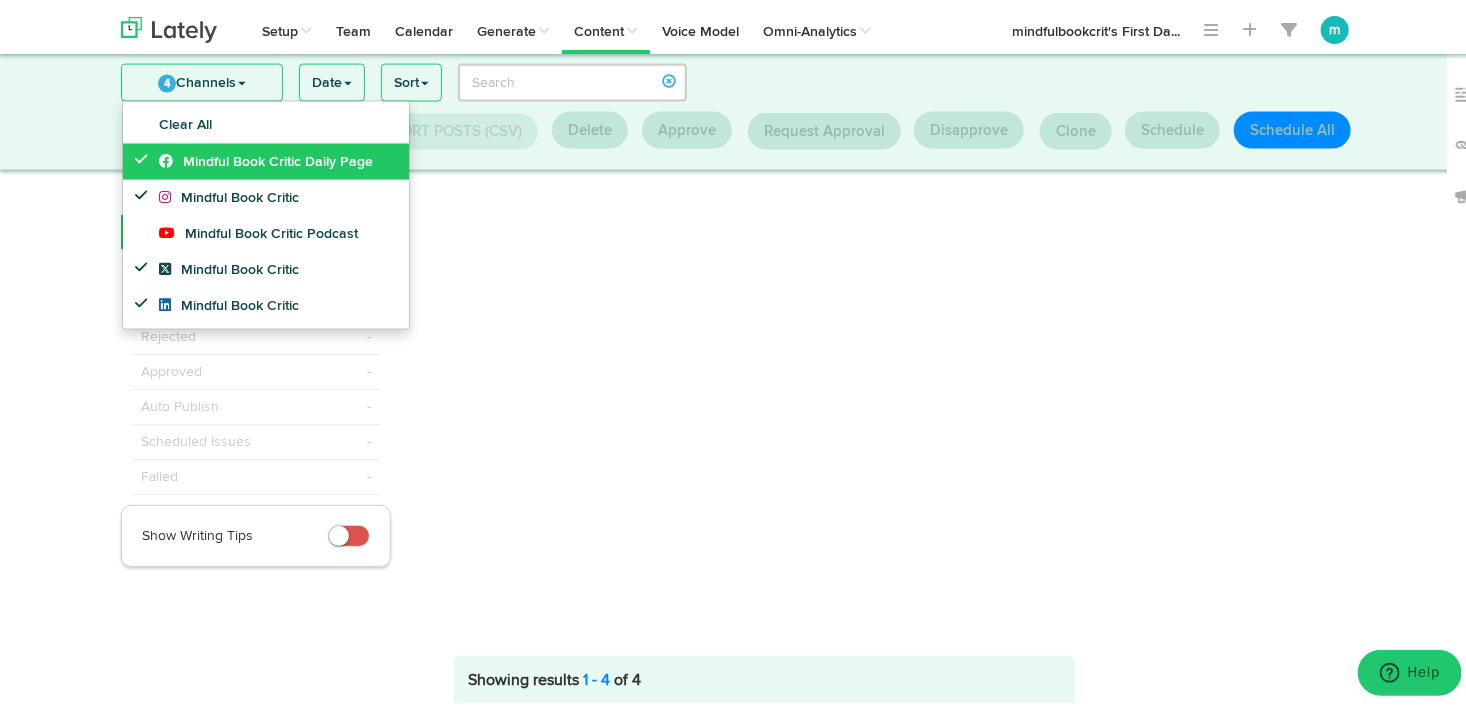 click at bounding box center [146, 155] 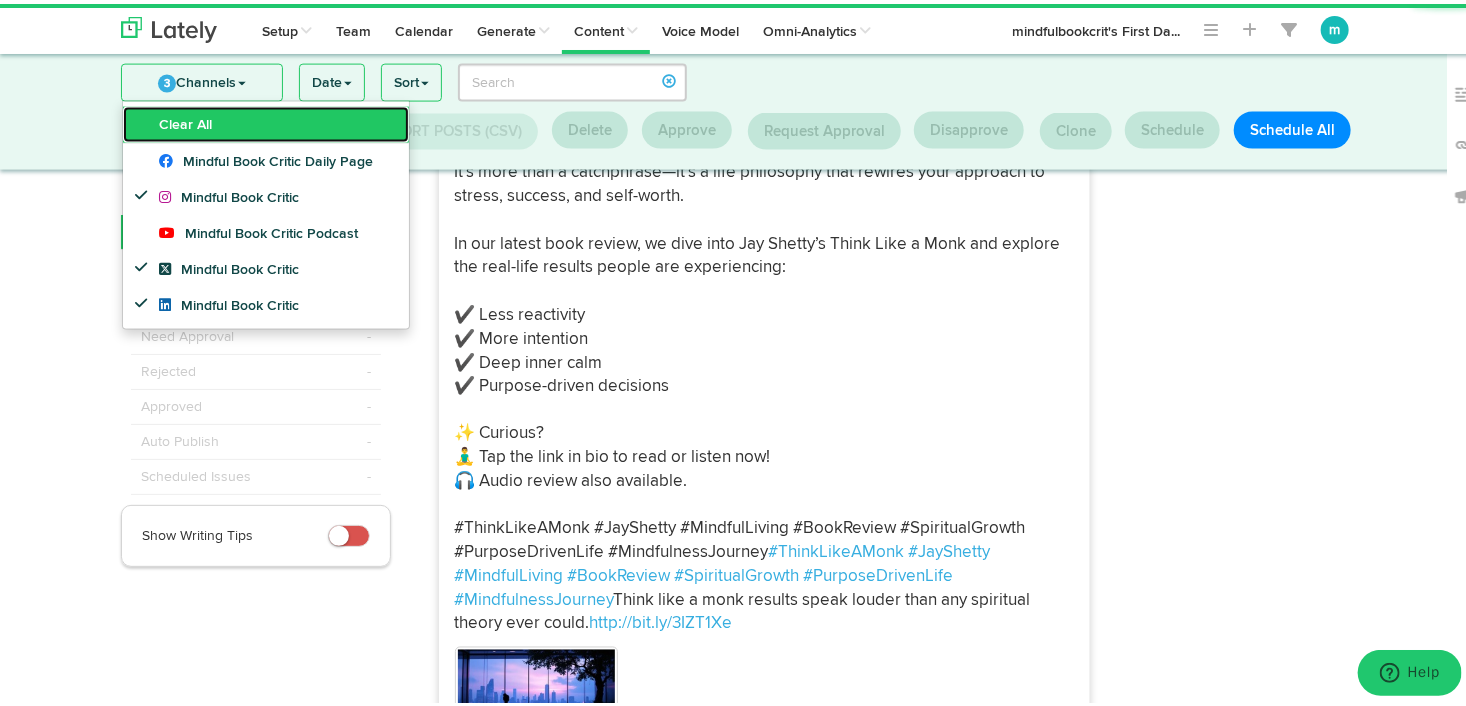 click on "Clear All" at bounding box center (266, 121) 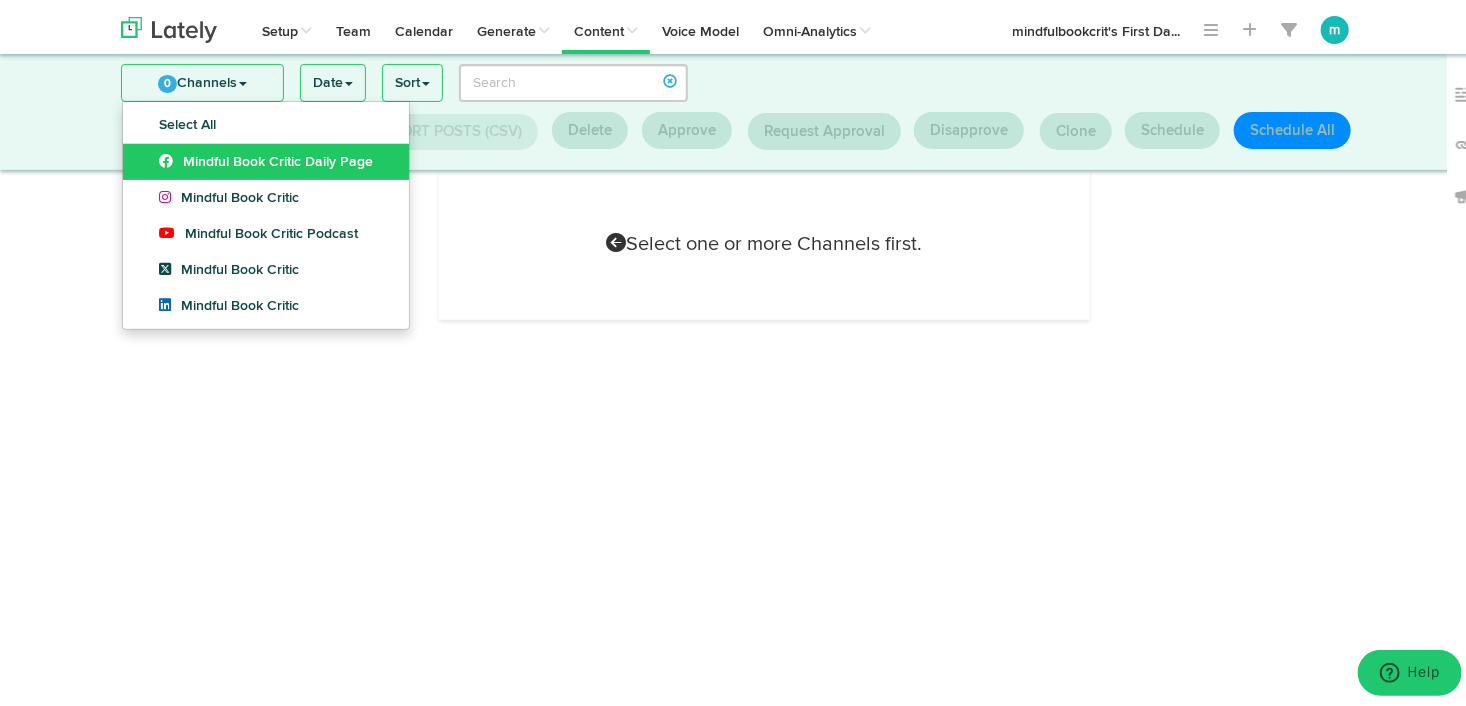 scroll, scrollTop: 231, scrollLeft: 0, axis: vertical 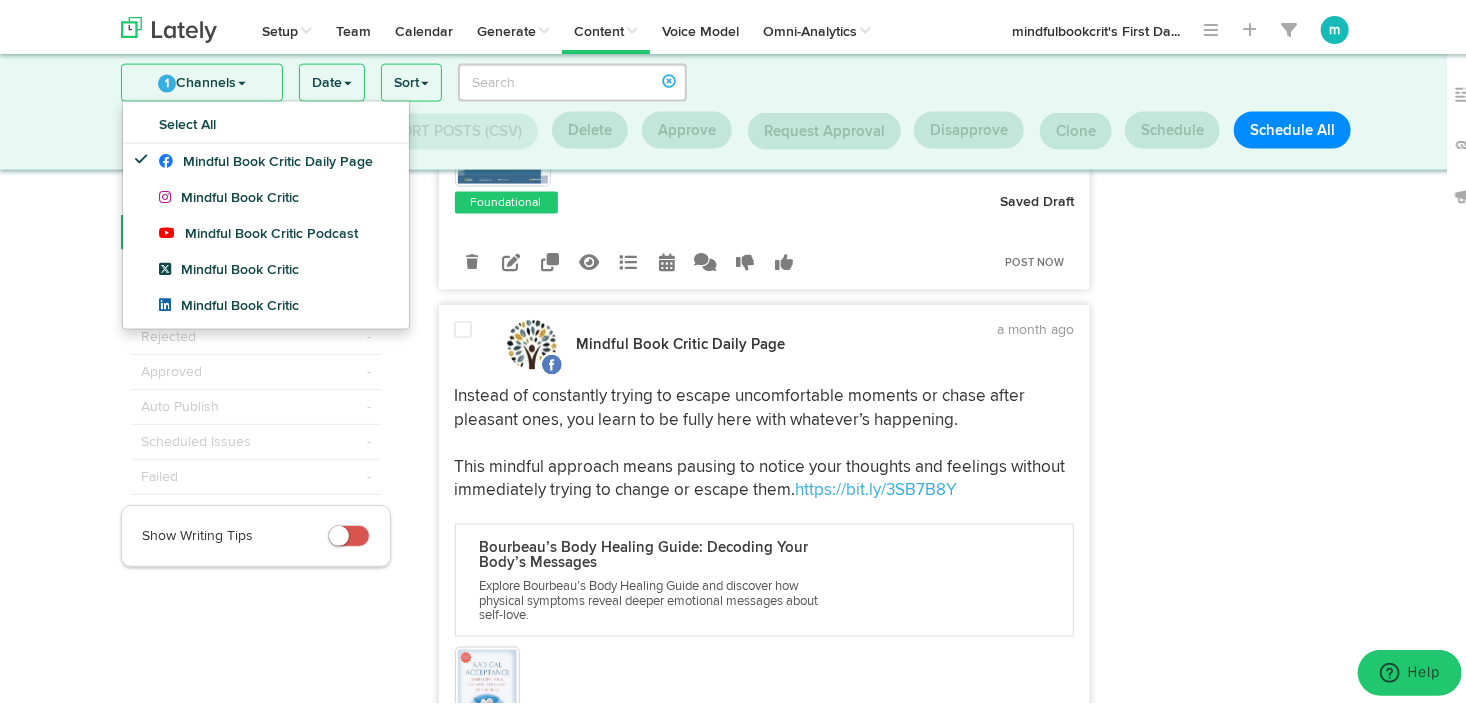 click at bounding box center [464, 326] 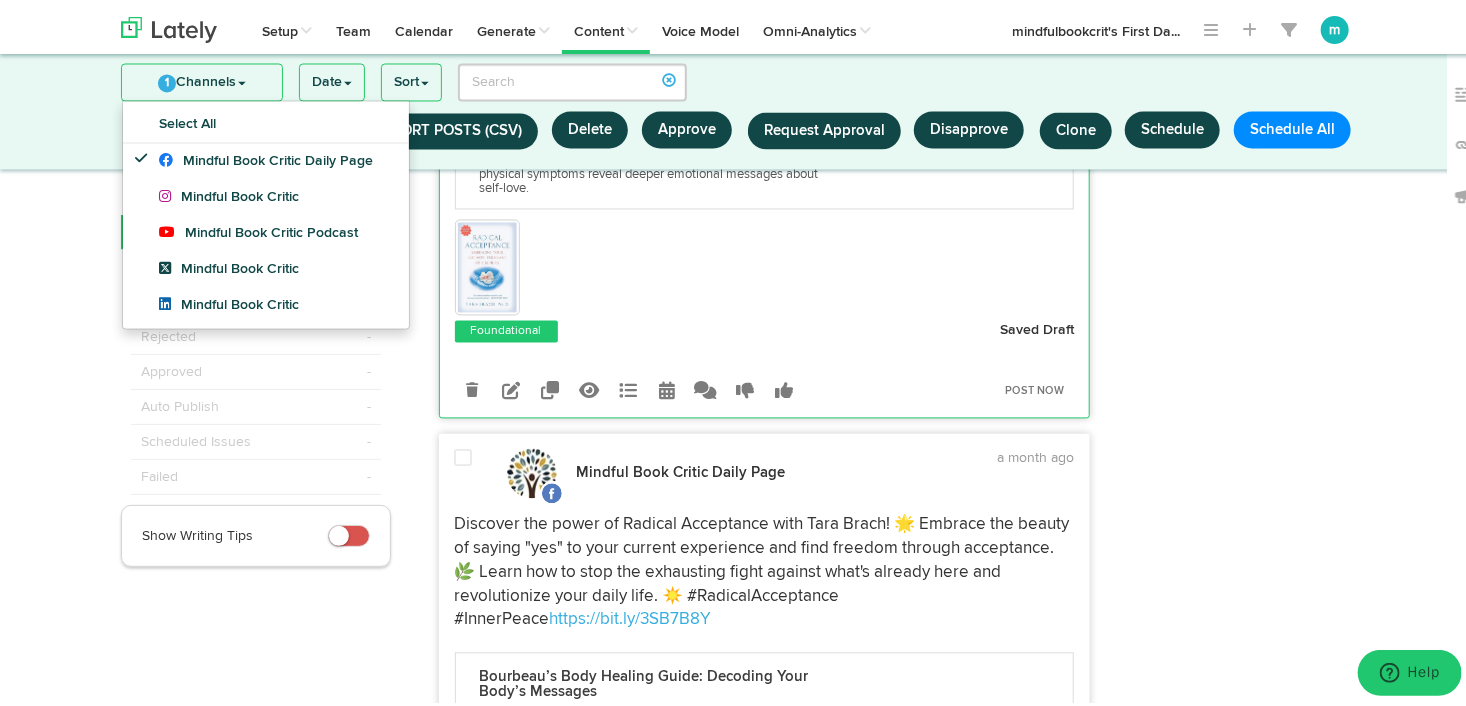 scroll, scrollTop: 1989, scrollLeft: 0, axis: vertical 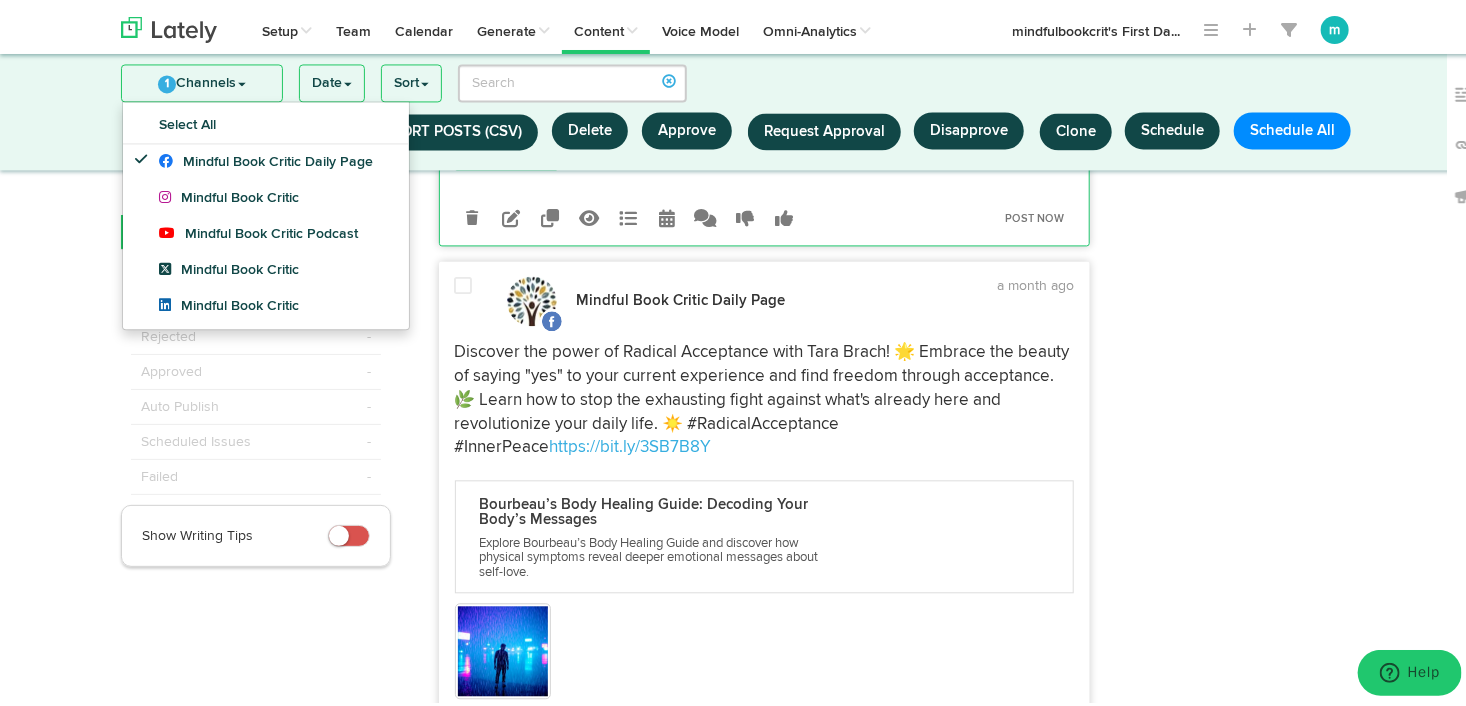 drag, startPoint x: 449, startPoint y: 304, endPoint x: 459, endPoint y: 313, distance: 13.453624 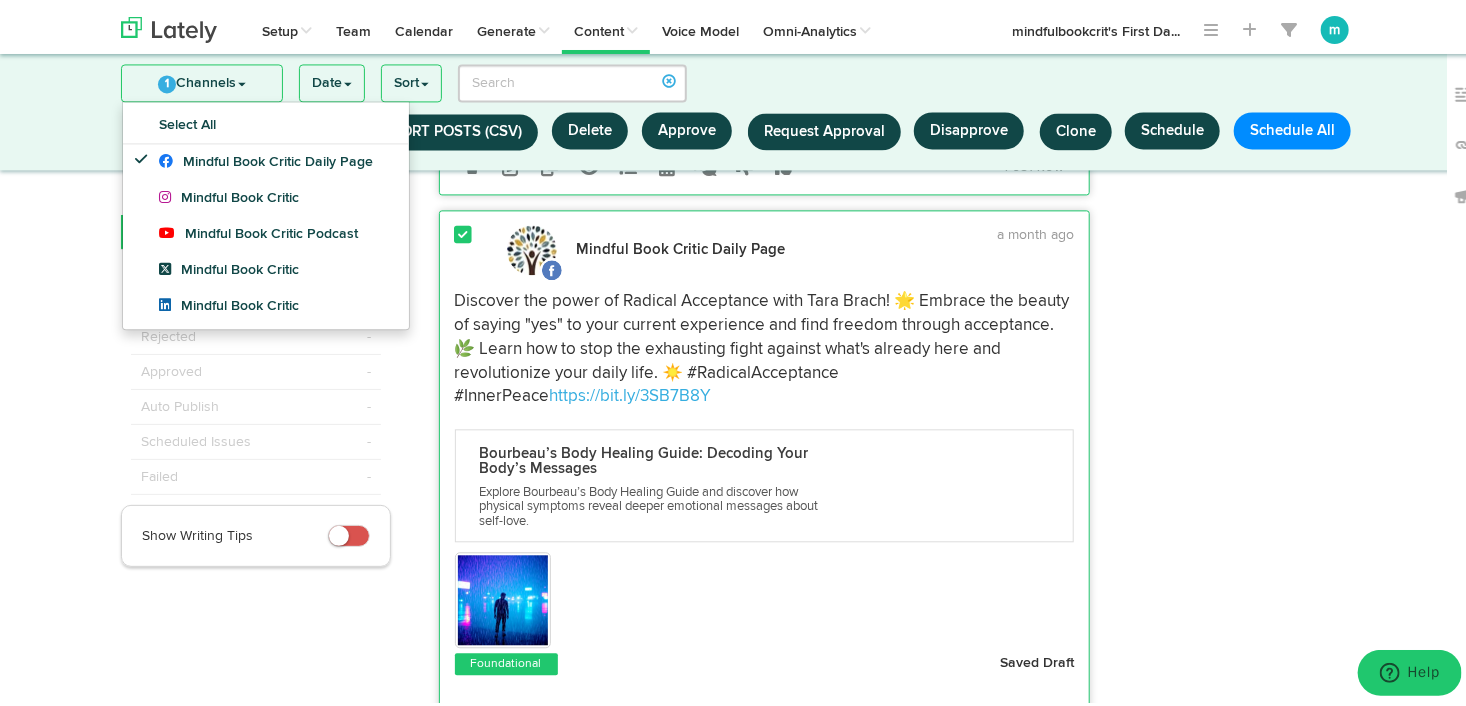 scroll, scrollTop: 2266, scrollLeft: 0, axis: vertical 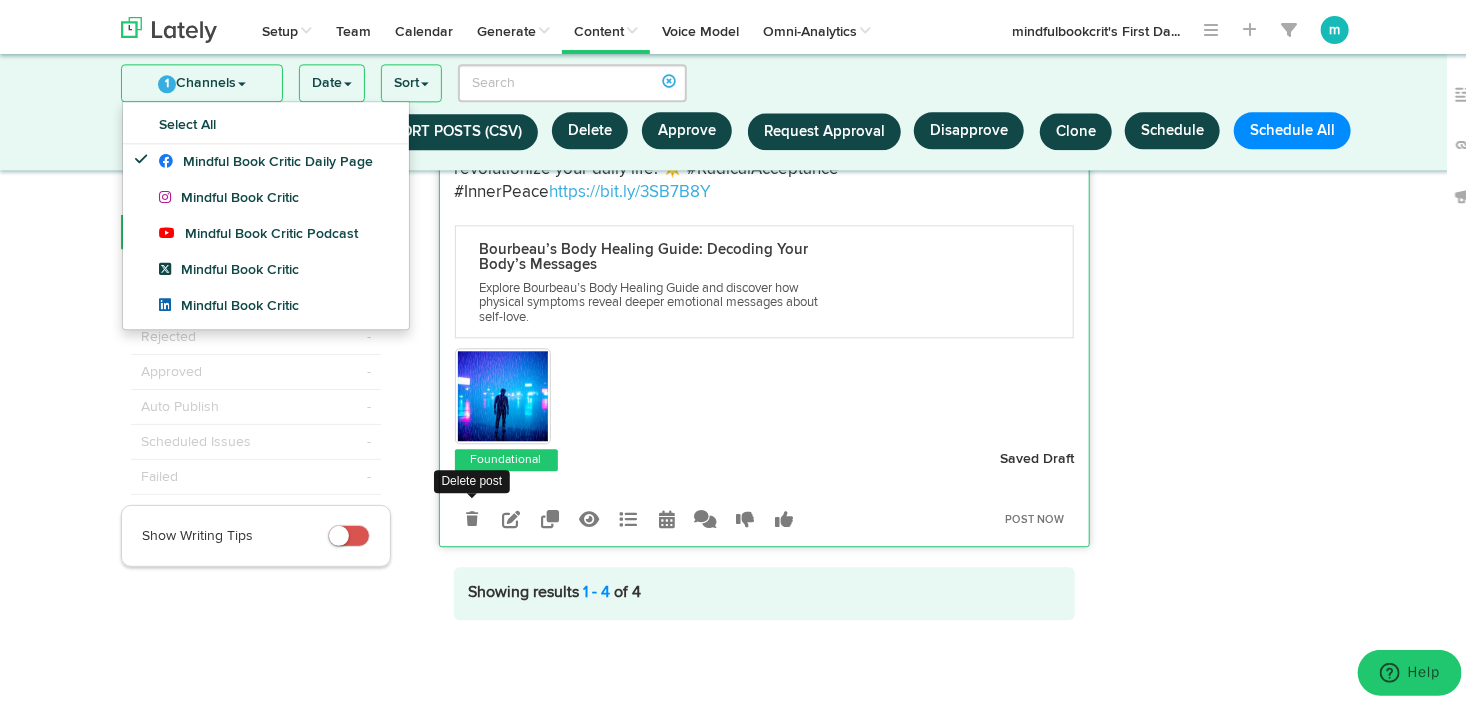 click at bounding box center (472, 515) 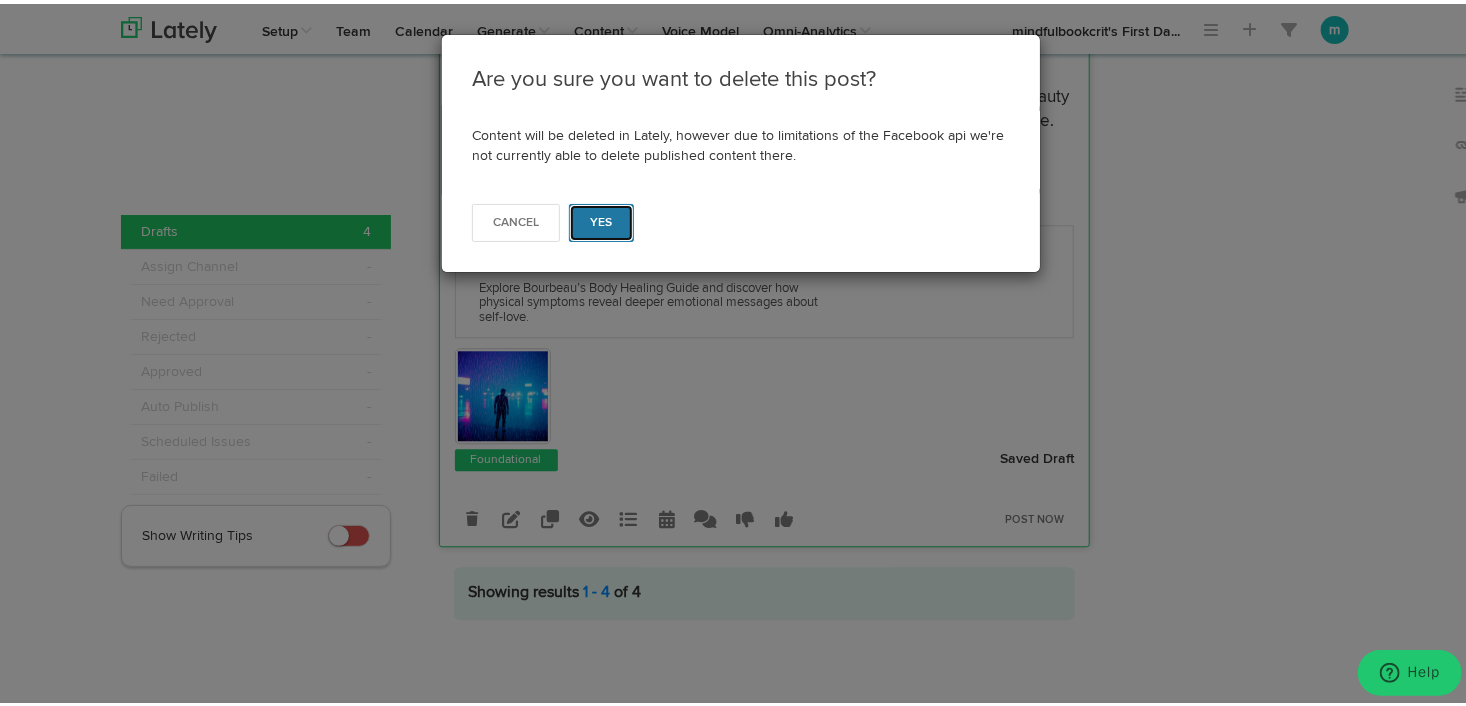 click on "Yes" at bounding box center [601, 219] 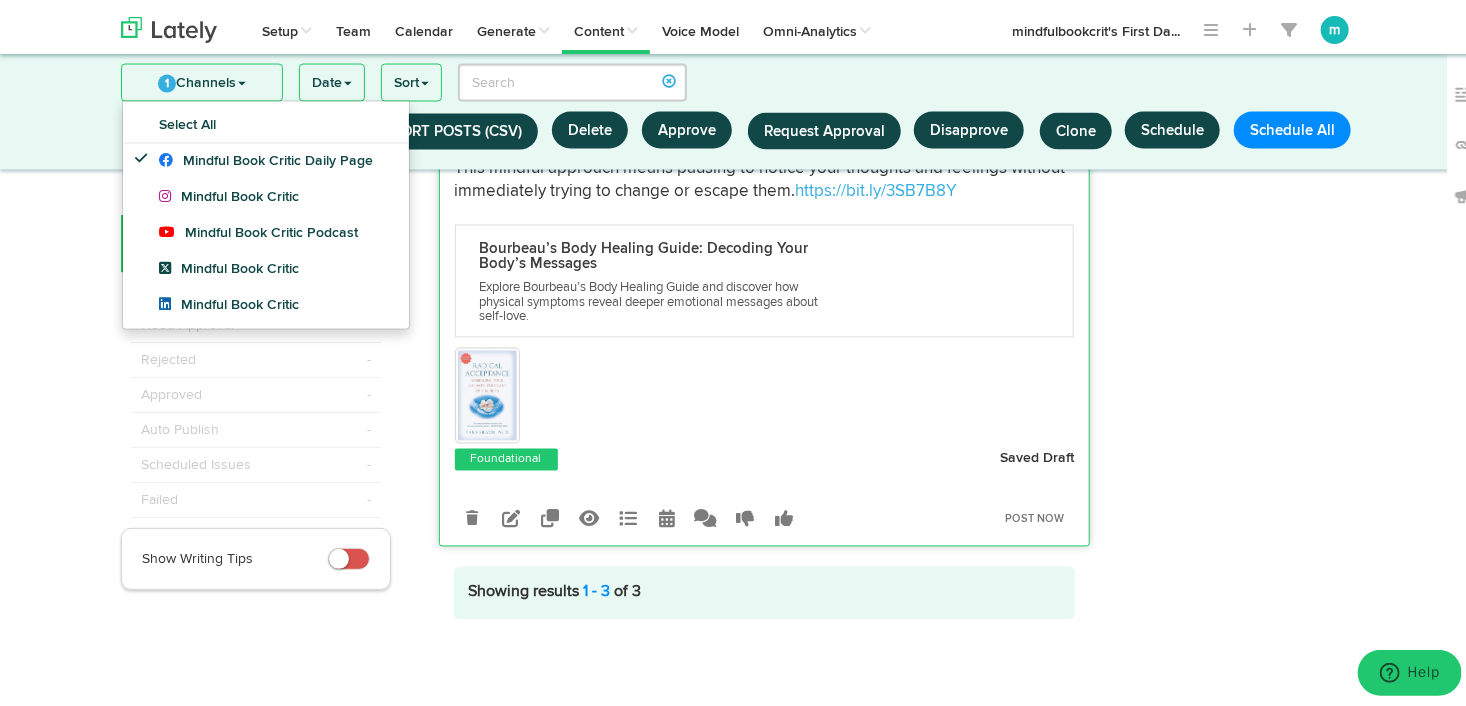 scroll, scrollTop: 1711, scrollLeft: 0, axis: vertical 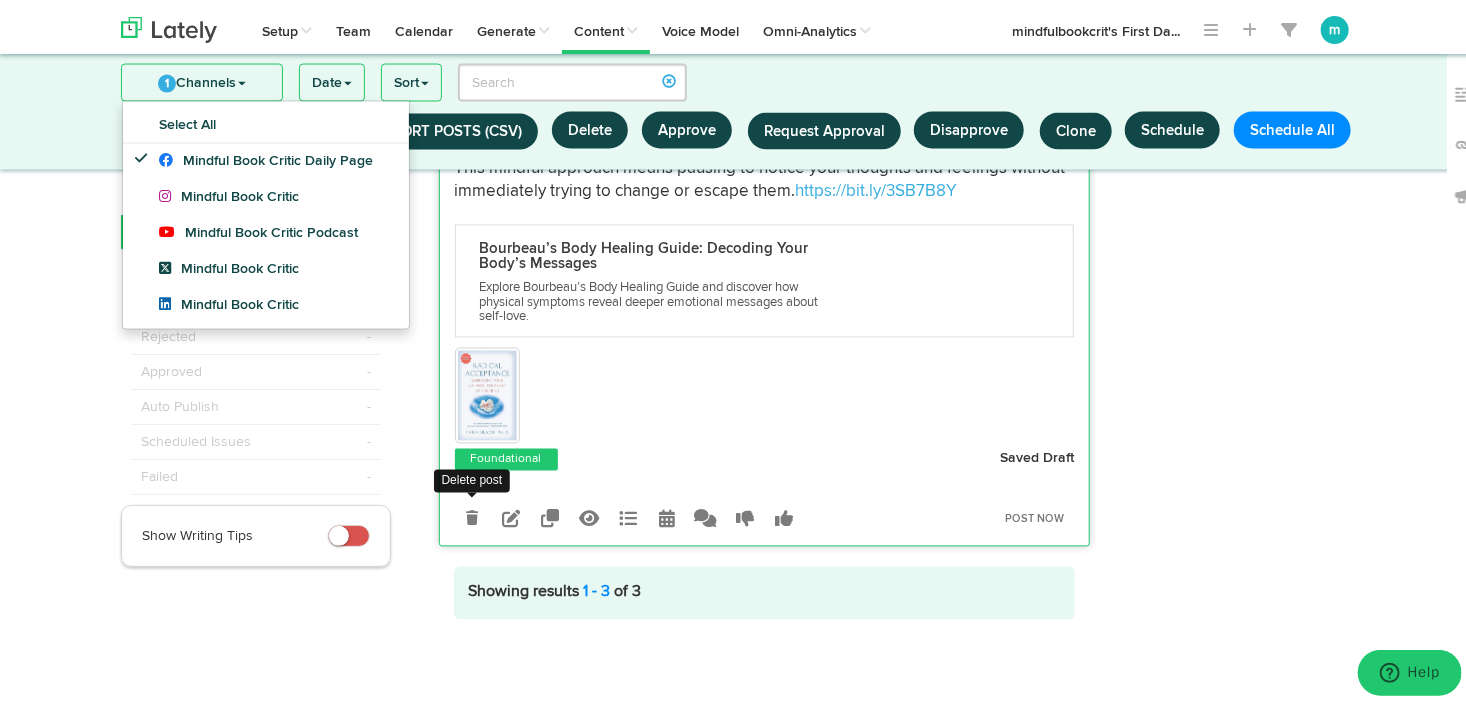 click at bounding box center (472, 514) 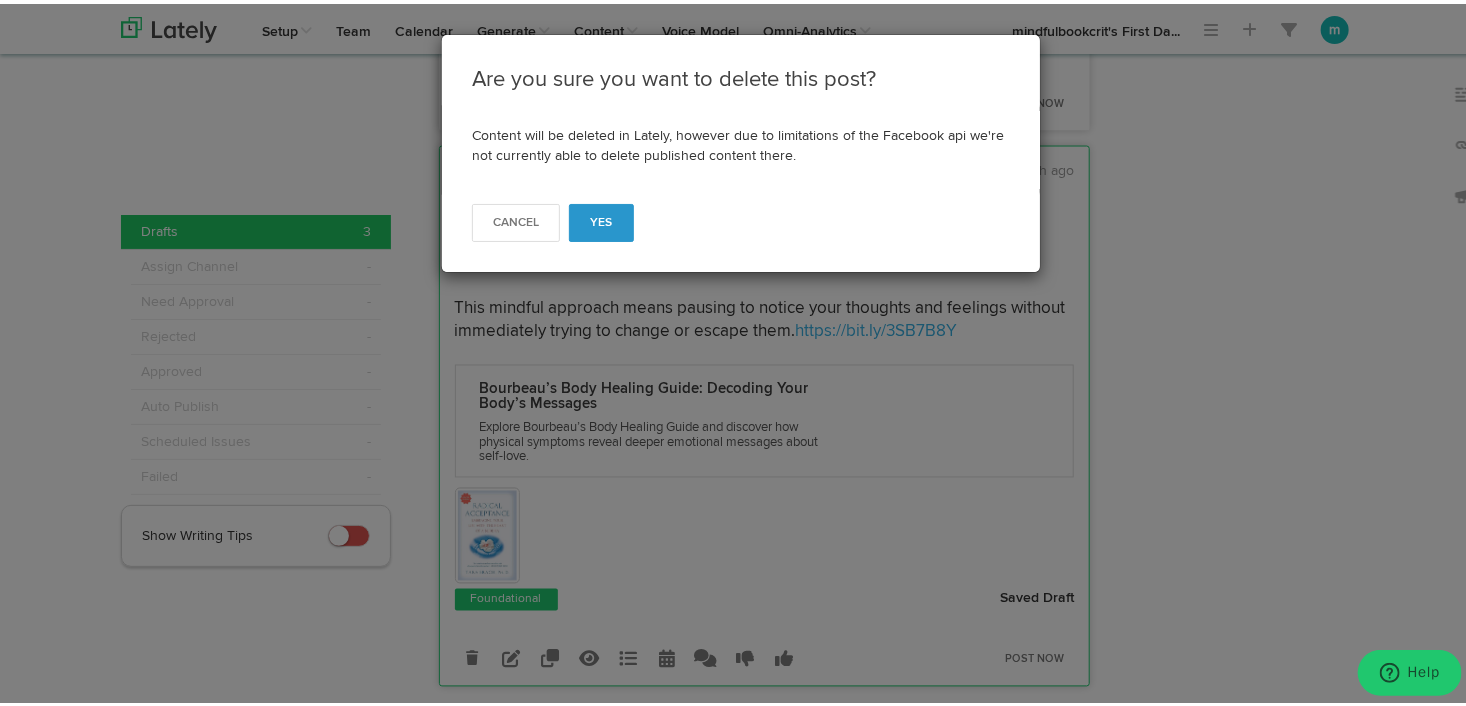 scroll, scrollTop: 1411, scrollLeft: 0, axis: vertical 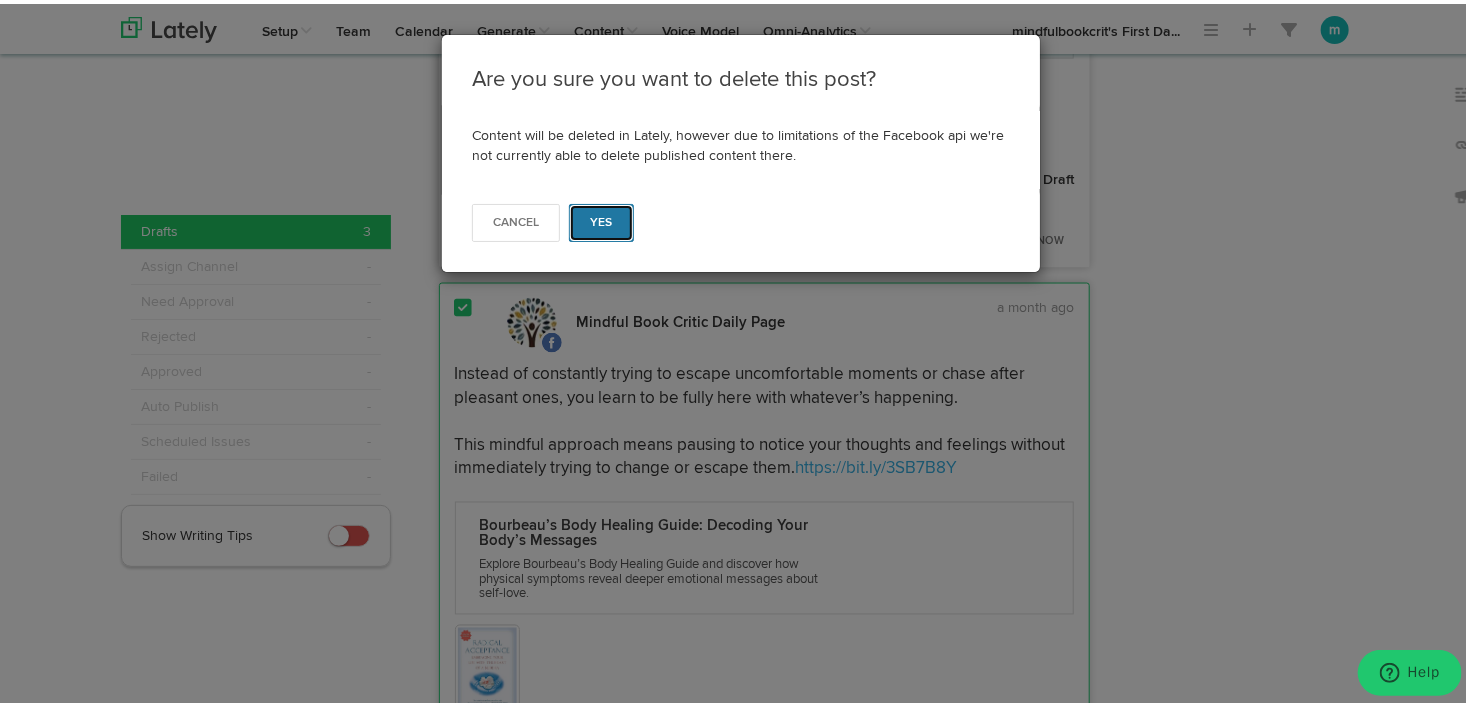 click on "Yes" at bounding box center [601, 219] 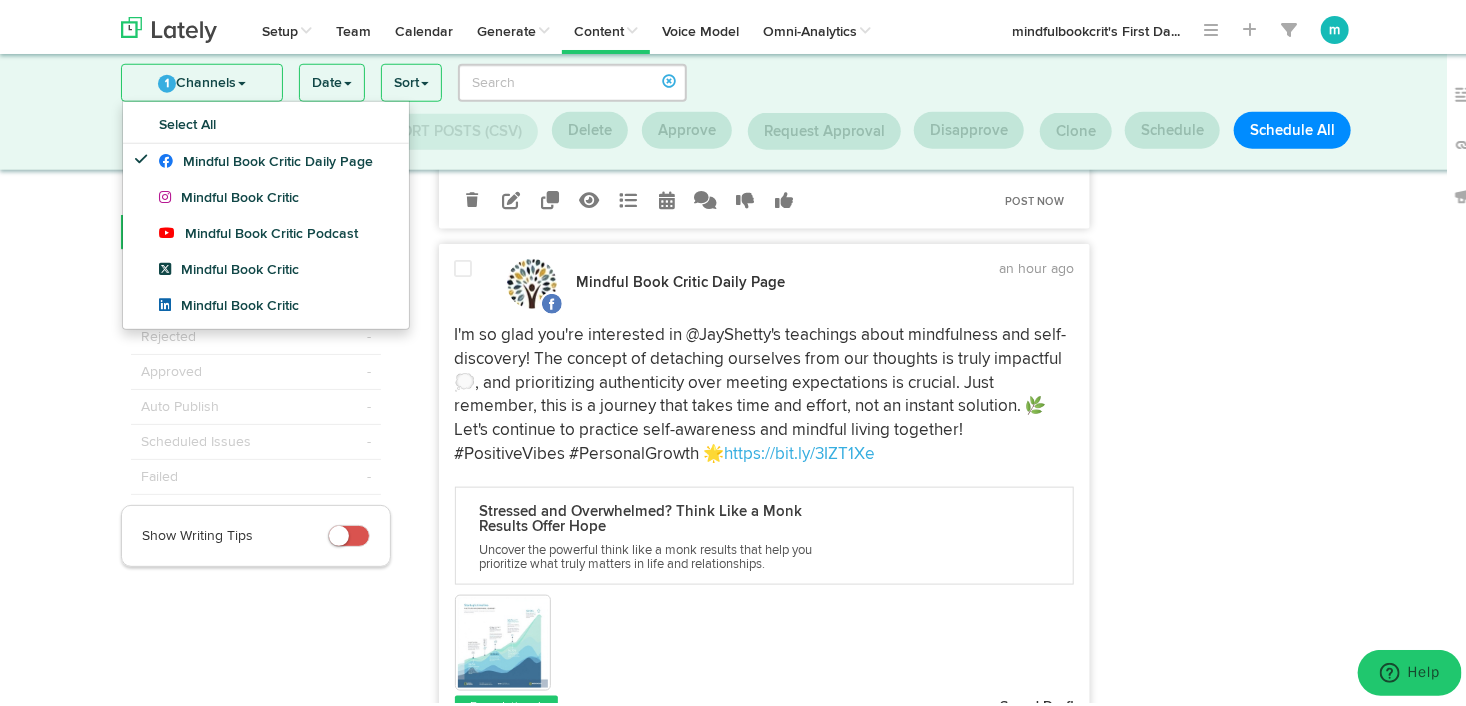 scroll, scrollTop: 731, scrollLeft: 0, axis: vertical 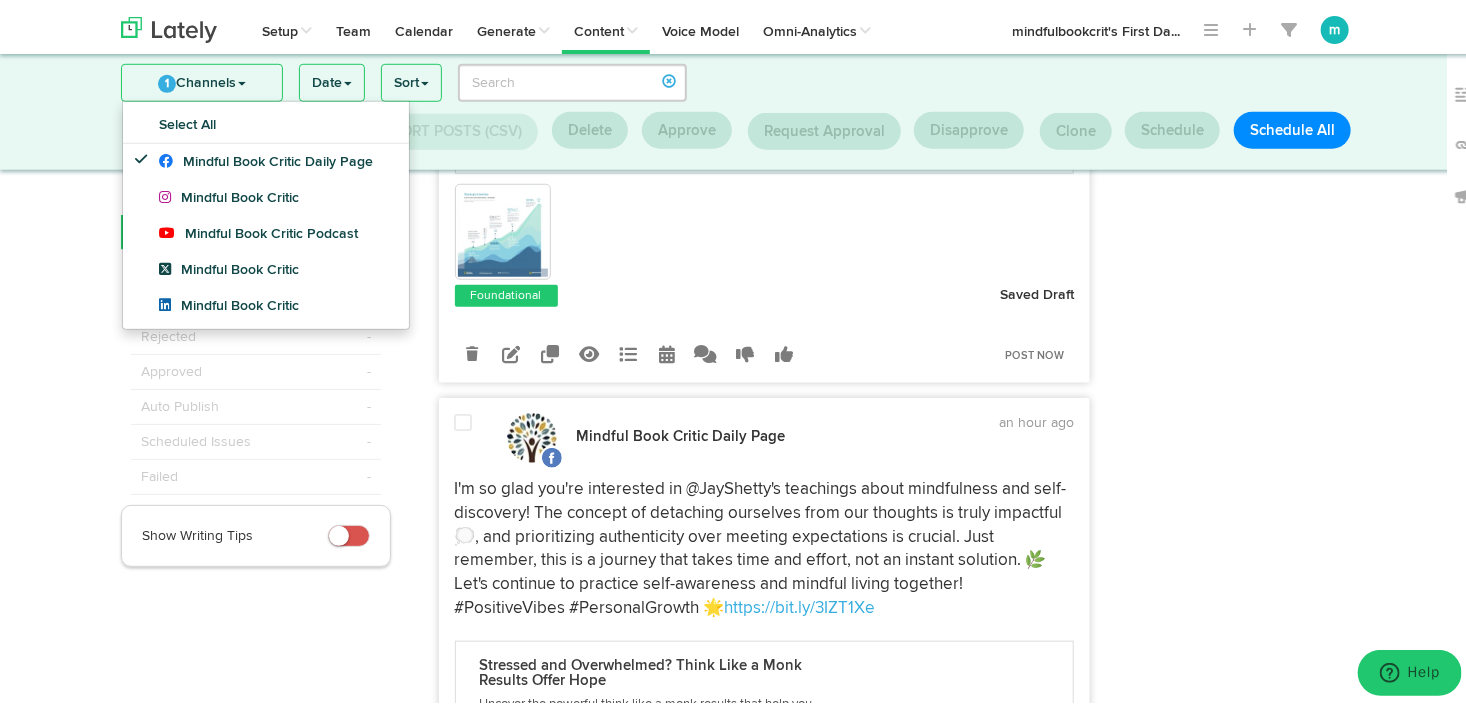 click at bounding box center (464, 419) 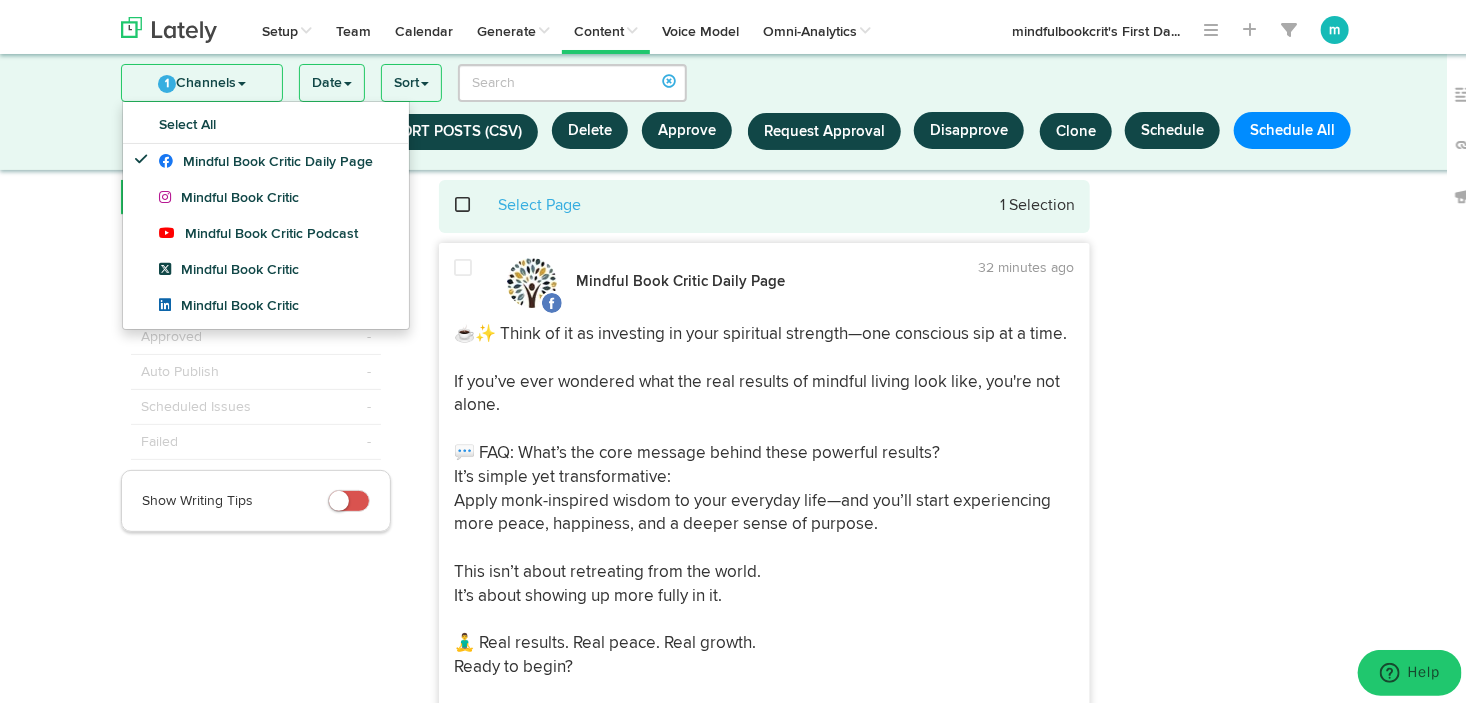 scroll, scrollTop: 31, scrollLeft: 0, axis: vertical 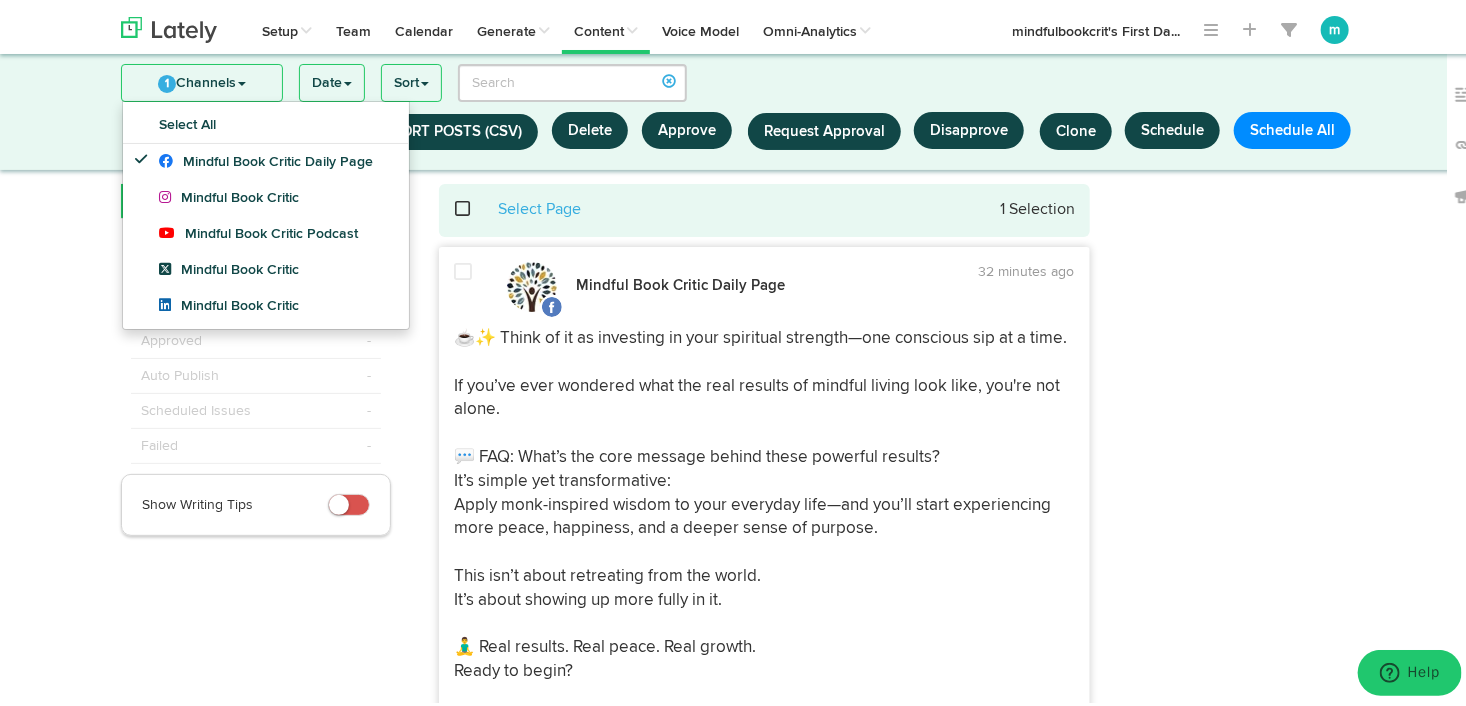 click at bounding box center (464, 268) 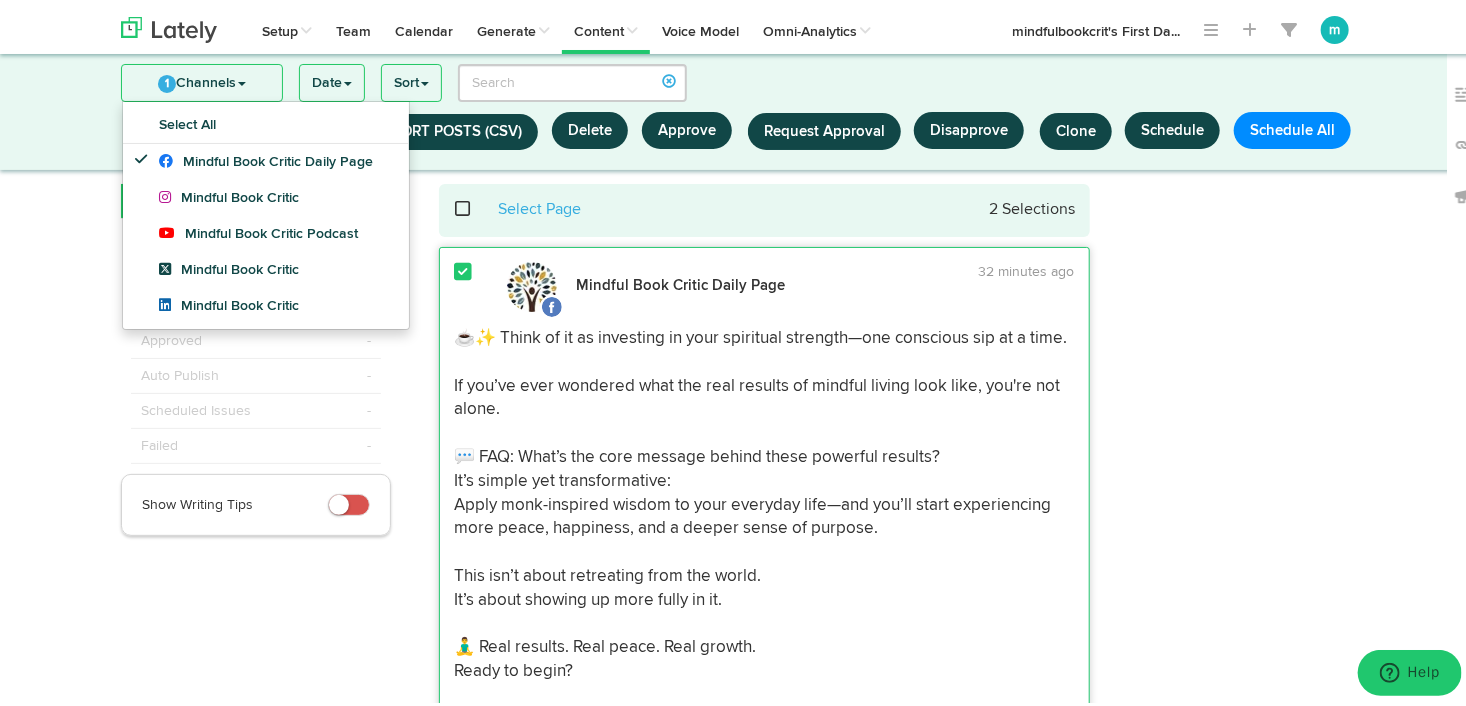 click at bounding box center (464, 268) 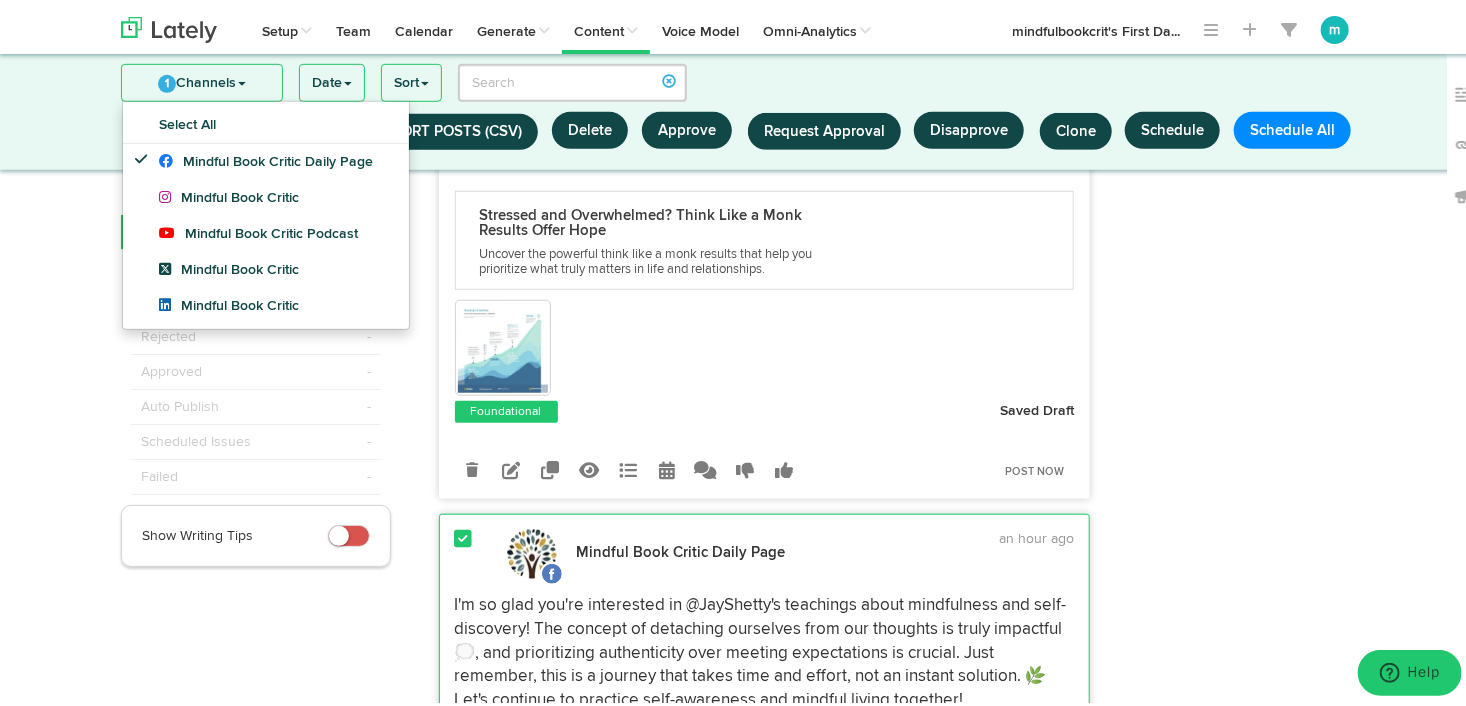 scroll, scrollTop: 631, scrollLeft: 0, axis: vertical 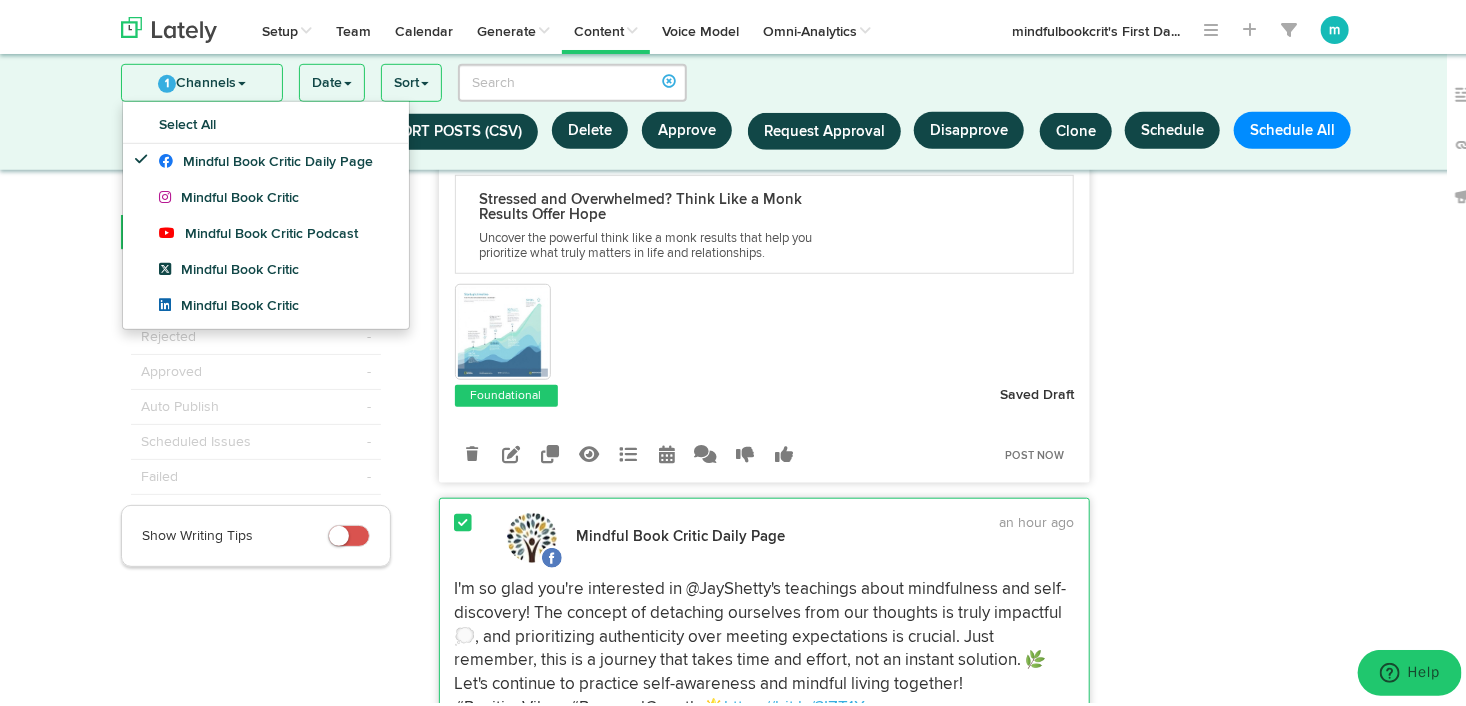 click at bounding box center (466, 534) 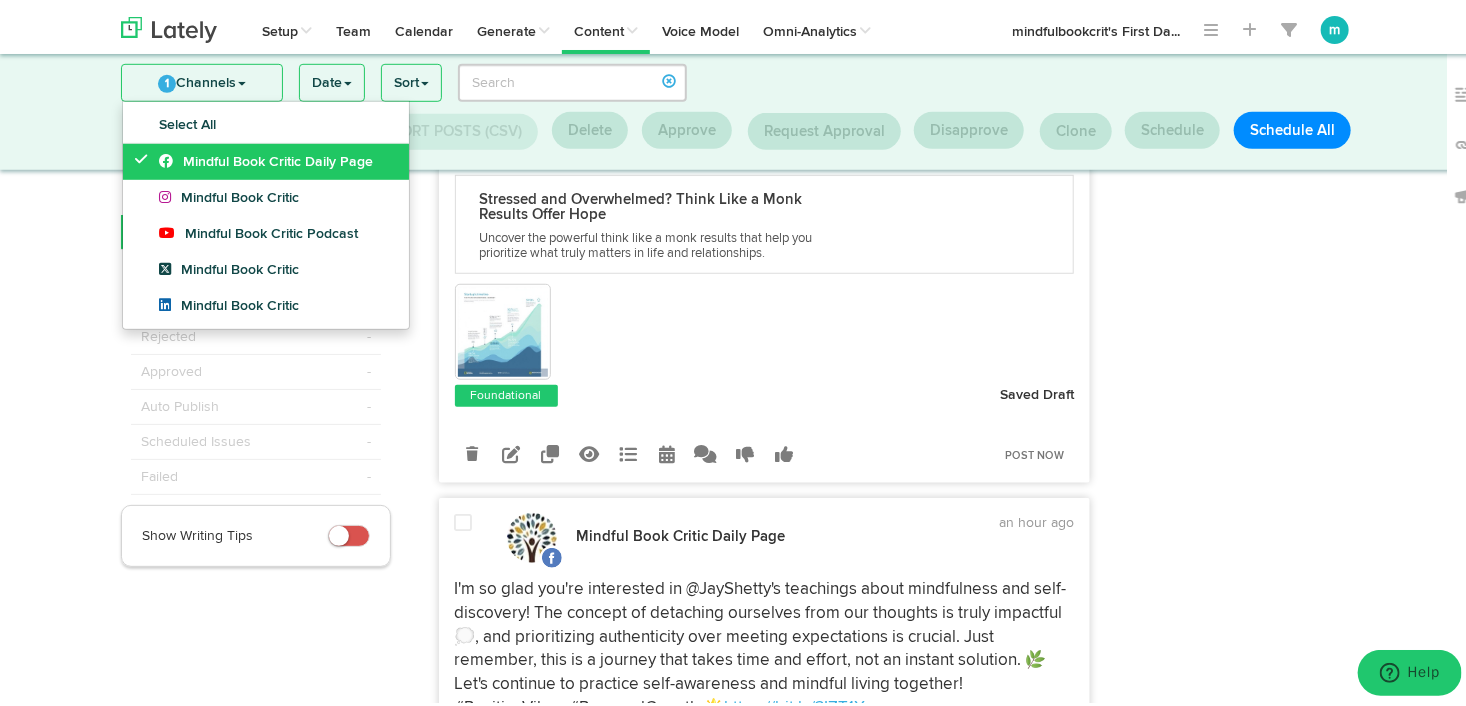 click on "Mindful Book Critic Daily Page" at bounding box center (266, 158) 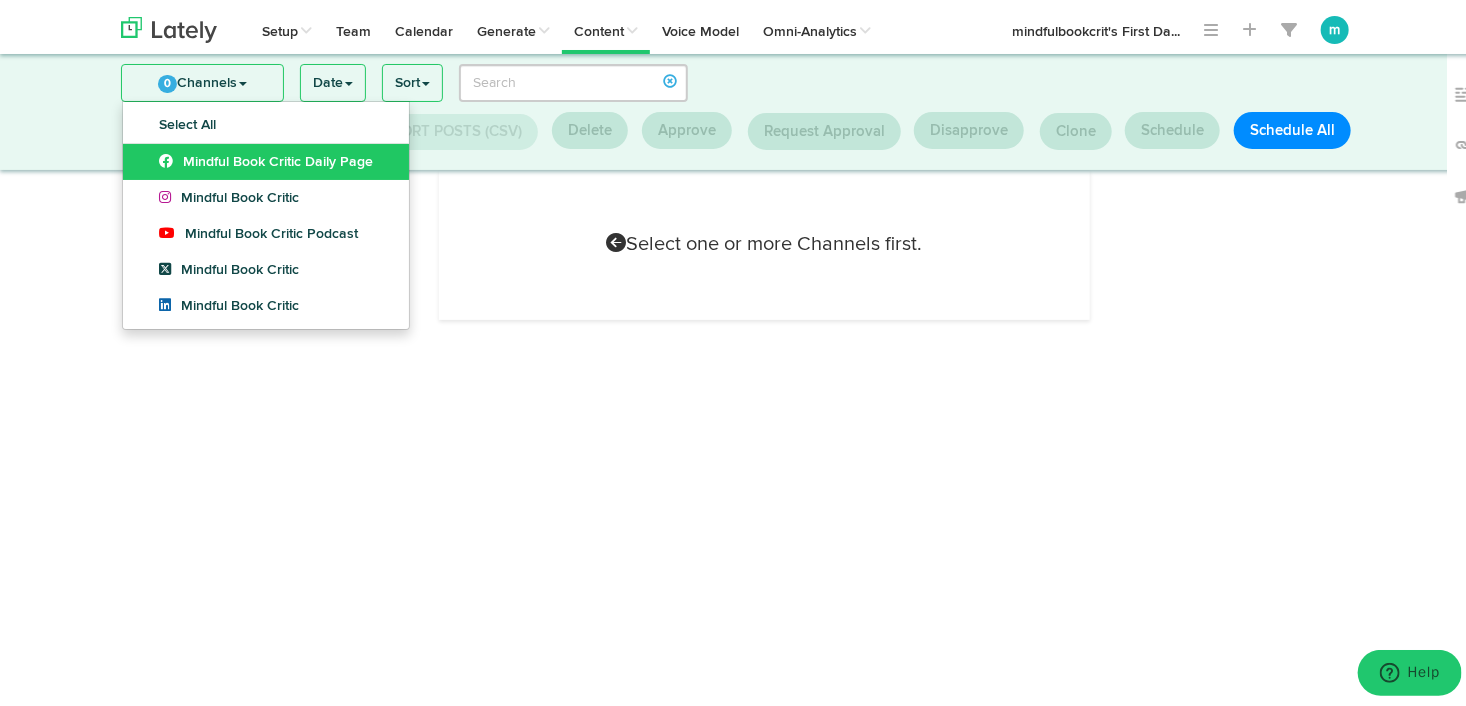 scroll, scrollTop: 231, scrollLeft: 0, axis: vertical 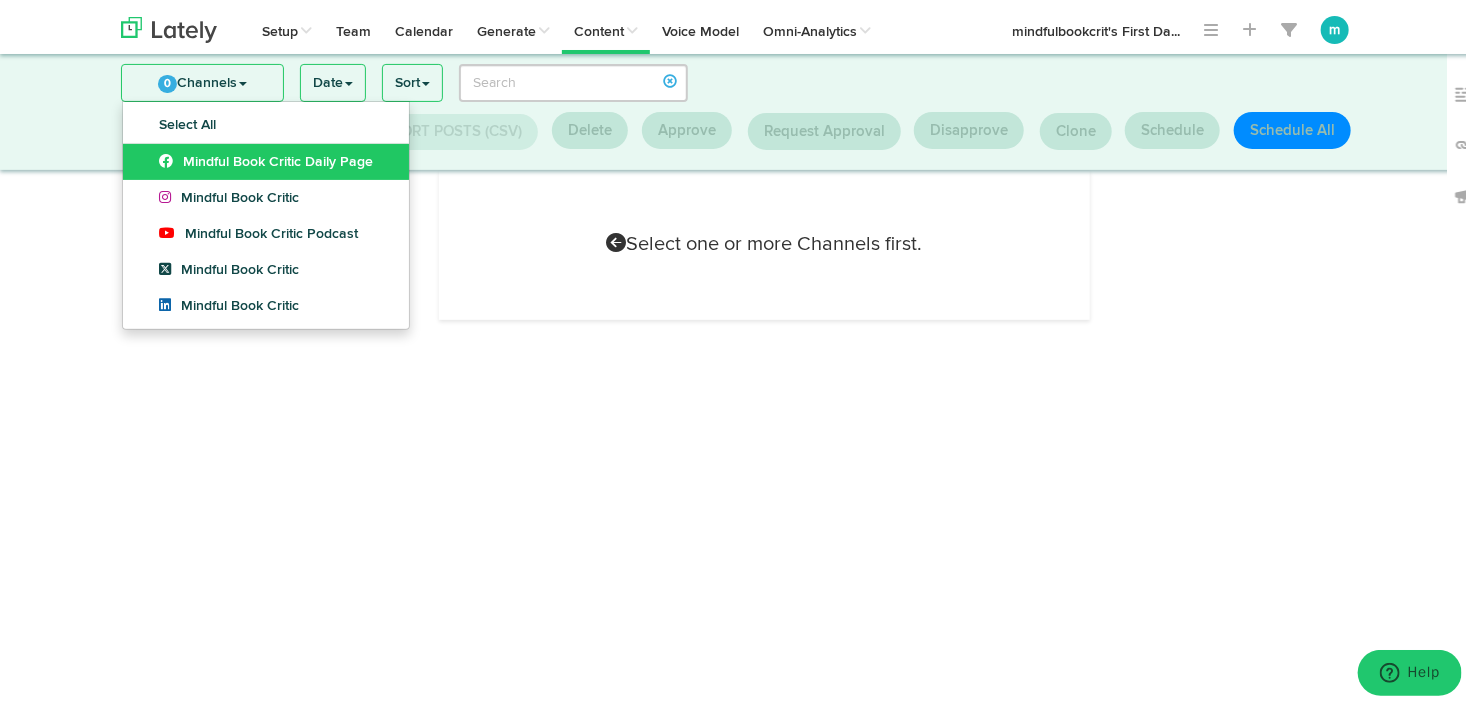 click on "Add your first post!
Select one or more Channels first." at bounding box center [765, 298] 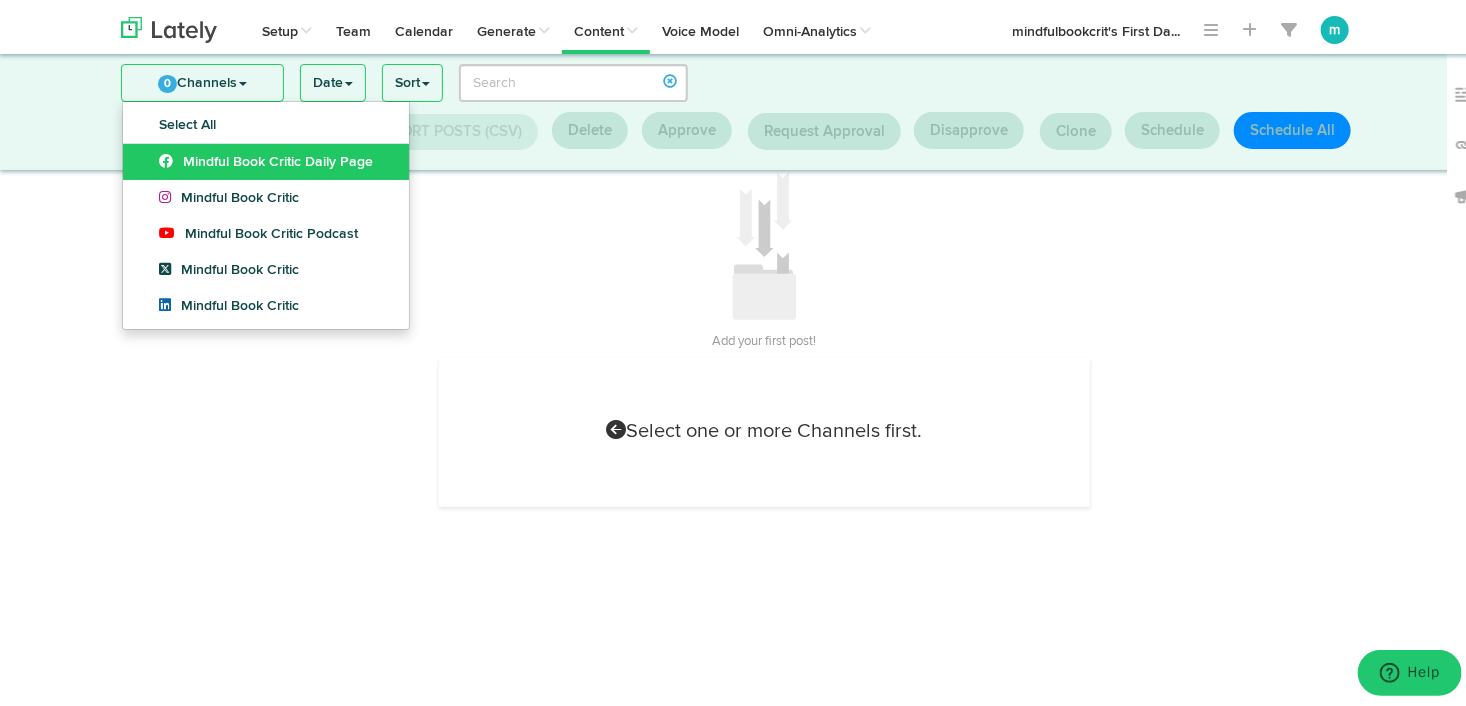scroll, scrollTop: 31, scrollLeft: 0, axis: vertical 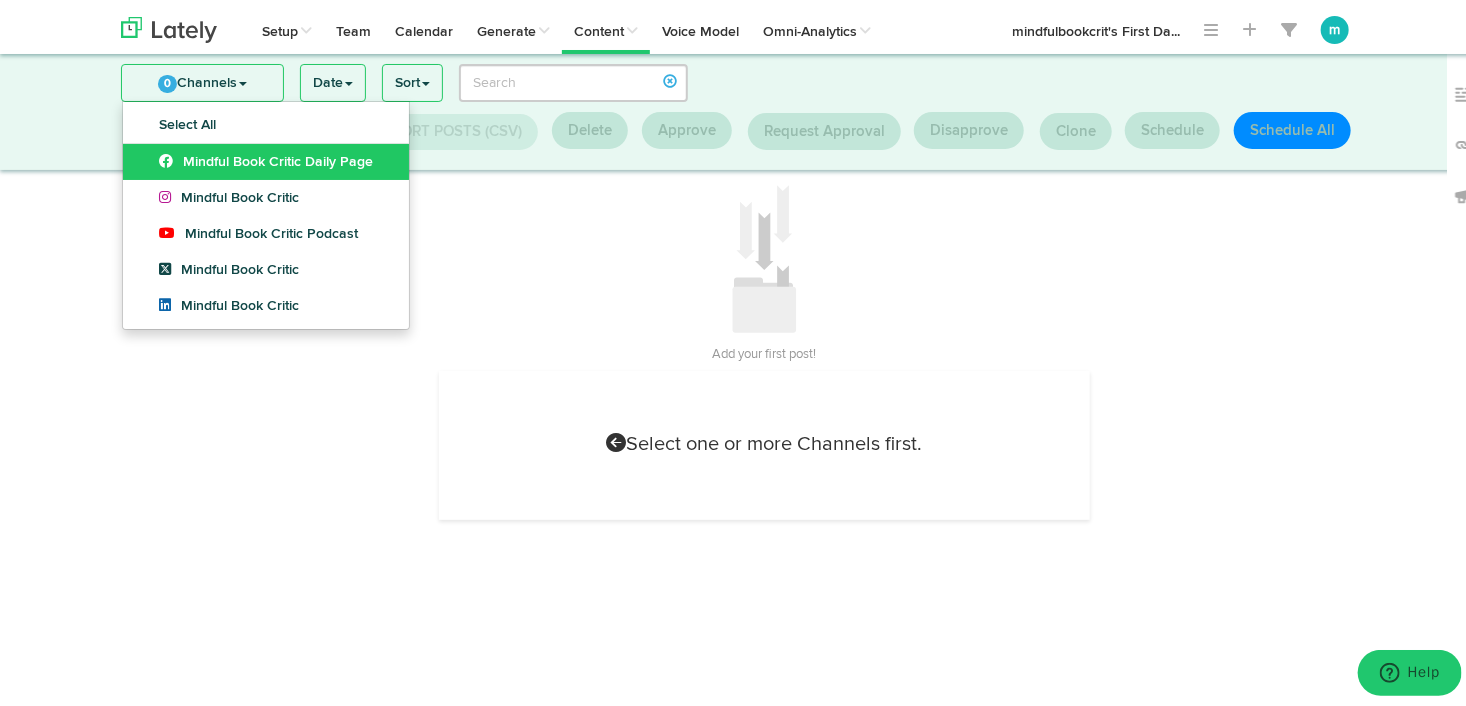 click on "Mindful Book Critic Daily Page" at bounding box center [266, 158] 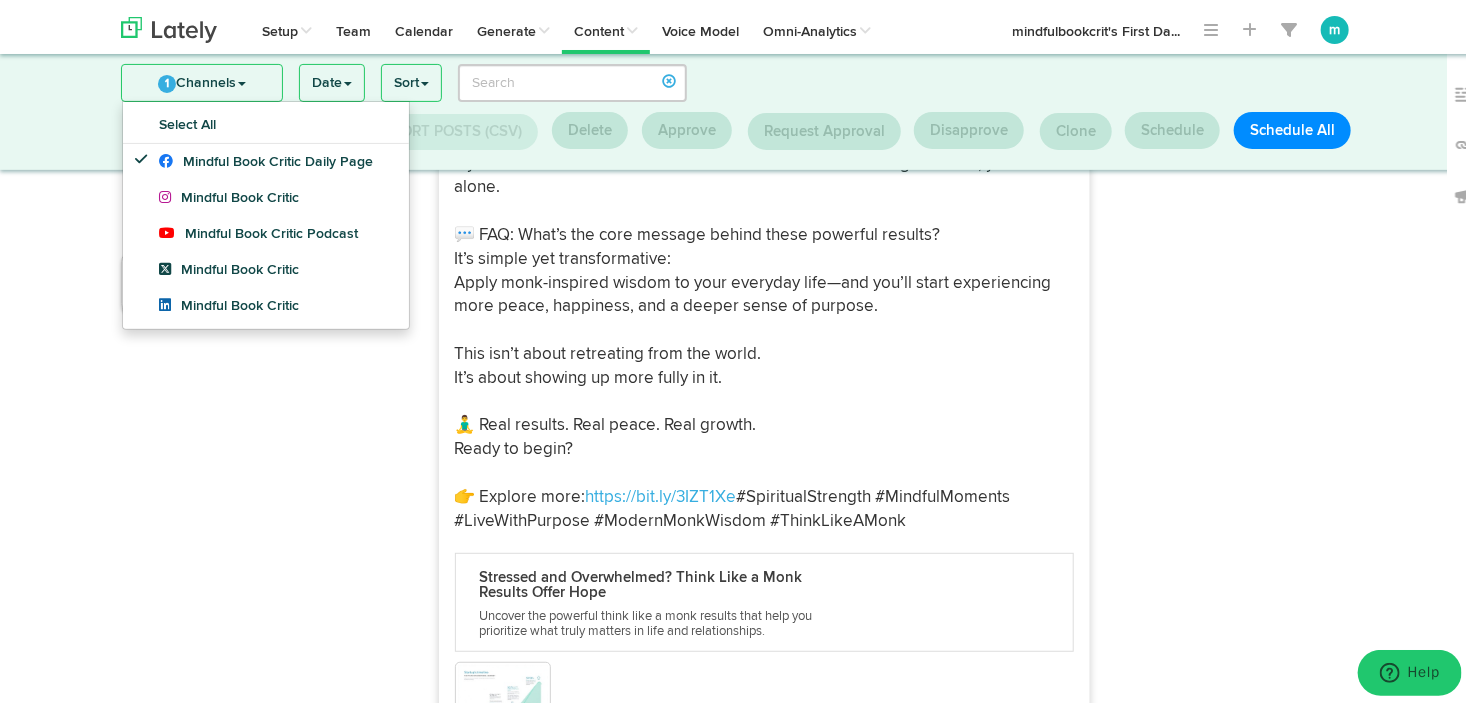 scroll, scrollTop: 55, scrollLeft: 0, axis: vertical 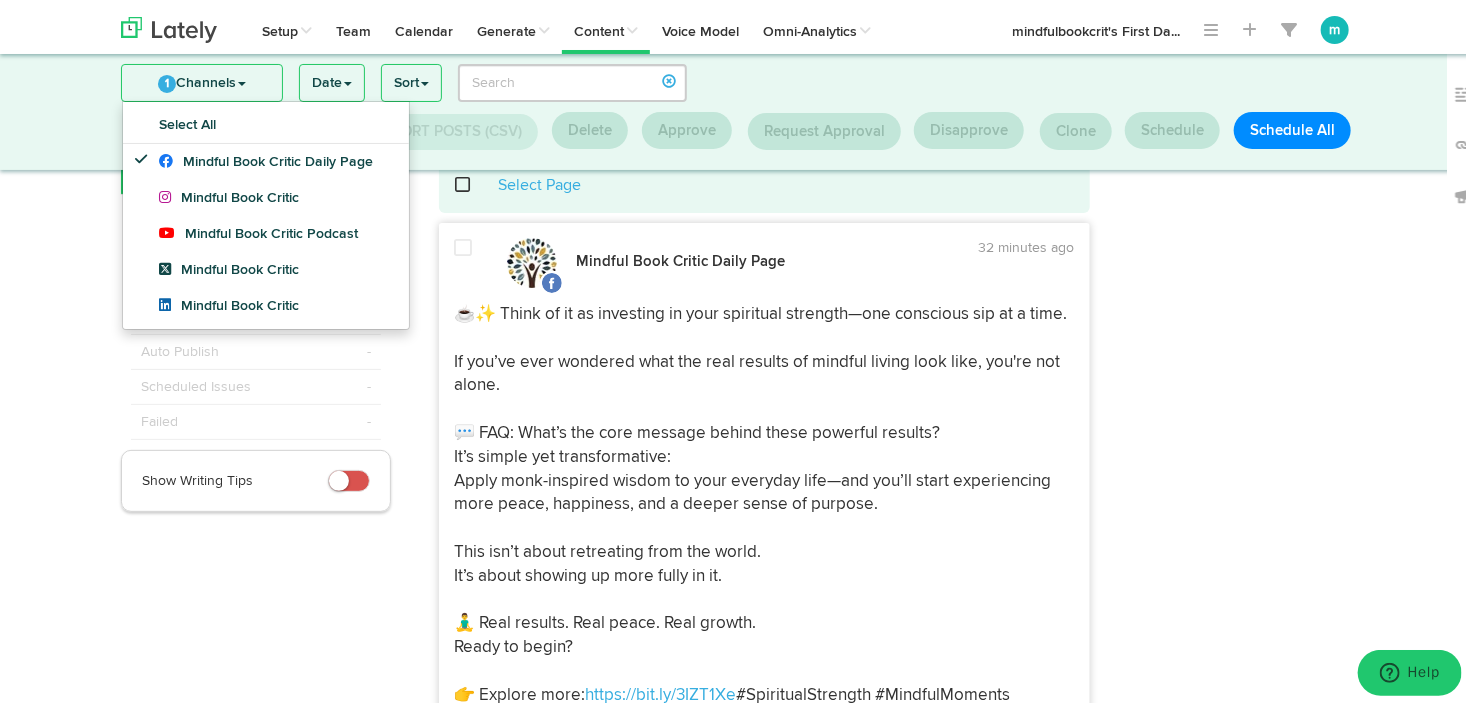 click at bounding box center (1240, 924) 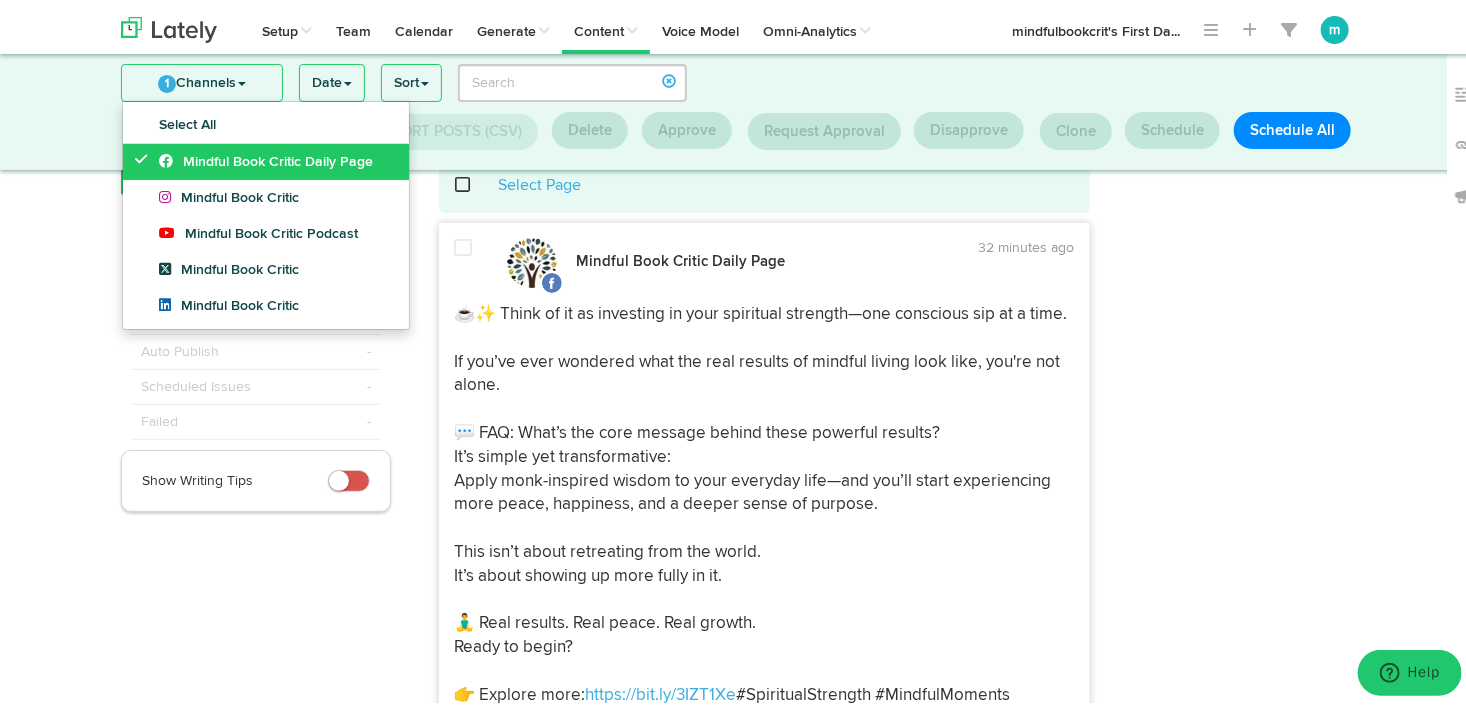 click at bounding box center (146, 155) 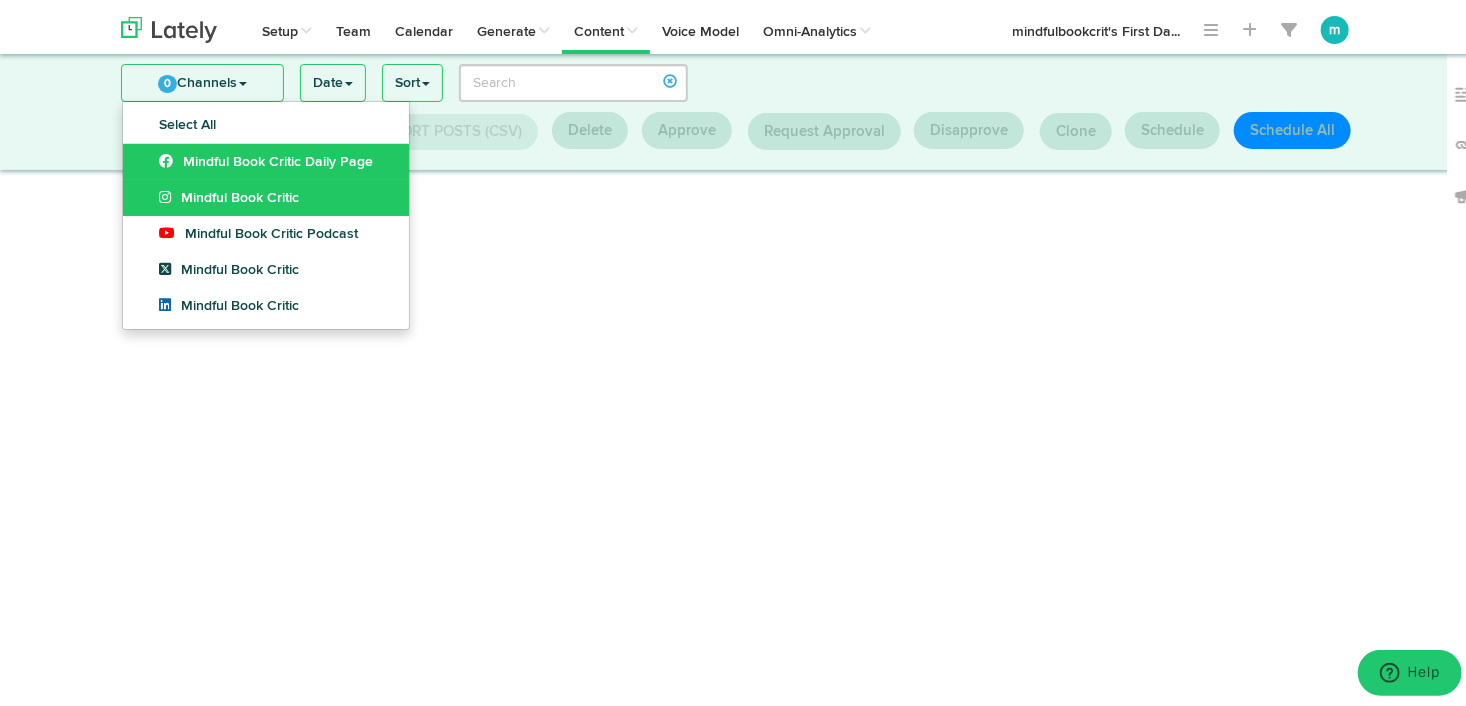 scroll, scrollTop: 55, scrollLeft: 0, axis: vertical 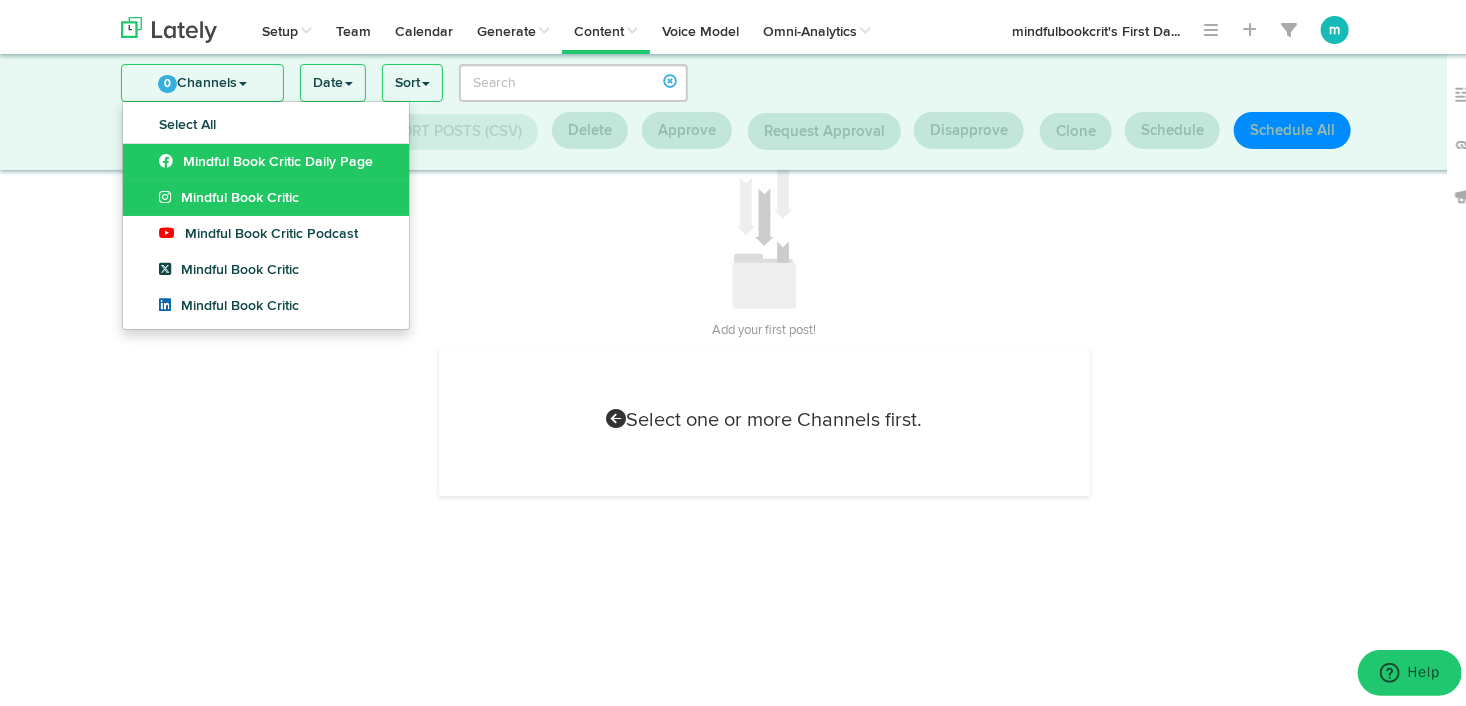 click at bounding box center [170, 193] 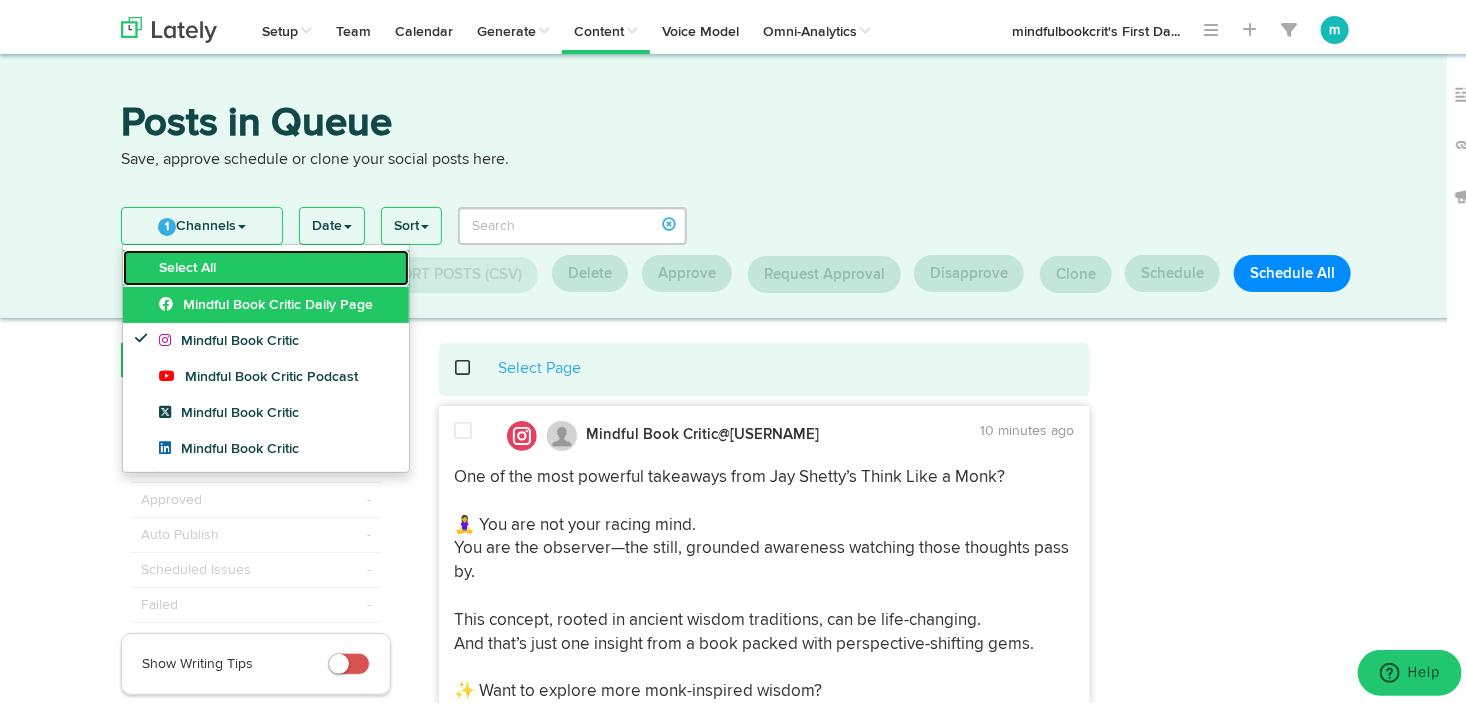 click on "Select All" at bounding box center (266, 264) 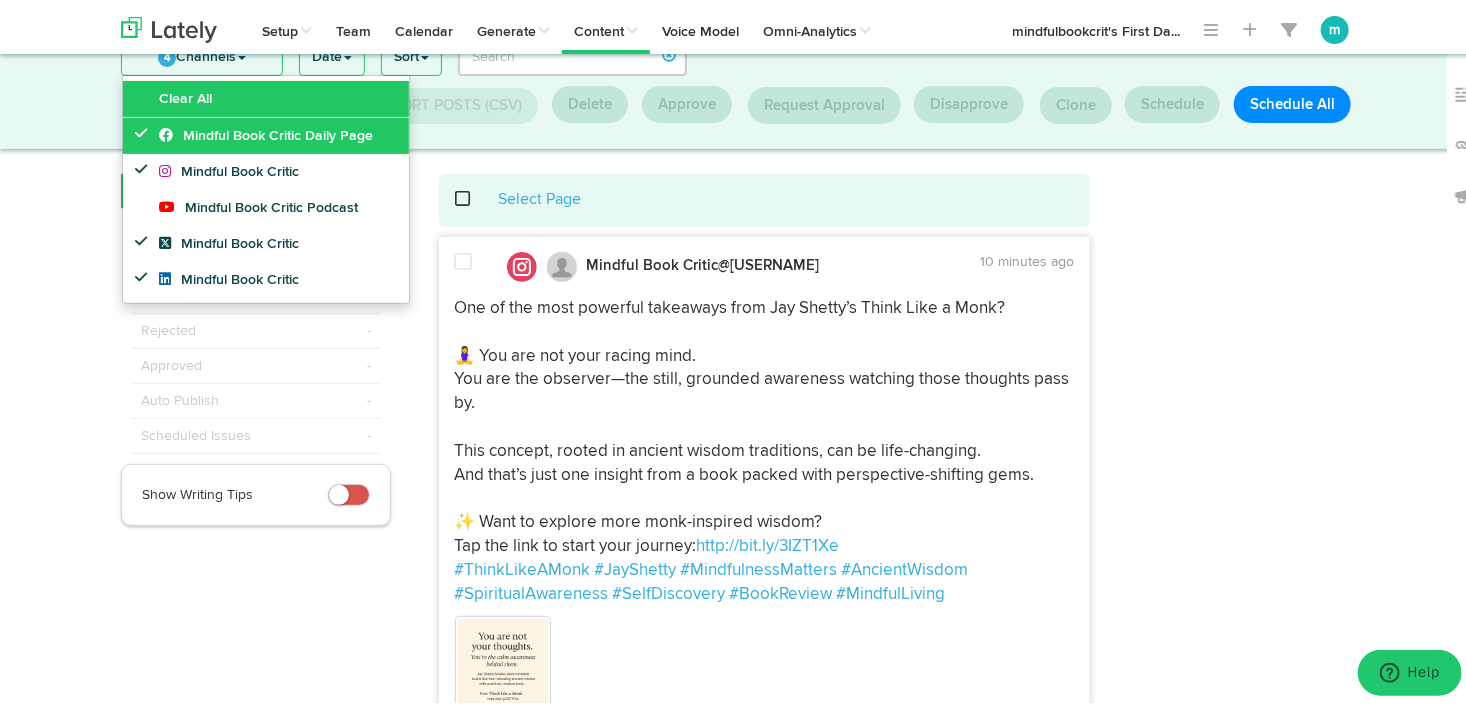 scroll, scrollTop: 0, scrollLeft: 0, axis: both 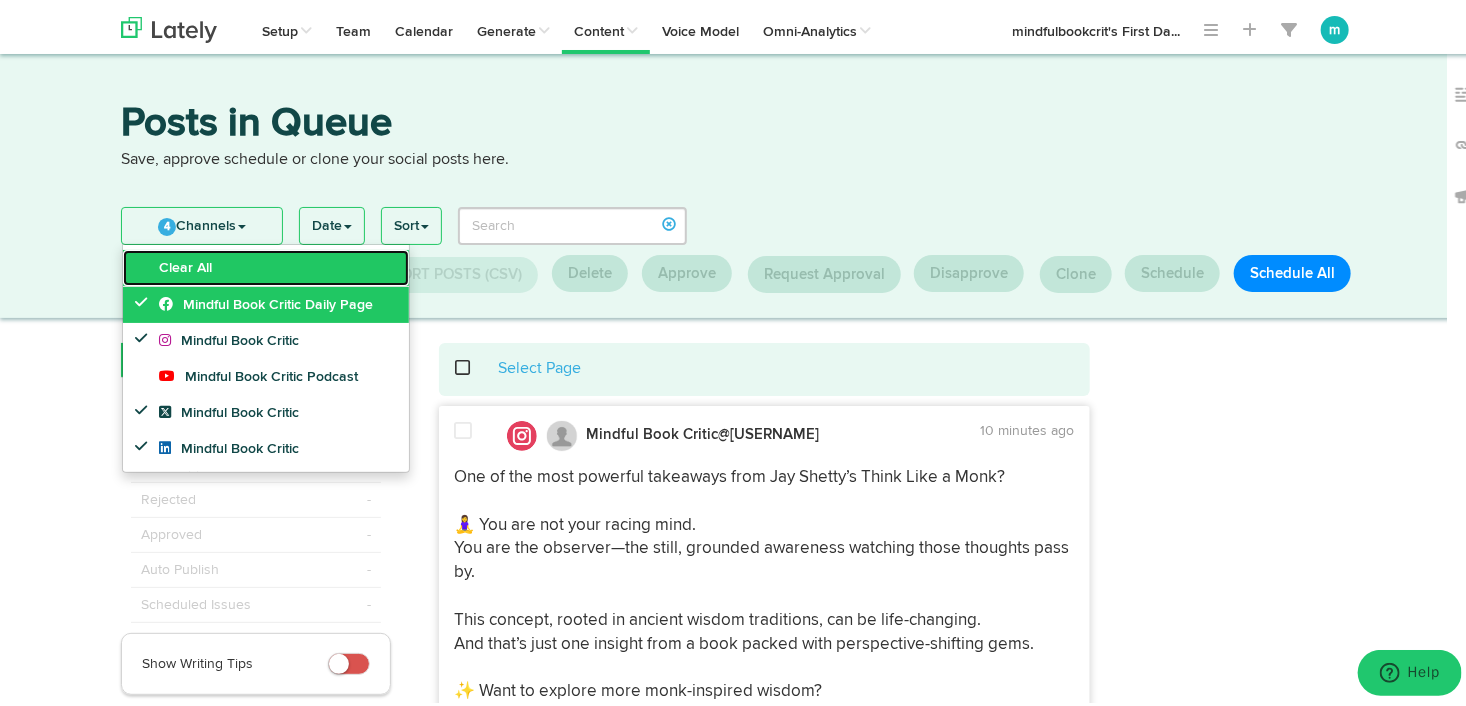 click on "Clear All" at bounding box center (266, 264) 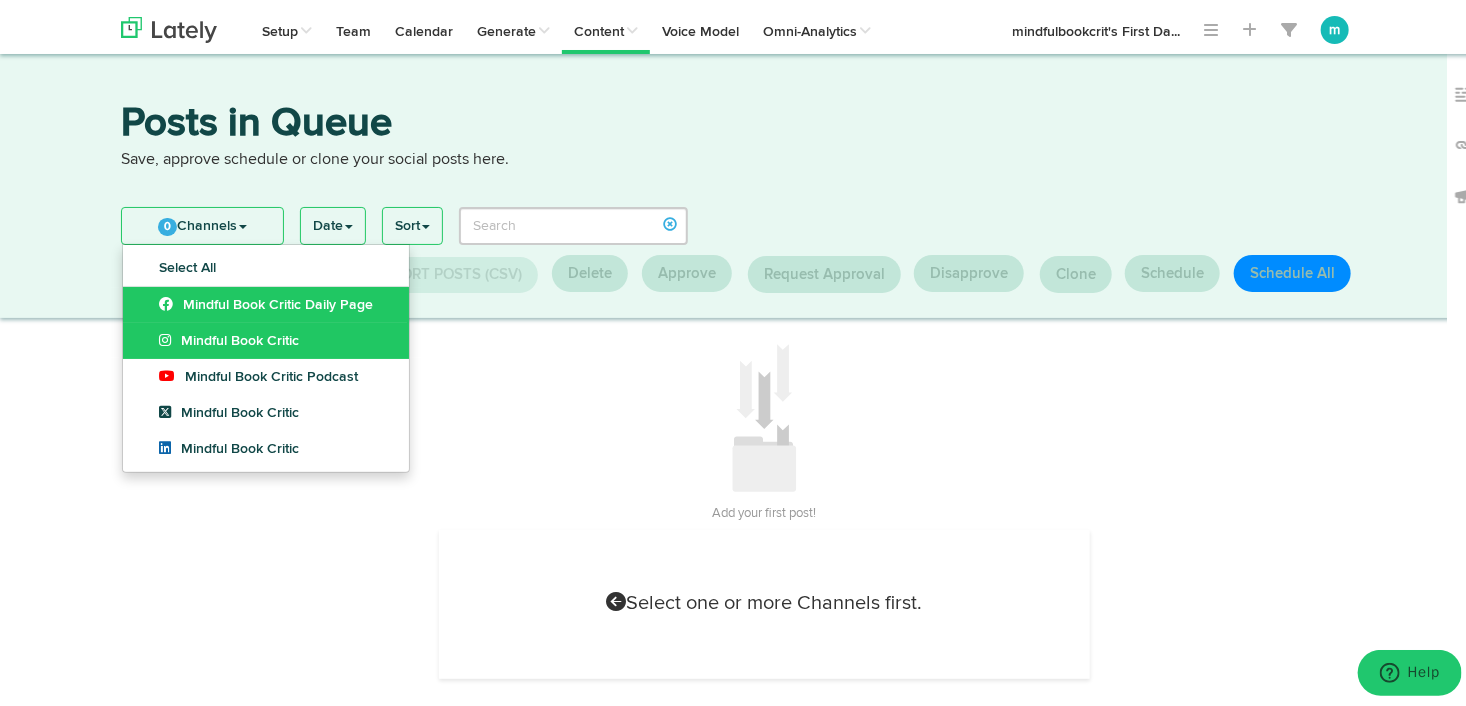 click on "Mindful Book Critic" at bounding box center [229, 337] 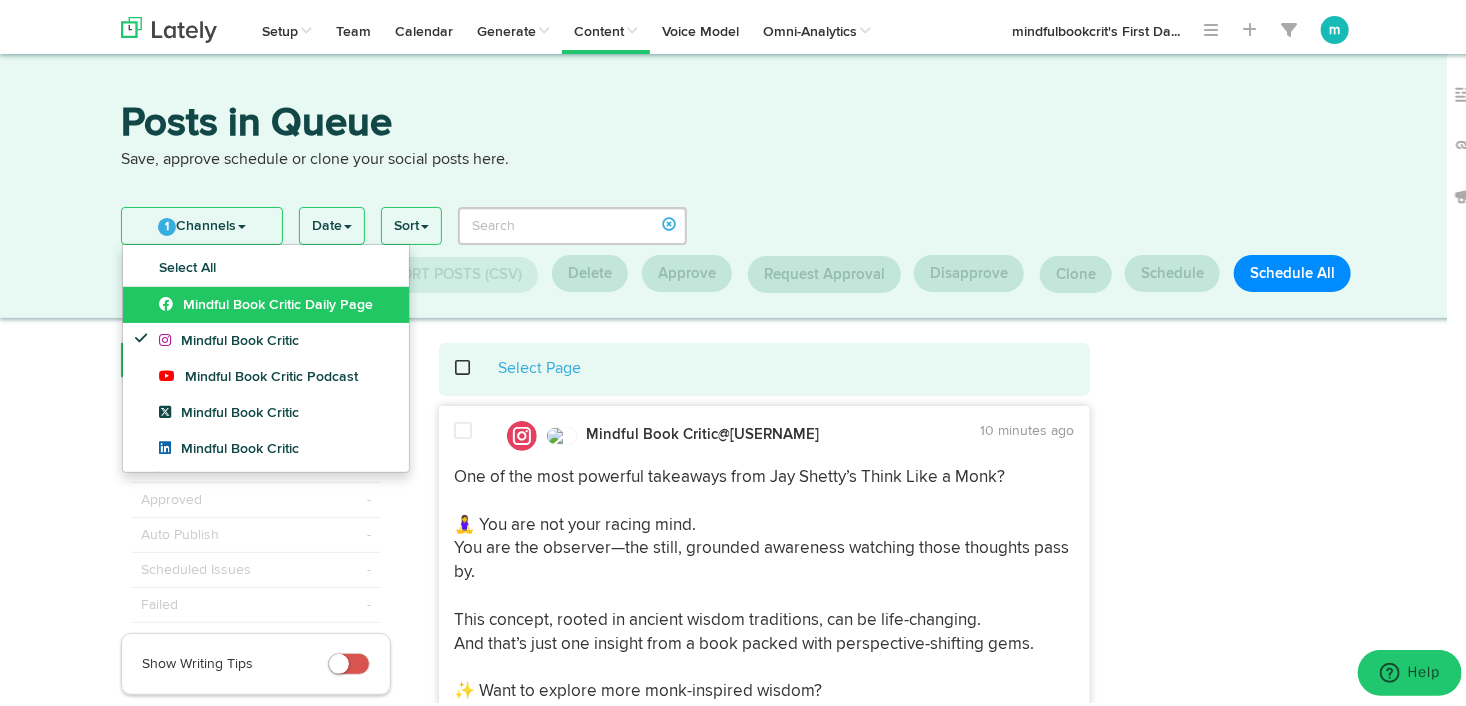 click on "1  Channels" at bounding box center [202, 222] 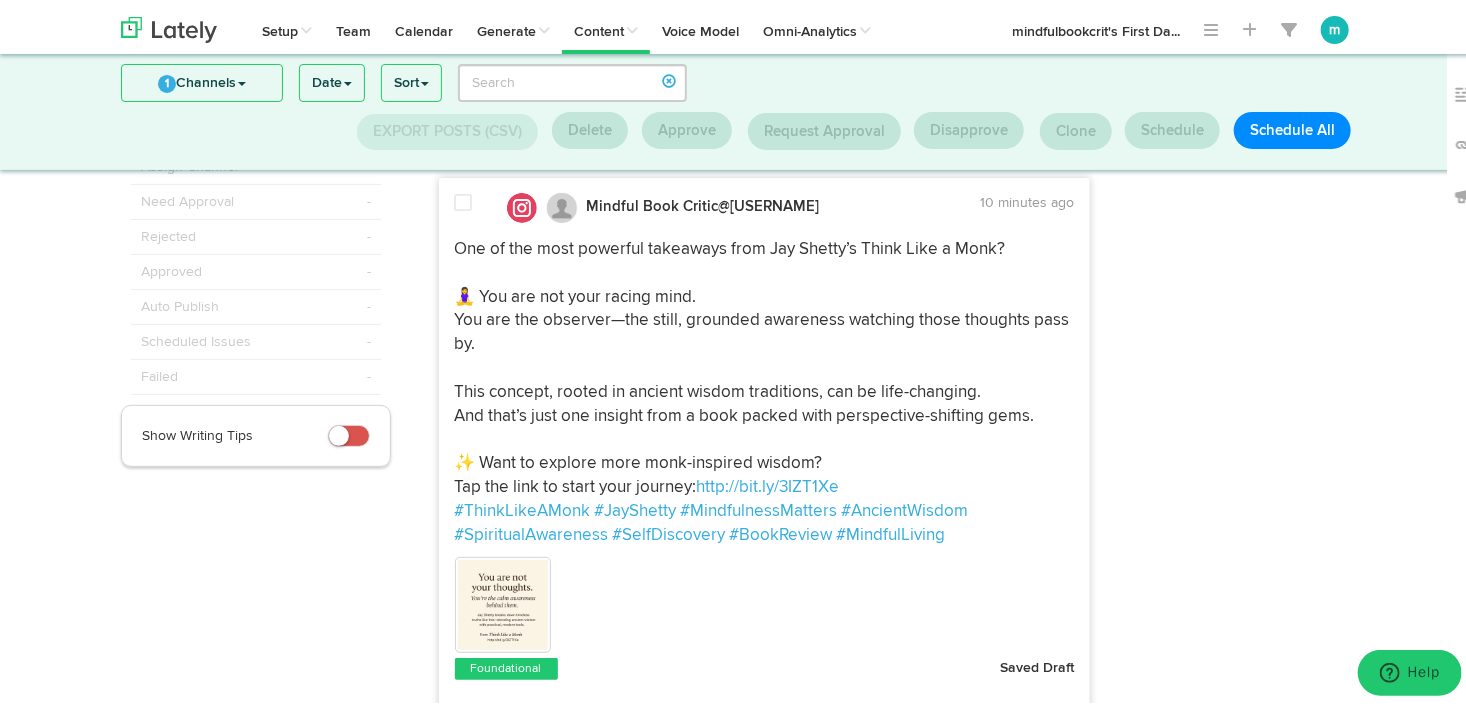 scroll, scrollTop: 99, scrollLeft: 0, axis: vertical 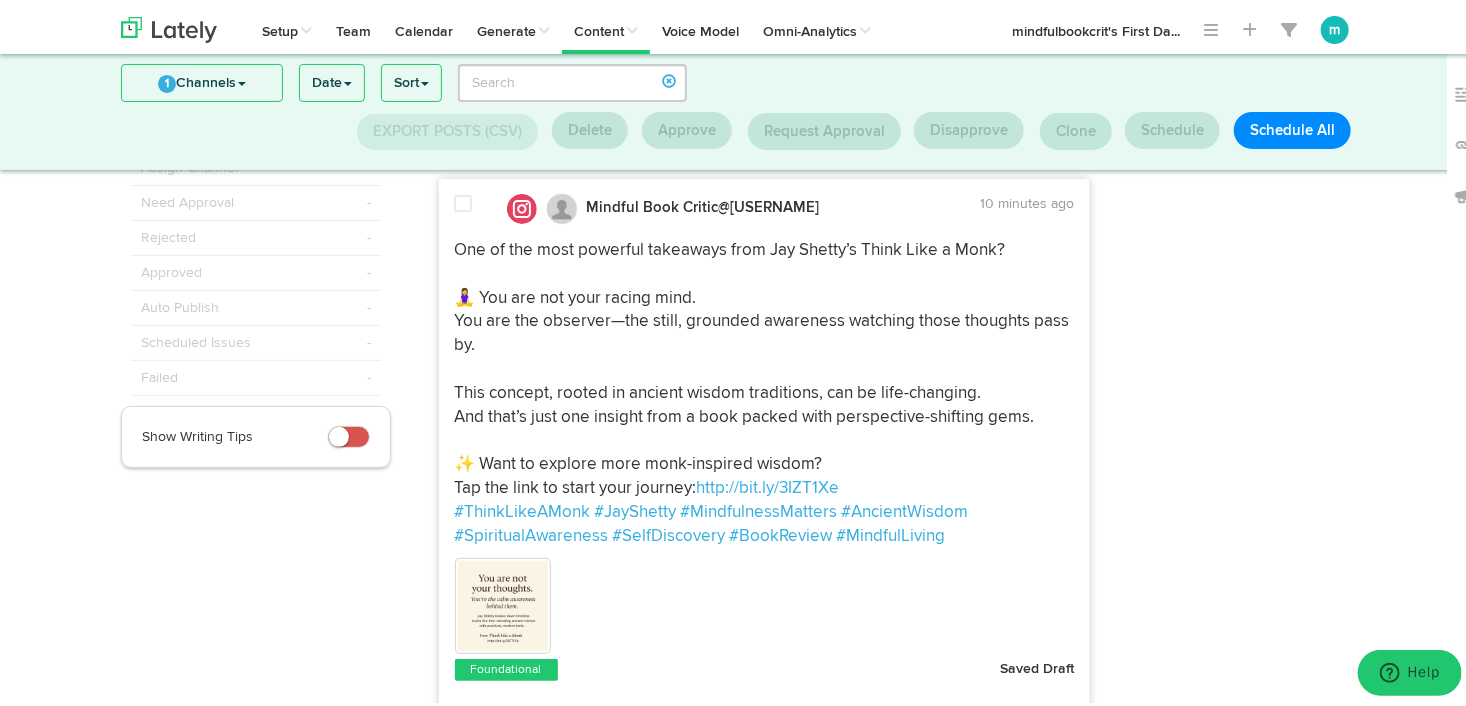 click at bounding box center (464, 200) 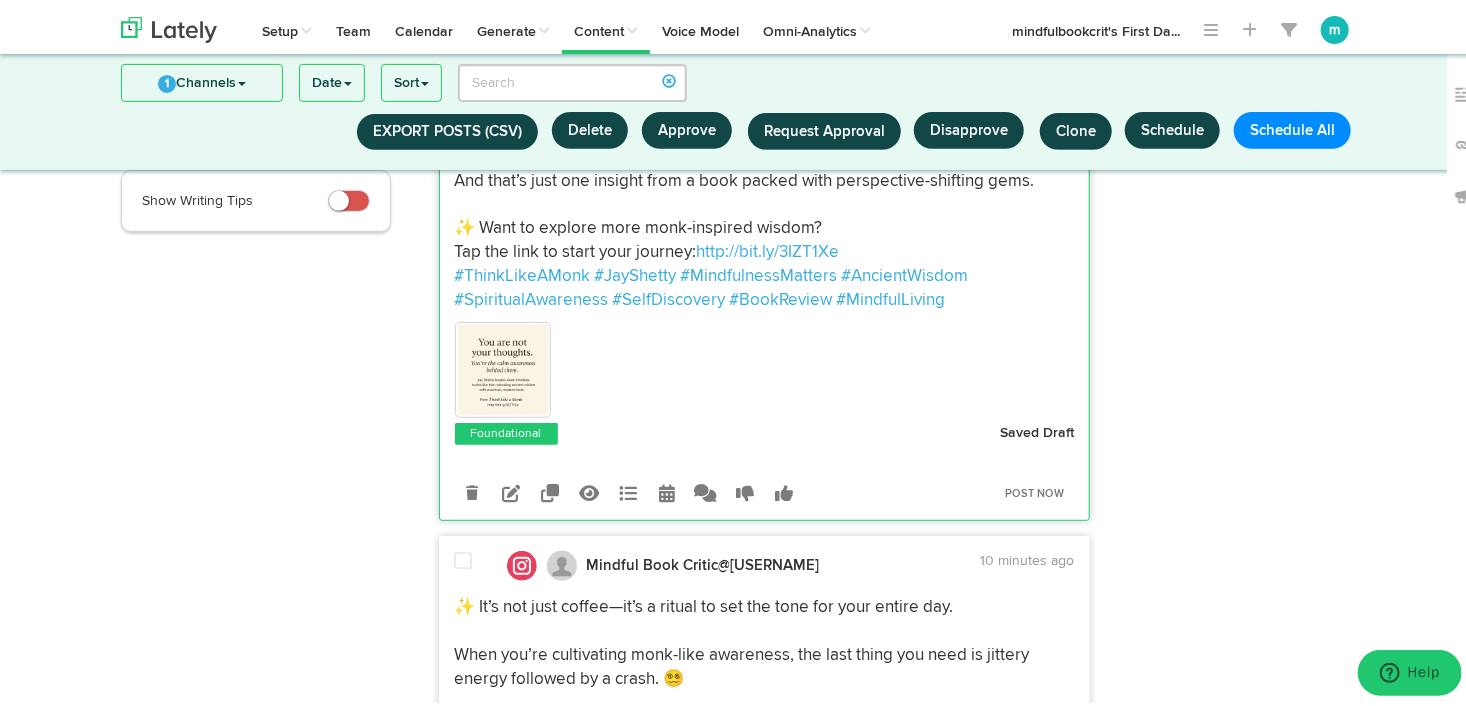 scroll, scrollTop: 435, scrollLeft: 0, axis: vertical 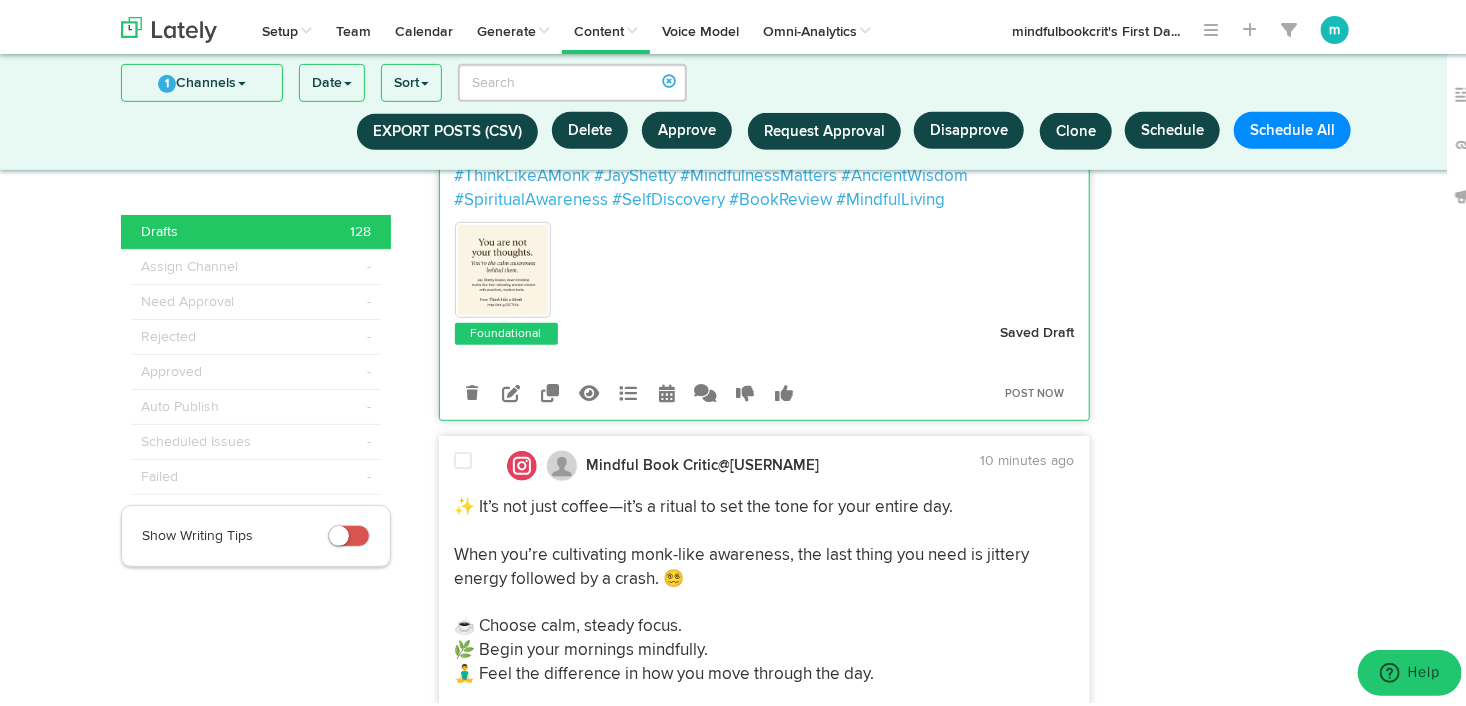 click at bounding box center [464, 457] 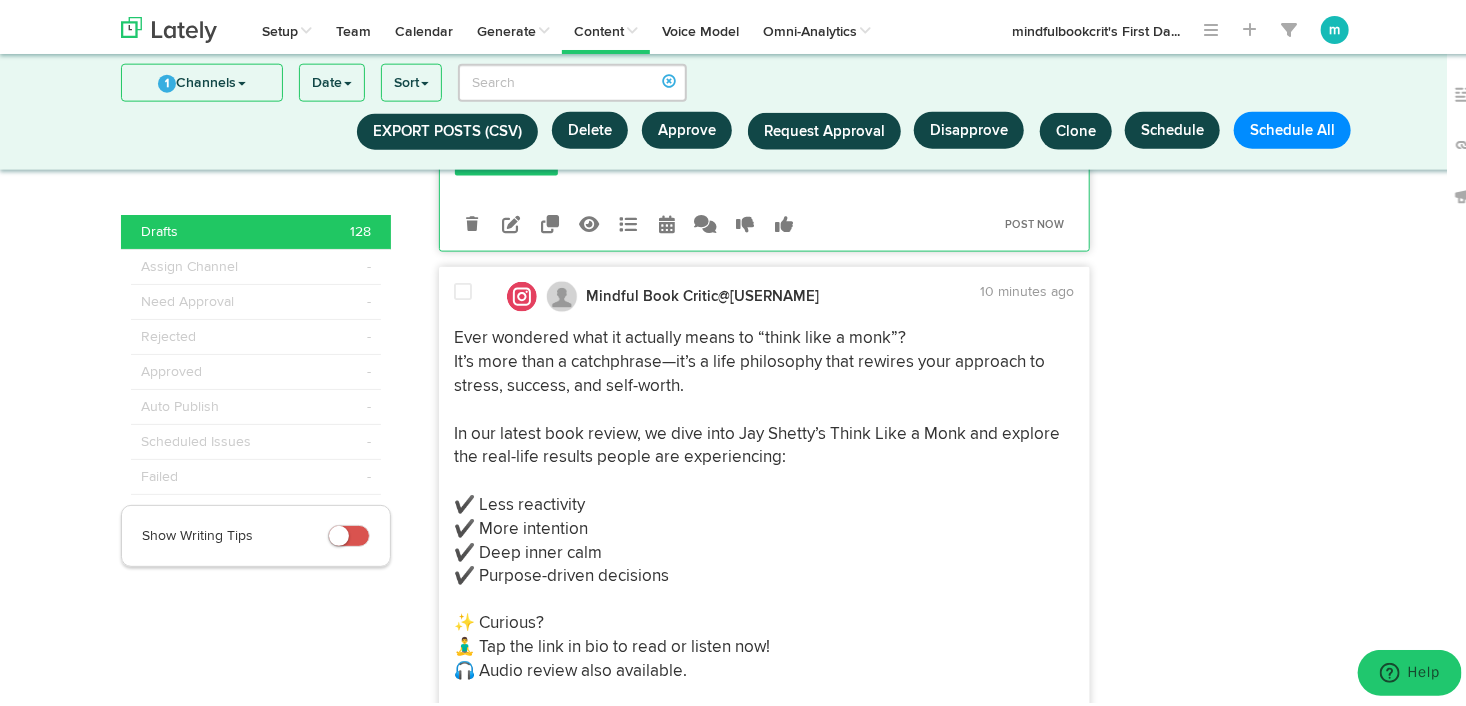 scroll, scrollTop: 1235, scrollLeft: 0, axis: vertical 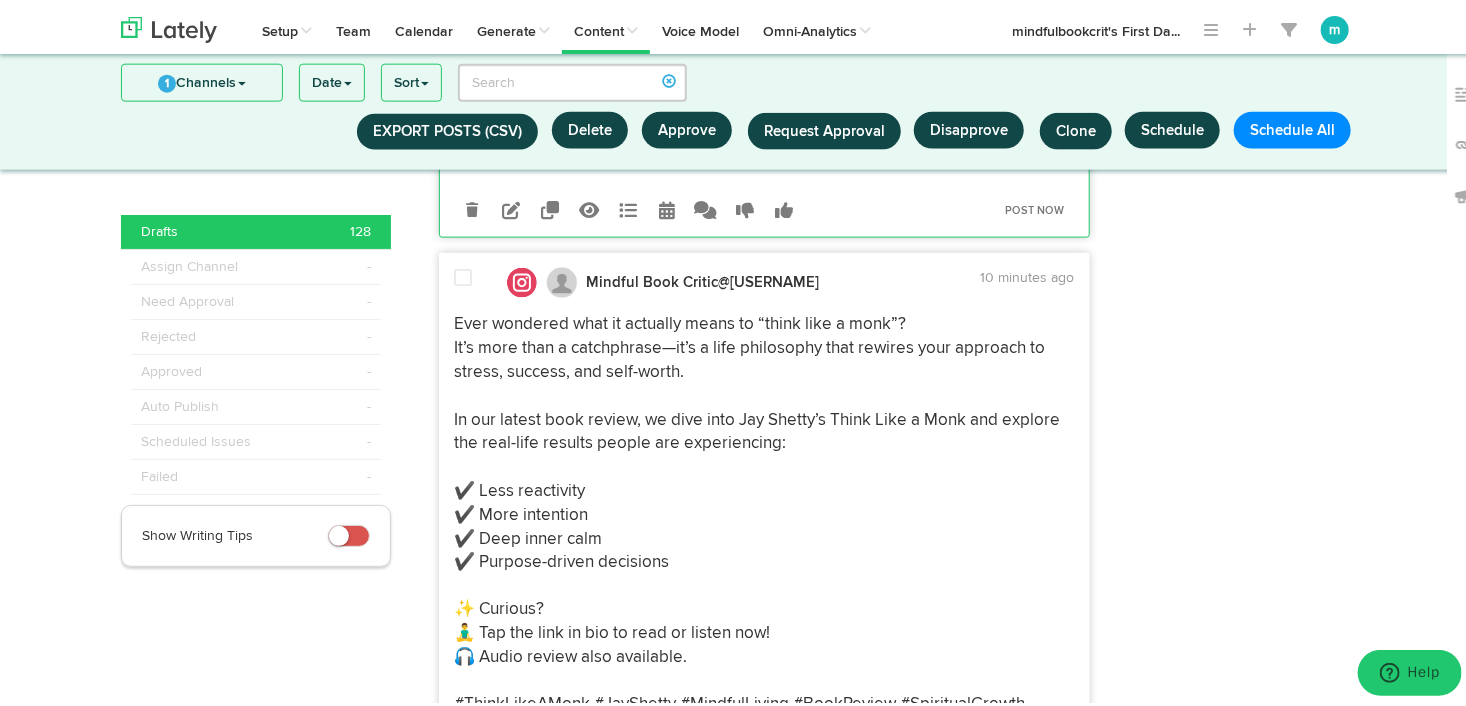click at bounding box center [464, 274] 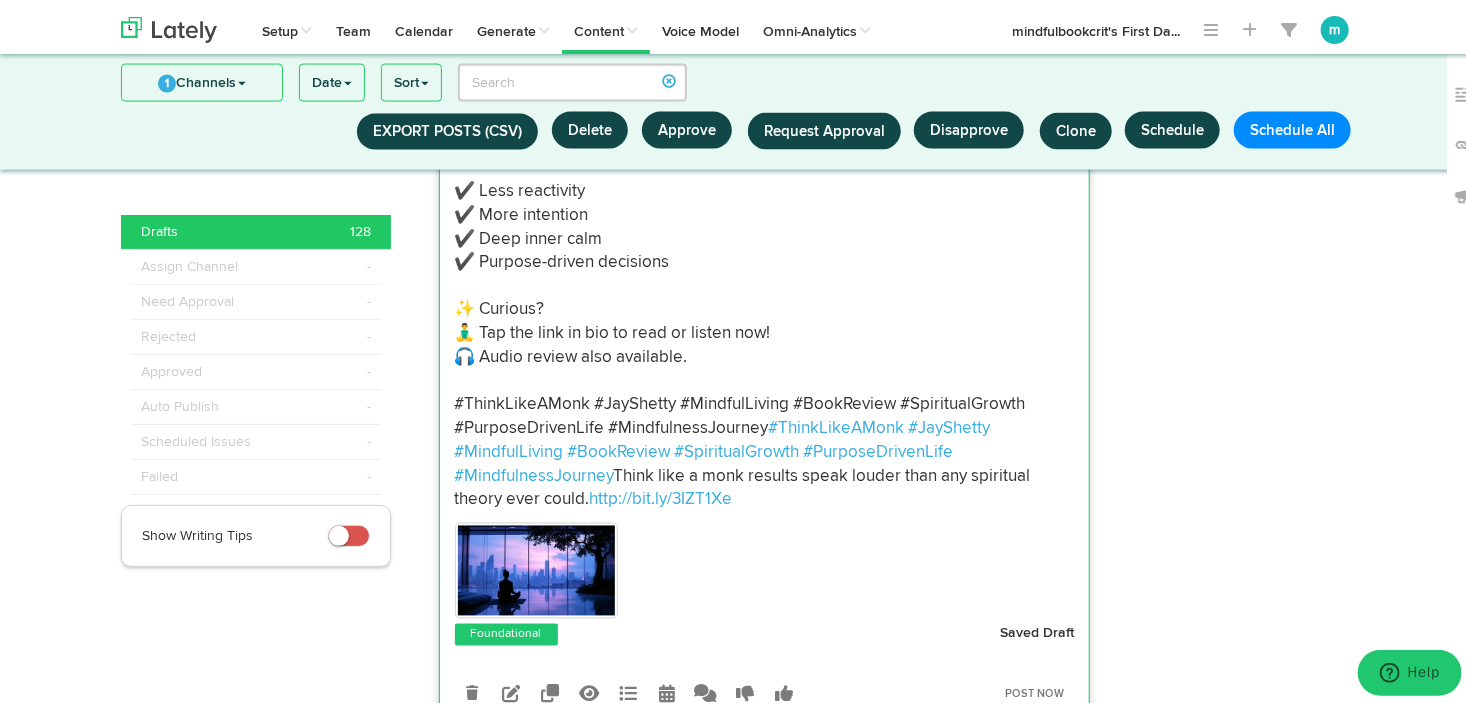 scroll, scrollTop: 1835, scrollLeft: 0, axis: vertical 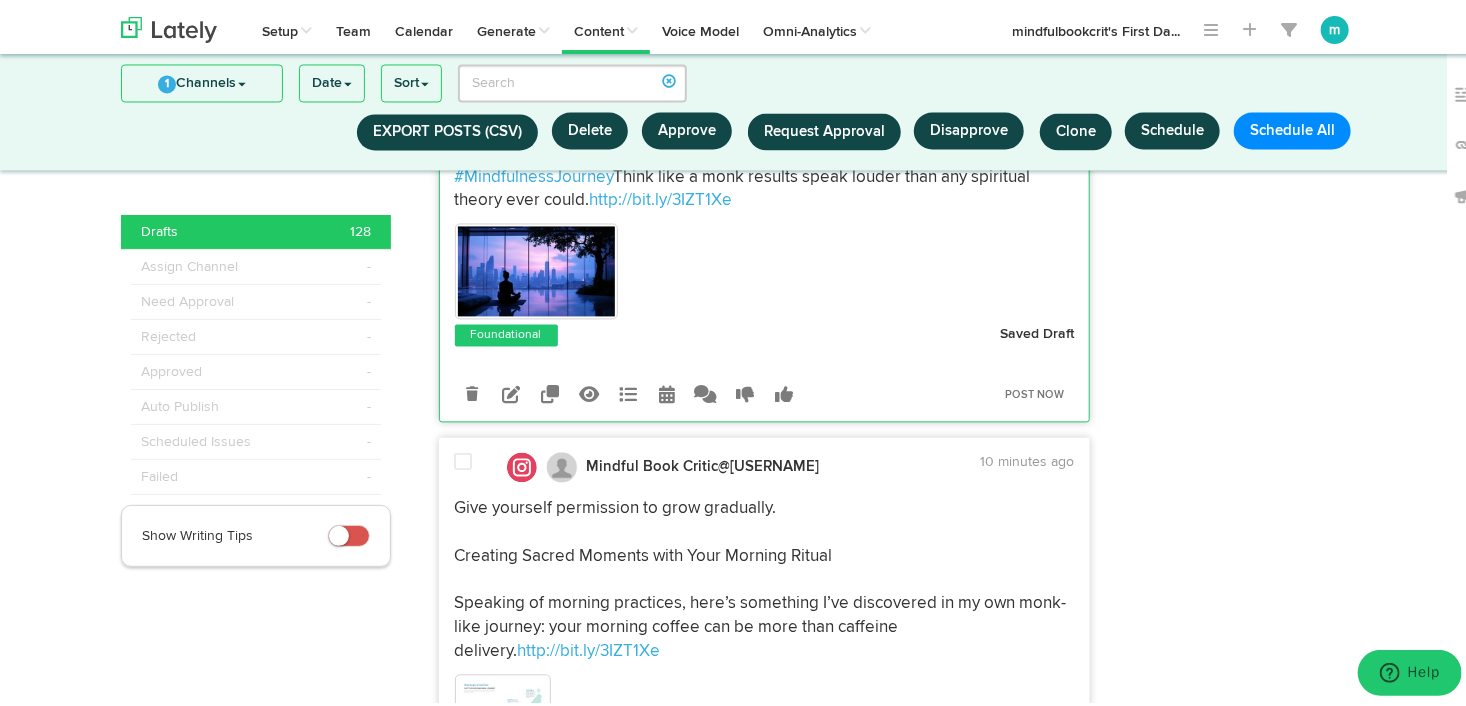 click at bounding box center [464, 458] 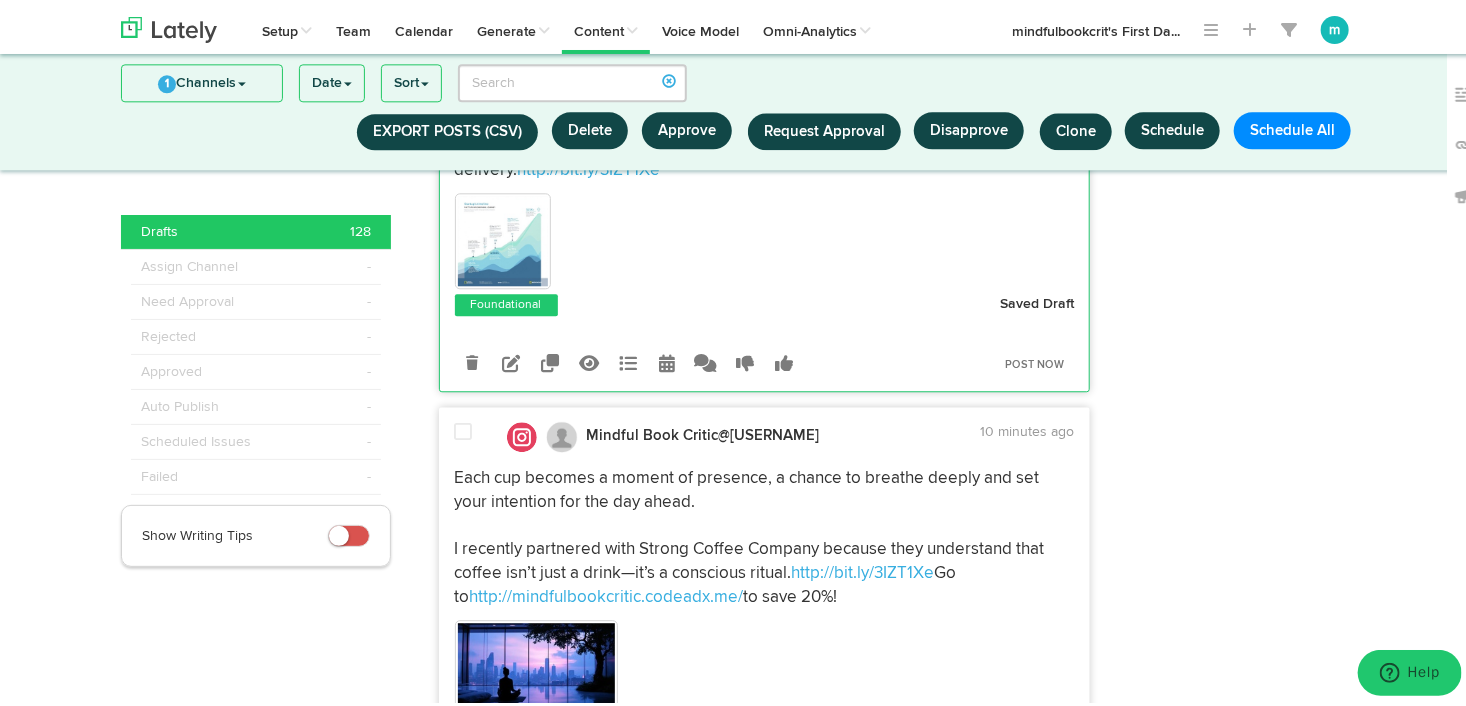 scroll, scrollTop: 2335, scrollLeft: 0, axis: vertical 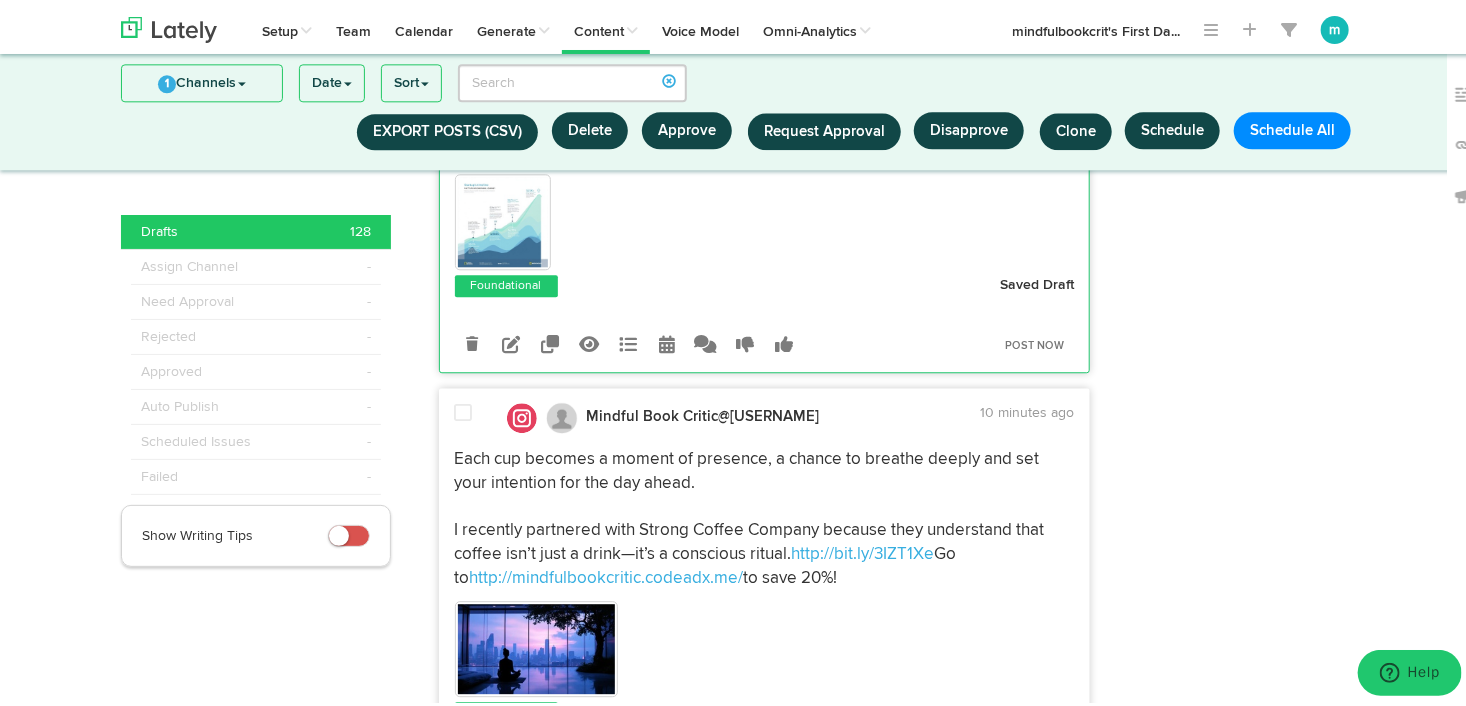 click at bounding box center (464, 409) 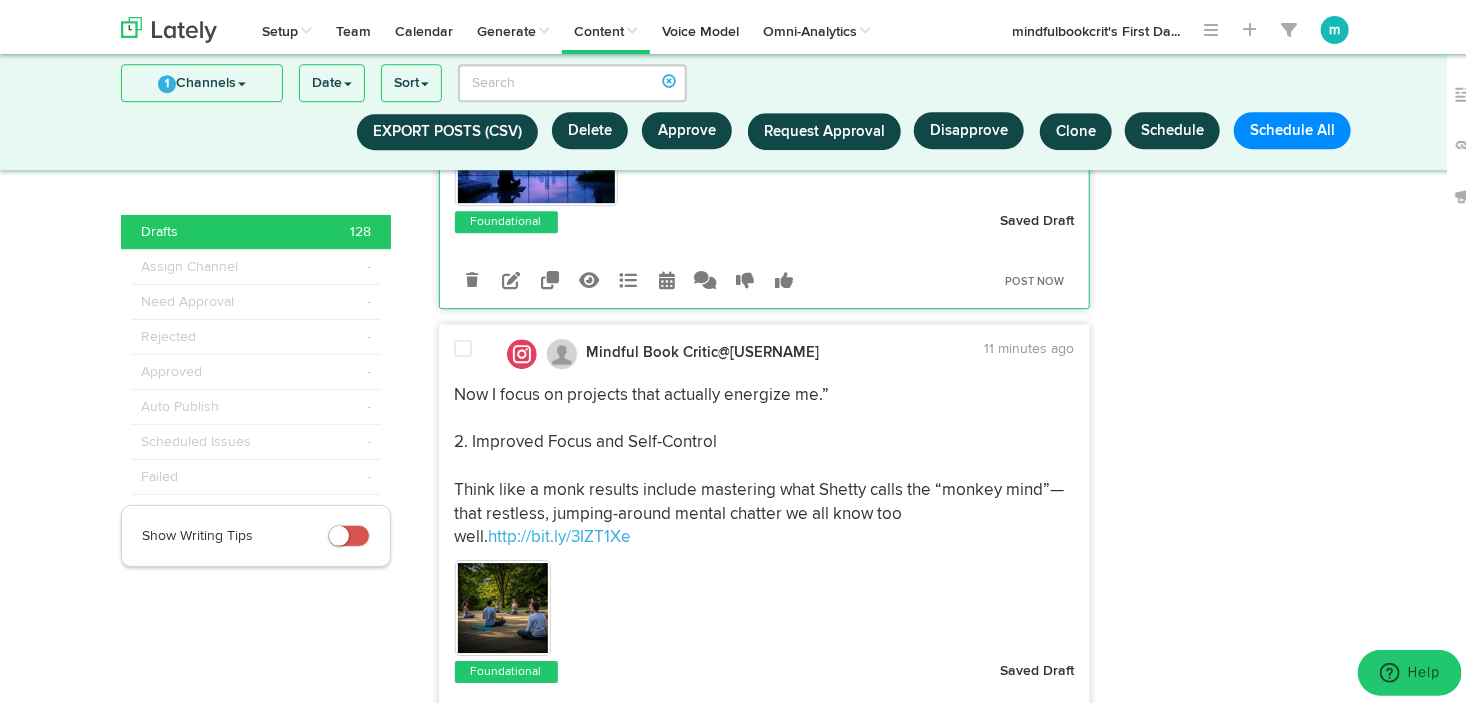 scroll, scrollTop: 2835, scrollLeft: 0, axis: vertical 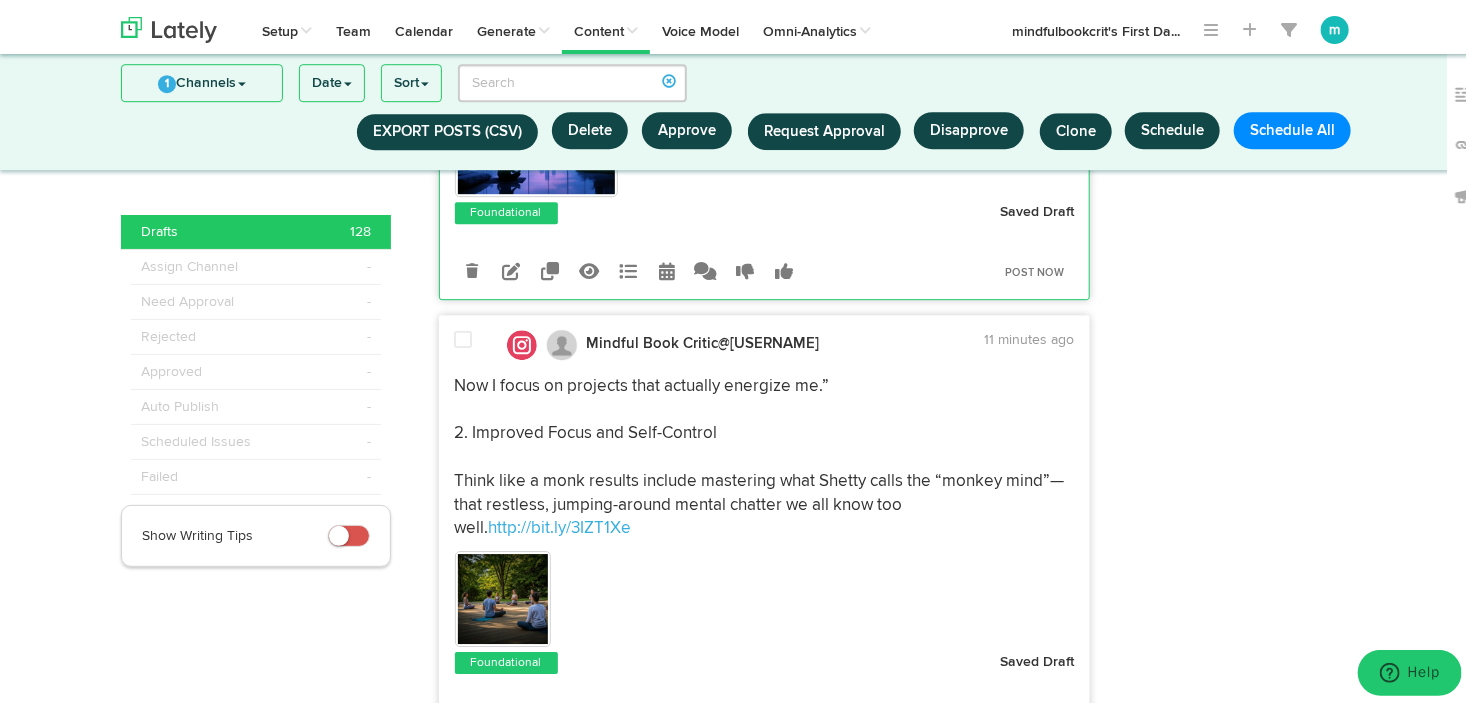 click at bounding box center [466, 341] 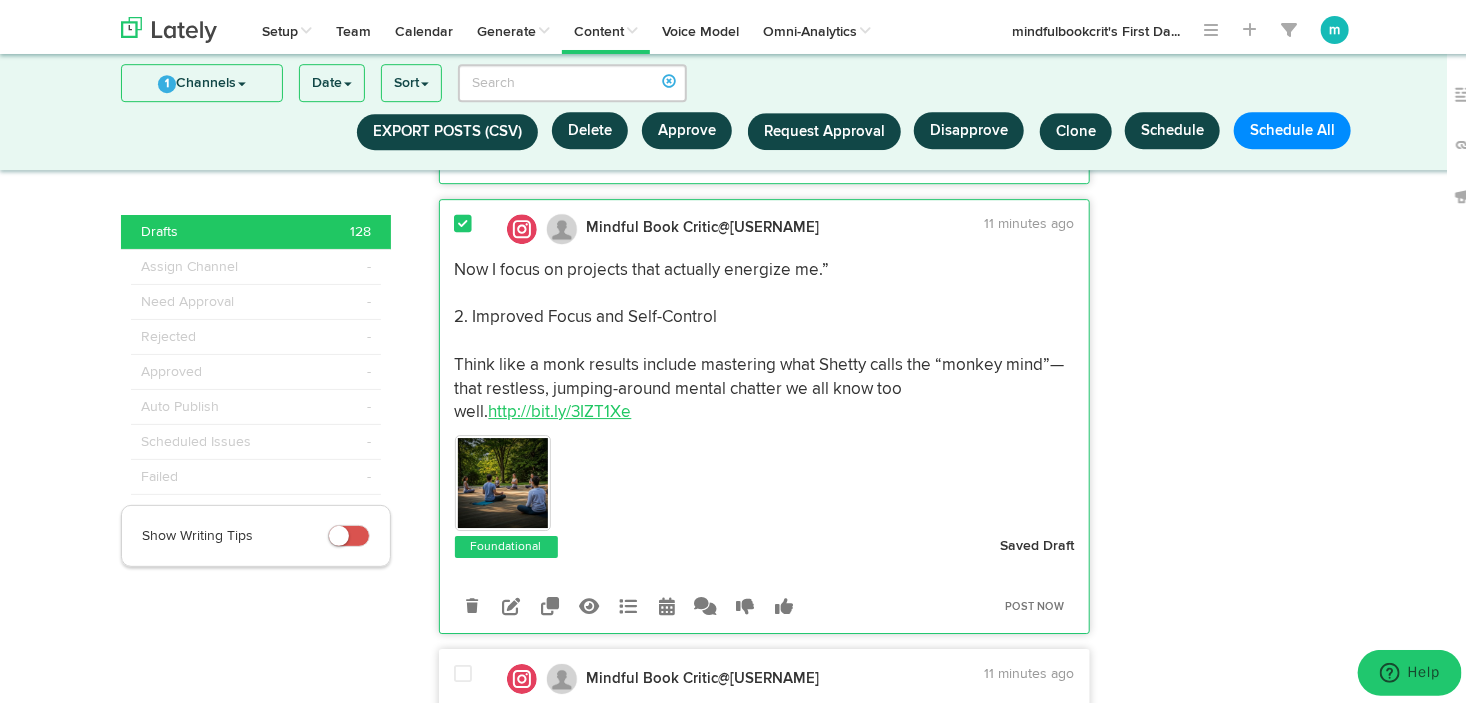 scroll, scrollTop: 3135, scrollLeft: 0, axis: vertical 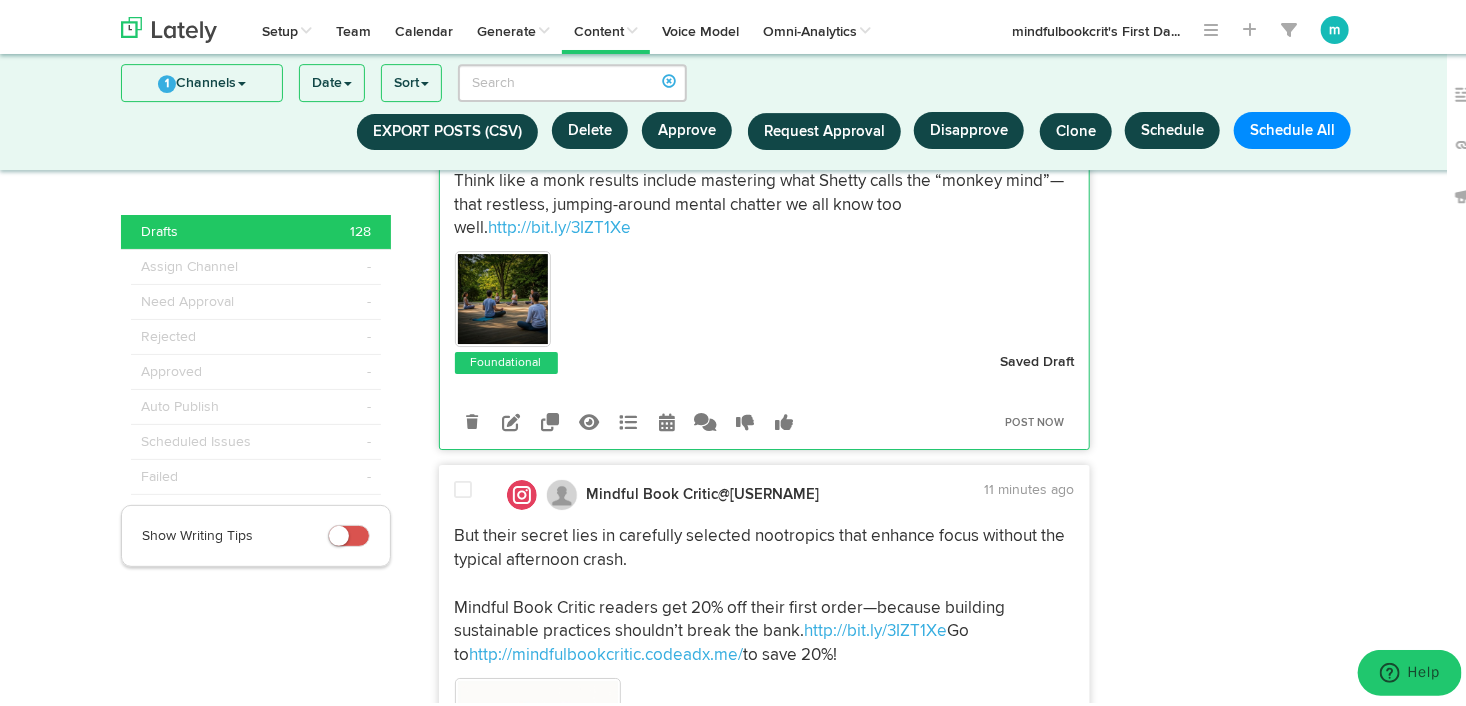 click at bounding box center [464, 486] 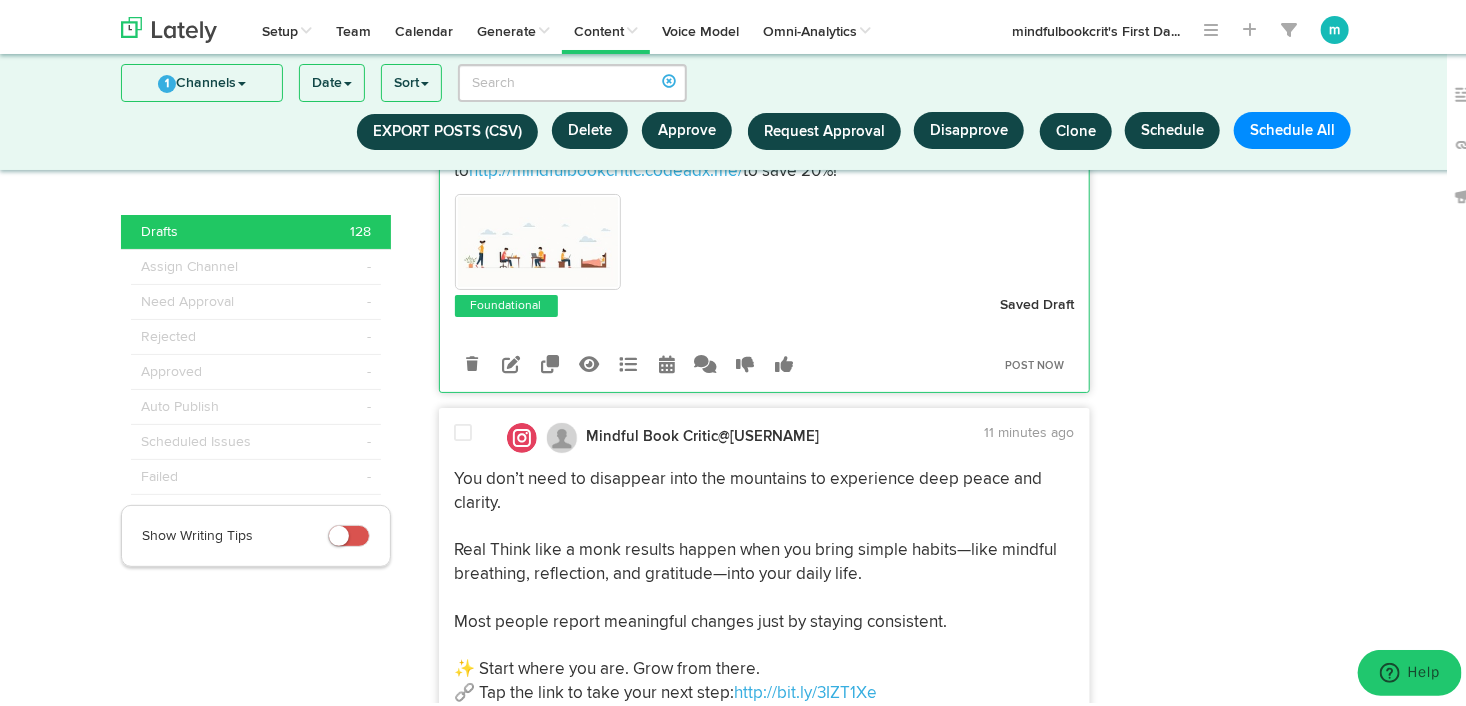 scroll, scrollTop: 3735, scrollLeft: 0, axis: vertical 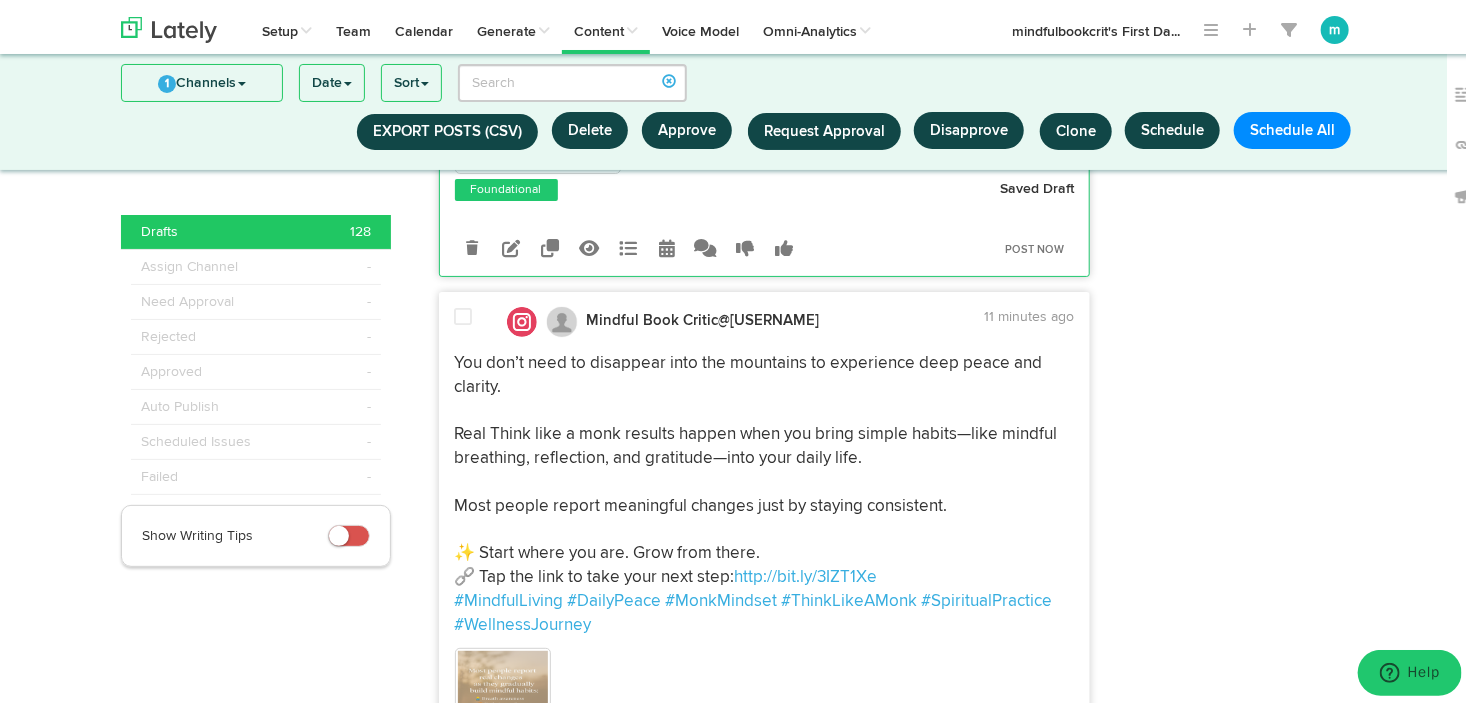 click at bounding box center (464, 313) 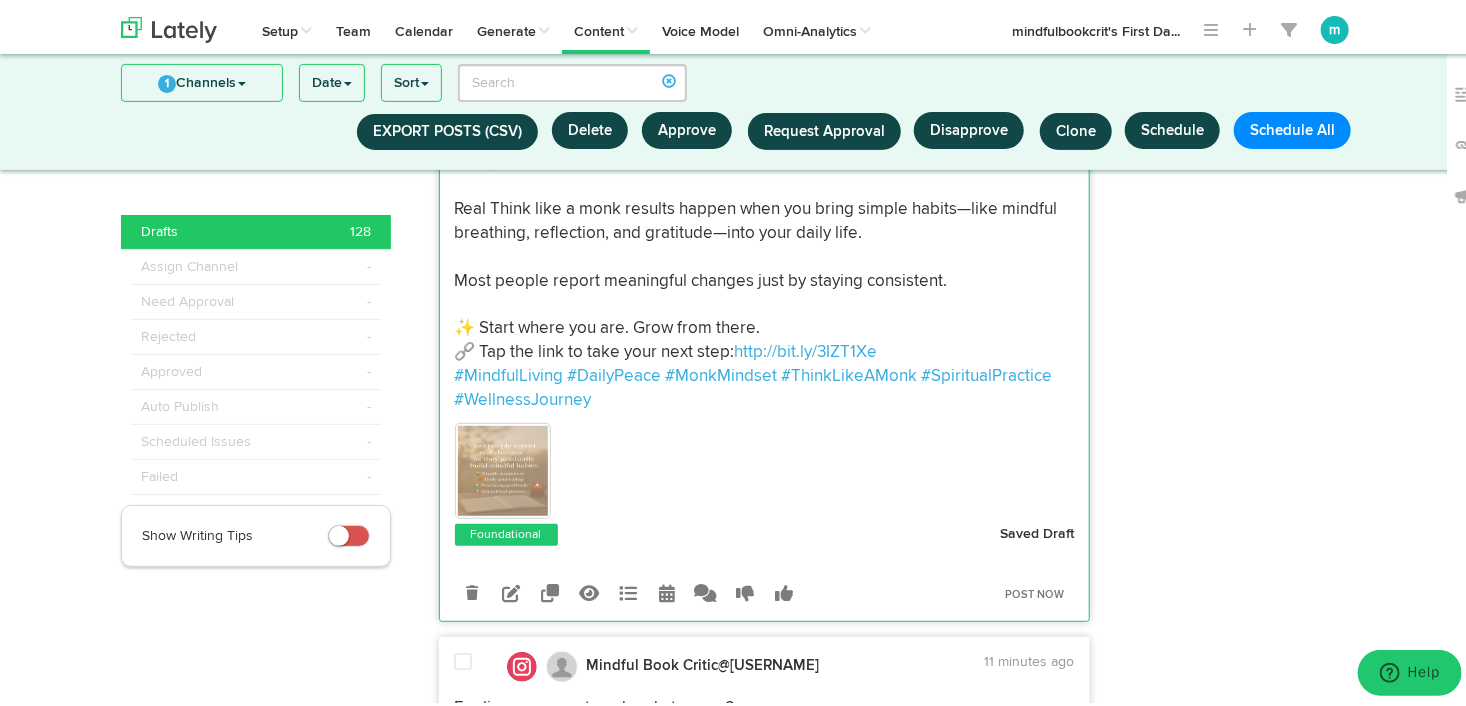 scroll, scrollTop: 4035, scrollLeft: 0, axis: vertical 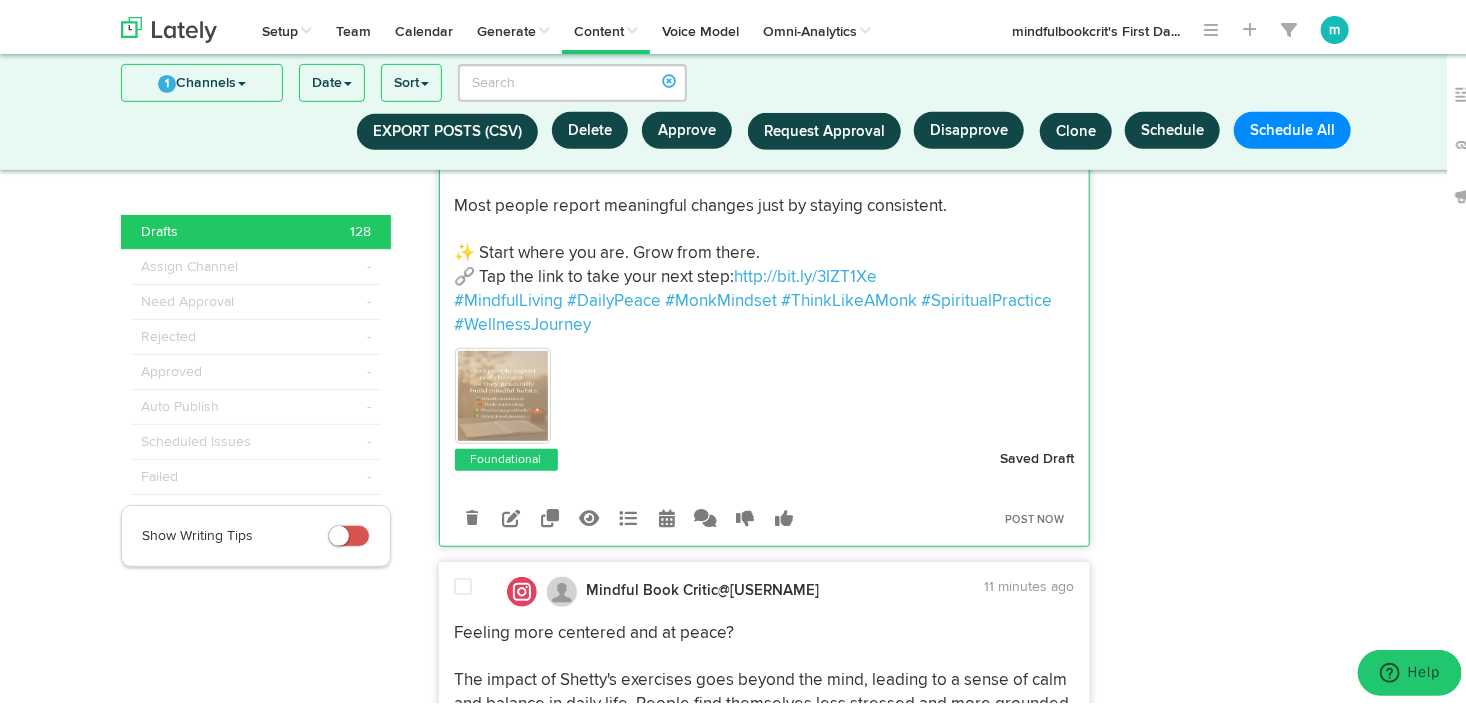 click at bounding box center [464, 583] 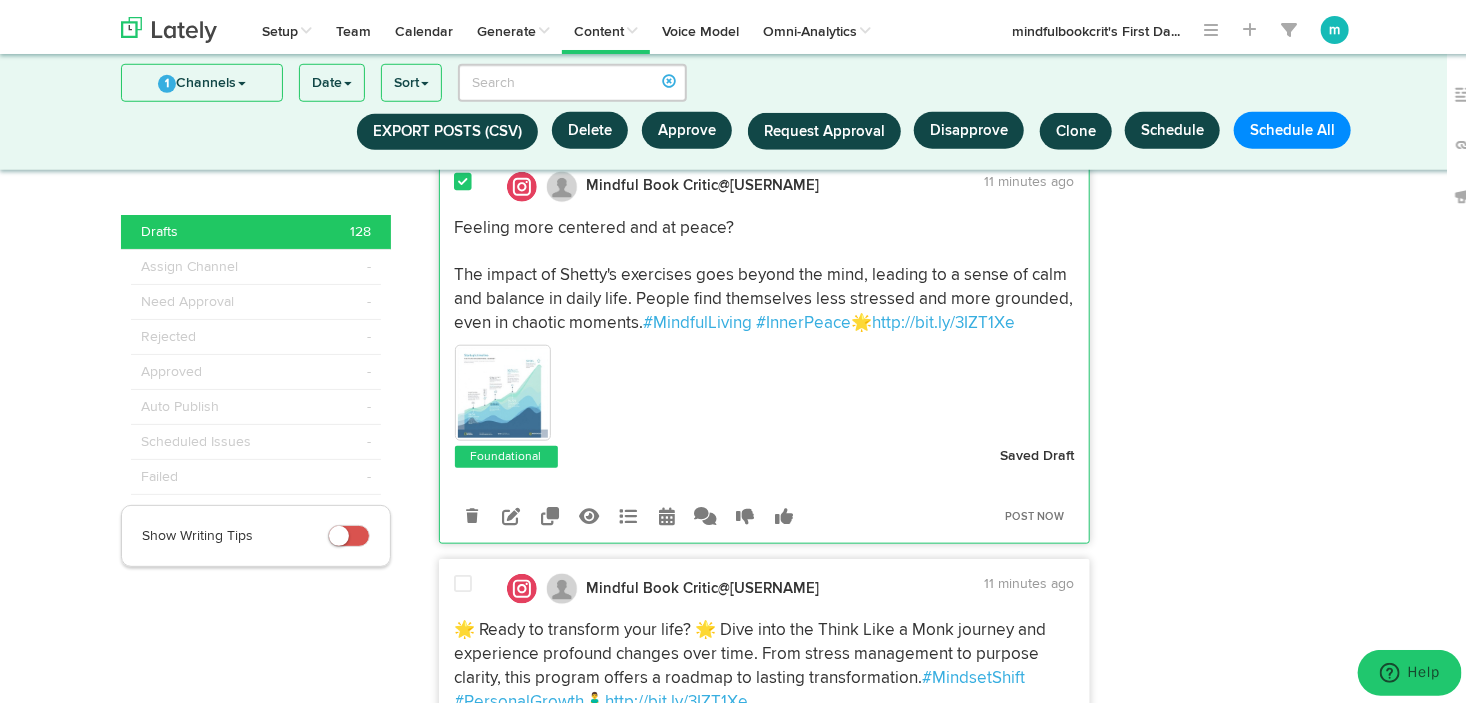 scroll, scrollTop: 4635, scrollLeft: 0, axis: vertical 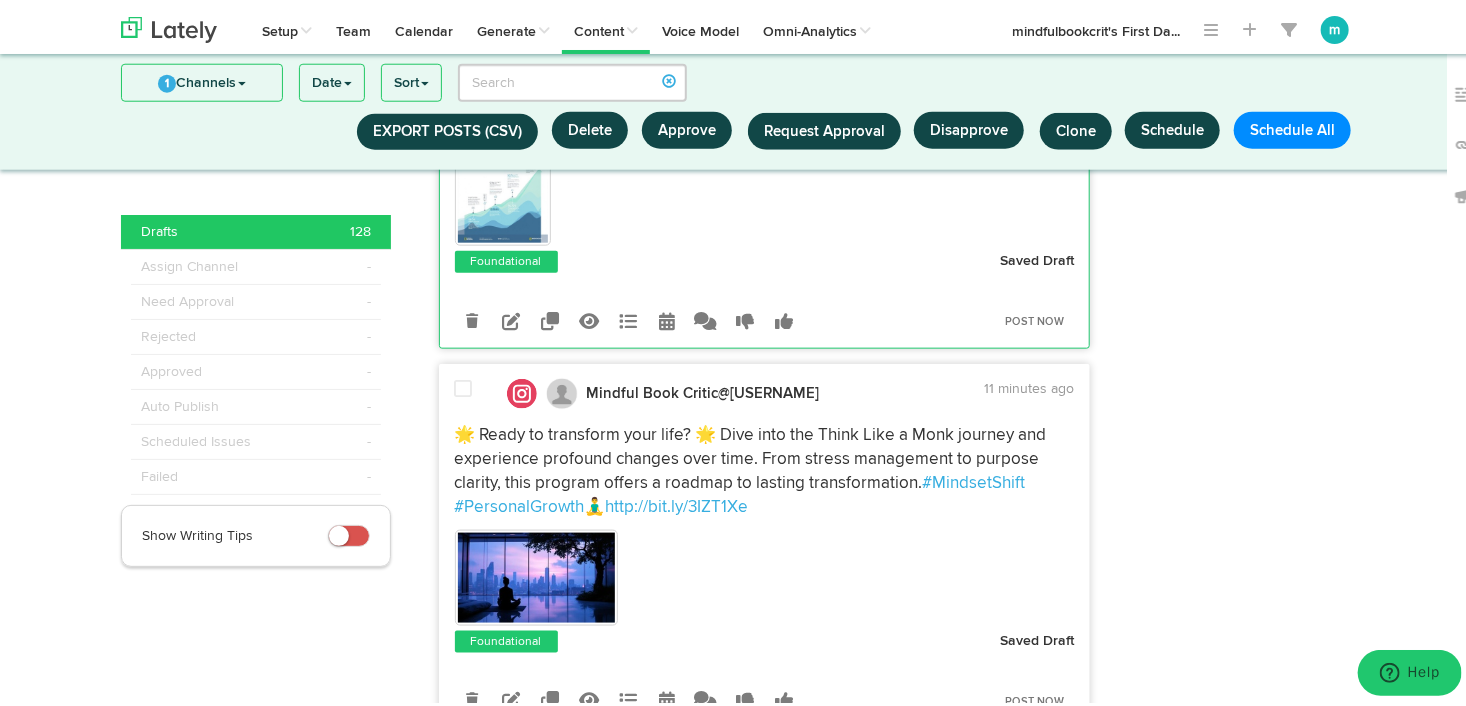 click at bounding box center (464, 385) 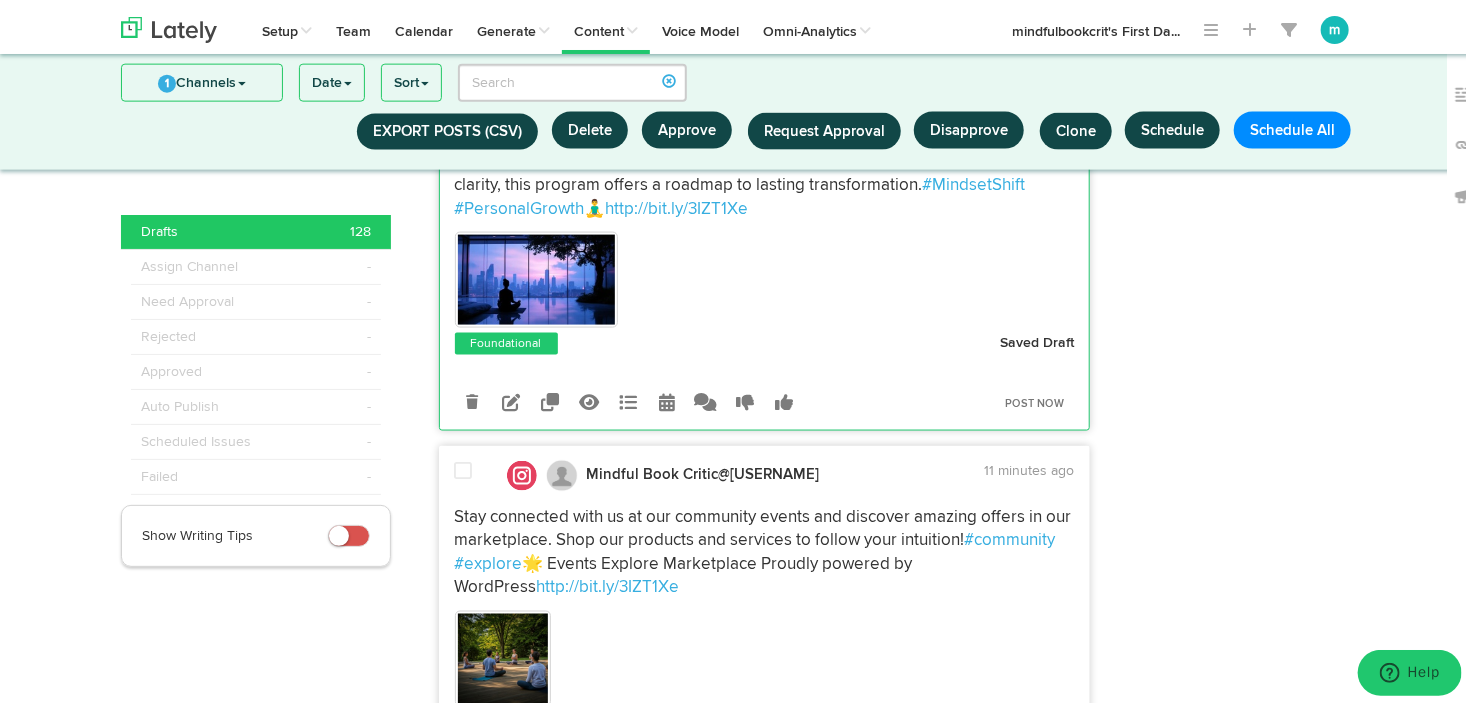 scroll, scrollTop: 4935, scrollLeft: 0, axis: vertical 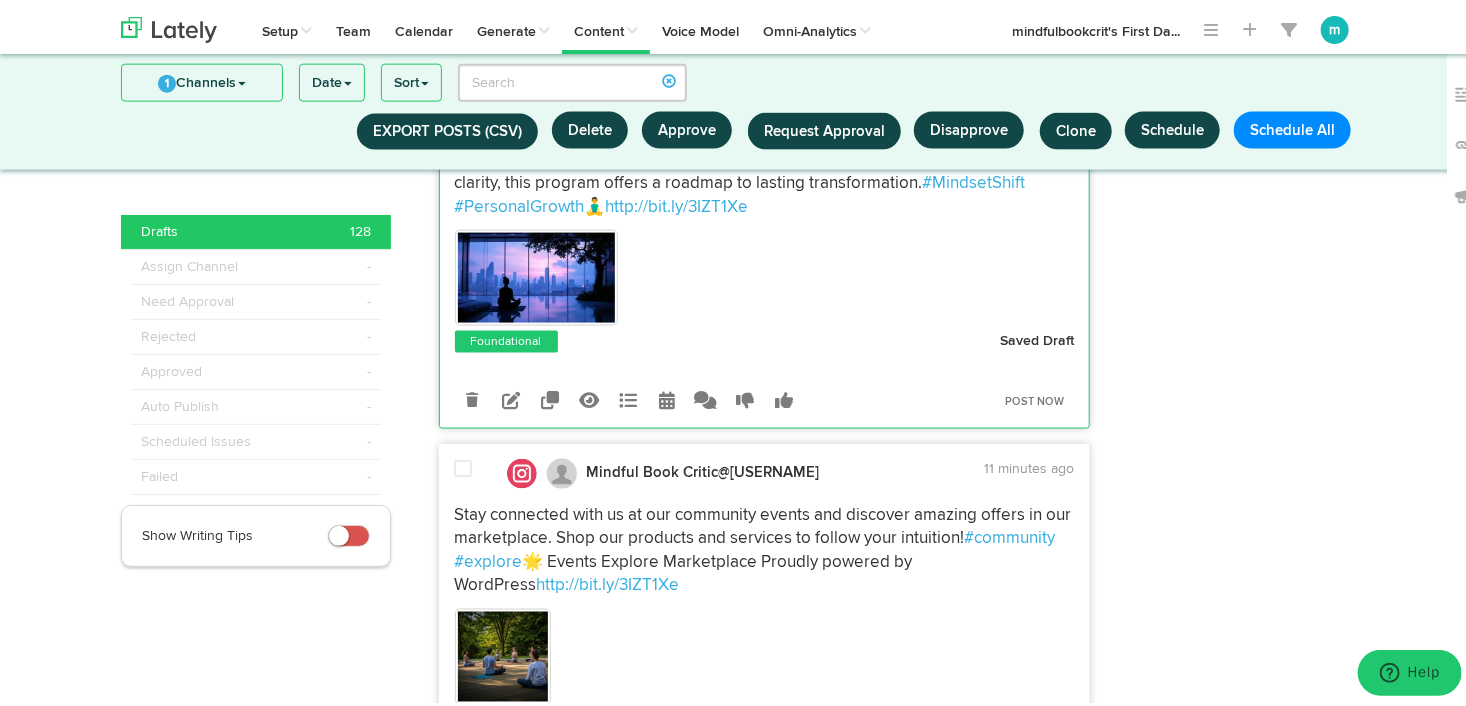 click at bounding box center (464, 465) 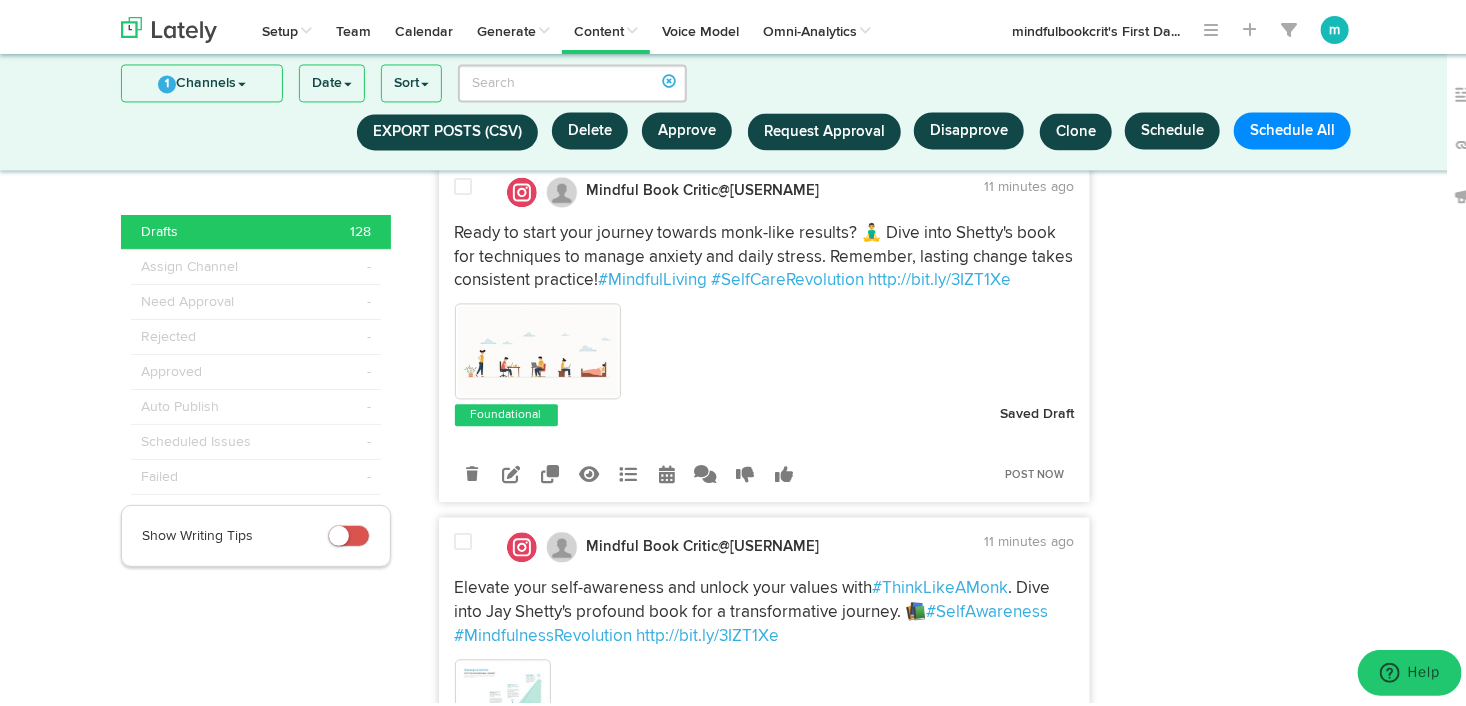 scroll, scrollTop: 5635, scrollLeft: 0, axis: vertical 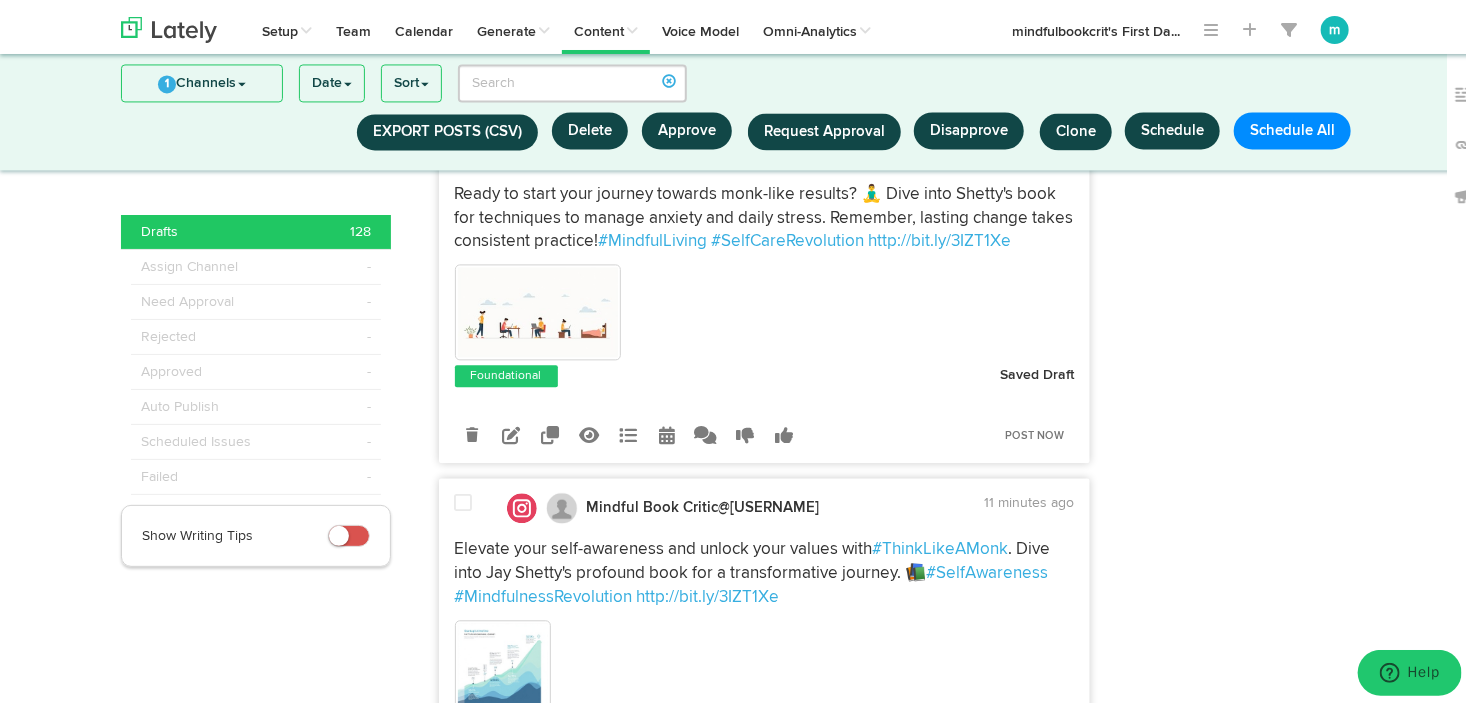 click at bounding box center [466, 149] 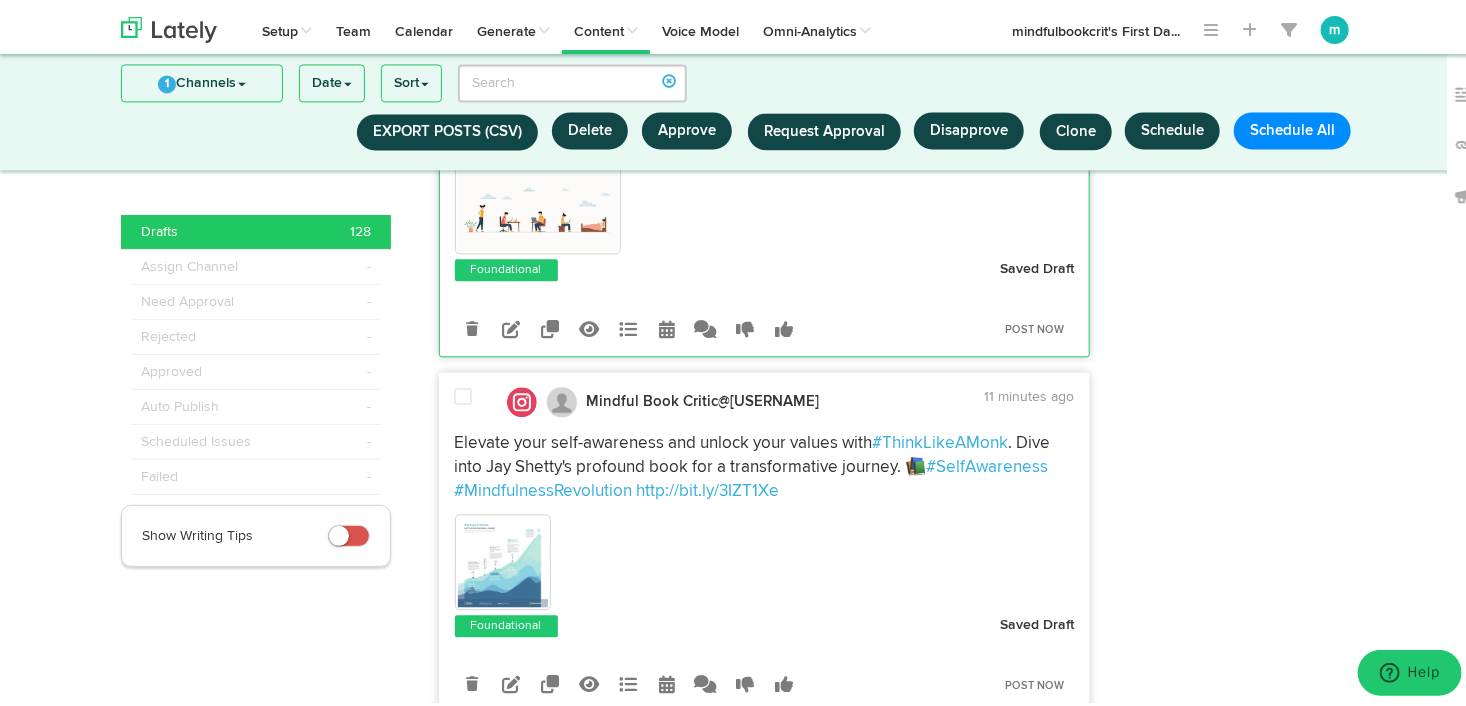 scroll, scrollTop: 5935, scrollLeft: 0, axis: vertical 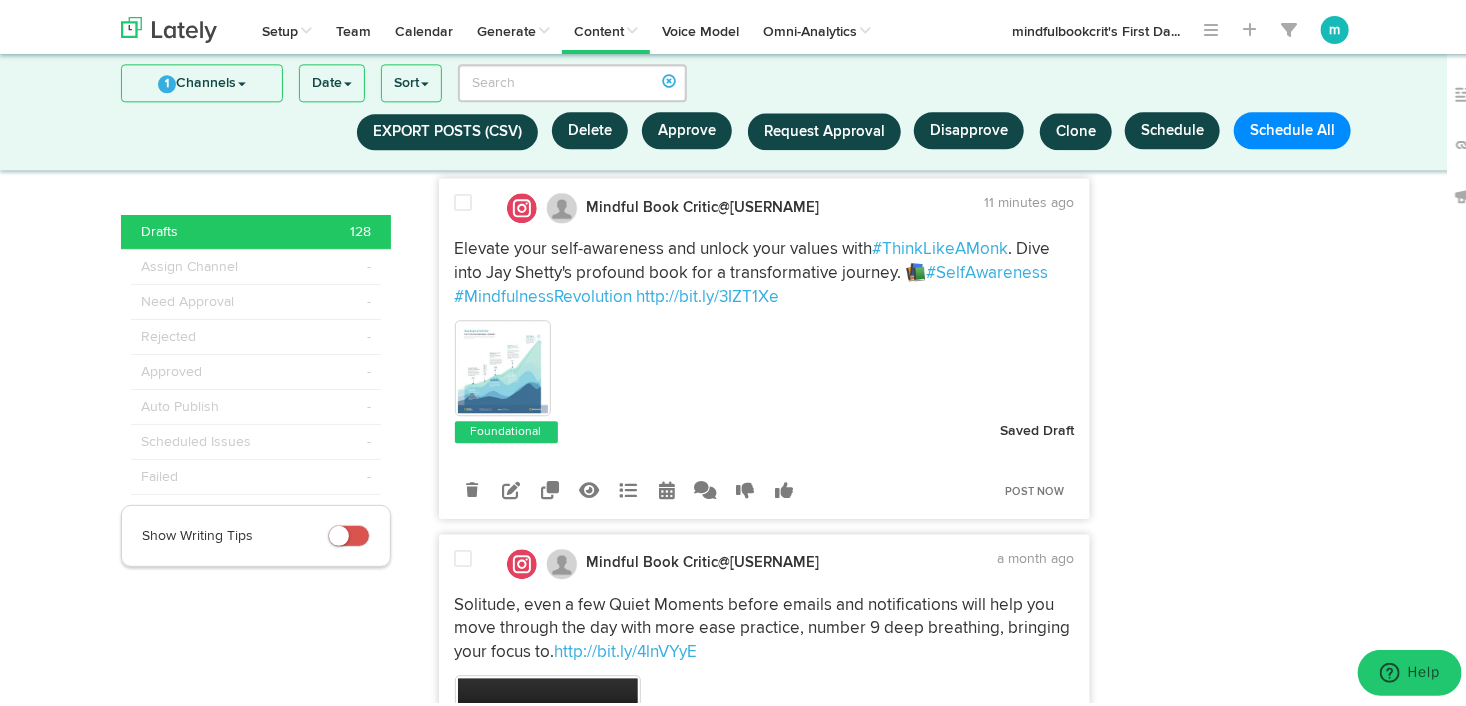 click at bounding box center [464, 199] 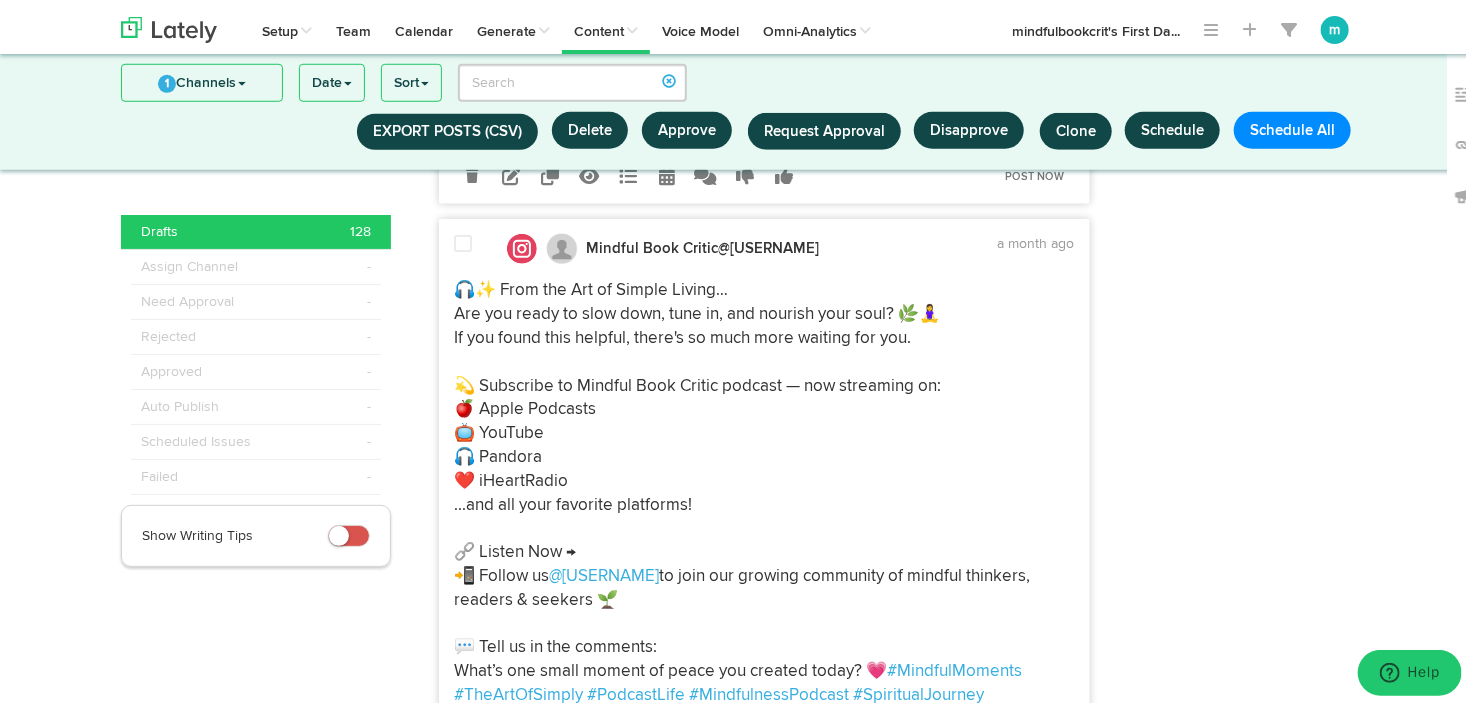 scroll, scrollTop: 8135, scrollLeft: 0, axis: vertical 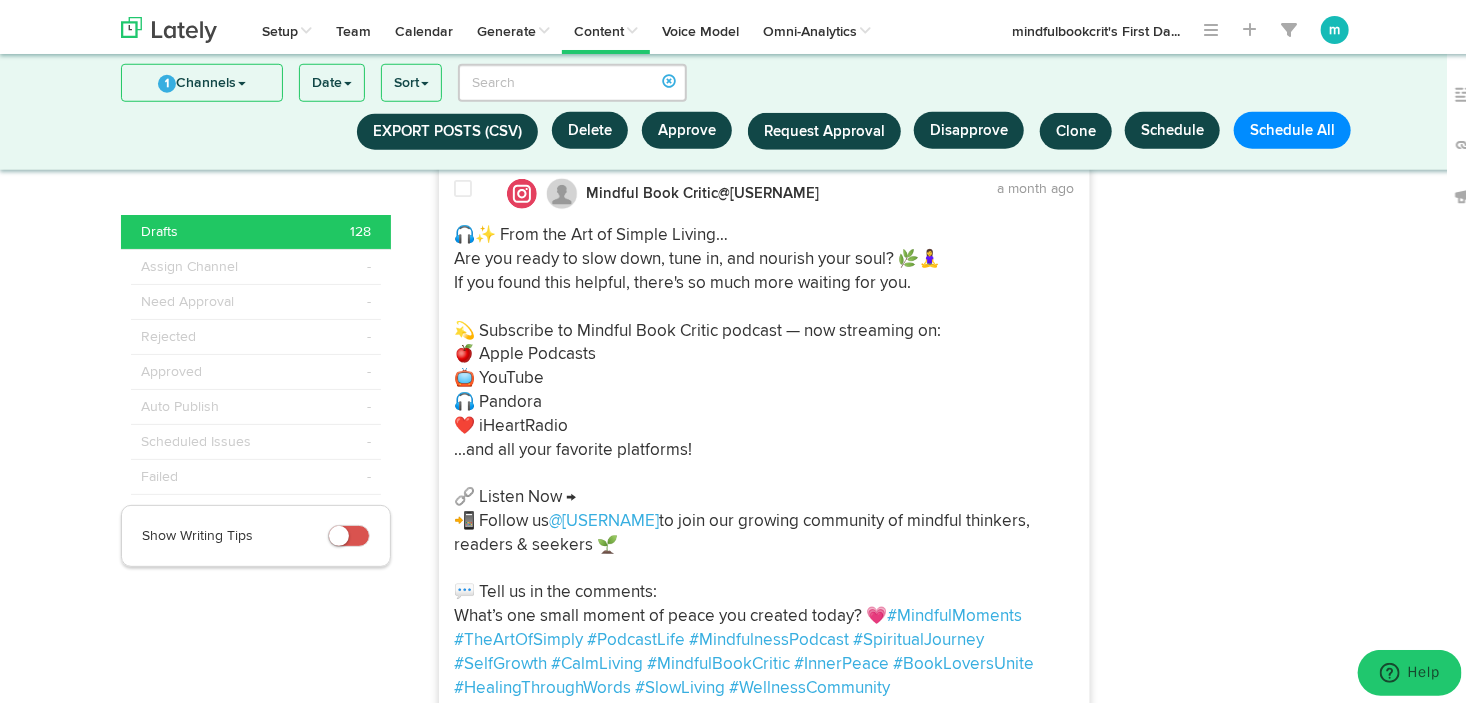 click at bounding box center (464, 185) 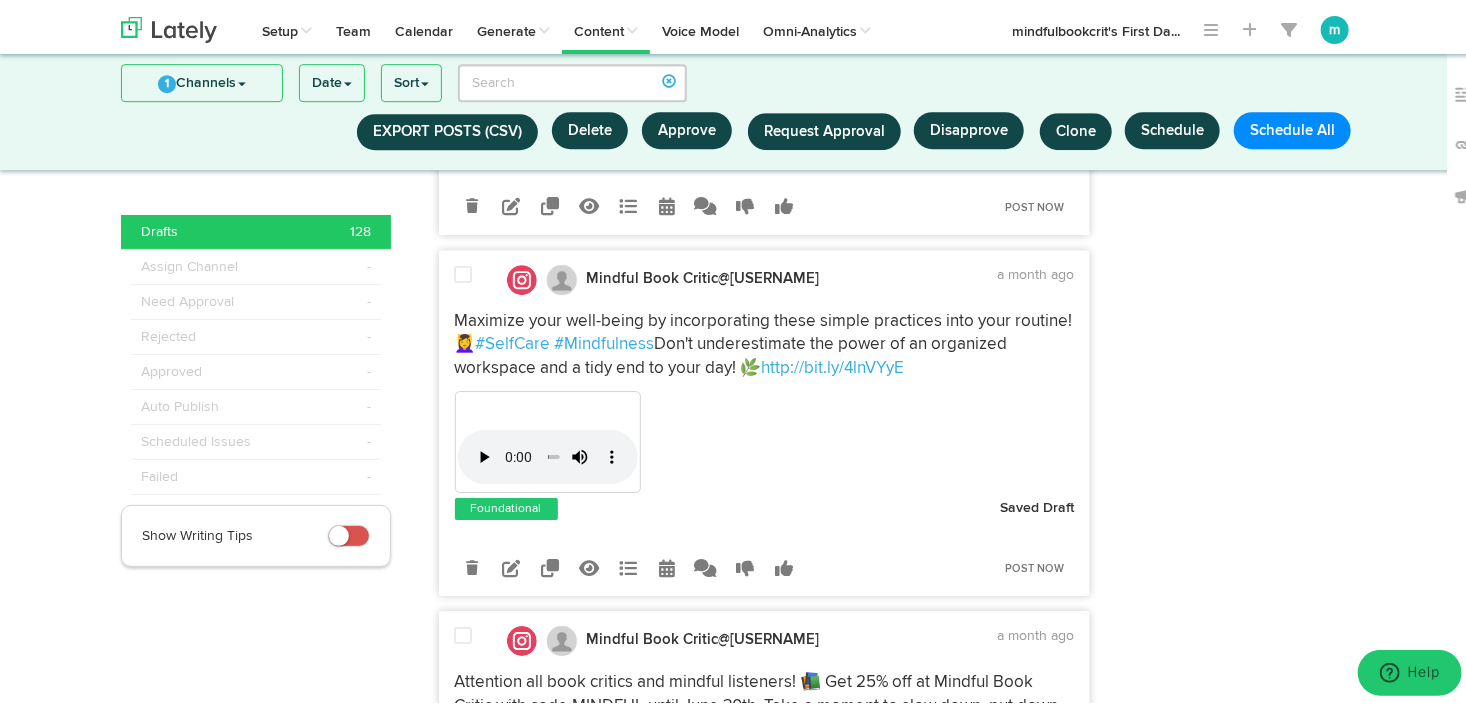 scroll, scrollTop: 10335, scrollLeft: 0, axis: vertical 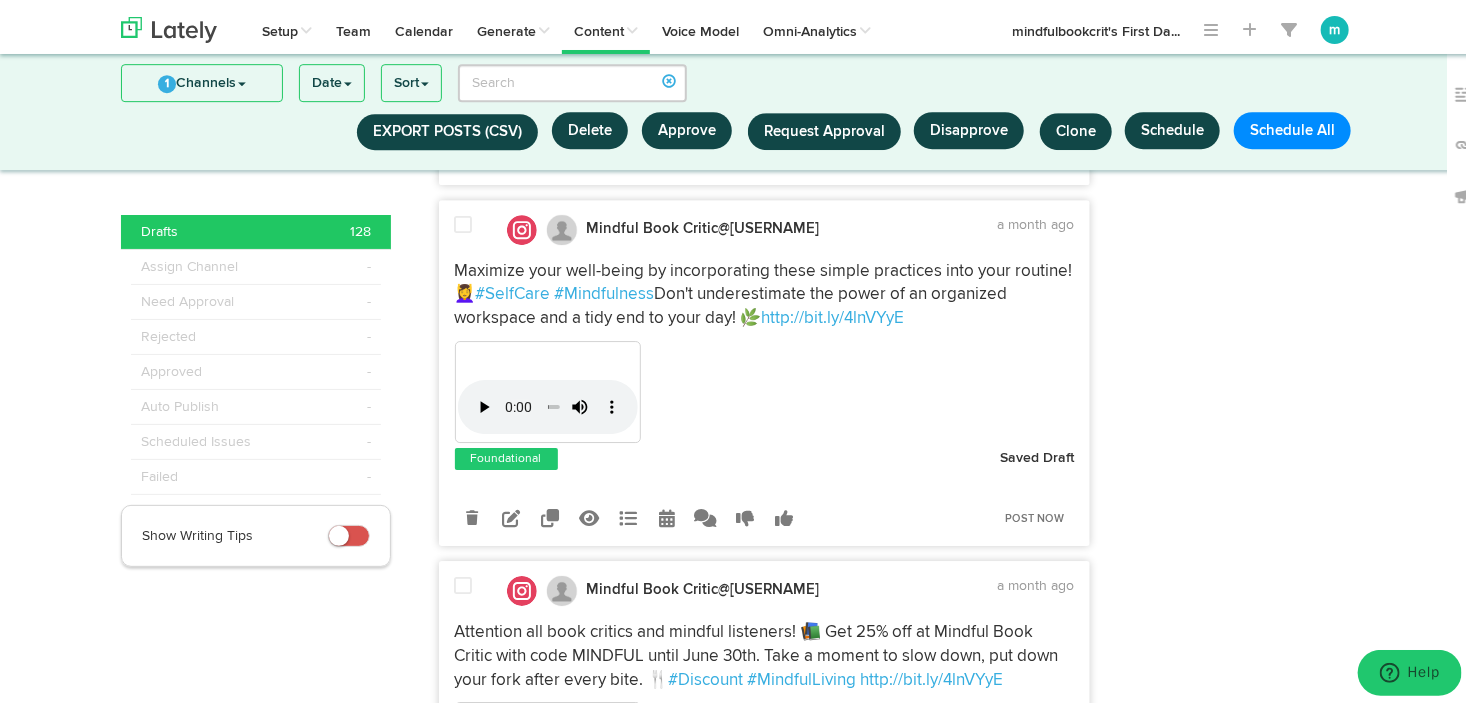 click at bounding box center (466, 226) 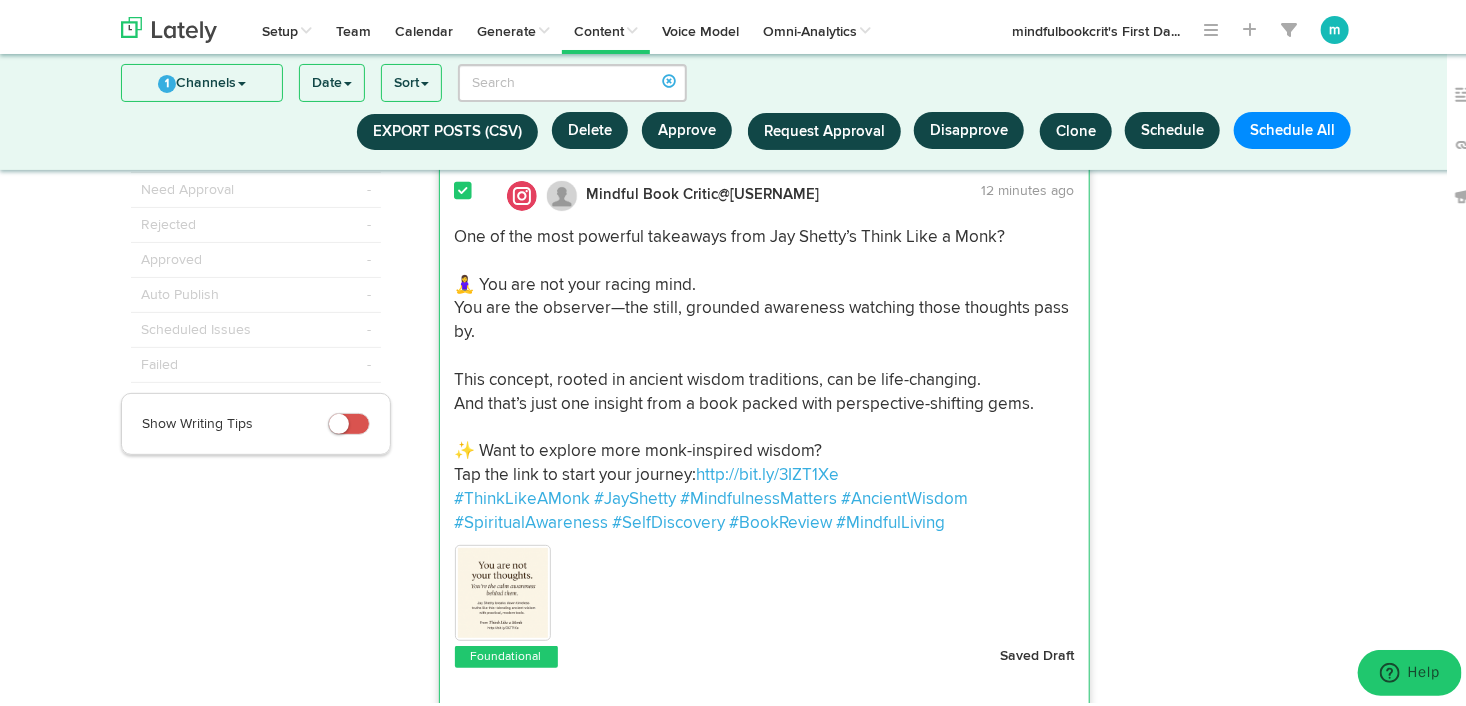scroll, scrollTop: 0, scrollLeft: 0, axis: both 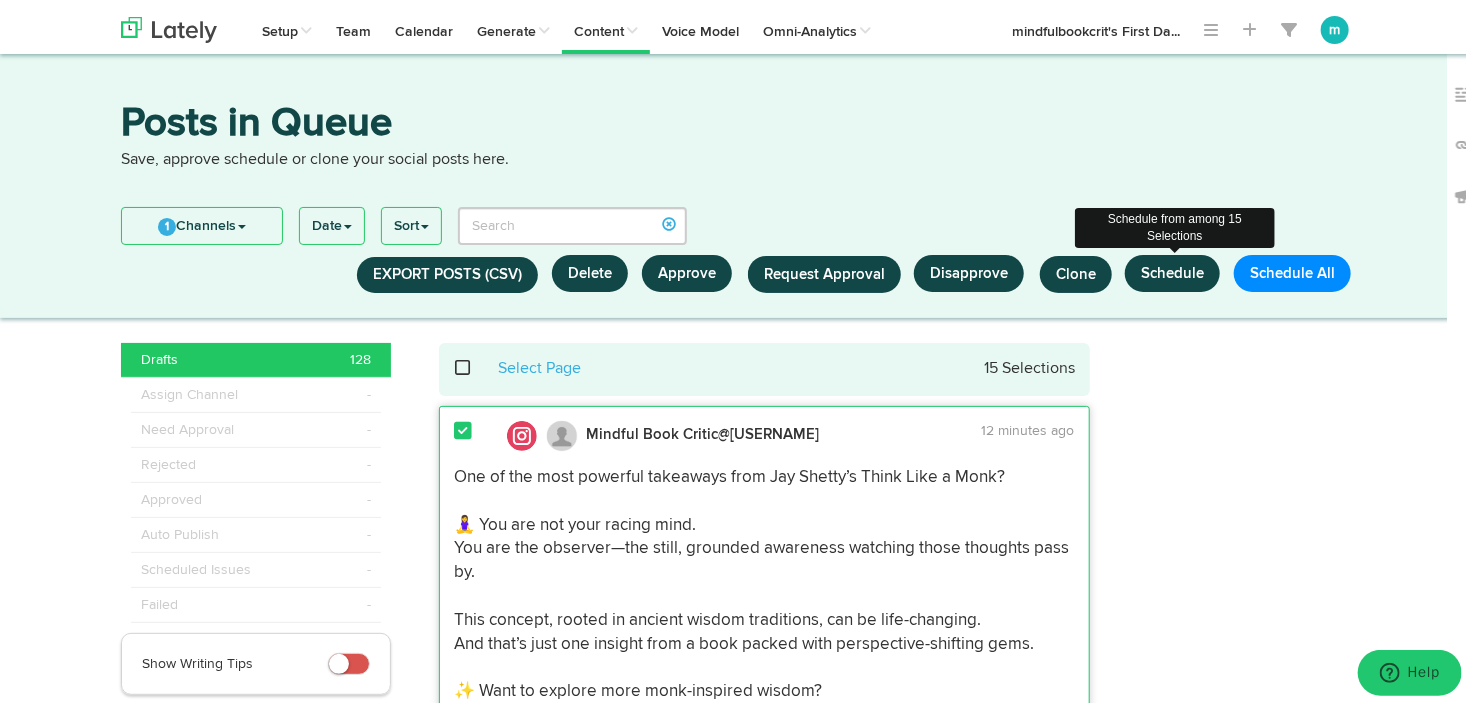 click on "Schedule" at bounding box center [1172, 269] 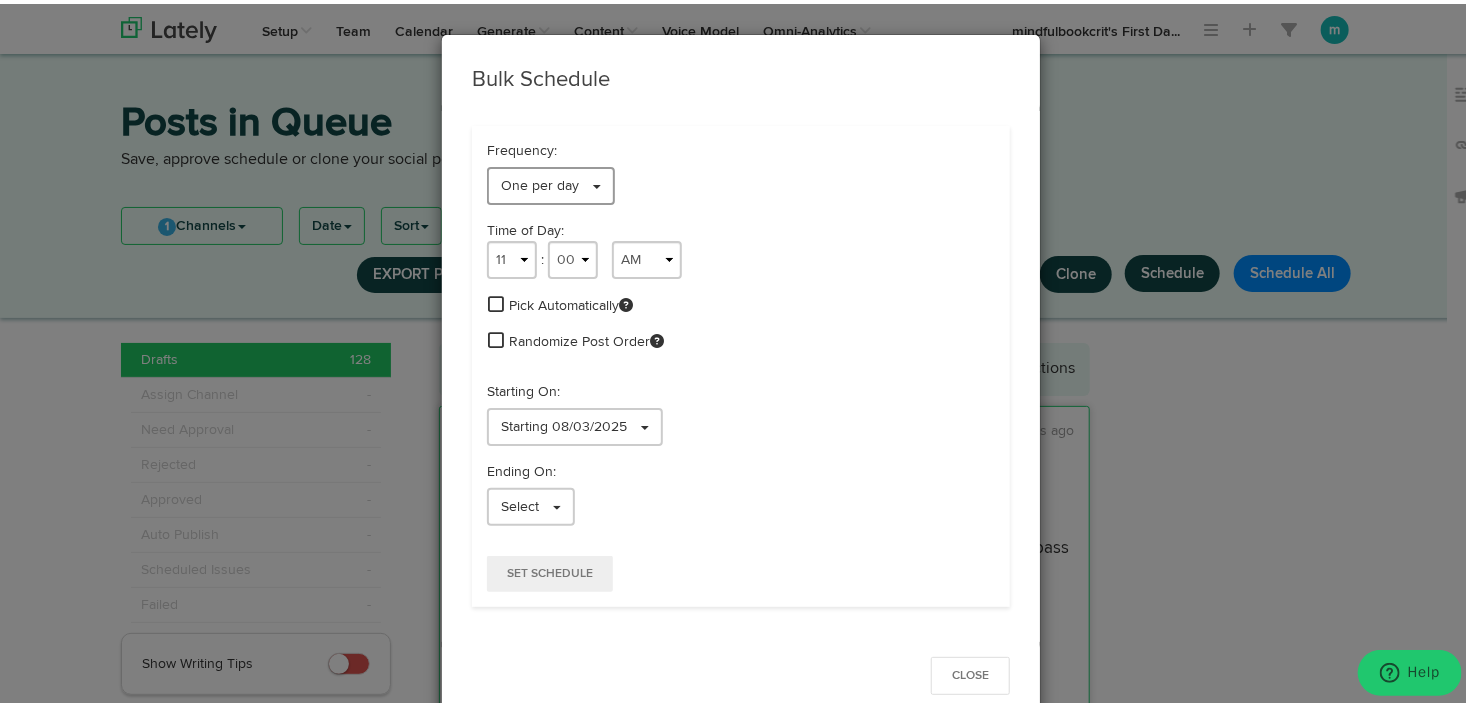 click on "One per day" at bounding box center [540, 182] 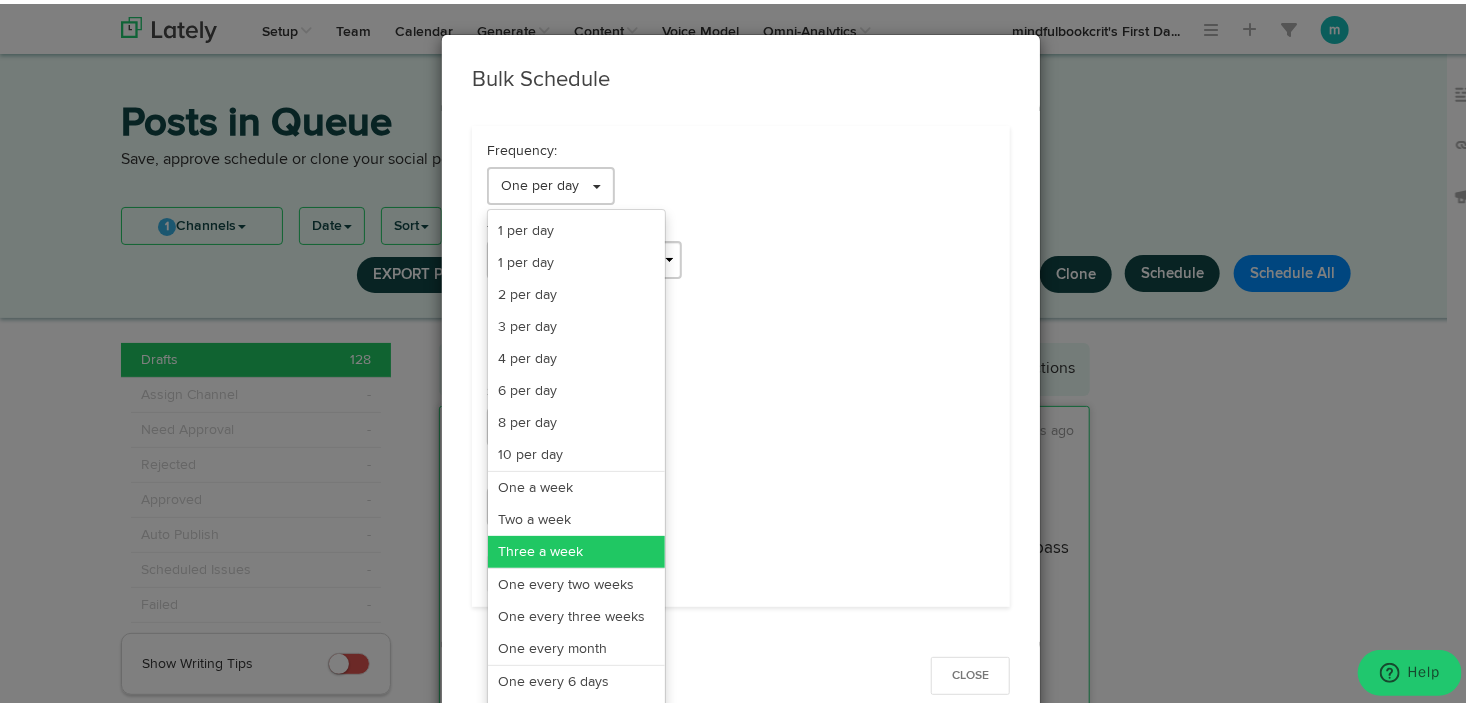 click on "Three a week" at bounding box center (576, 548) 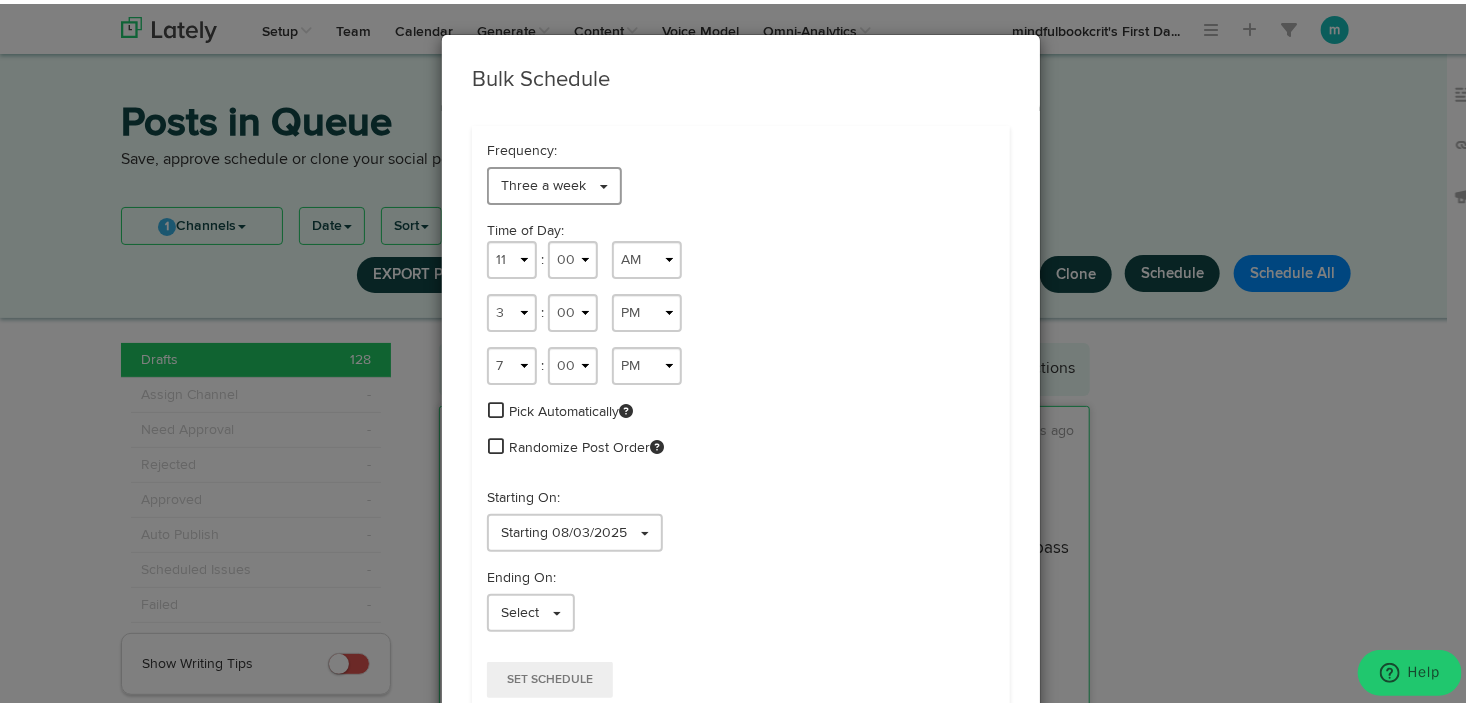 click on "Three a week" at bounding box center [543, 182] 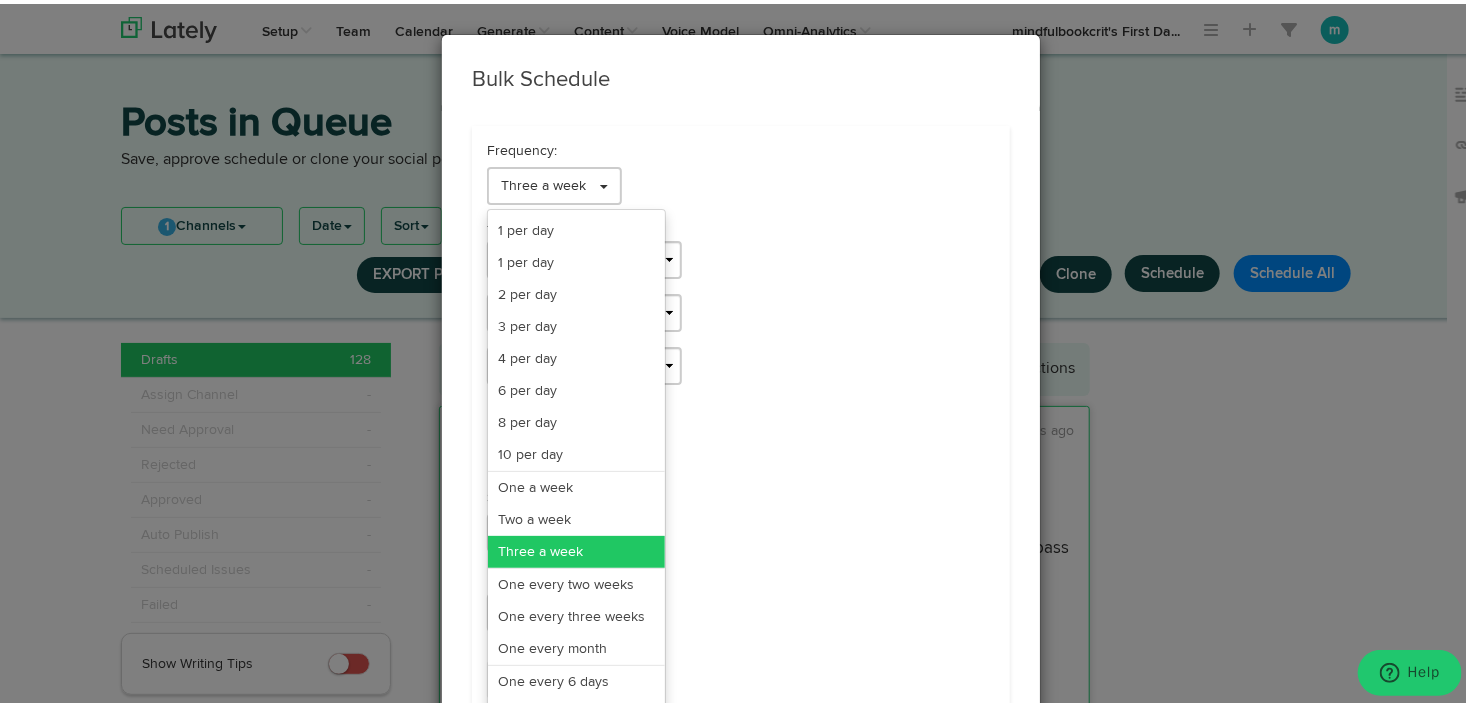 click on "Three a week" at bounding box center (576, 548) 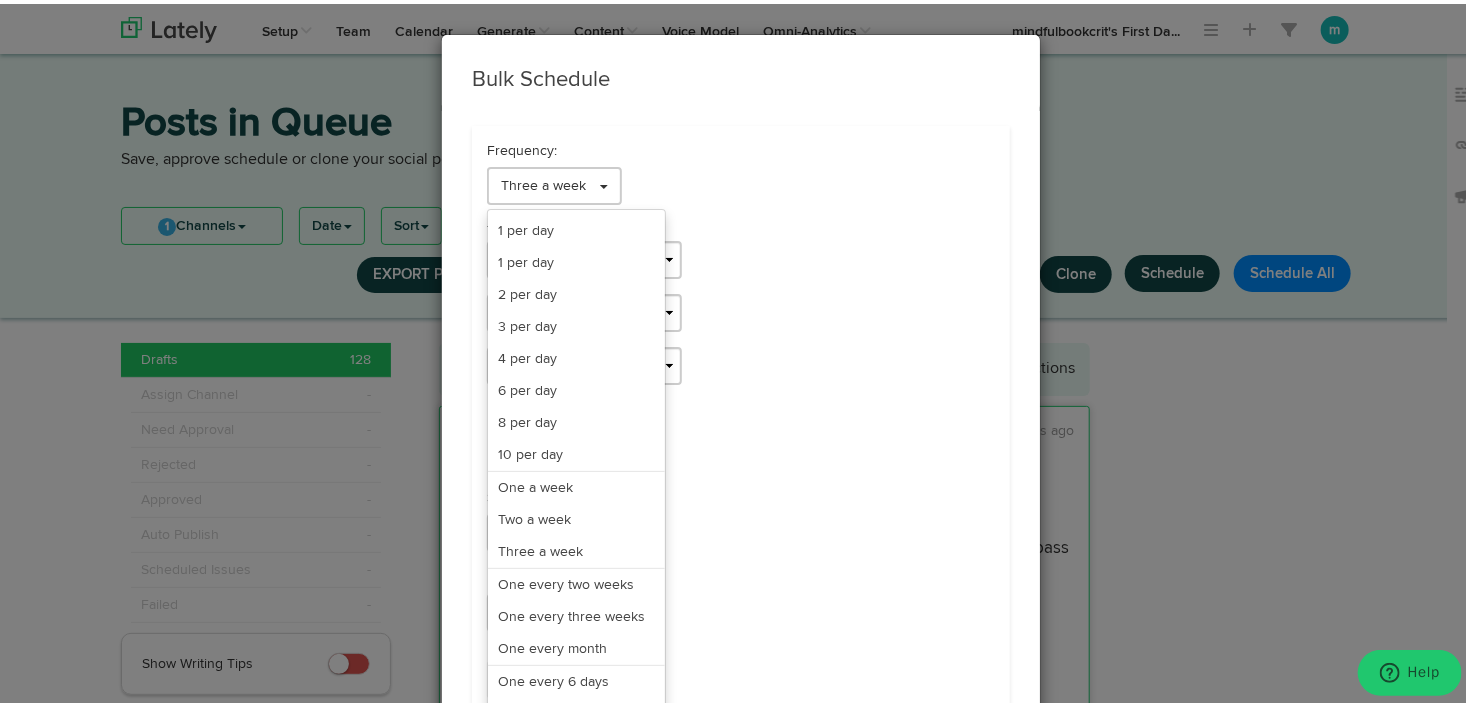 select on "11" 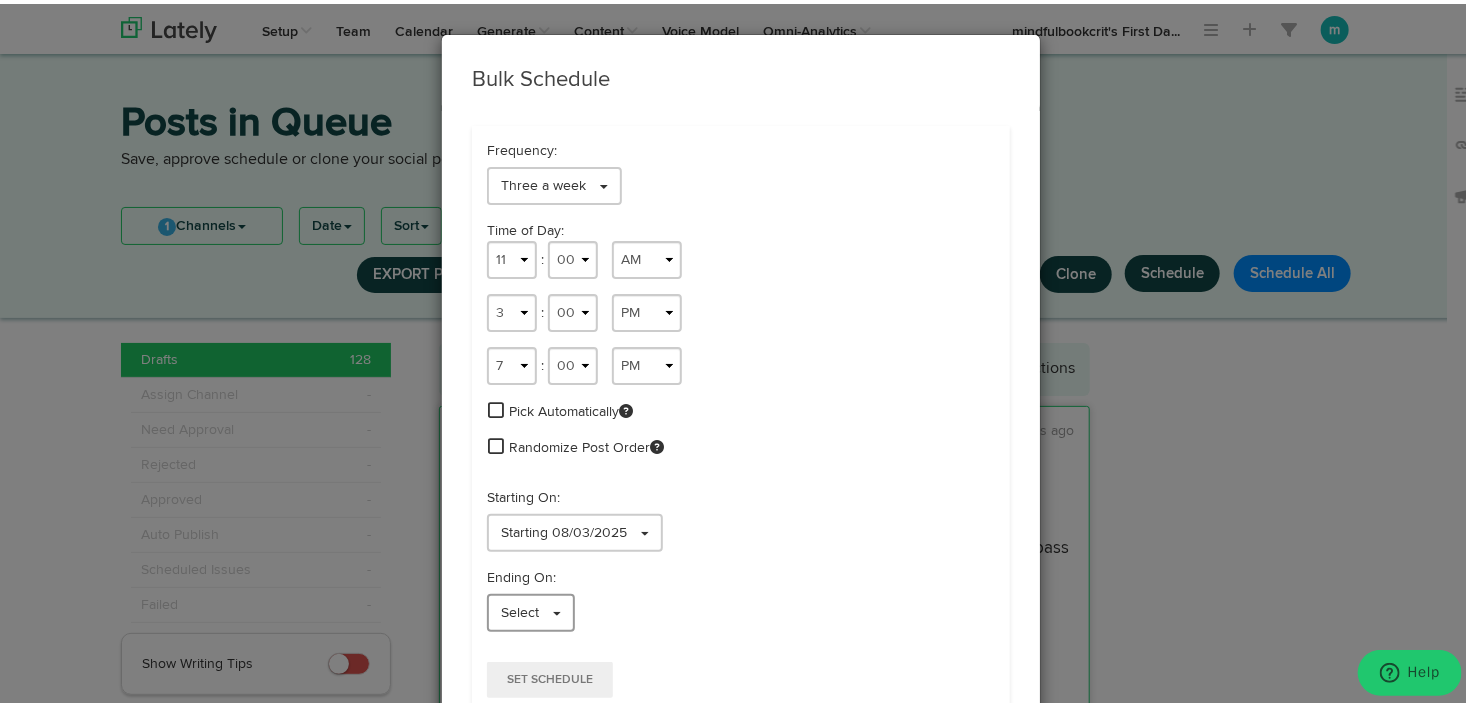 click on "Select" at bounding box center (531, 609) 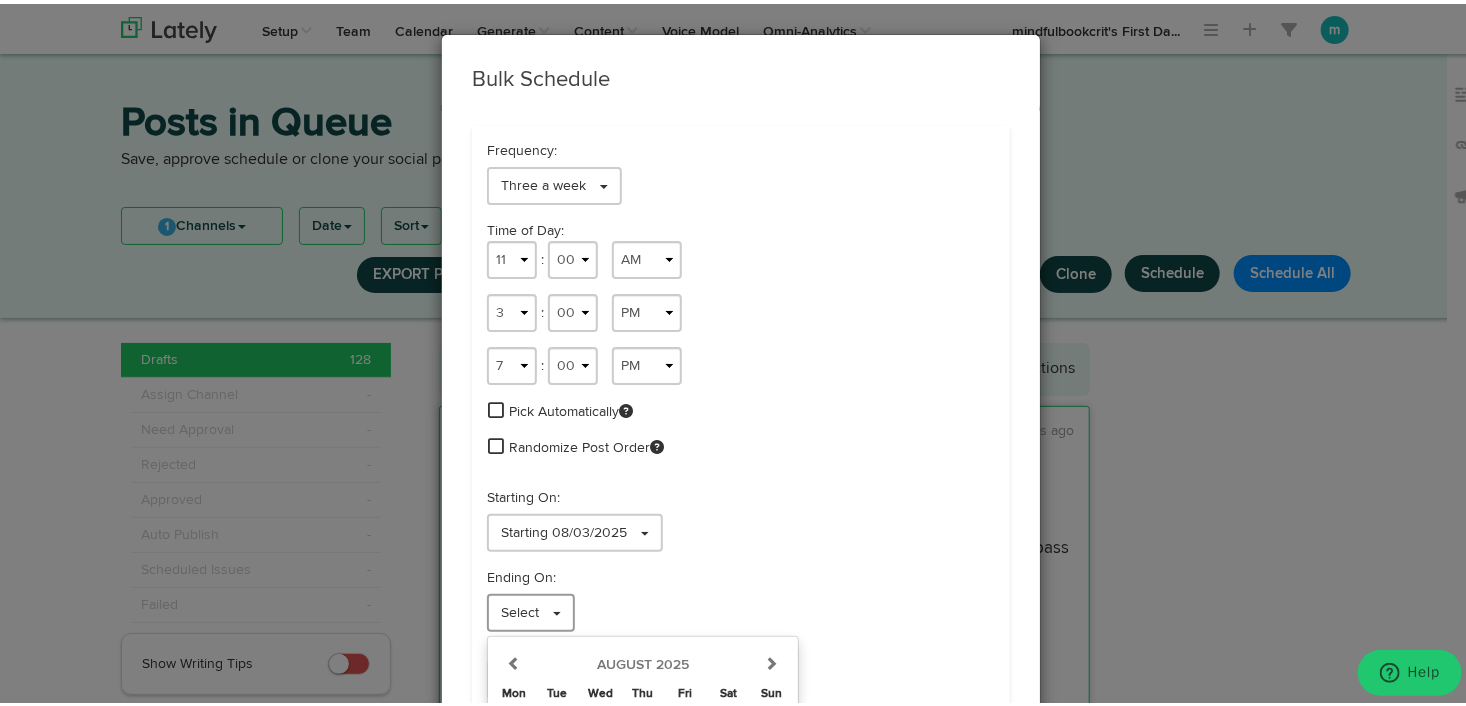 scroll, scrollTop: 208, scrollLeft: 0, axis: vertical 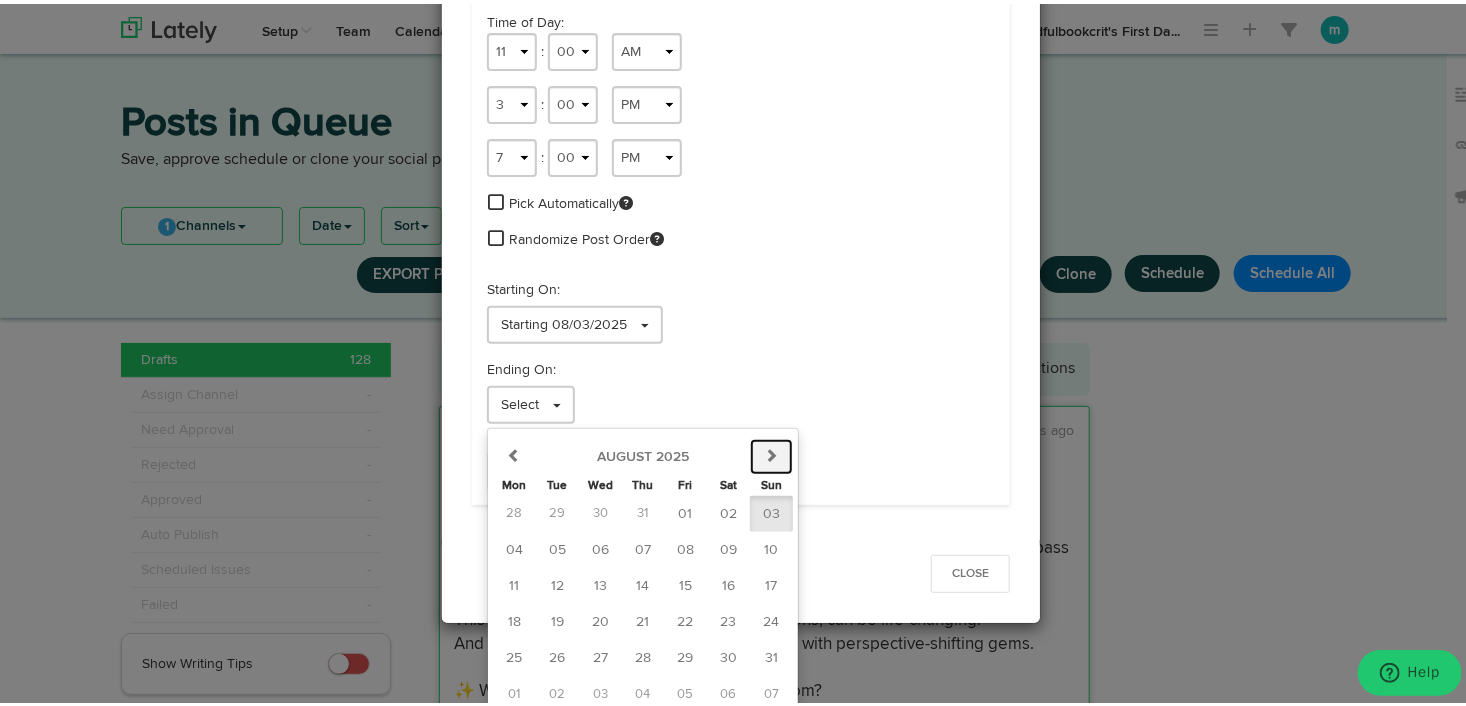 click at bounding box center [772, 451] 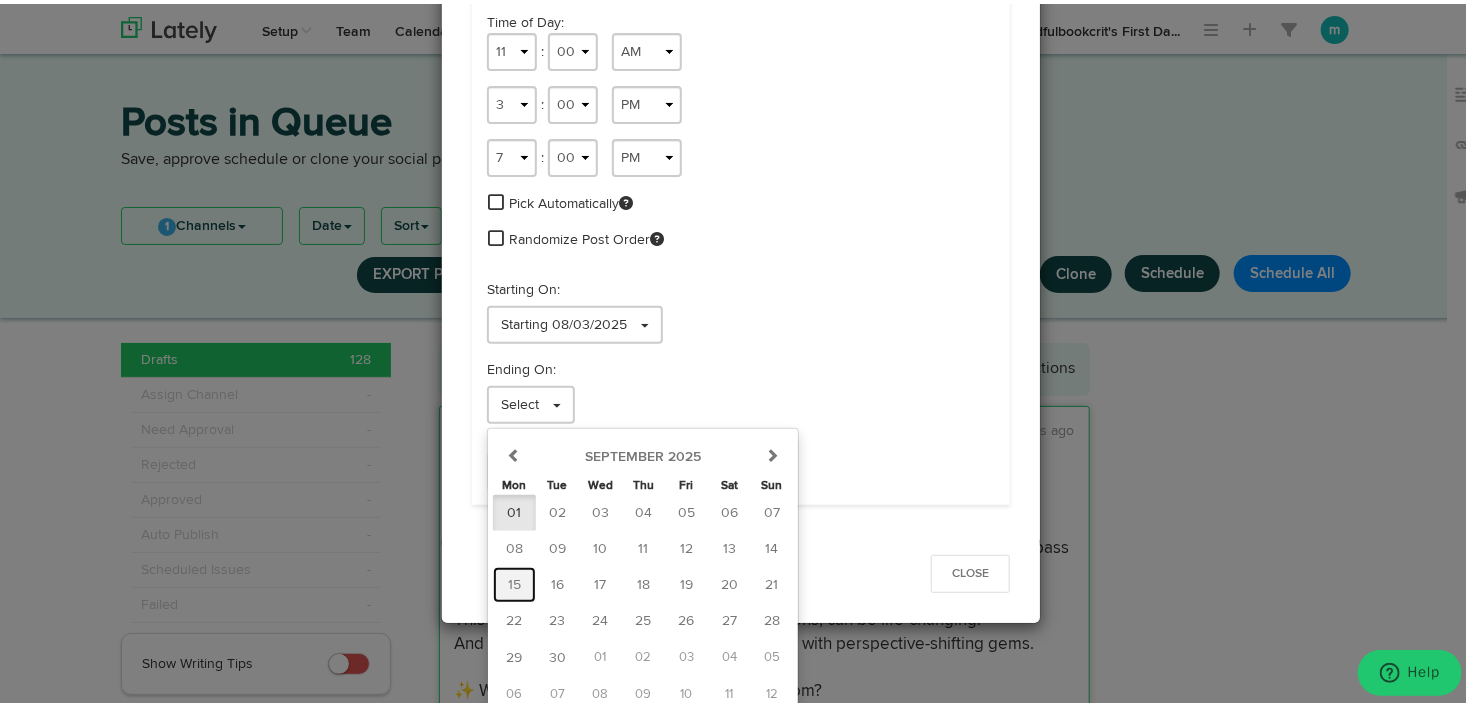 click on "15" at bounding box center (514, 581) 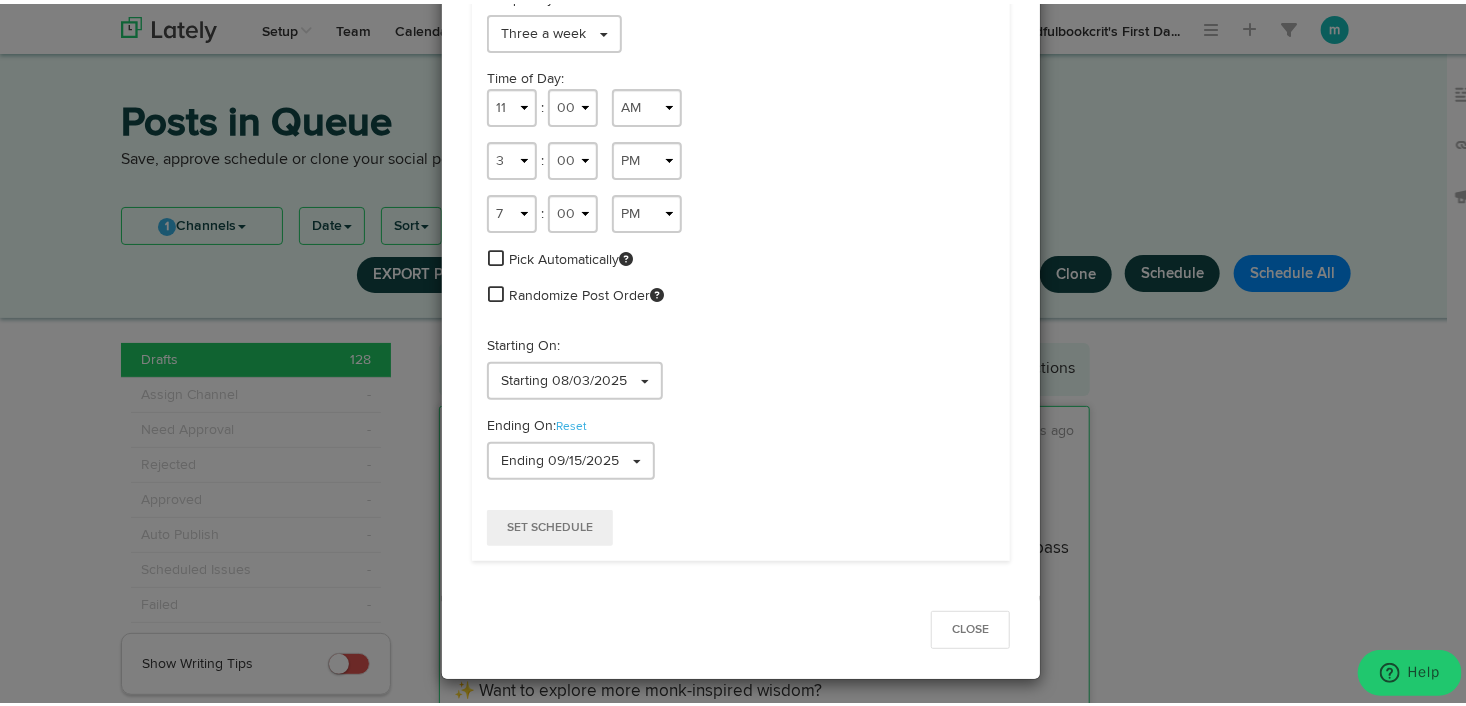 scroll, scrollTop: 148, scrollLeft: 0, axis: vertical 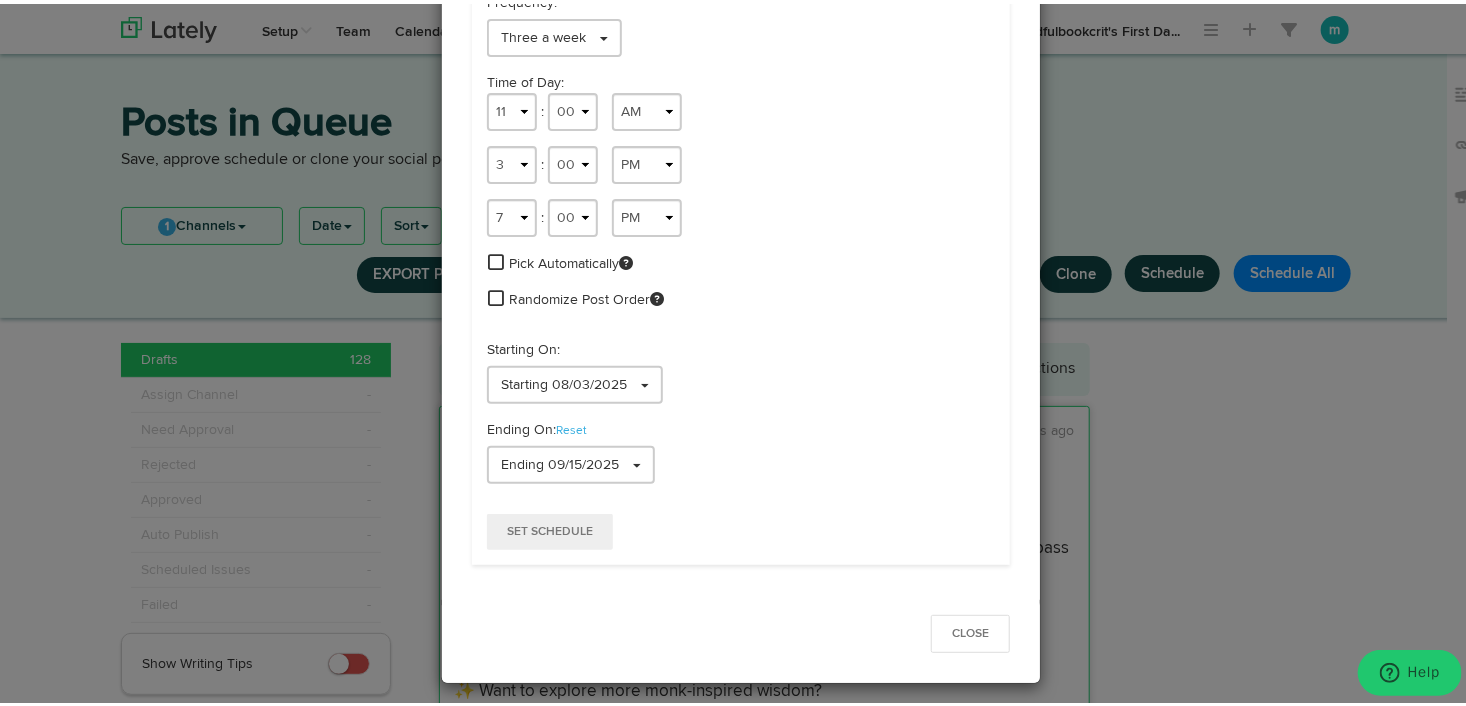 click on "Pick Automatically" at bounding box center [571, 260] 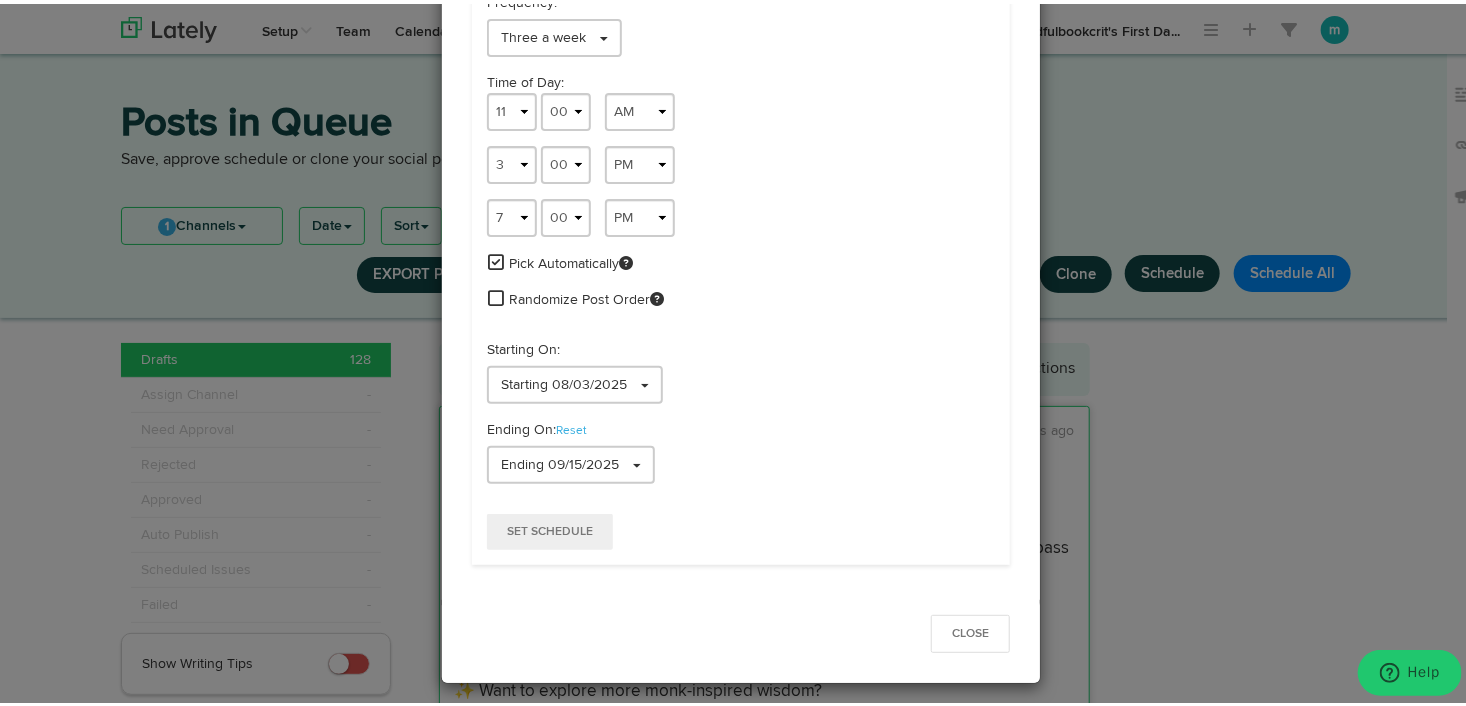 scroll, scrollTop: 4, scrollLeft: 0, axis: vertical 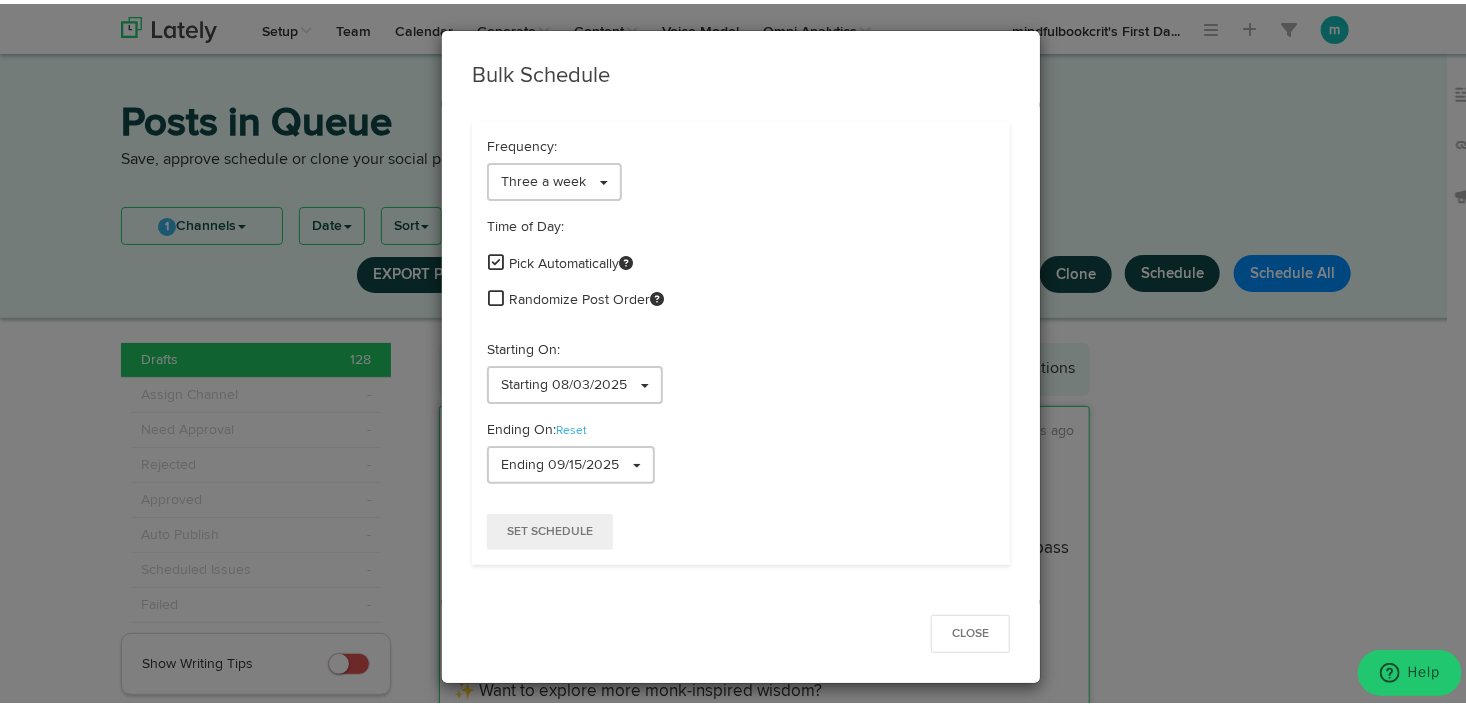click at bounding box center (496, 294) 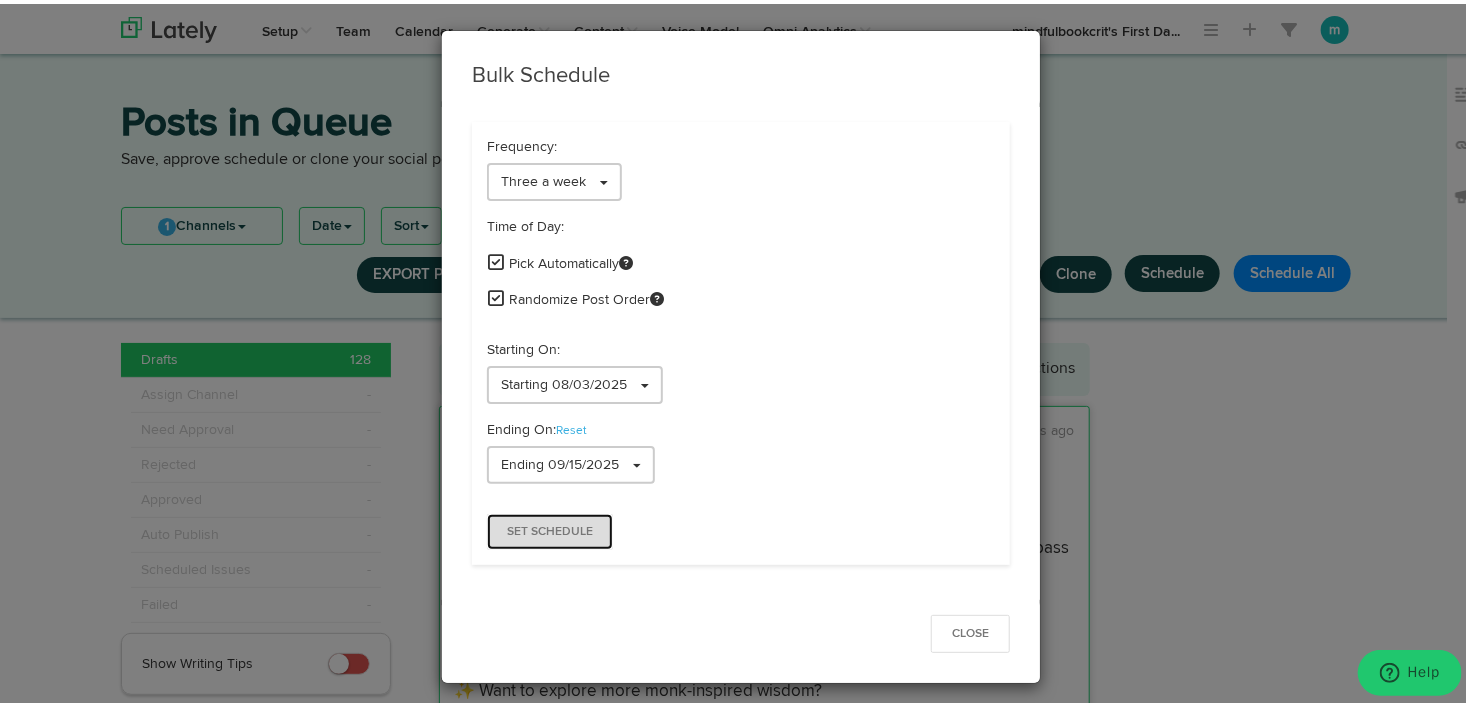 click on "Set Schedule" at bounding box center (550, 528) 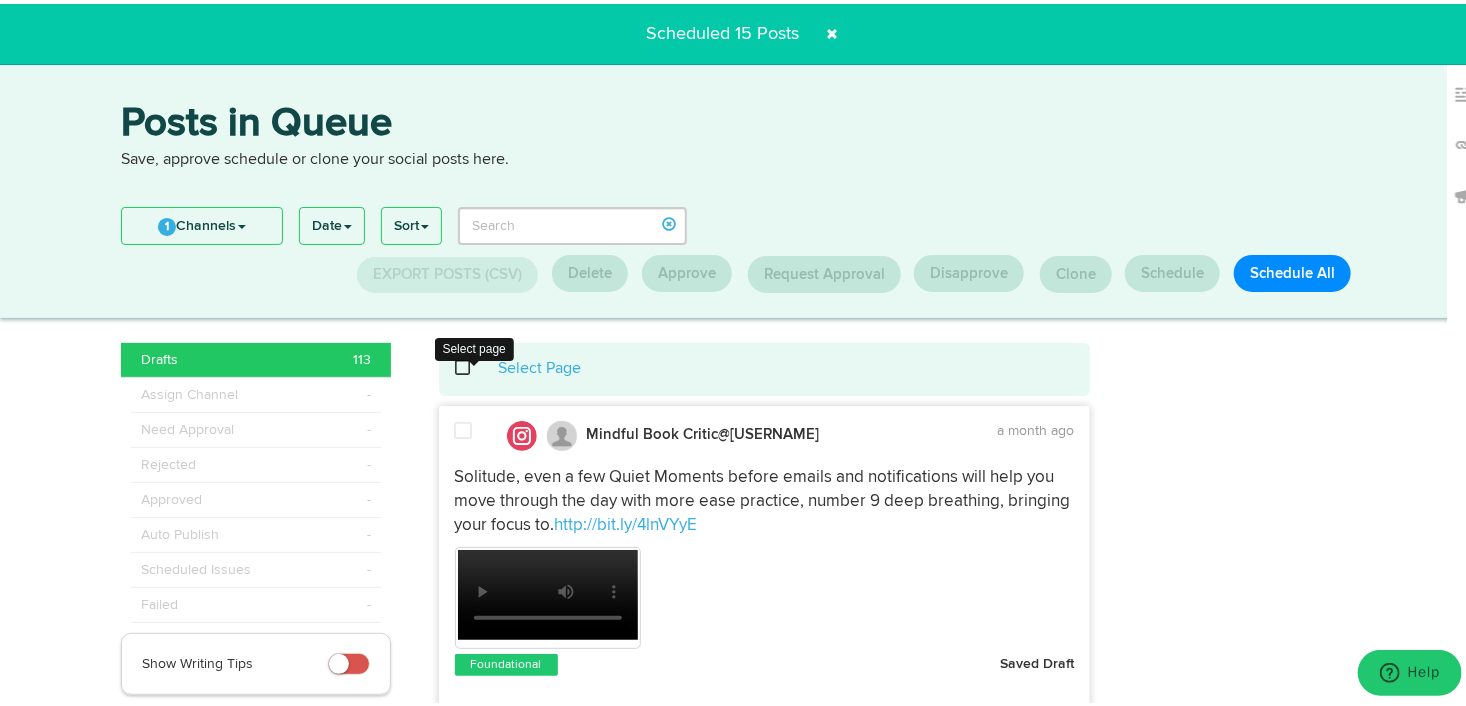 click at bounding box center [474, 364] 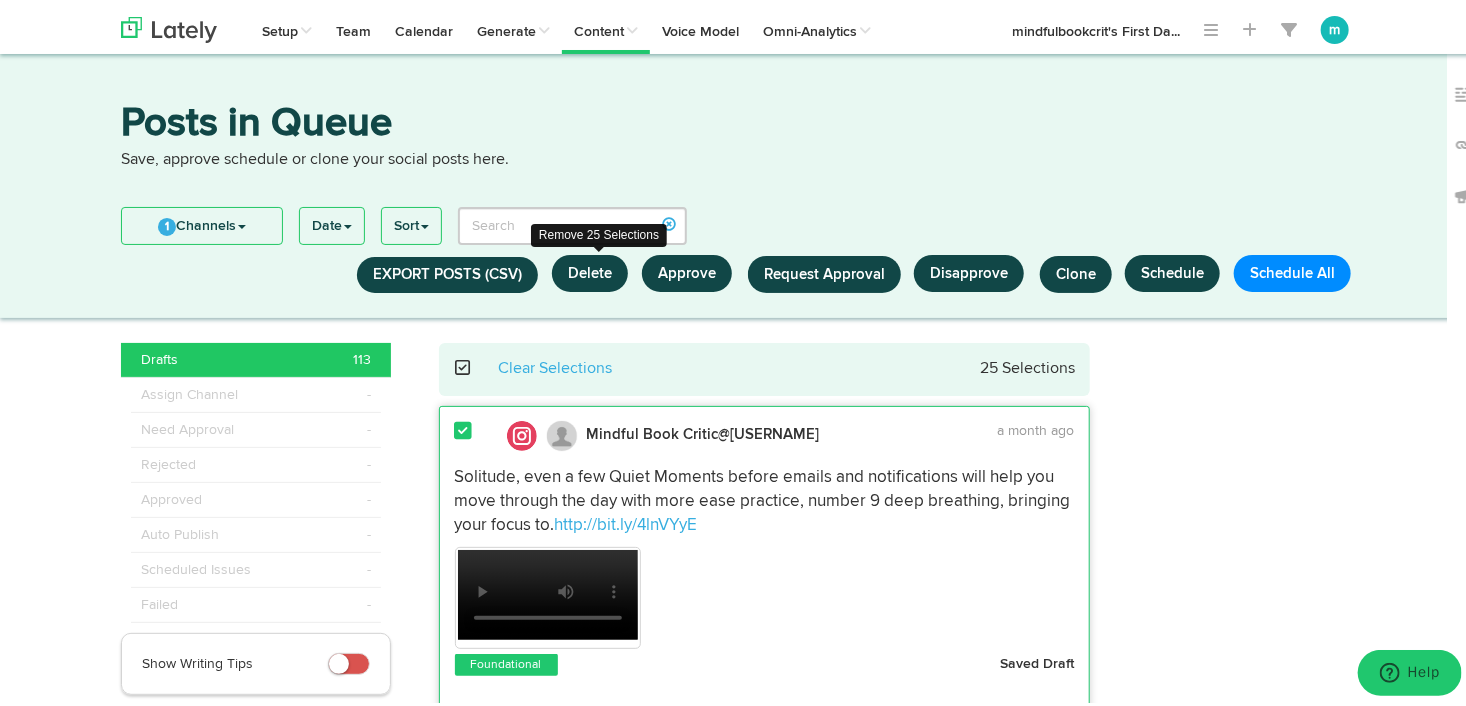 click on "Delete" at bounding box center [590, 269] 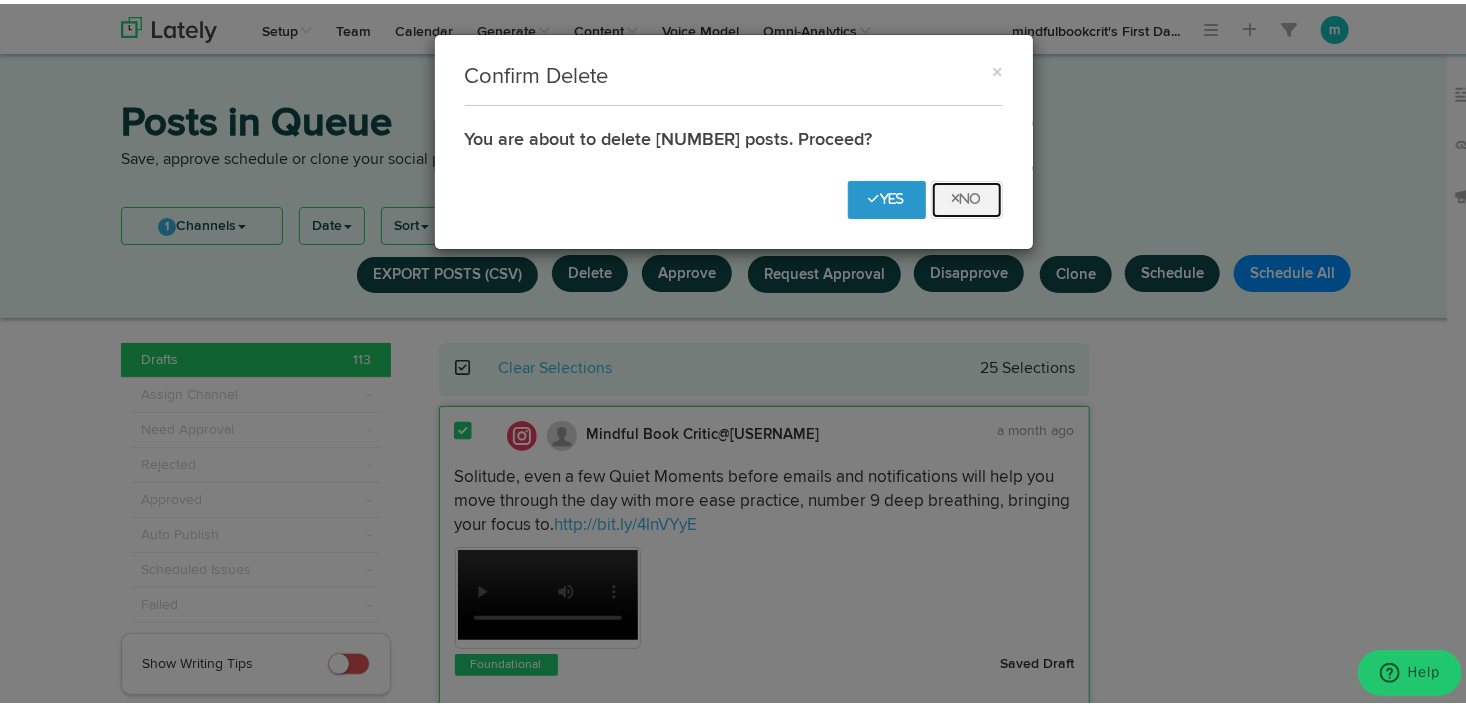 click on "No" at bounding box center (967, 196) 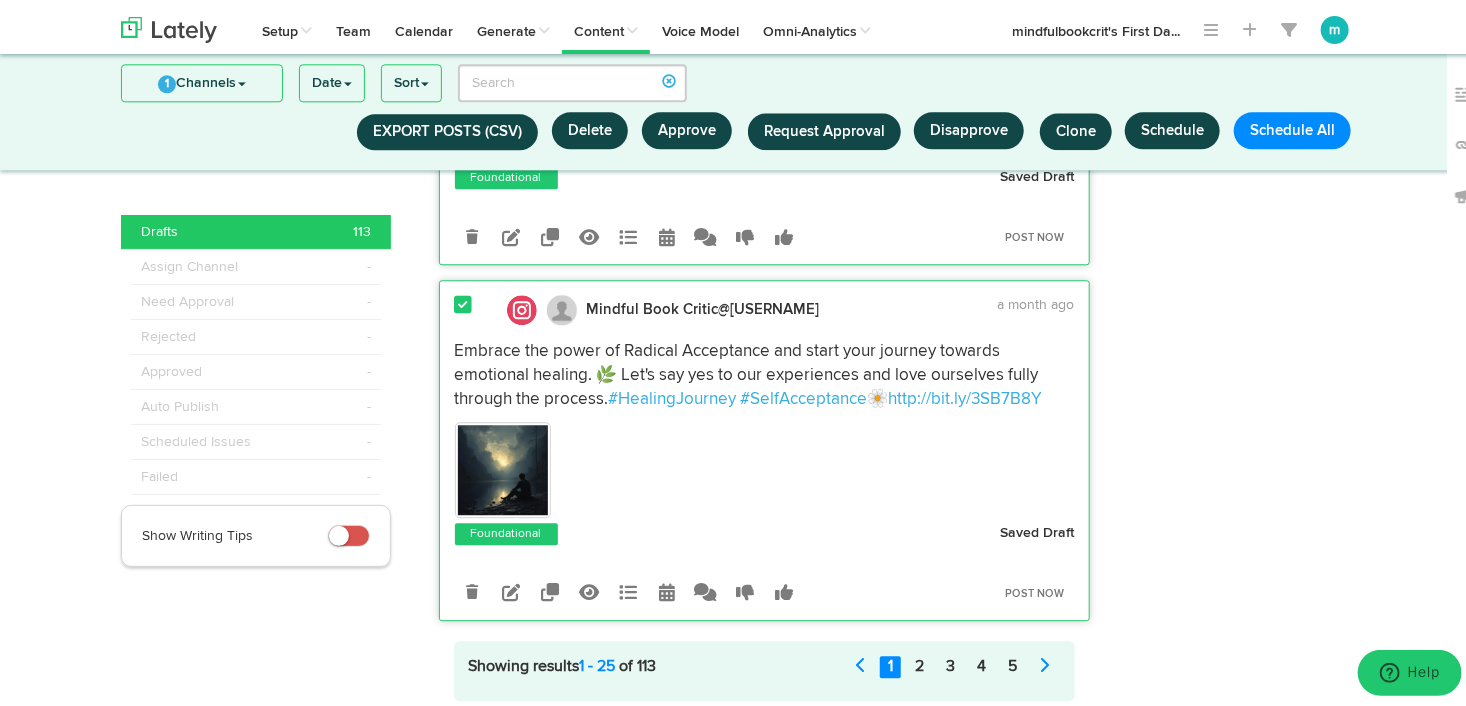 scroll, scrollTop: 9740, scrollLeft: 0, axis: vertical 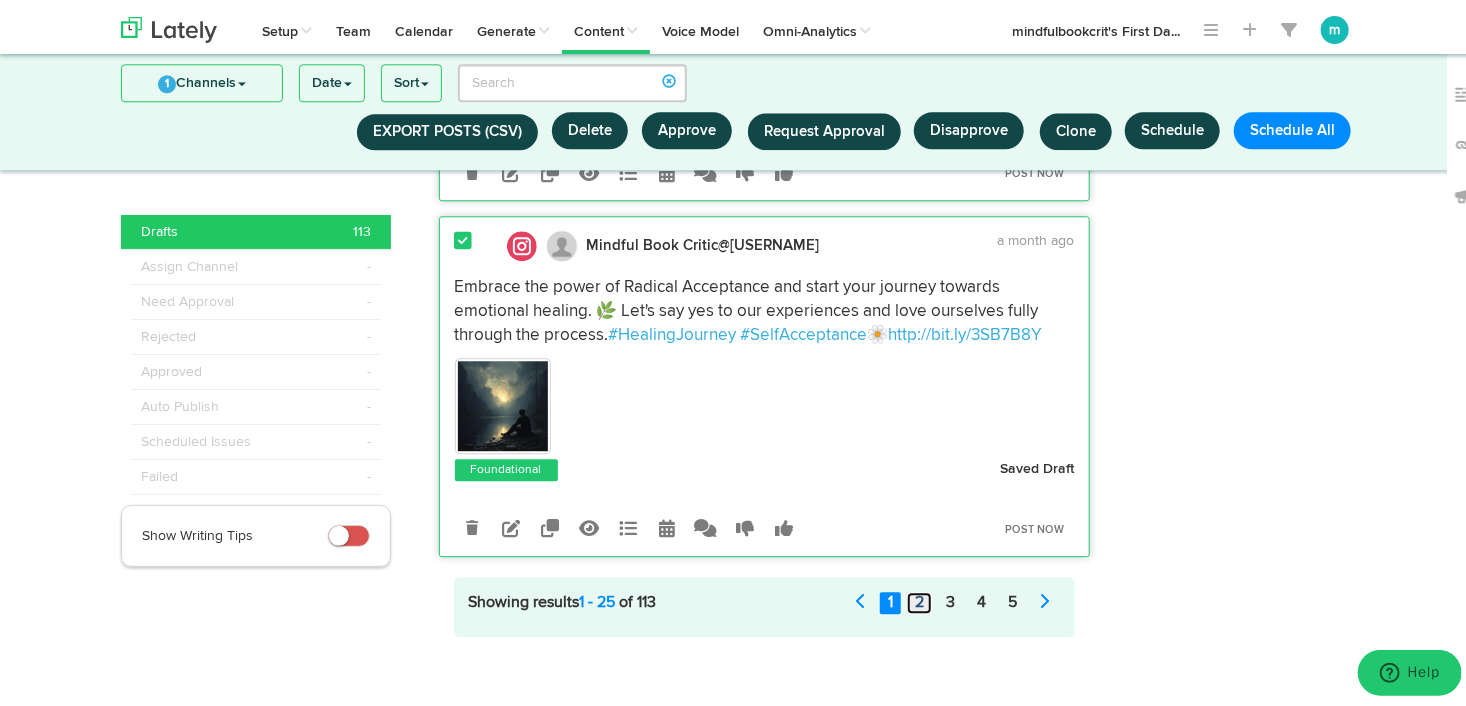 click on "2" 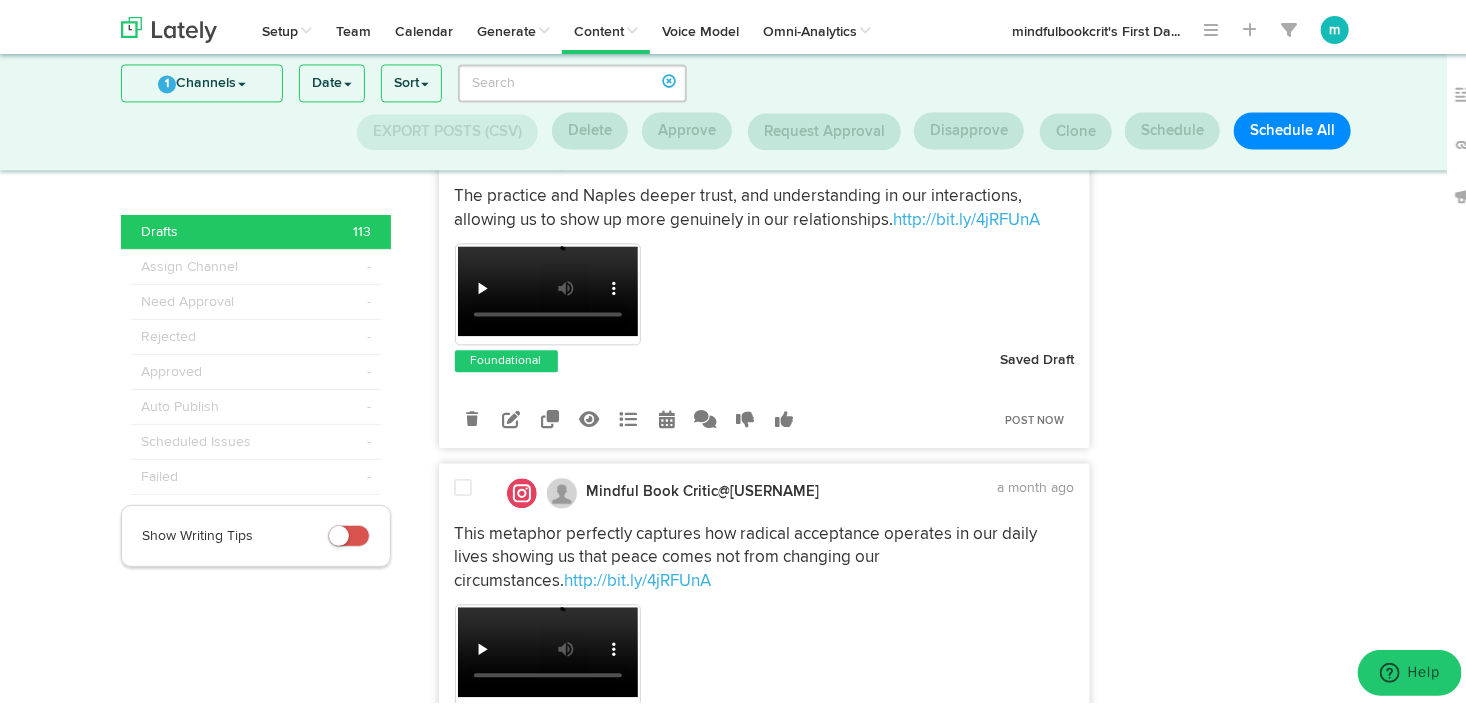 scroll, scrollTop: 5972, scrollLeft: 0, axis: vertical 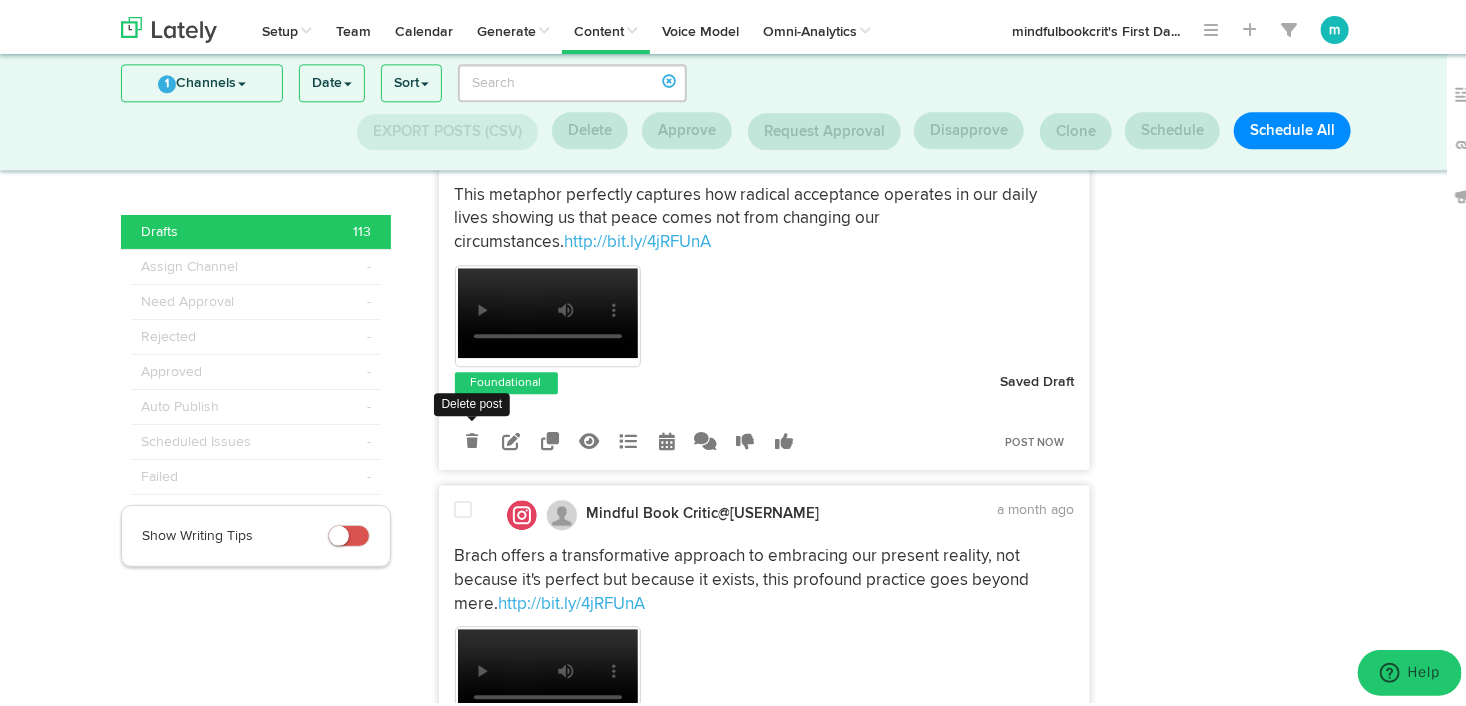 click at bounding box center [472, 437] 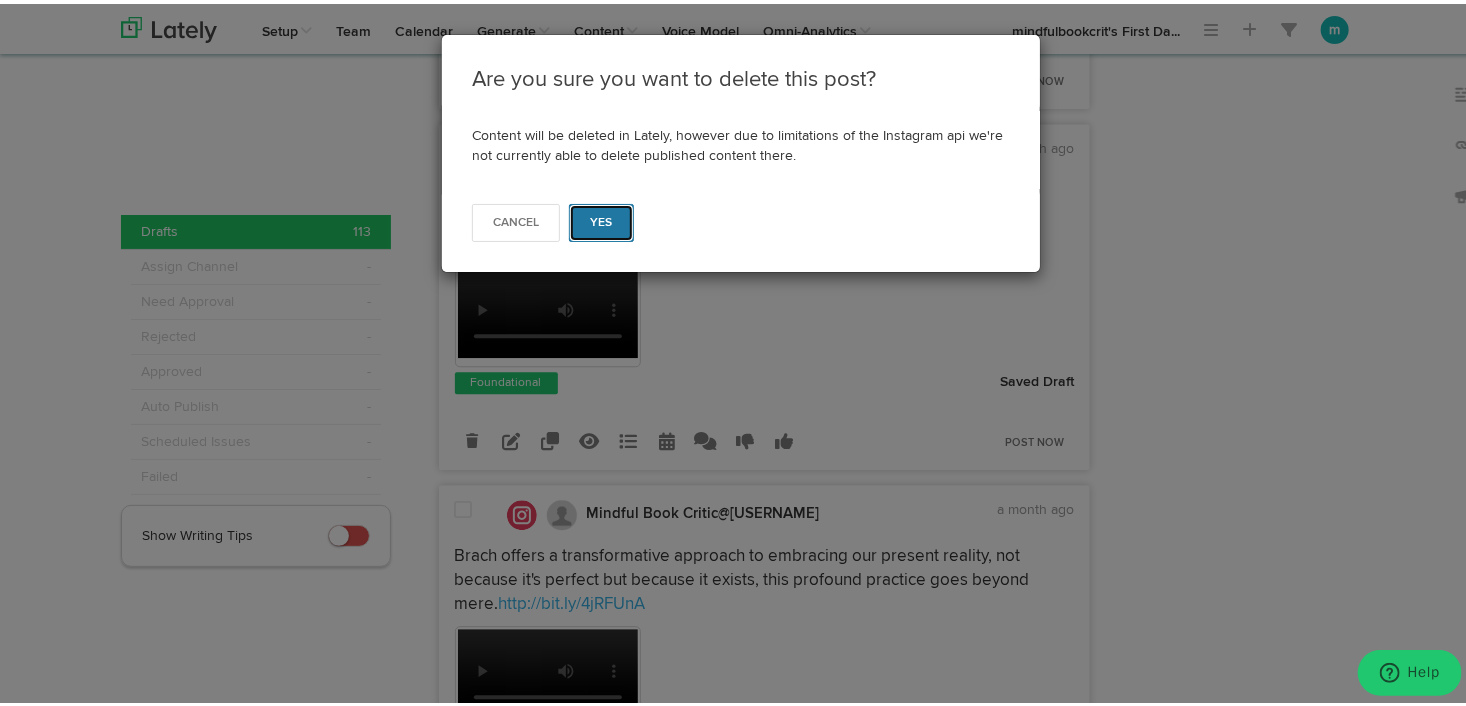 click on "Yes" at bounding box center (601, 219) 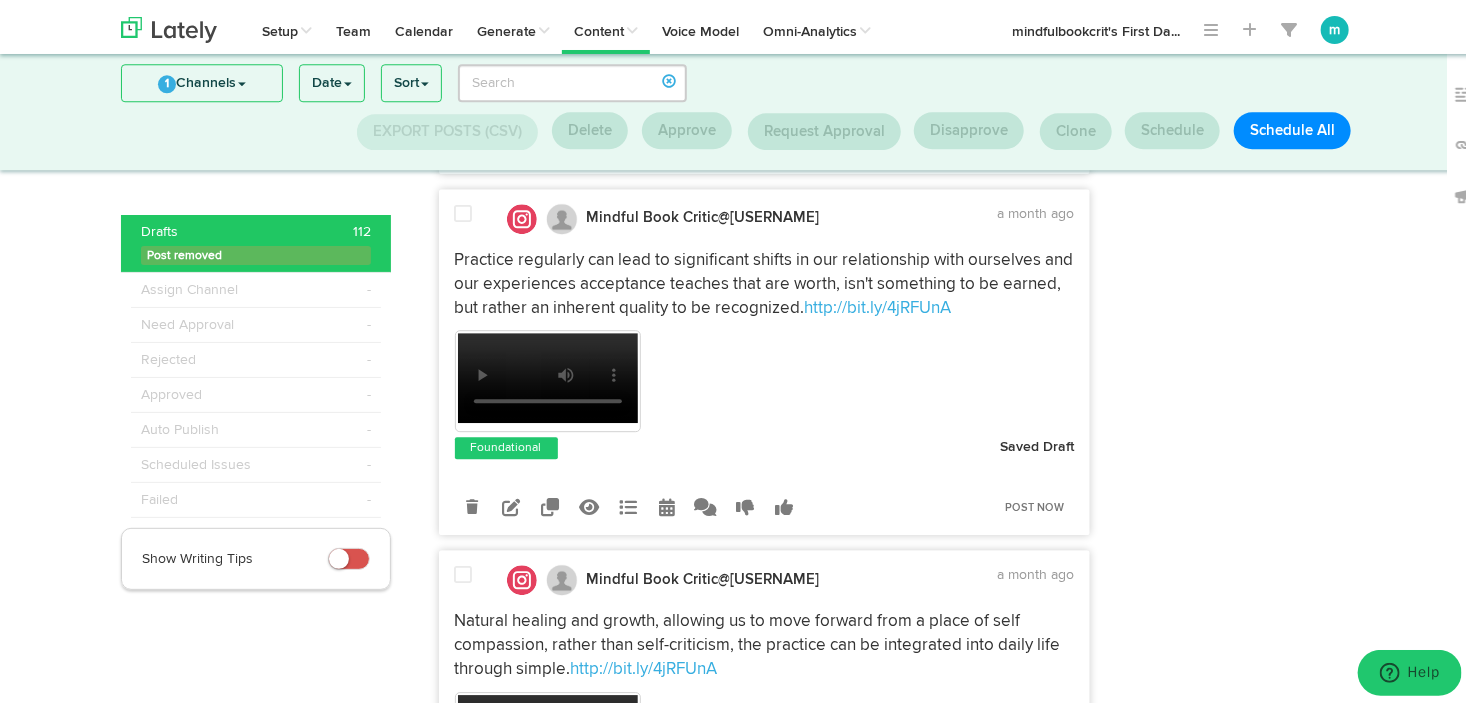 scroll, scrollTop: 6272, scrollLeft: 0, axis: vertical 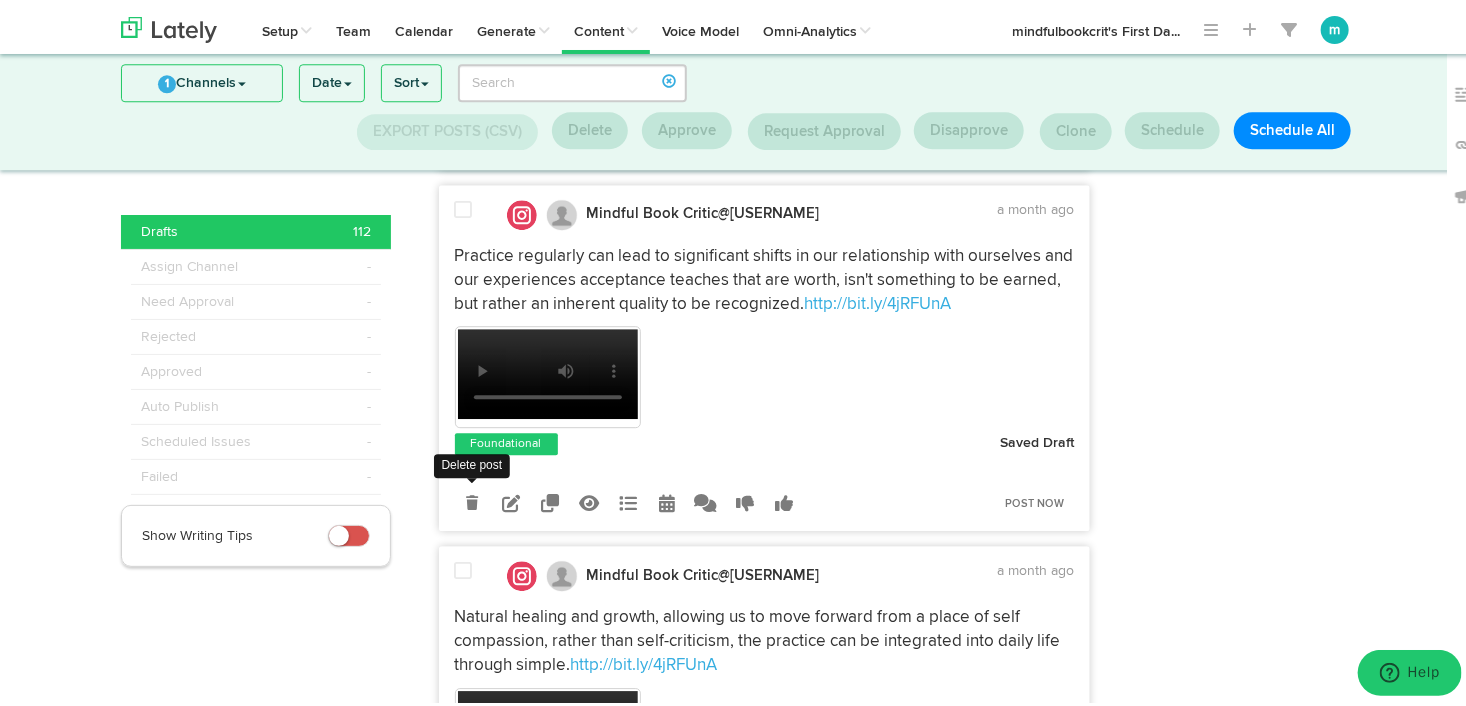click at bounding box center (472, 498) 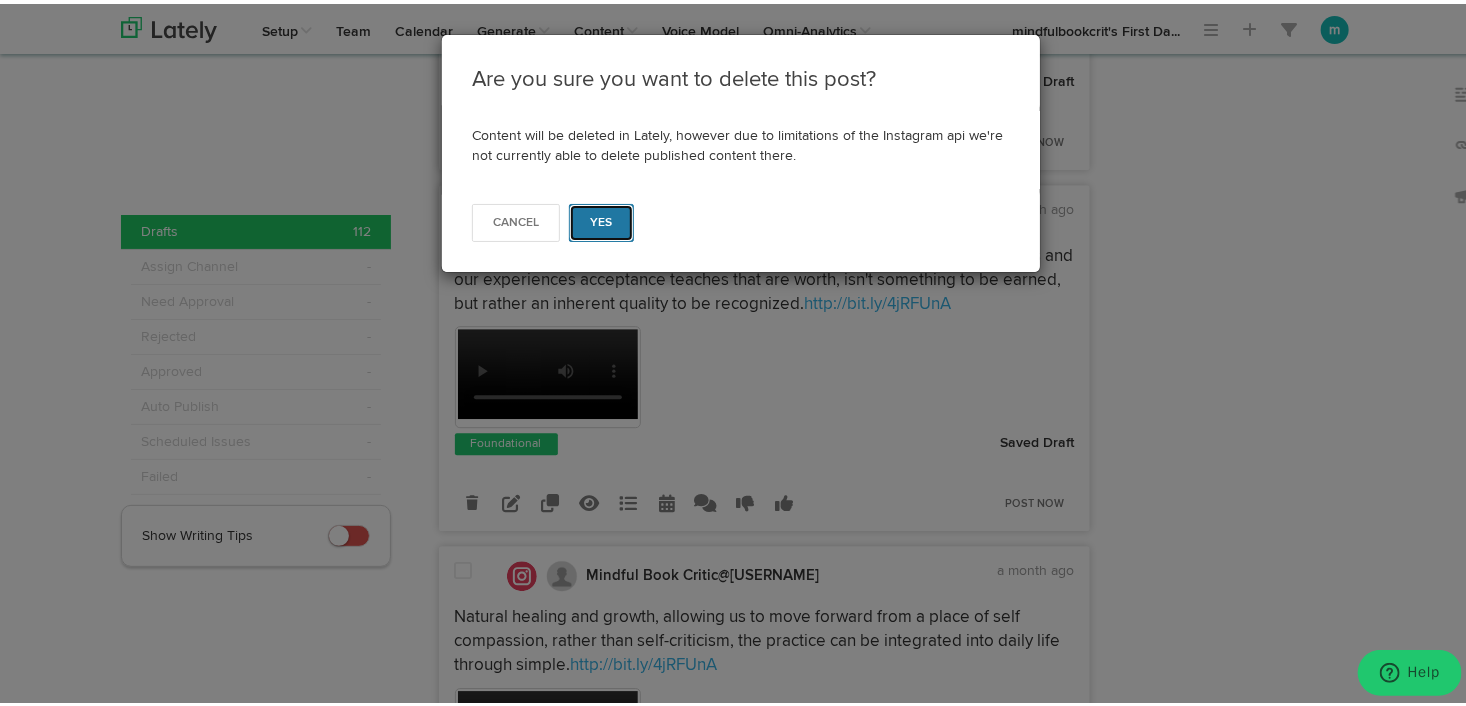 click on "Yes" at bounding box center (601, 219) 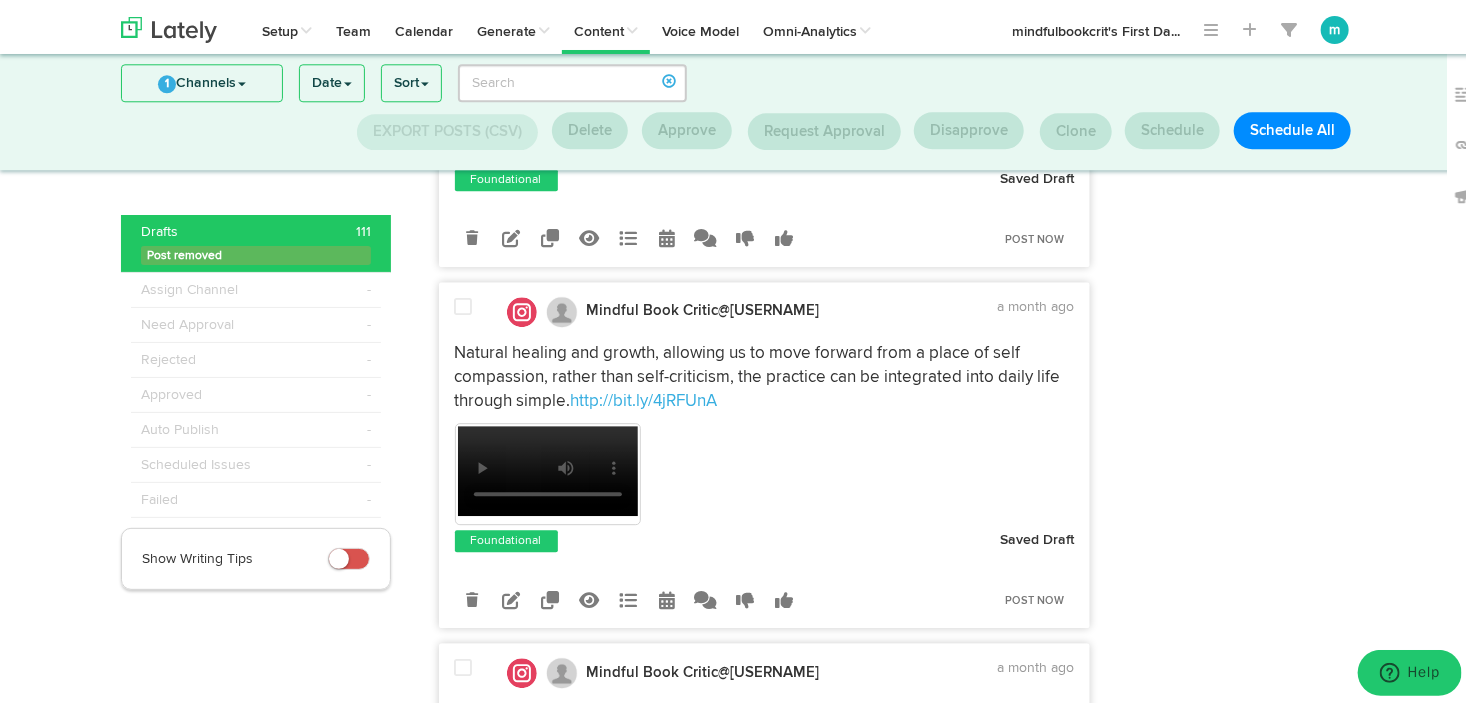 scroll, scrollTop: 6172, scrollLeft: 0, axis: vertical 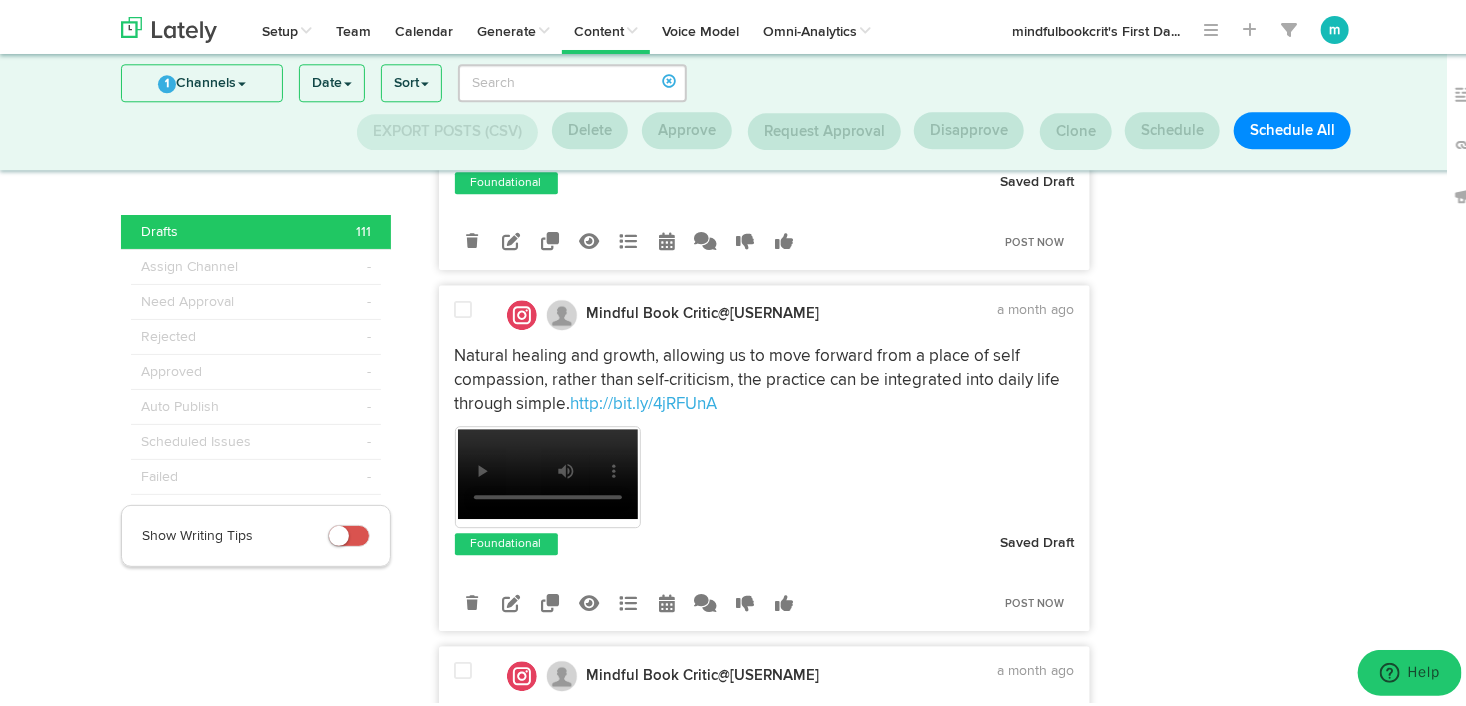click at bounding box center [464, 306] 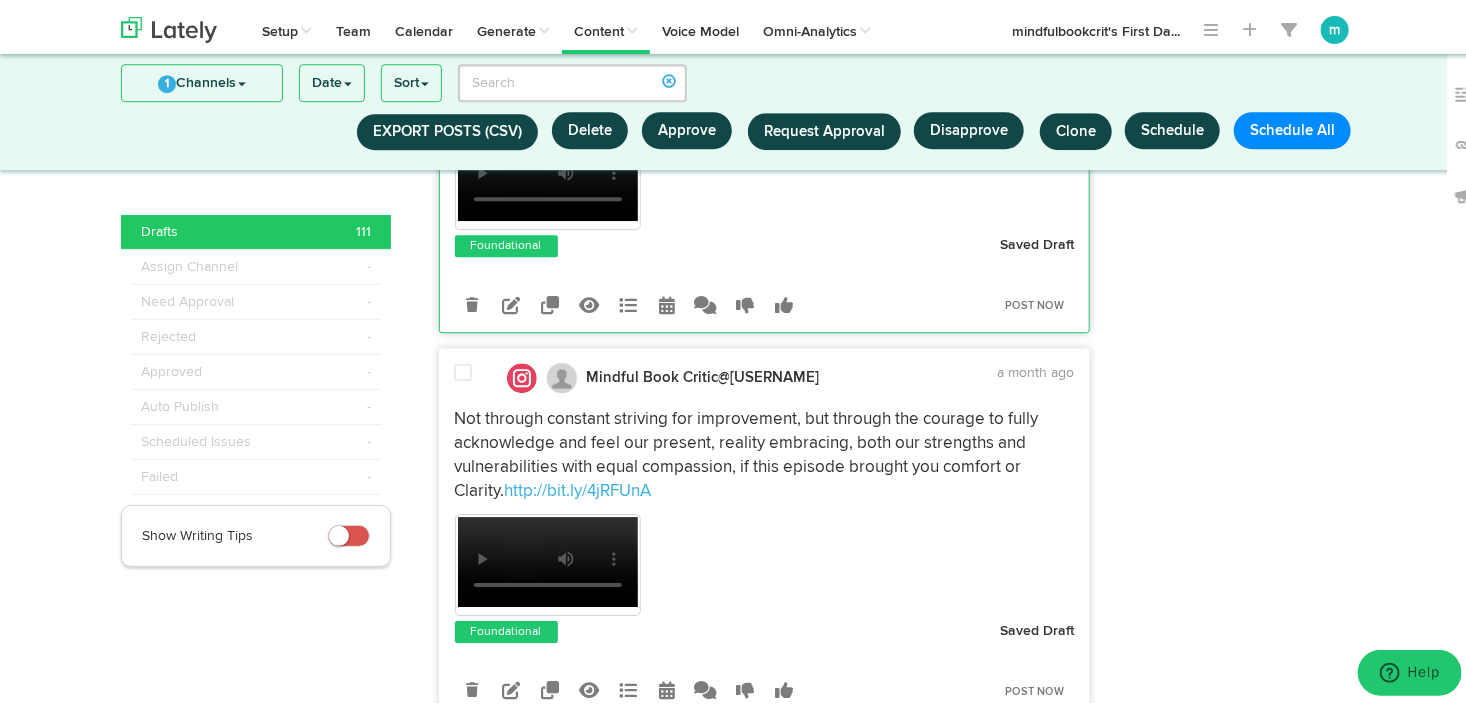 scroll, scrollTop: 6472, scrollLeft: 0, axis: vertical 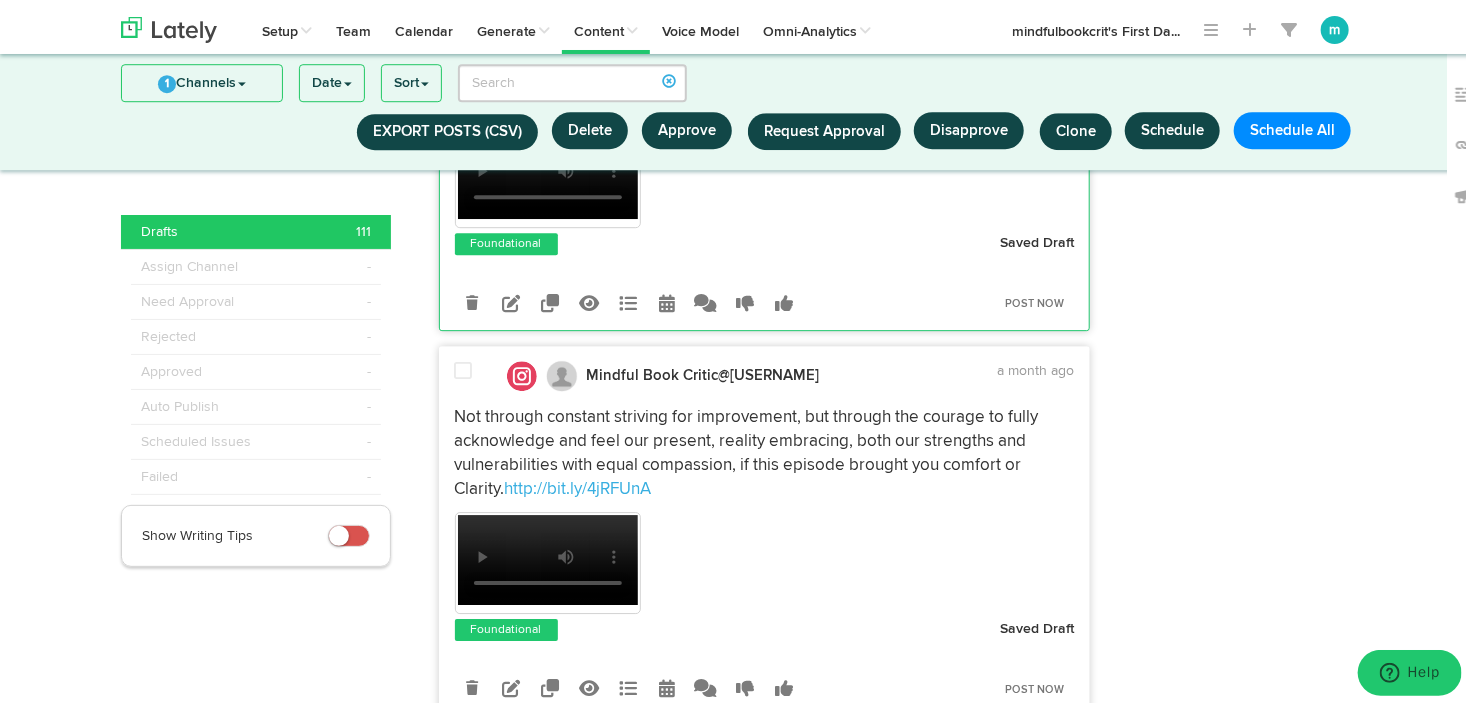 click at bounding box center (464, 367) 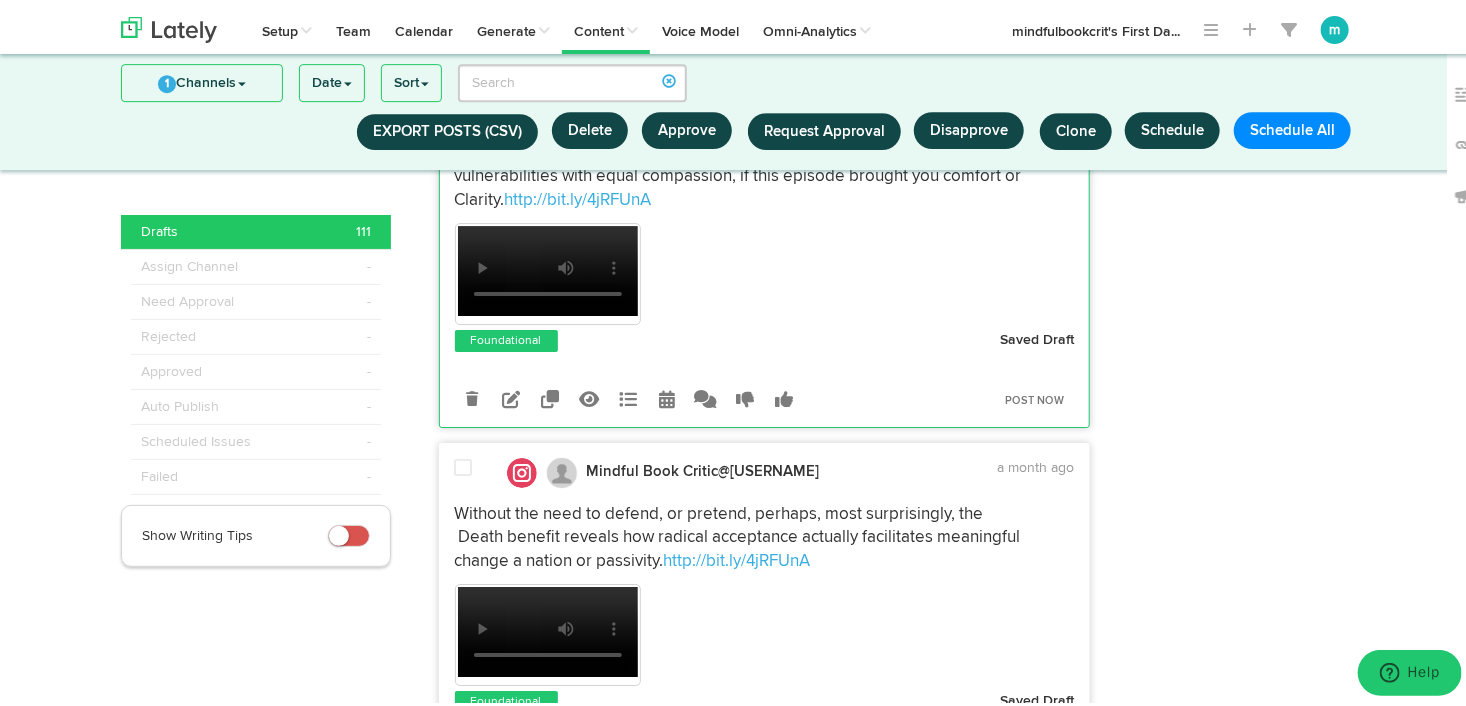 scroll, scrollTop: 6772, scrollLeft: 0, axis: vertical 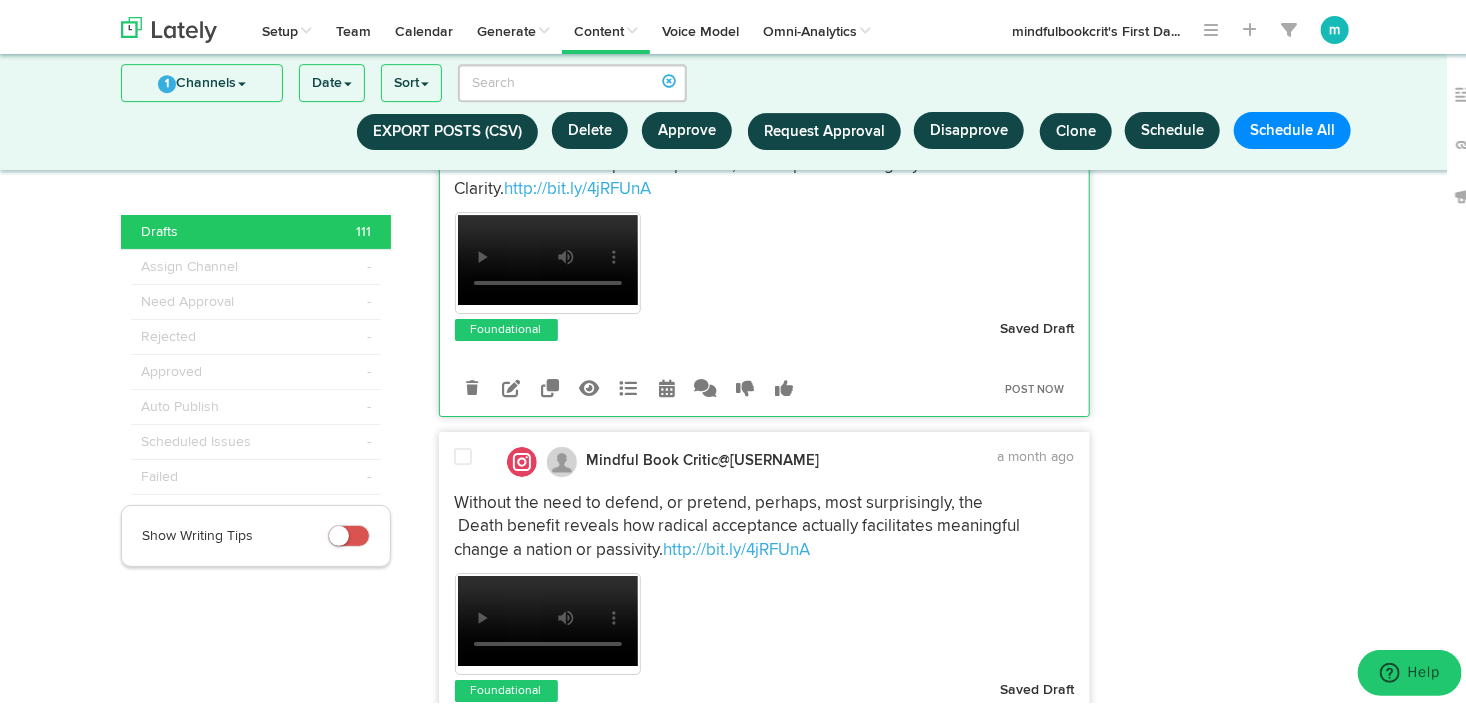 click at bounding box center (464, 453) 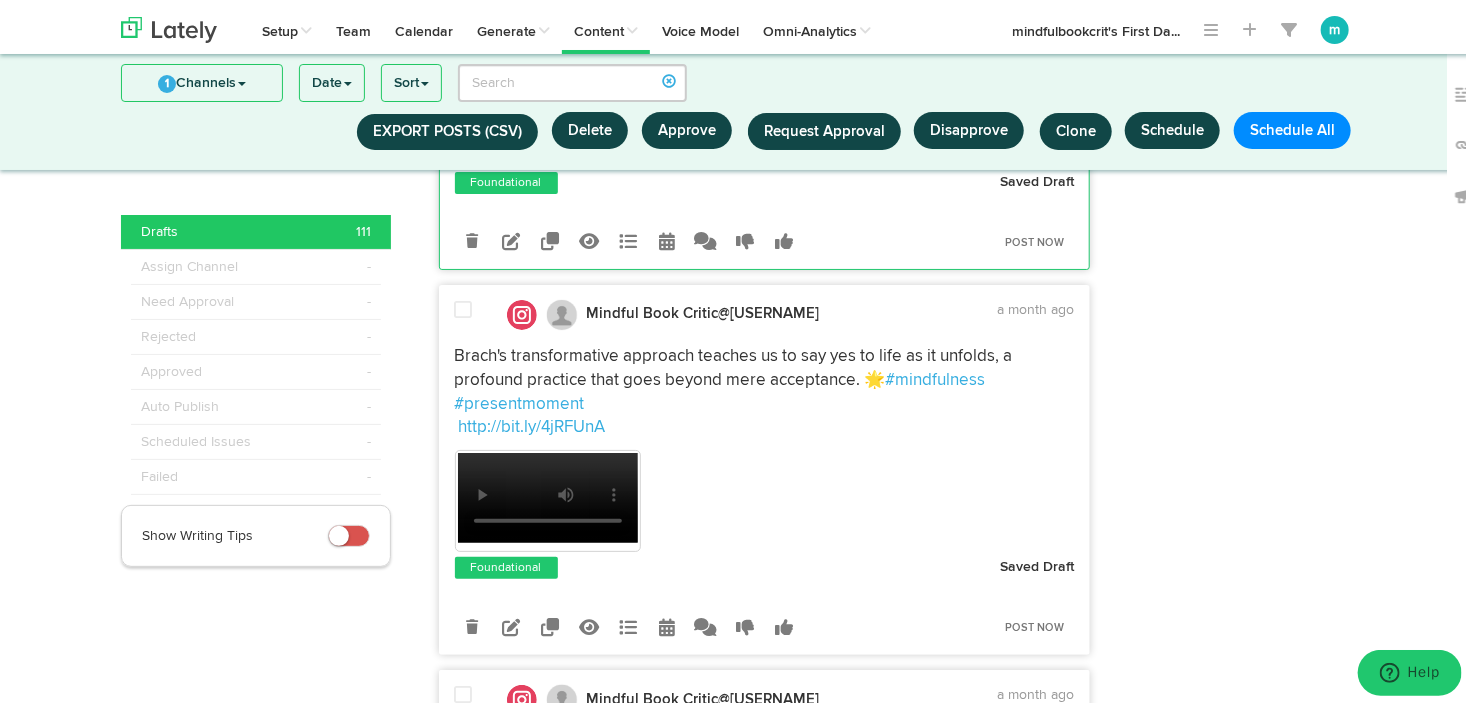 scroll, scrollTop: 7272, scrollLeft: 0, axis: vertical 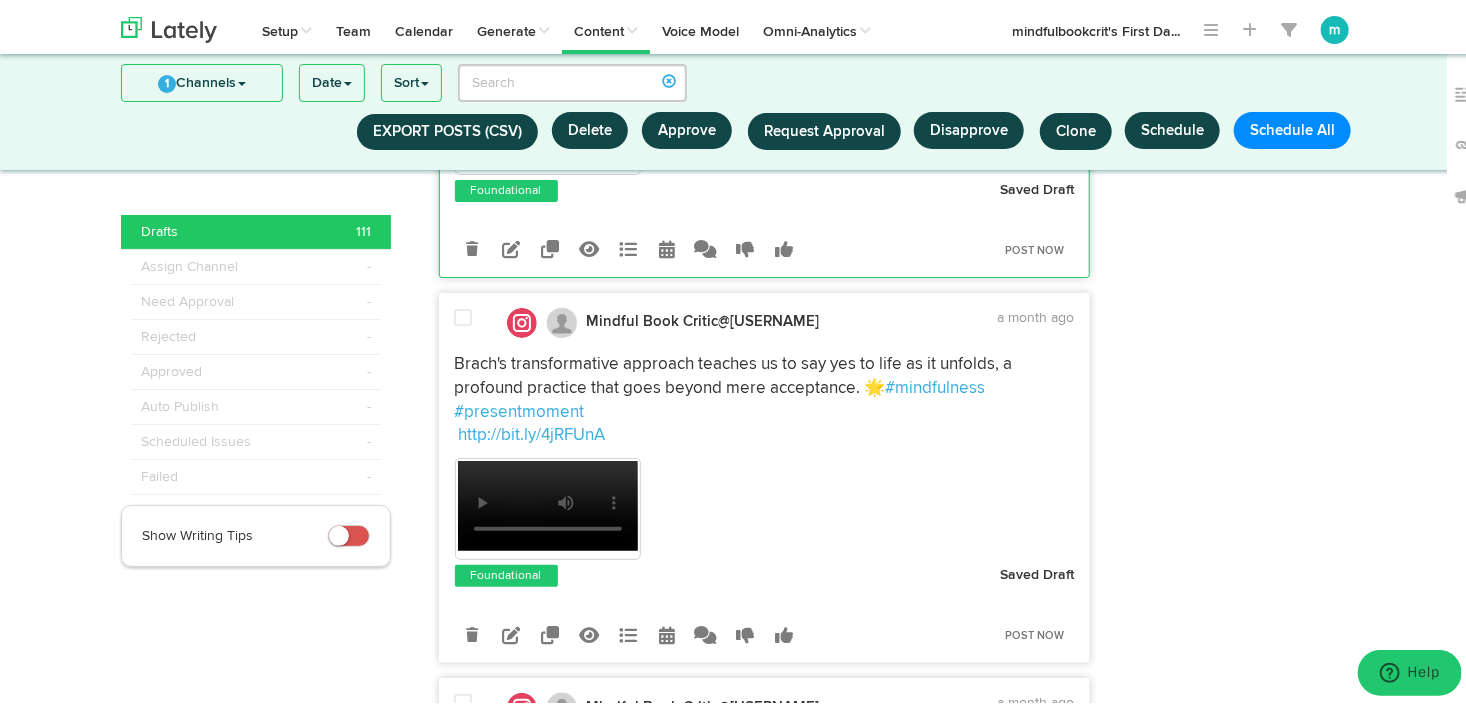 click at bounding box center [464, 314] 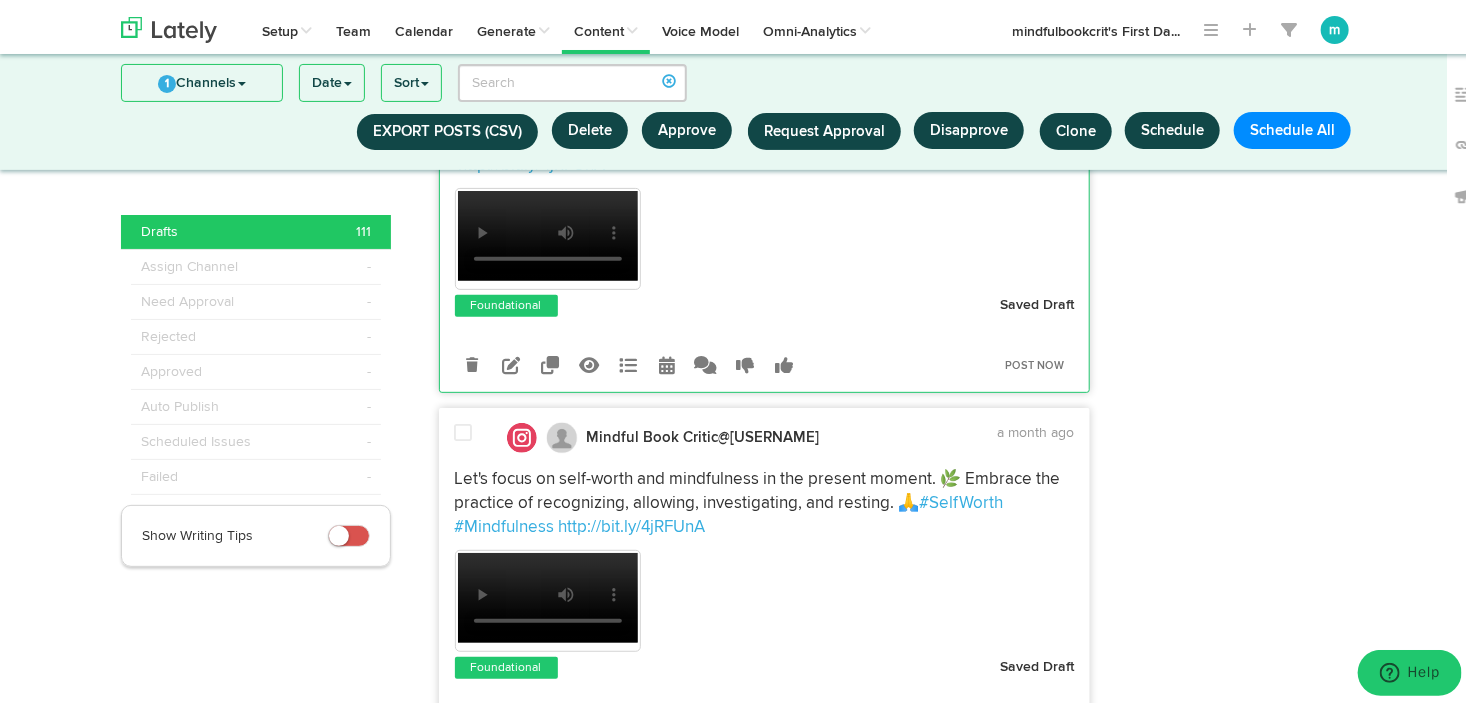scroll, scrollTop: 7572, scrollLeft: 0, axis: vertical 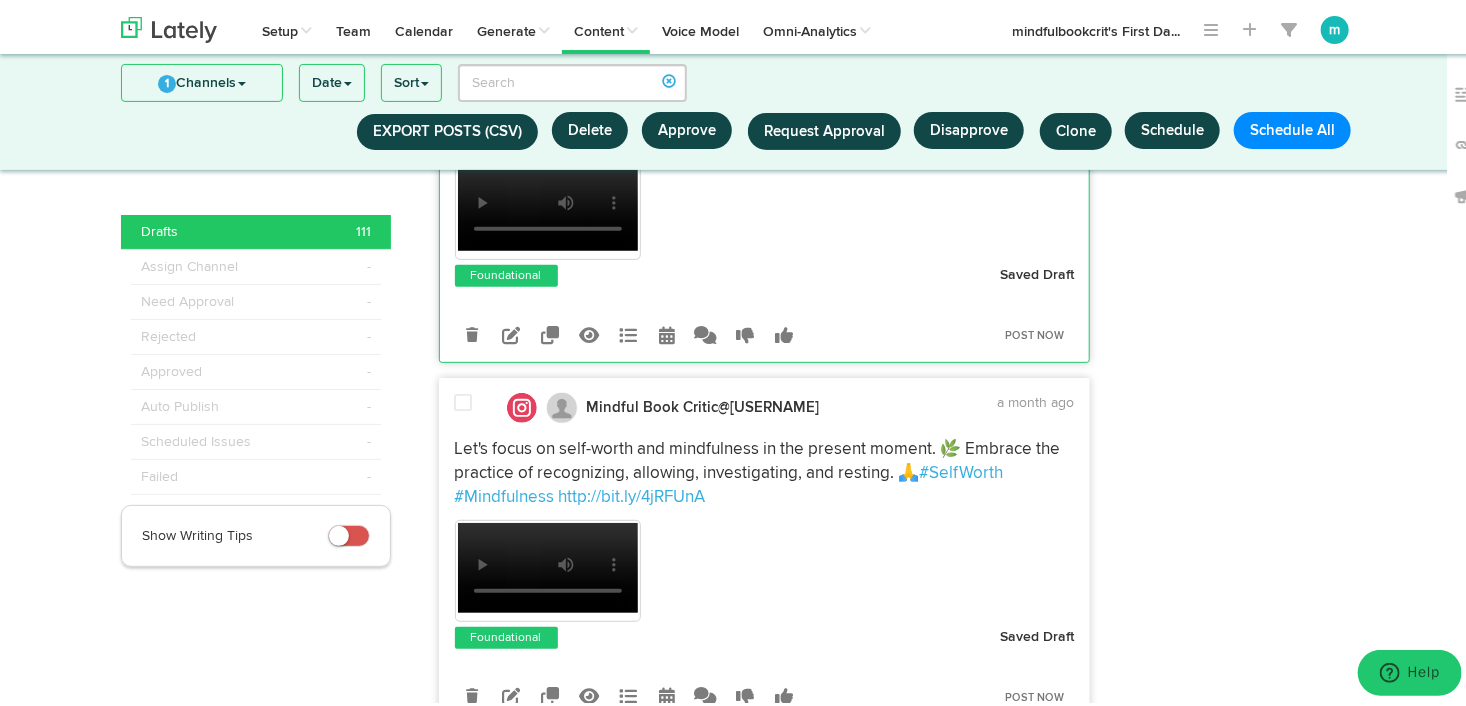 click at bounding box center [464, 399] 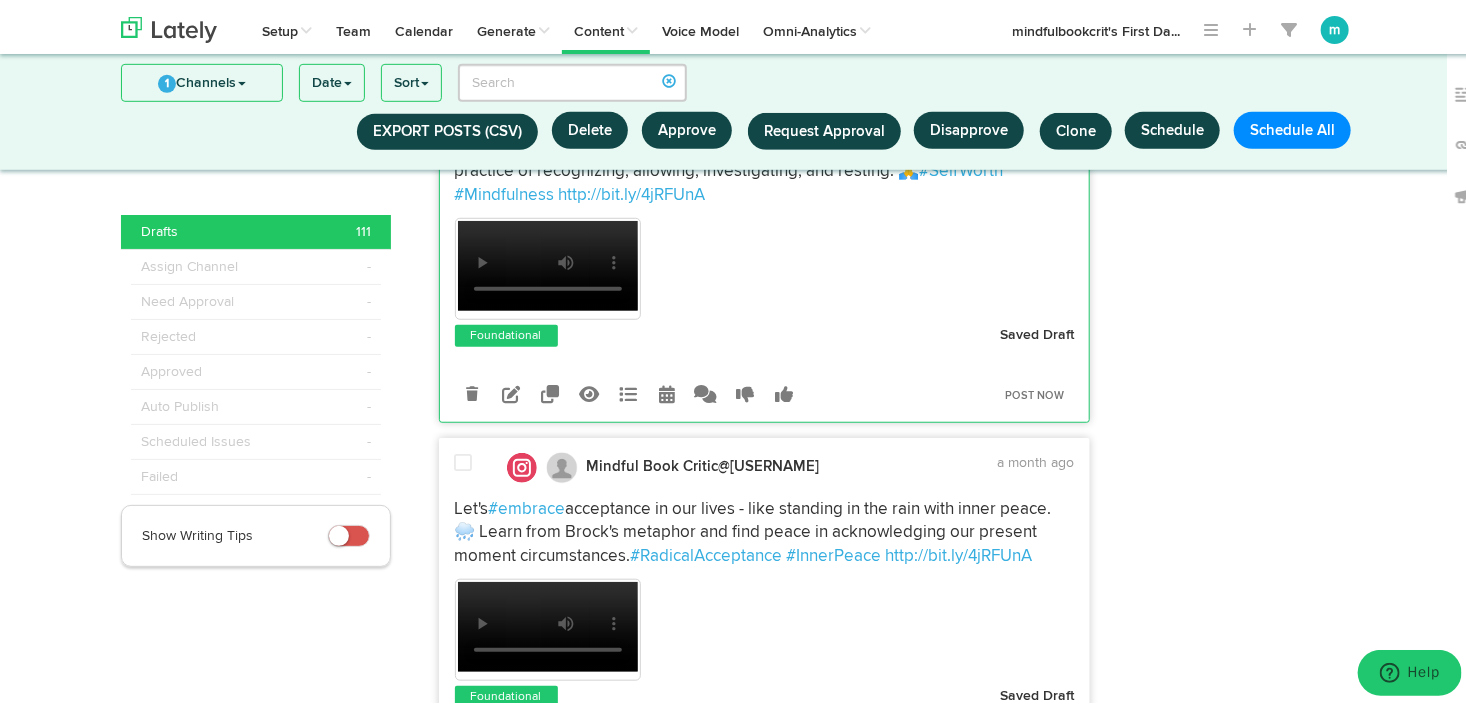 scroll, scrollTop: 7972, scrollLeft: 0, axis: vertical 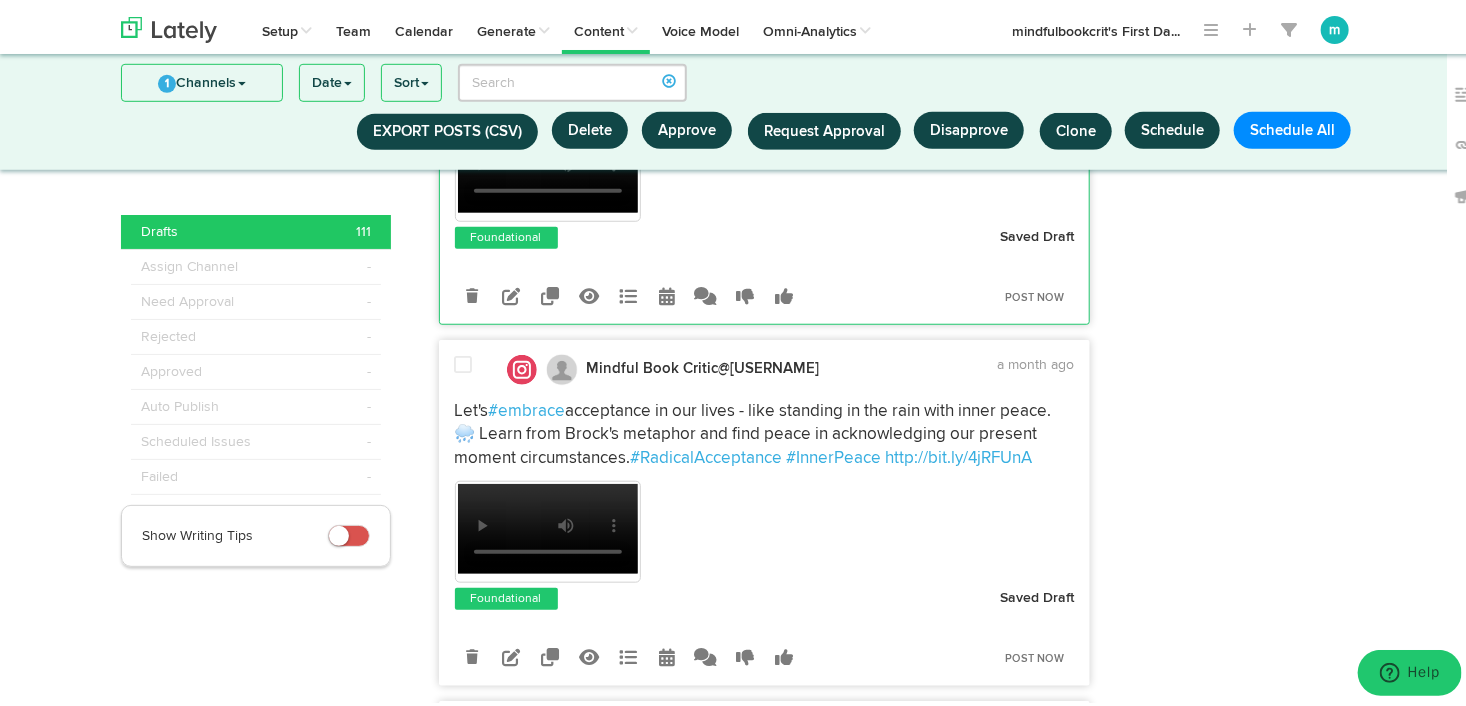 click at bounding box center [464, 361] 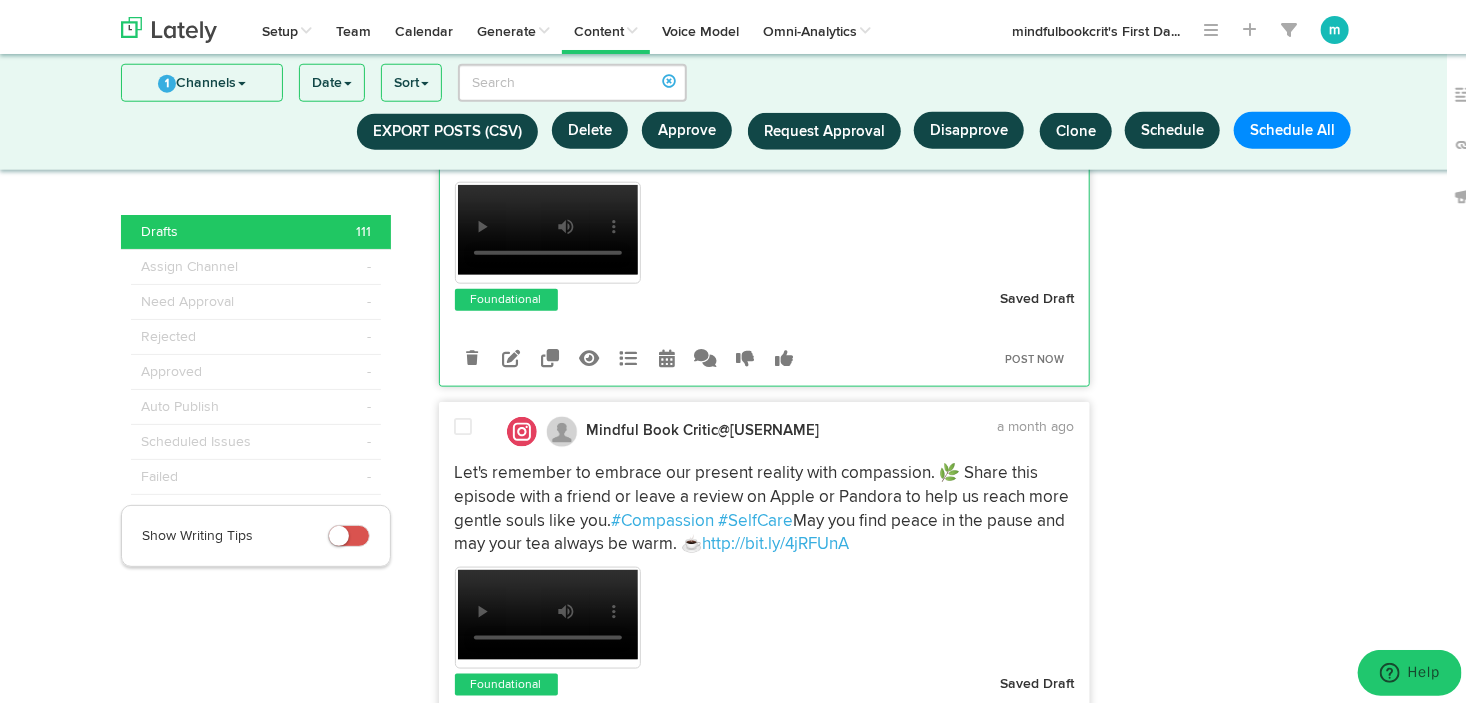 scroll, scrollTop: 8272, scrollLeft: 0, axis: vertical 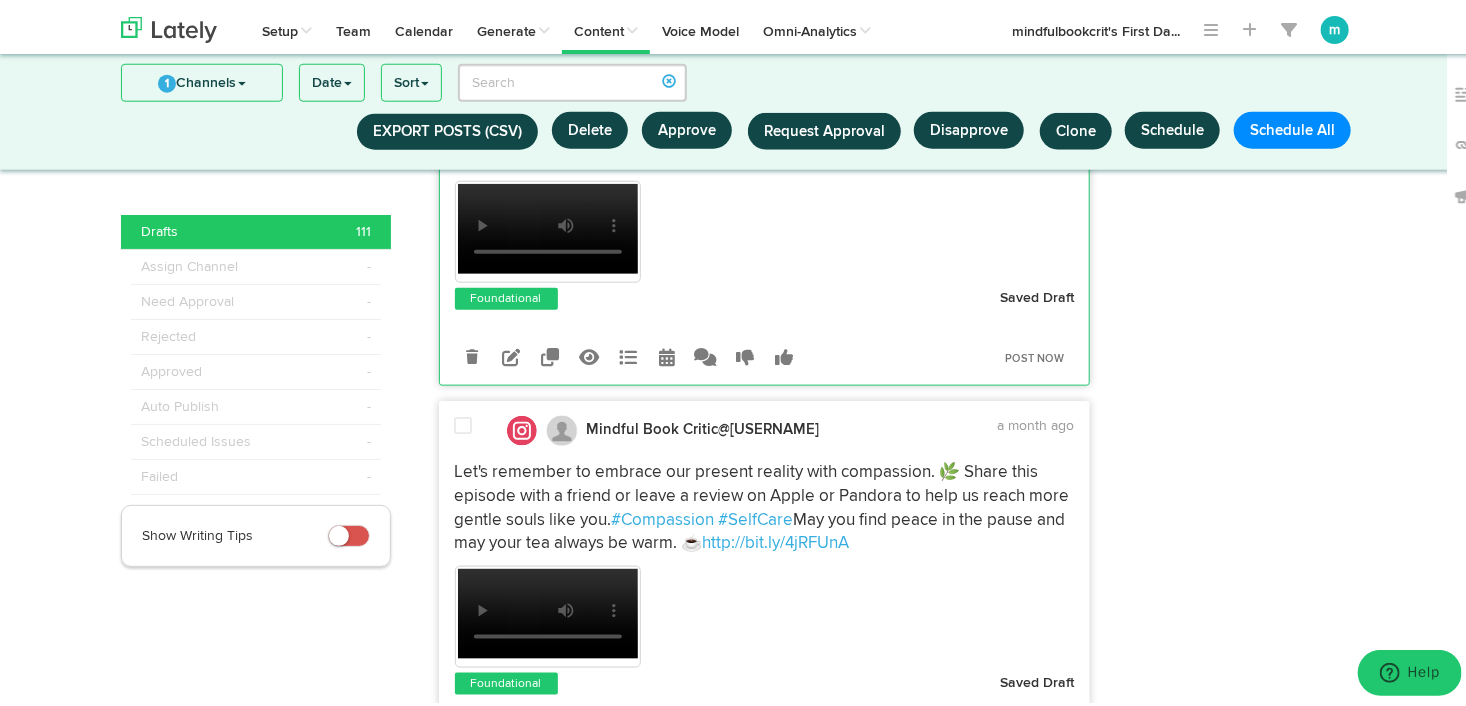 click at bounding box center (464, 422) 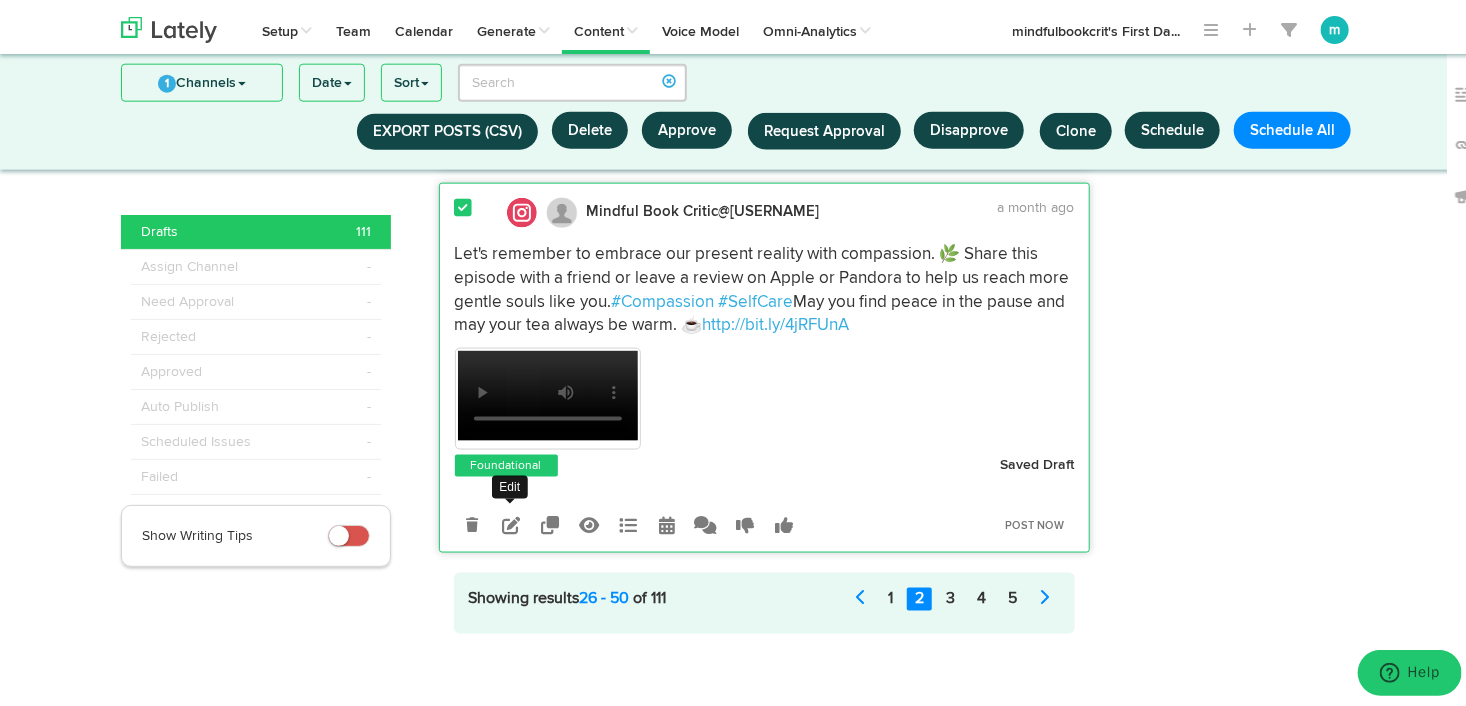 scroll, scrollTop: 8492, scrollLeft: 0, axis: vertical 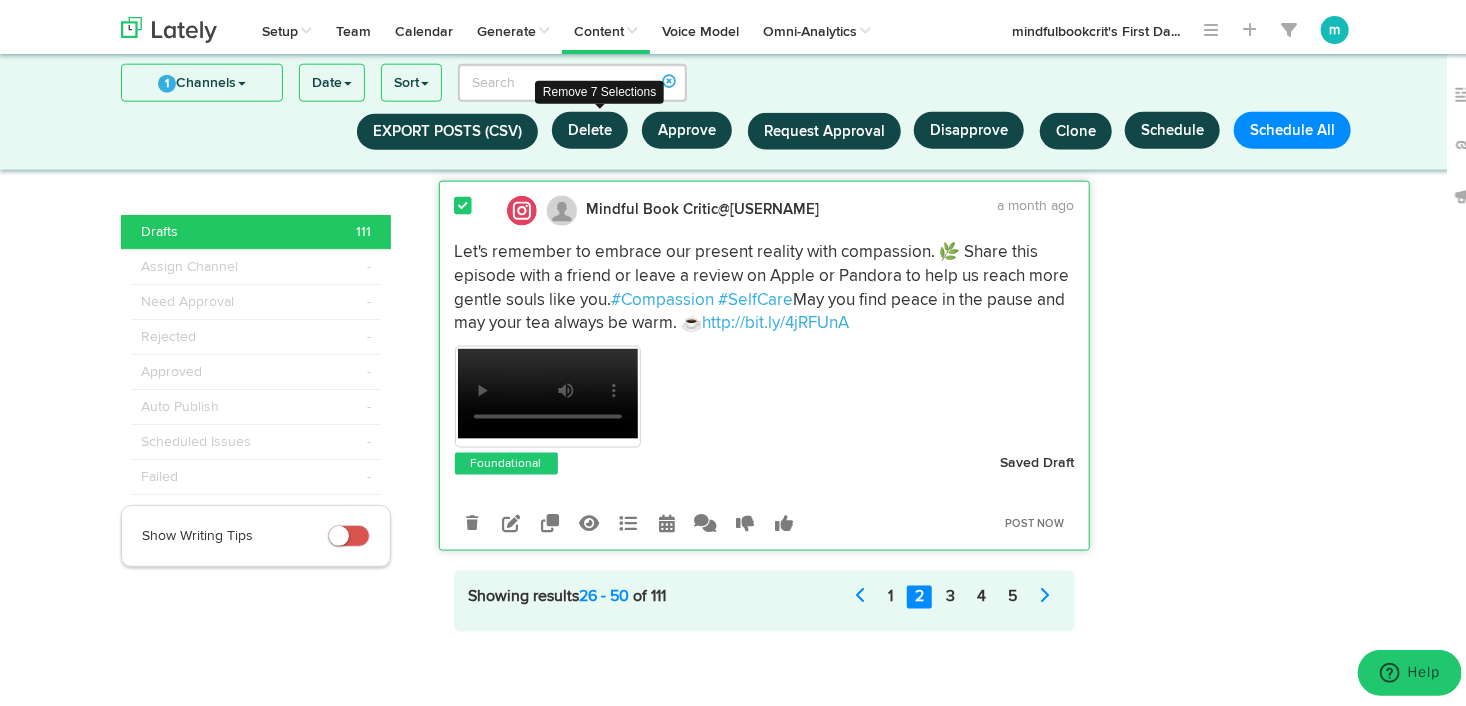 click on "Delete" at bounding box center [590, 126] 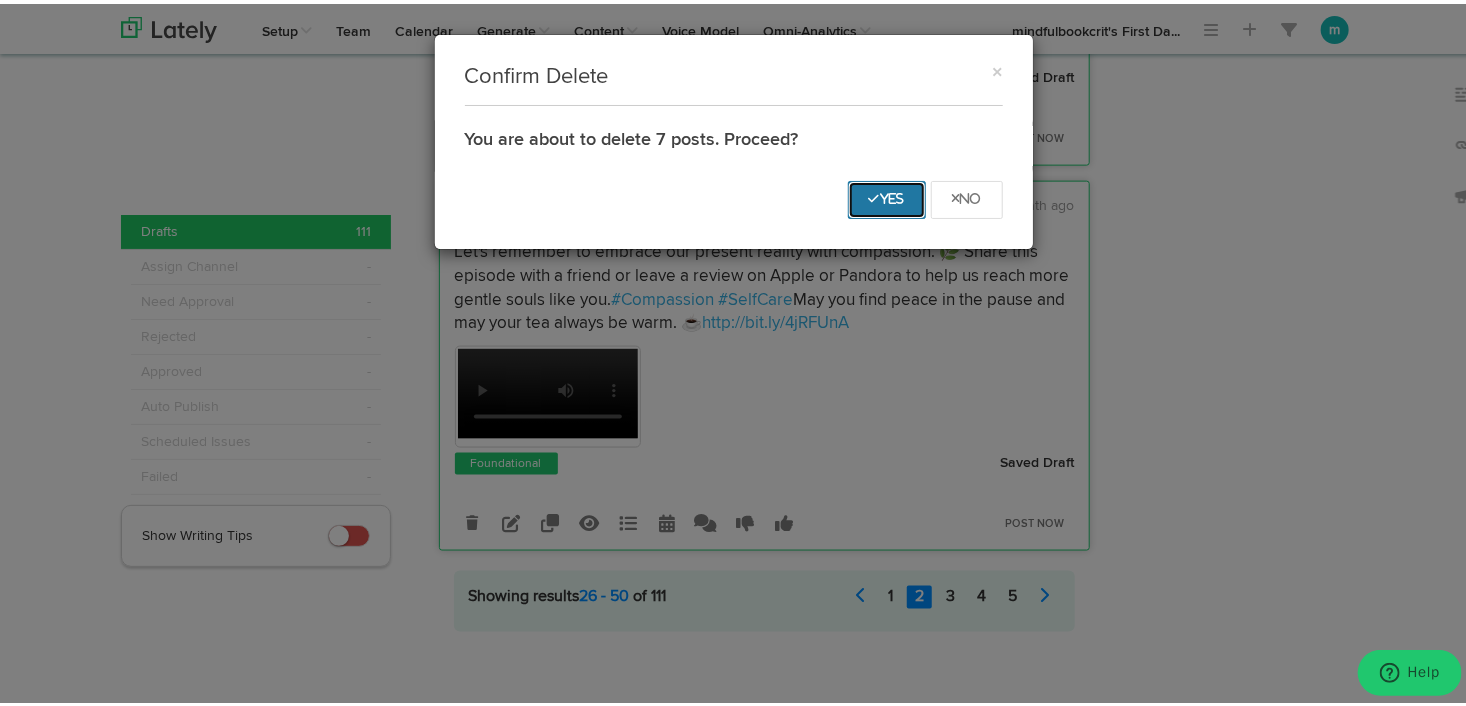 click on "Yes" at bounding box center (887, 195) 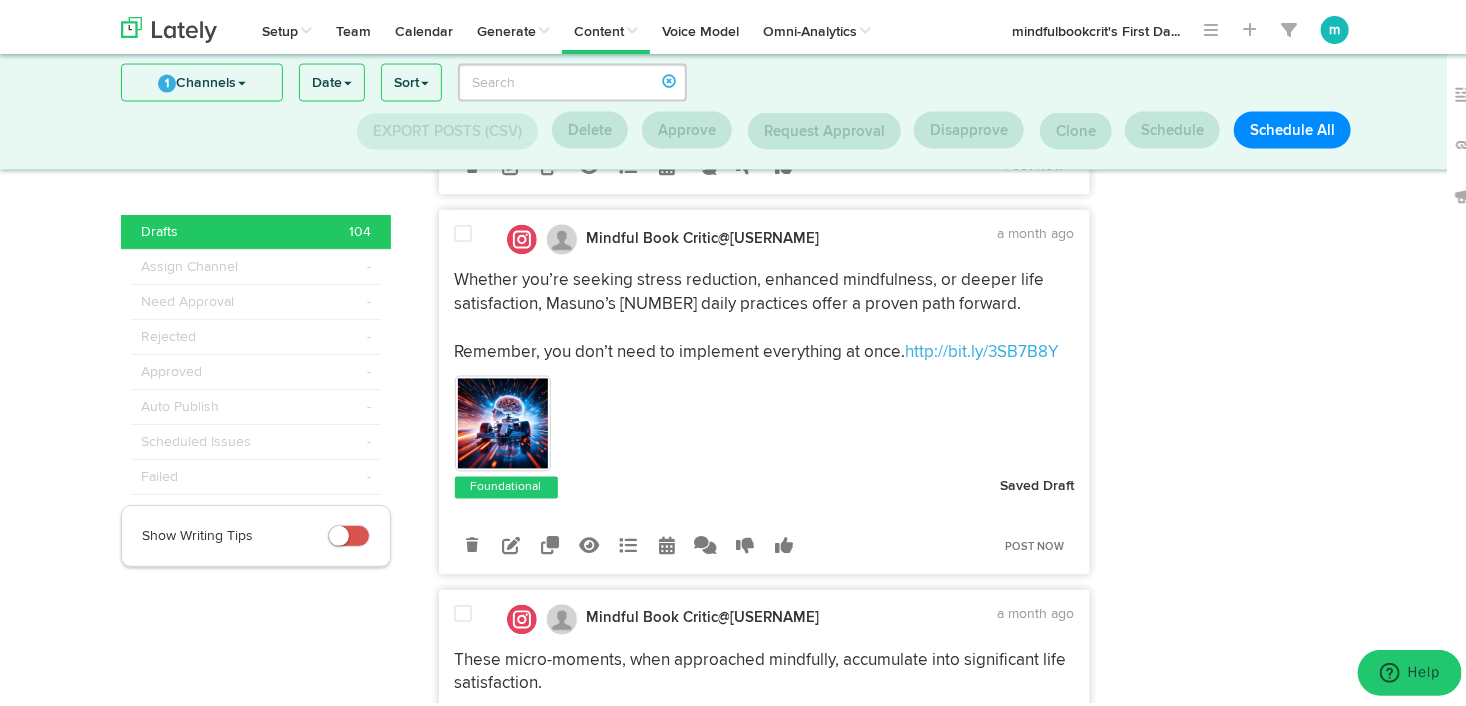 scroll, scrollTop: 8492, scrollLeft: 0, axis: vertical 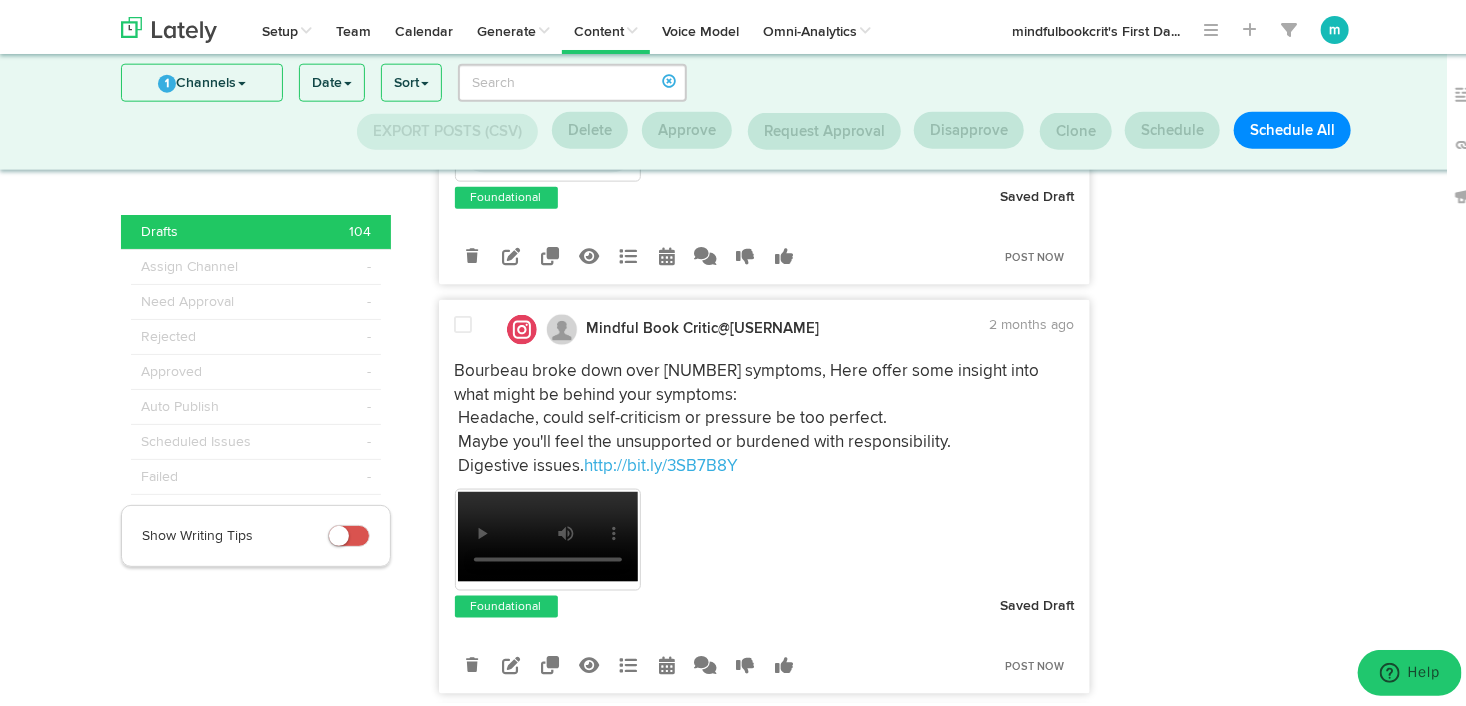 click at bounding box center (464, 321) 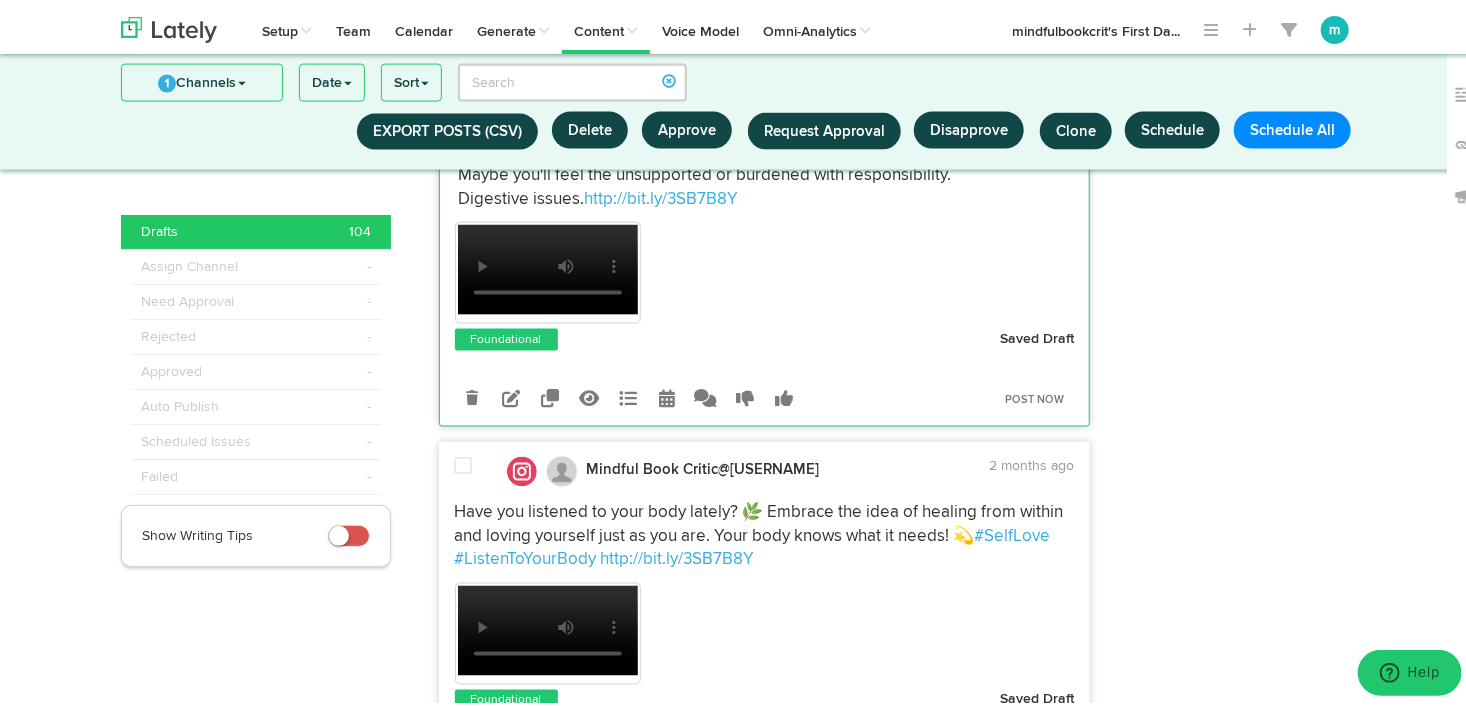 scroll, scrollTop: 8792, scrollLeft: 0, axis: vertical 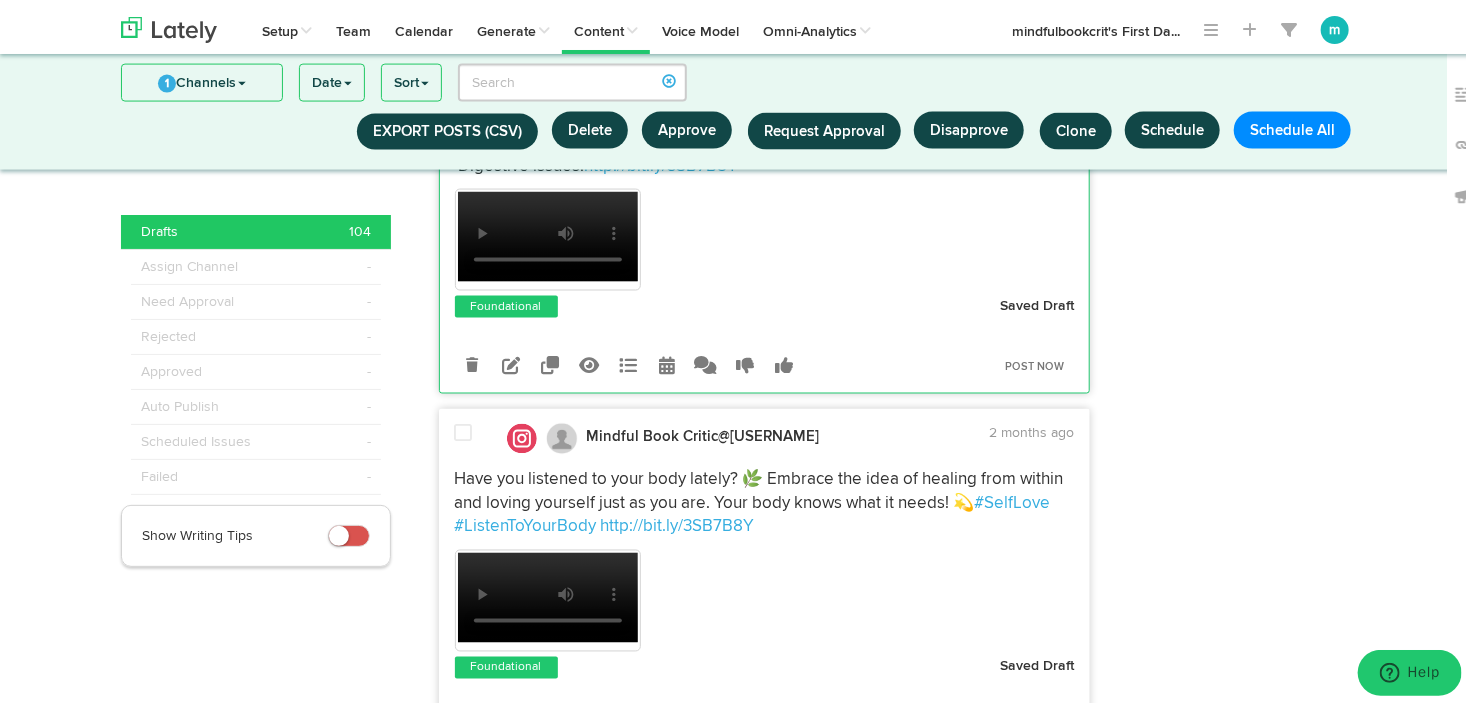 click at bounding box center (464, 430) 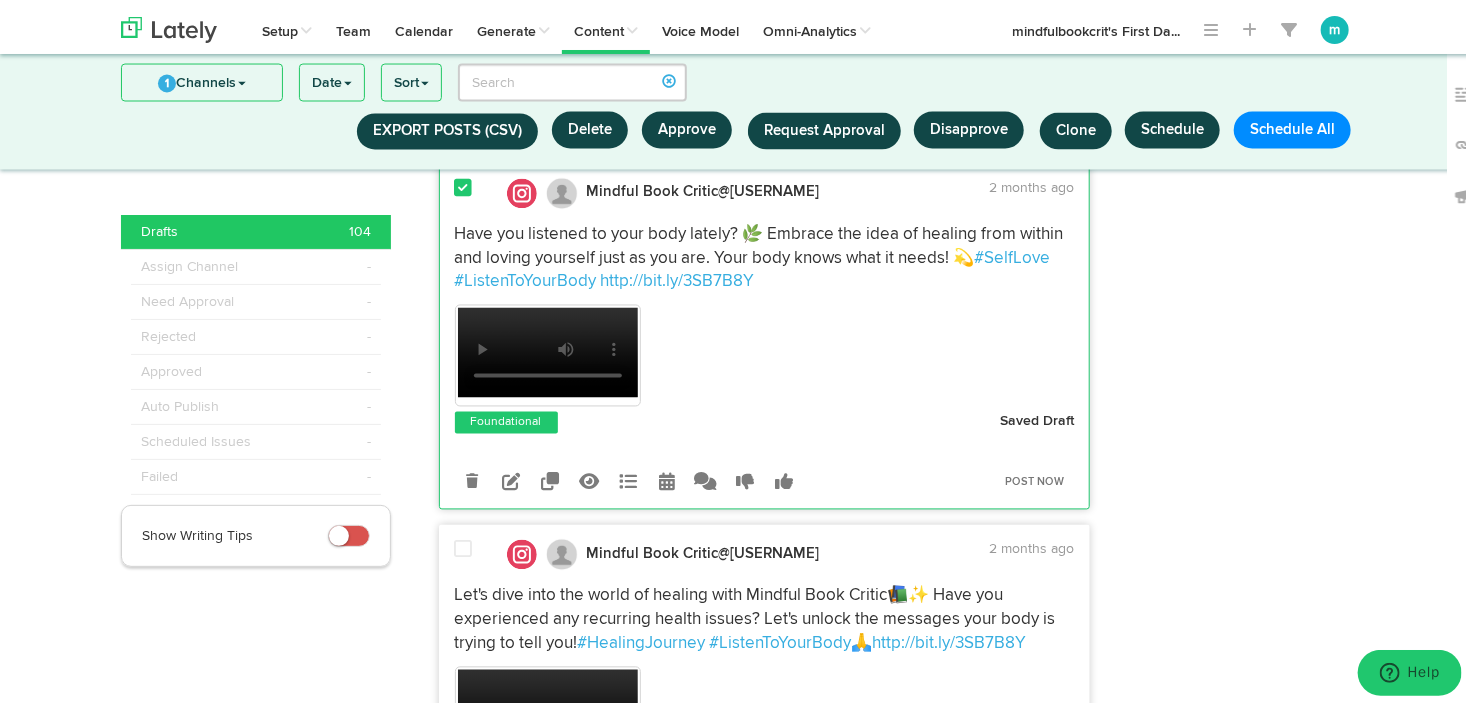 scroll, scrollTop: 9092, scrollLeft: 0, axis: vertical 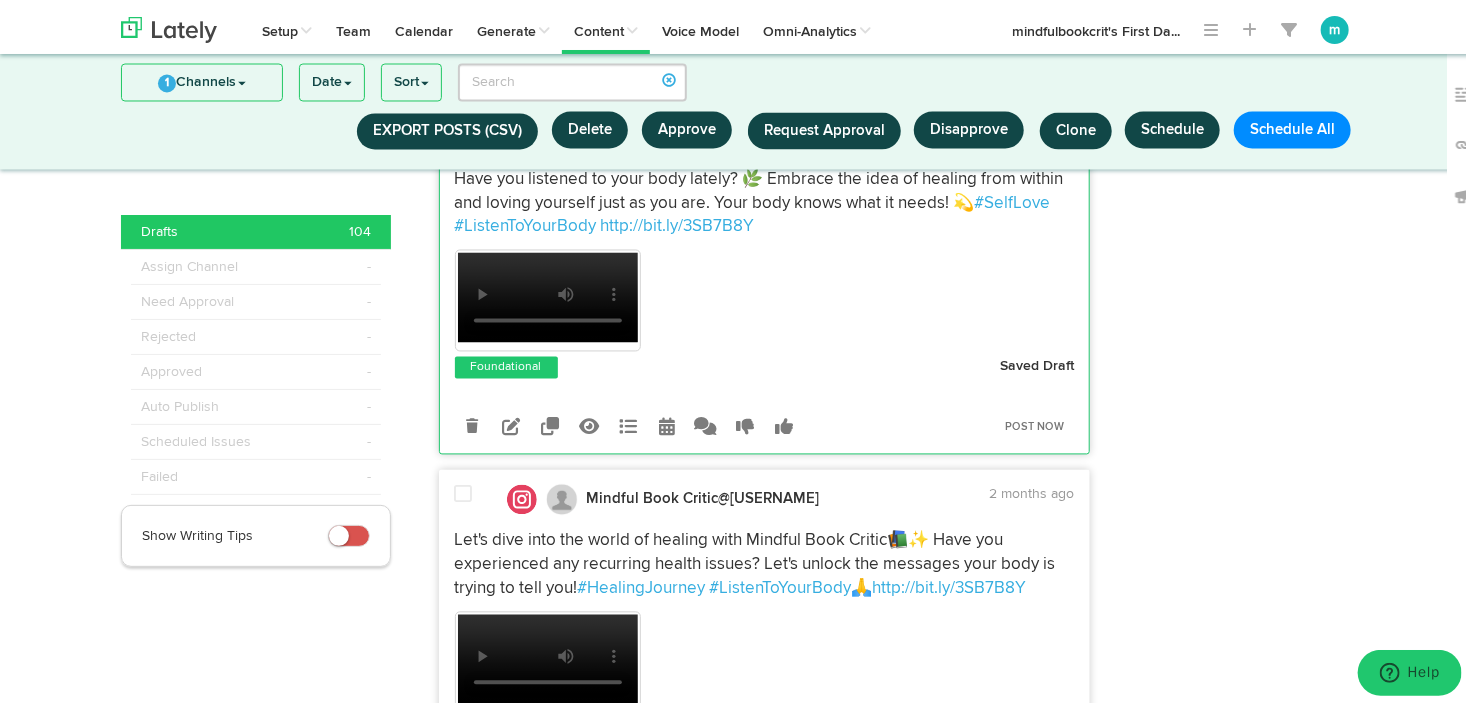 click at bounding box center (464, 491) 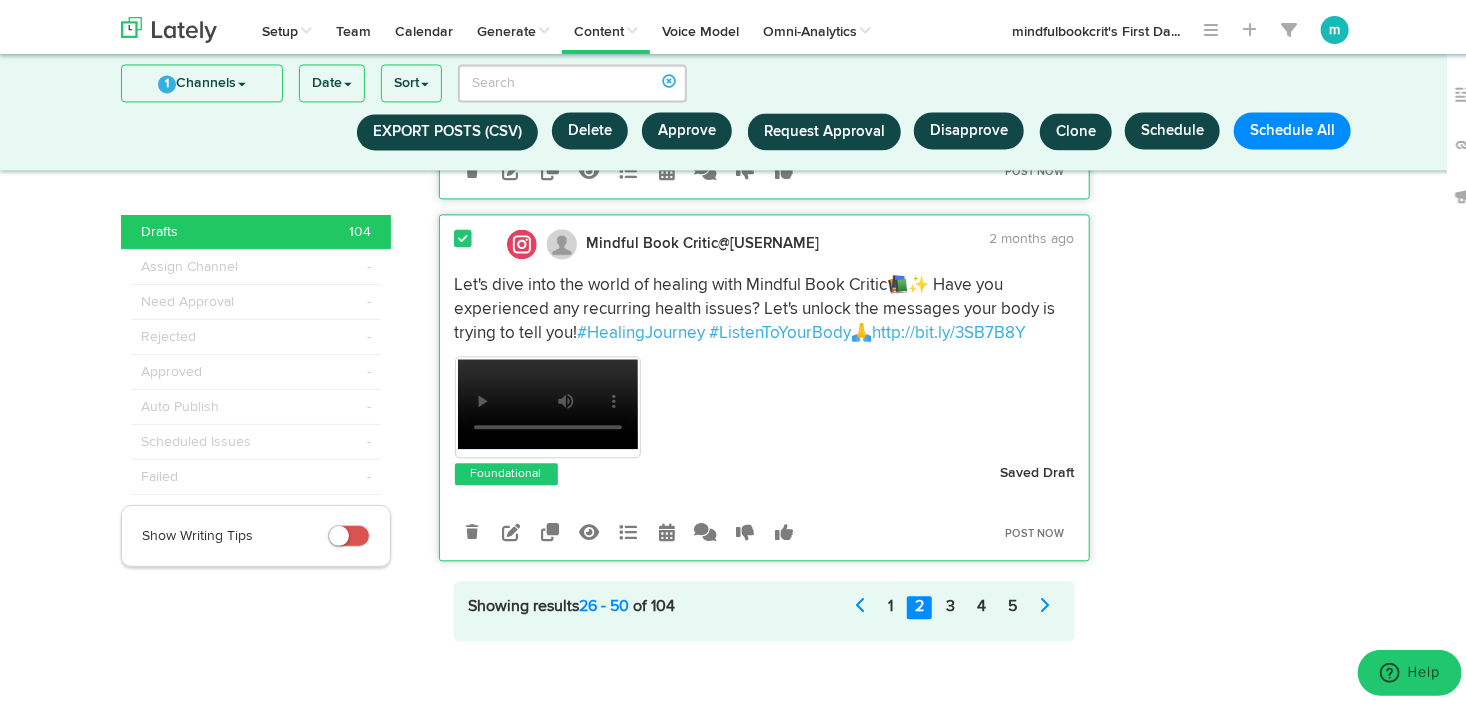 scroll, scrollTop: 9355, scrollLeft: 0, axis: vertical 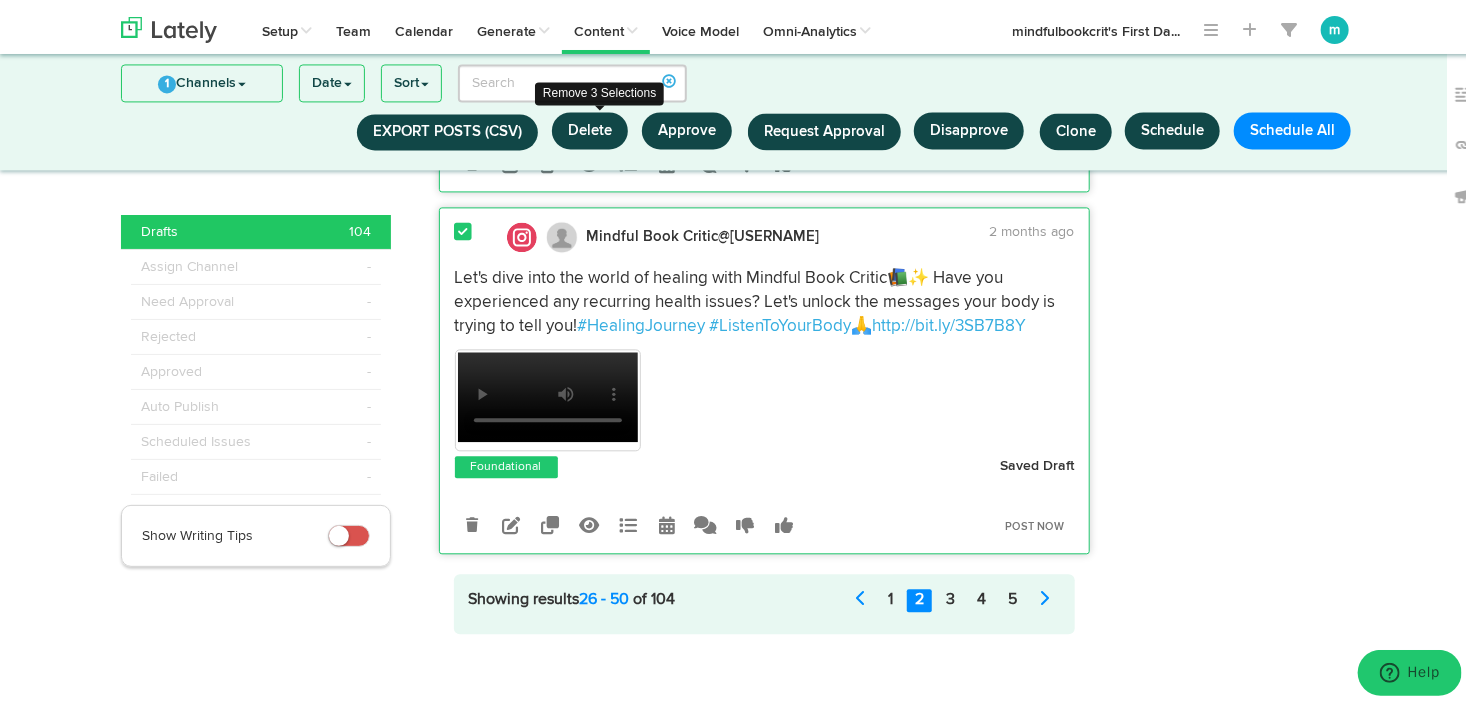 click on "Delete" at bounding box center (590, 126) 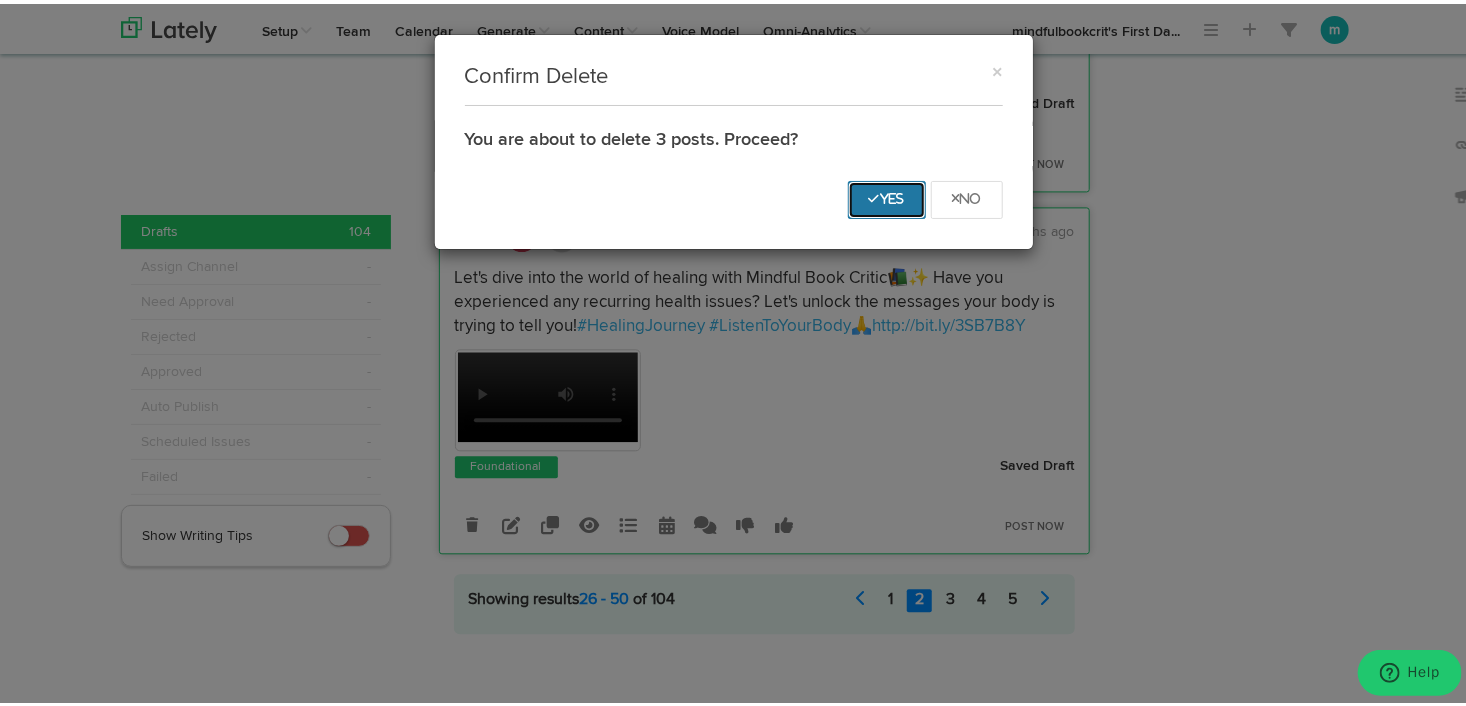 click on "Yes" at bounding box center [887, 195] 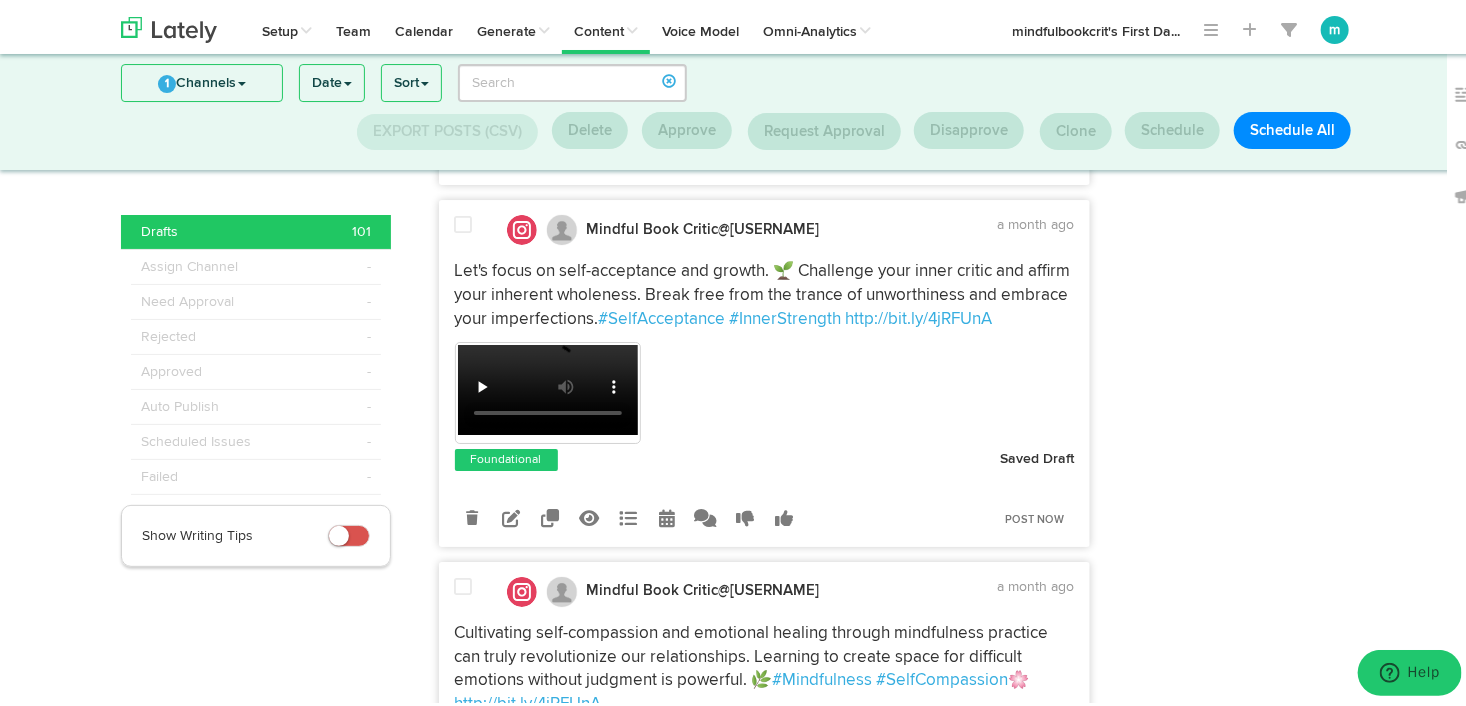 scroll, scrollTop: 6992, scrollLeft: 0, axis: vertical 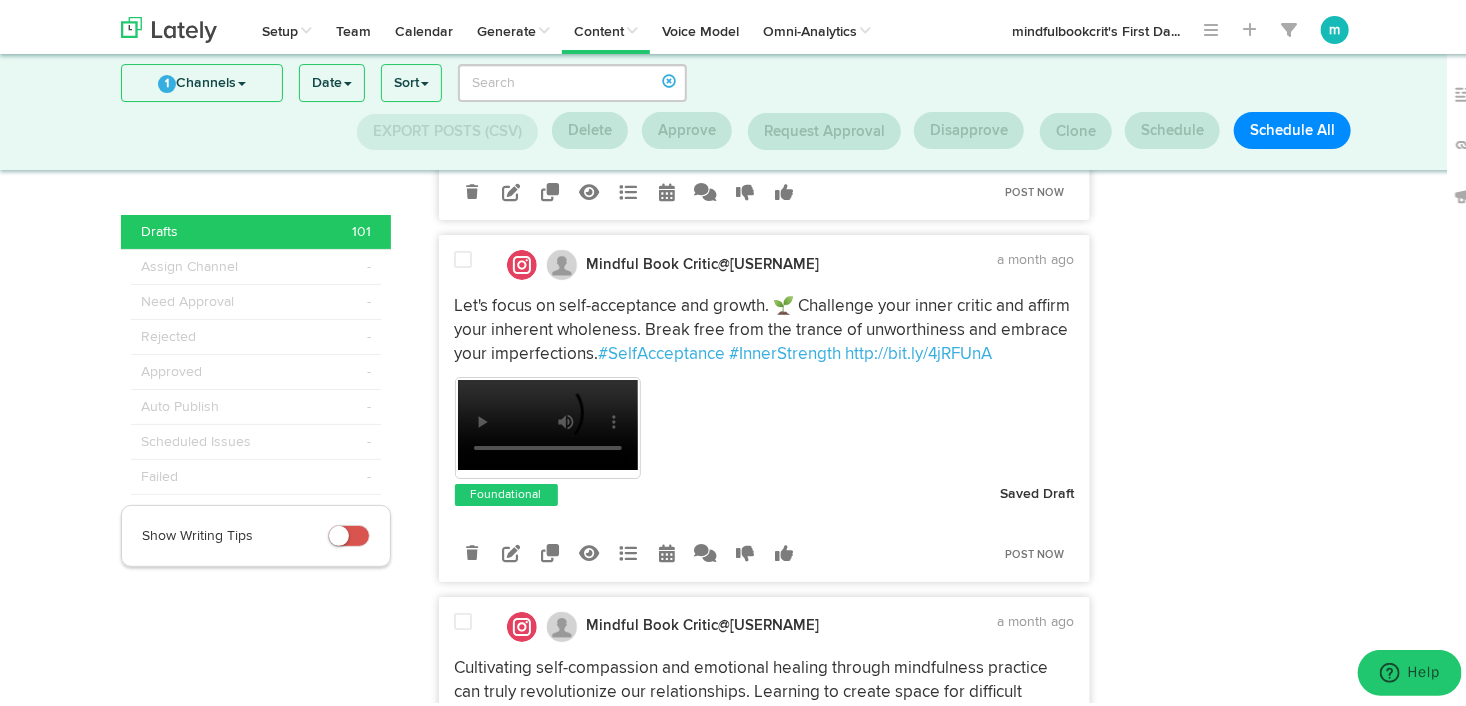 click at bounding box center (464, 256) 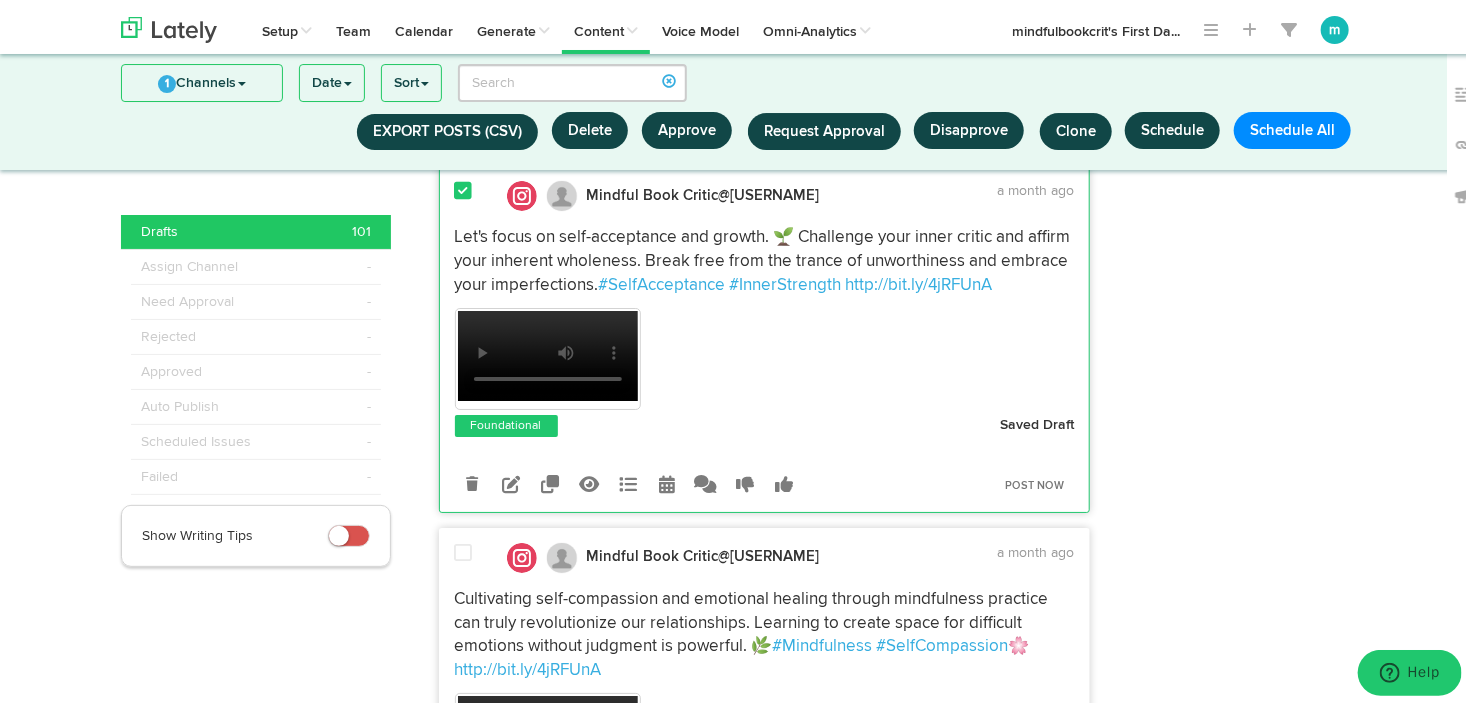 scroll, scrollTop: 7192, scrollLeft: 0, axis: vertical 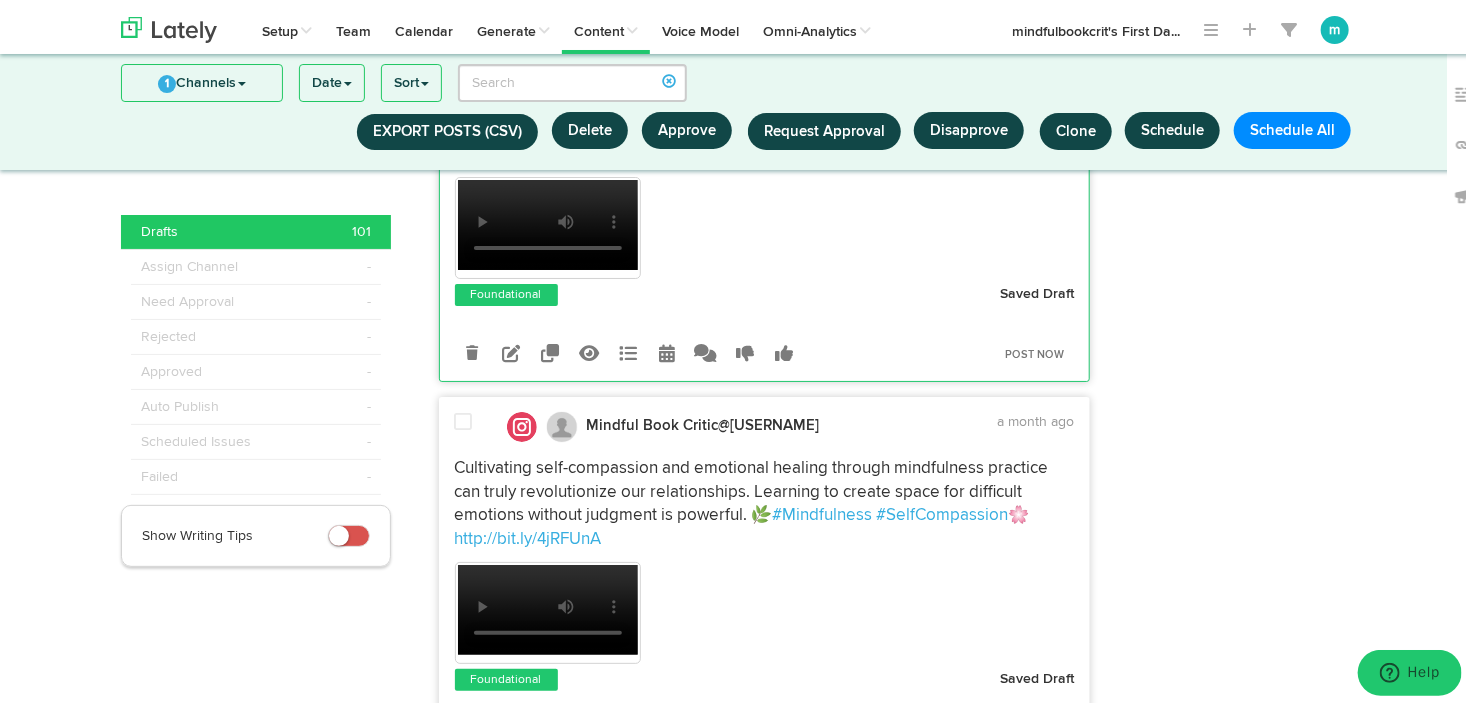 click at bounding box center (464, 418) 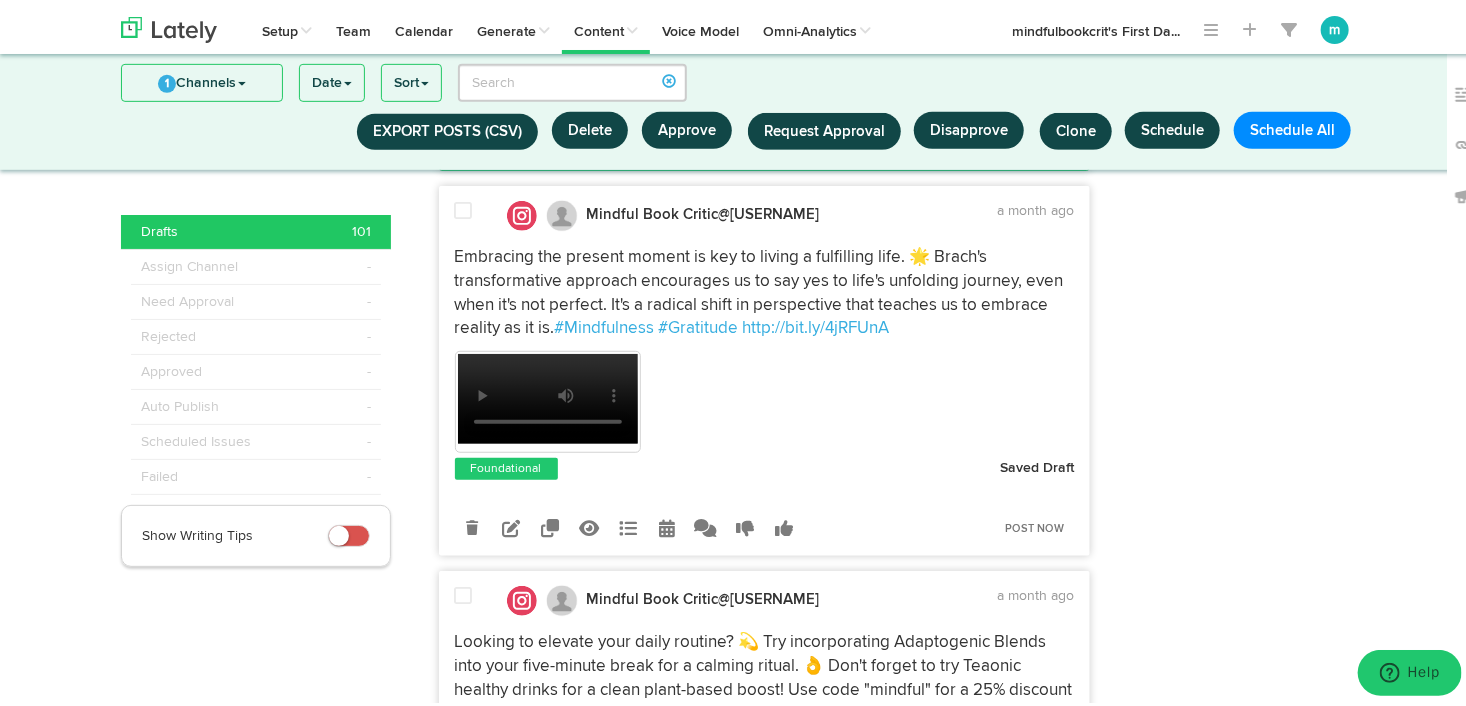 scroll, scrollTop: 7792, scrollLeft: 0, axis: vertical 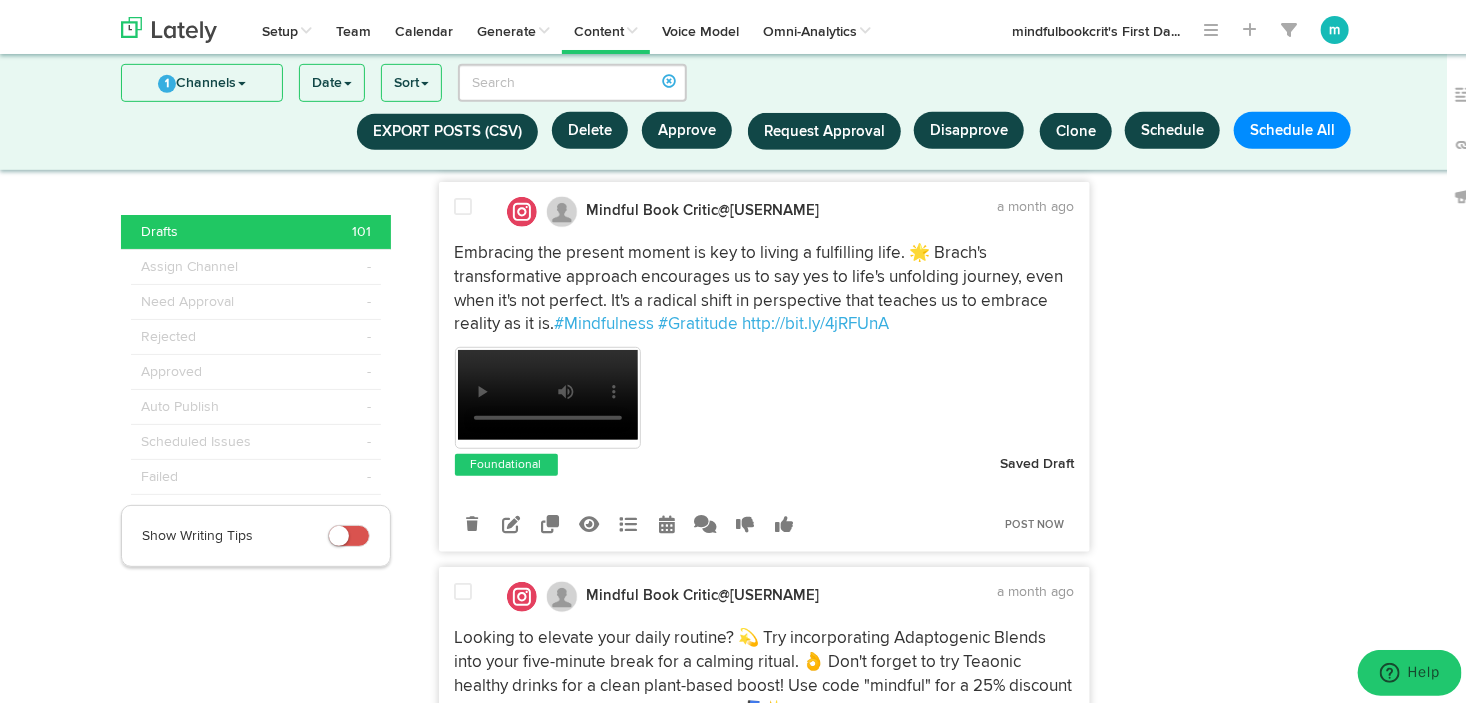 click at bounding box center (466, 208) 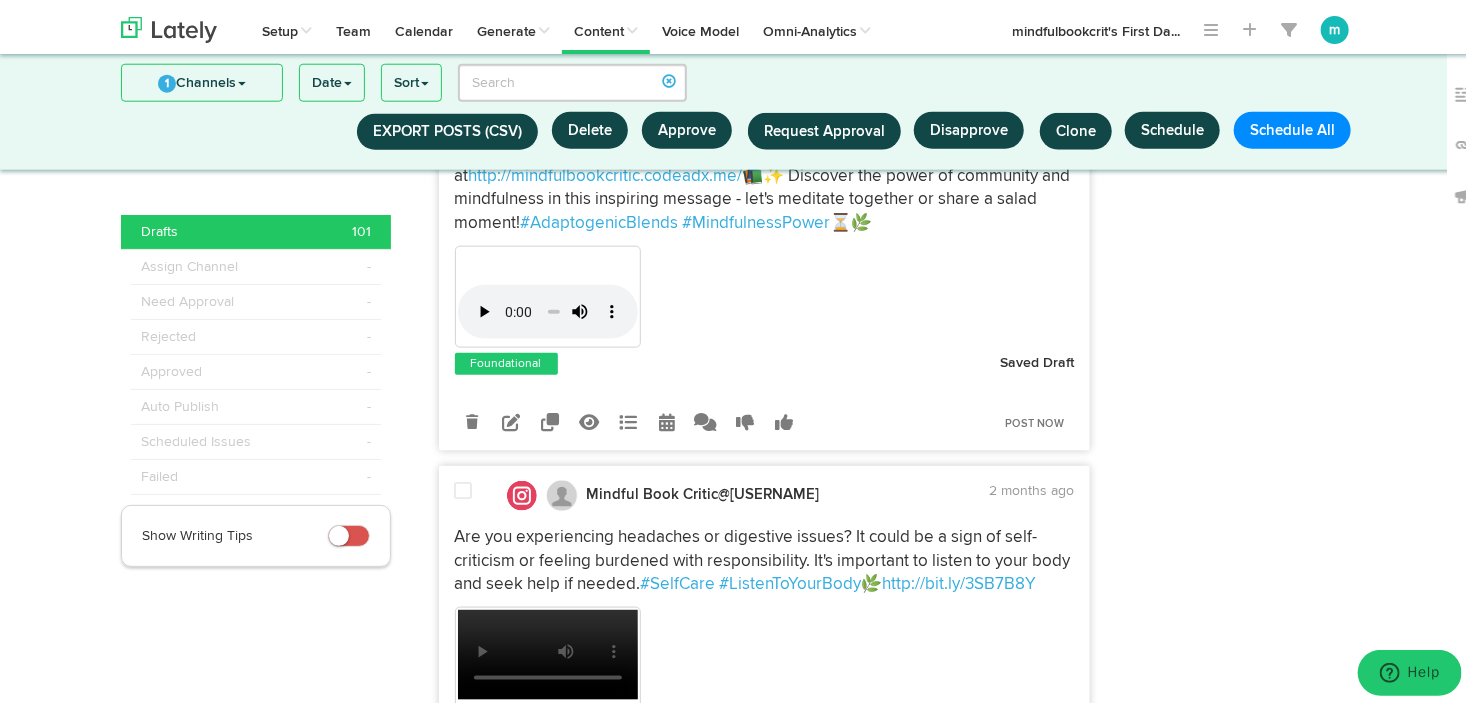 scroll, scrollTop: 8392, scrollLeft: 0, axis: vertical 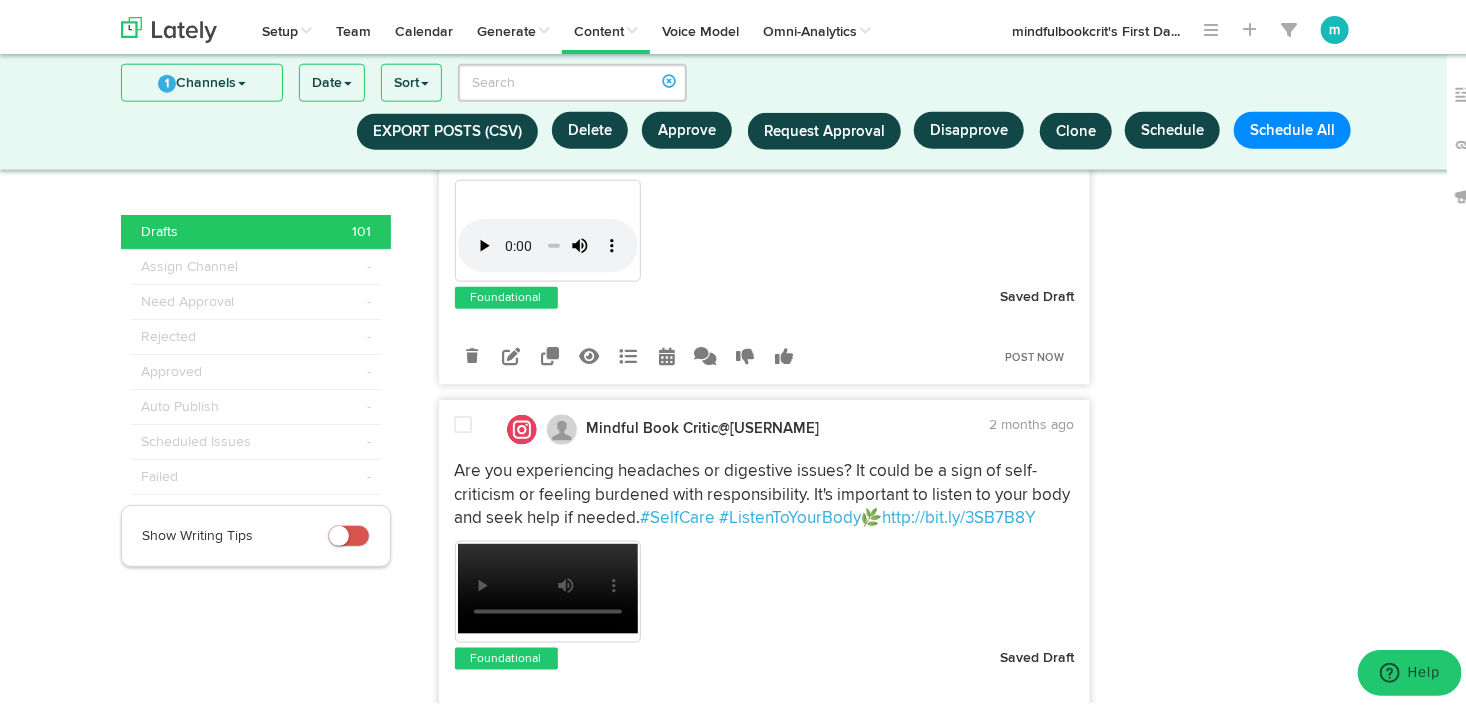 click at bounding box center (464, 421) 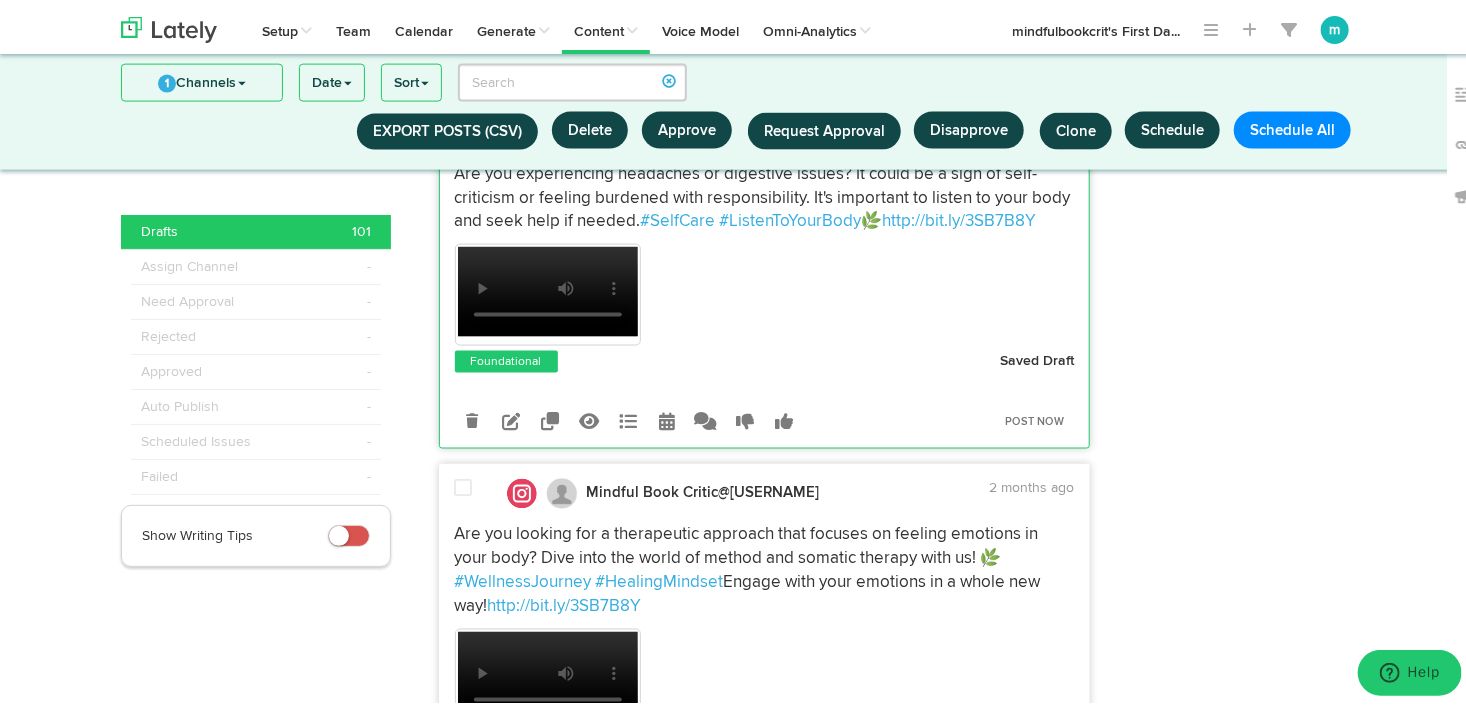 scroll, scrollTop: 8692, scrollLeft: 0, axis: vertical 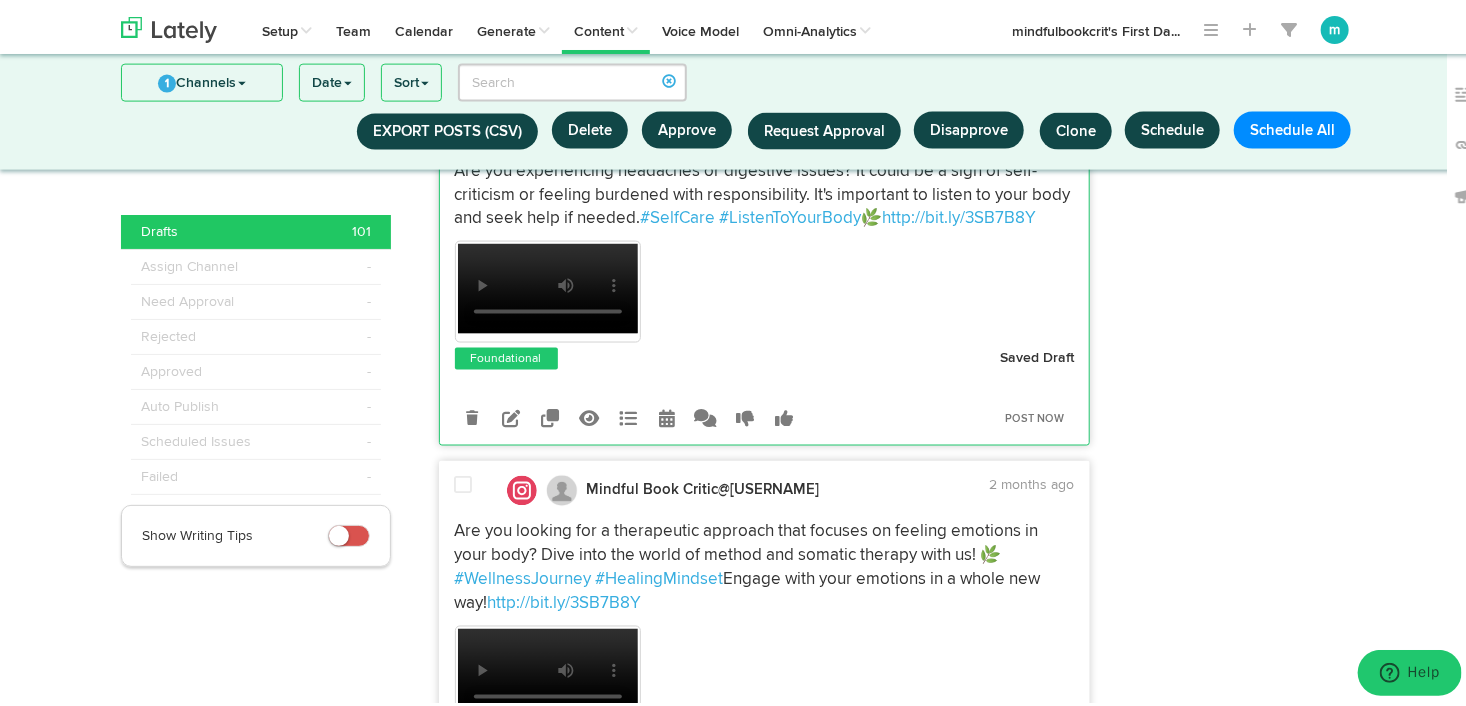 click at bounding box center [464, 482] 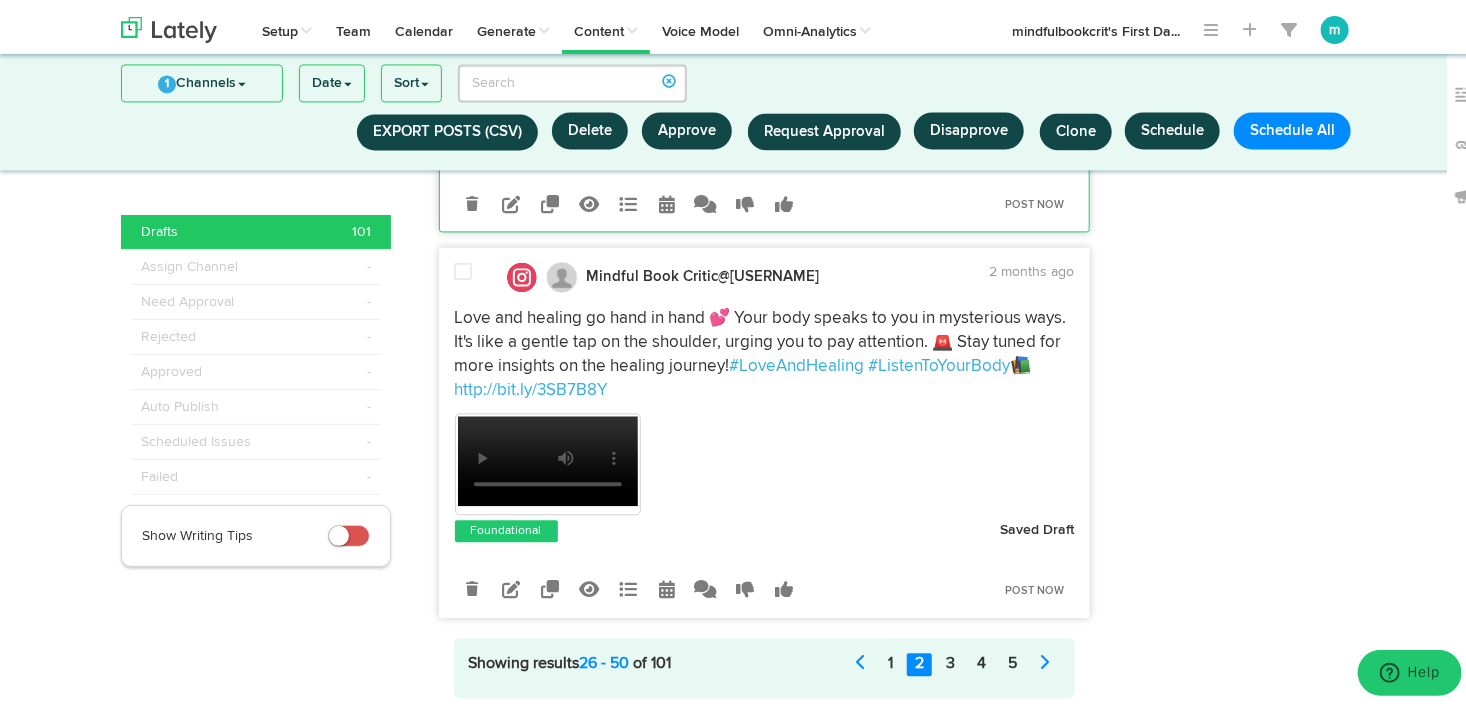 scroll, scrollTop: 9292, scrollLeft: 0, axis: vertical 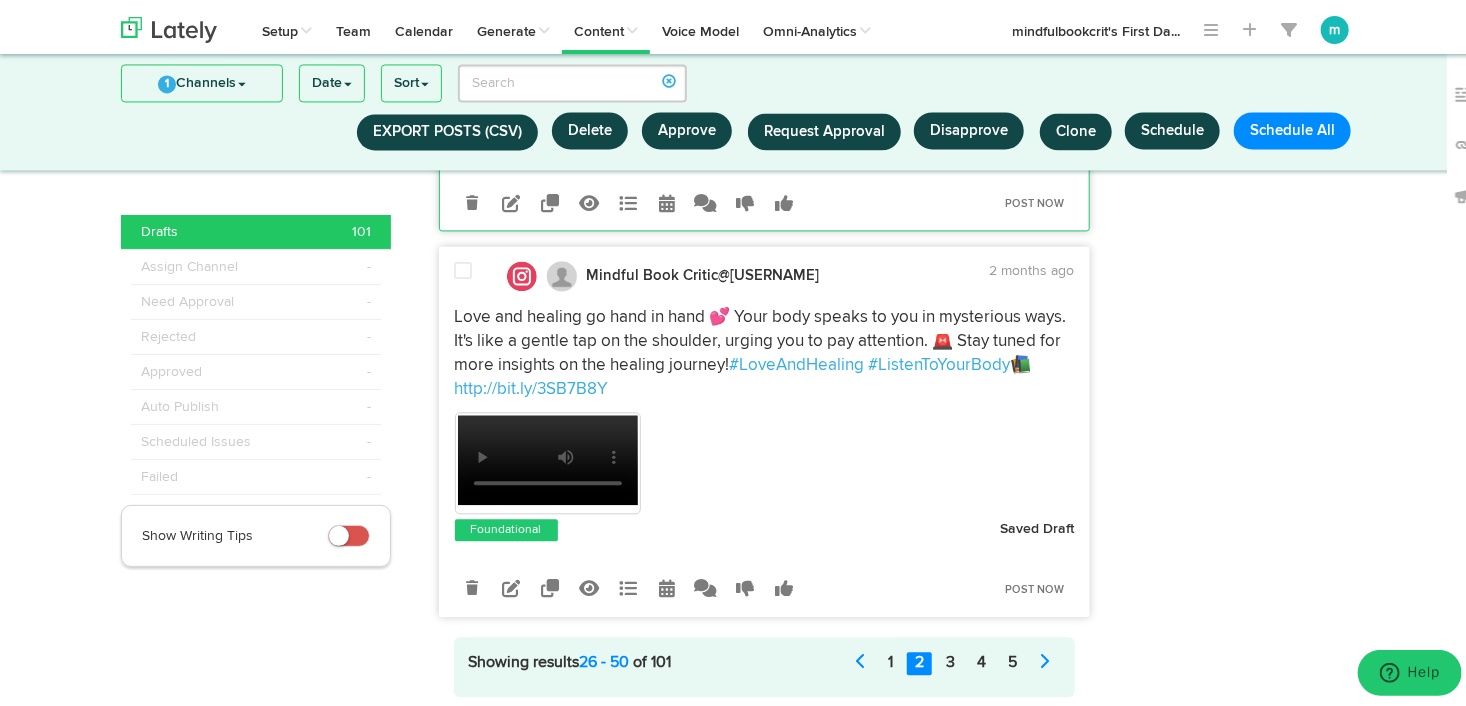 click at bounding box center [464, 267] 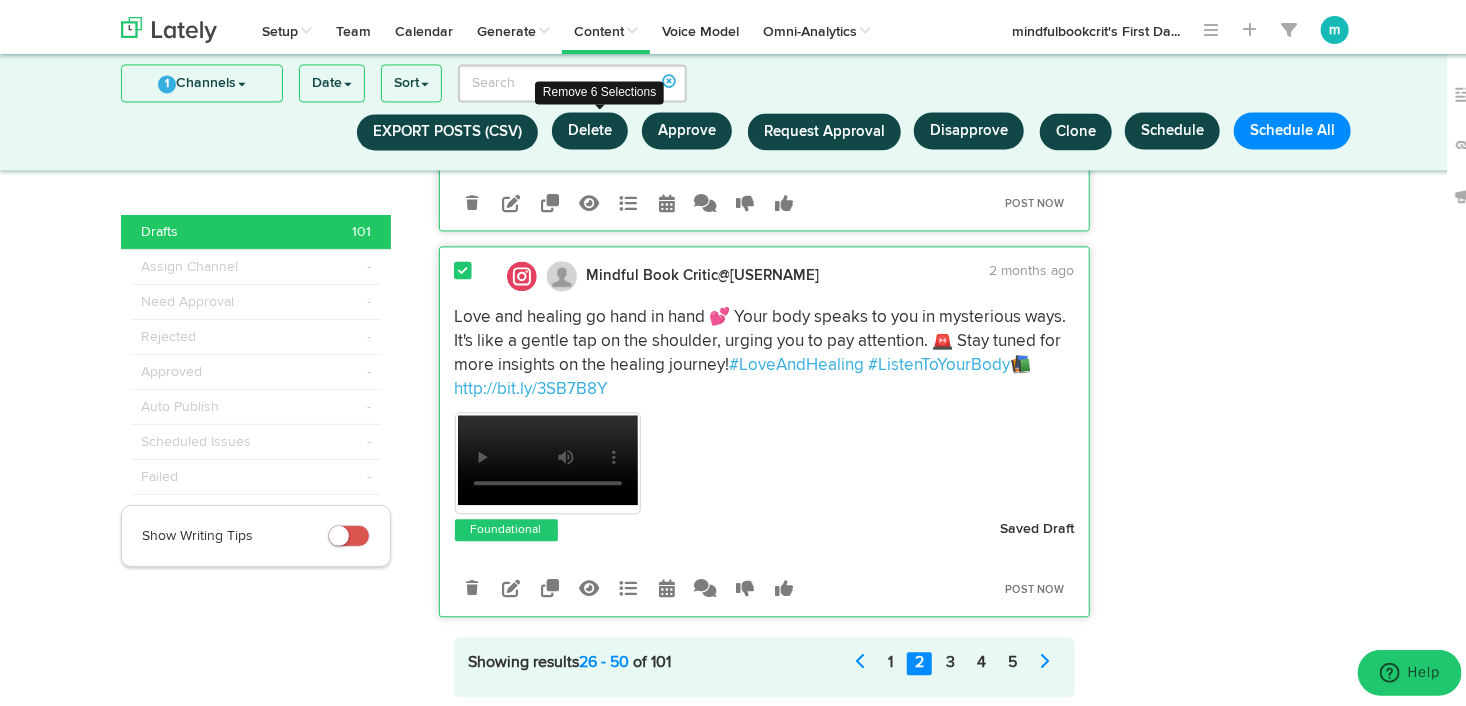 click on "Delete" at bounding box center (590, 126) 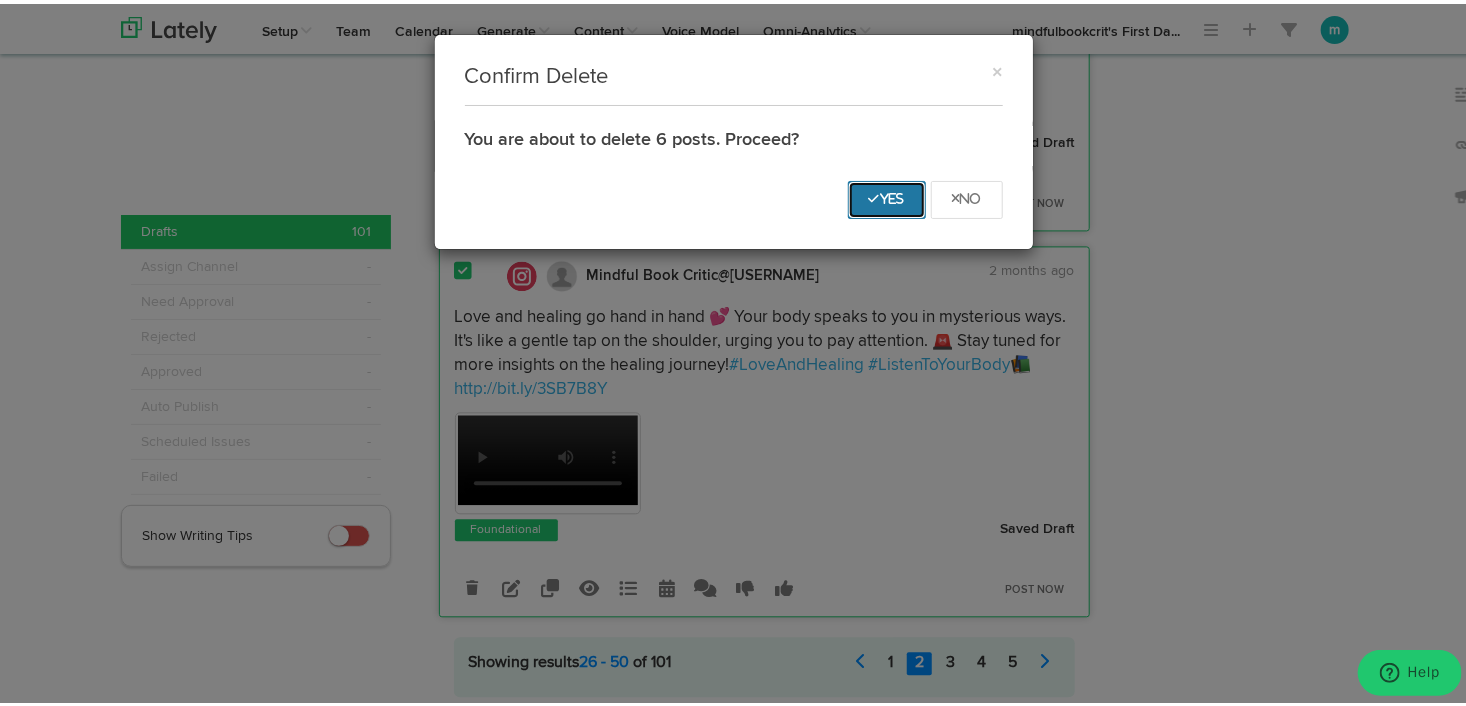 click on "Yes" at bounding box center (887, 196) 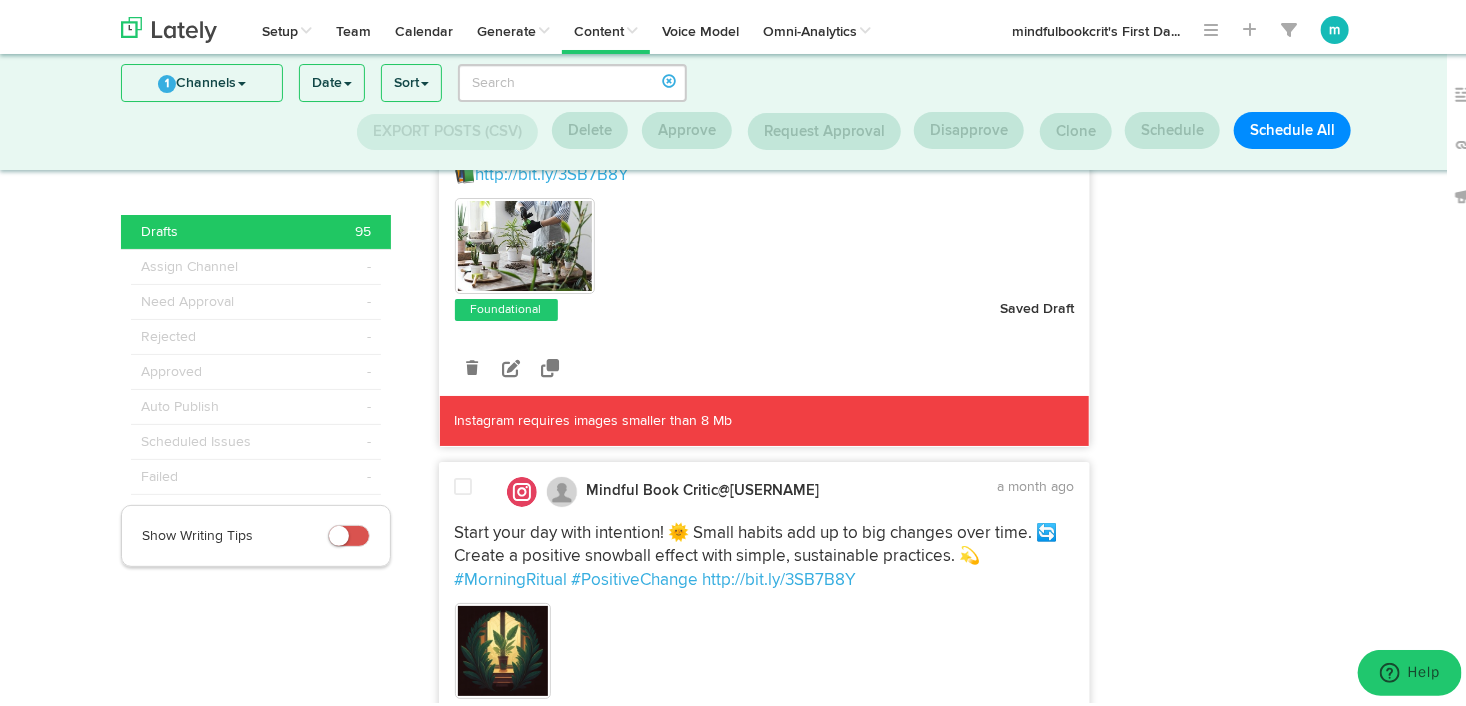 scroll, scrollTop: 3282, scrollLeft: 0, axis: vertical 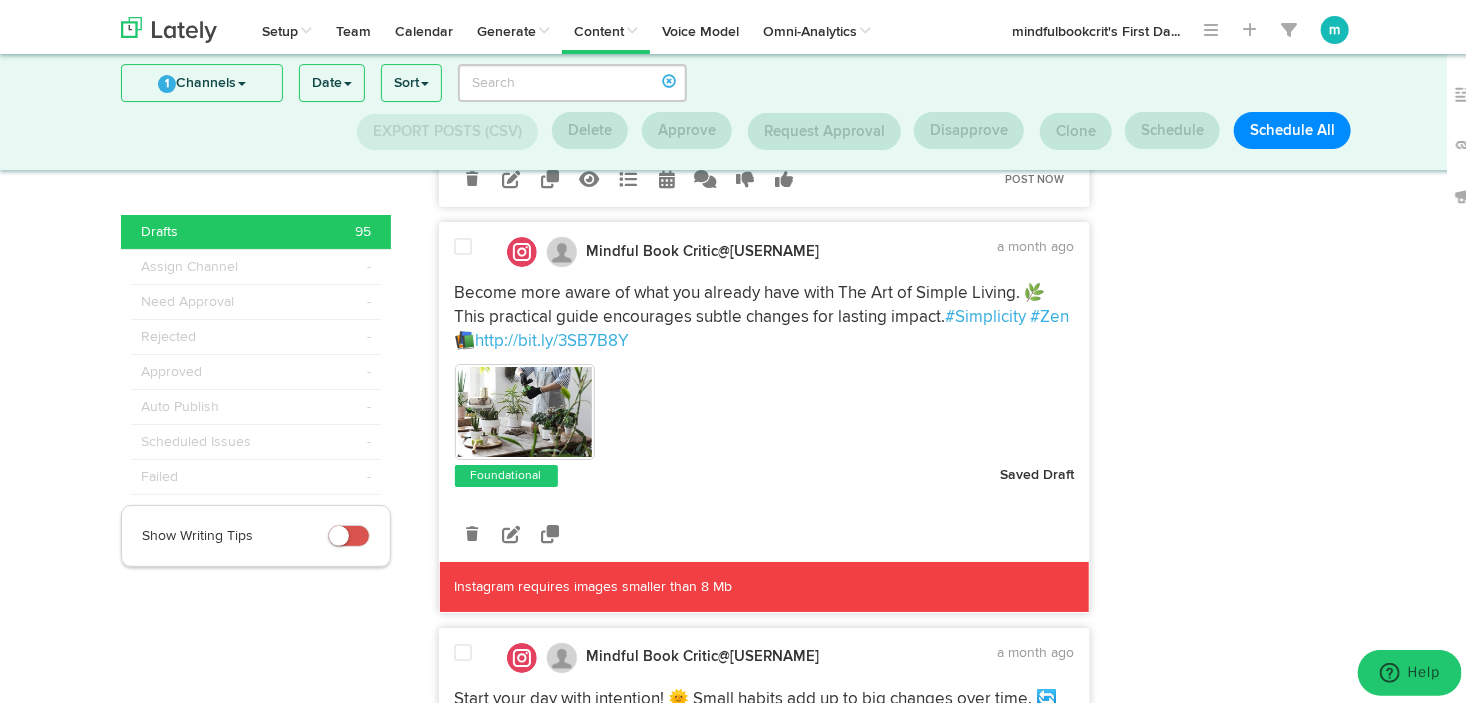 click at bounding box center (464, 243) 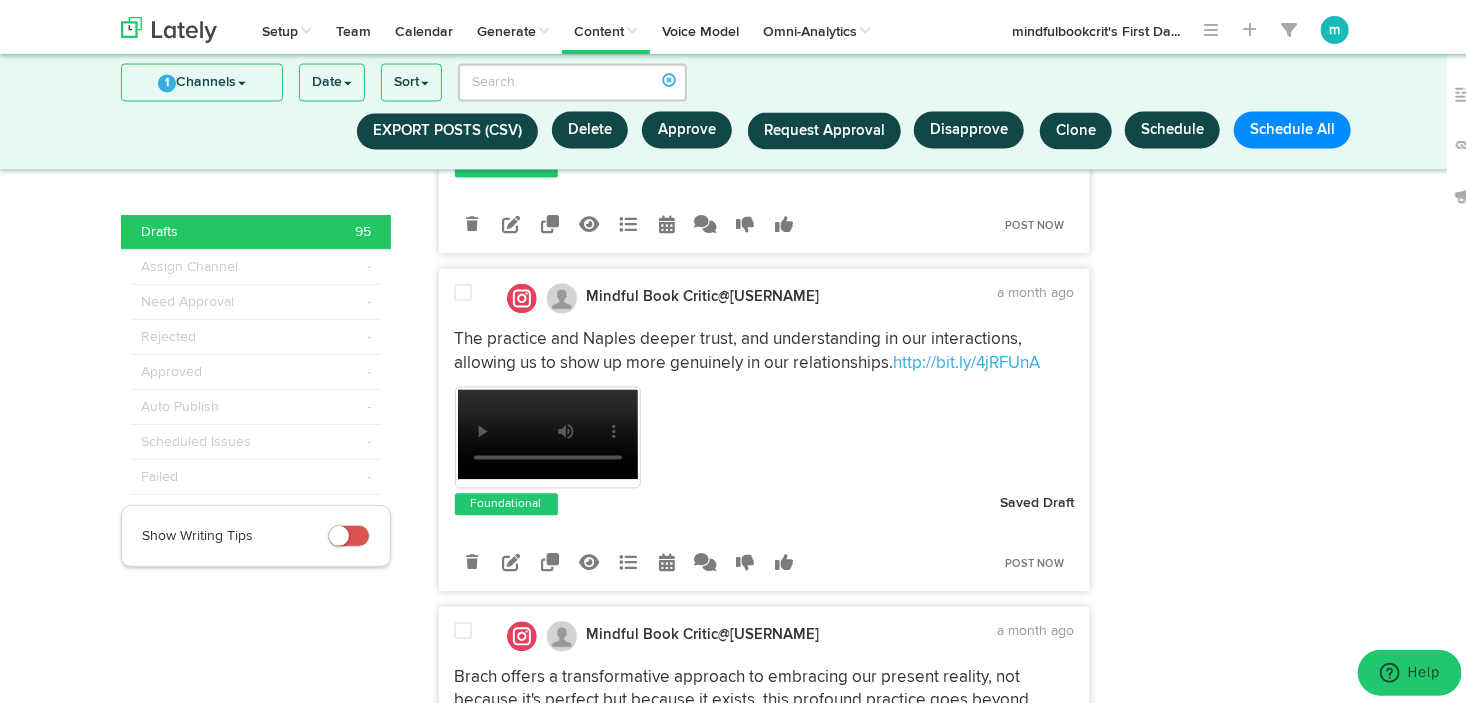 scroll, scrollTop: 5482, scrollLeft: 0, axis: vertical 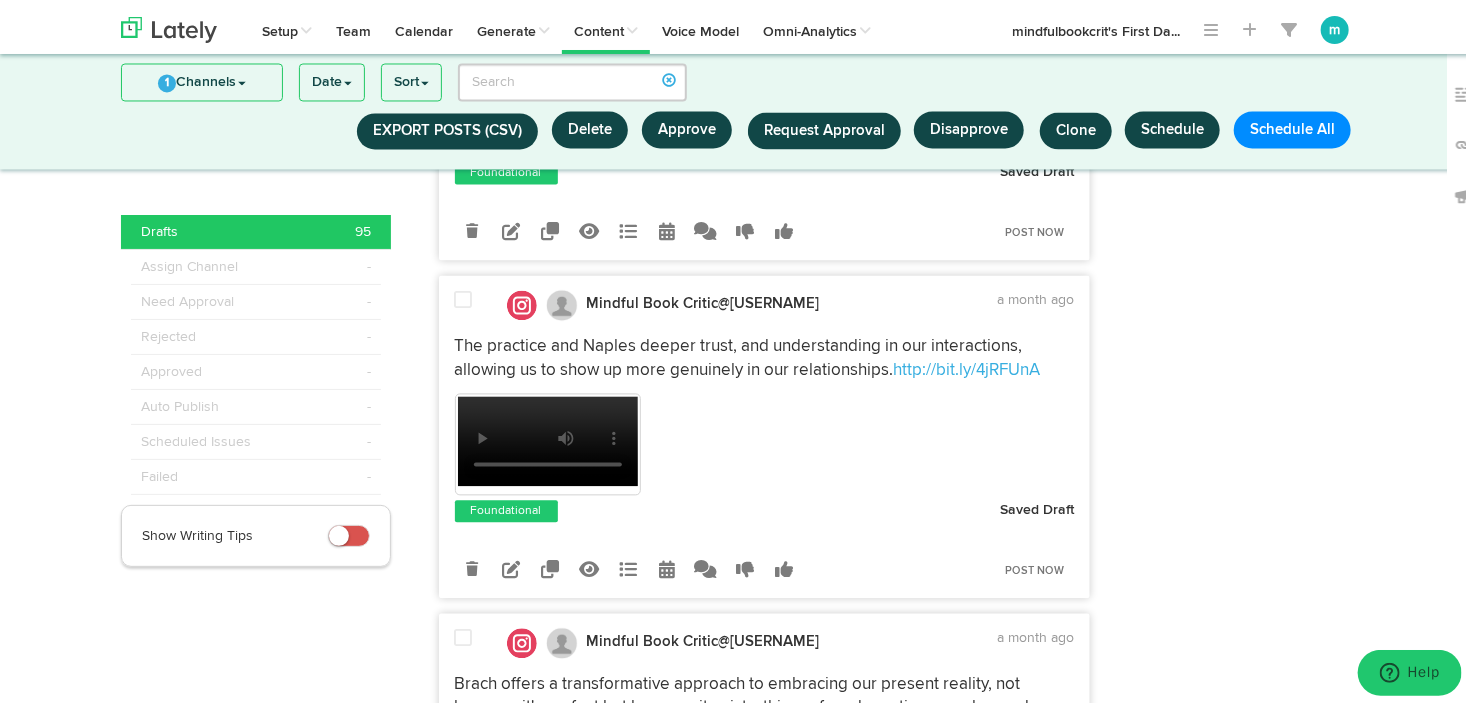 click at bounding box center (464, 297) 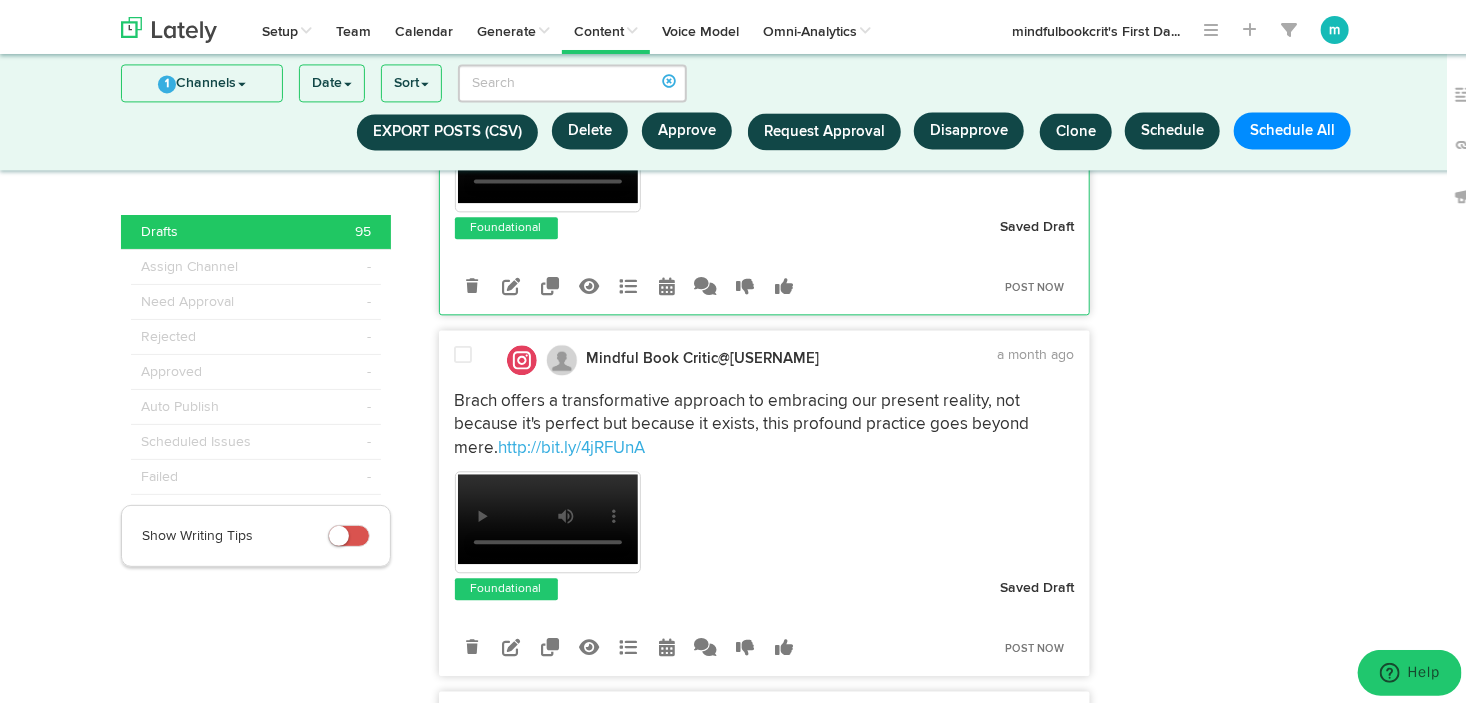 scroll, scrollTop: 5782, scrollLeft: 0, axis: vertical 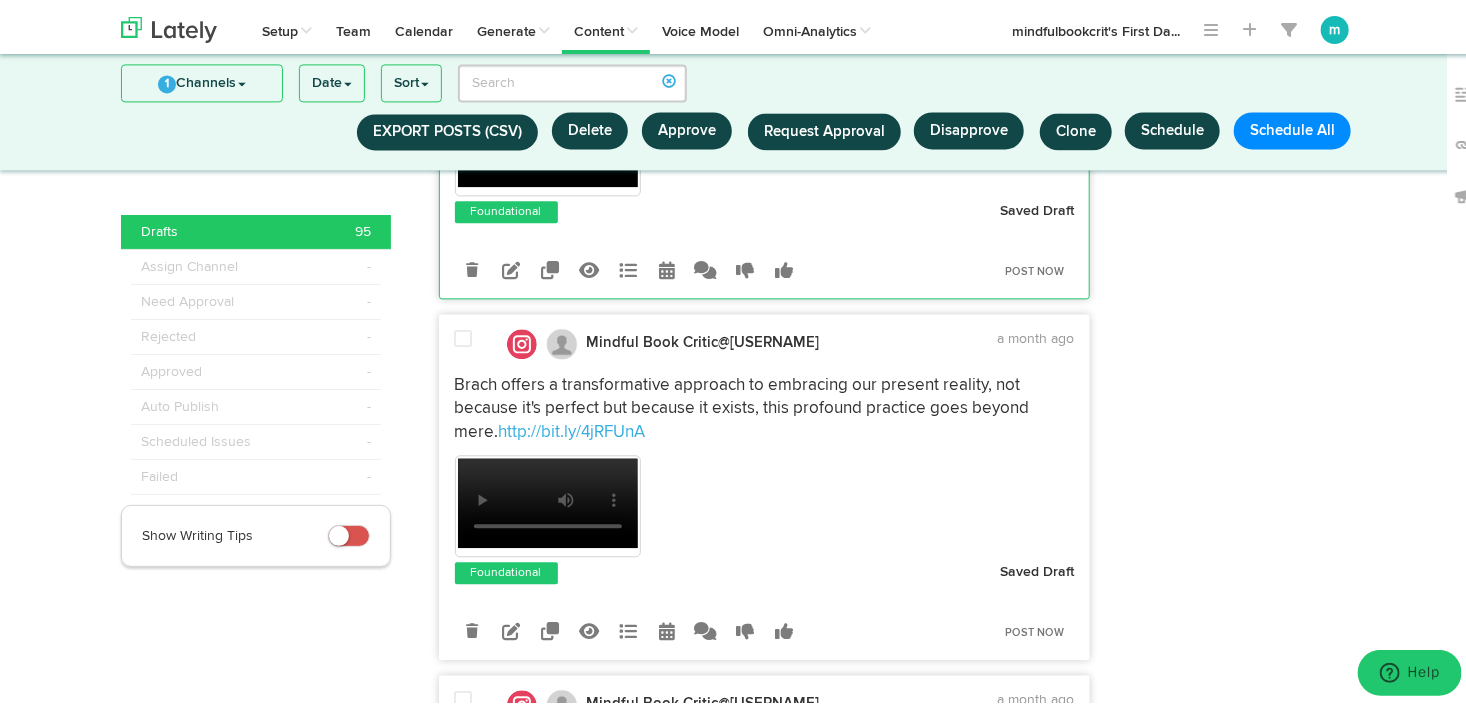 click at bounding box center (464, 335) 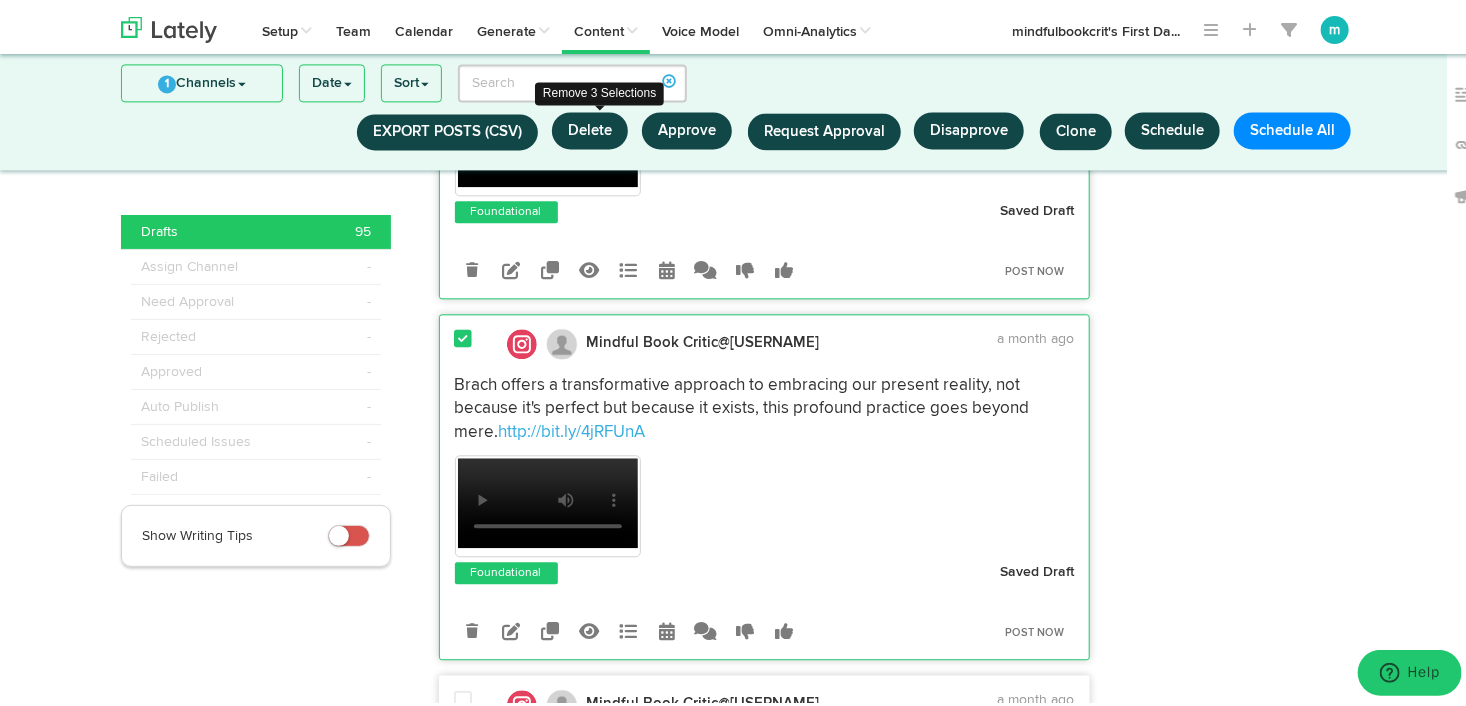 click on "Delete" at bounding box center [590, 126] 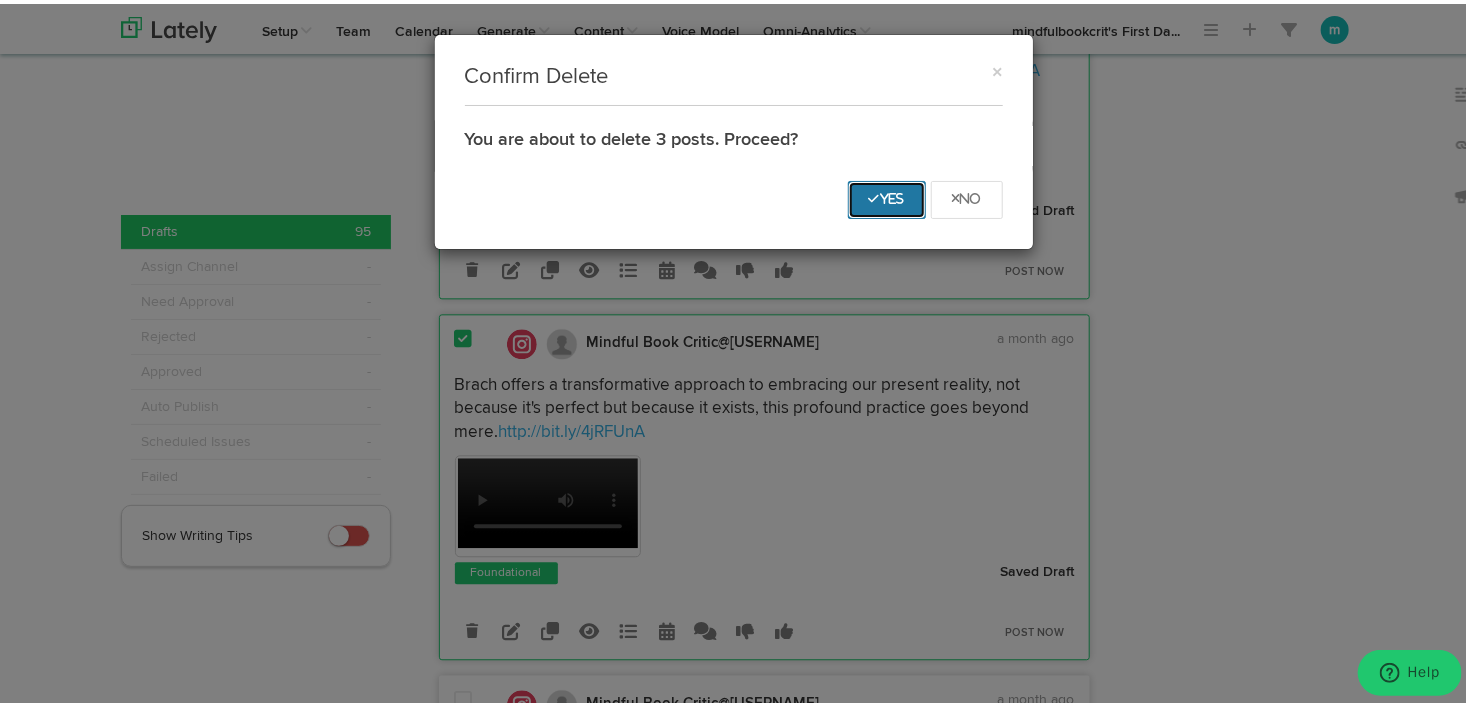 click on "Yes" at bounding box center [887, 195] 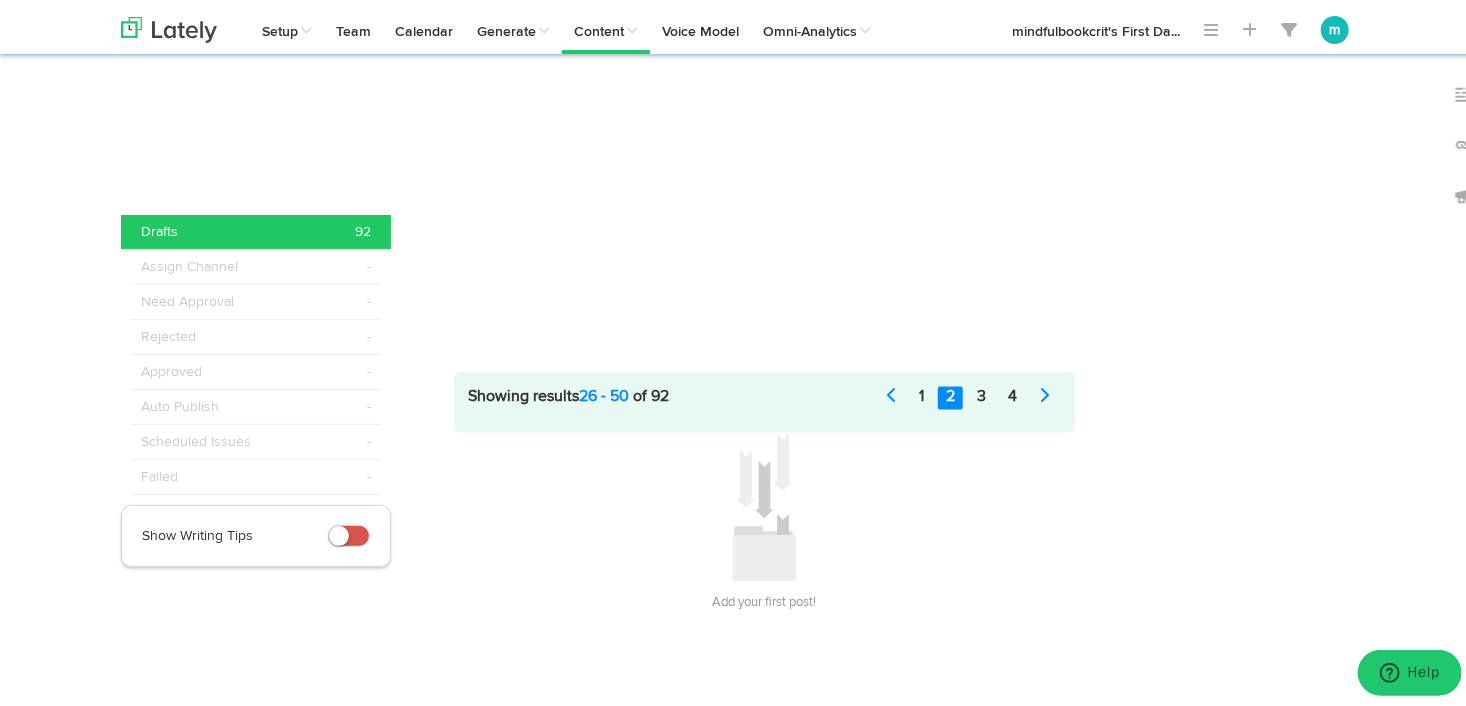 scroll, scrollTop: 1682, scrollLeft: 0, axis: vertical 